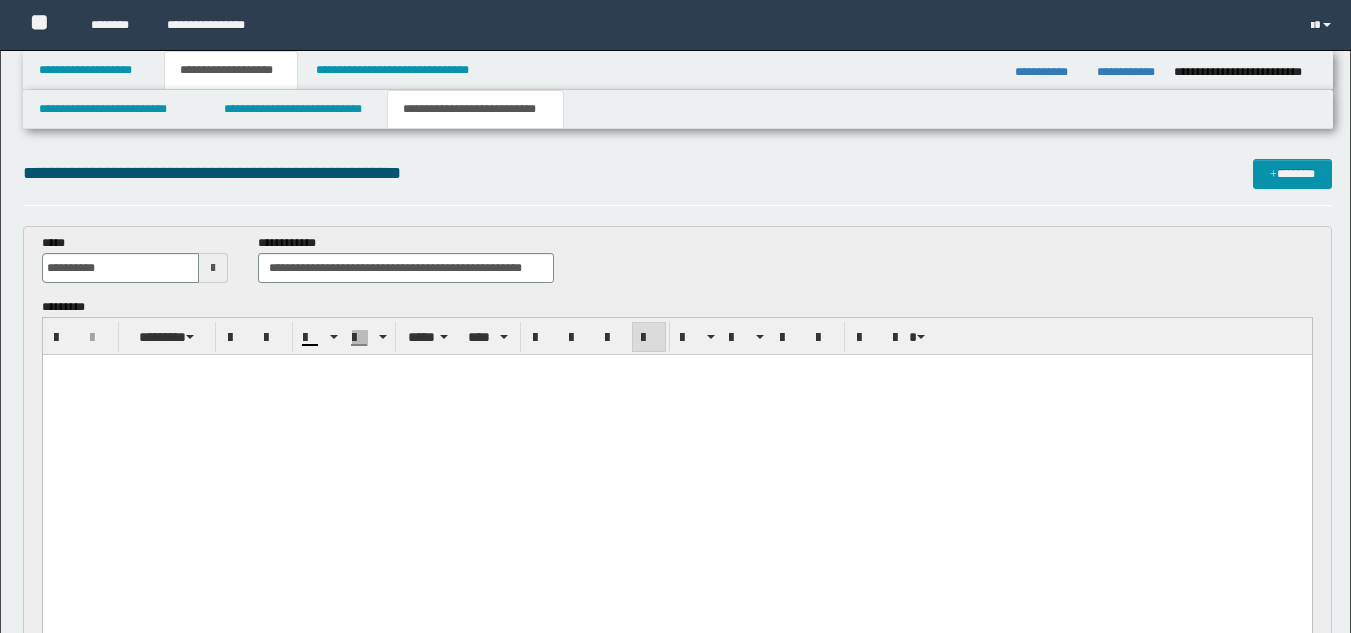 scroll, scrollTop: 47, scrollLeft: 0, axis: vertical 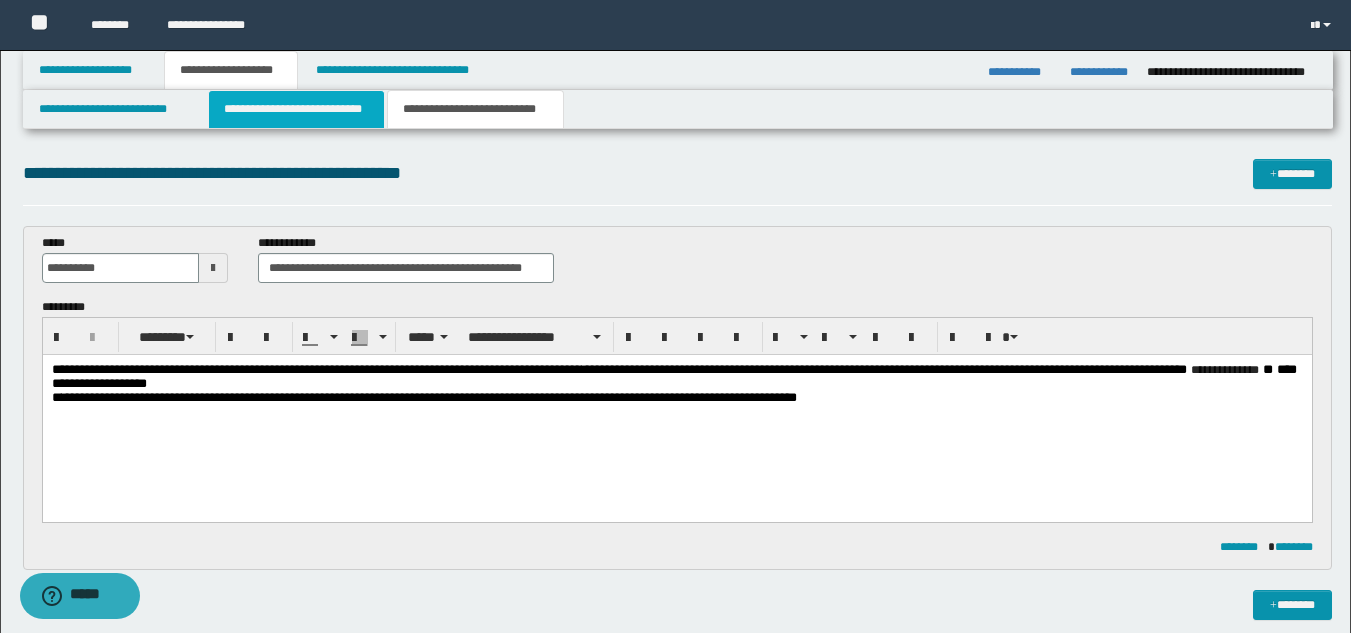 click on "**********" at bounding box center [296, 109] 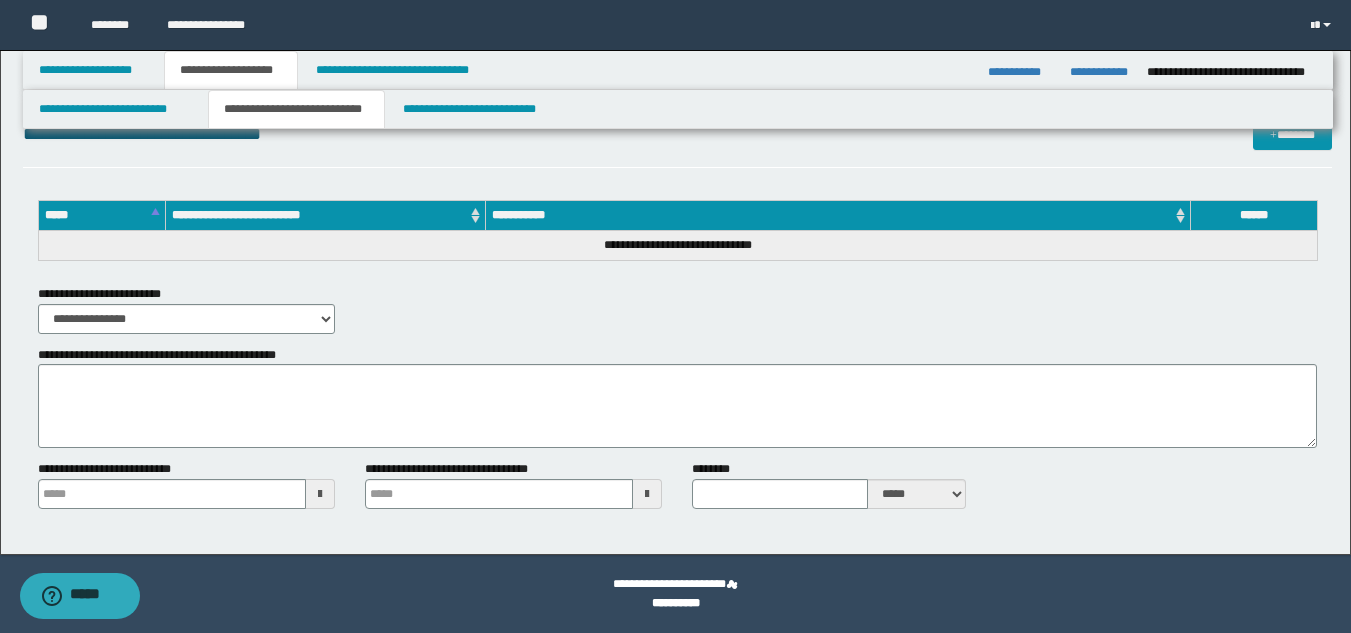 scroll, scrollTop: 0, scrollLeft: 0, axis: both 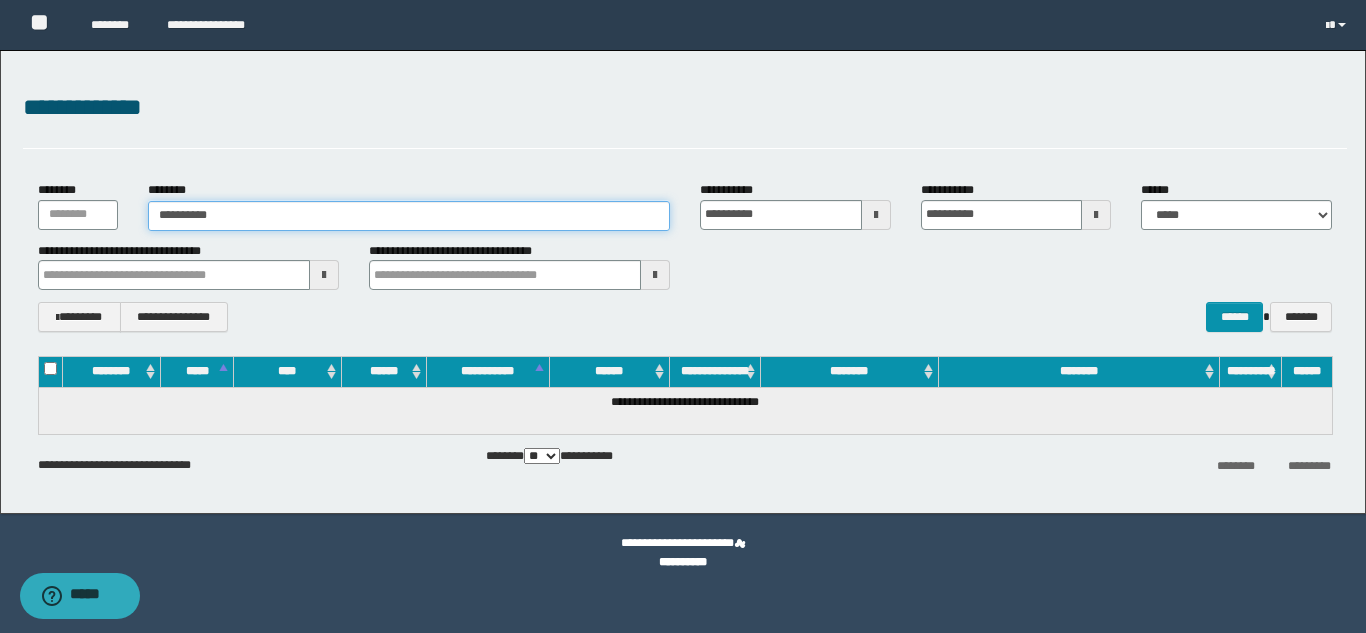 drag, startPoint x: 270, startPoint y: 212, endPoint x: 154, endPoint y: 228, distance: 117.09825 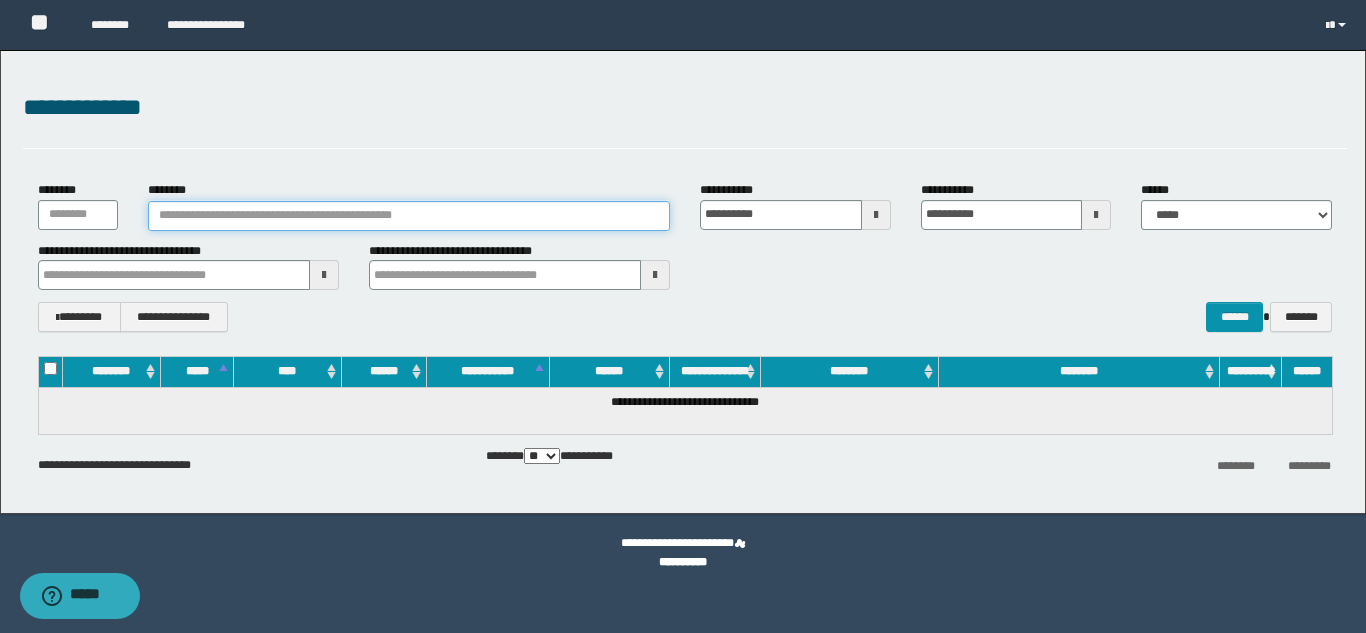 type 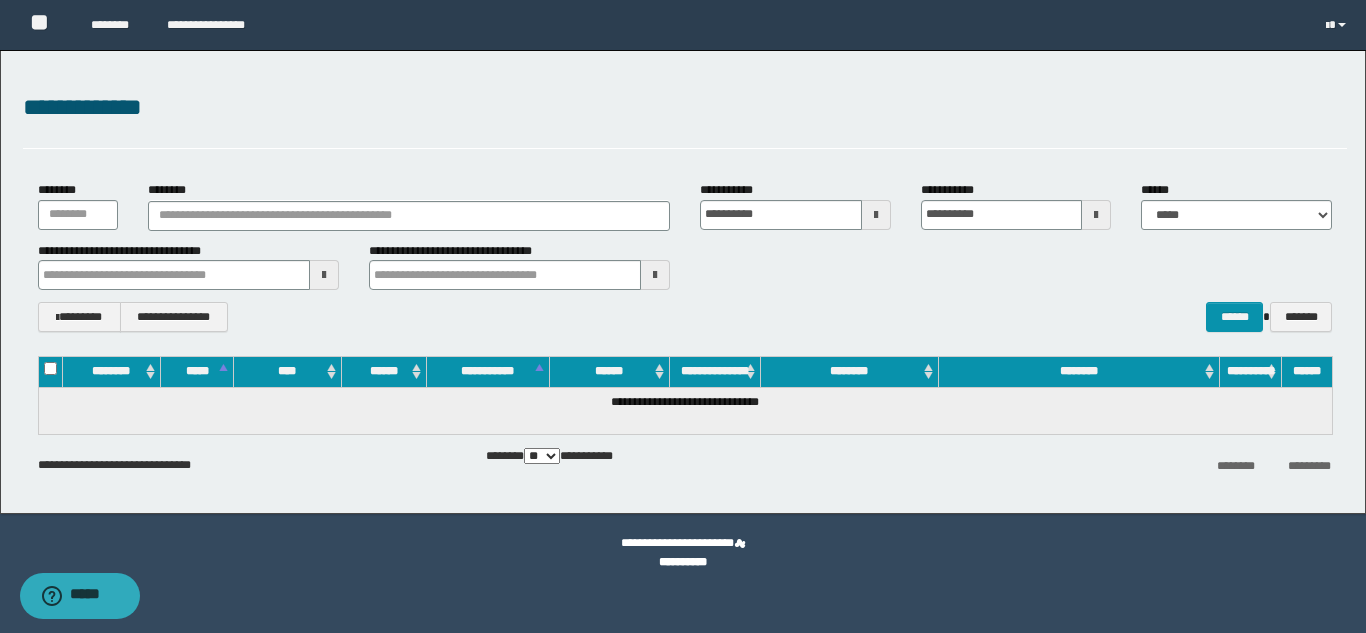 click at bounding box center [876, 215] 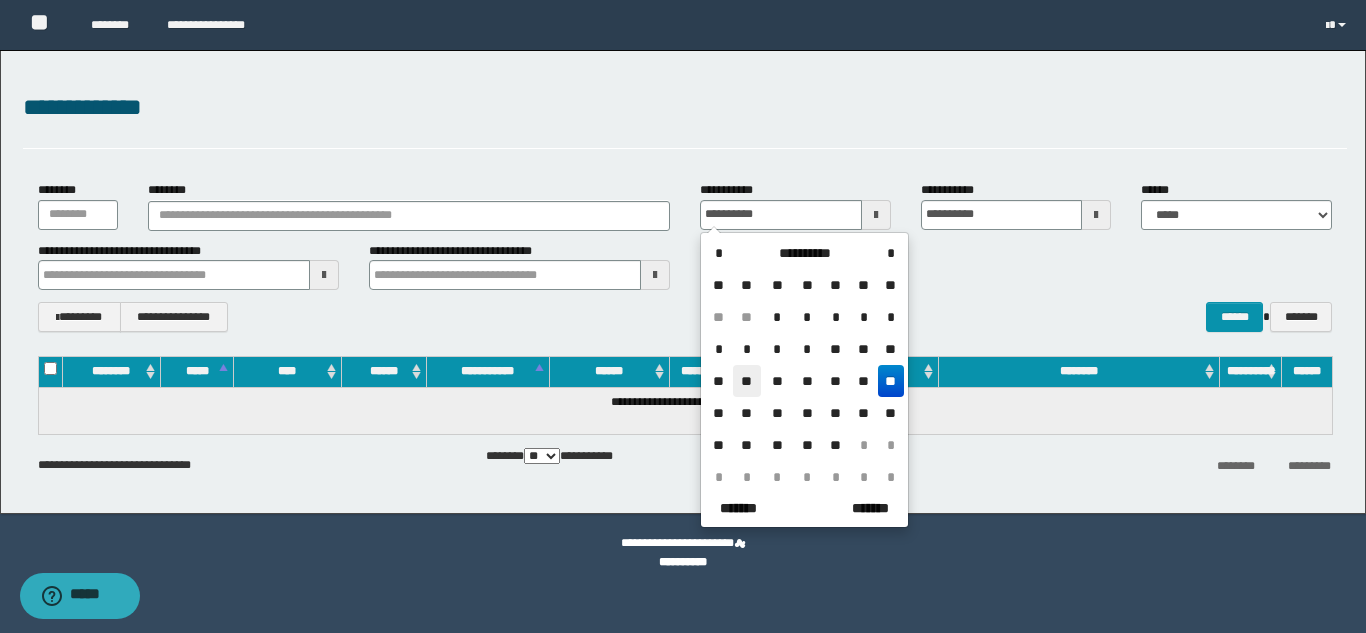 click on "**" at bounding box center (747, 381) 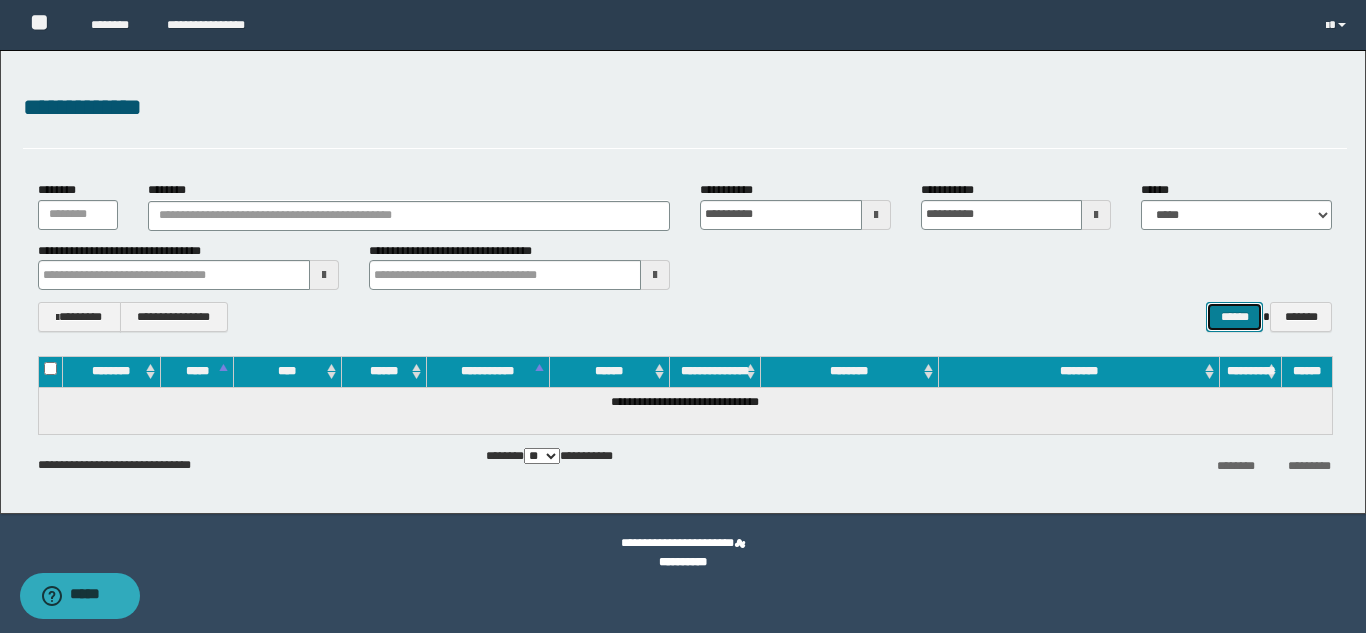 click on "******" at bounding box center (1234, 317) 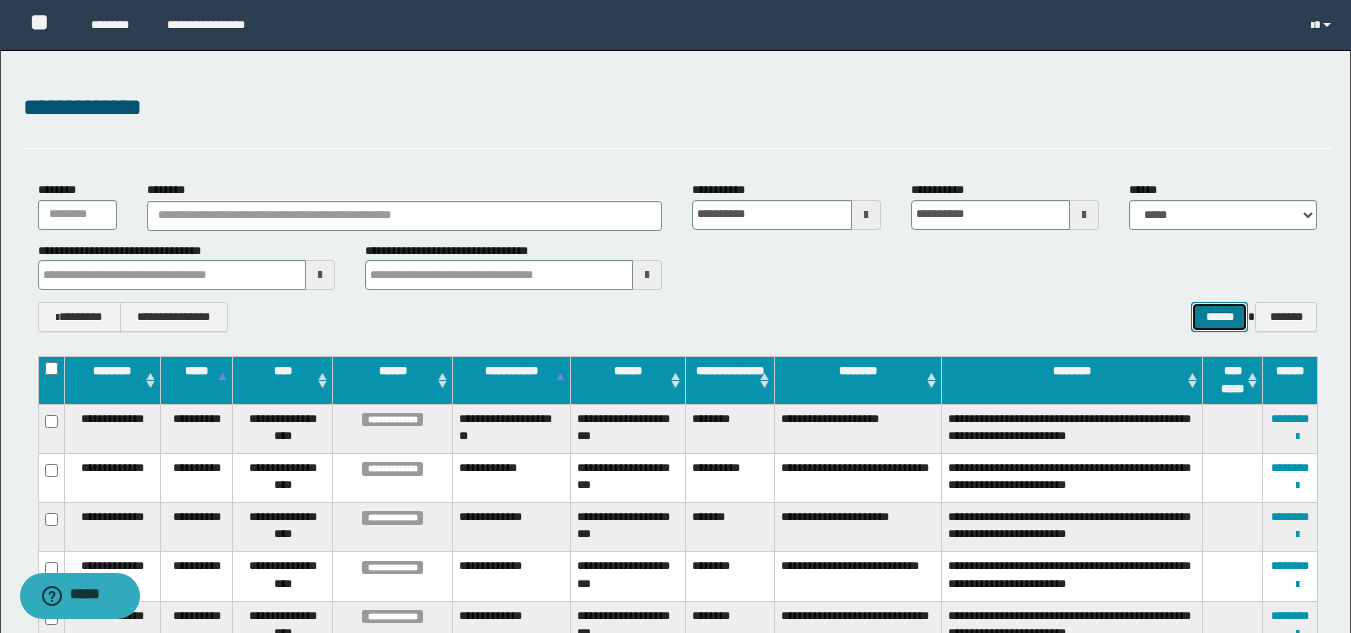 scroll, scrollTop: 600, scrollLeft: 0, axis: vertical 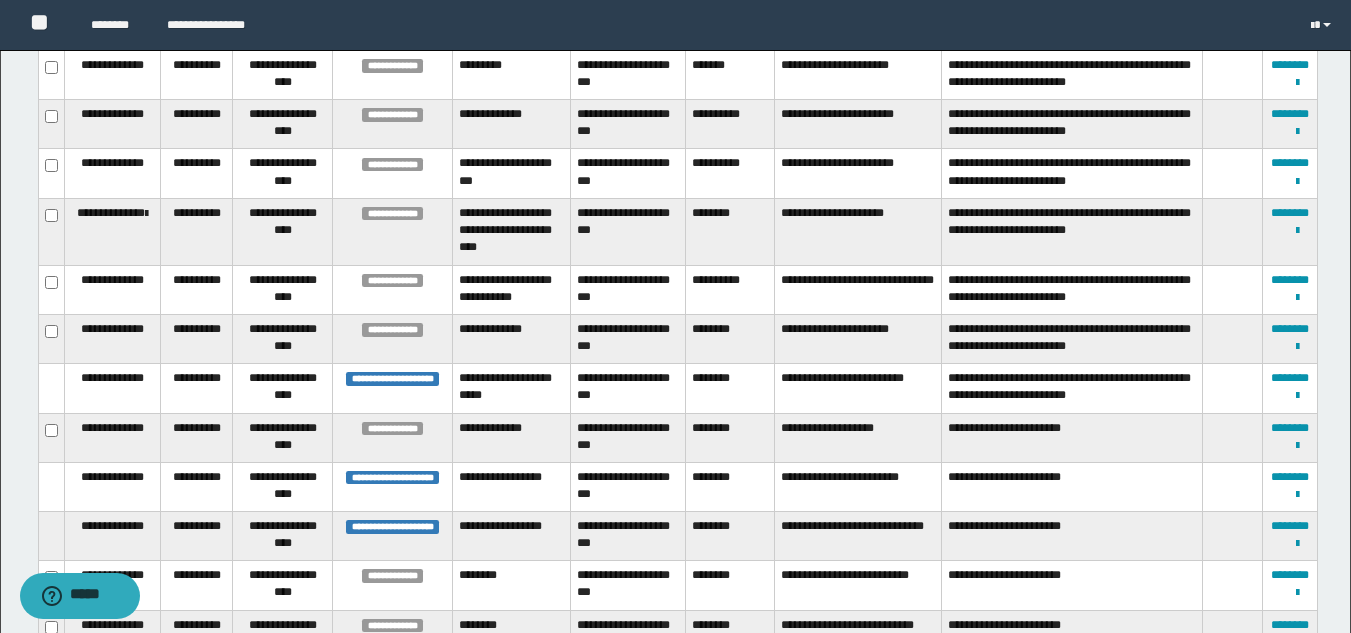 click at bounding box center (1233, 289) 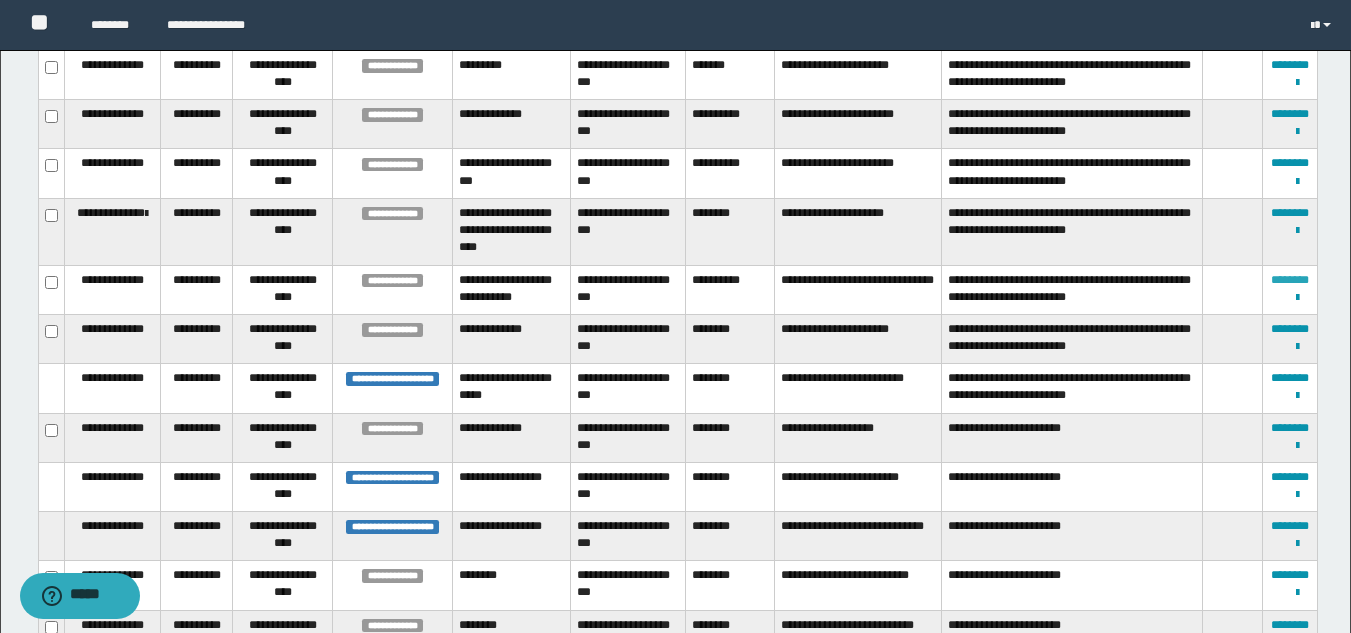 click on "********" at bounding box center (1290, 280) 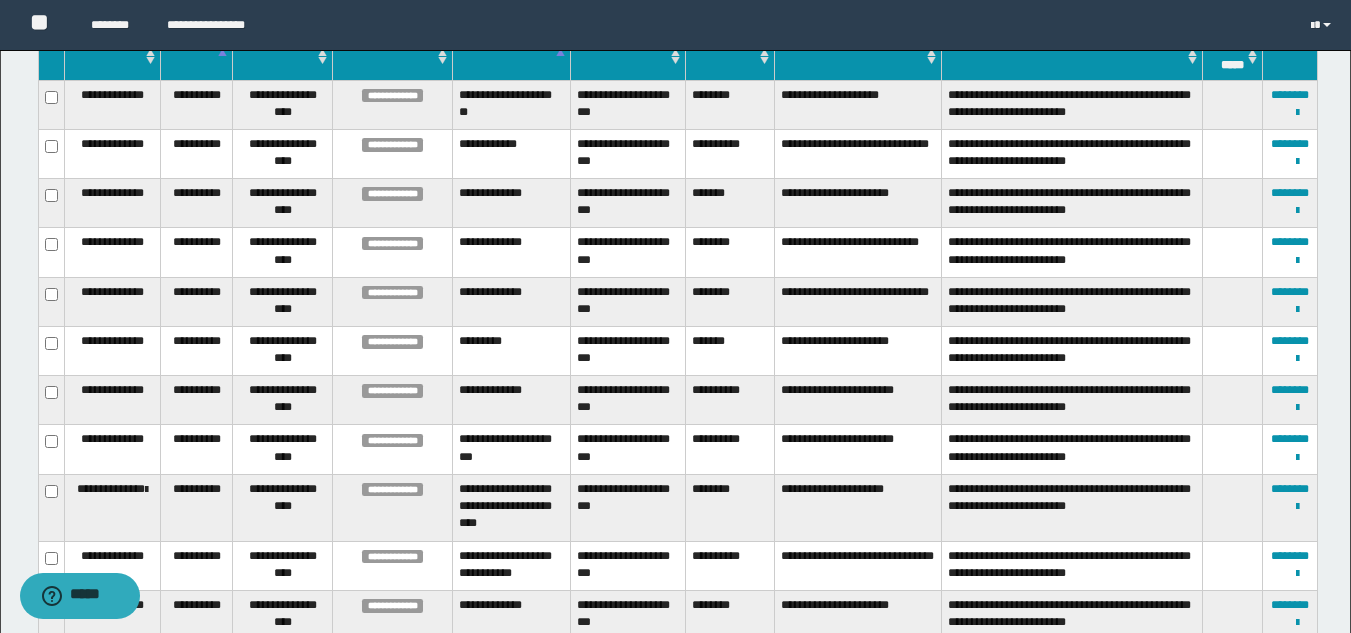 scroll, scrollTop: 783, scrollLeft: 0, axis: vertical 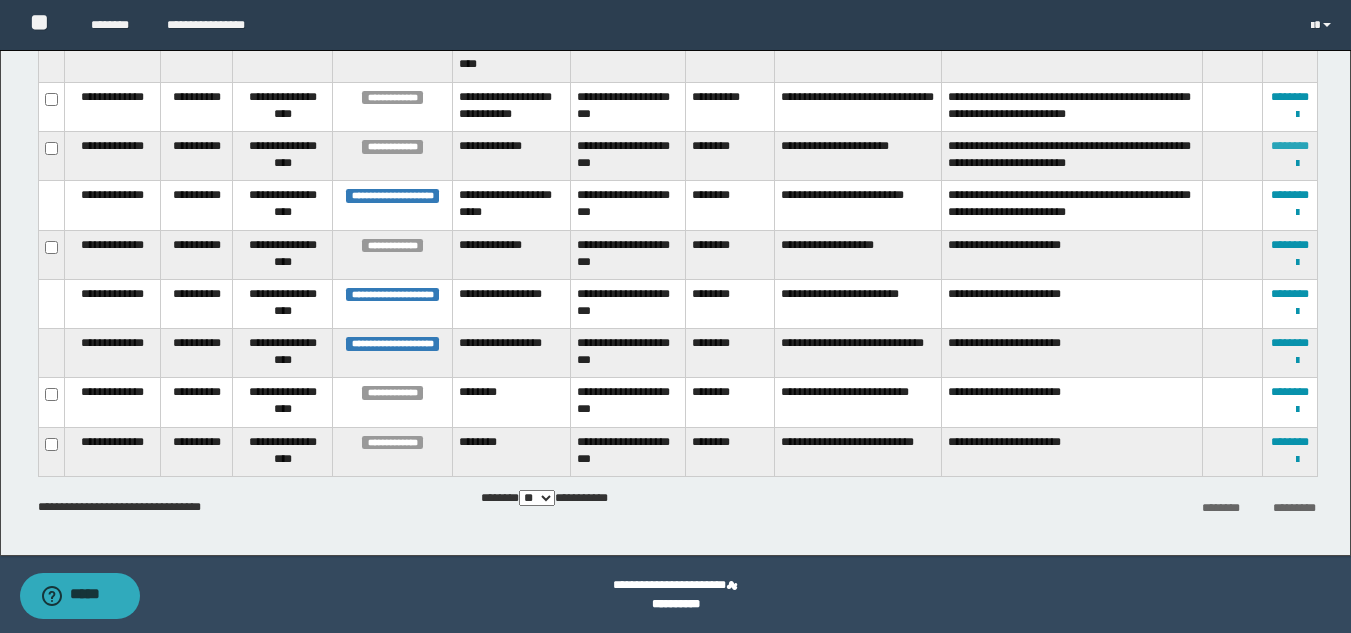 click on "********" at bounding box center (1290, 146) 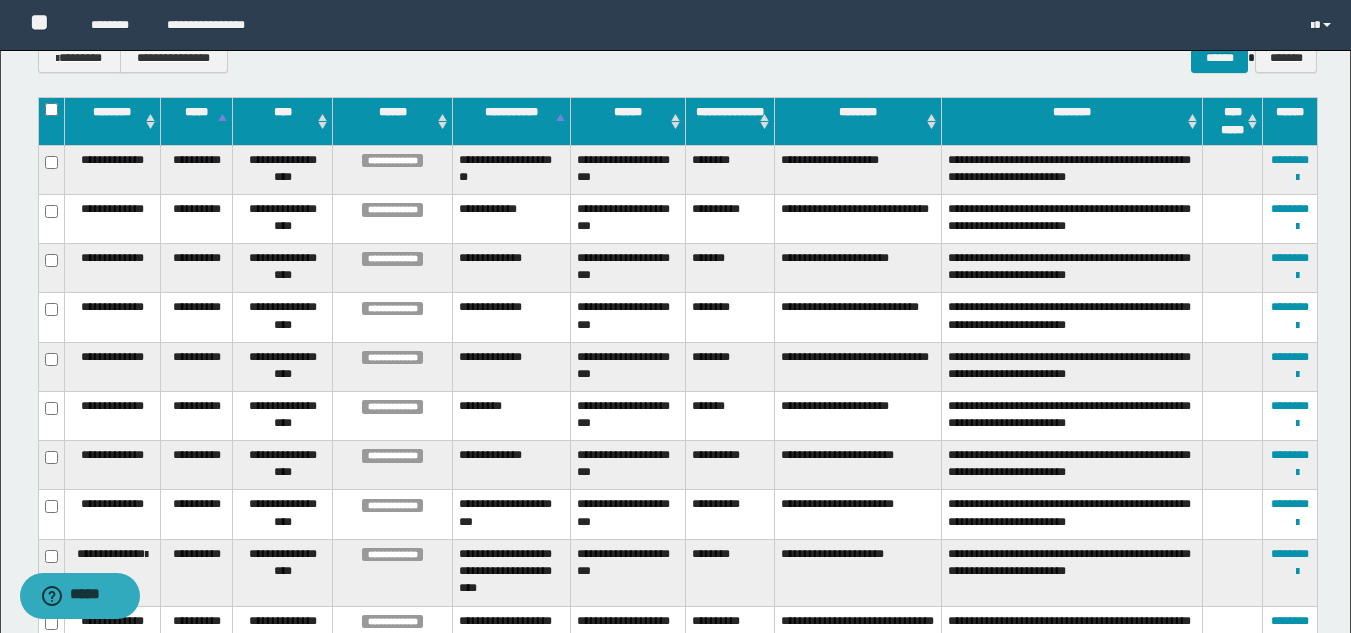 scroll, scrollTop: 783, scrollLeft: 0, axis: vertical 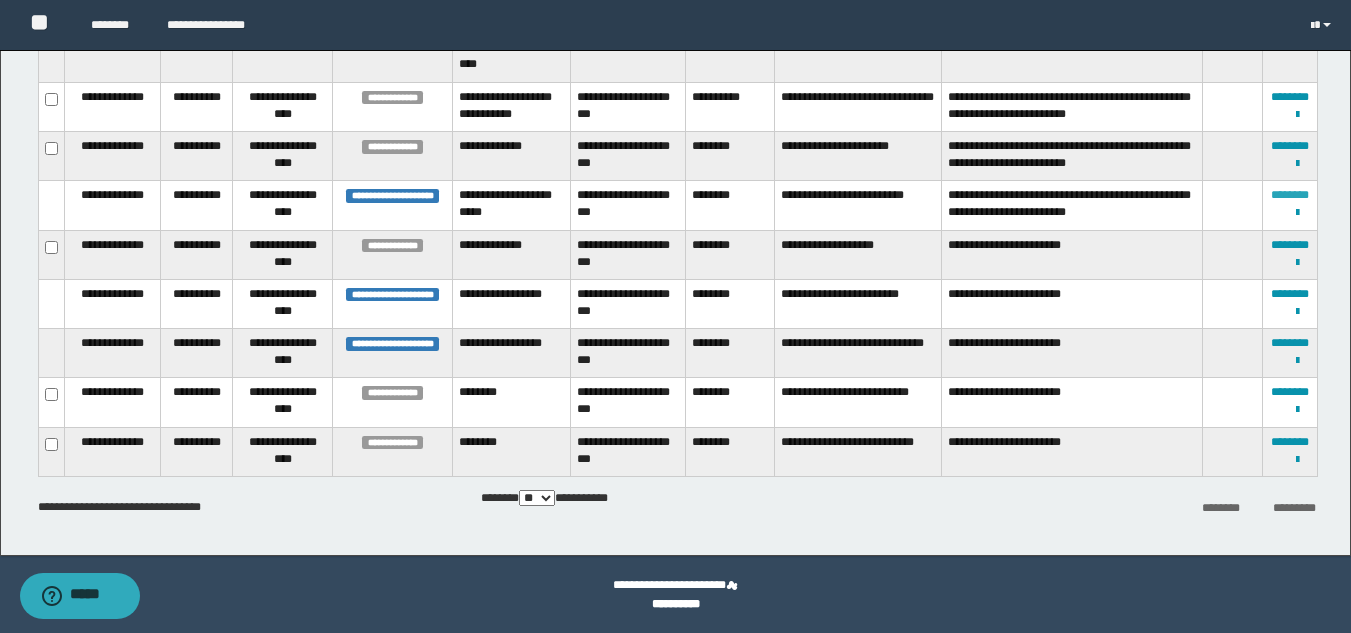 click on "********" at bounding box center (1290, 195) 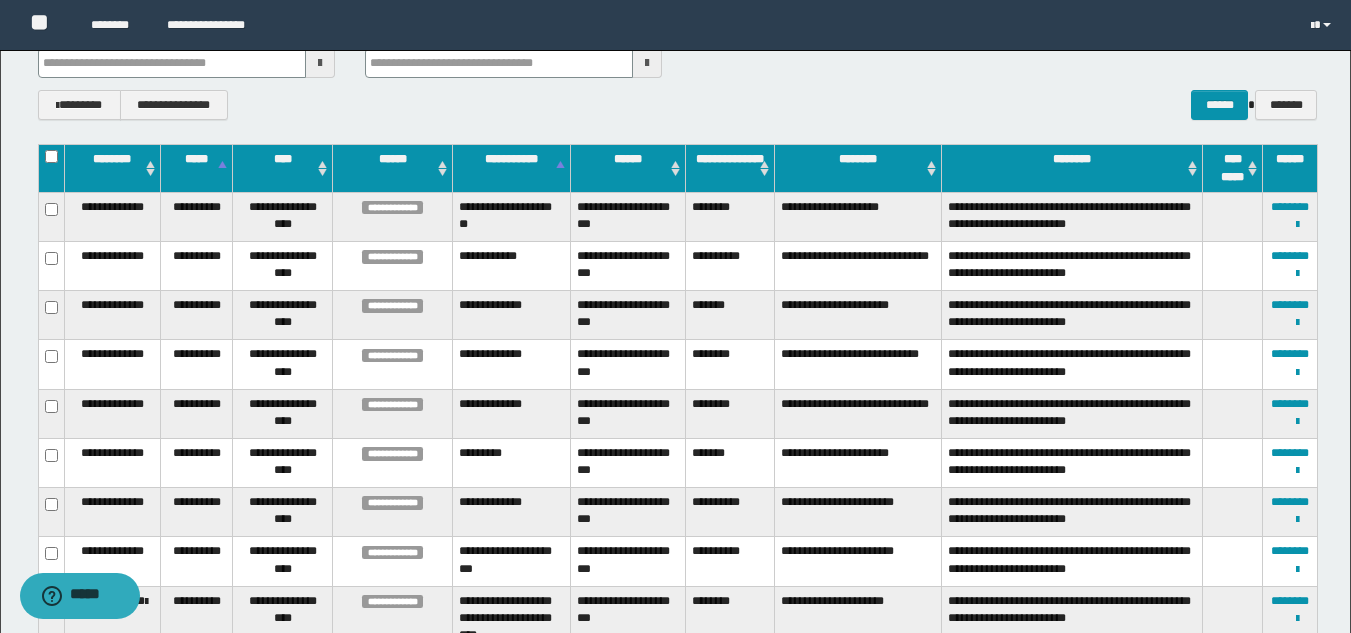 scroll, scrollTop: 783, scrollLeft: 0, axis: vertical 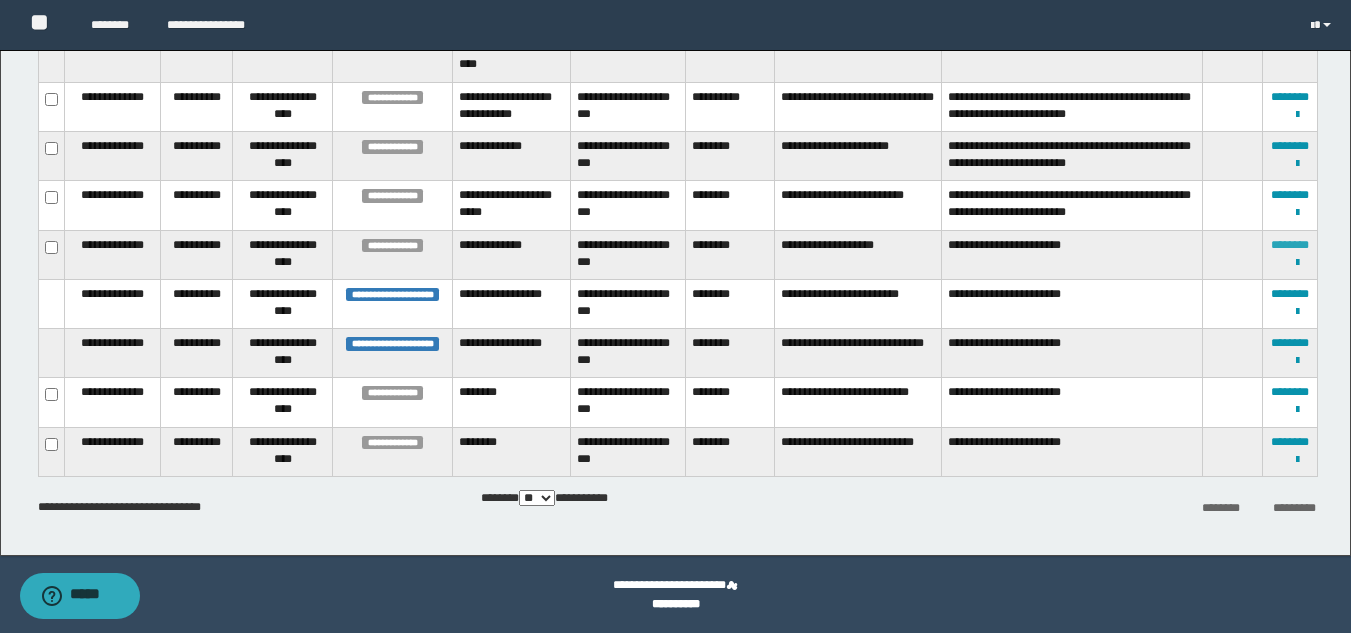 click on "********" at bounding box center (1290, 245) 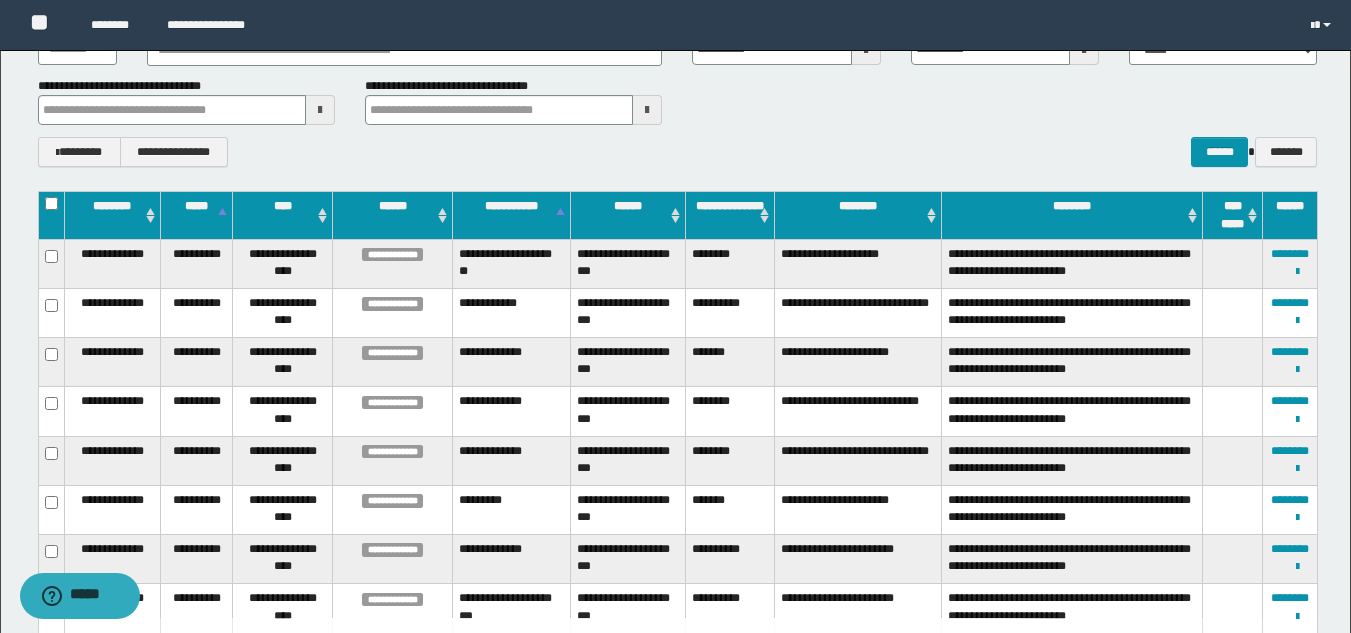 scroll, scrollTop: 765, scrollLeft: 0, axis: vertical 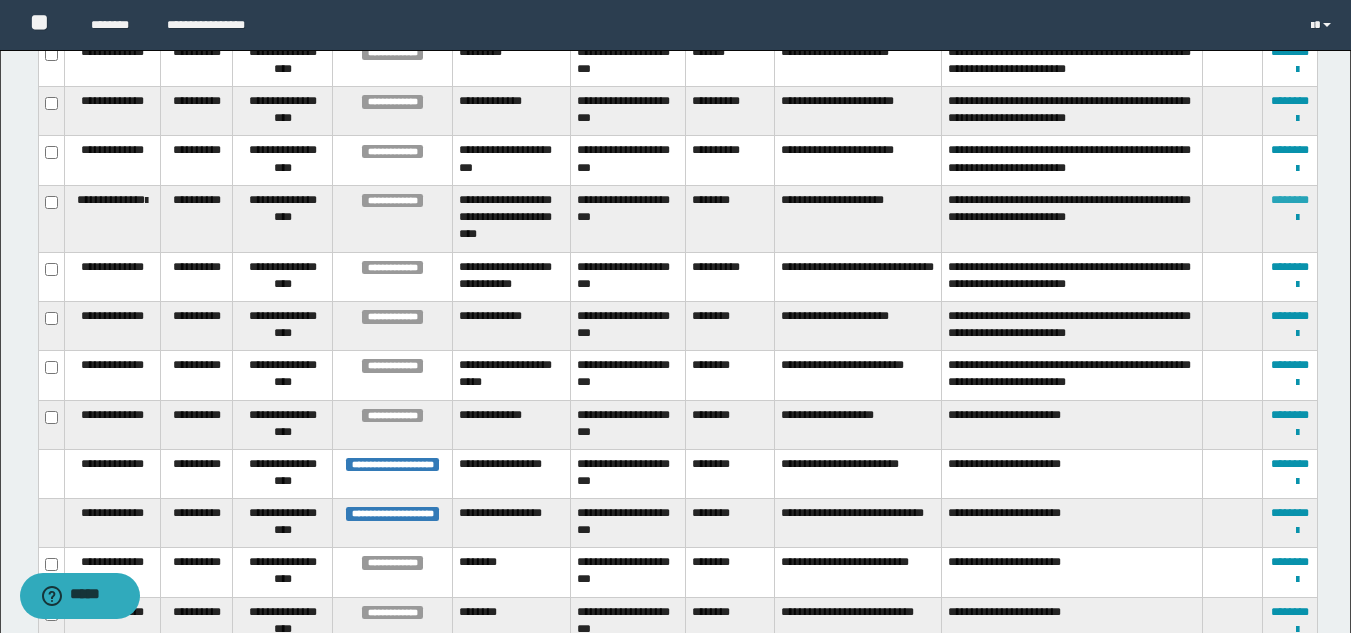 click on "********" at bounding box center [1290, 200] 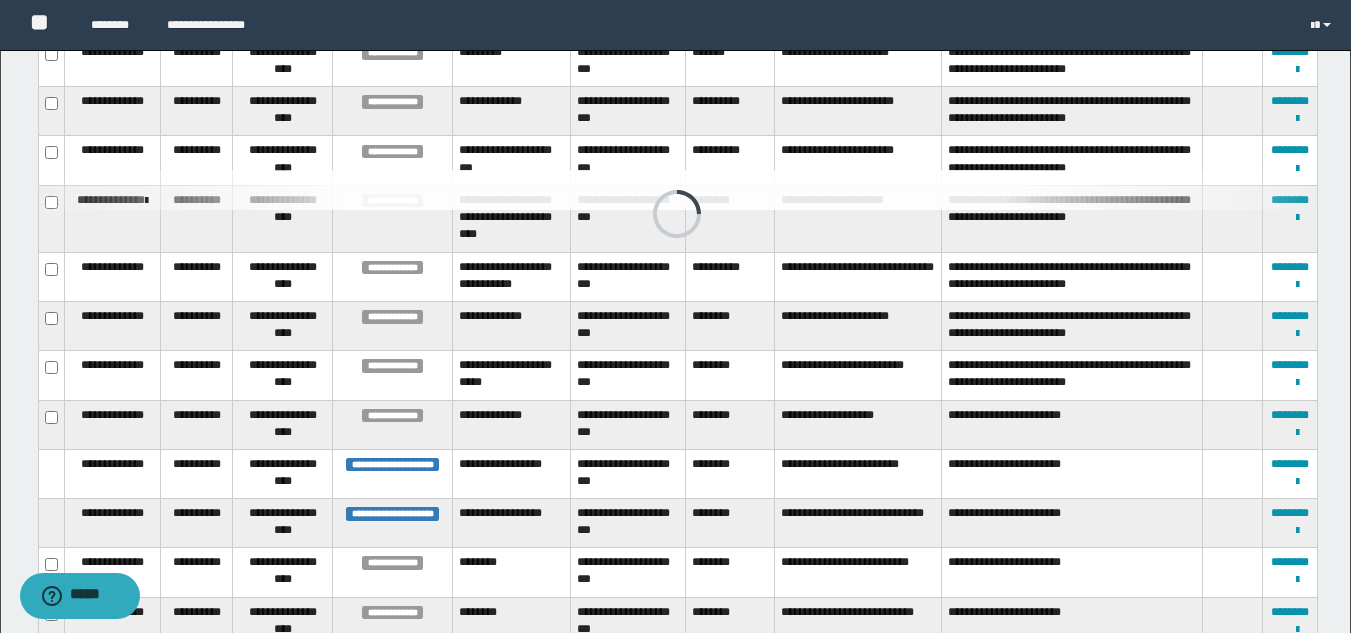 scroll, scrollTop: 405, scrollLeft: 0, axis: vertical 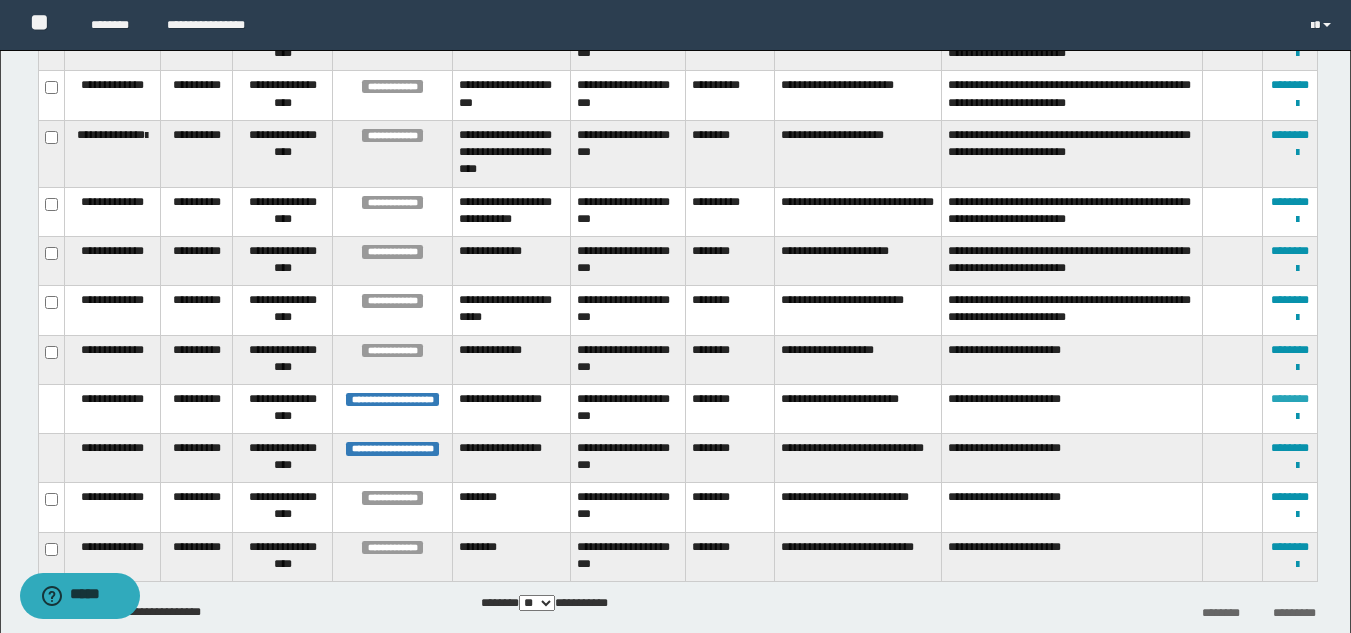 click on "********" at bounding box center [1290, 399] 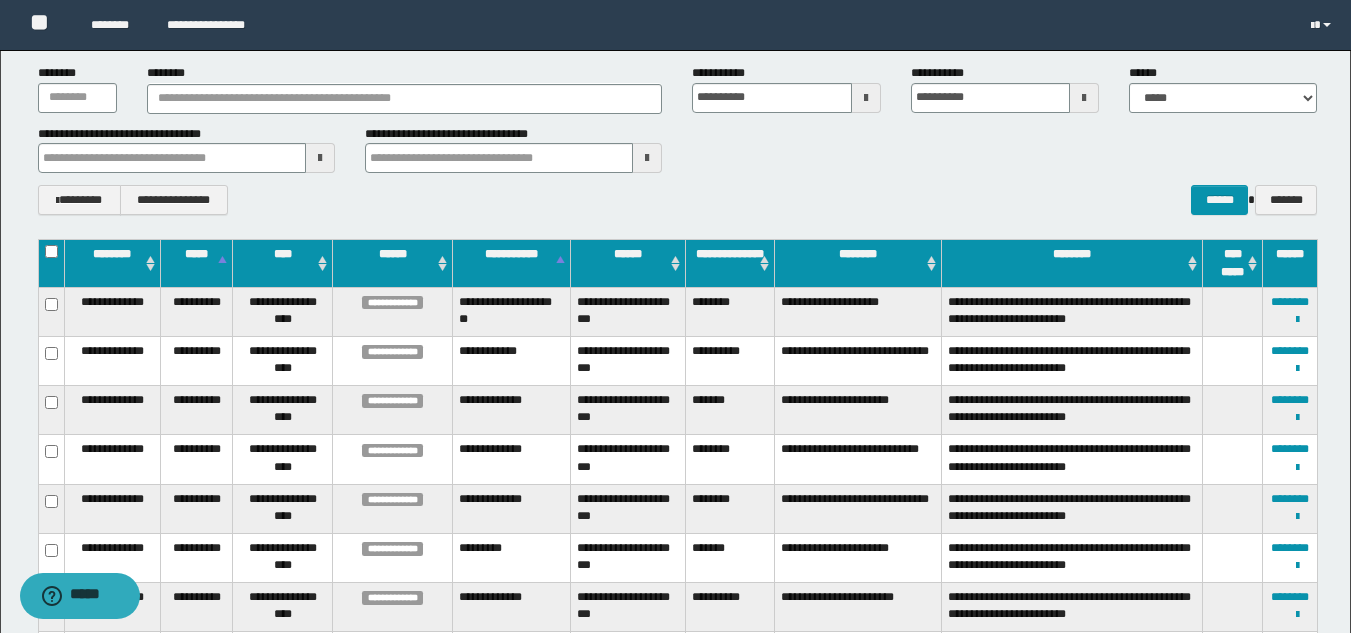 scroll, scrollTop: 717, scrollLeft: 0, axis: vertical 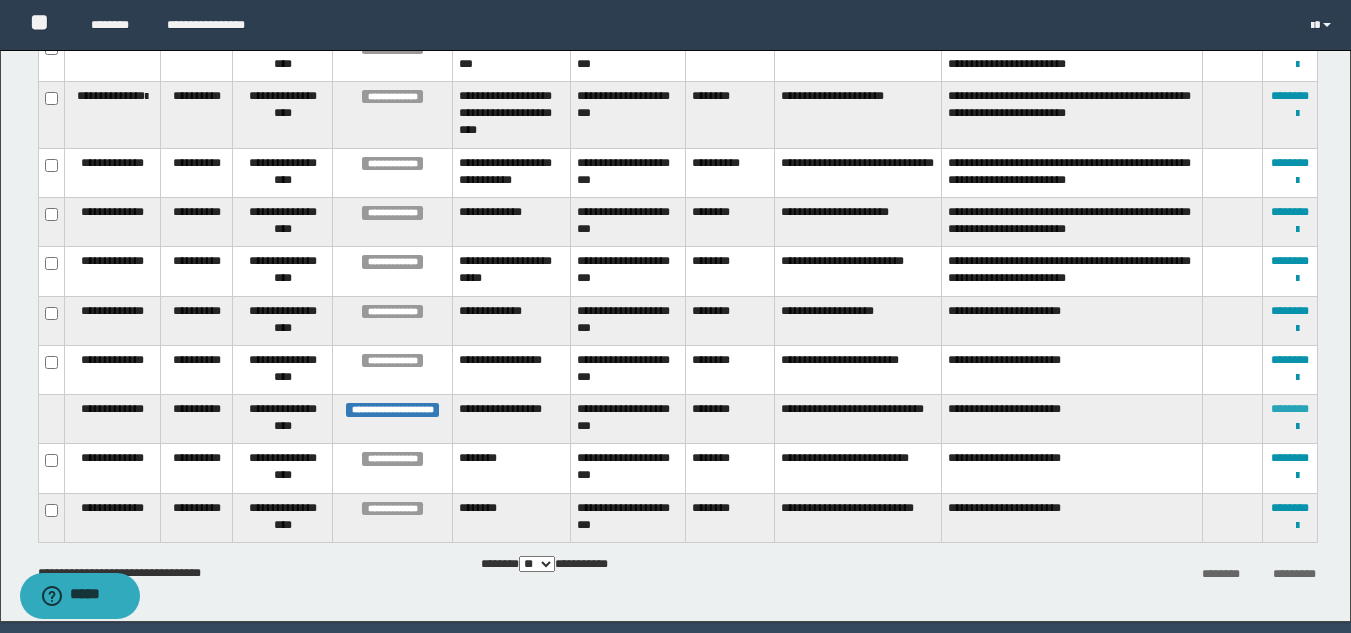click on "********" at bounding box center (1290, 409) 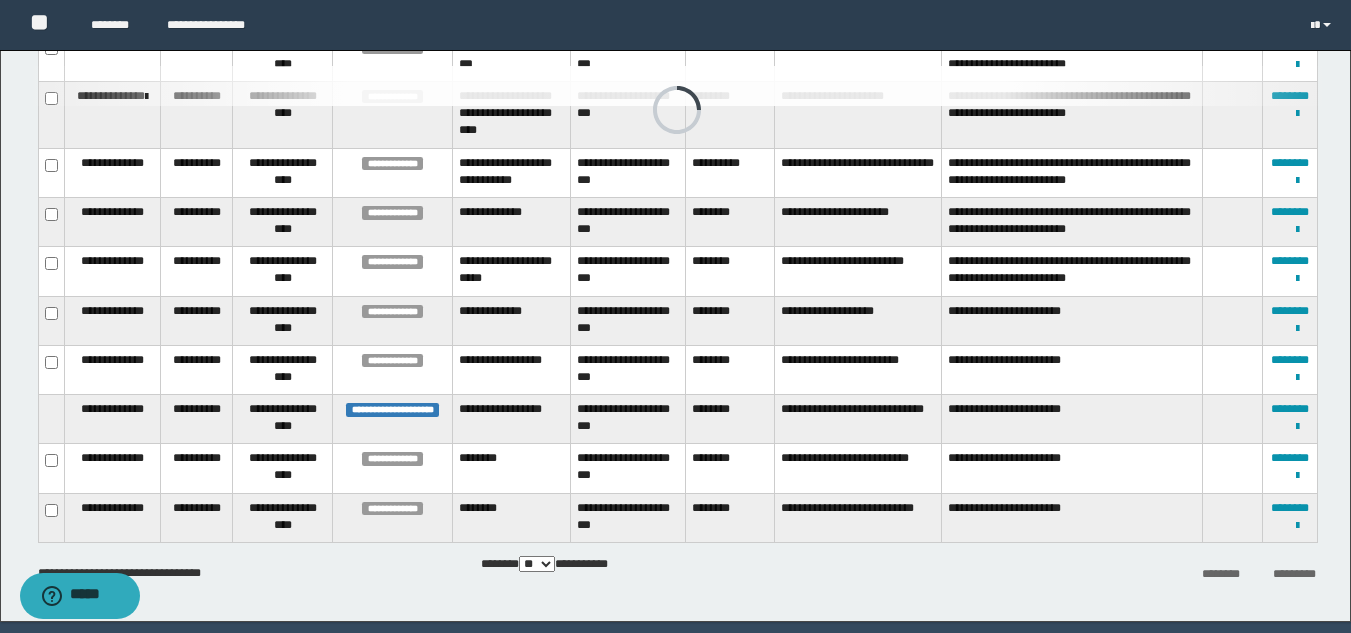 scroll, scrollTop: 70, scrollLeft: 0, axis: vertical 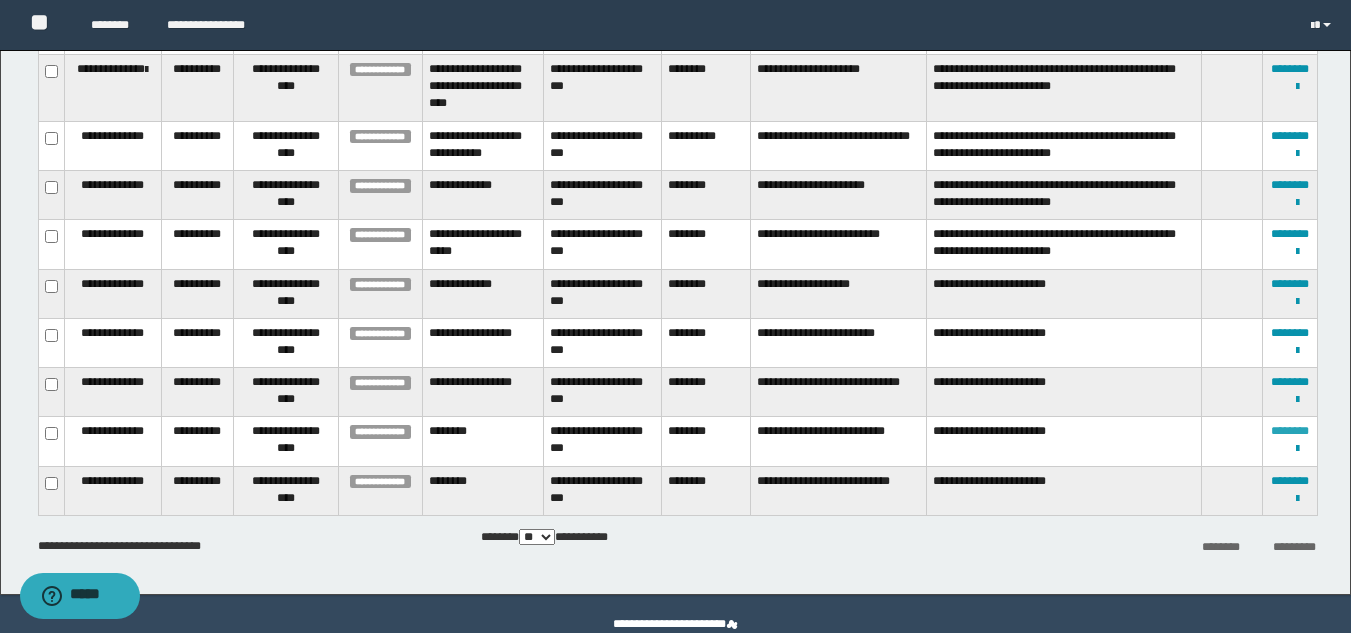 click on "********" at bounding box center (1290, 431) 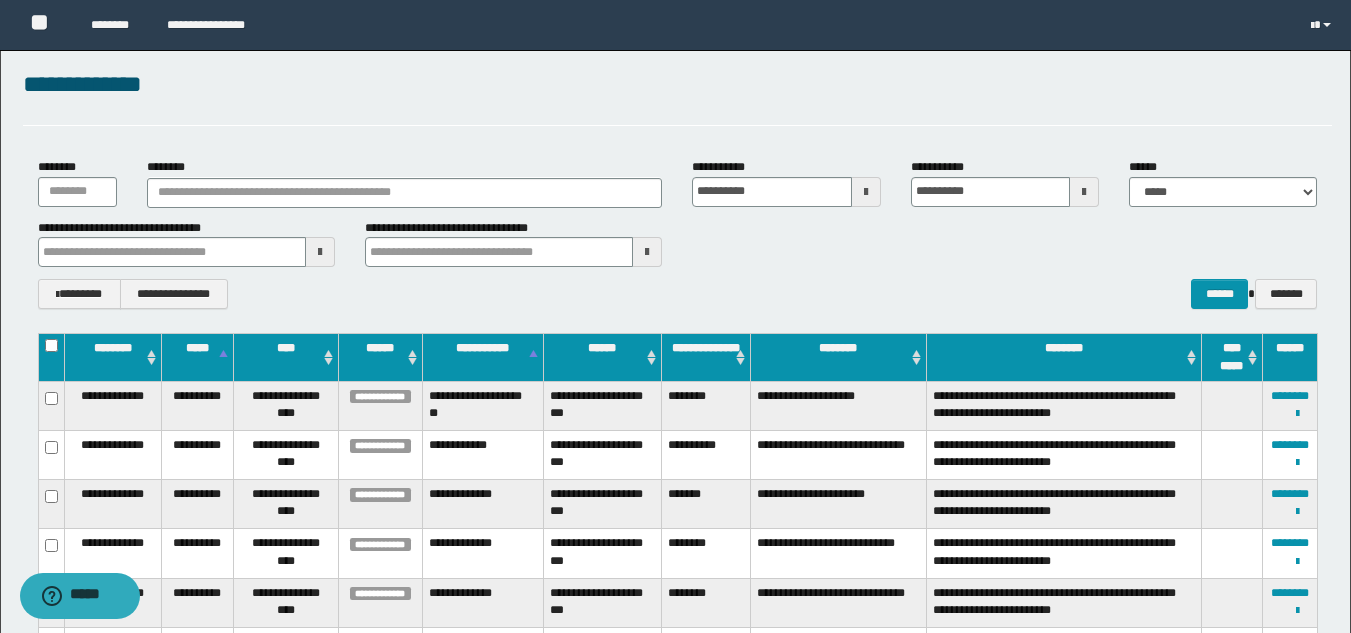 scroll, scrollTop: 783, scrollLeft: 0, axis: vertical 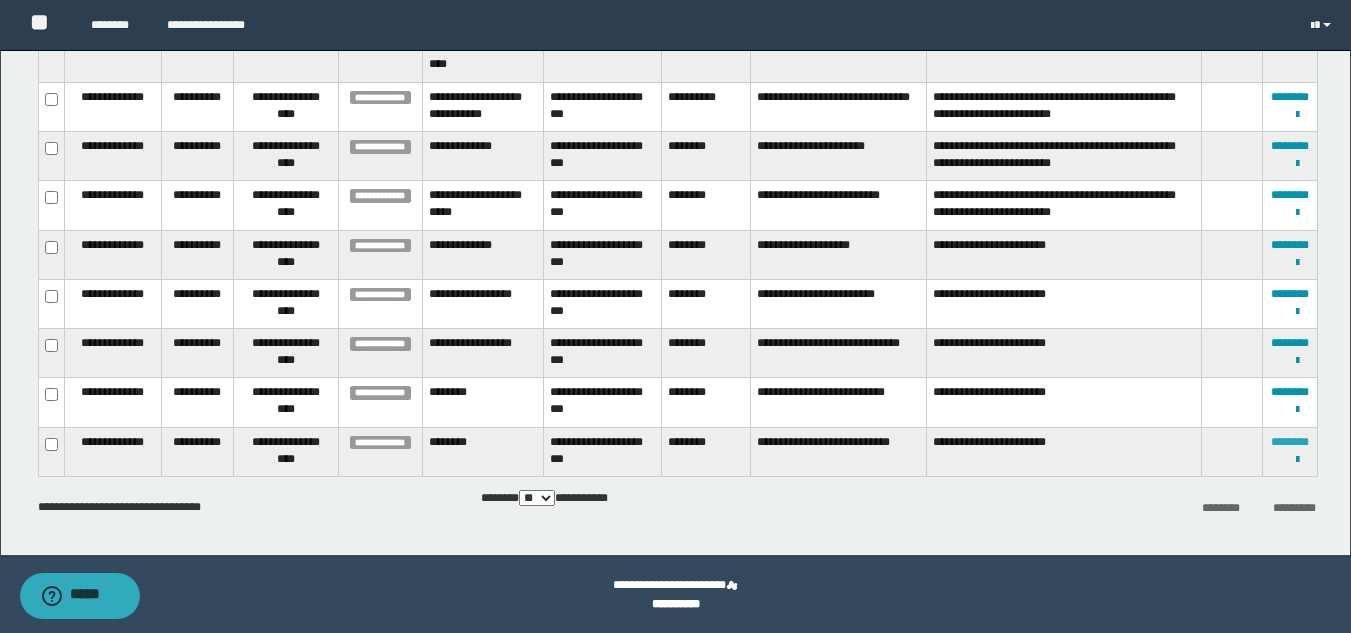 click on "********" at bounding box center [1290, 442] 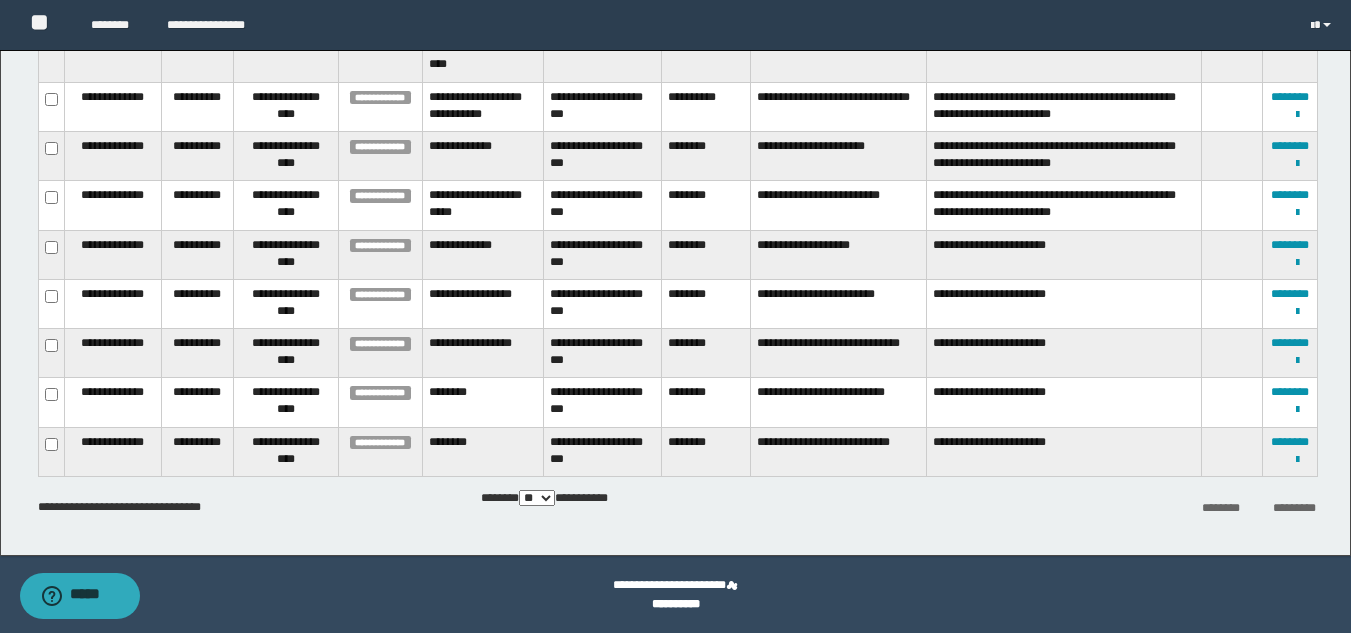 scroll, scrollTop: 0, scrollLeft: 0, axis: both 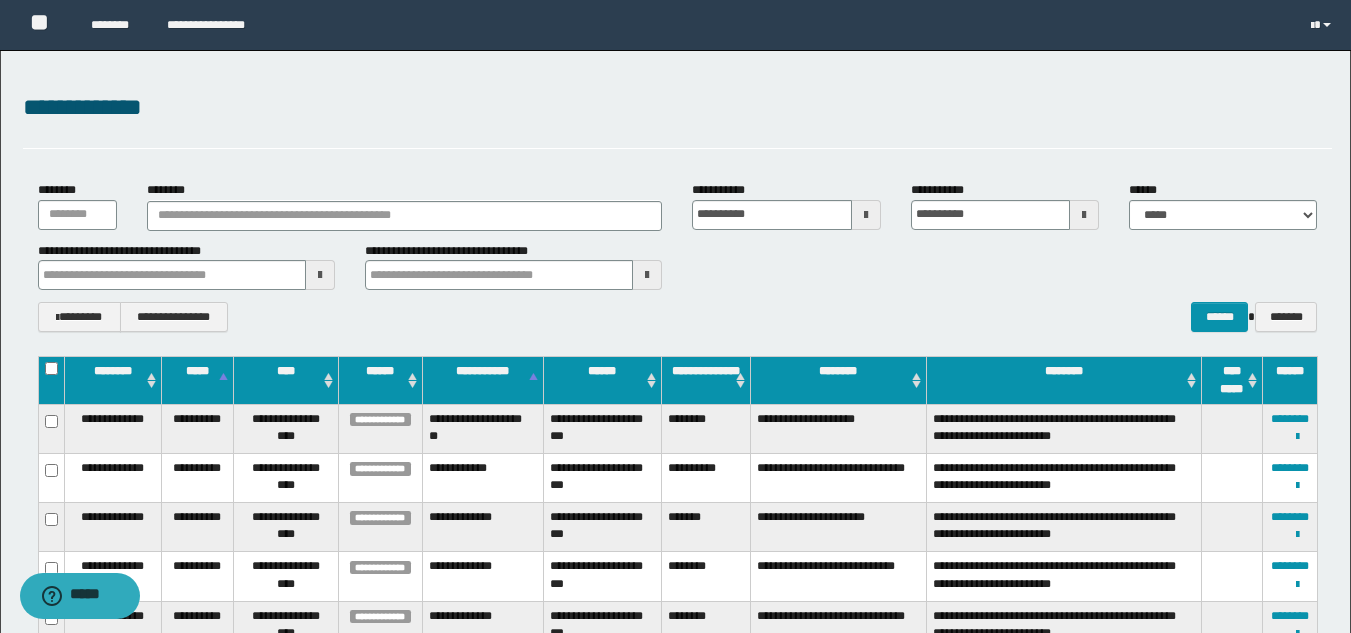 click at bounding box center (866, 215) 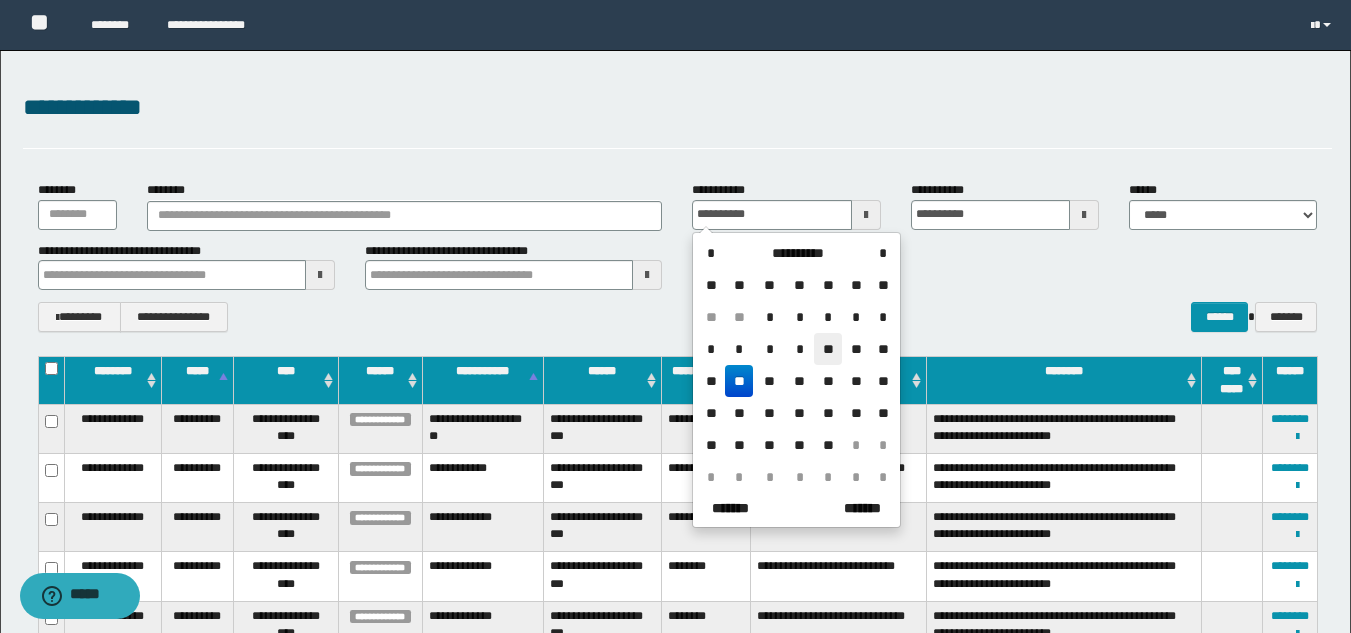click on "**" at bounding box center (828, 349) 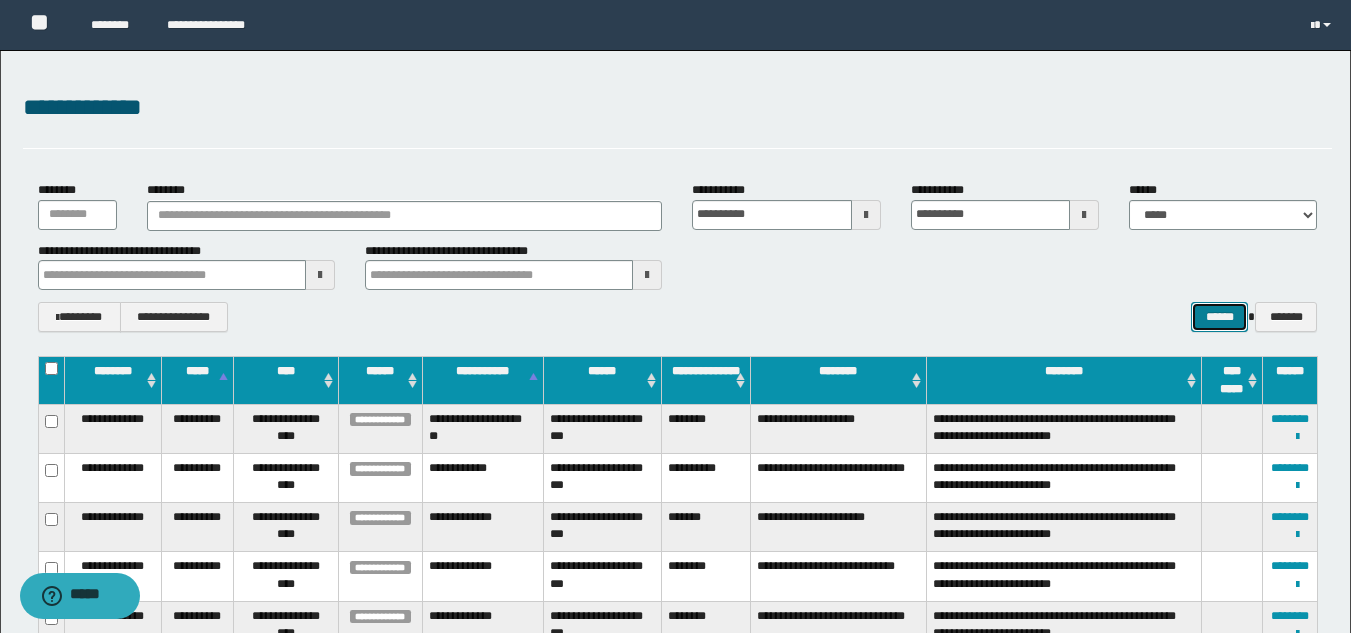 click on "******" at bounding box center [1219, 317] 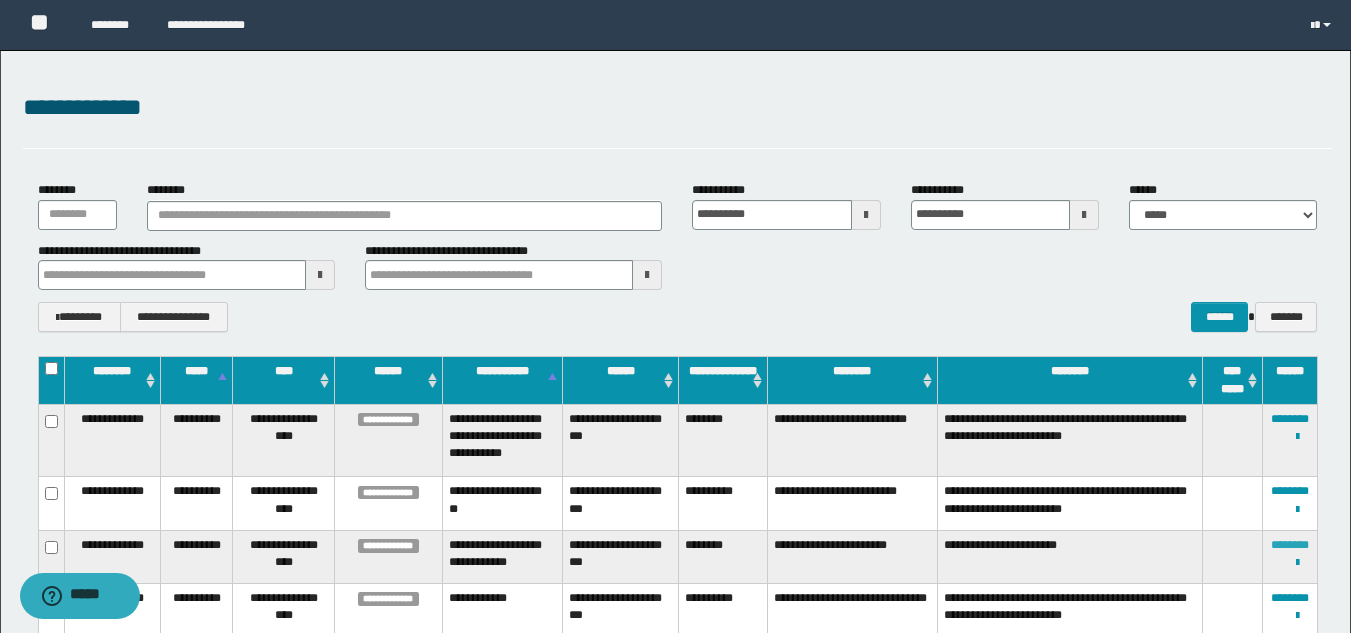 click on "********" at bounding box center (1290, 545) 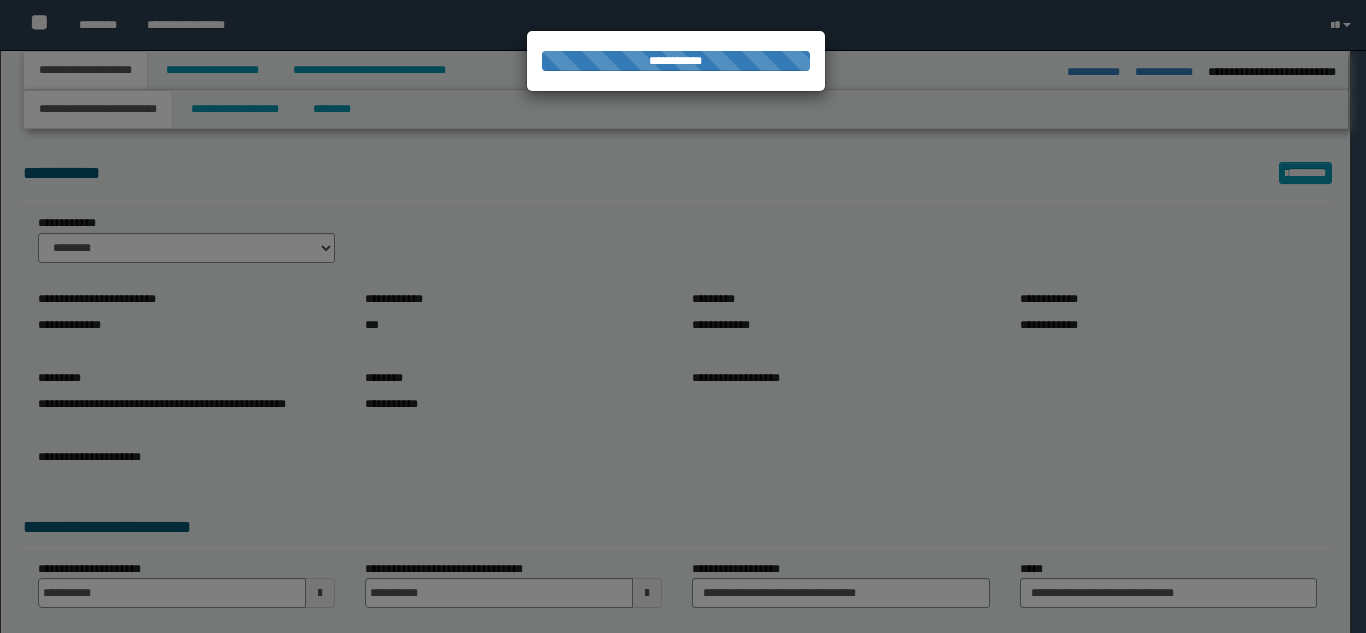 select on "*" 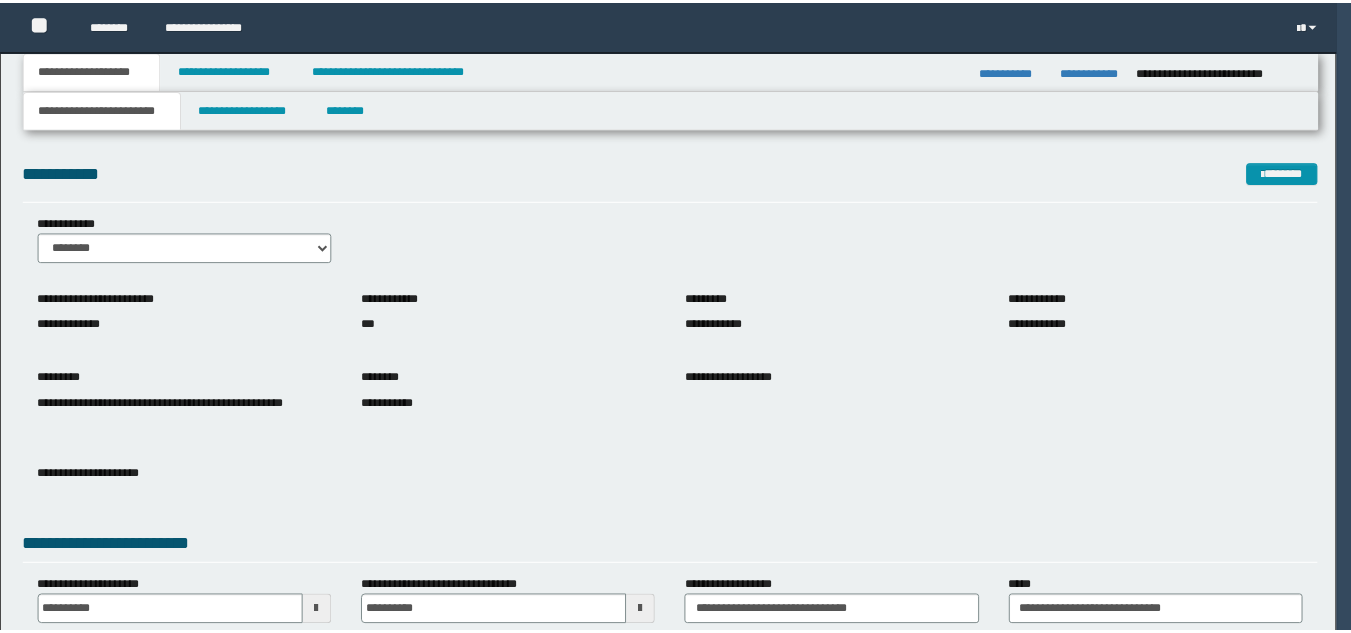 scroll, scrollTop: 0, scrollLeft: 0, axis: both 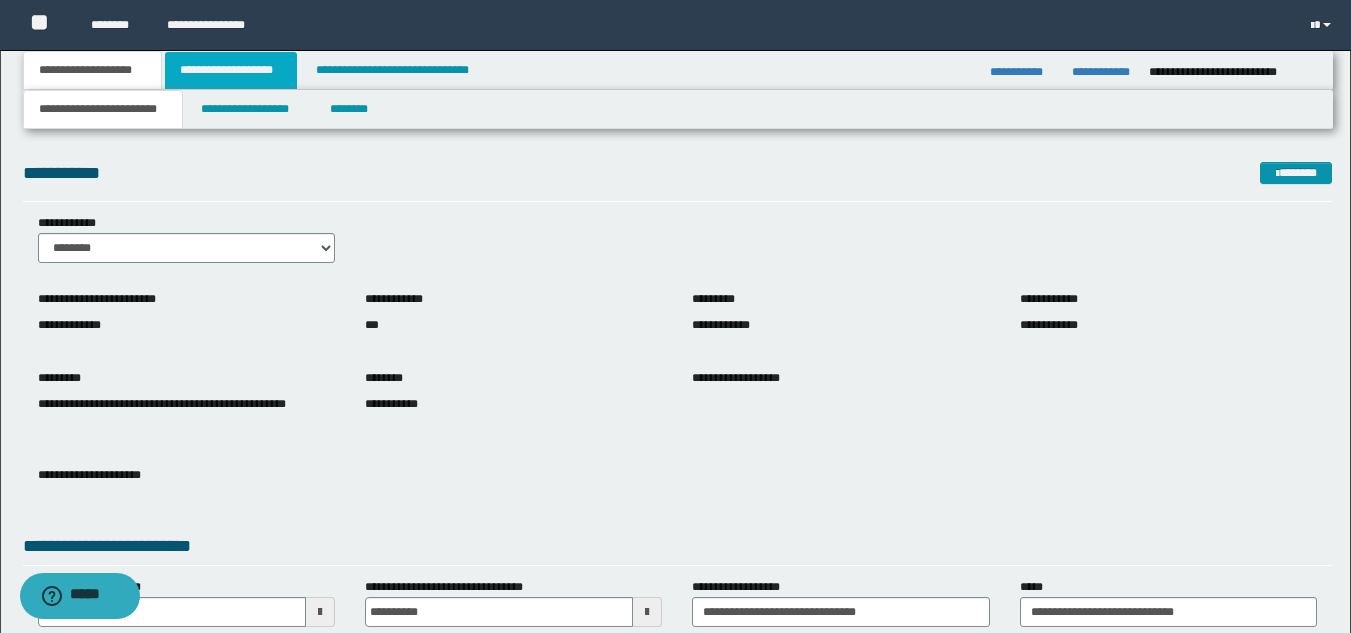 click on "**********" at bounding box center (231, 70) 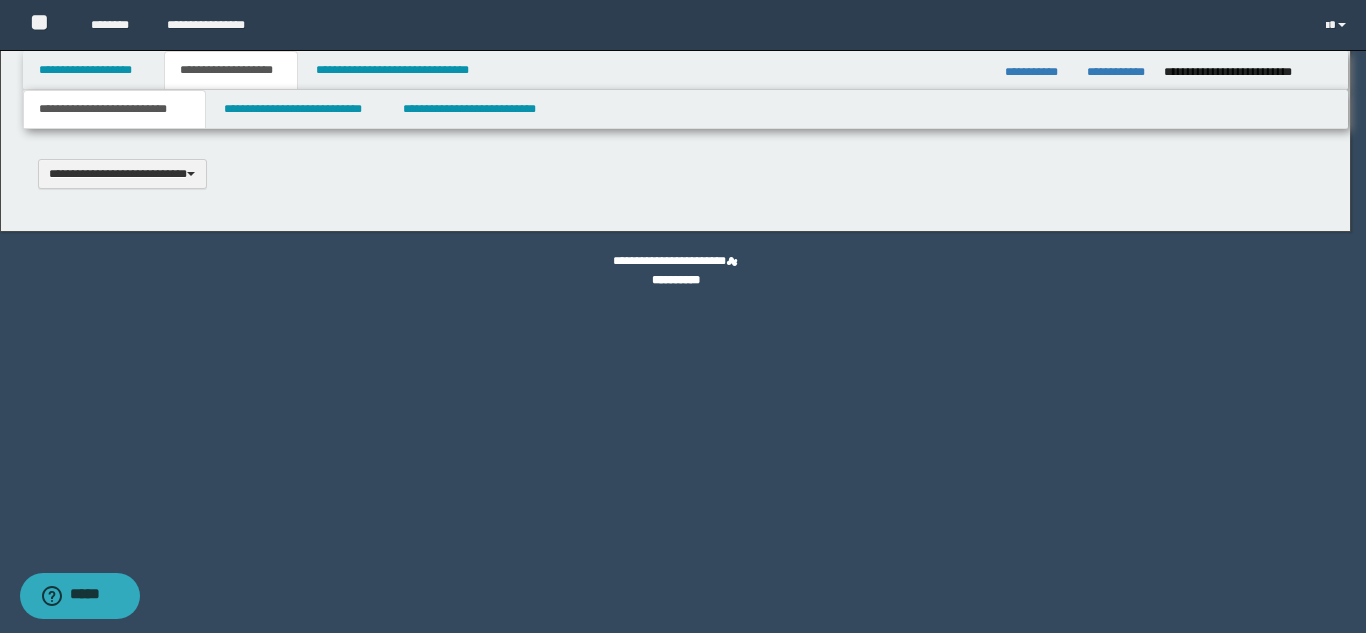scroll, scrollTop: 0, scrollLeft: 0, axis: both 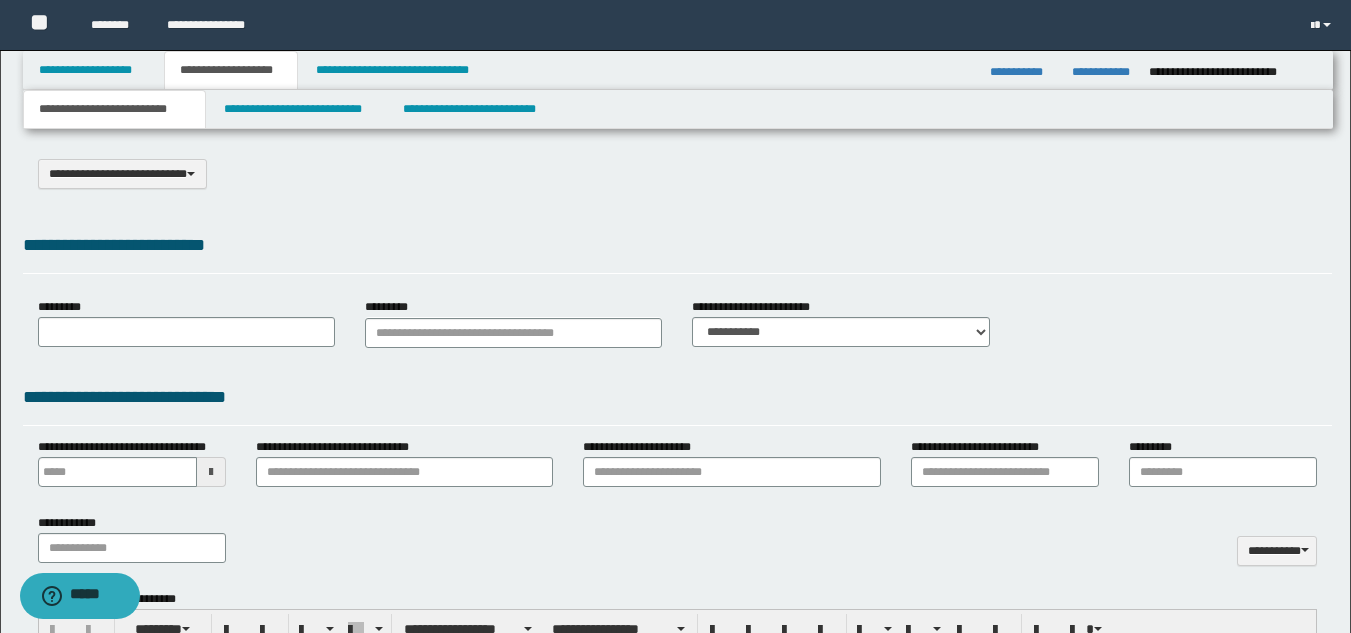 select on "*" 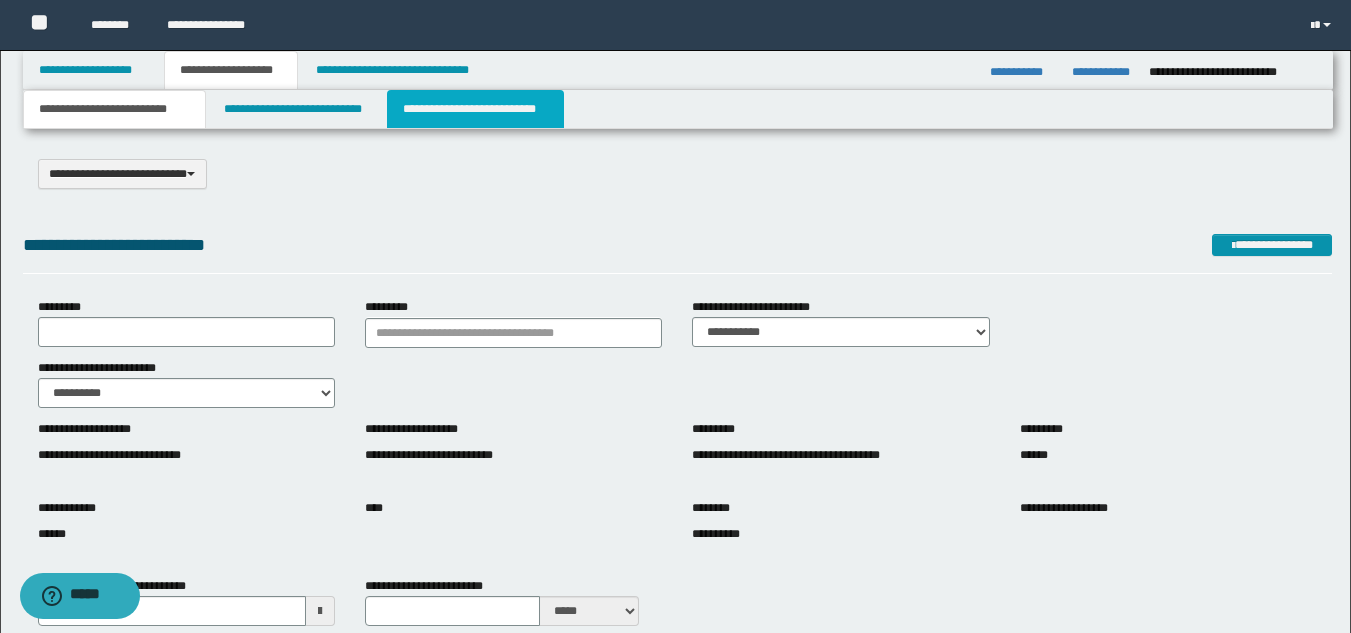 click on "**********" at bounding box center (475, 109) 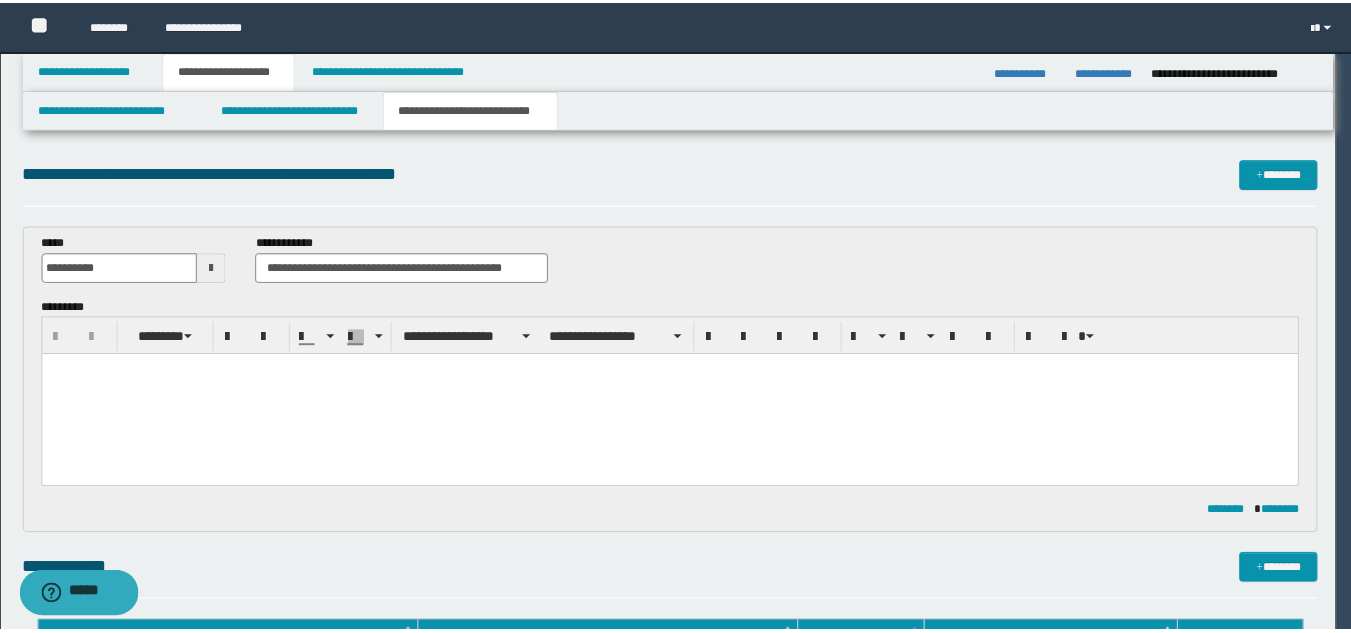 scroll, scrollTop: 0, scrollLeft: 0, axis: both 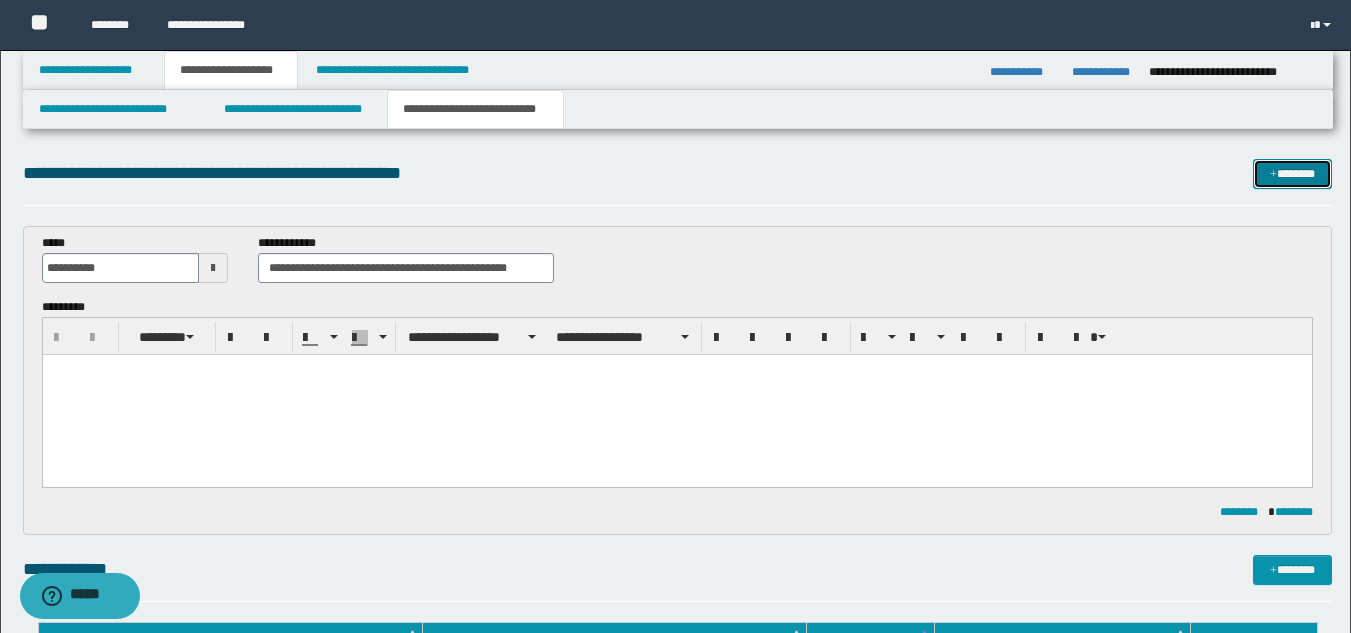 click on "*******" at bounding box center [1292, 174] 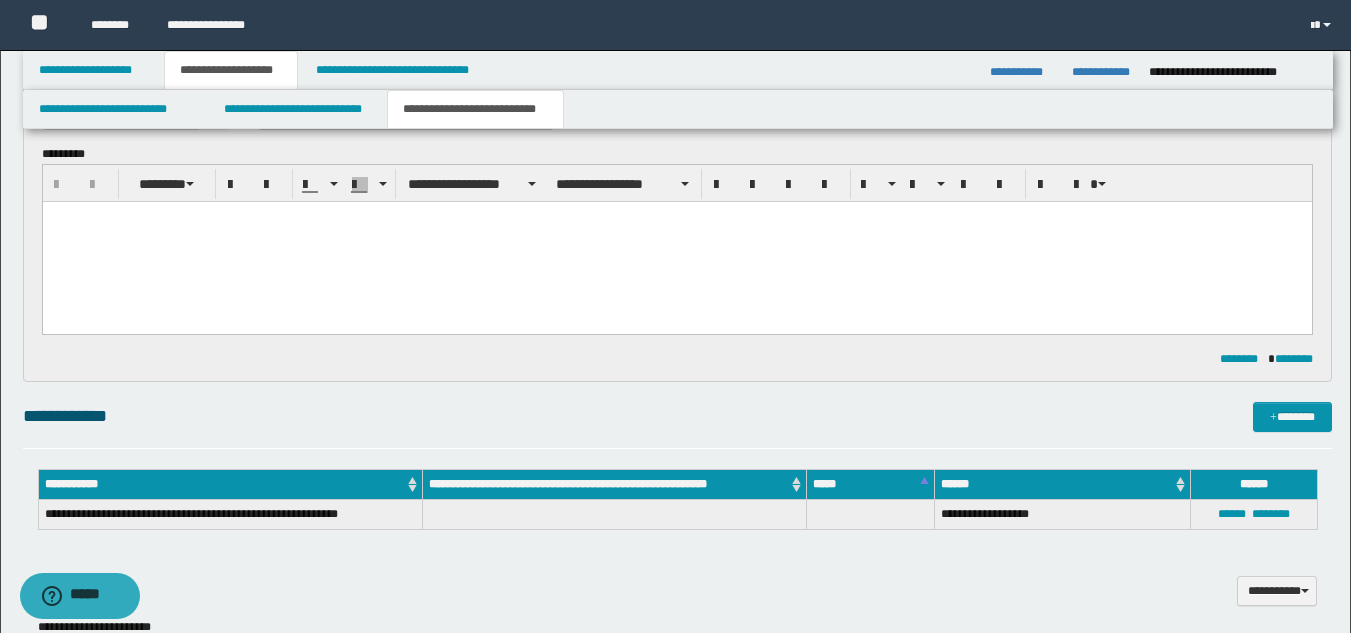 scroll, scrollTop: 0, scrollLeft: 0, axis: both 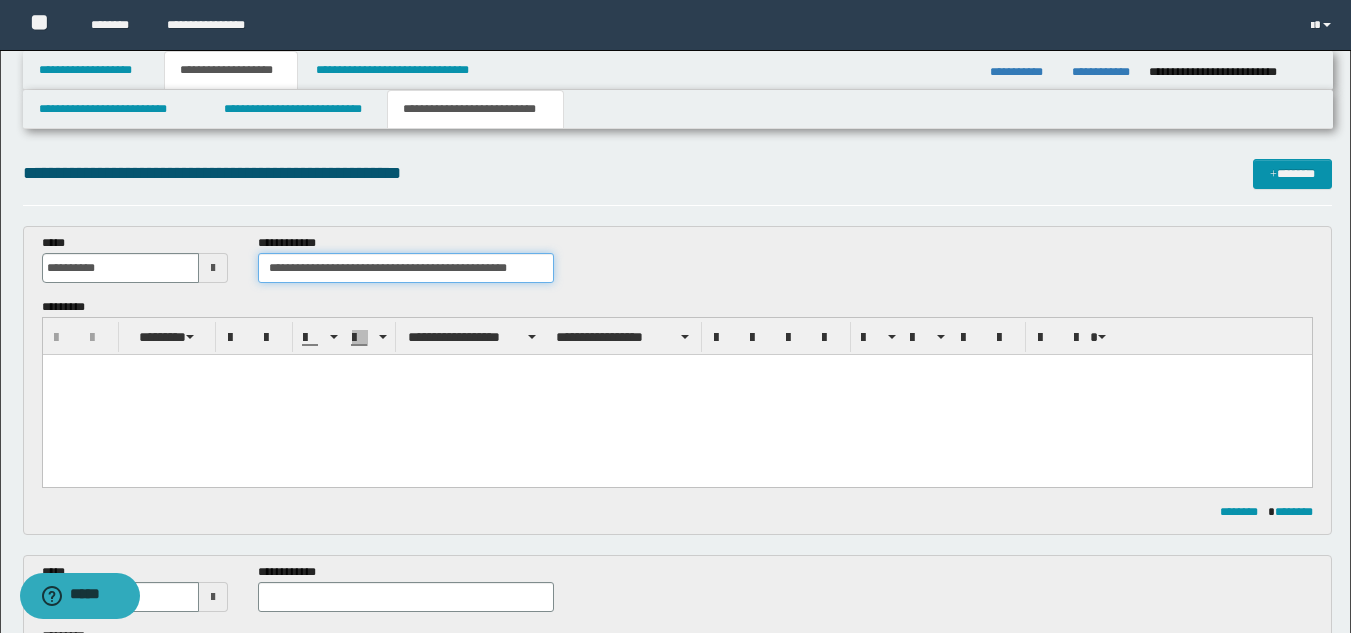 drag, startPoint x: 267, startPoint y: 271, endPoint x: 541, endPoint y: 268, distance: 274.01642 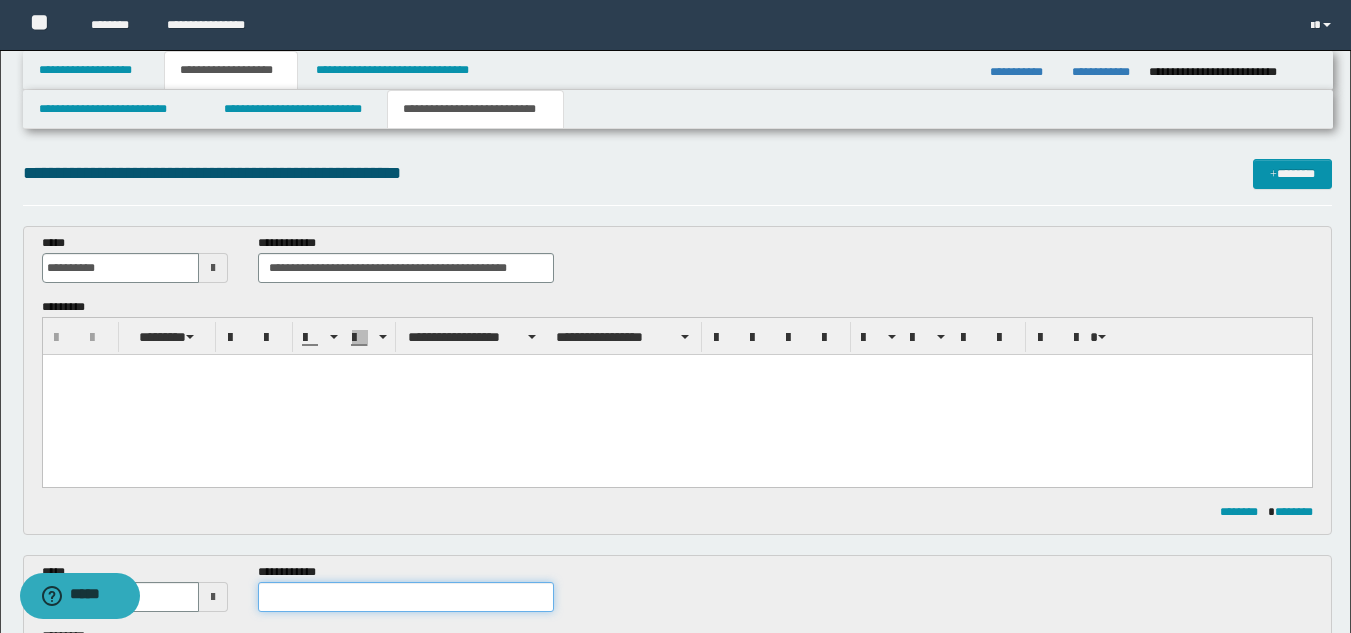click at bounding box center [405, 597] 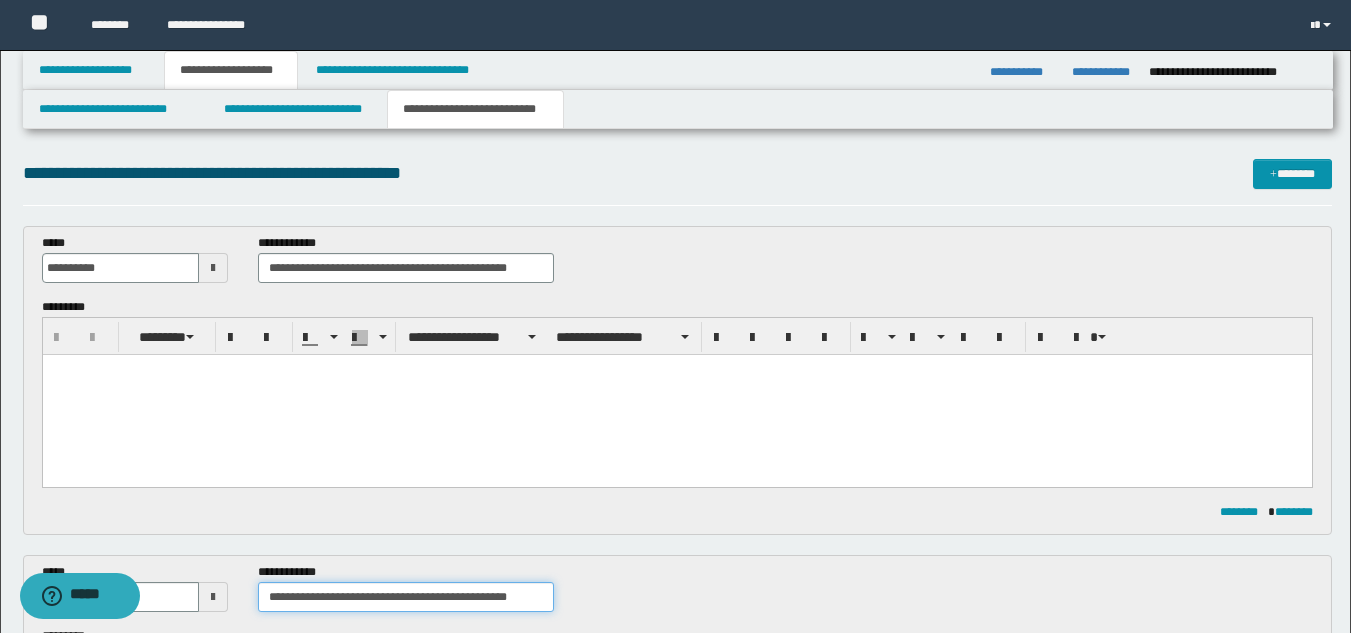 type on "**********" 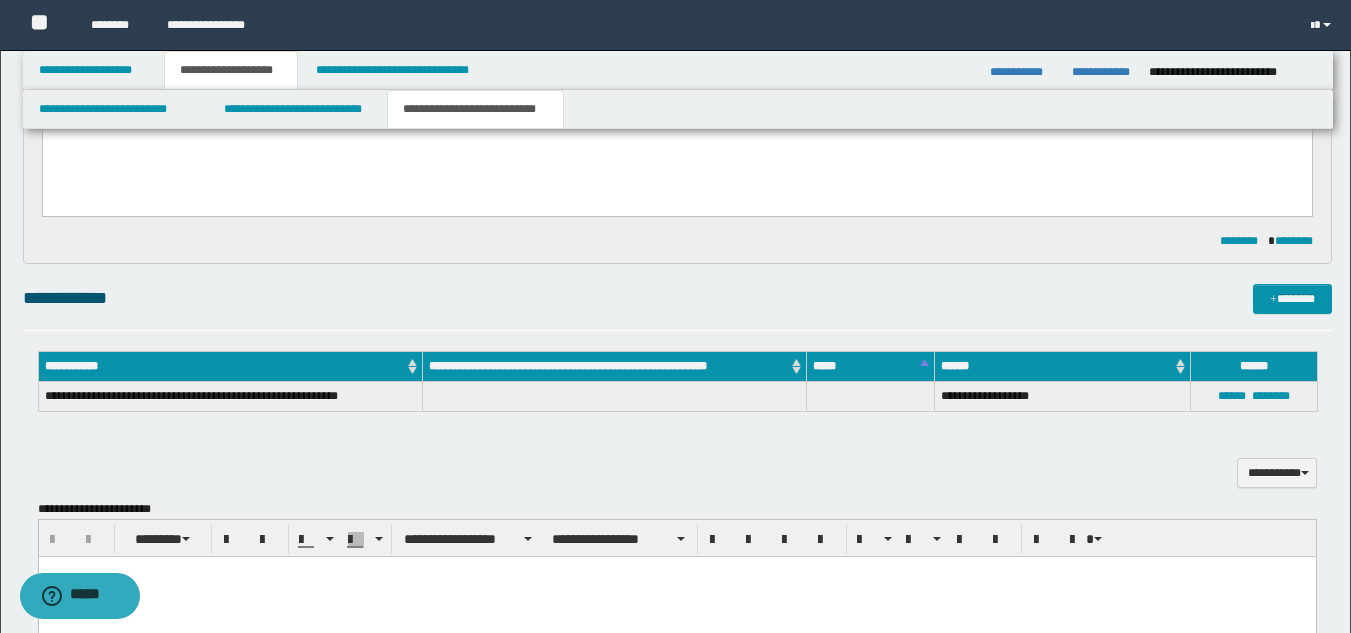 scroll, scrollTop: 0, scrollLeft: 0, axis: both 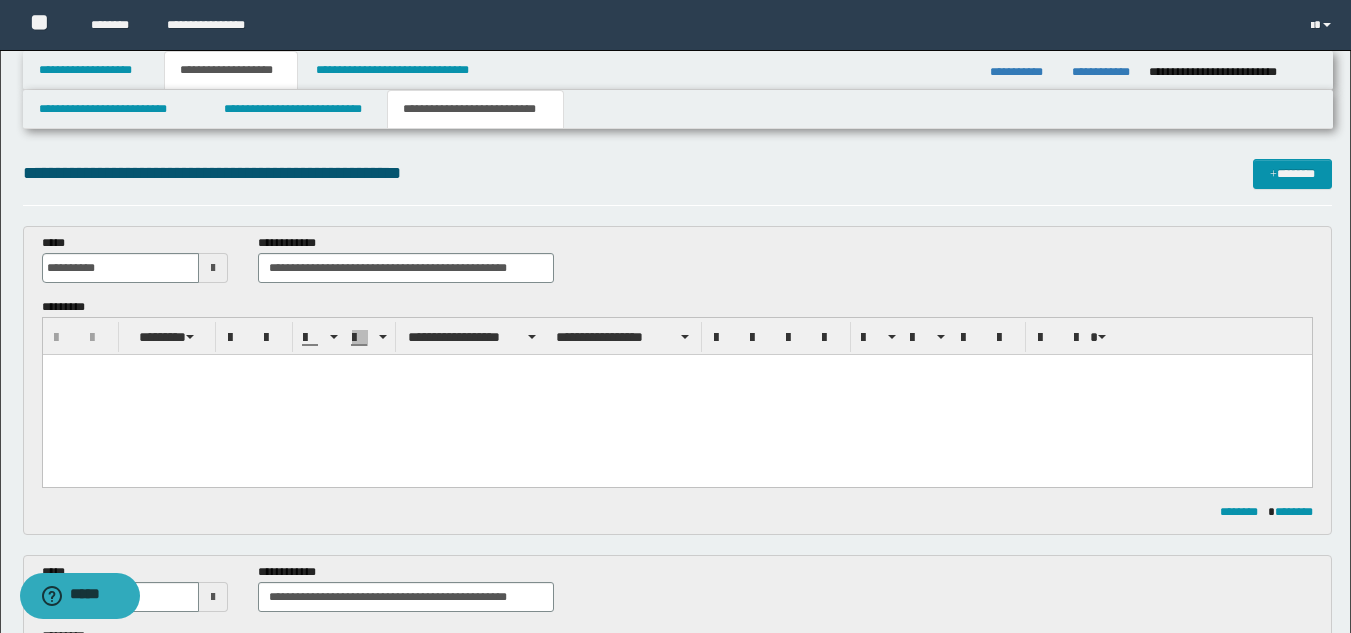 click at bounding box center [676, 395] 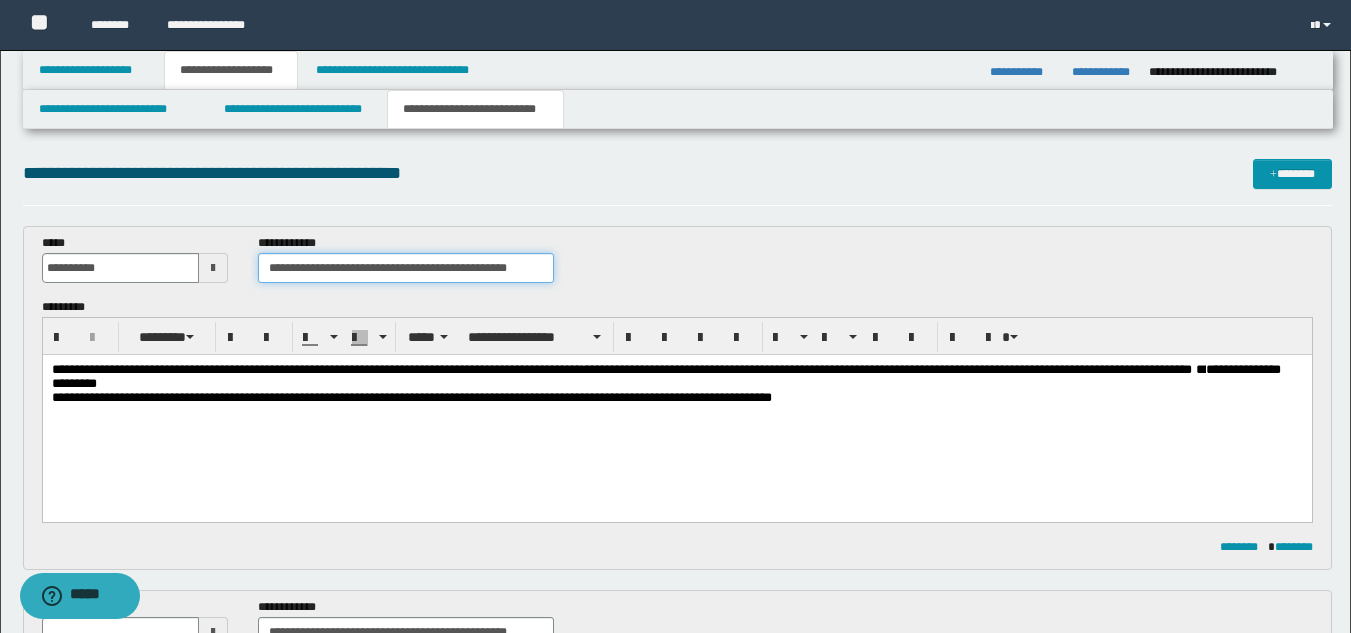 drag, startPoint x: 541, startPoint y: 270, endPoint x: 209, endPoint y: 276, distance: 332.0542 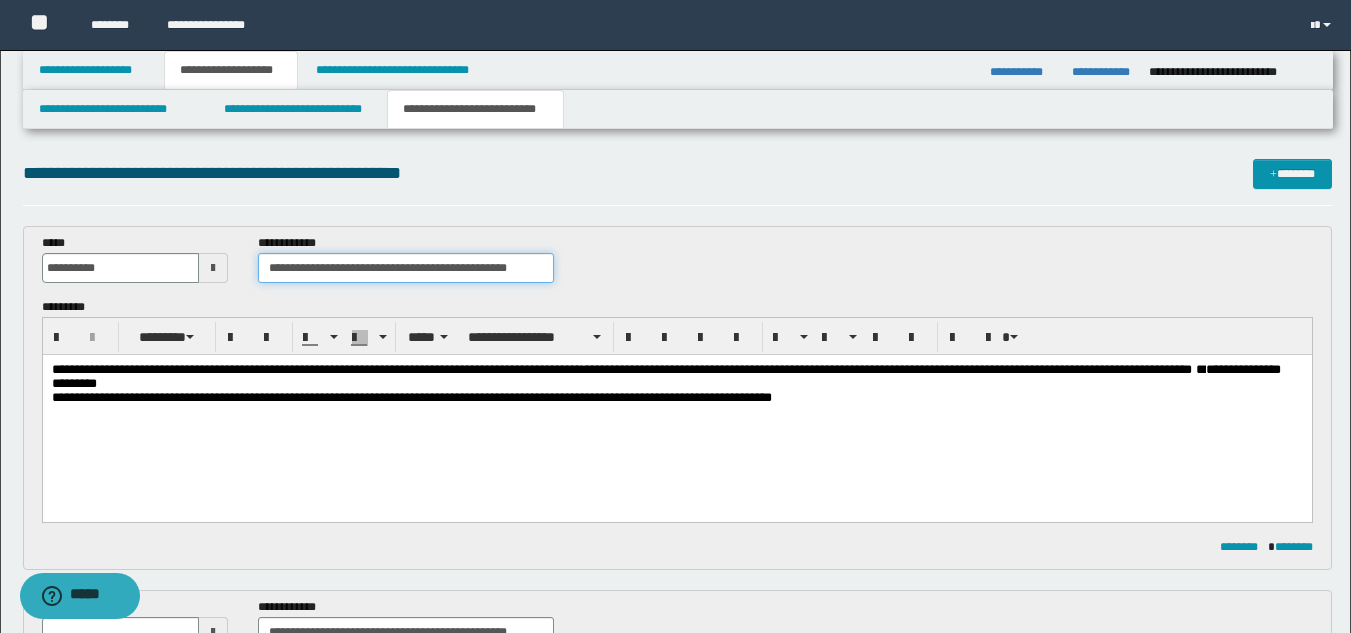 click on "**********" at bounding box center [677, 266] 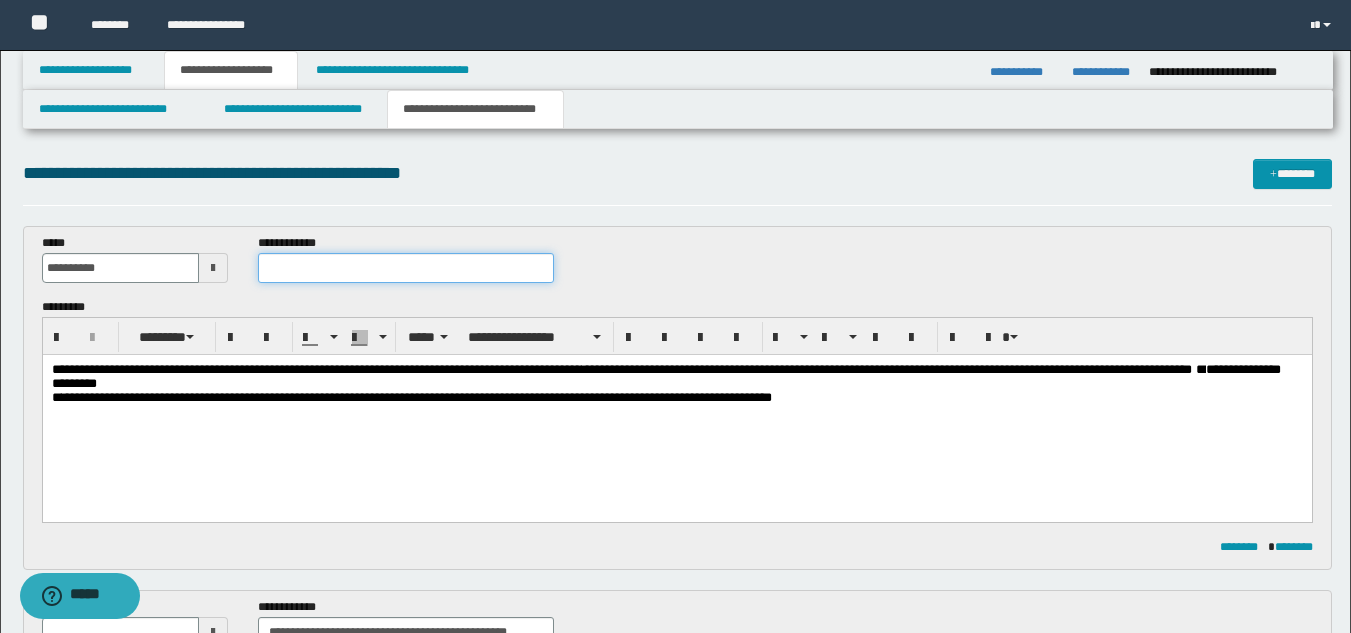 click at bounding box center (405, 268) 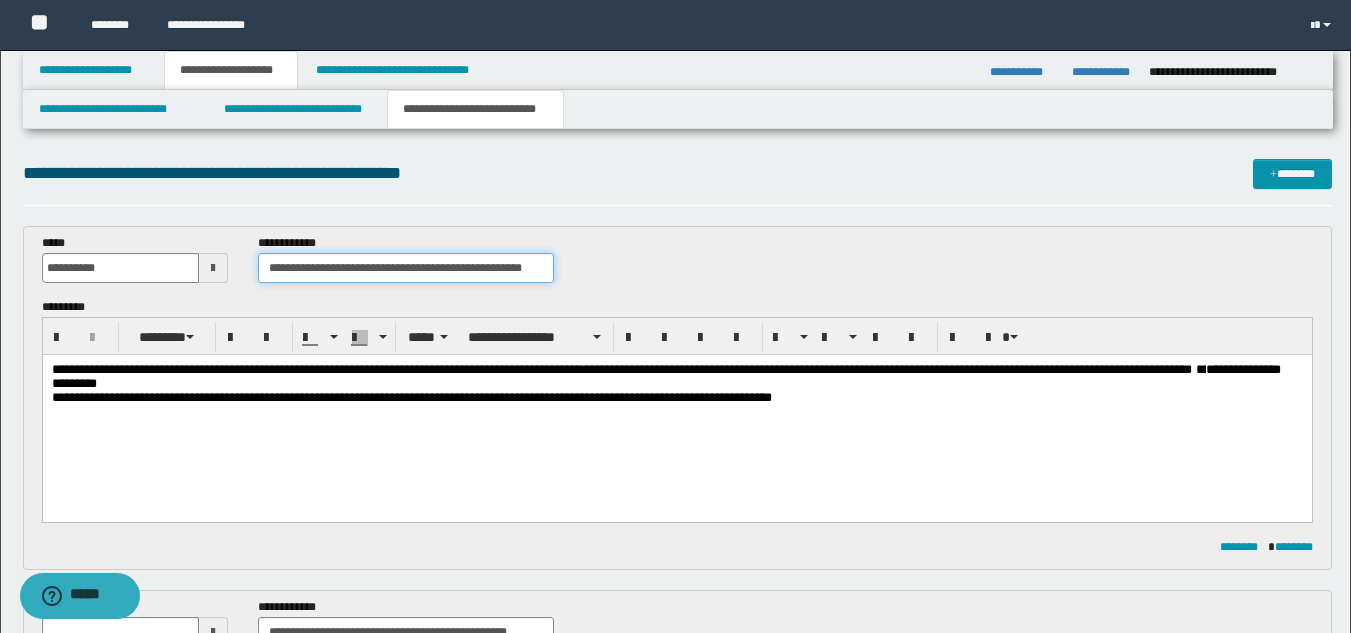 type on "**********" 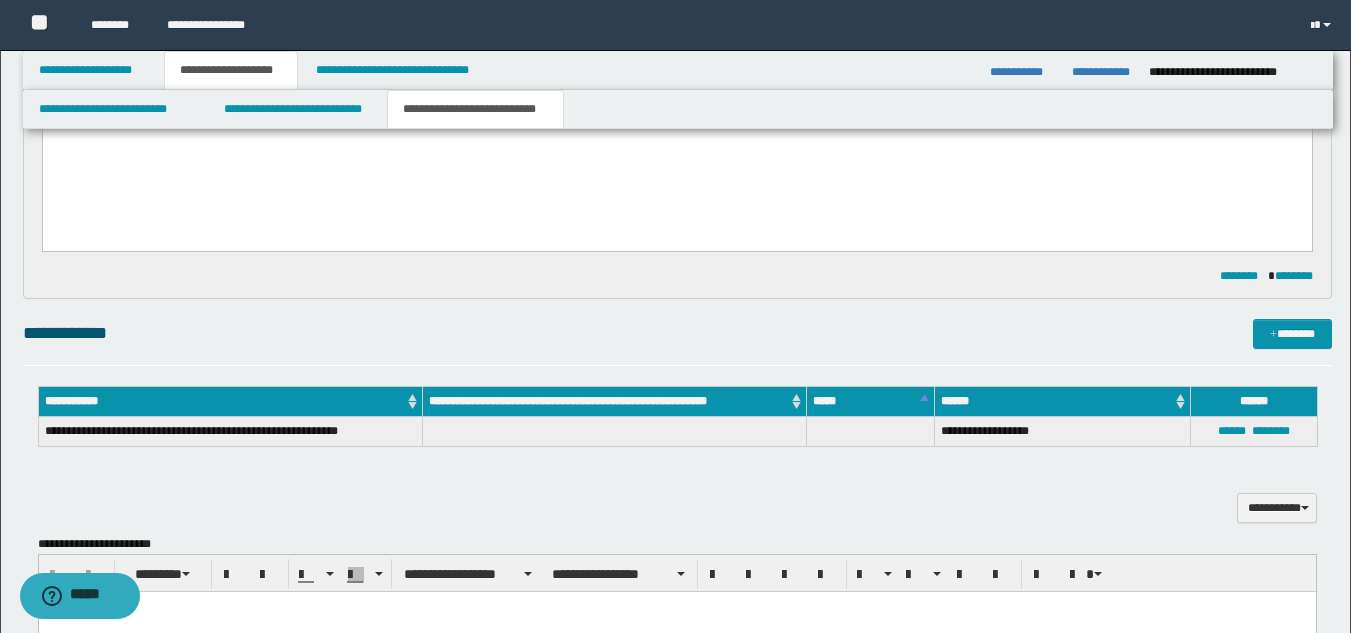 scroll, scrollTop: 0, scrollLeft: 0, axis: both 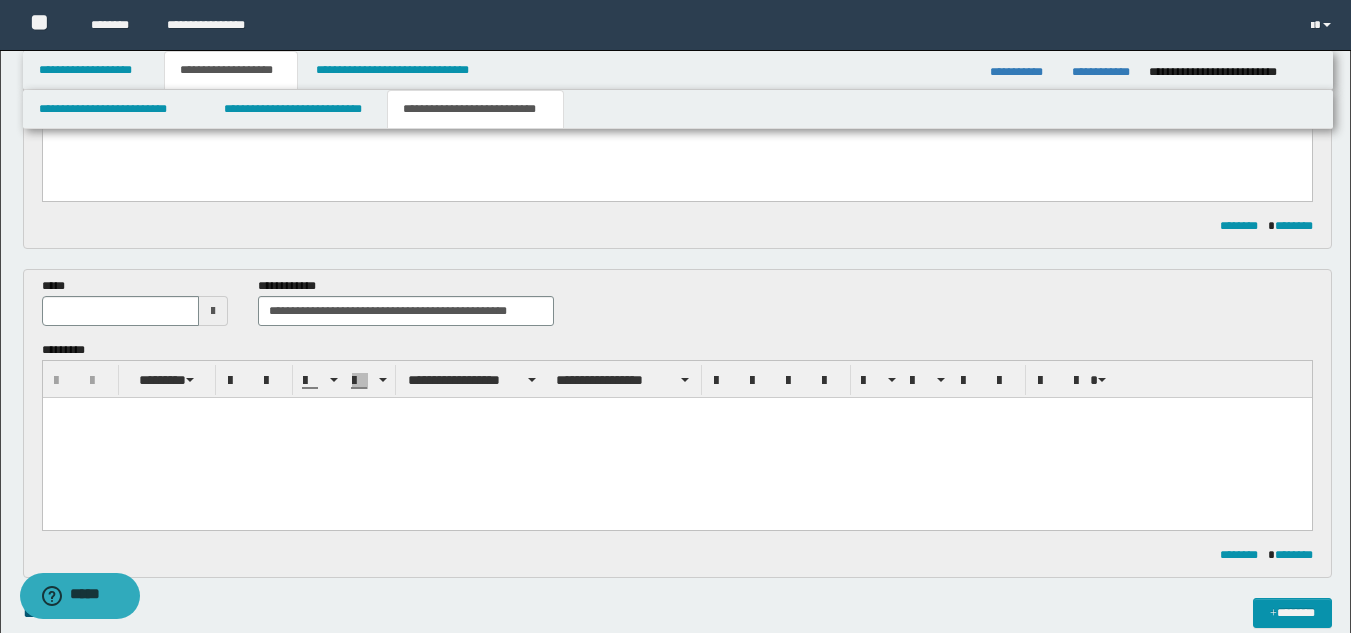 click at bounding box center [213, 311] 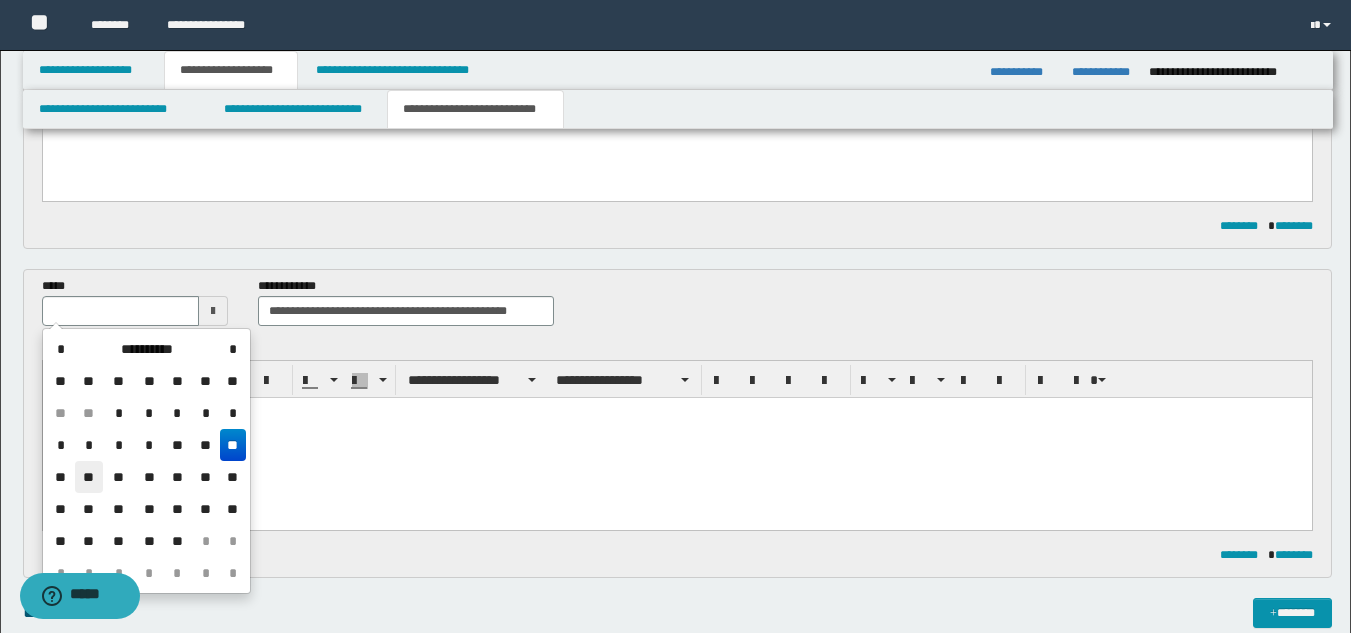 click on "**" at bounding box center [89, 477] 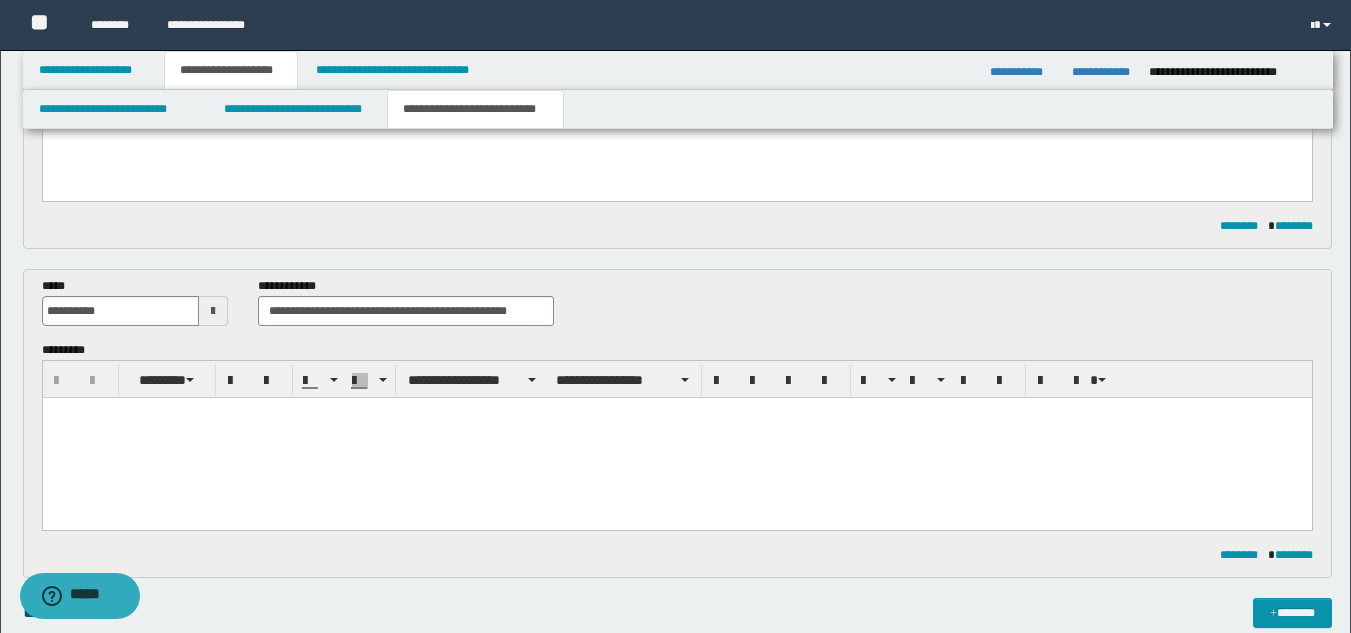 click at bounding box center [676, 437] 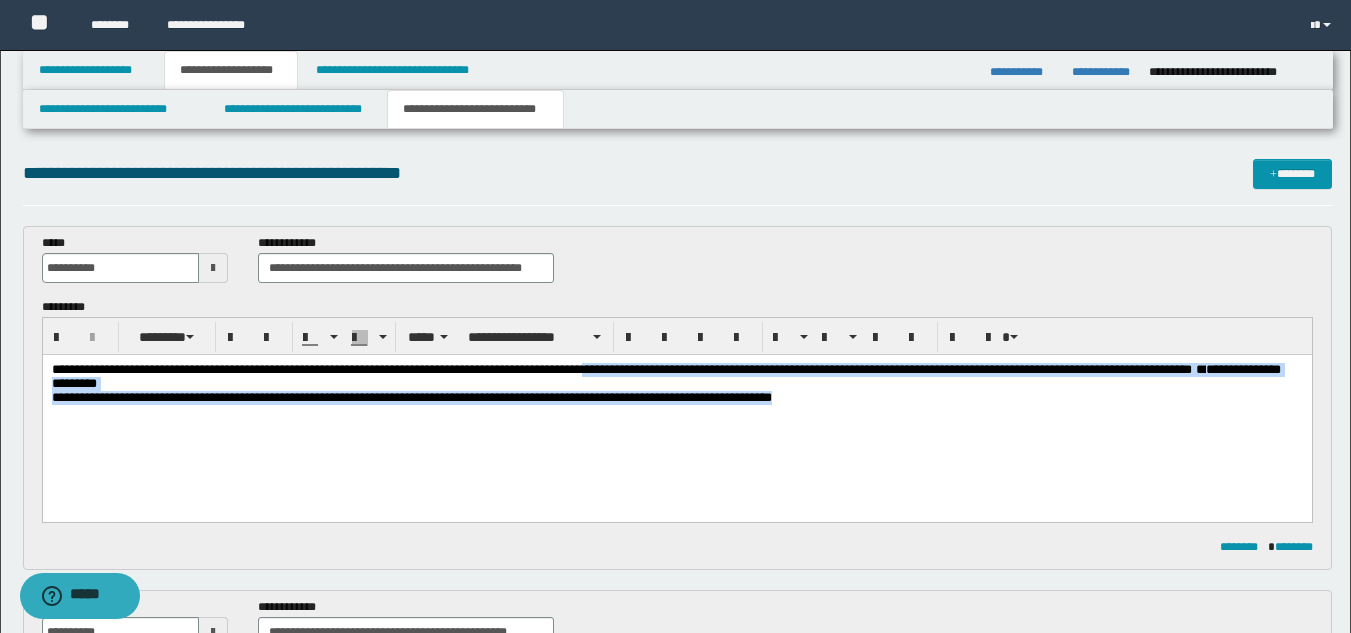 drag, startPoint x: 637, startPoint y: 374, endPoint x: 972, endPoint y: 425, distance: 338.85986 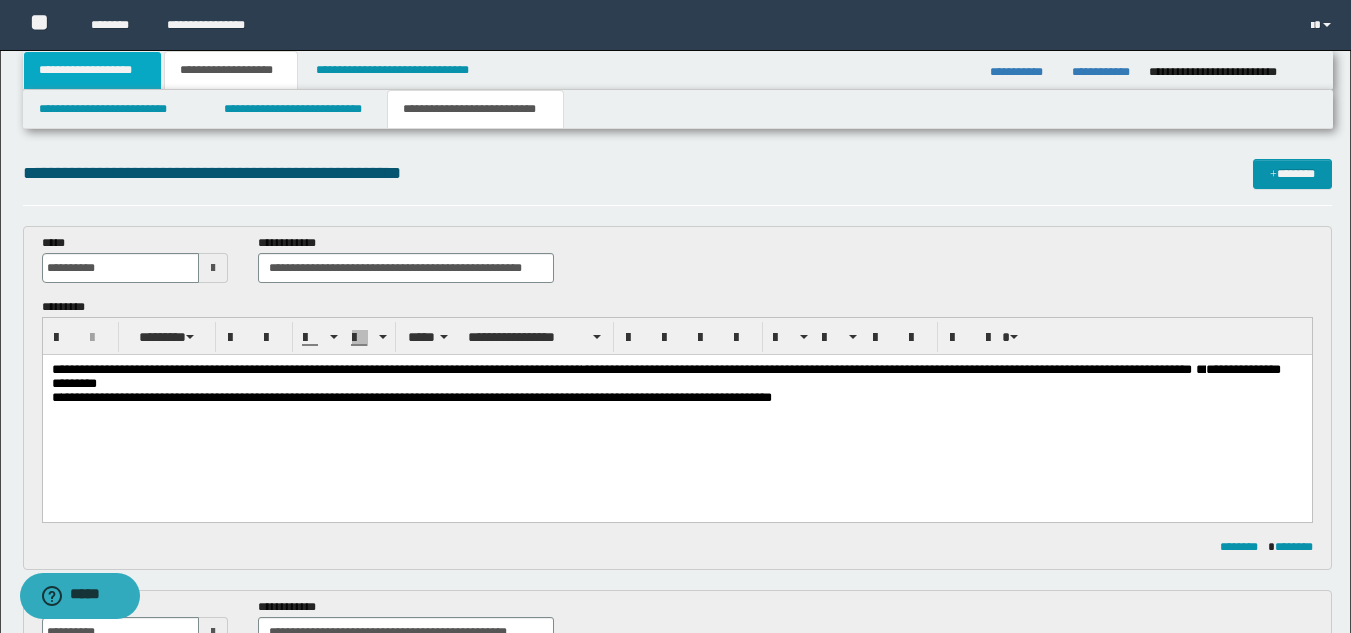 click on "**********" at bounding box center [92, 70] 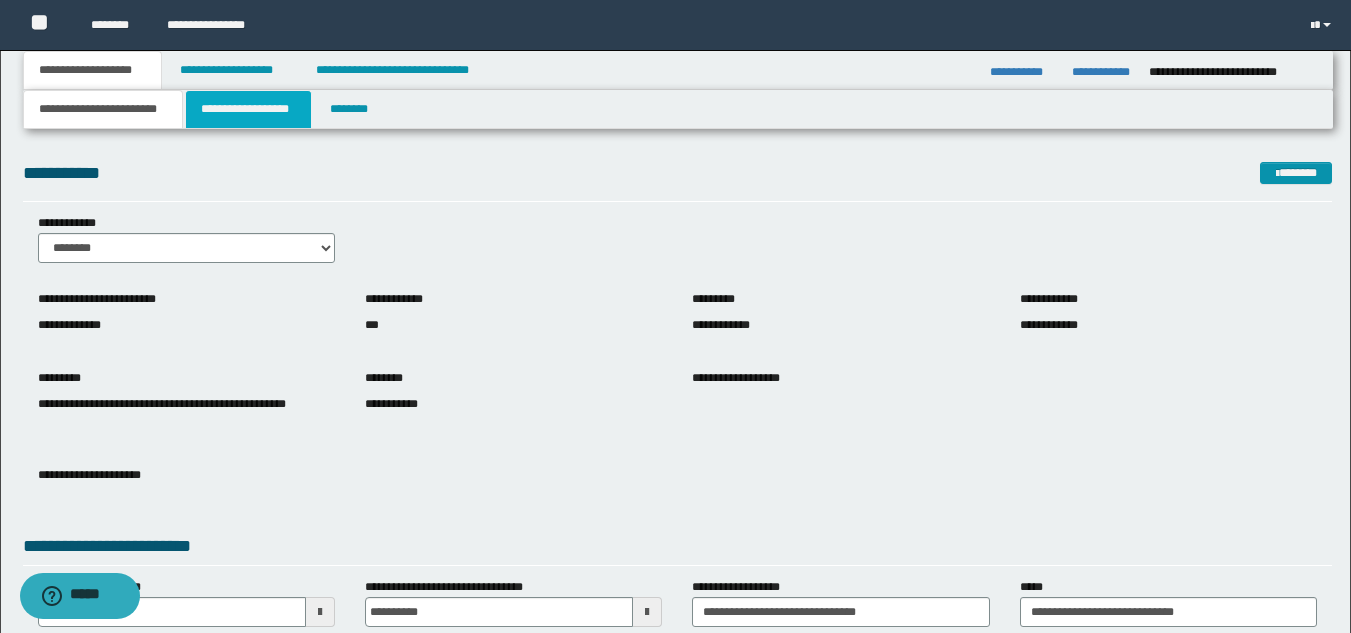 click on "**********" at bounding box center (248, 109) 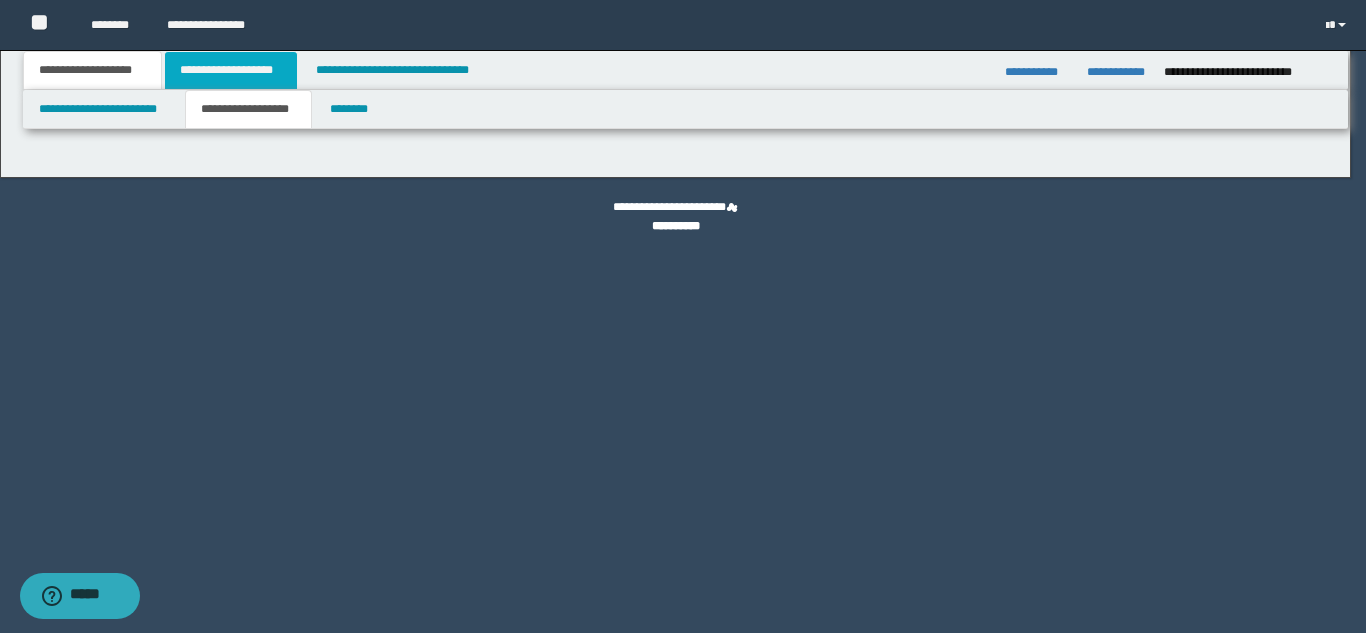 type on "********" 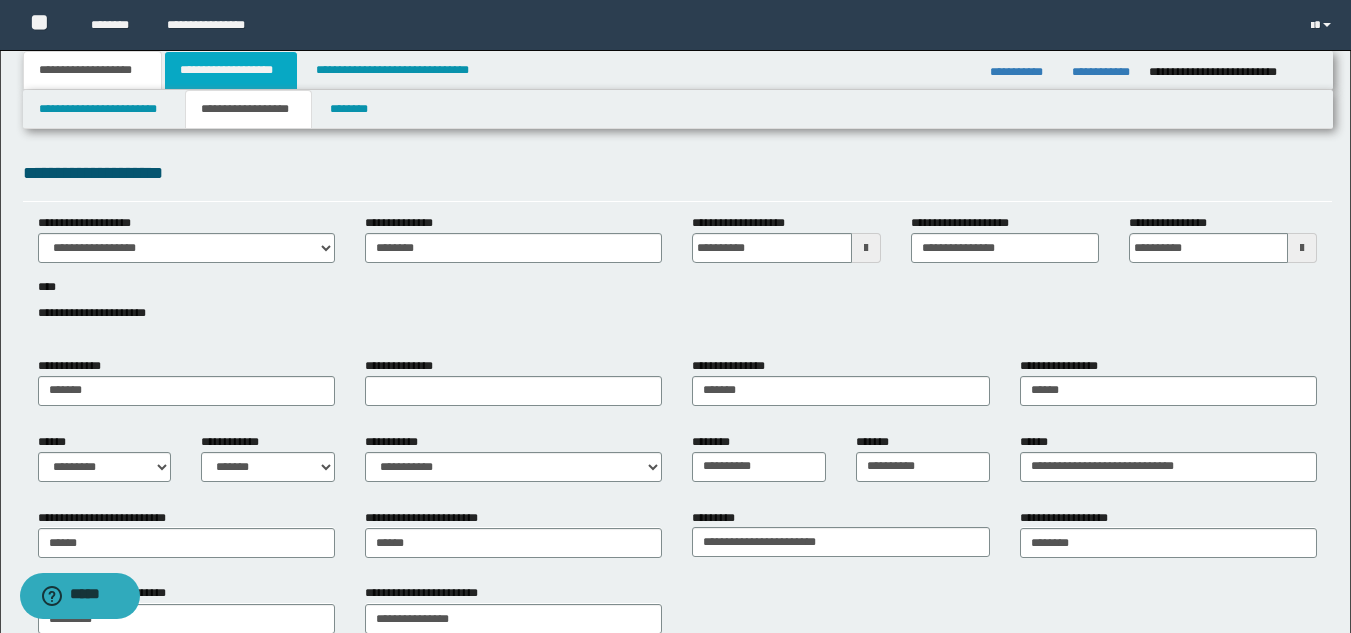 click on "**********" at bounding box center [231, 70] 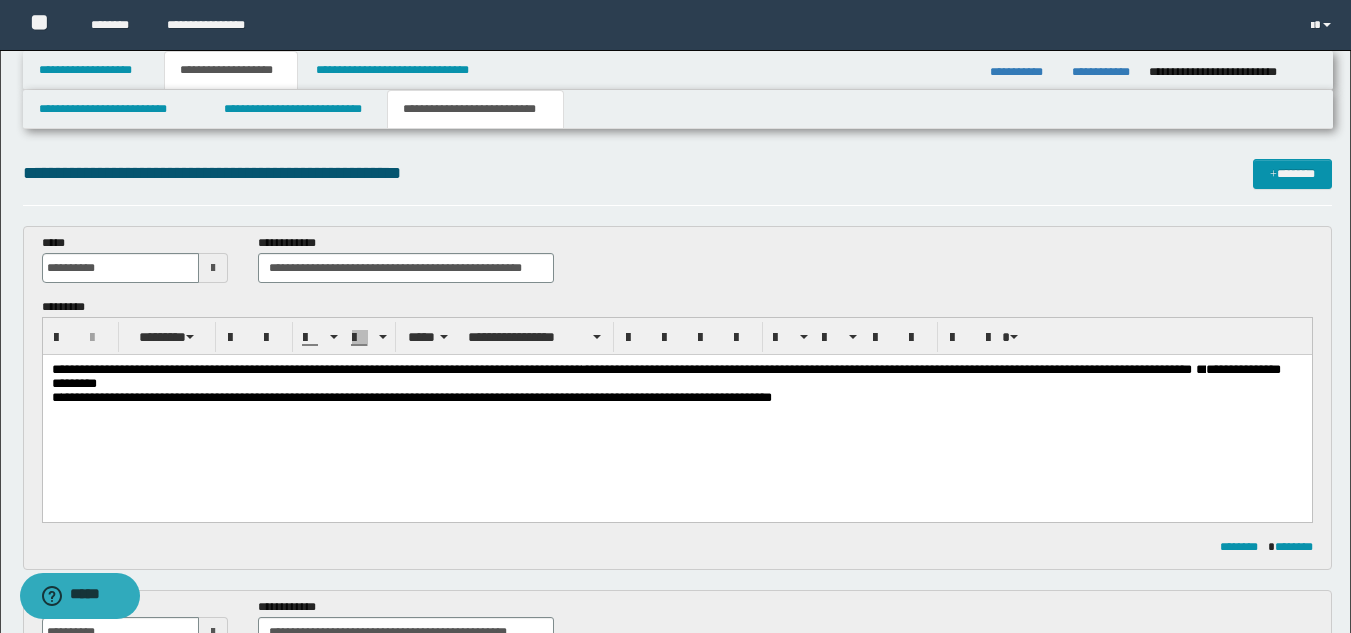 click on "**********" at bounding box center (886, 369) 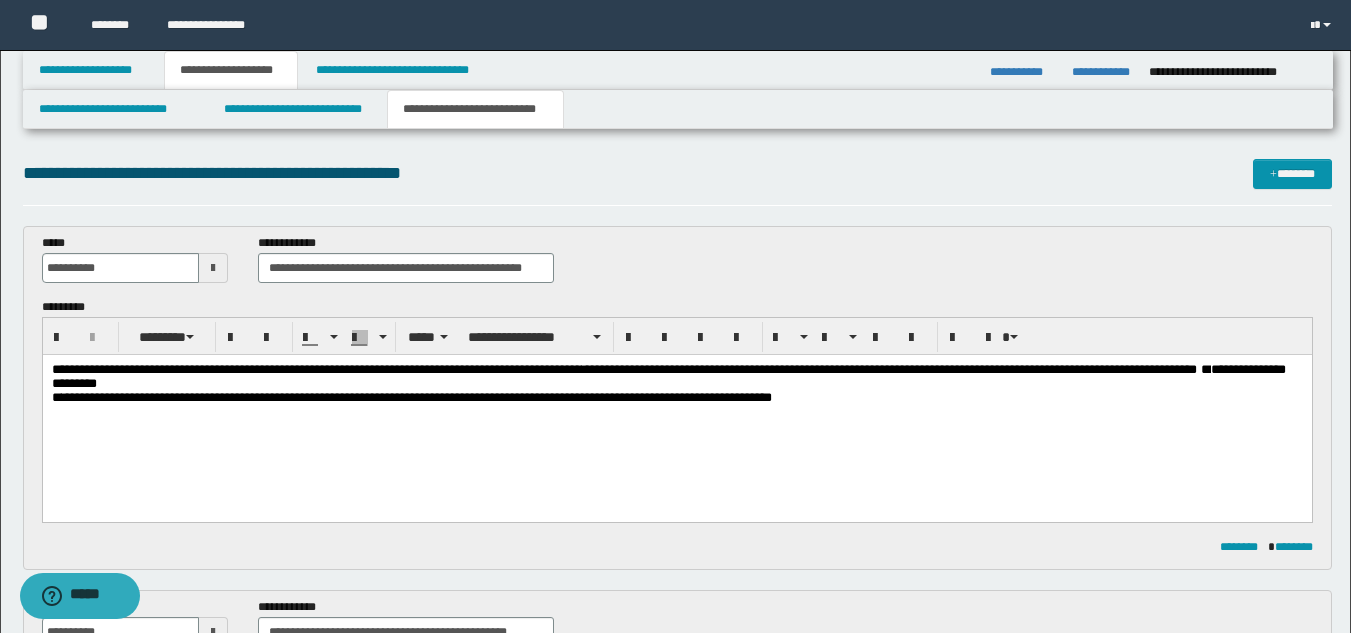 click on "**********" at bounding box center (888, 369) 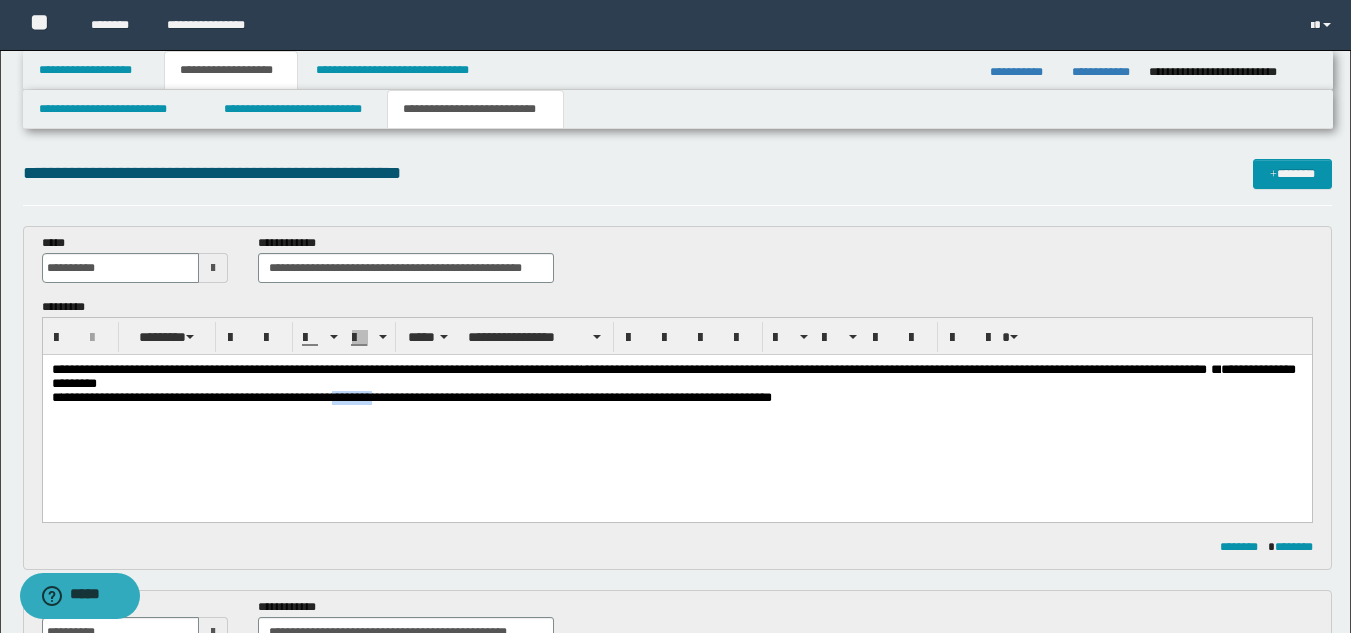 drag, startPoint x: 404, startPoint y: 399, endPoint x: 356, endPoint y: 403, distance: 48.166378 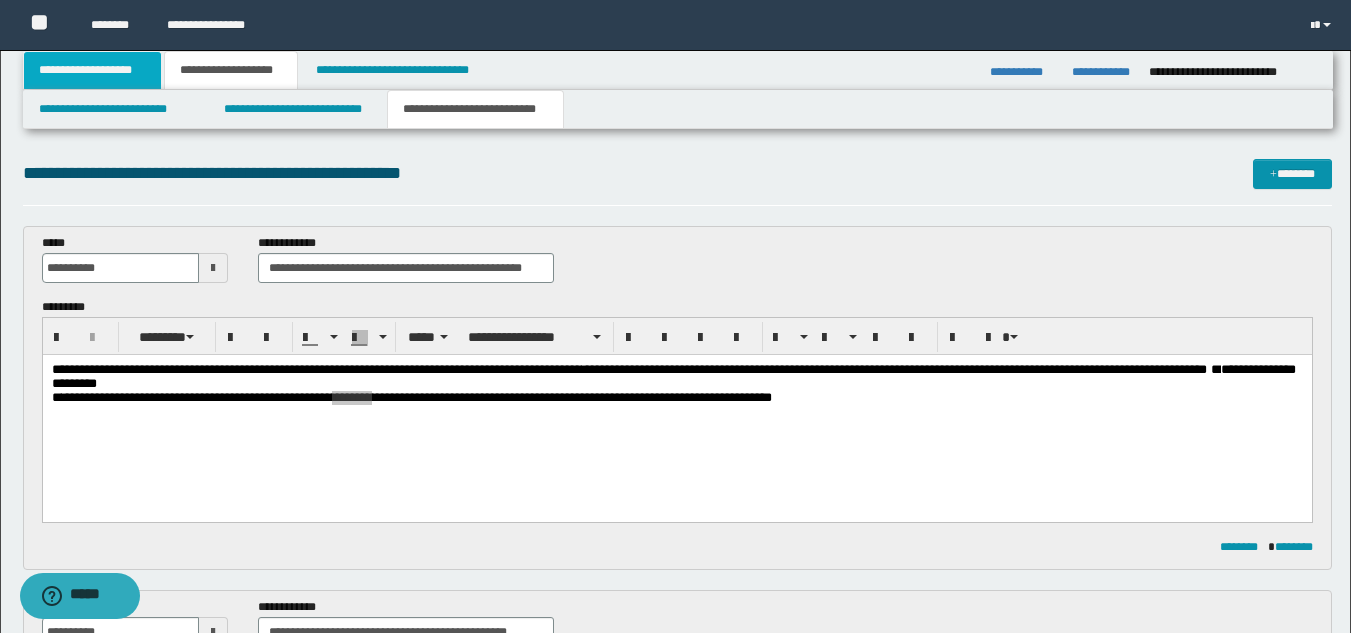 click on "**********" at bounding box center (92, 70) 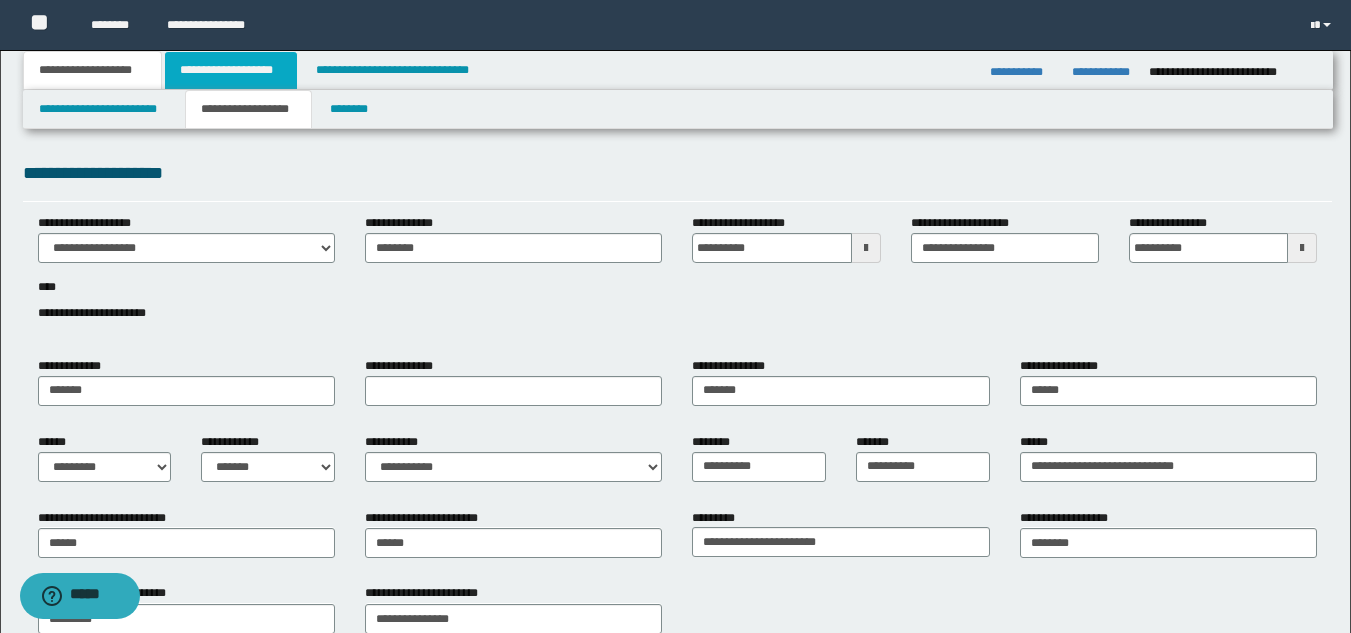 click on "**********" at bounding box center [231, 70] 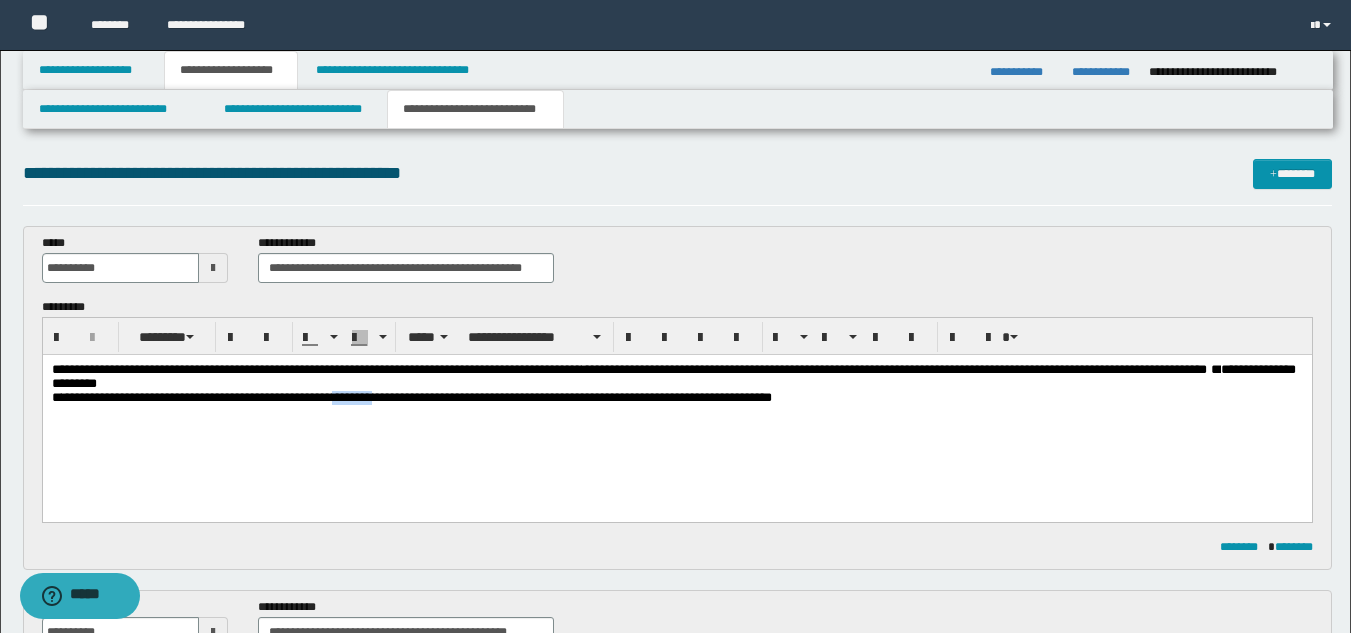 click on "**********" at bounding box center (676, 409) 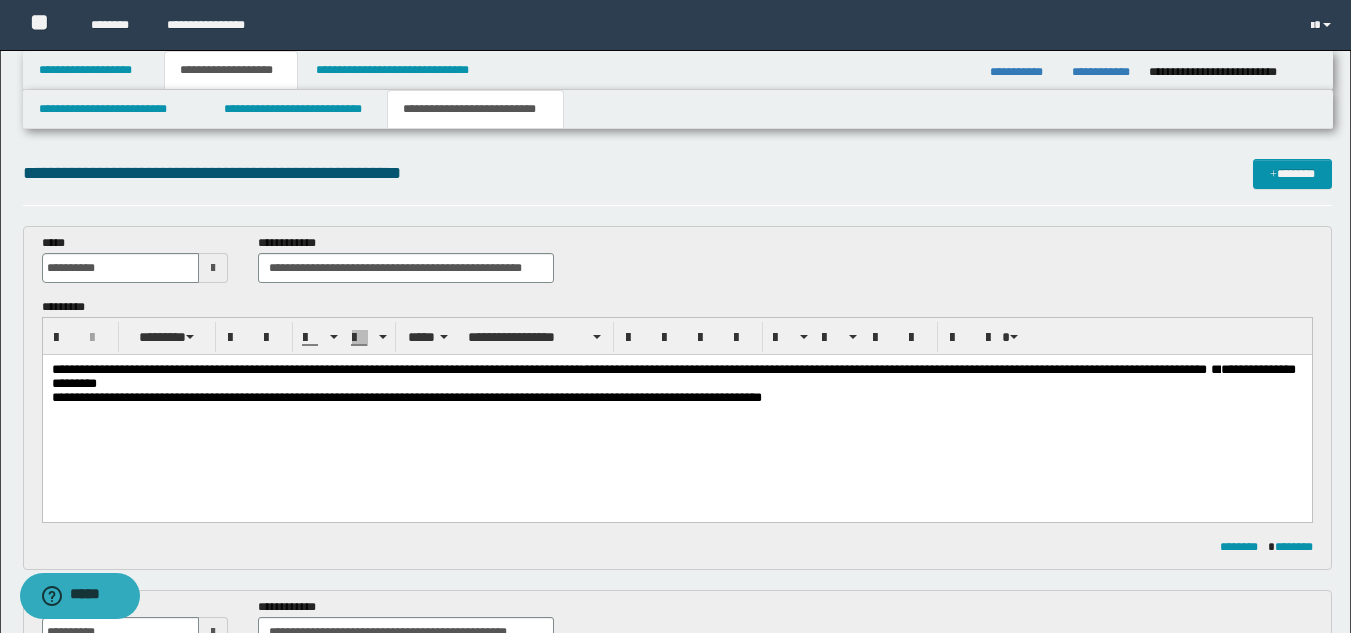 click on "**********" at bounding box center (893, 369) 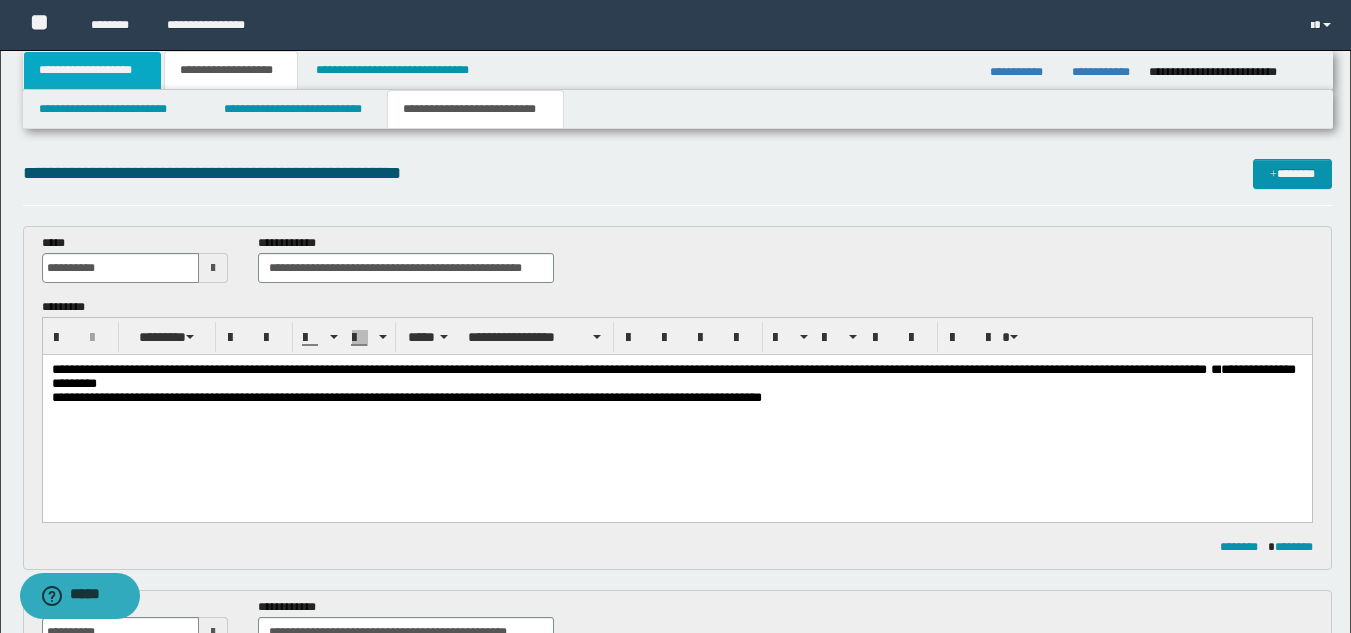 click on "**********" at bounding box center (92, 70) 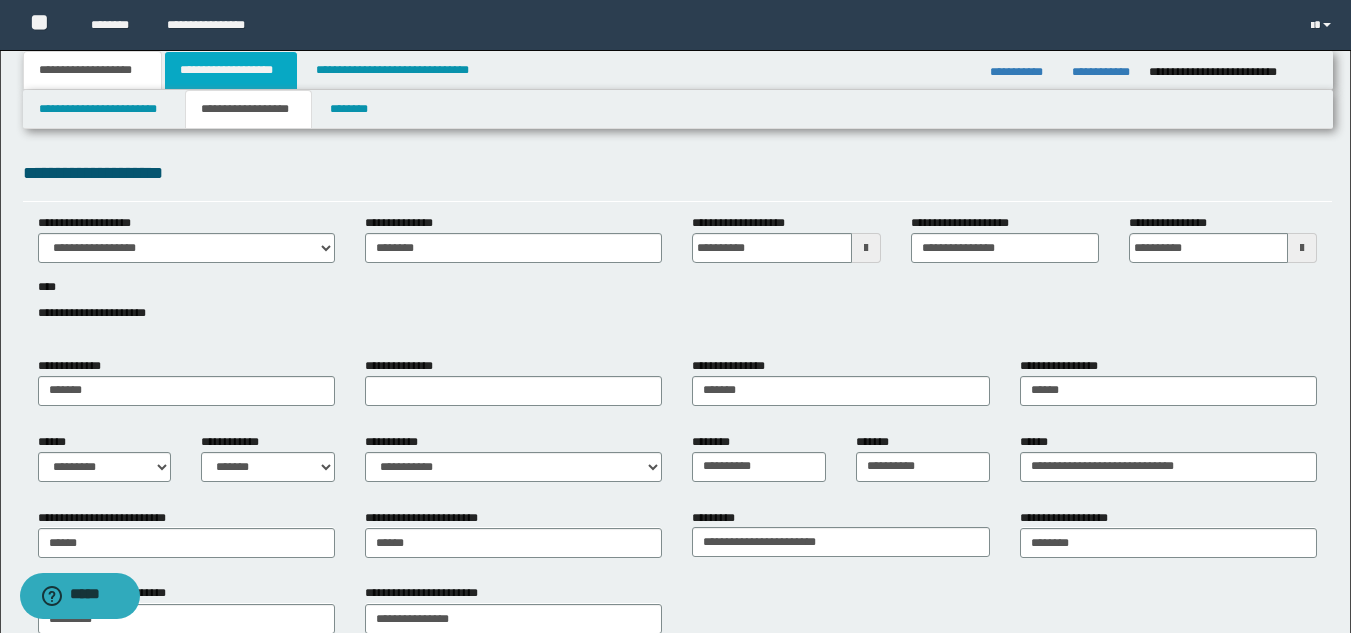 click on "**********" at bounding box center (231, 70) 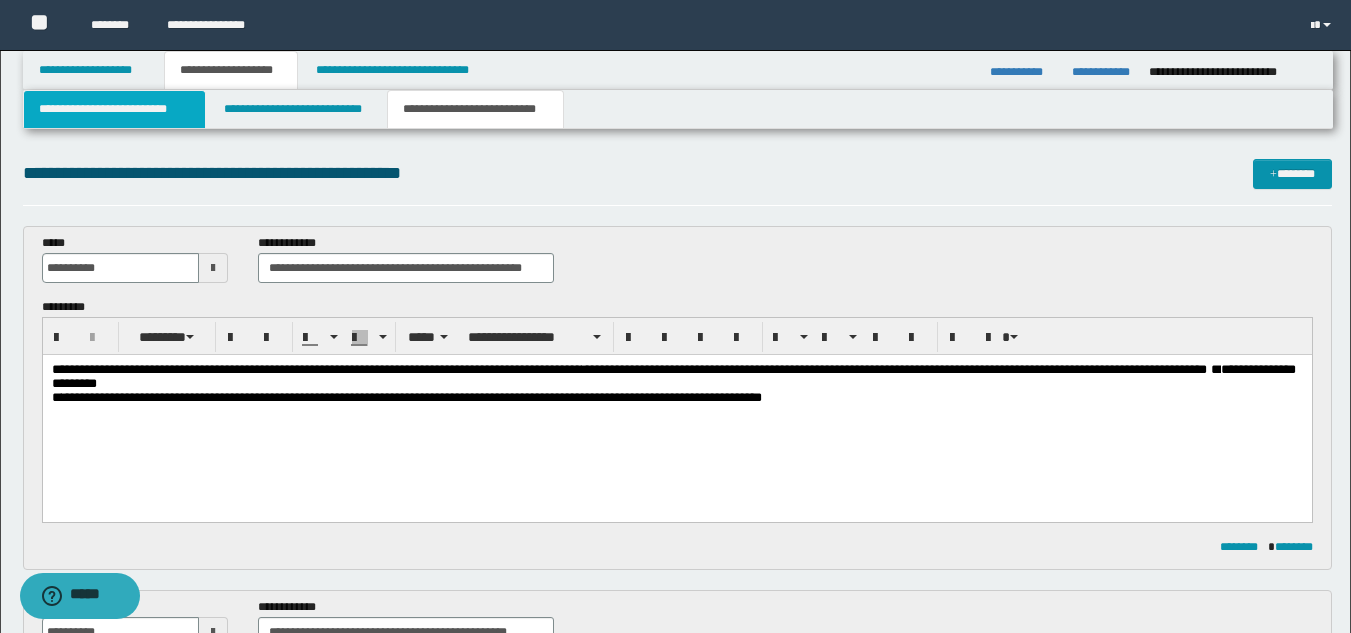 click on "**********" at bounding box center (114, 109) 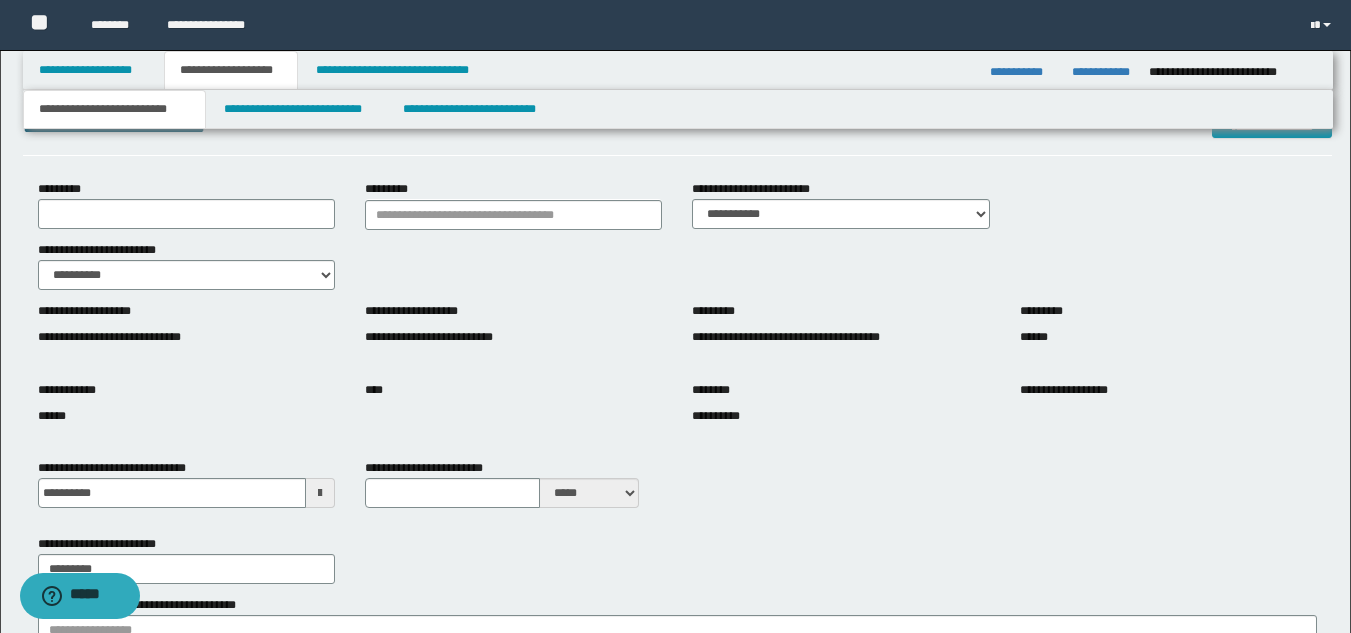 scroll, scrollTop: 0, scrollLeft: 0, axis: both 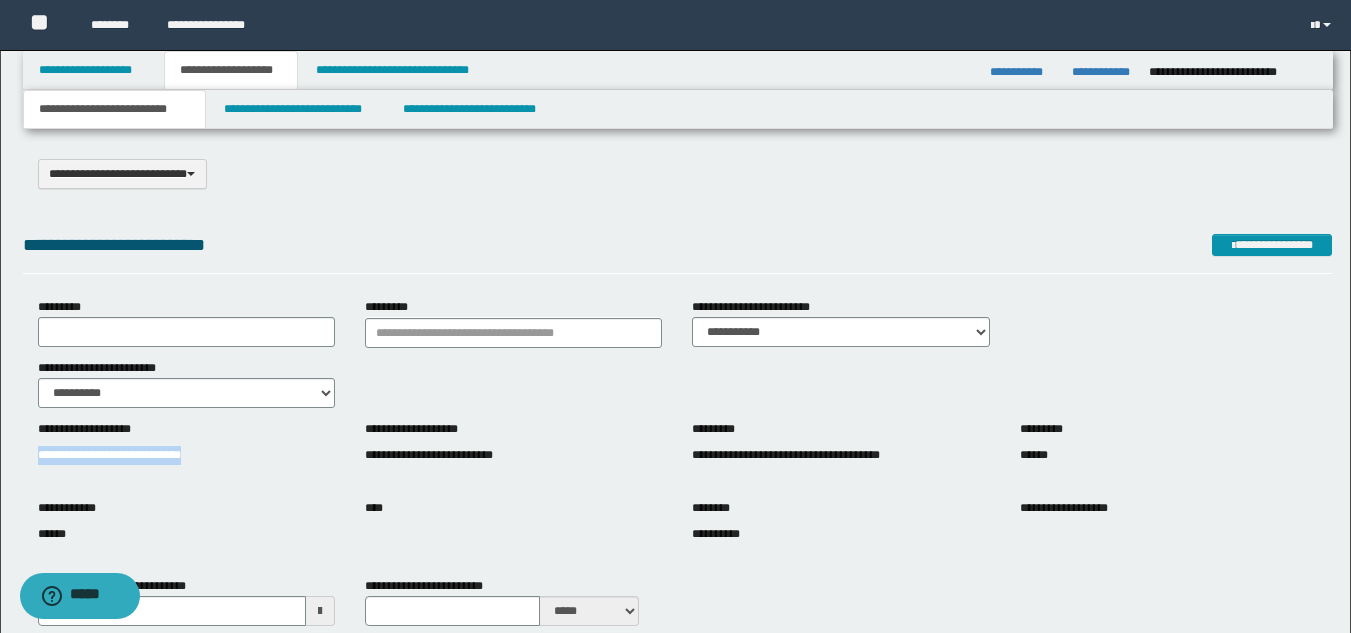drag, startPoint x: 32, startPoint y: 449, endPoint x: 237, endPoint y: 449, distance: 205 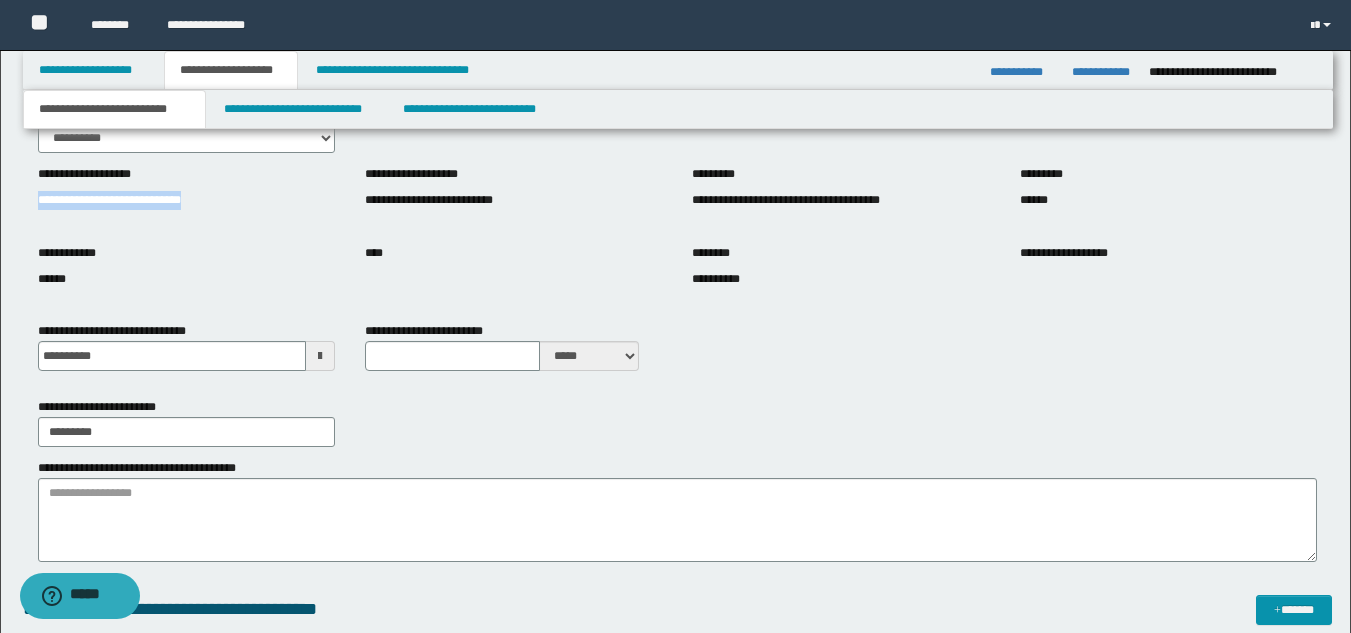 scroll, scrollTop: 307, scrollLeft: 0, axis: vertical 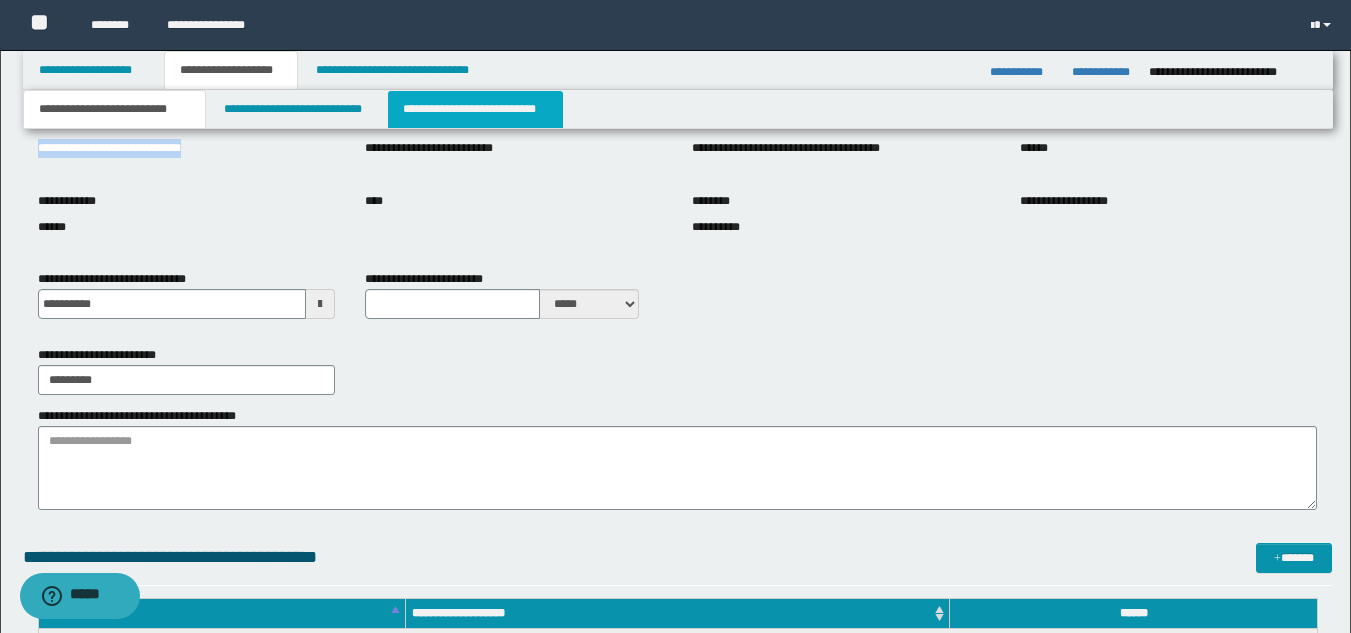 click on "**********" at bounding box center [475, 109] 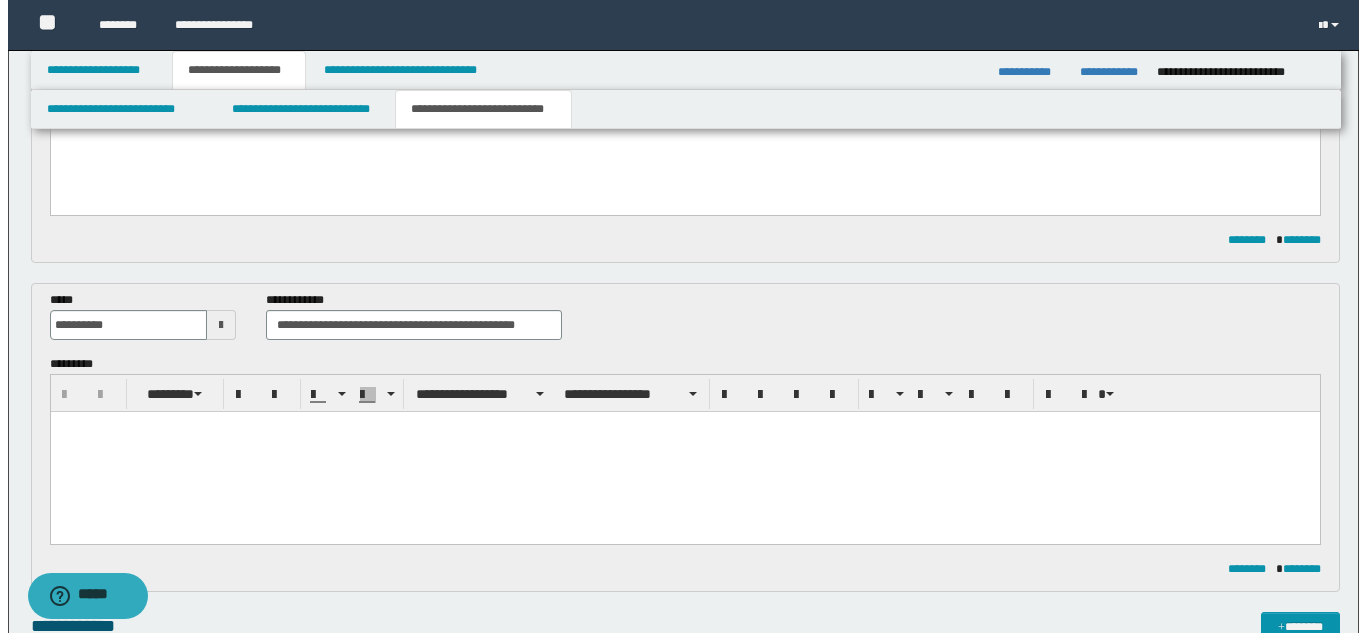 scroll, scrollTop: 0, scrollLeft: 0, axis: both 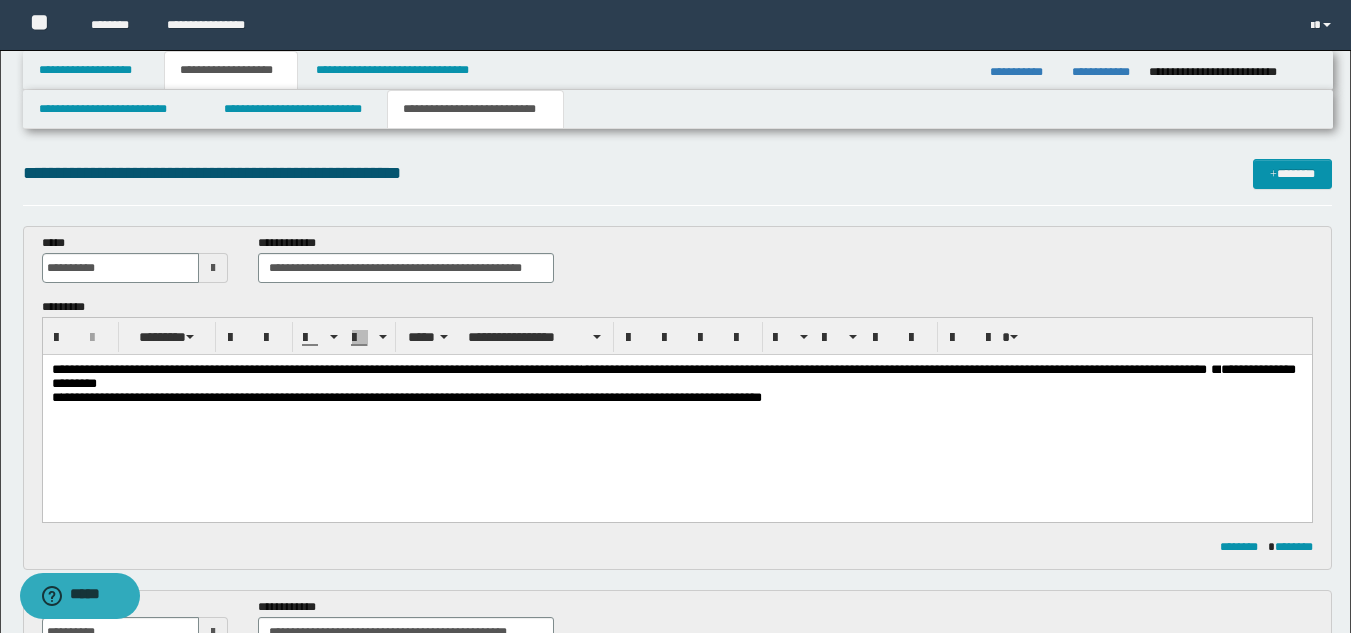 click on "**********" at bounding box center (893, 369) 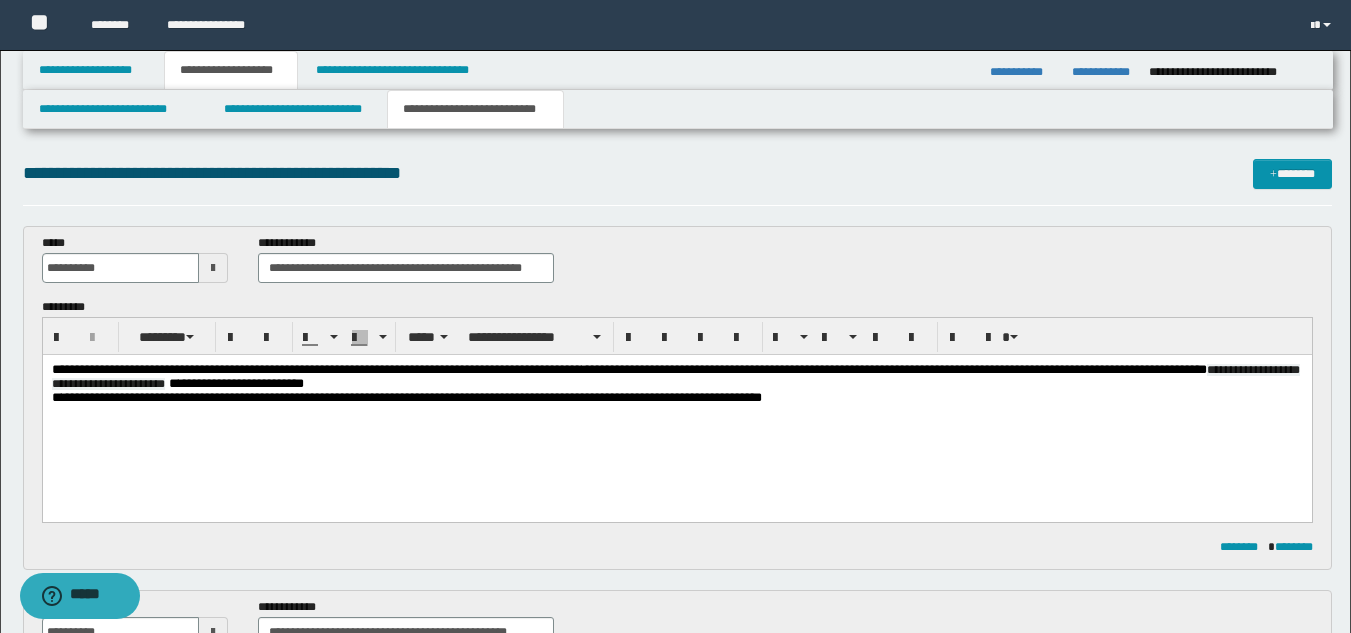 click on "**********" at bounding box center [675, 377] 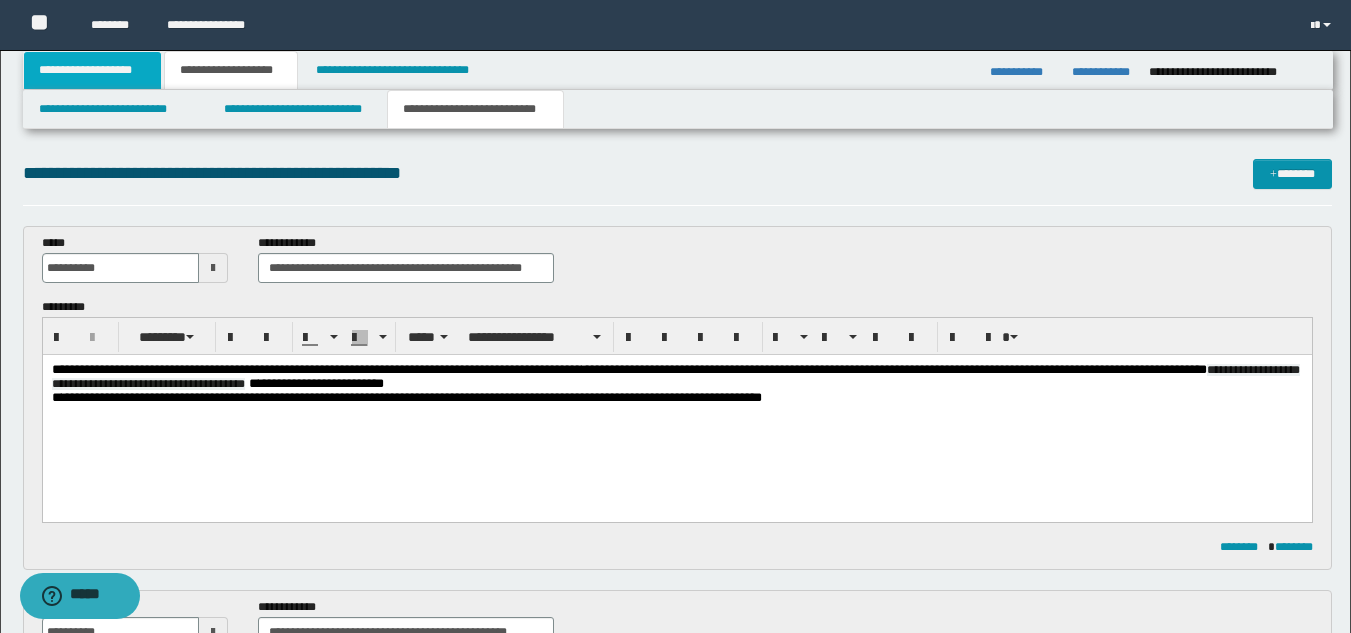 click on "**********" at bounding box center [92, 70] 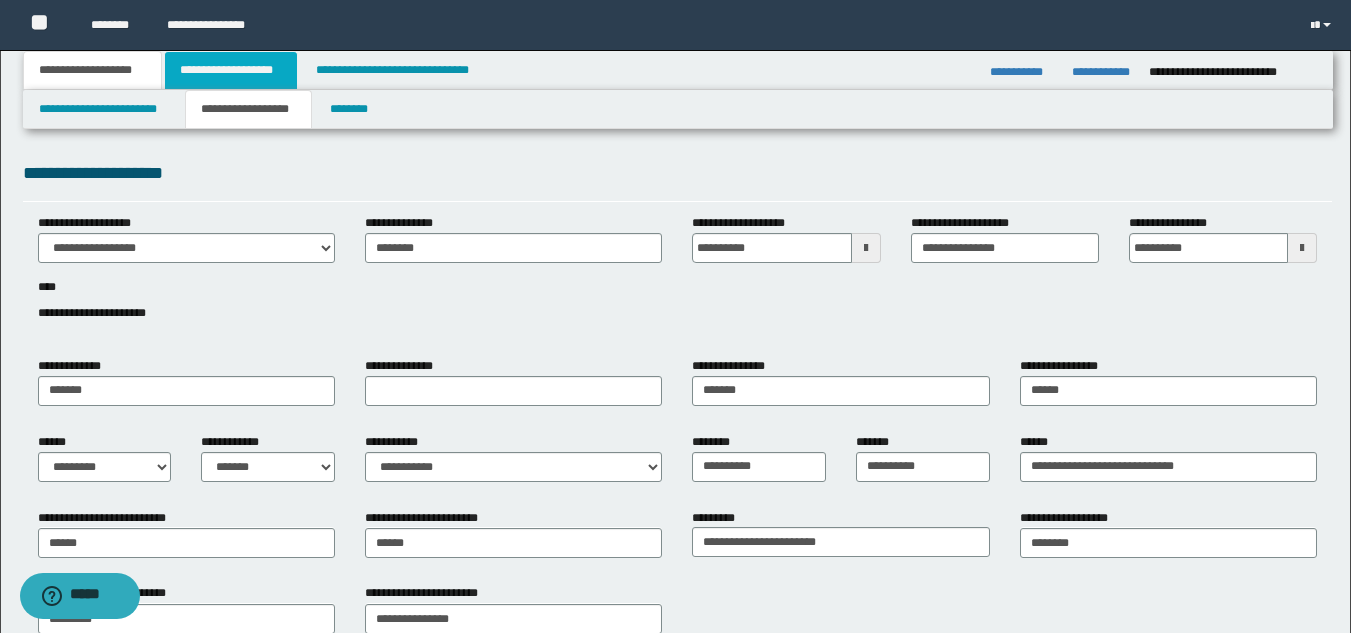 click on "**********" at bounding box center [231, 70] 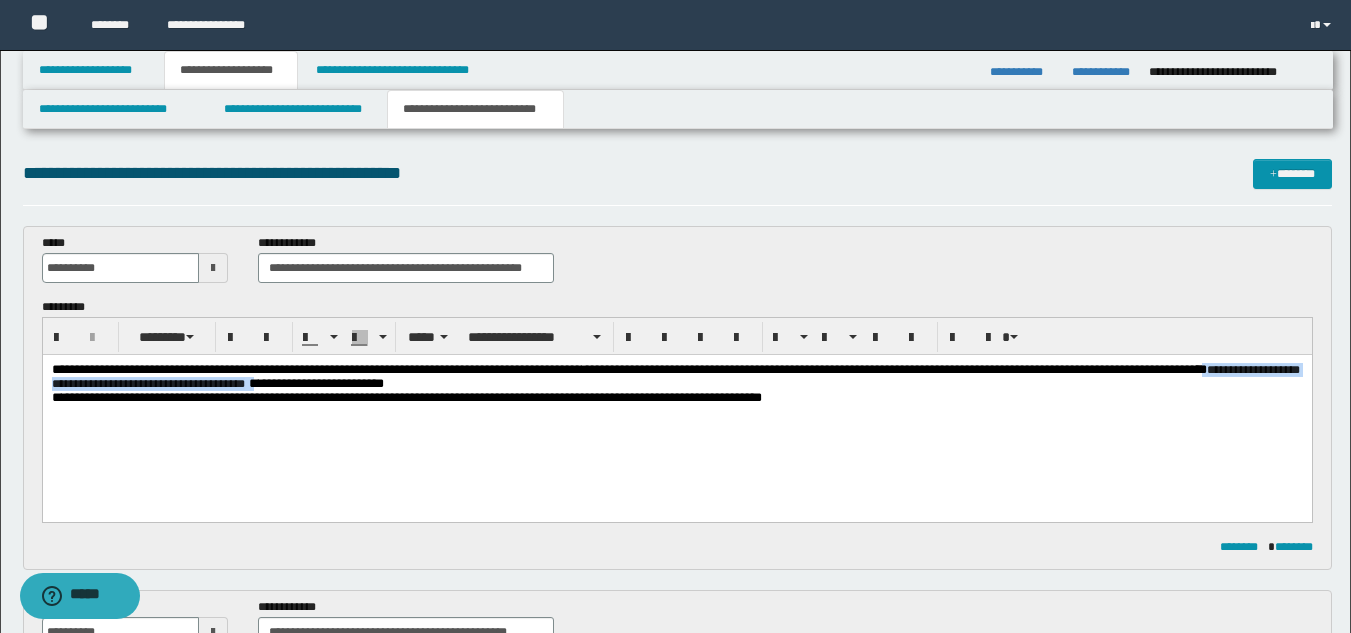 drag, startPoint x: 196, startPoint y: 386, endPoint x: 561, endPoint y: 381, distance: 365.03424 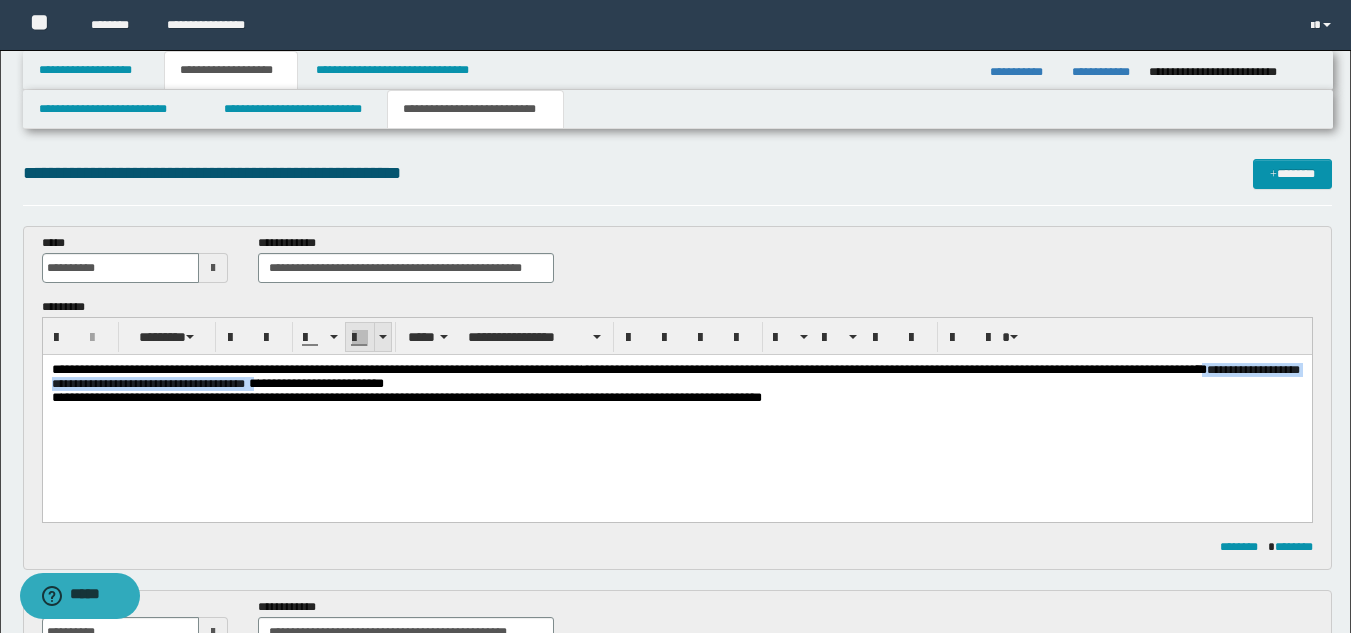 click at bounding box center [360, 338] 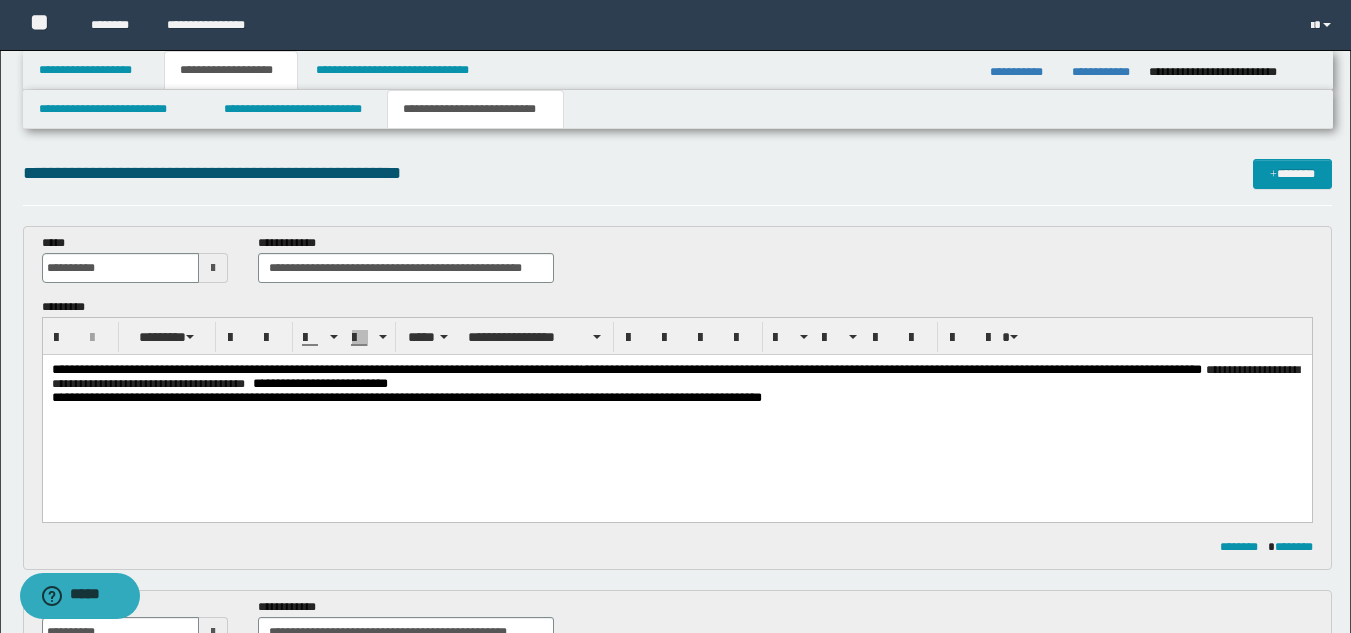 click on "**********" at bounding box center (676, 409) 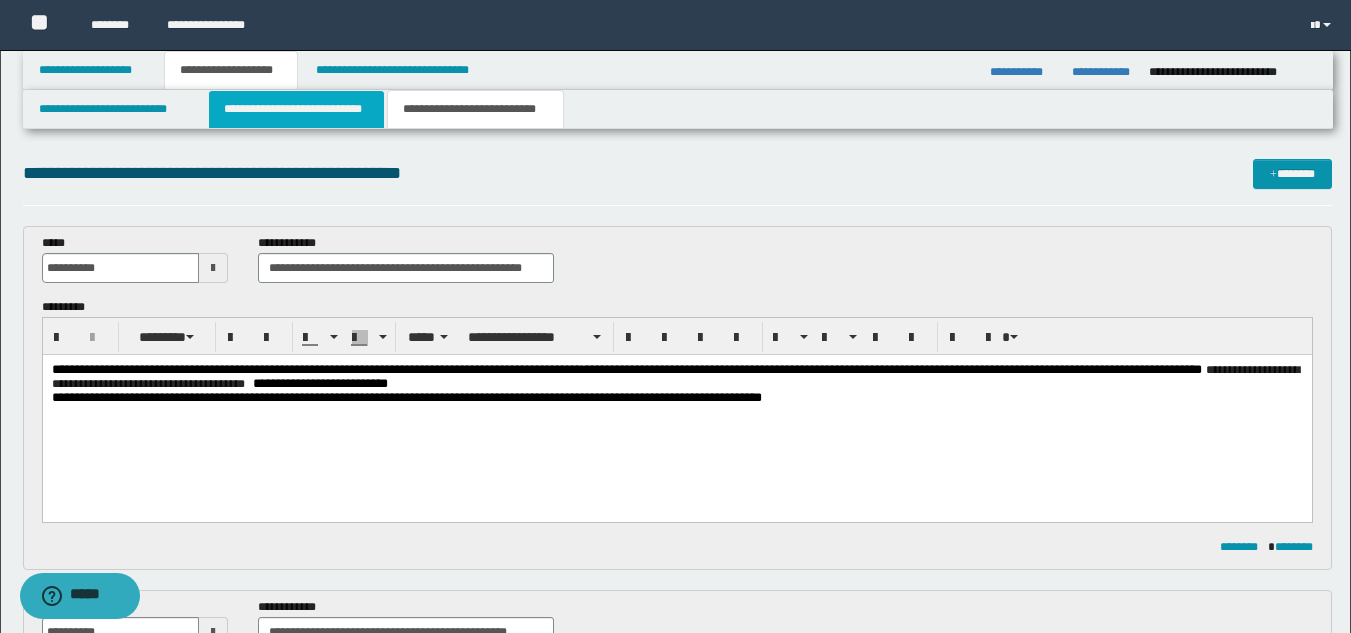 click on "**********" at bounding box center (296, 109) 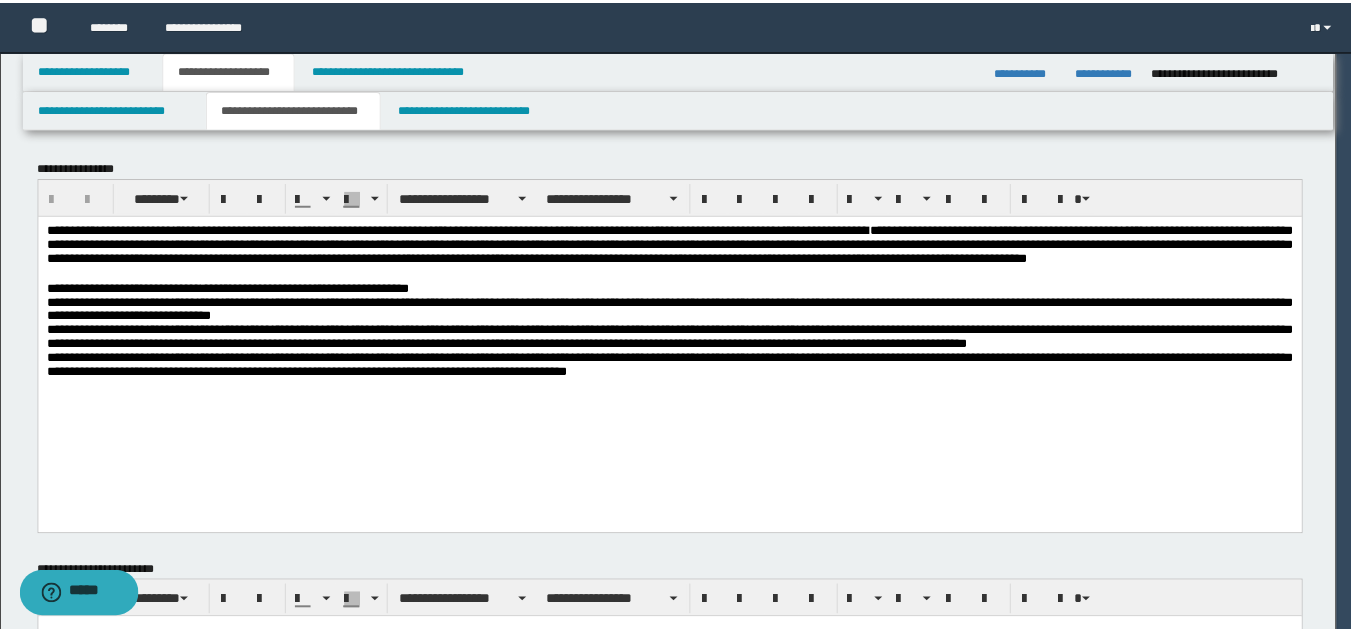 scroll, scrollTop: 0, scrollLeft: 0, axis: both 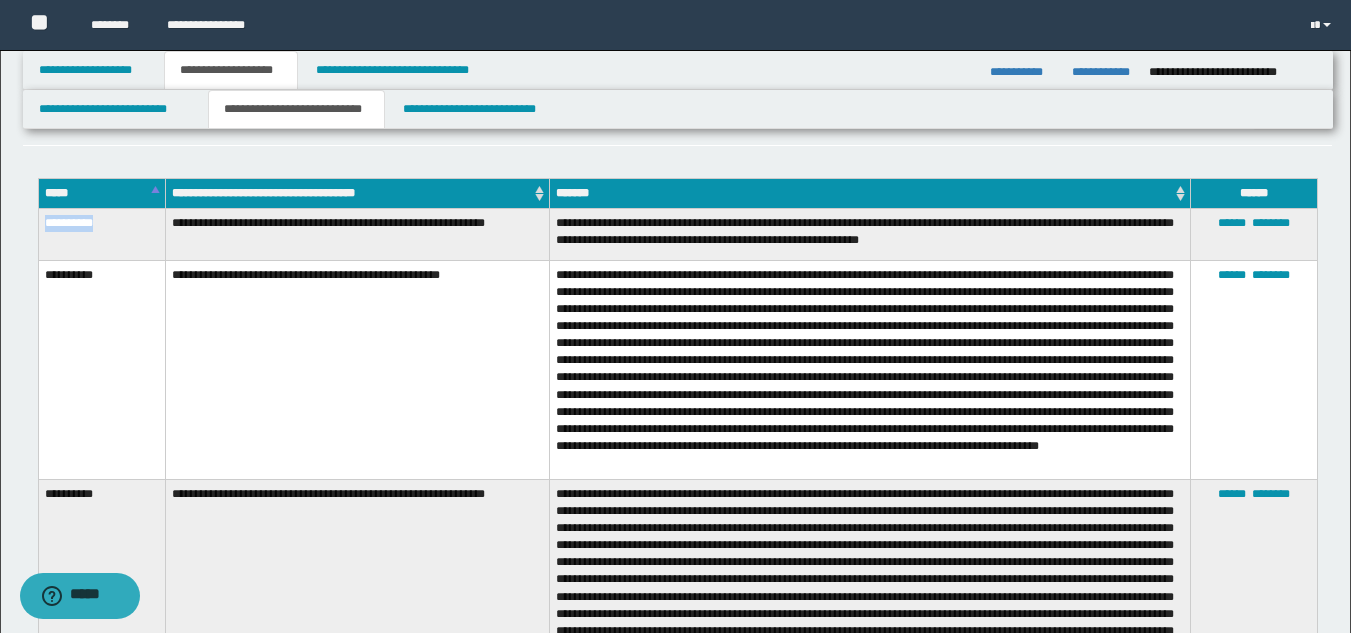 drag, startPoint x: 39, startPoint y: 223, endPoint x: 139, endPoint y: 222, distance: 100.005 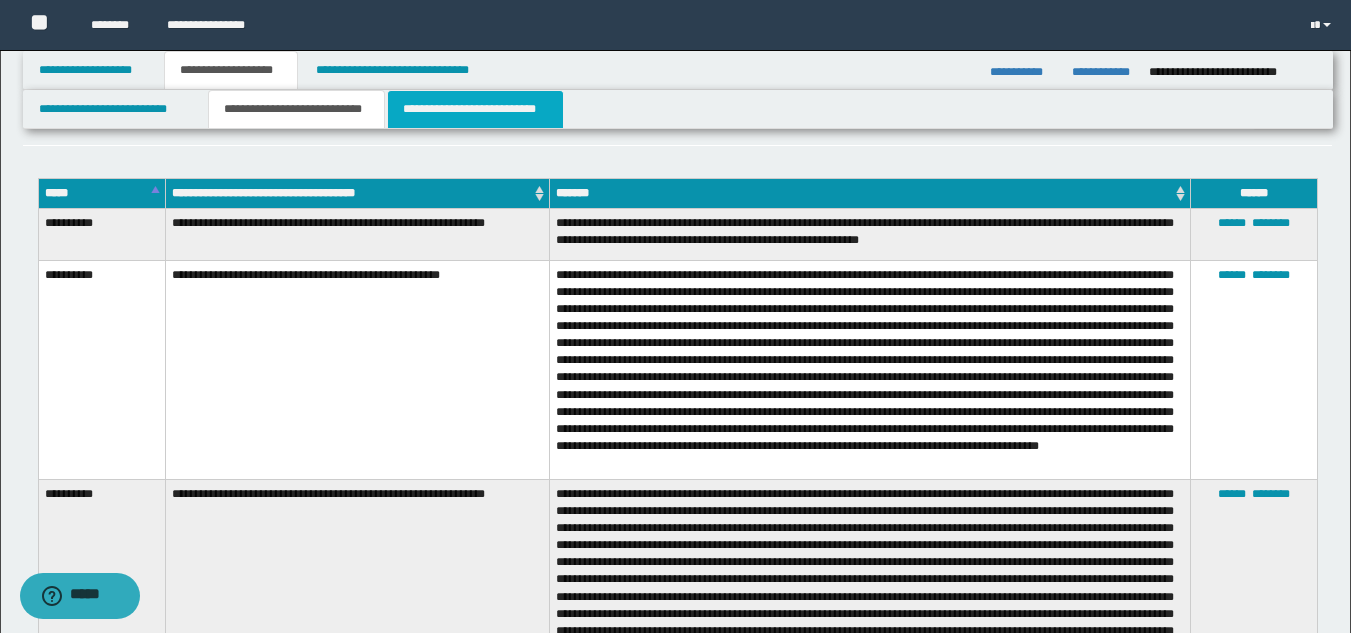 click on "**********" at bounding box center [475, 109] 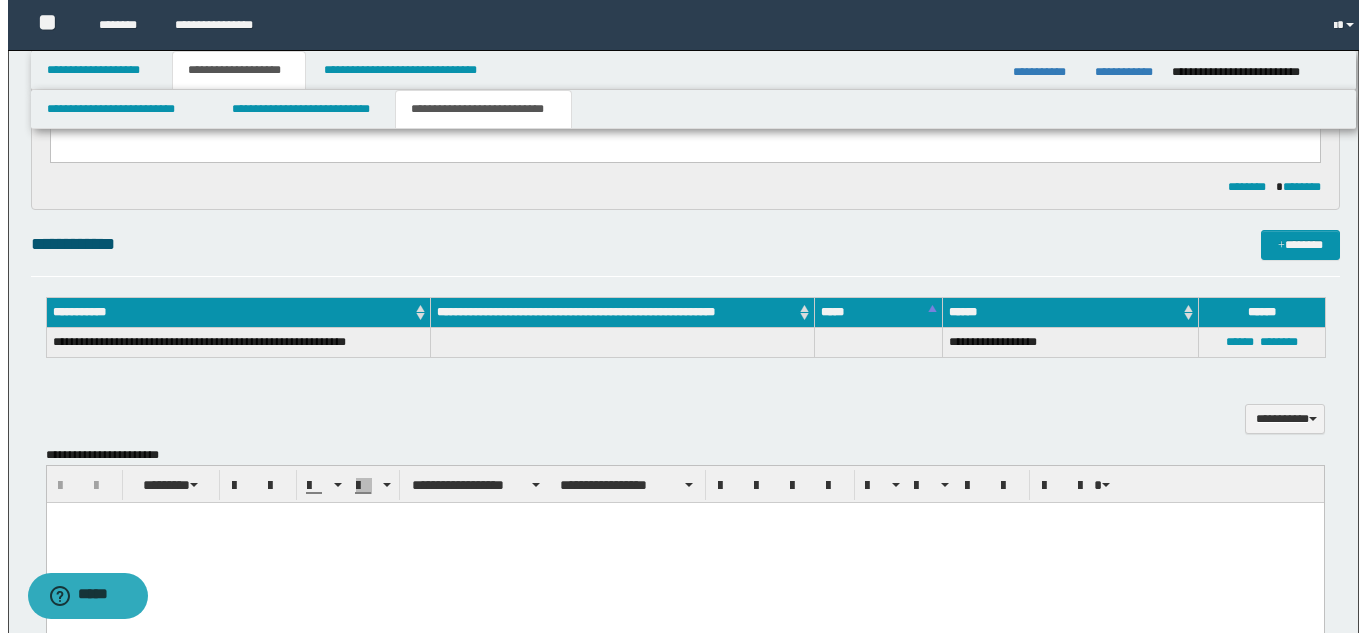 scroll, scrollTop: 89, scrollLeft: 0, axis: vertical 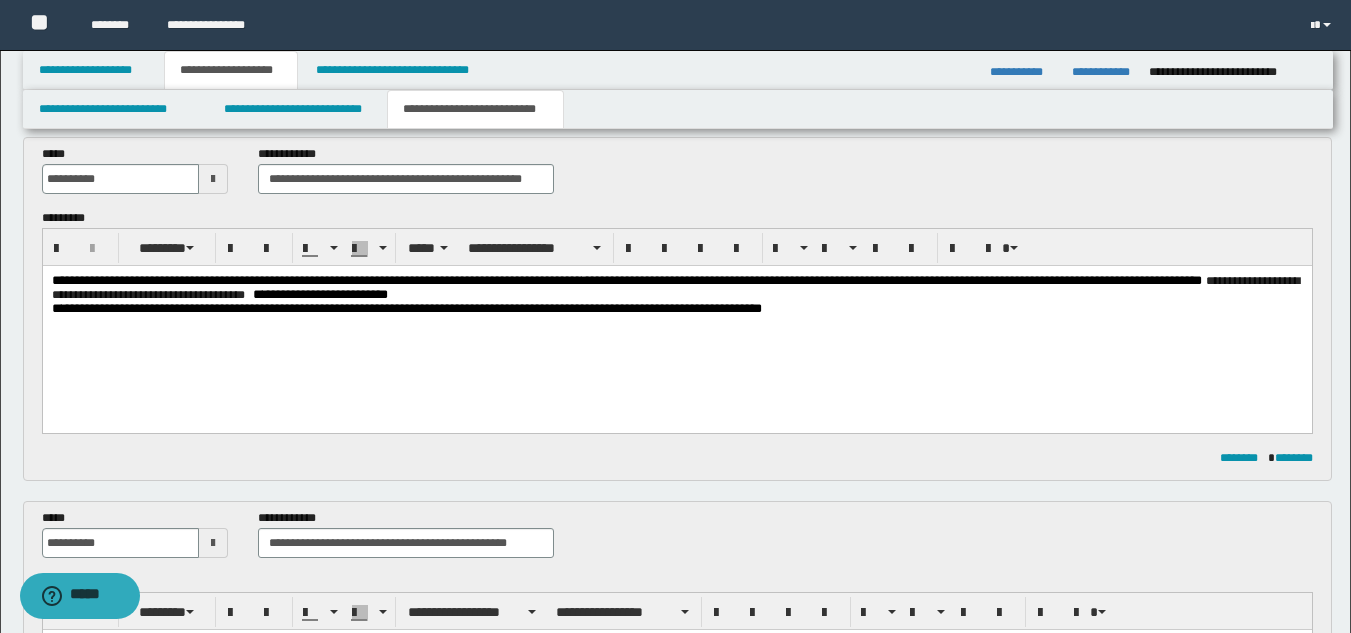 click on "**********" at bounding box center (676, 288) 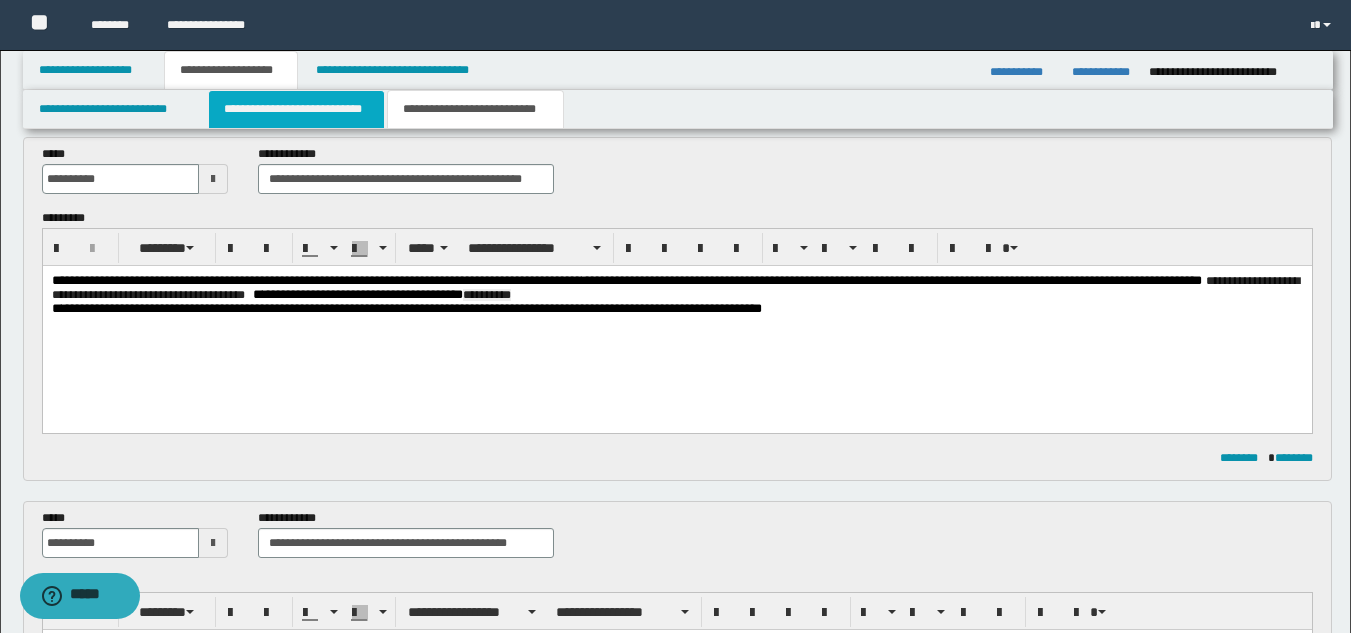 click on "**********" at bounding box center (296, 109) 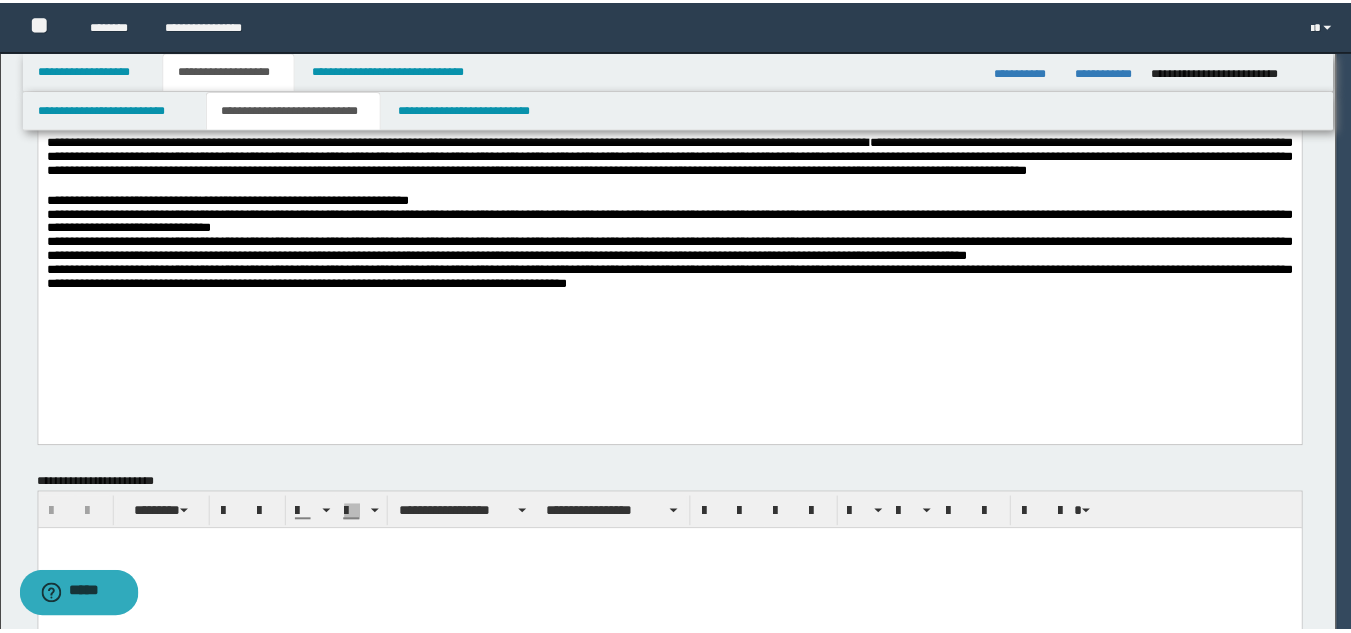 scroll, scrollTop: 689, scrollLeft: 0, axis: vertical 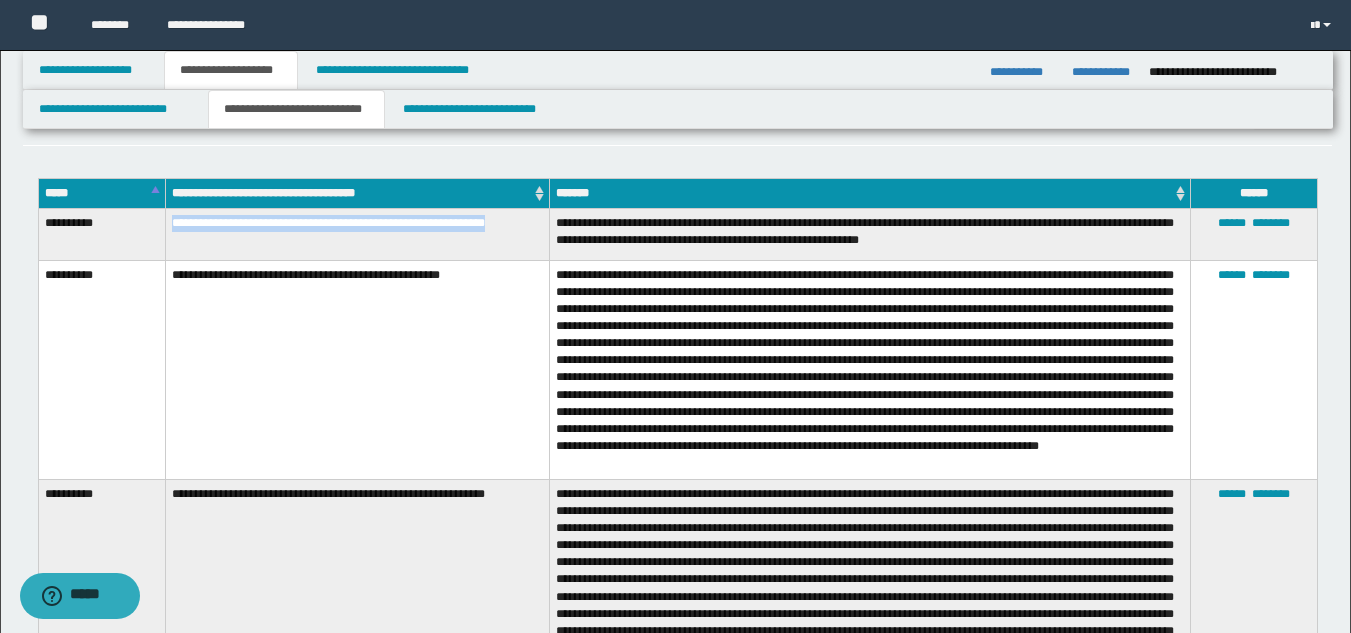 drag, startPoint x: 170, startPoint y: 230, endPoint x: 547, endPoint y: 237, distance: 377.06497 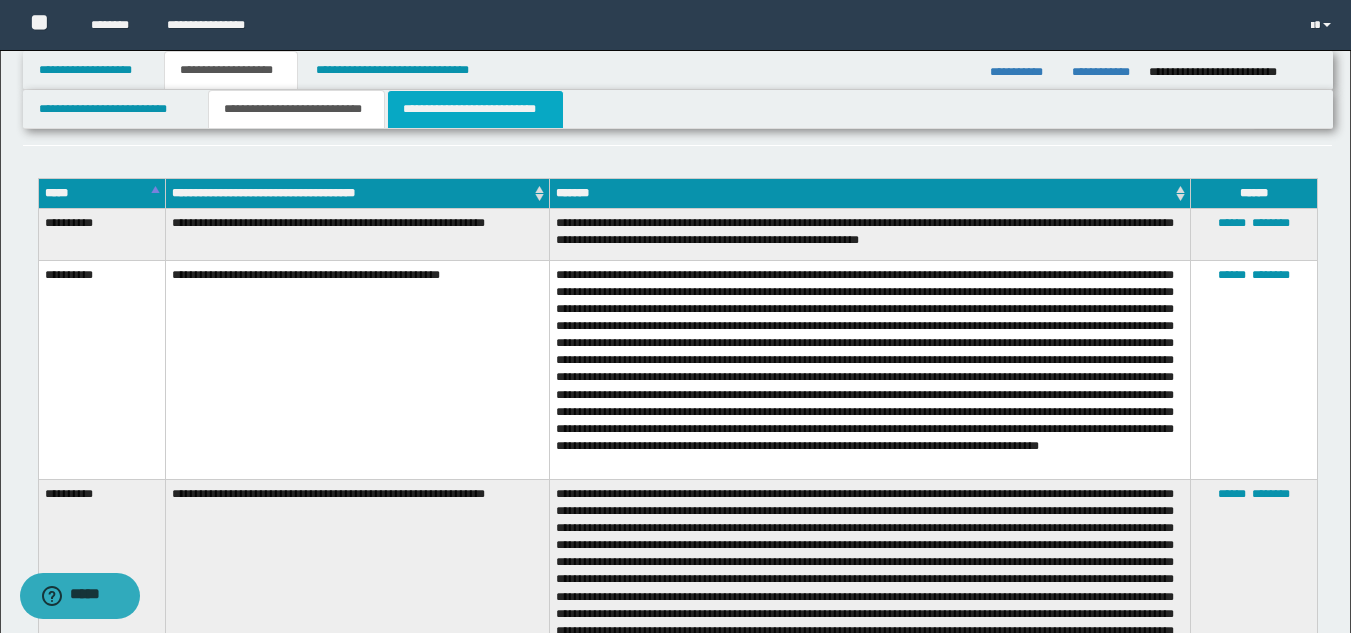 click on "**********" at bounding box center [475, 109] 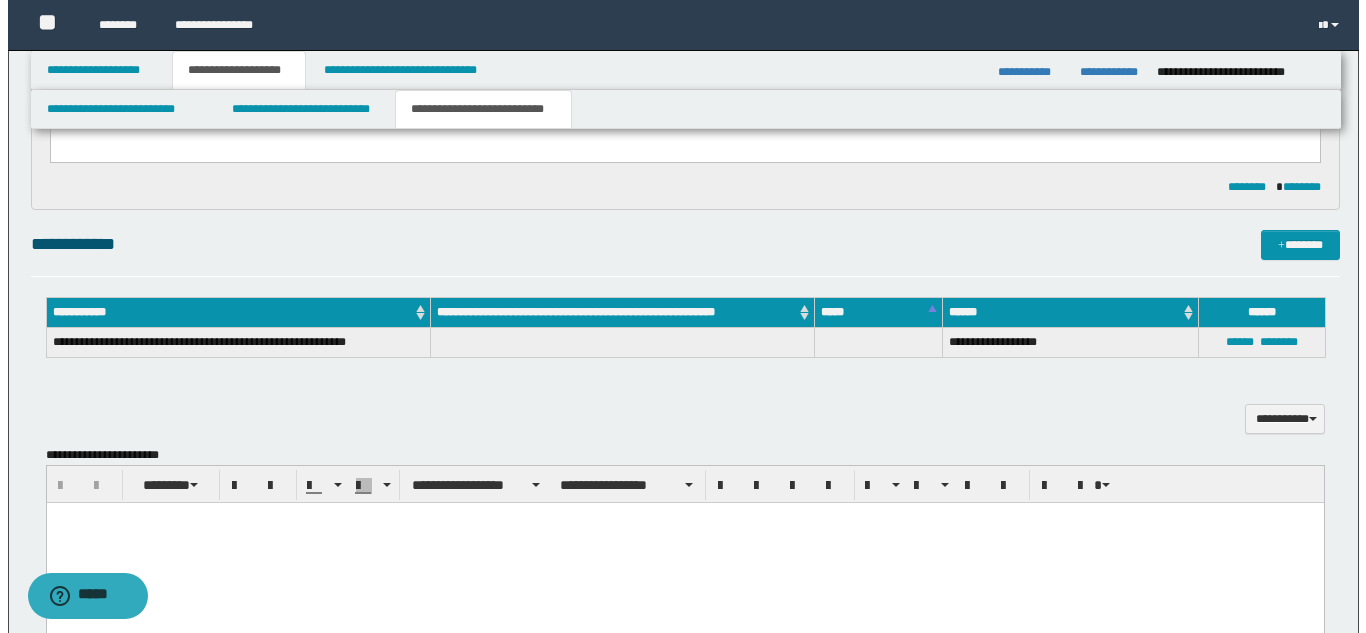 scroll, scrollTop: 89, scrollLeft: 0, axis: vertical 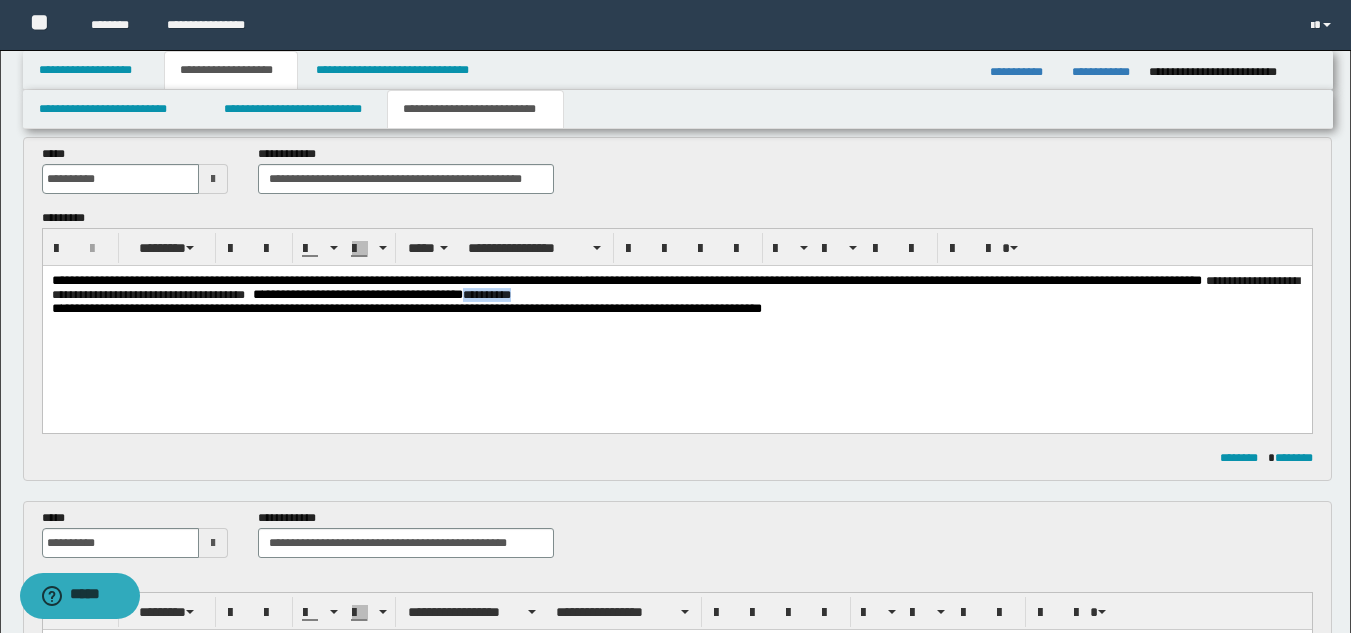drag, startPoint x: 887, startPoint y: 296, endPoint x: 808, endPoint y: 299, distance: 79.05694 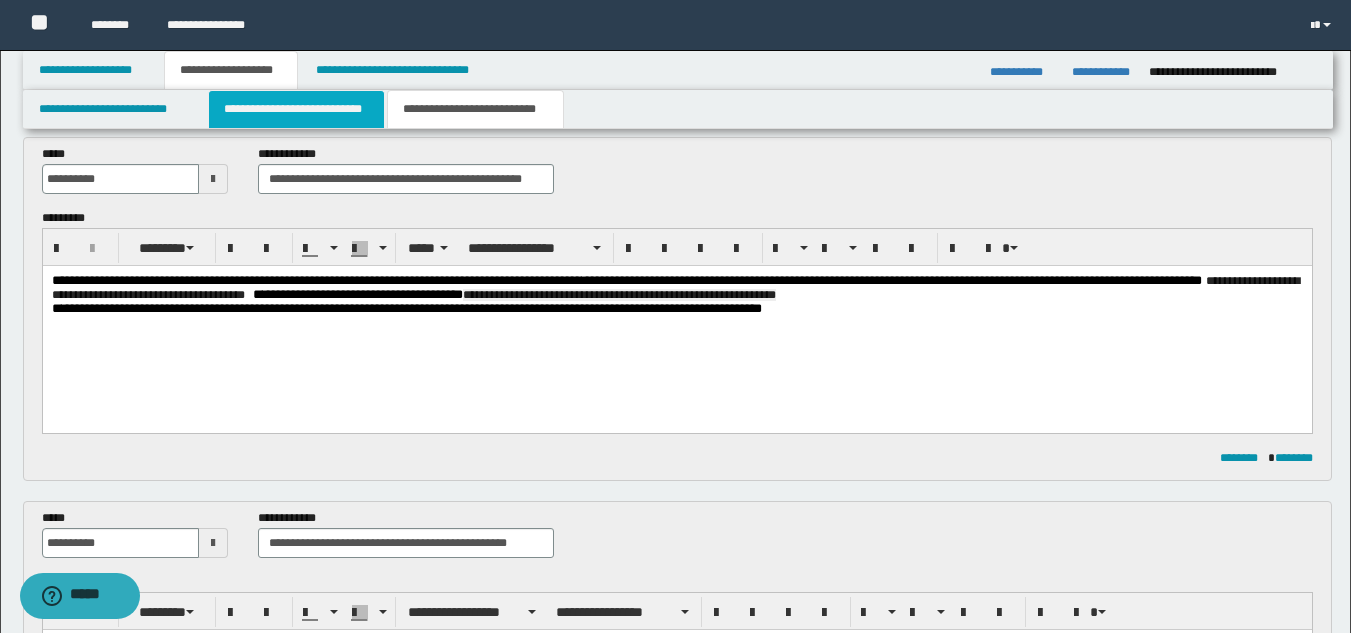 click on "**********" at bounding box center [296, 109] 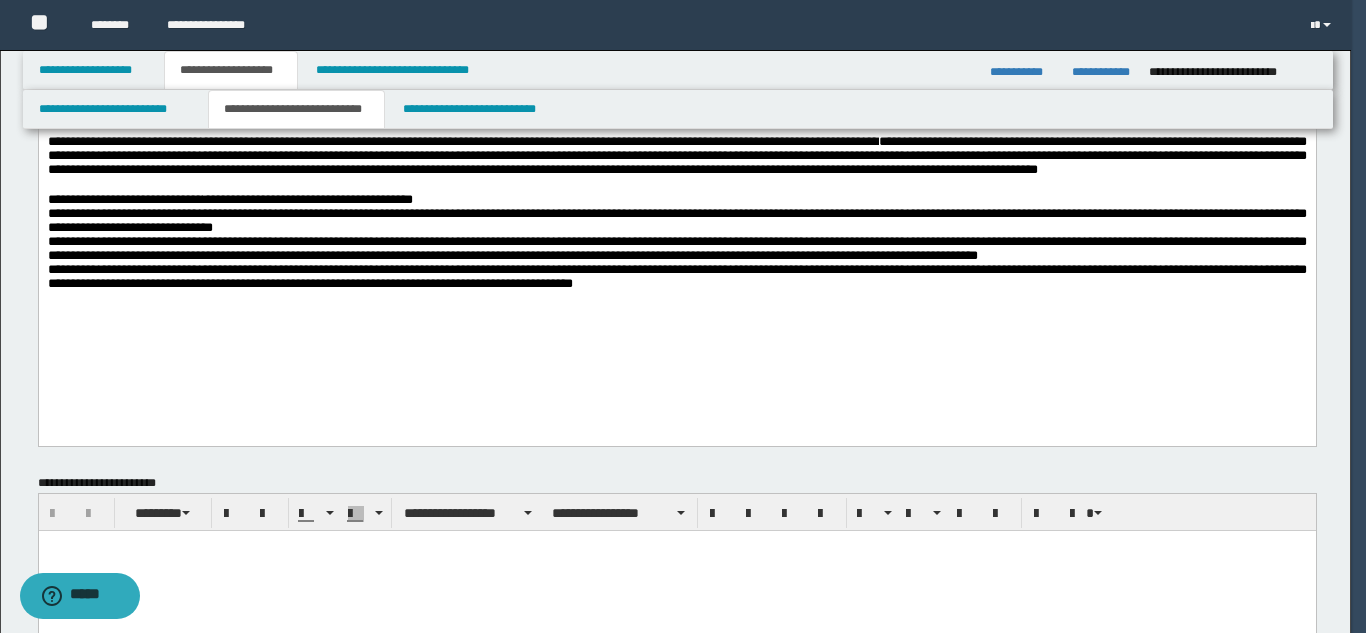 scroll, scrollTop: 689, scrollLeft: 0, axis: vertical 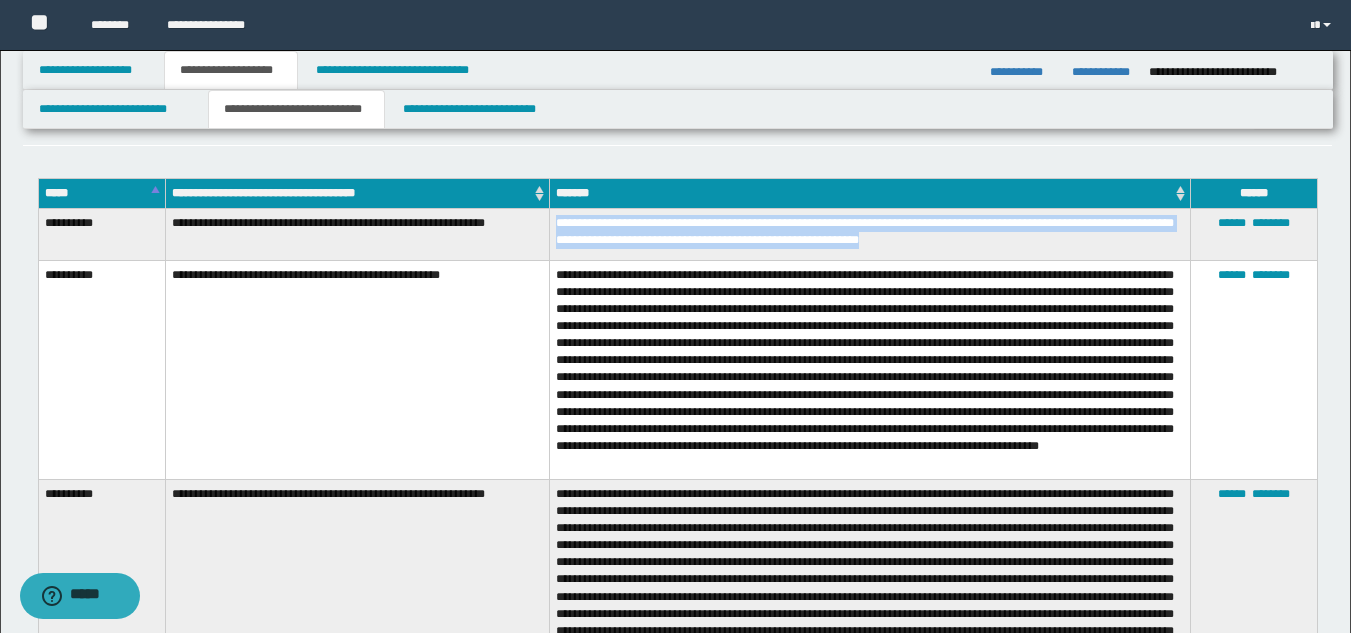 drag, startPoint x: 556, startPoint y: 224, endPoint x: 953, endPoint y: 240, distance: 397.3223 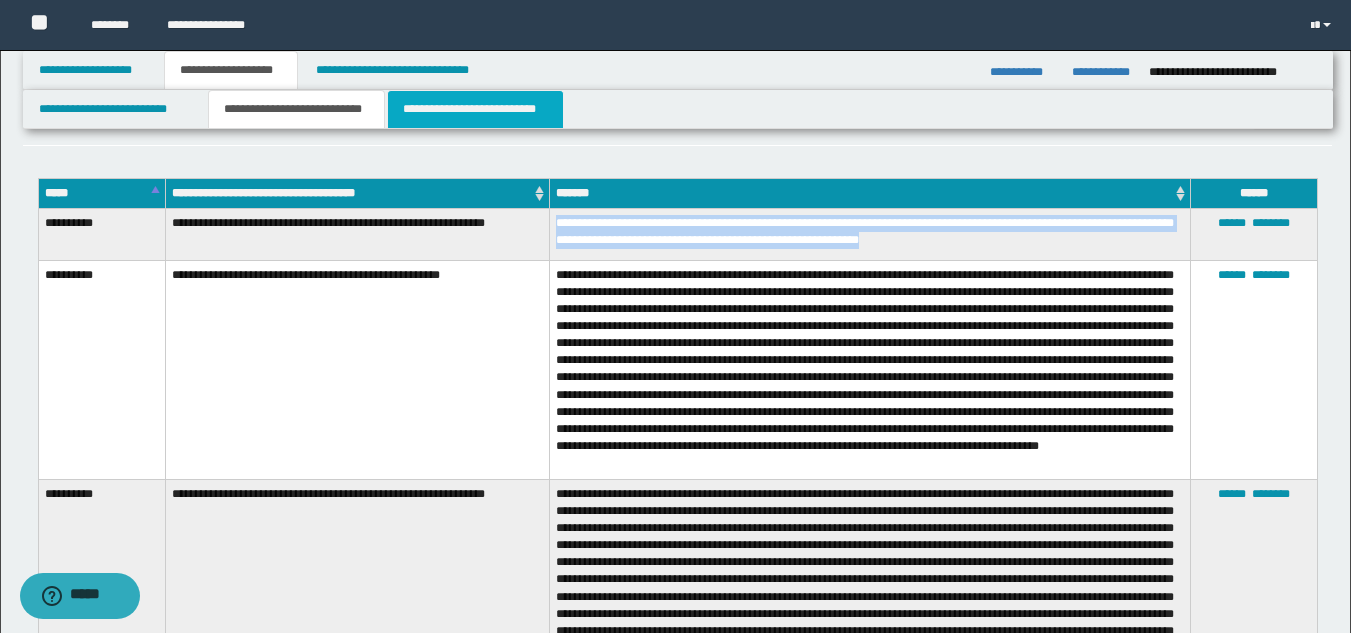 click on "**********" at bounding box center (475, 109) 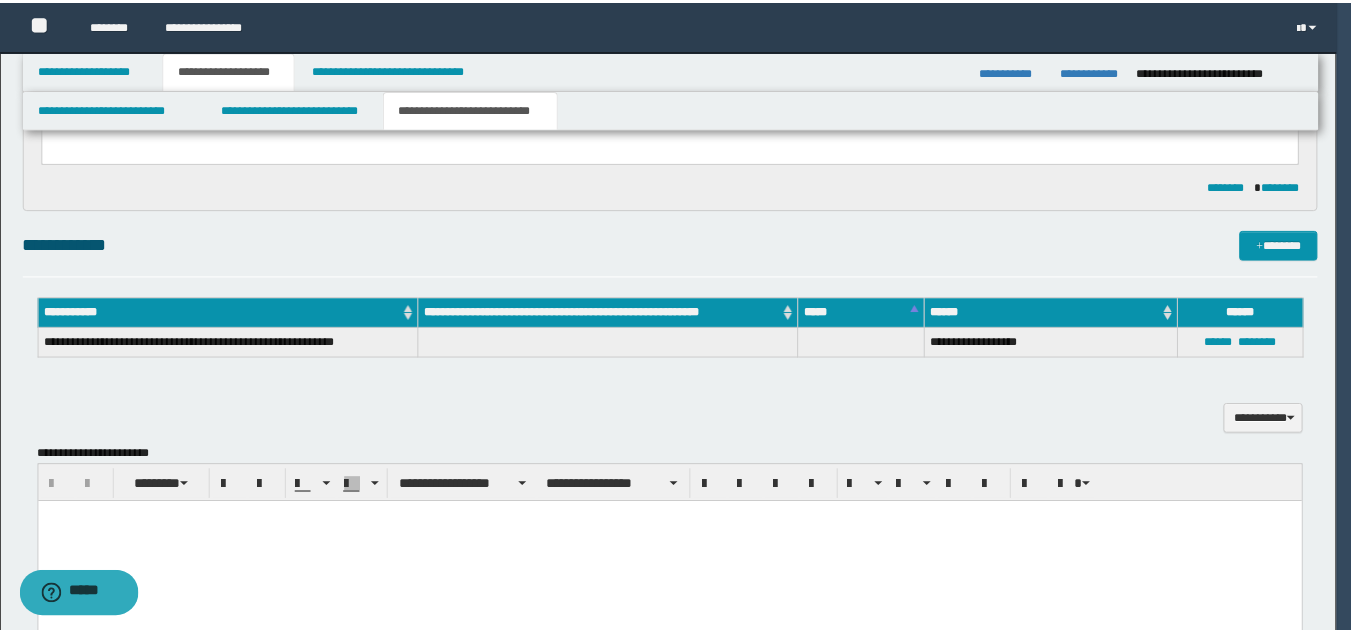 scroll, scrollTop: 89, scrollLeft: 0, axis: vertical 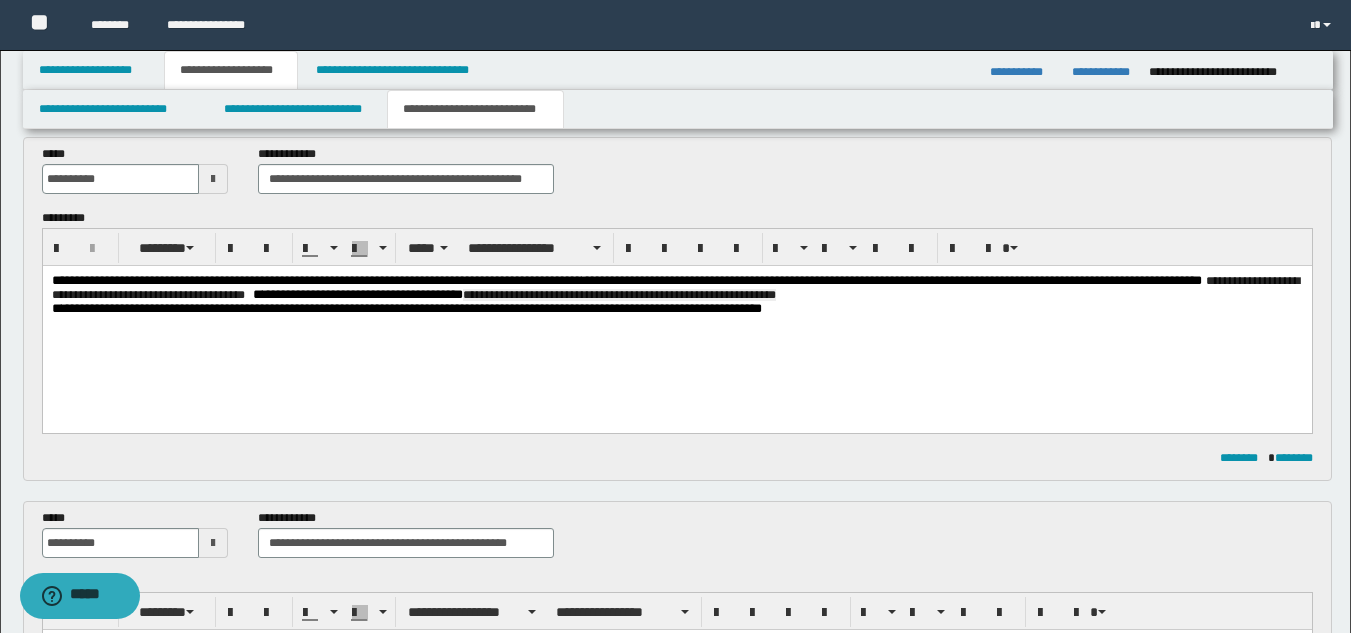 click on "**********" at bounding box center (676, 288) 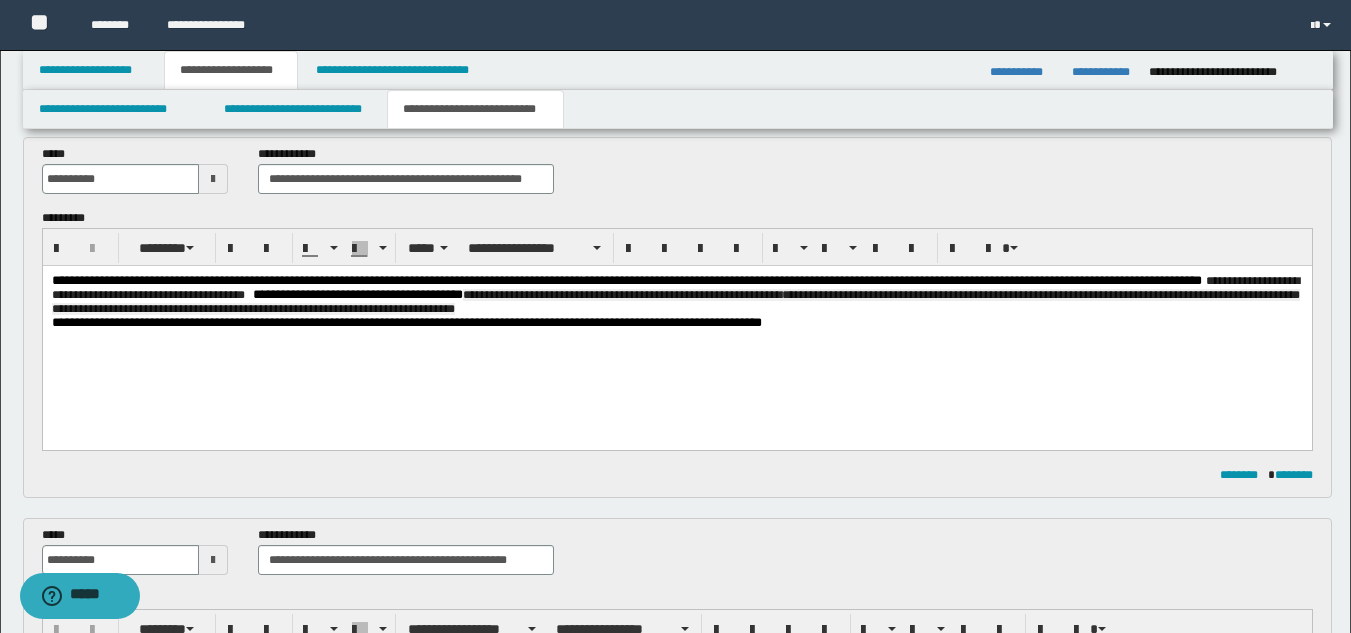 click on "**********" at bounding box center (675, 302) 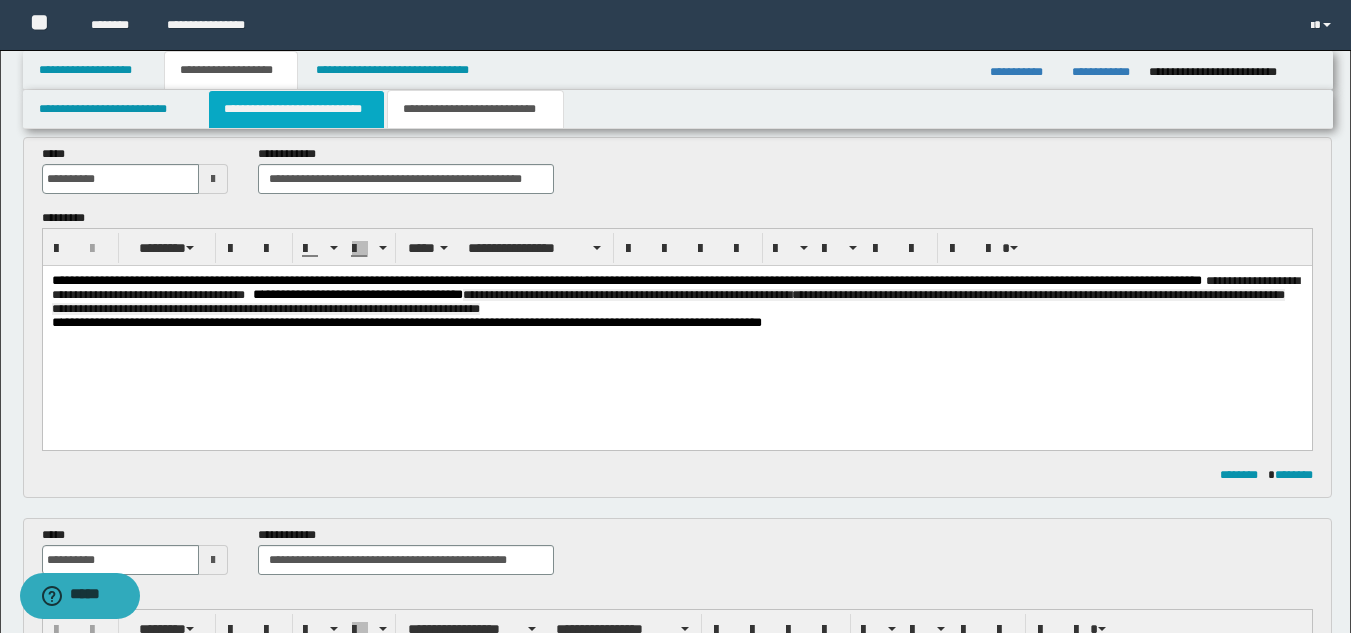 click on "**********" at bounding box center (296, 109) 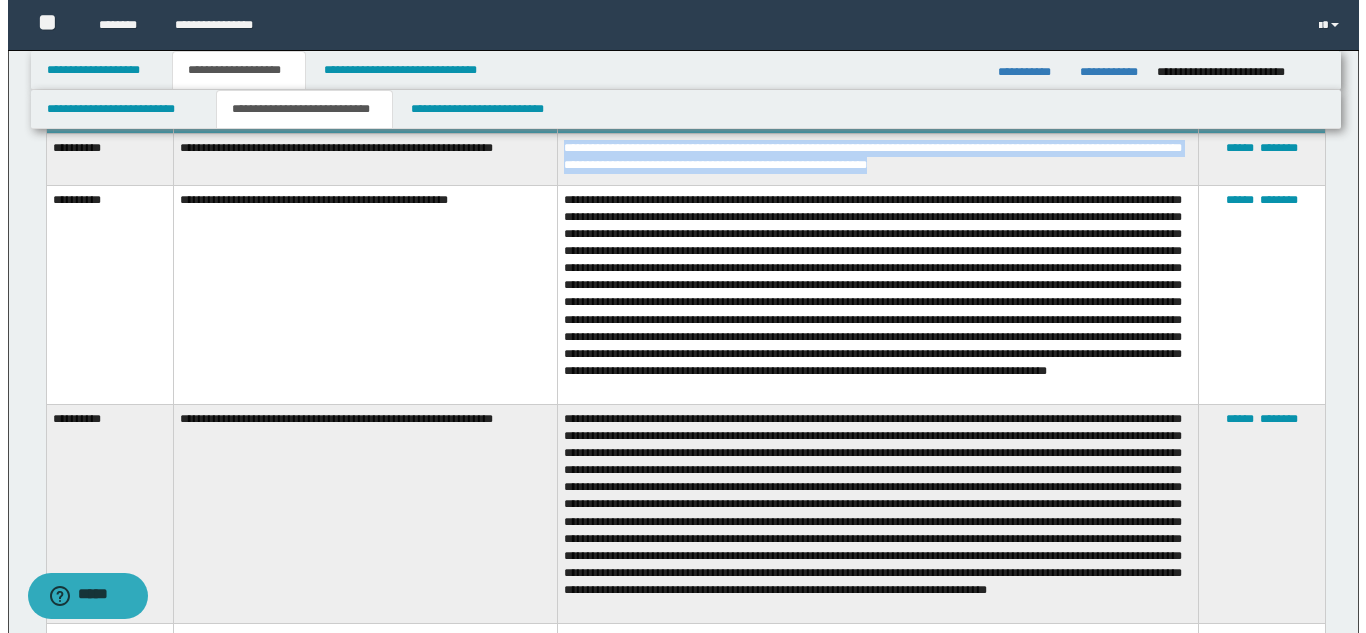 scroll, scrollTop: 782, scrollLeft: 0, axis: vertical 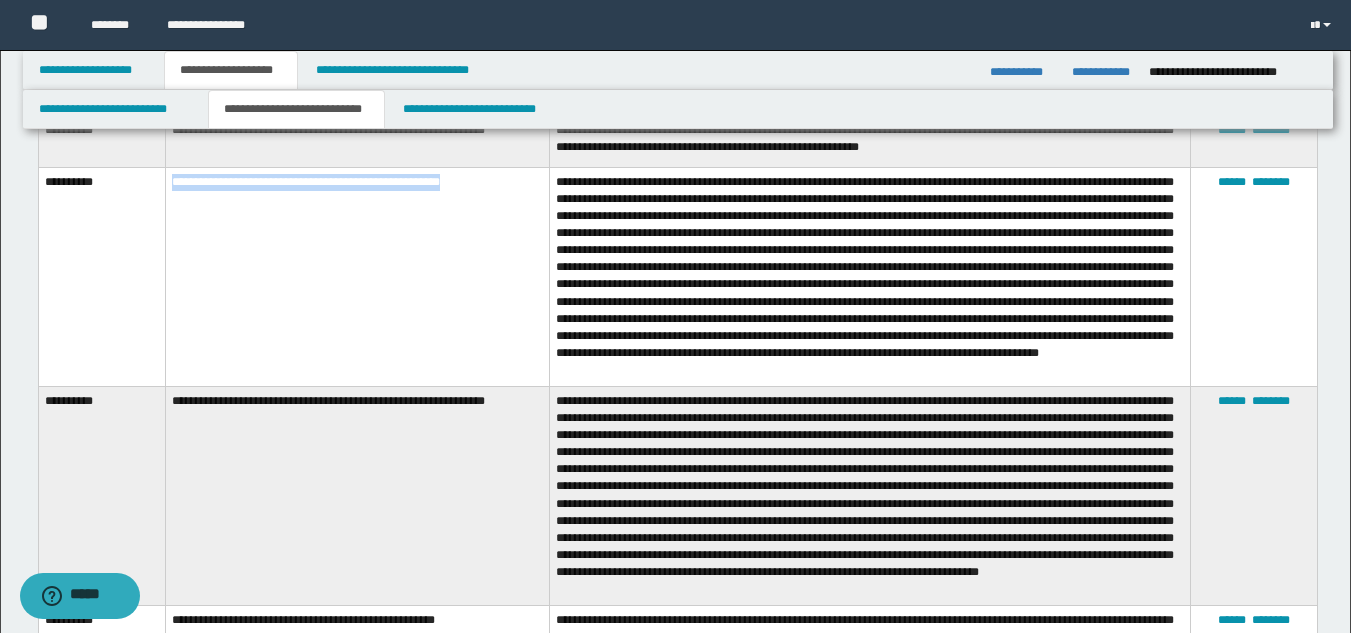 drag, startPoint x: 171, startPoint y: 170, endPoint x: 500, endPoint y: 180, distance: 329.15195 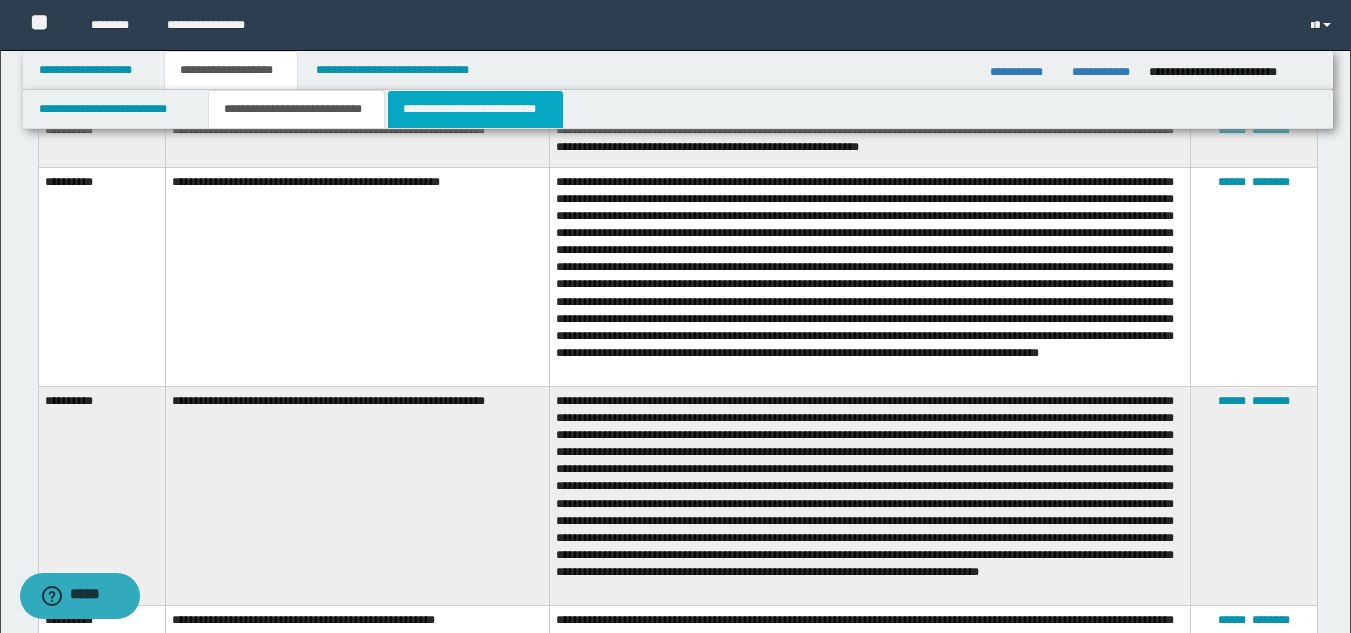 click on "**********" at bounding box center (475, 109) 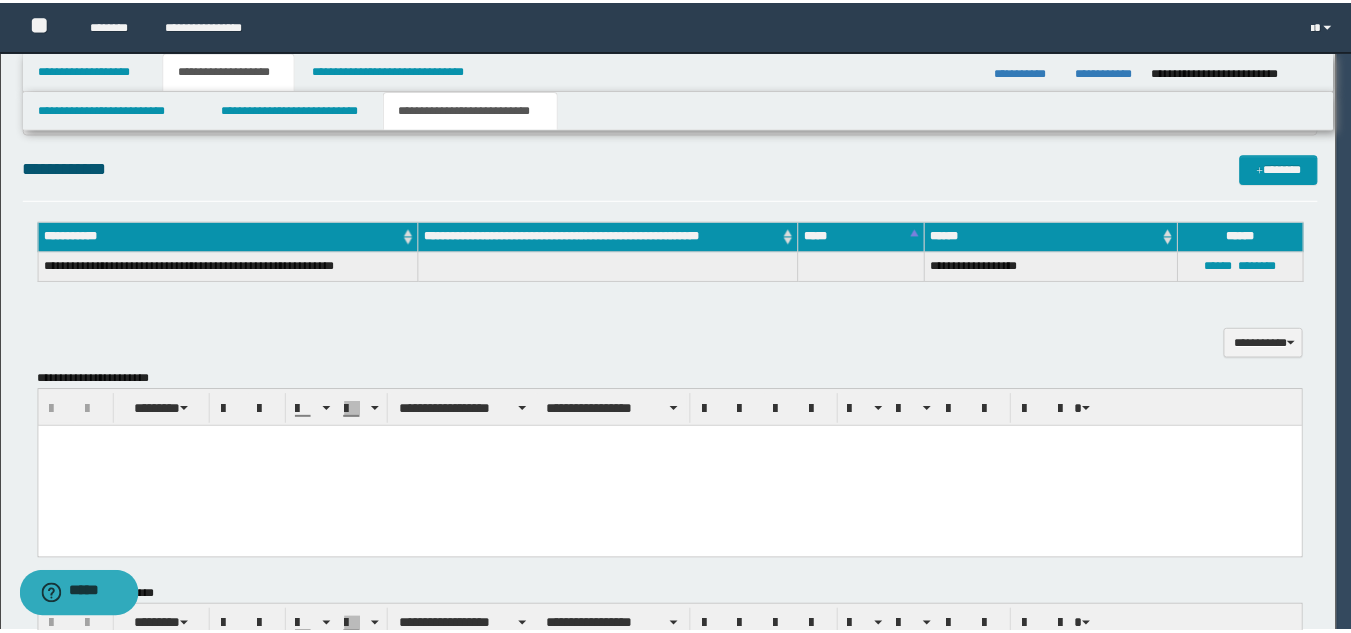 scroll, scrollTop: 0, scrollLeft: 0, axis: both 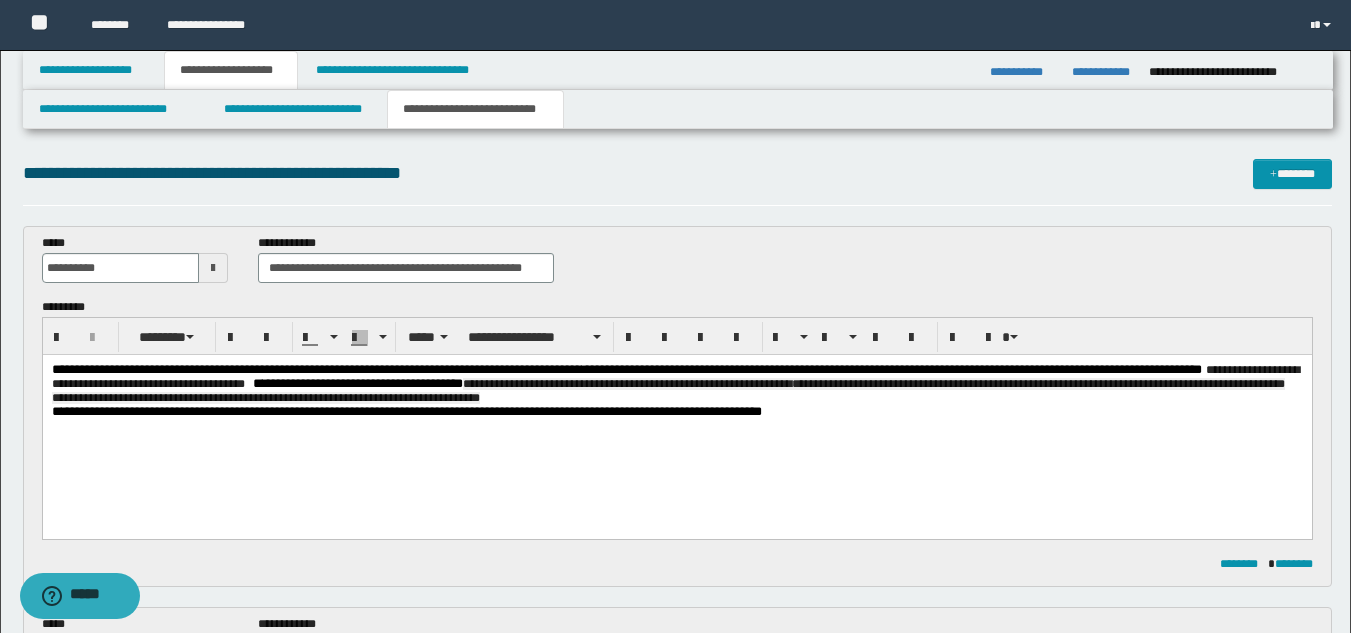 click on "**********" at bounding box center [676, 384] 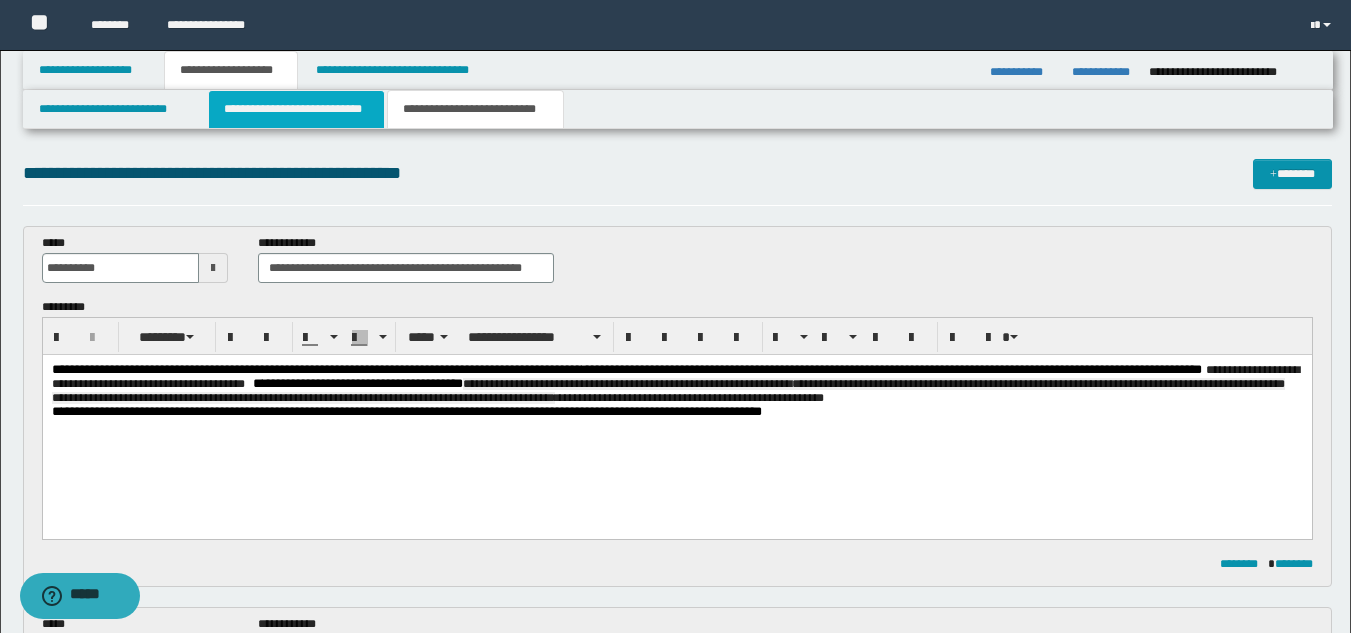 click on "**********" at bounding box center (296, 109) 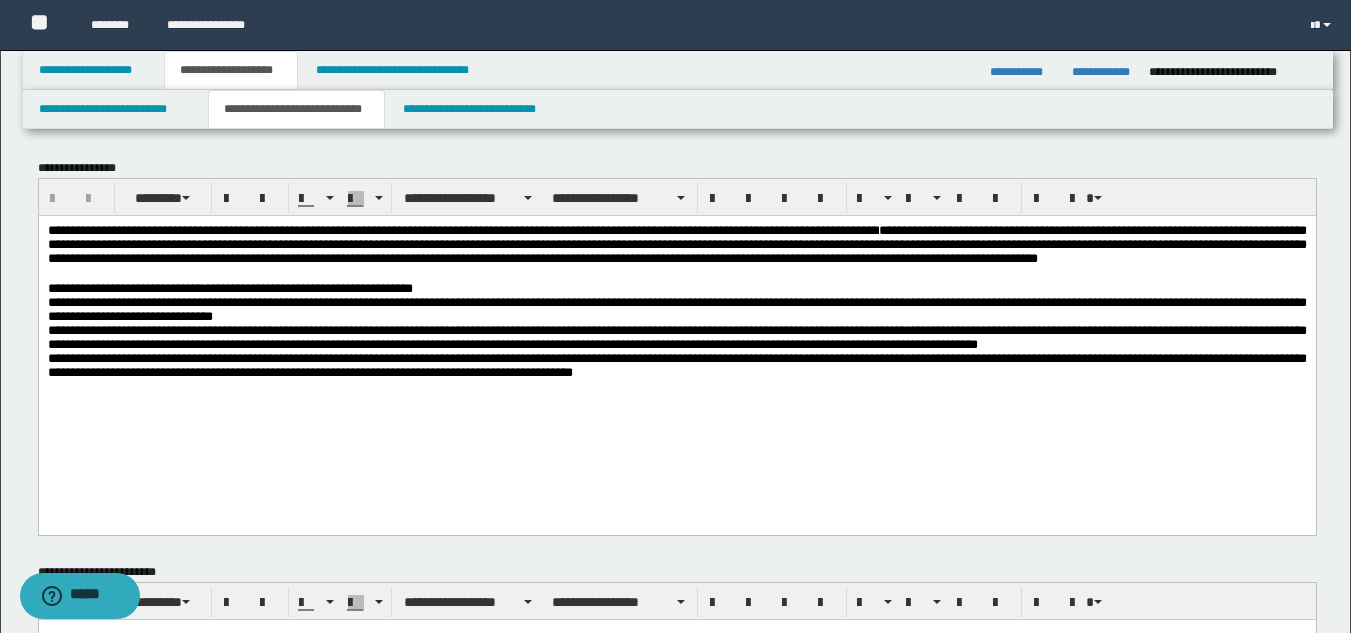 scroll, scrollTop: 600, scrollLeft: 0, axis: vertical 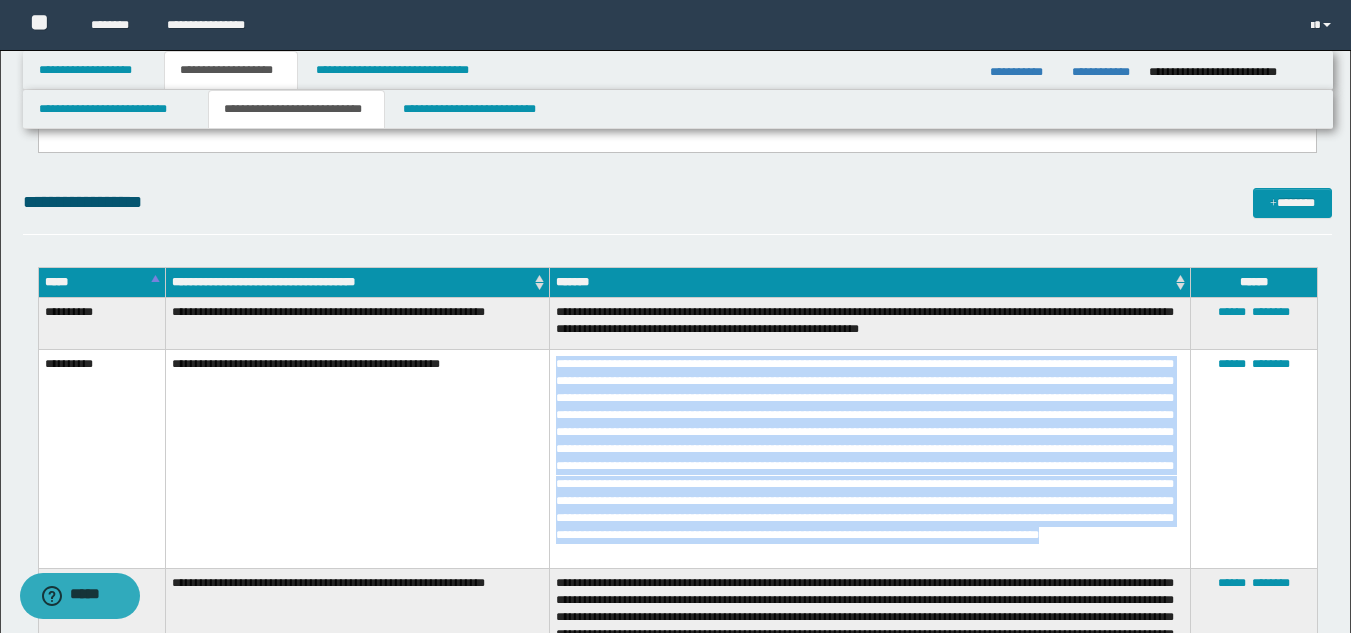 drag, startPoint x: 554, startPoint y: 360, endPoint x: 1060, endPoint y: 552, distance: 541.2024 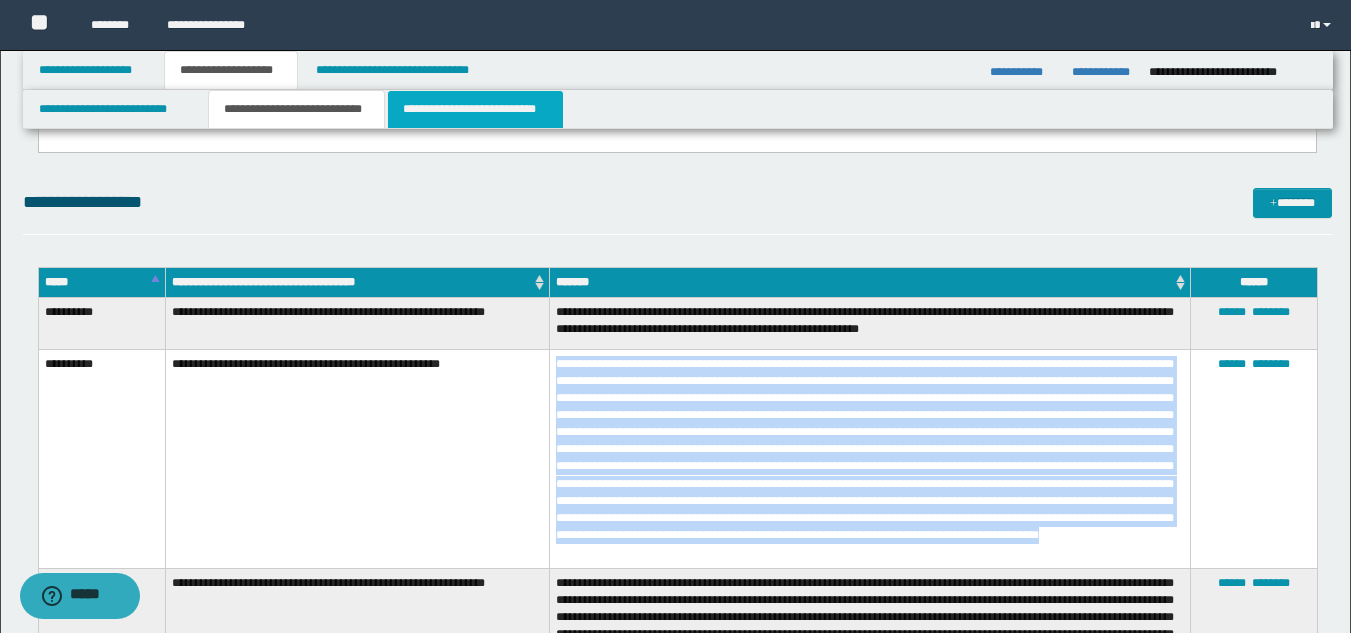 click on "**********" at bounding box center [475, 109] 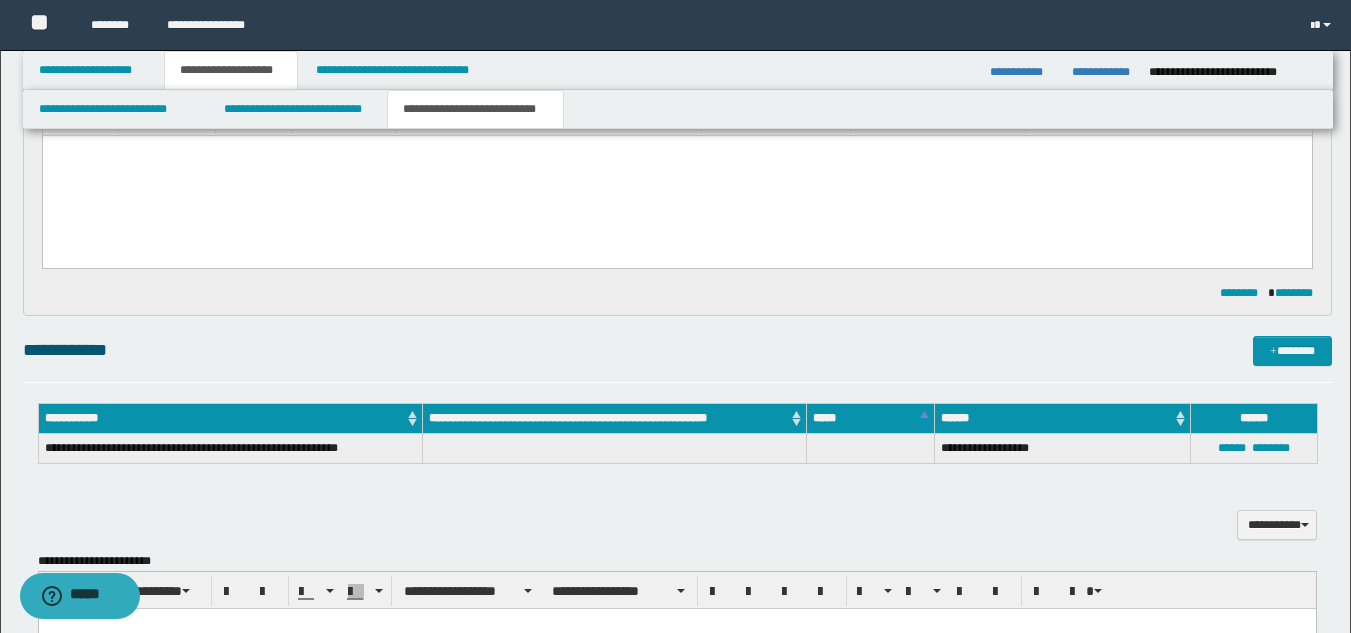 scroll, scrollTop: 0, scrollLeft: 0, axis: both 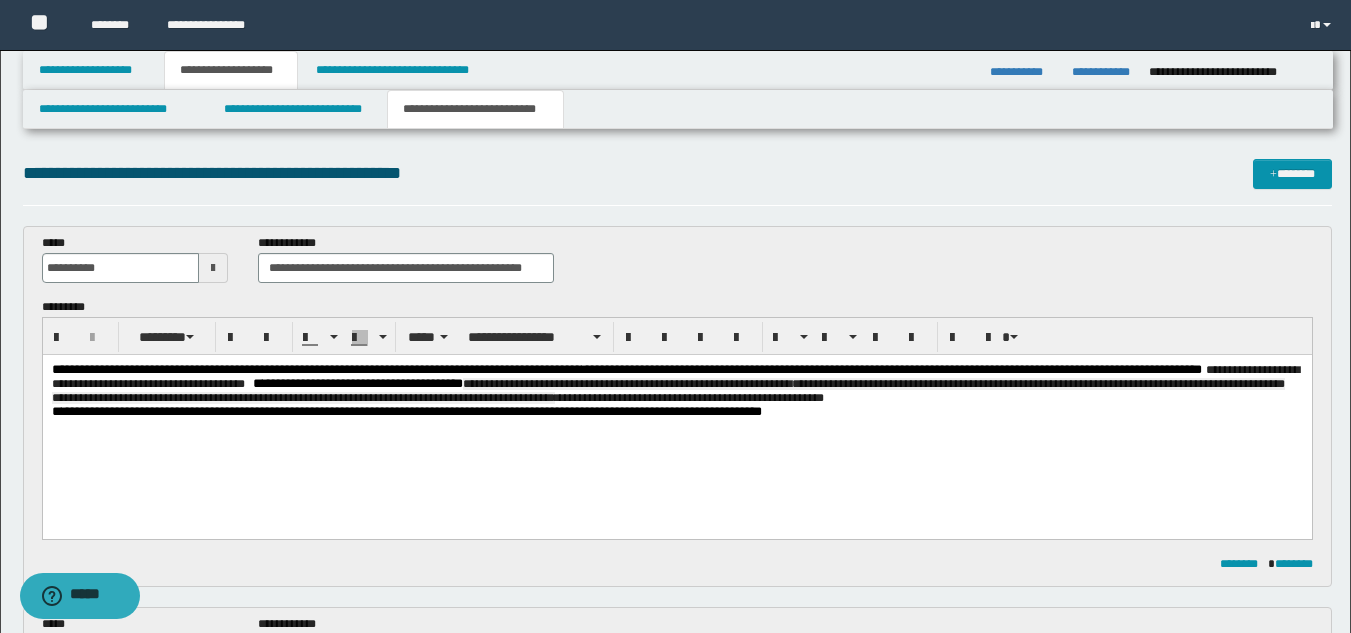 click on "**********" at bounding box center [676, 384] 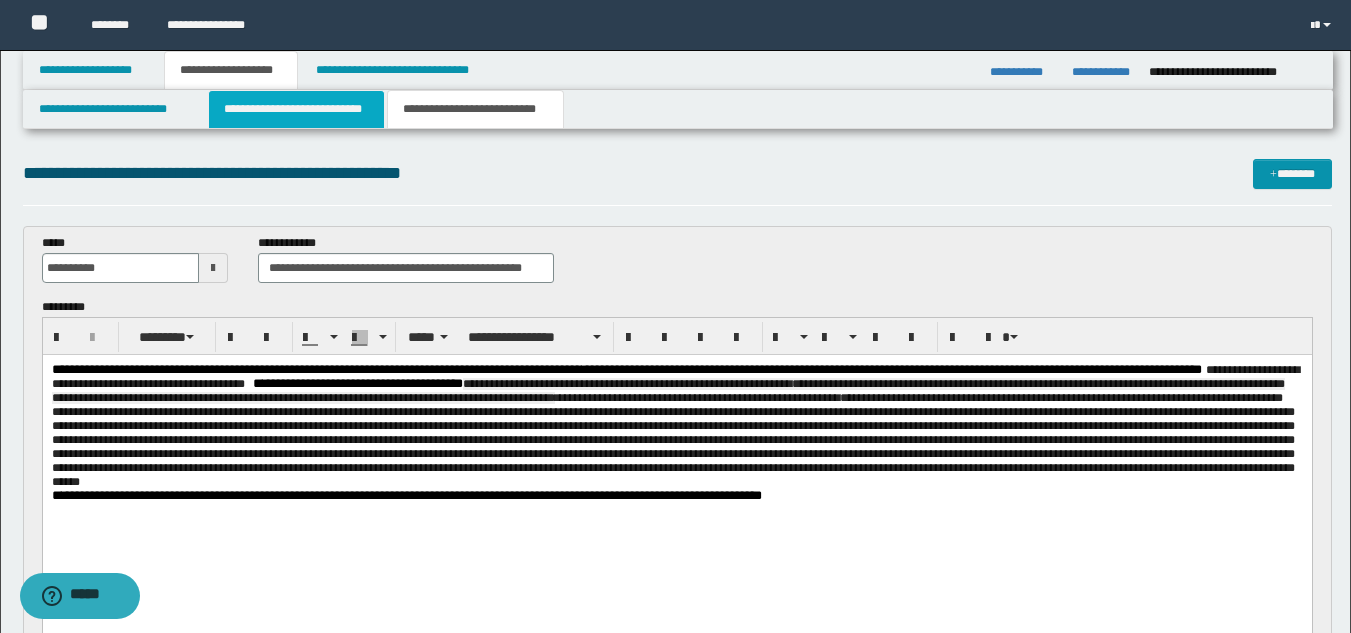 click on "**********" at bounding box center [296, 109] 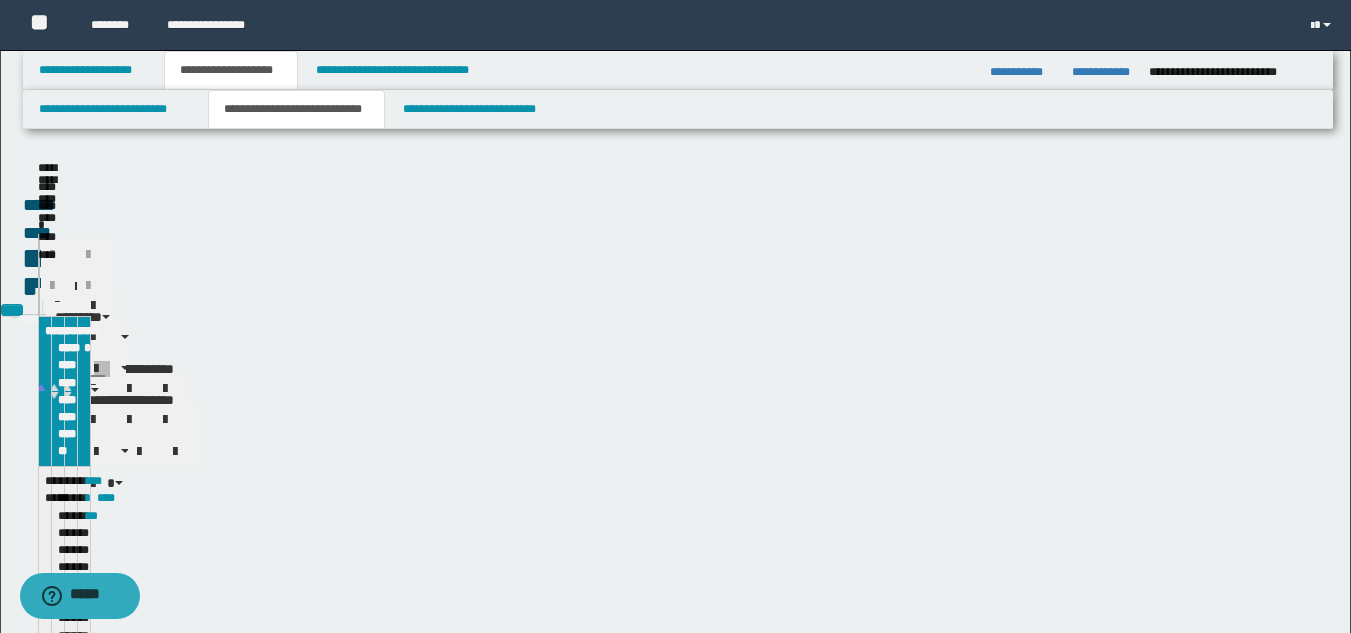 type 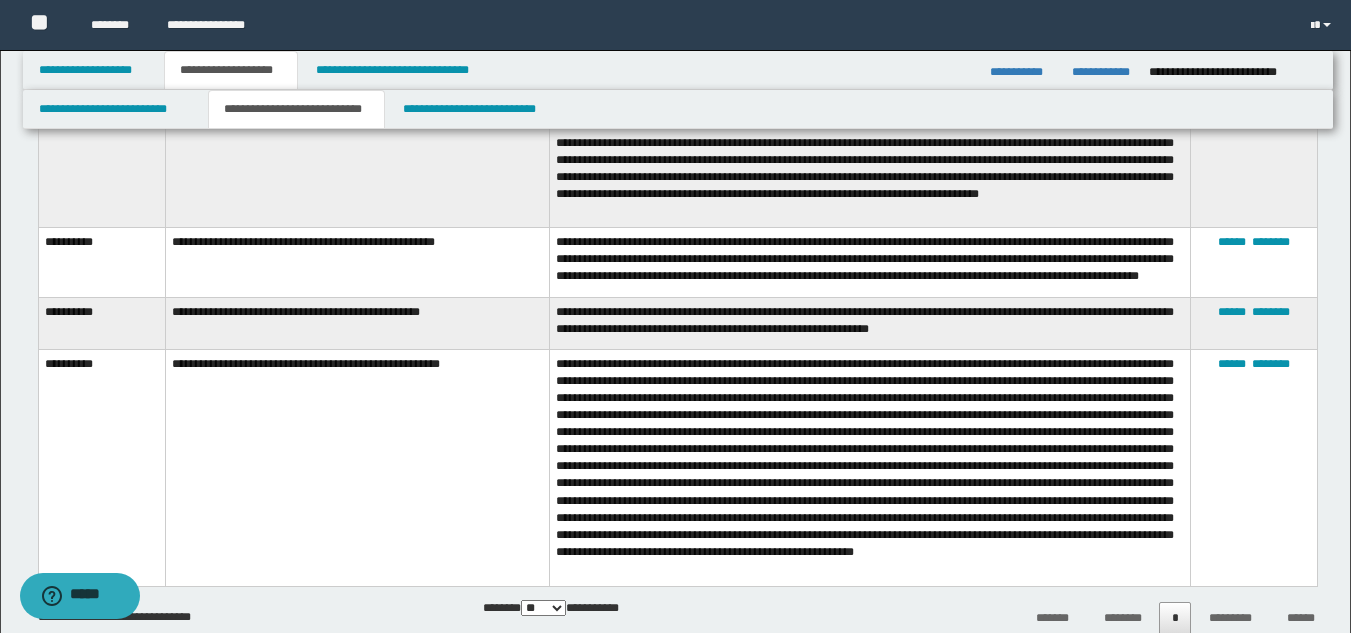 scroll, scrollTop: 1183, scrollLeft: 0, axis: vertical 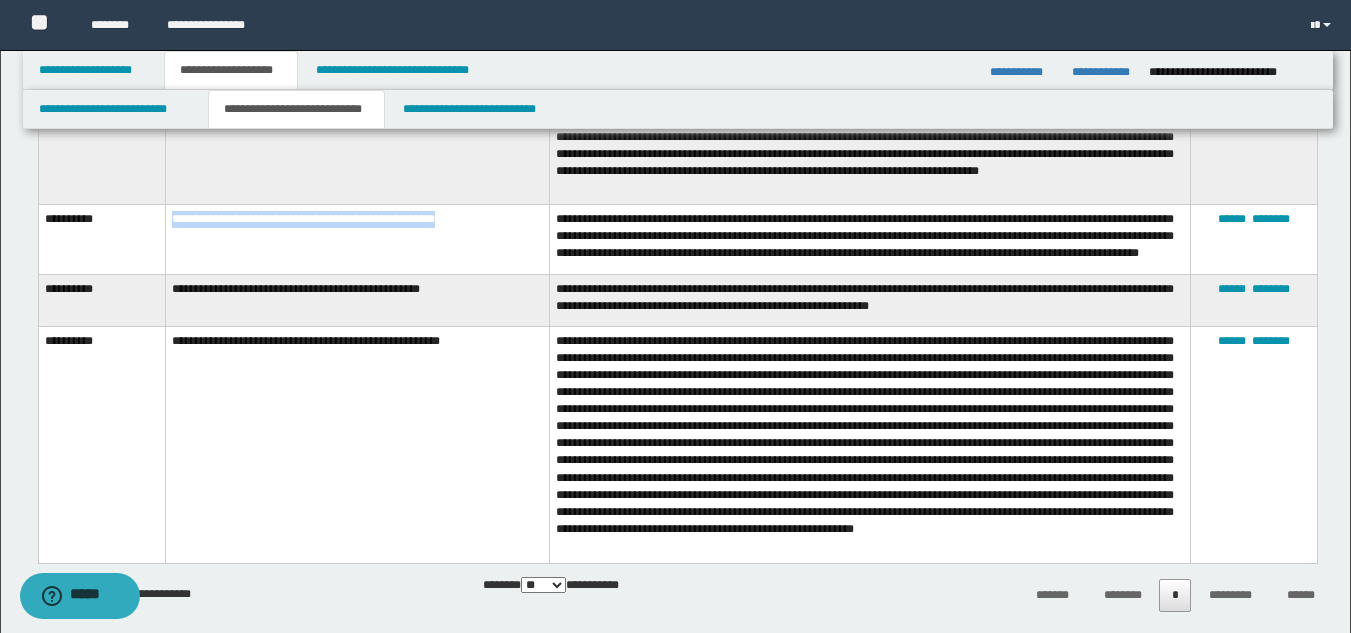 drag, startPoint x: 170, startPoint y: 214, endPoint x: 496, endPoint y: 216, distance: 326.00613 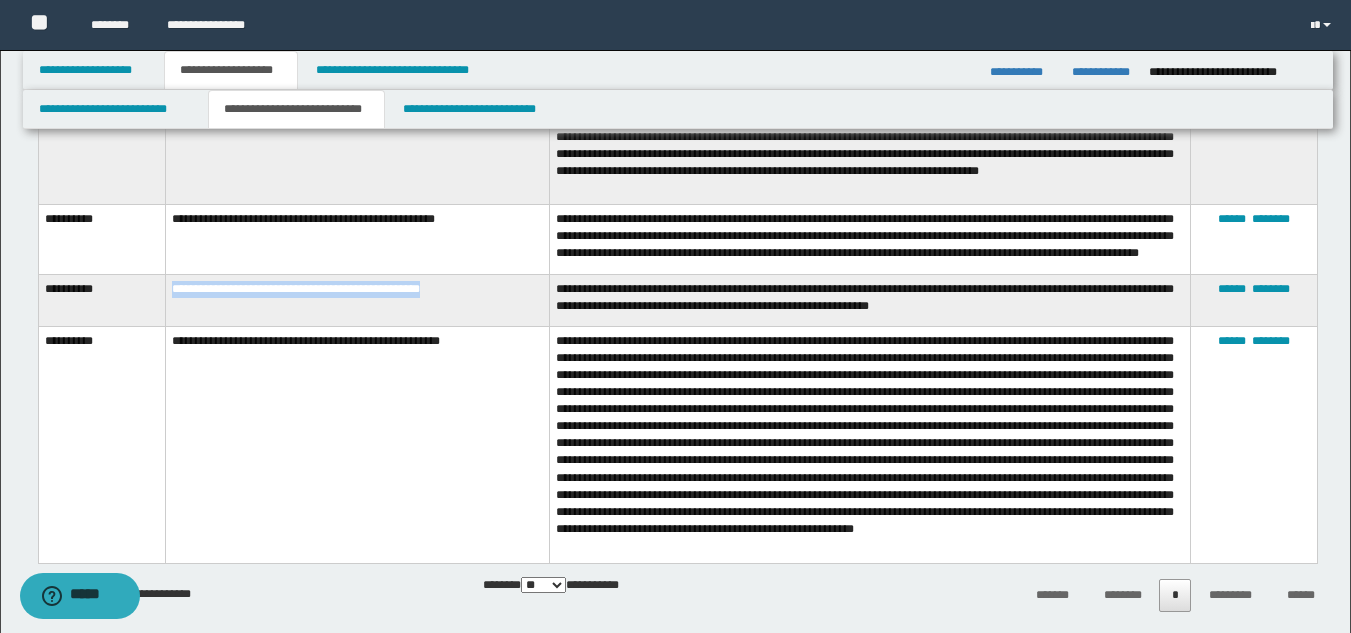 drag, startPoint x: 168, startPoint y: 294, endPoint x: 465, endPoint y: 309, distance: 297.37854 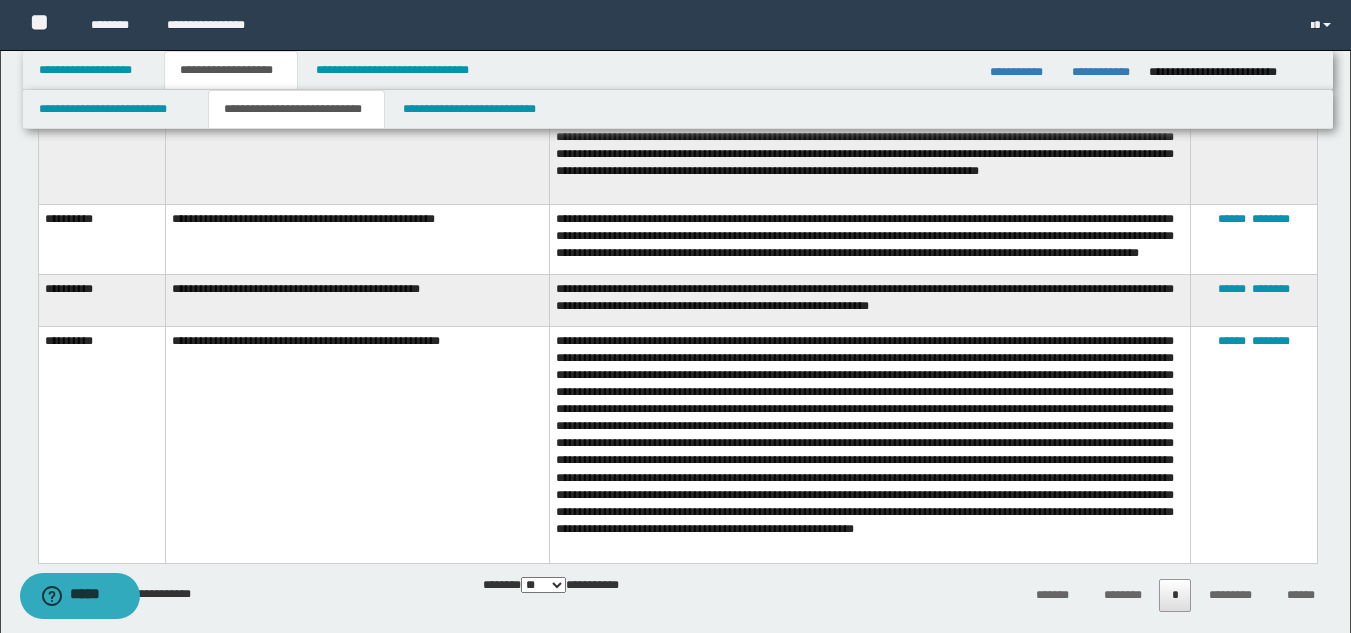 click on "**********" at bounding box center (357, 240) 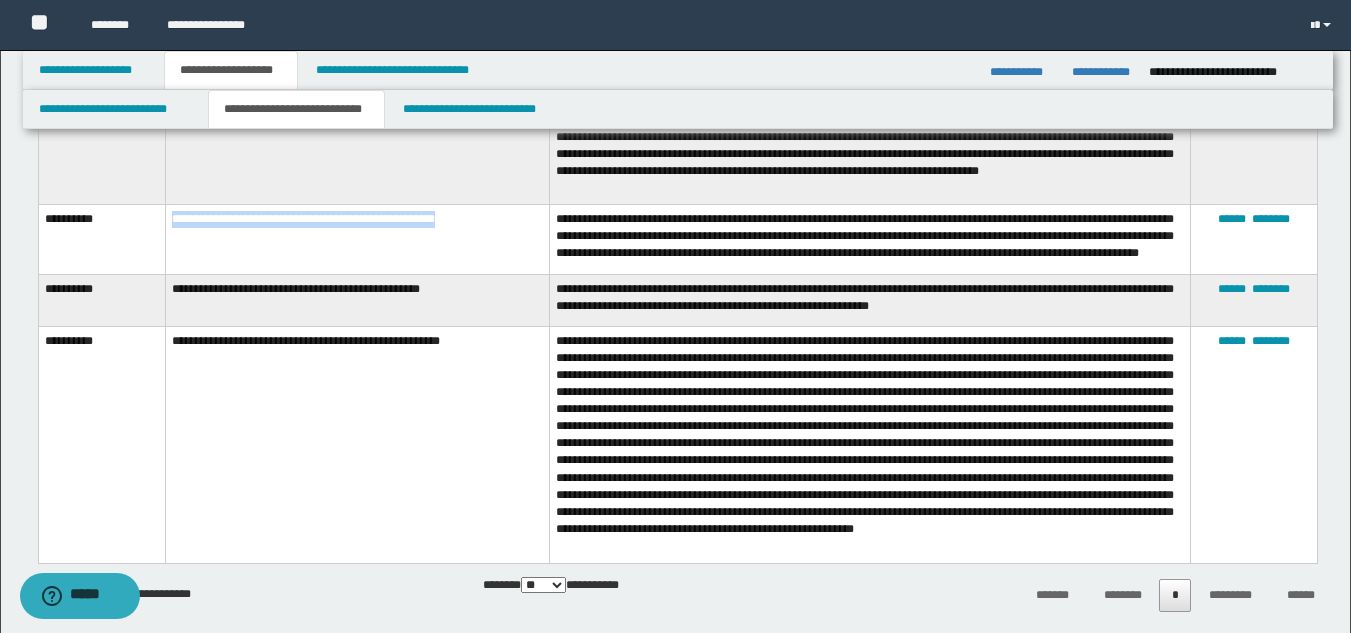 drag, startPoint x: 168, startPoint y: 213, endPoint x: 505, endPoint y: 229, distance: 337.3796 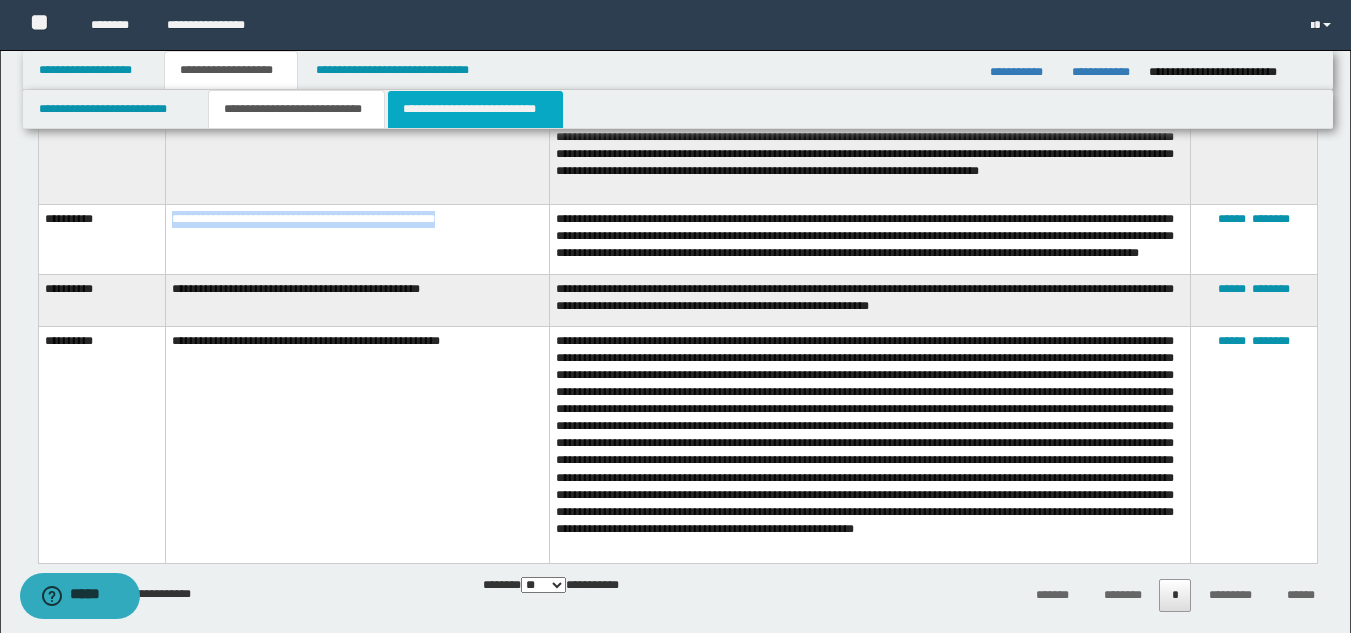 click on "**********" at bounding box center (475, 109) 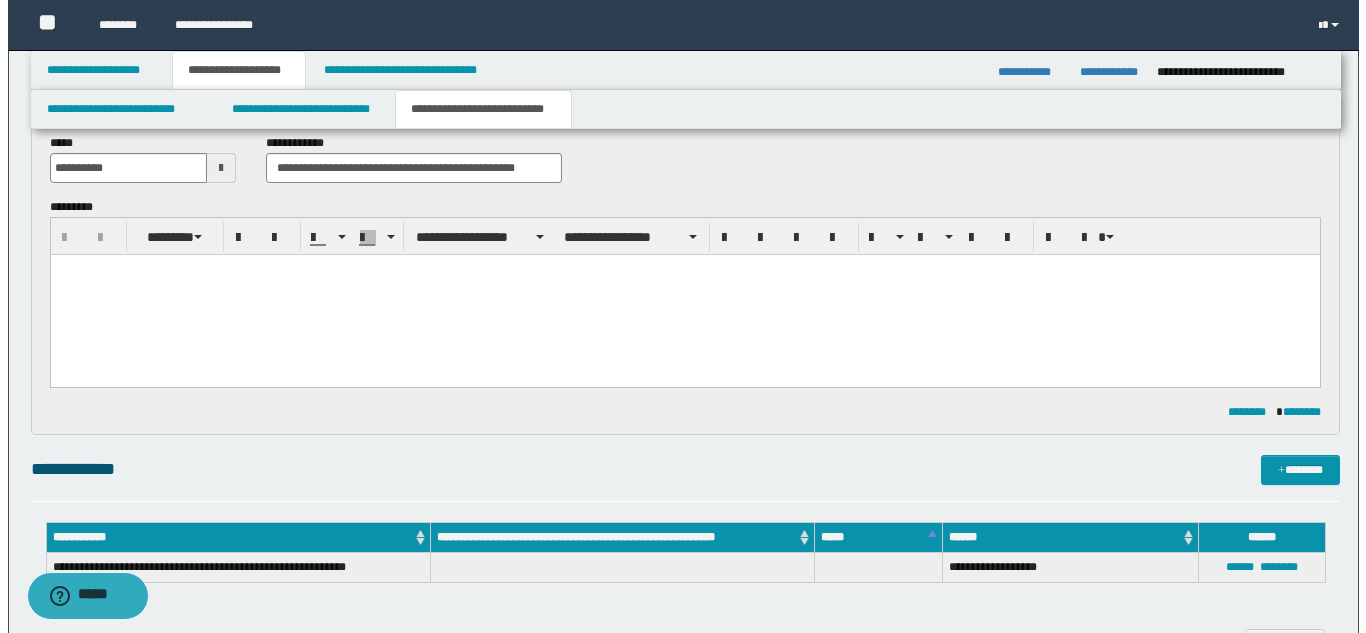 scroll, scrollTop: 0, scrollLeft: 0, axis: both 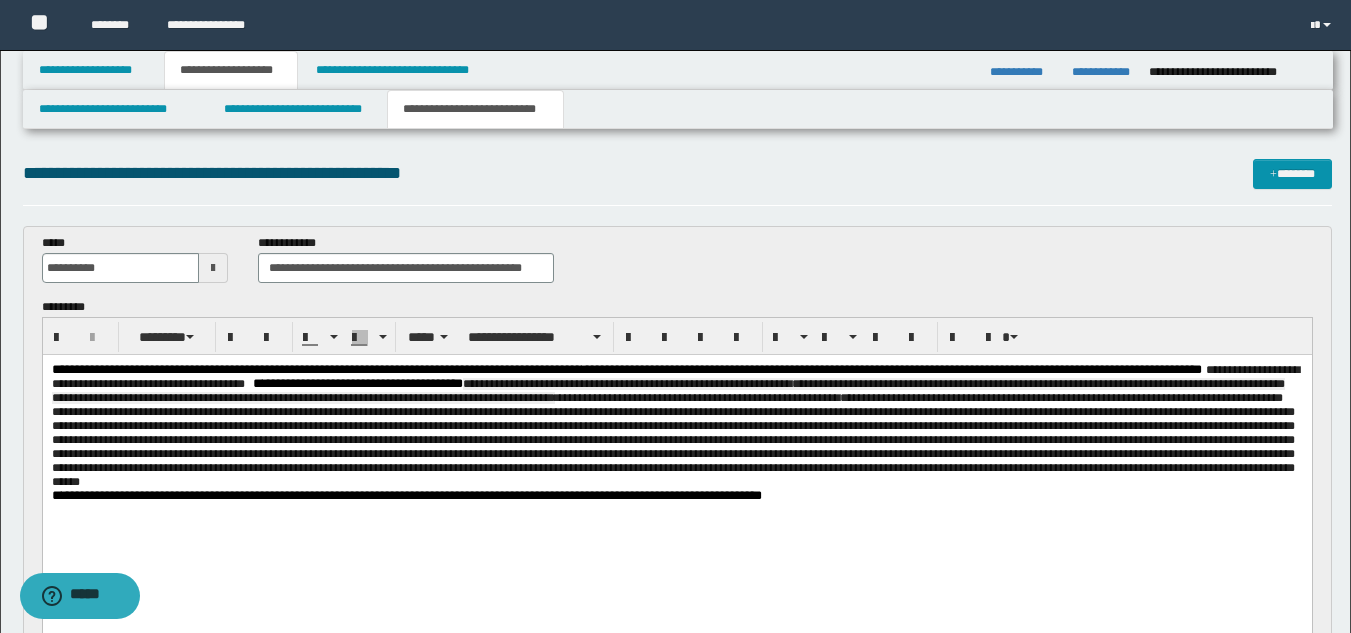 click on "**********" at bounding box center [676, 426] 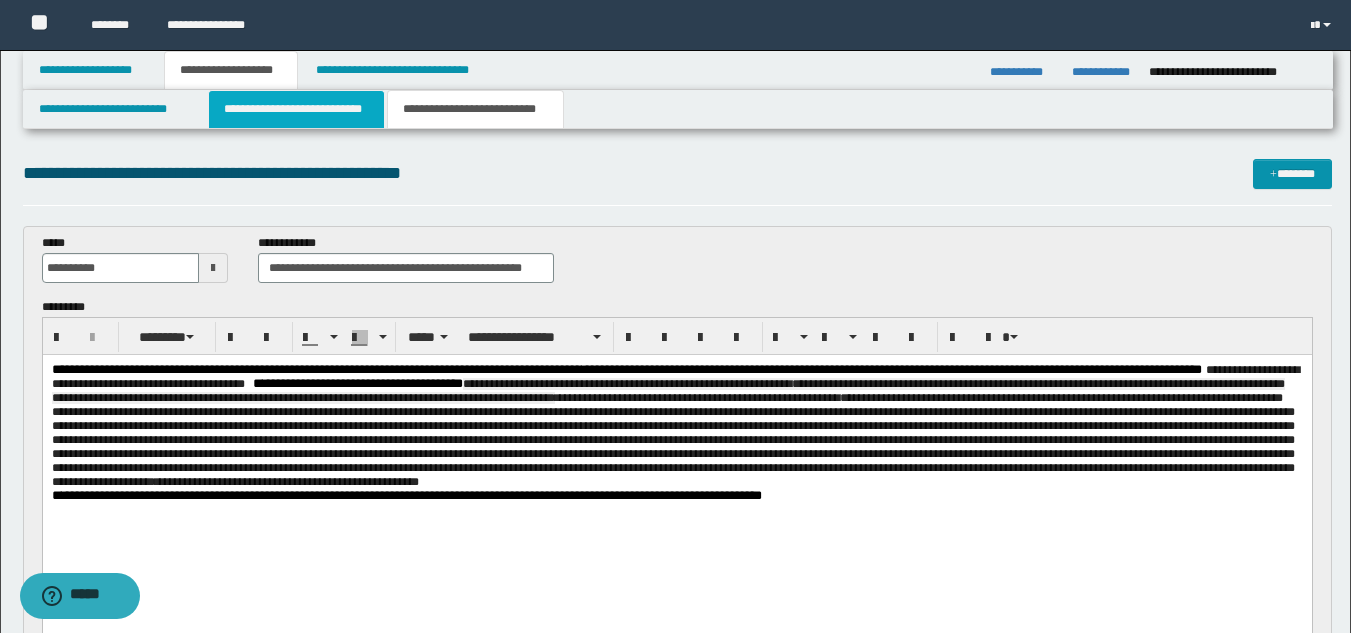 click on "**********" at bounding box center [296, 109] 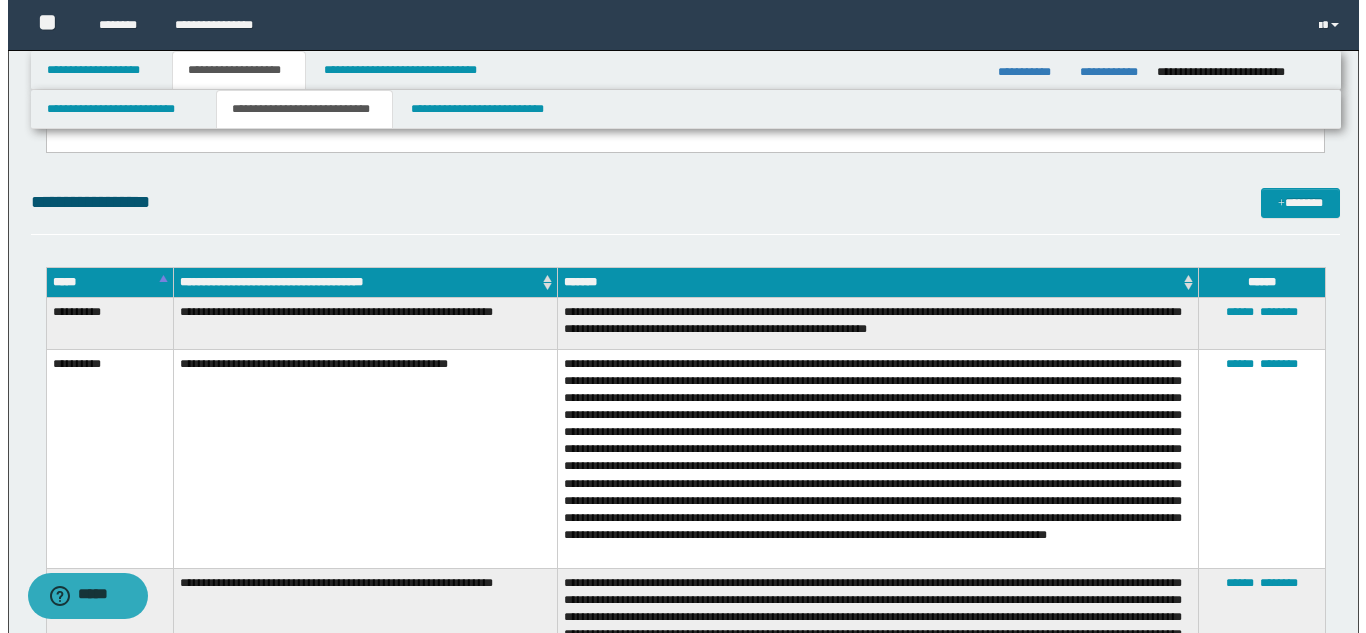 scroll, scrollTop: 1200, scrollLeft: 0, axis: vertical 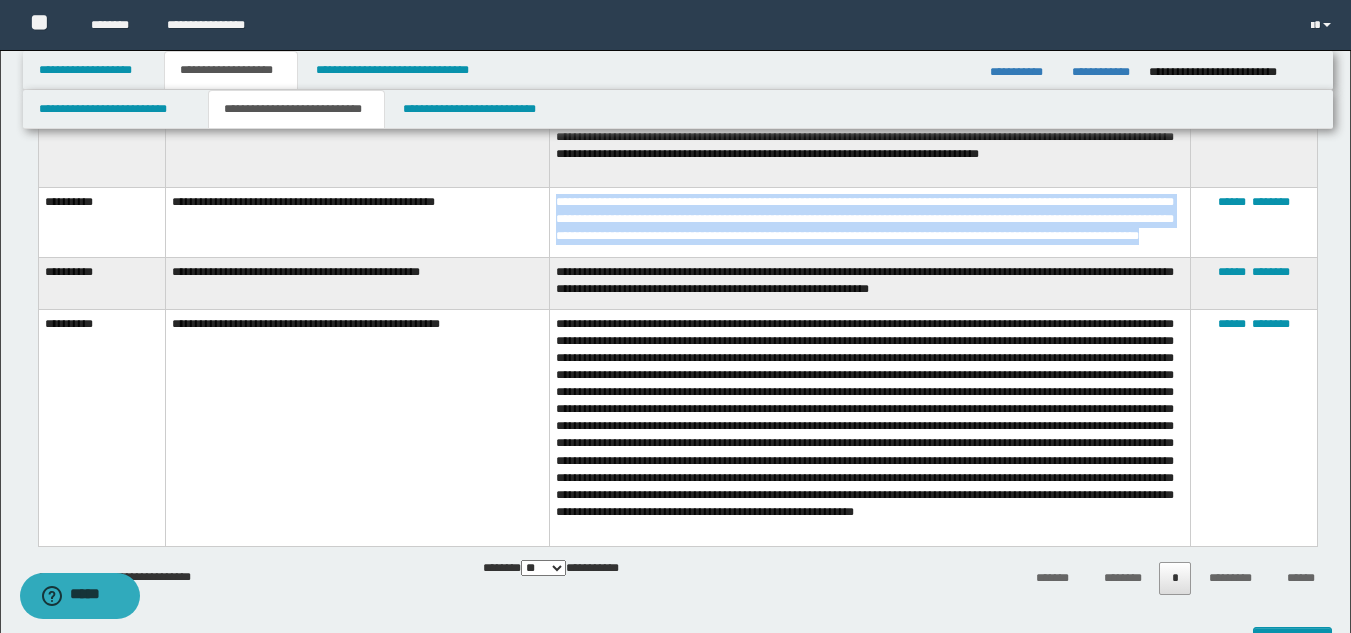 drag, startPoint x: 552, startPoint y: 195, endPoint x: 772, endPoint y: 247, distance: 226.06194 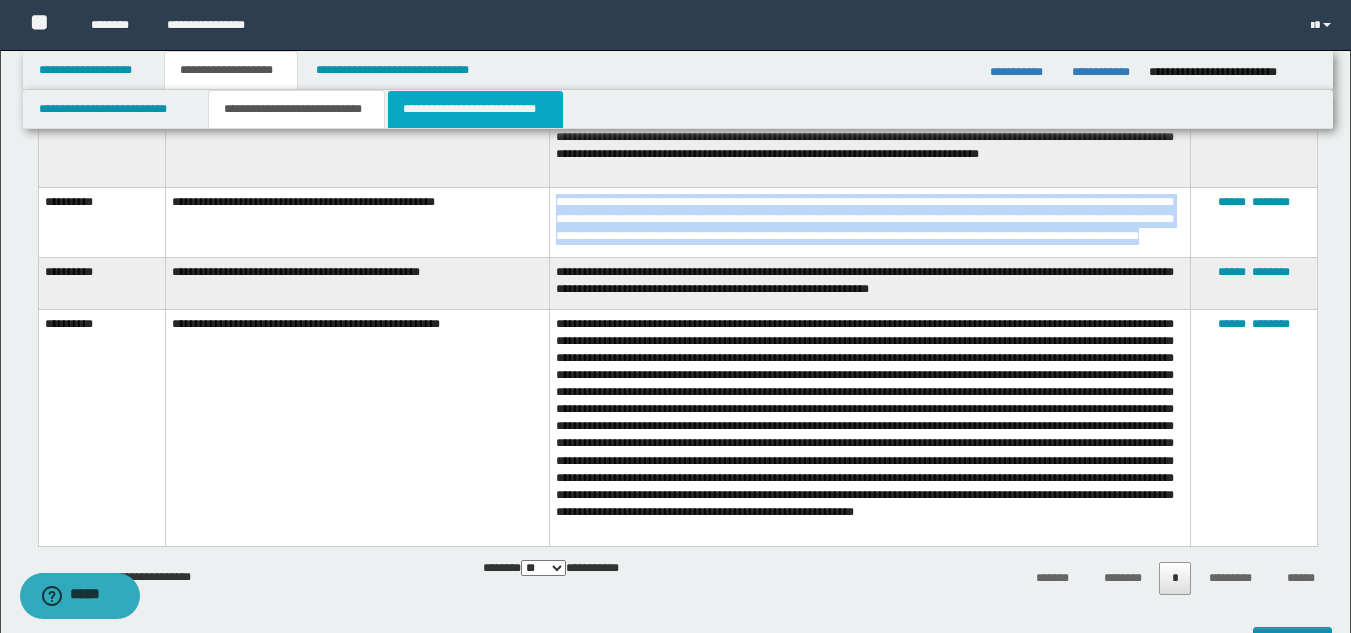 click on "**********" at bounding box center [475, 109] 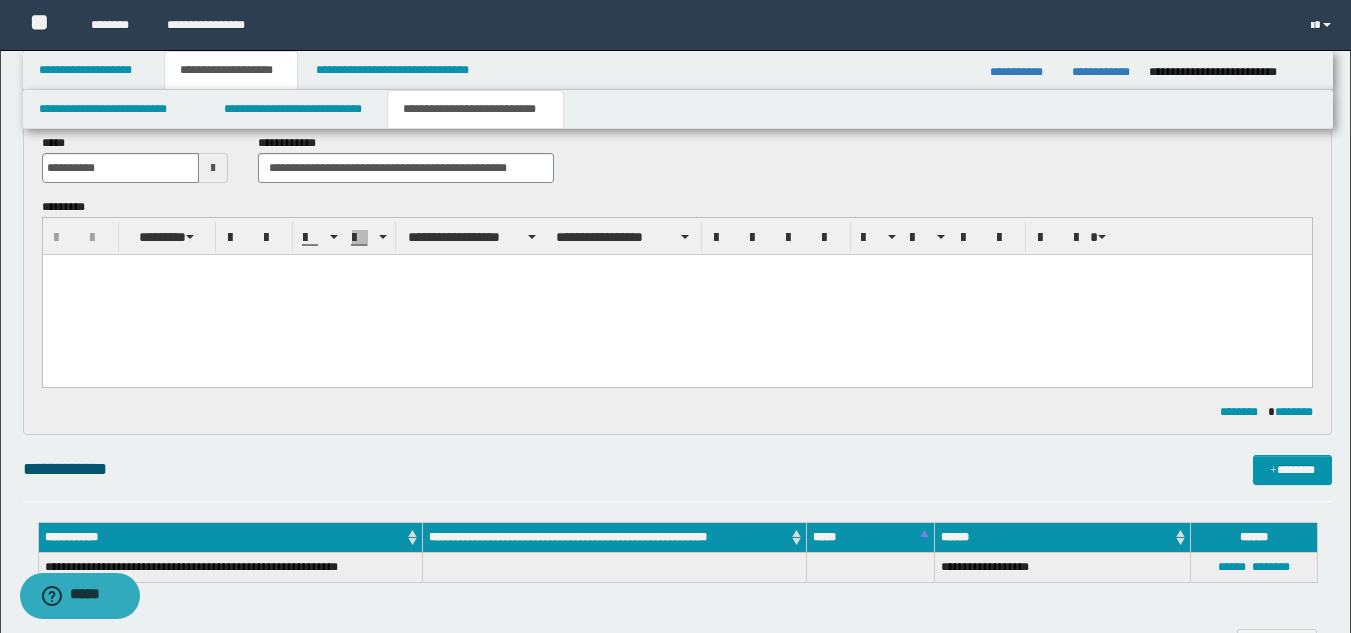 scroll, scrollTop: 0, scrollLeft: 0, axis: both 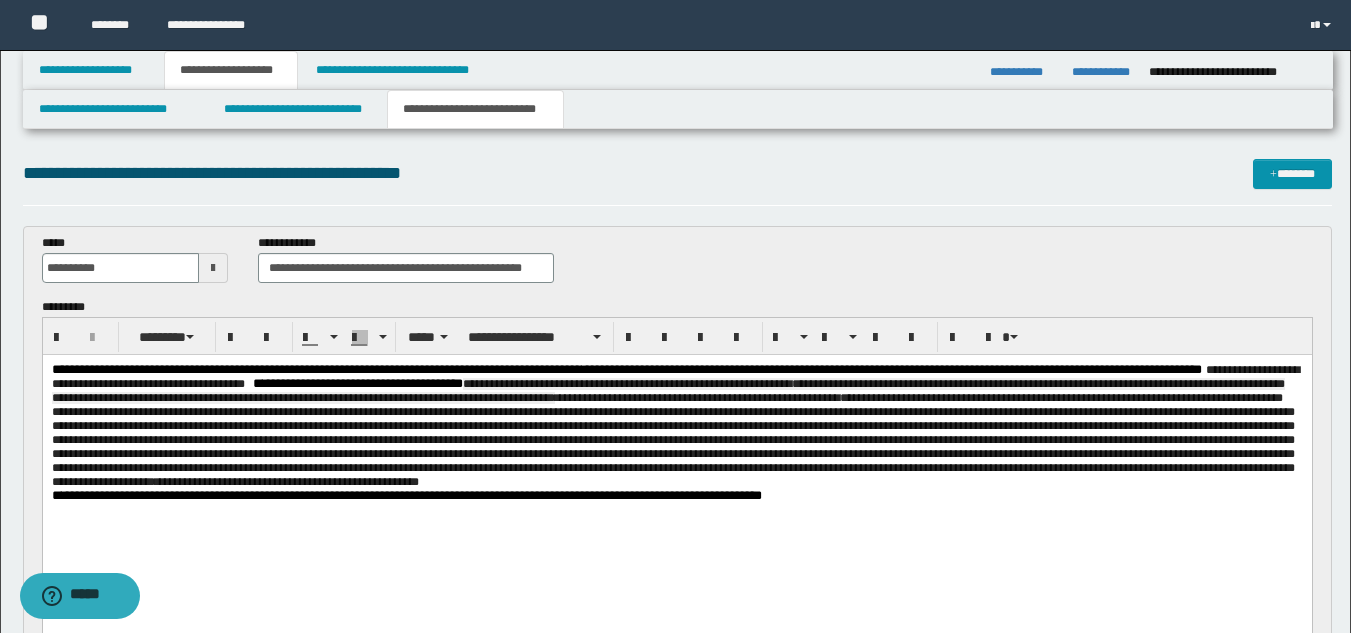 click on "**********" at bounding box center [676, 426] 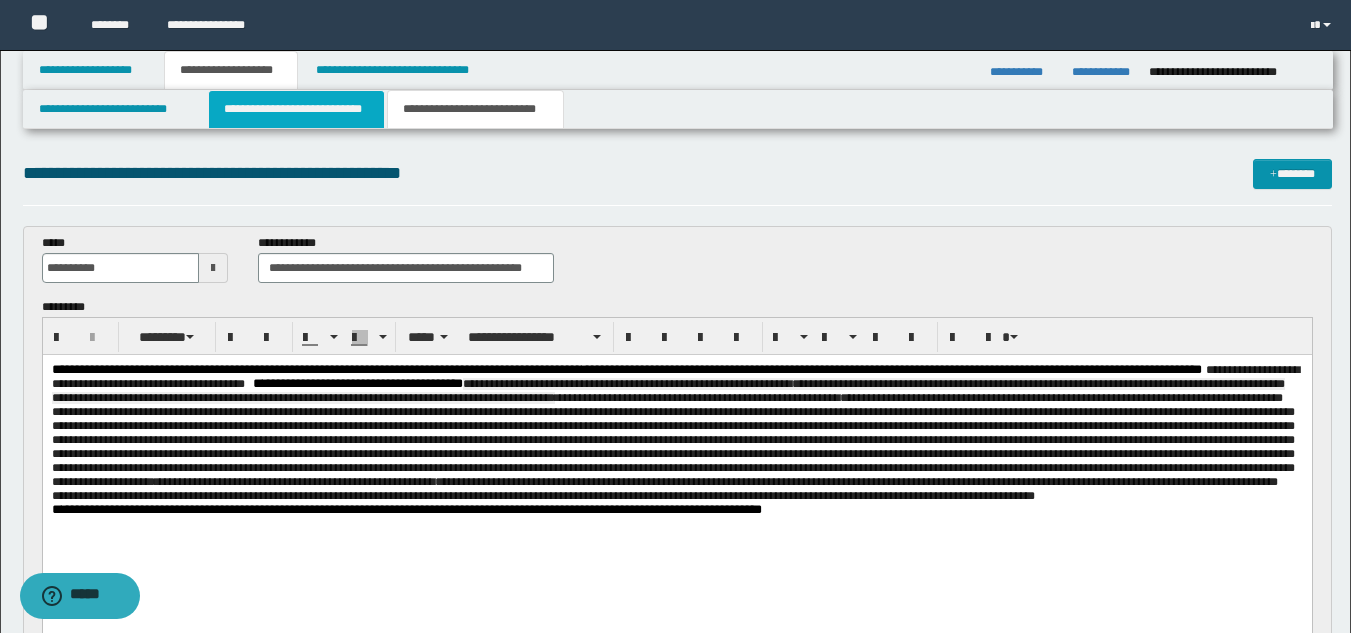 click on "**********" at bounding box center (296, 109) 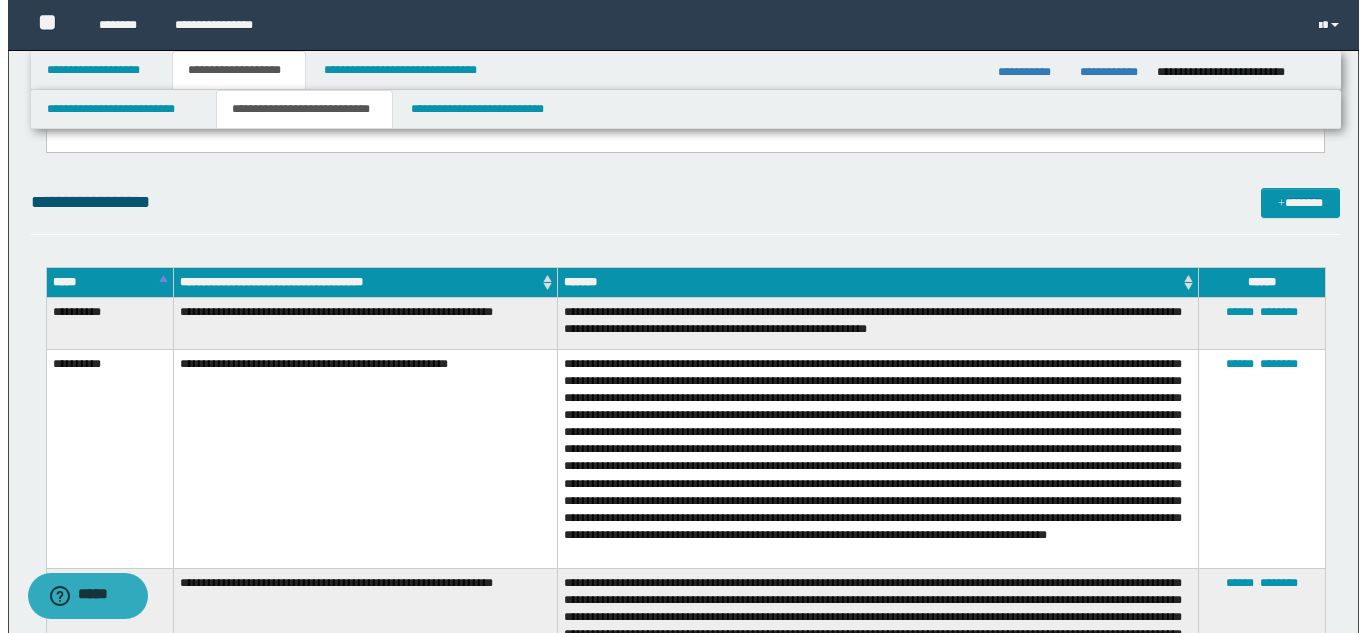scroll, scrollTop: 1200, scrollLeft: 0, axis: vertical 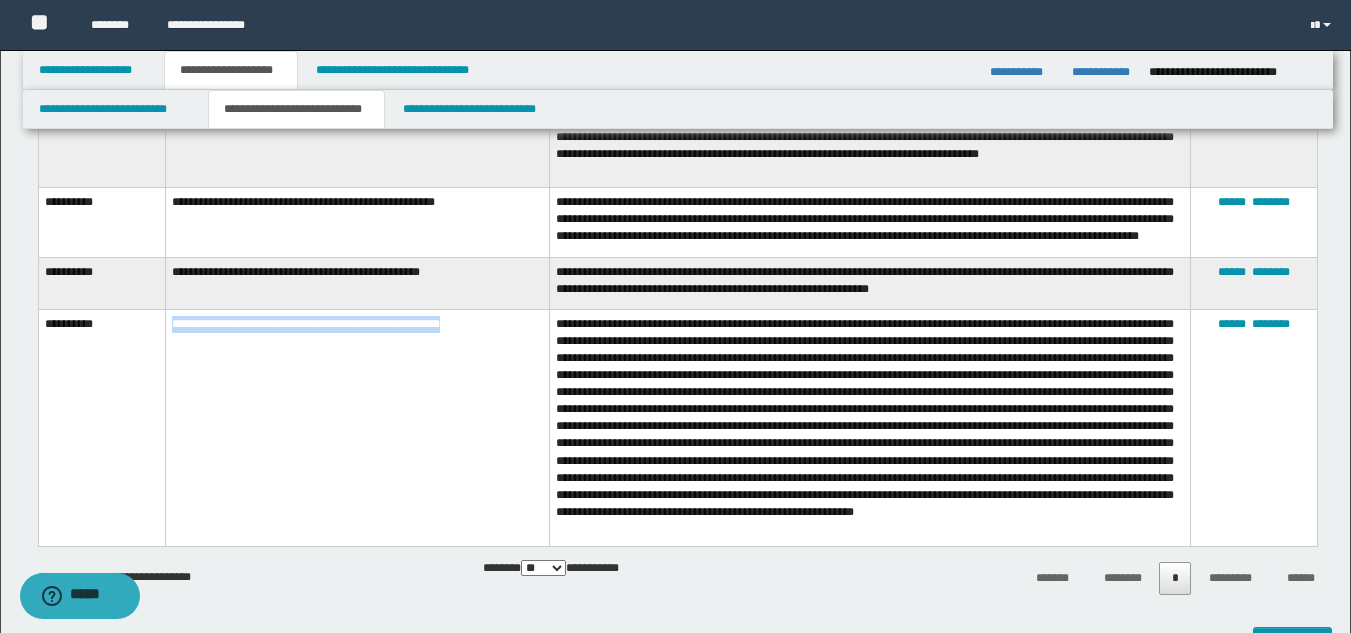 drag, startPoint x: 169, startPoint y: 326, endPoint x: 484, endPoint y: 341, distance: 315.35693 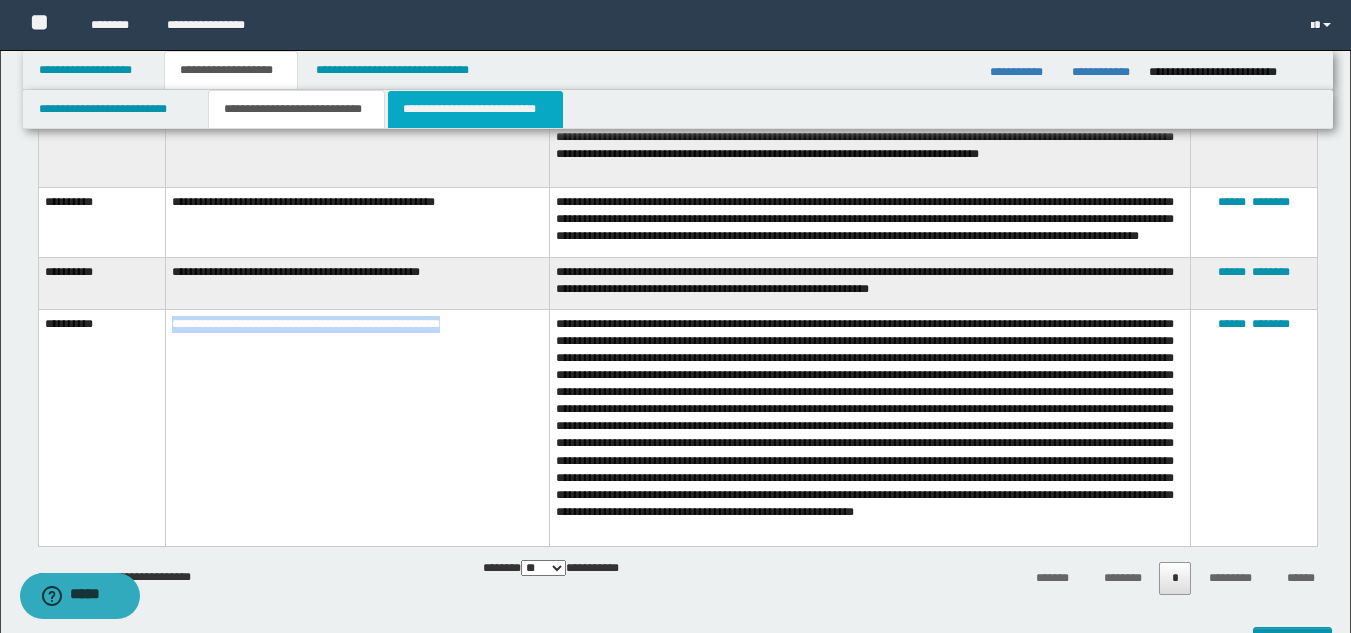 click on "**********" at bounding box center [475, 109] 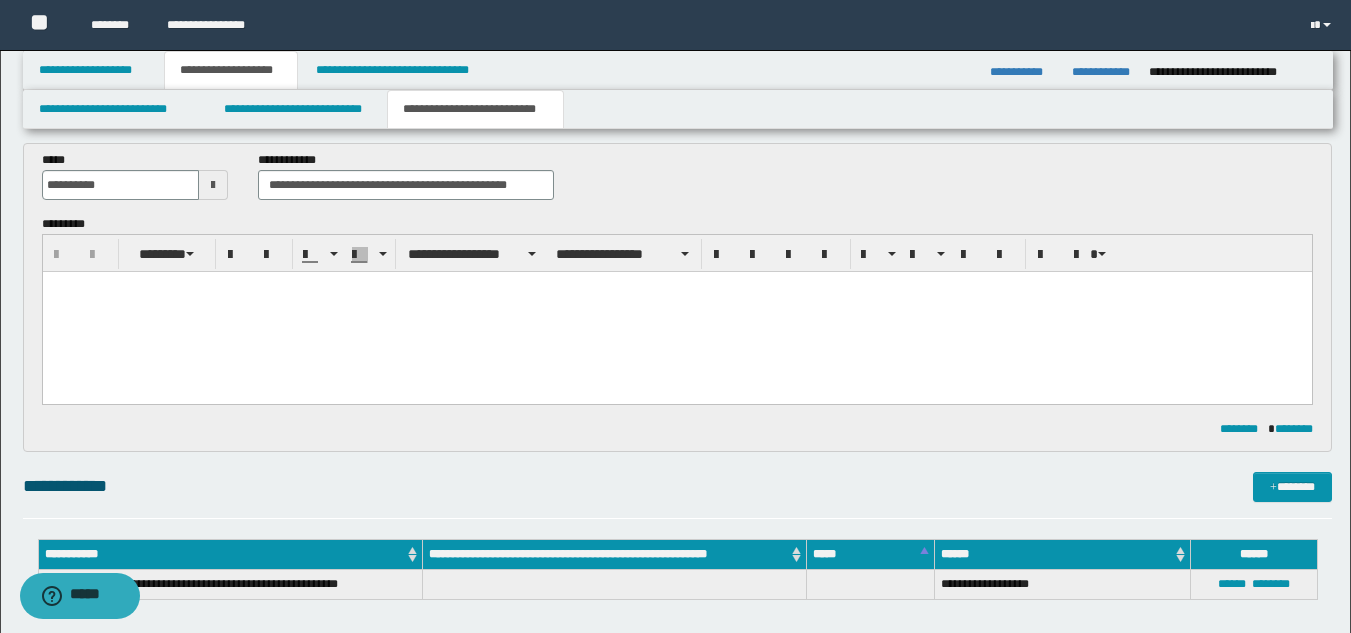 scroll, scrollTop: 0, scrollLeft: 0, axis: both 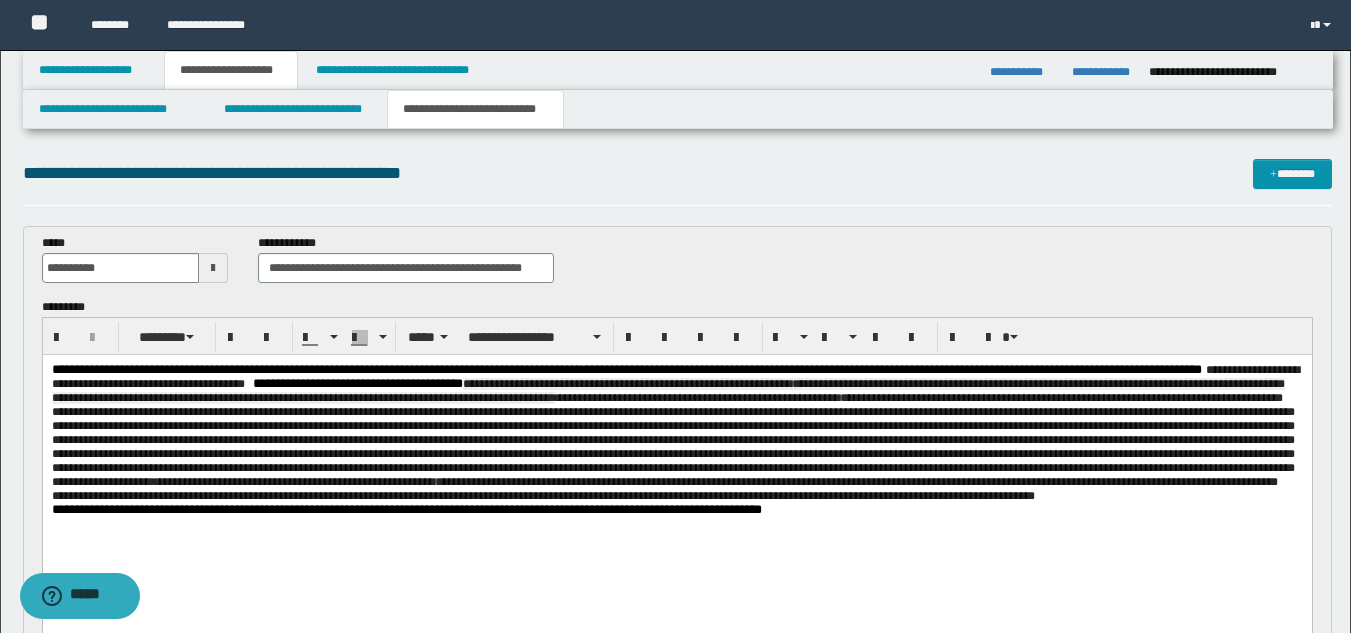 click on "**********" at bounding box center (676, 433) 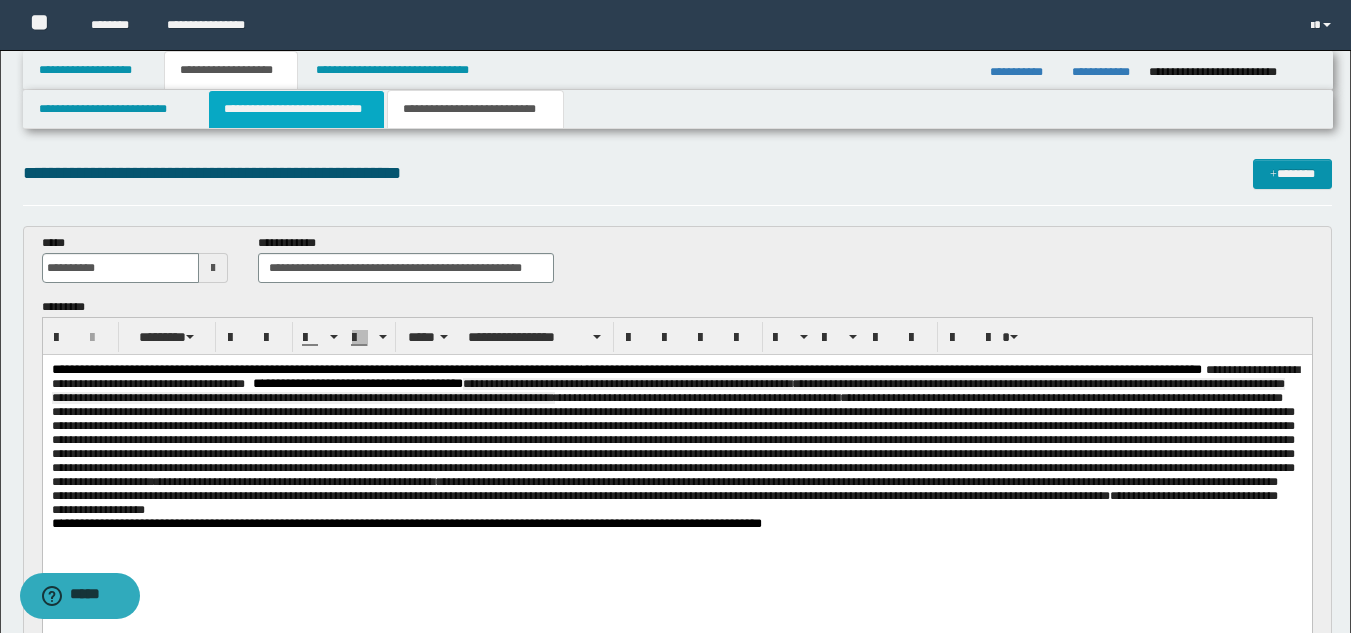 click on "**********" at bounding box center [296, 109] 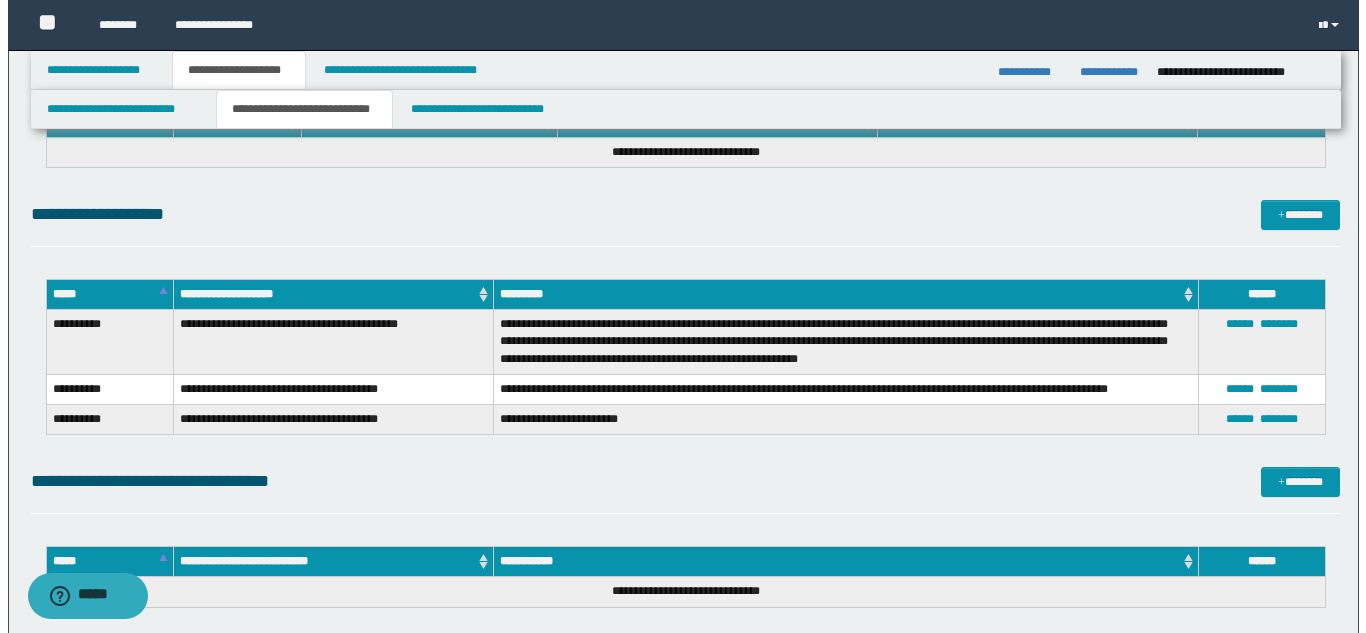 scroll, scrollTop: 1200, scrollLeft: 0, axis: vertical 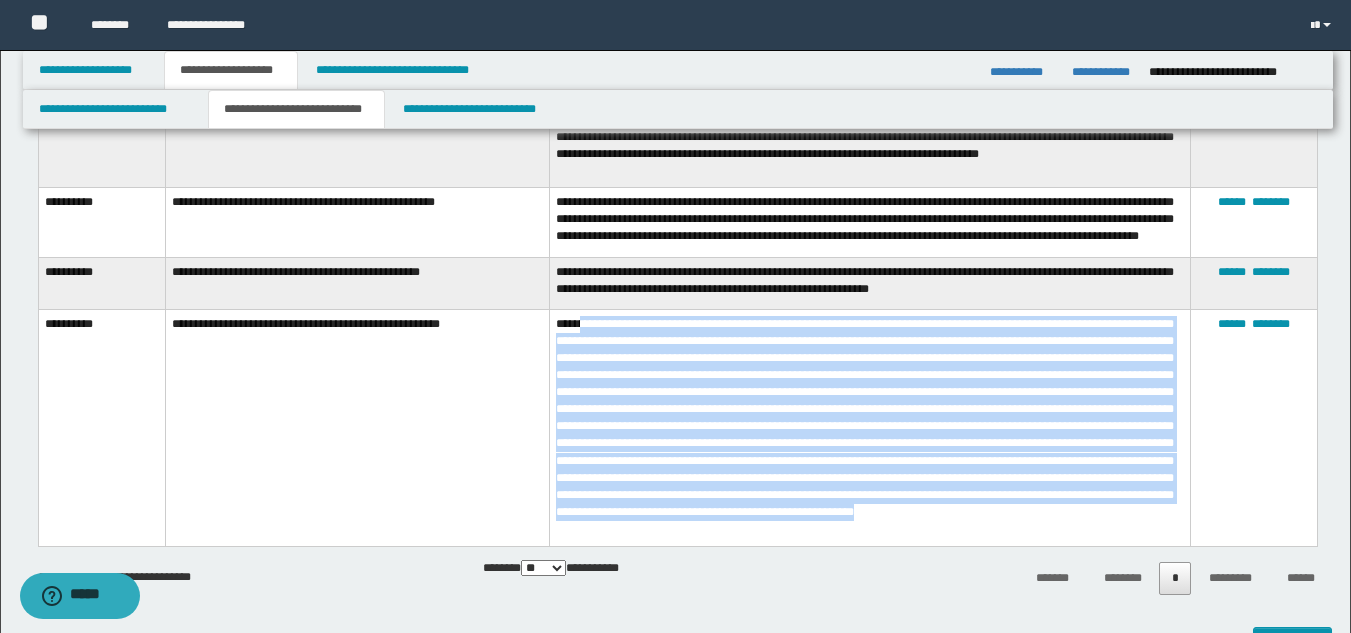 drag, startPoint x: 588, startPoint y: 326, endPoint x: 796, endPoint y: 531, distance: 292.04282 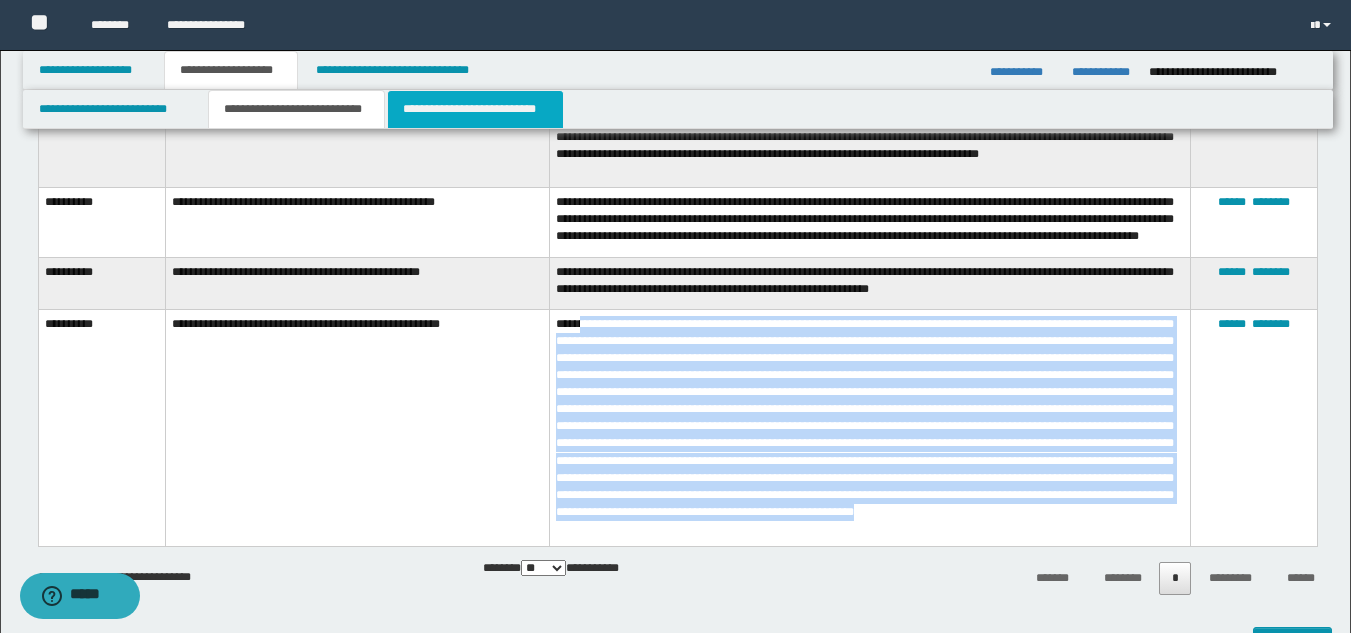 click on "**********" at bounding box center [475, 109] 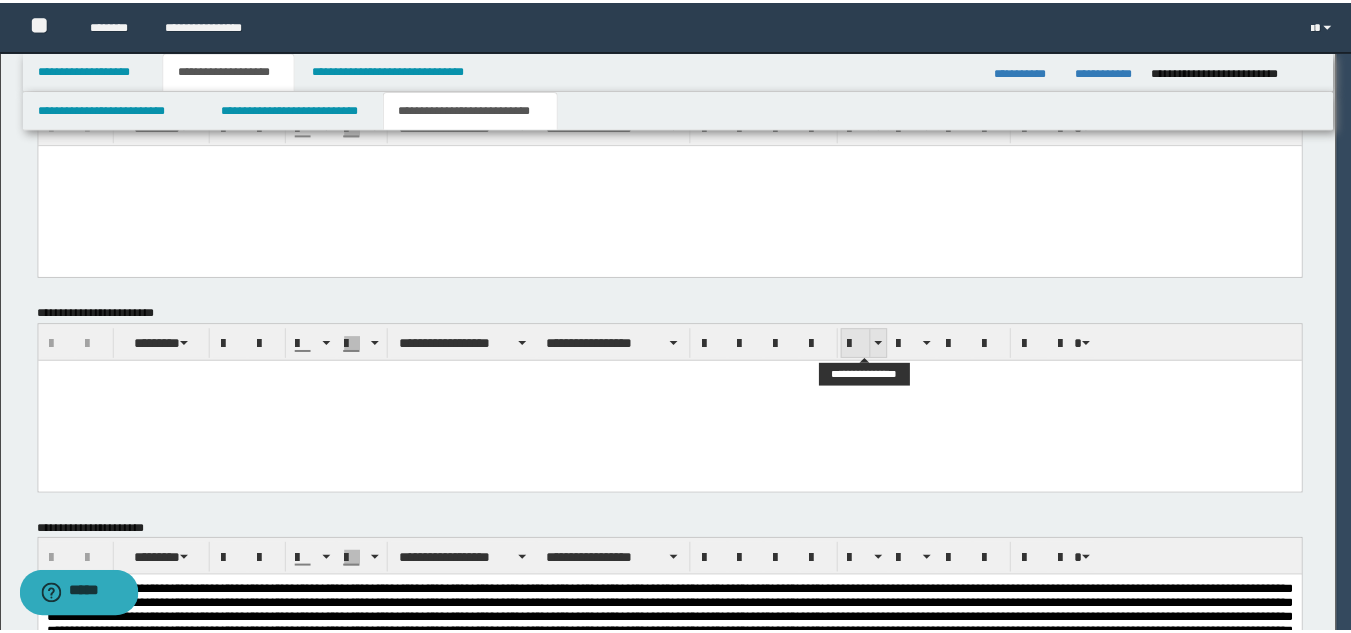 scroll, scrollTop: 0, scrollLeft: 0, axis: both 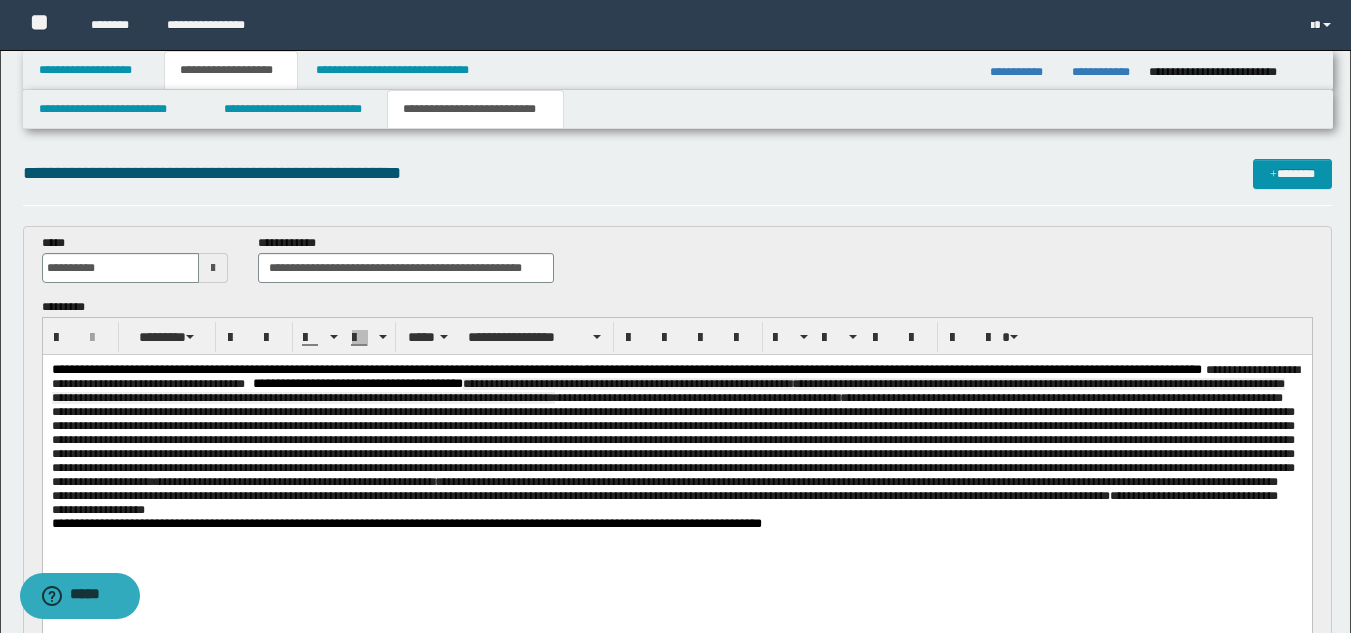 click on "**********" at bounding box center (676, 440) 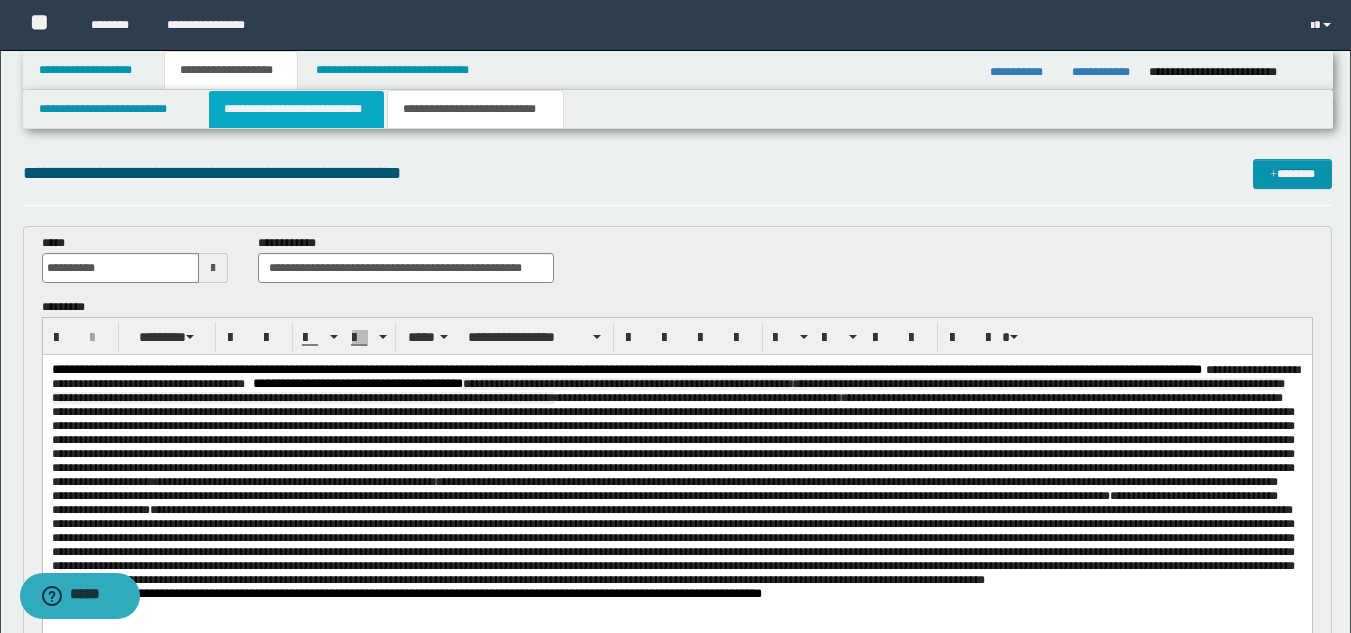 click on "**********" at bounding box center [296, 109] 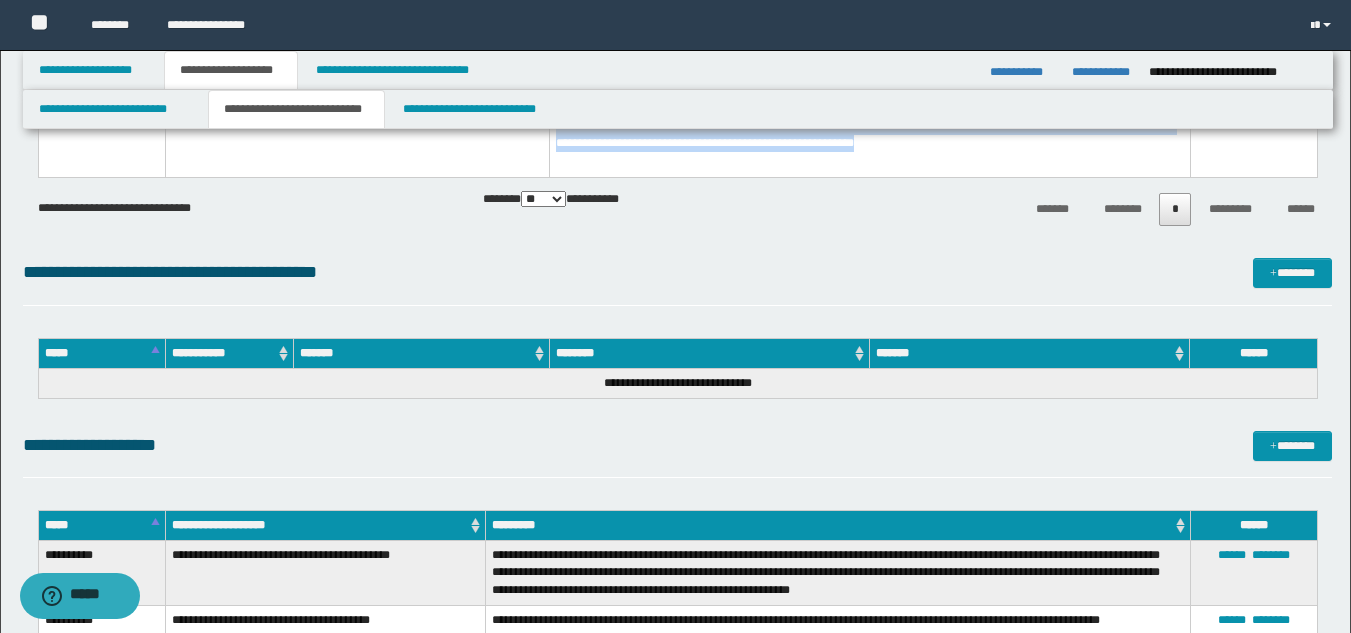 scroll, scrollTop: 1658, scrollLeft: 0, axis: vertical 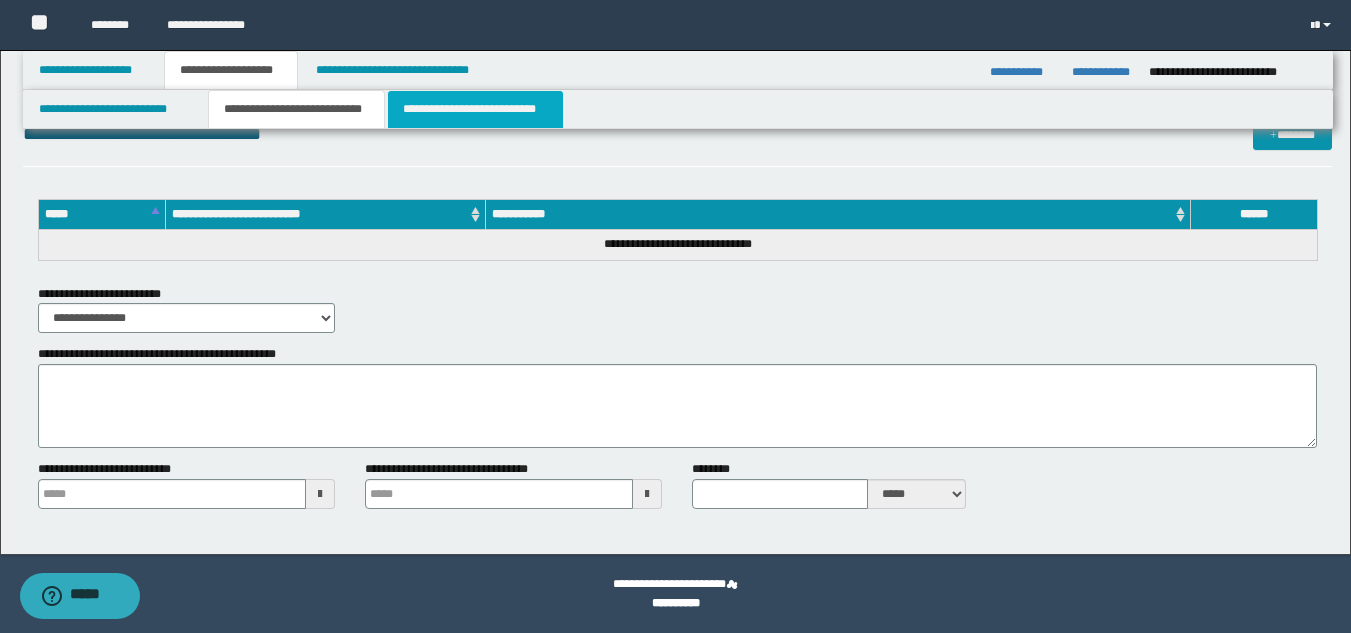 click on "**********" at bounding box center [475, 109] 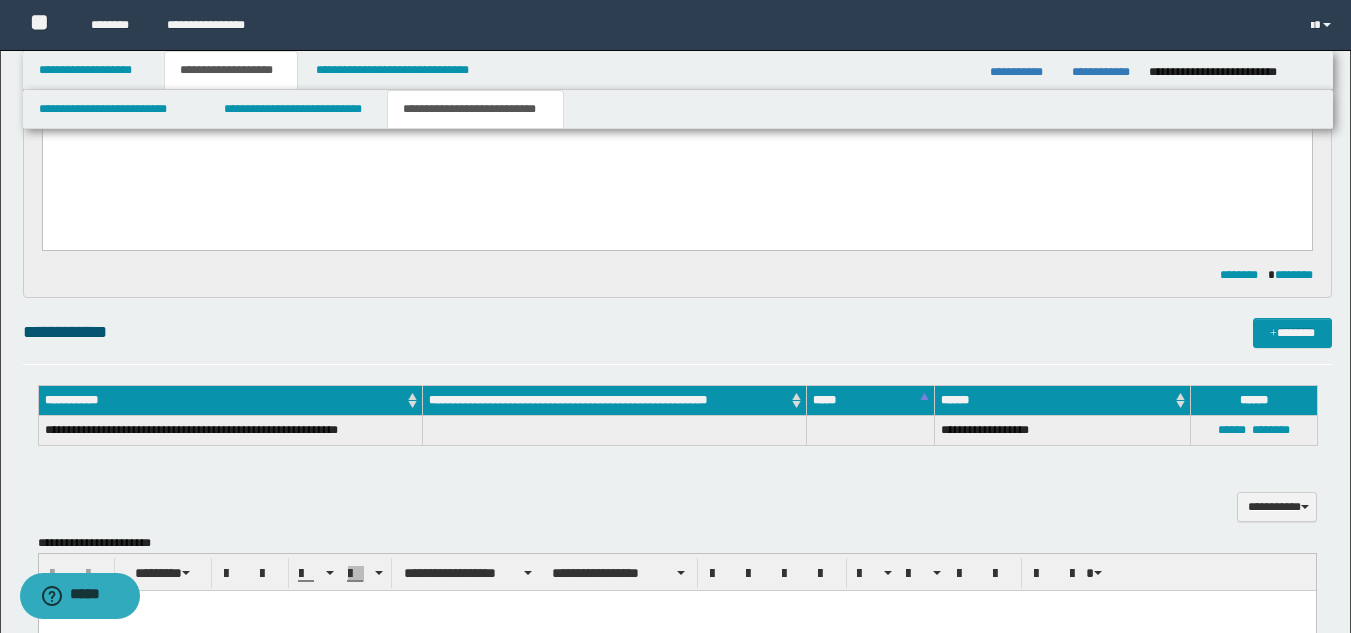 scroll, scrollTop: 256, scrollLeft: 0, axis: vertical 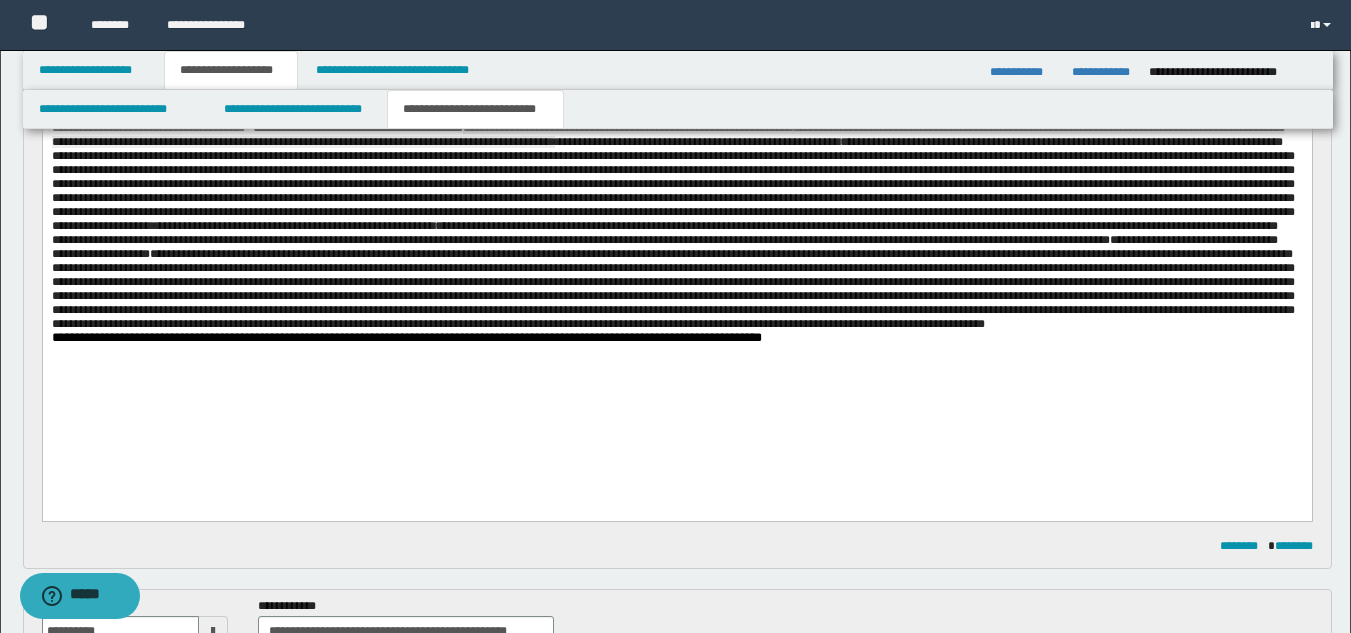 click on "**********" at bounding box center [676, 251] 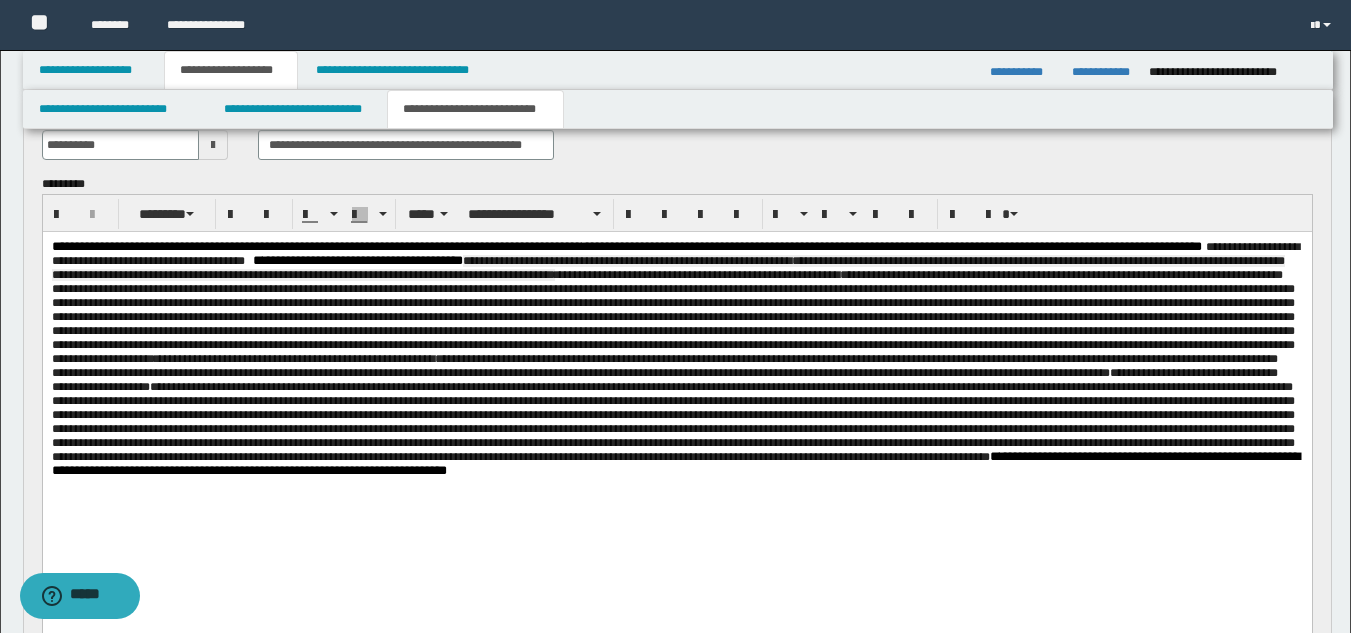 scroll, scrollTop: 120, scrollLeft: 0, axis: vertical 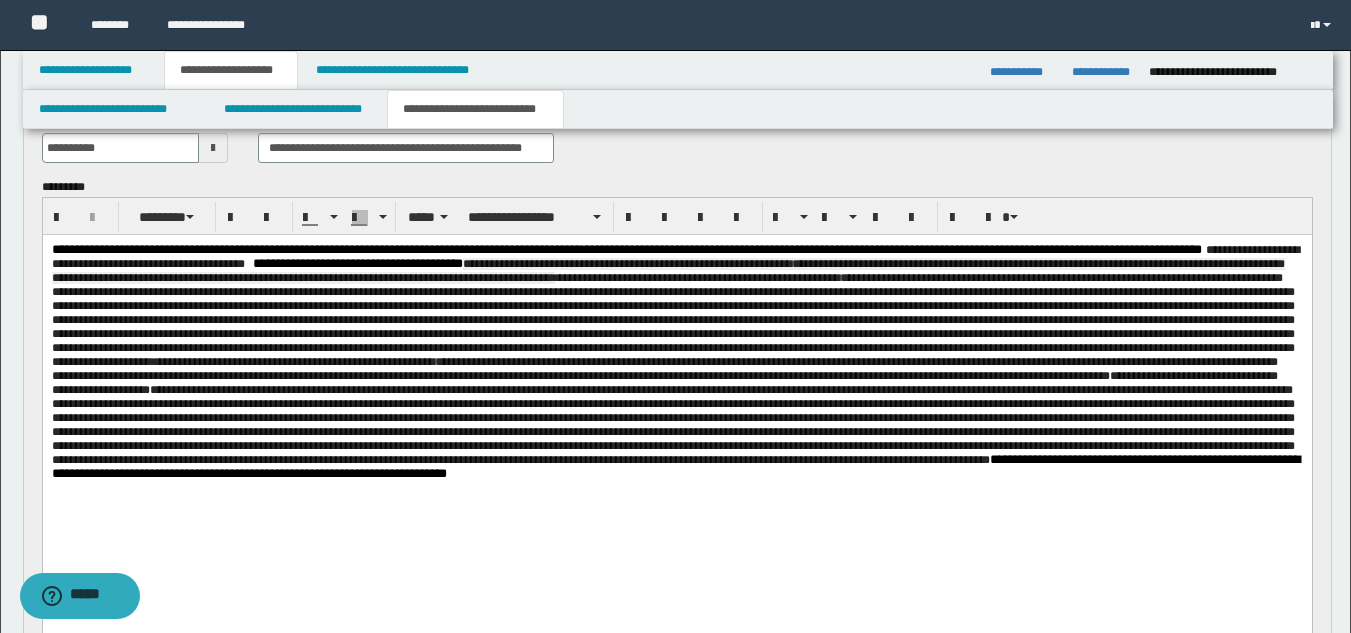 click on "**********" at bounding box center (672, 361) 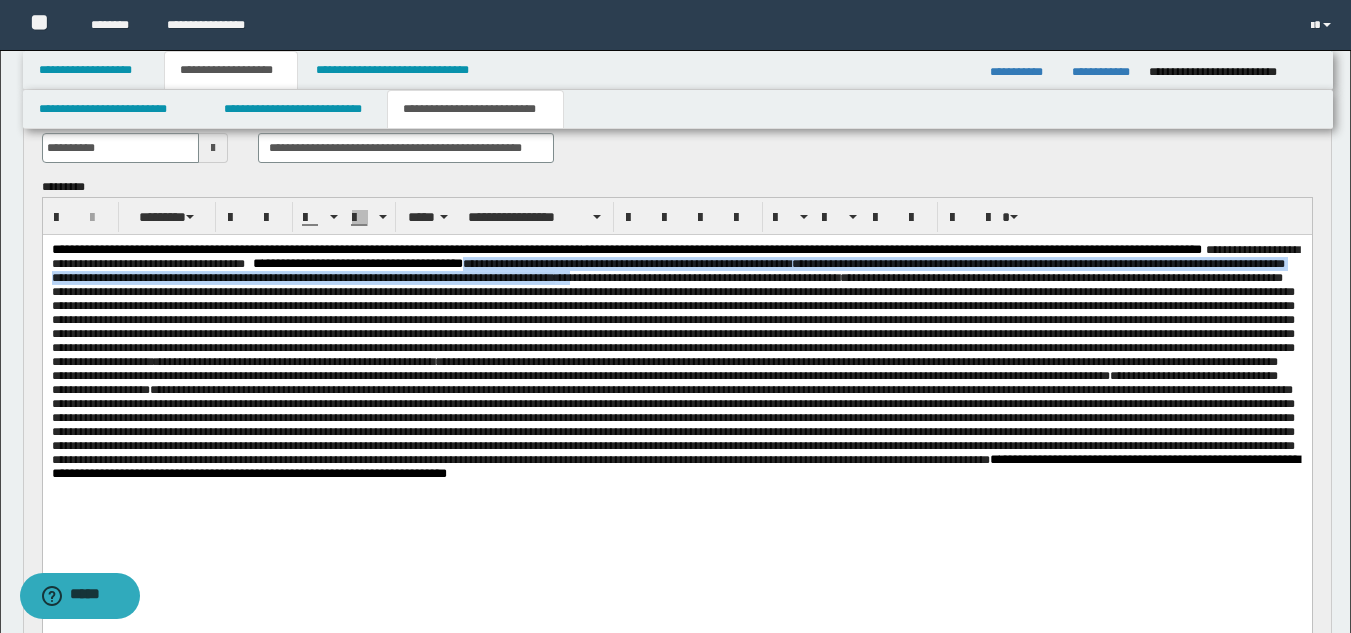 drag, startPoint x: 807, startPoint y: 264, endPoint x: 979, endPoint y: 285, distance: 173.27724 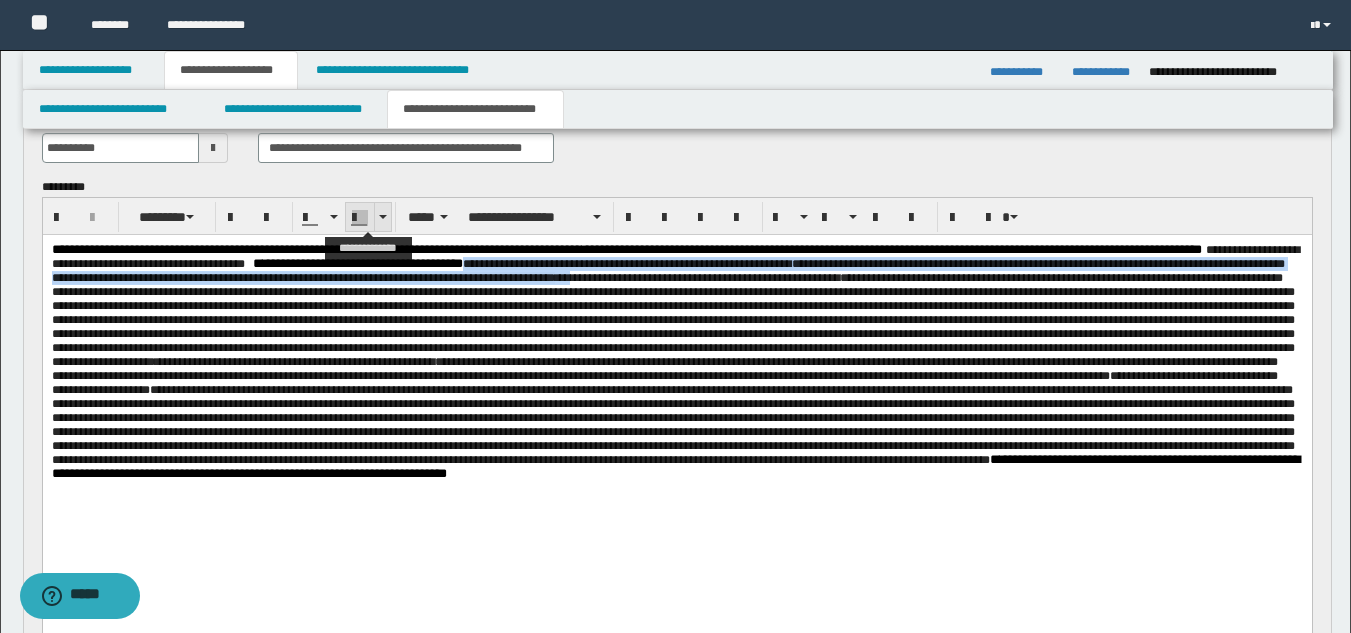 click at bounding box center (360, 218) 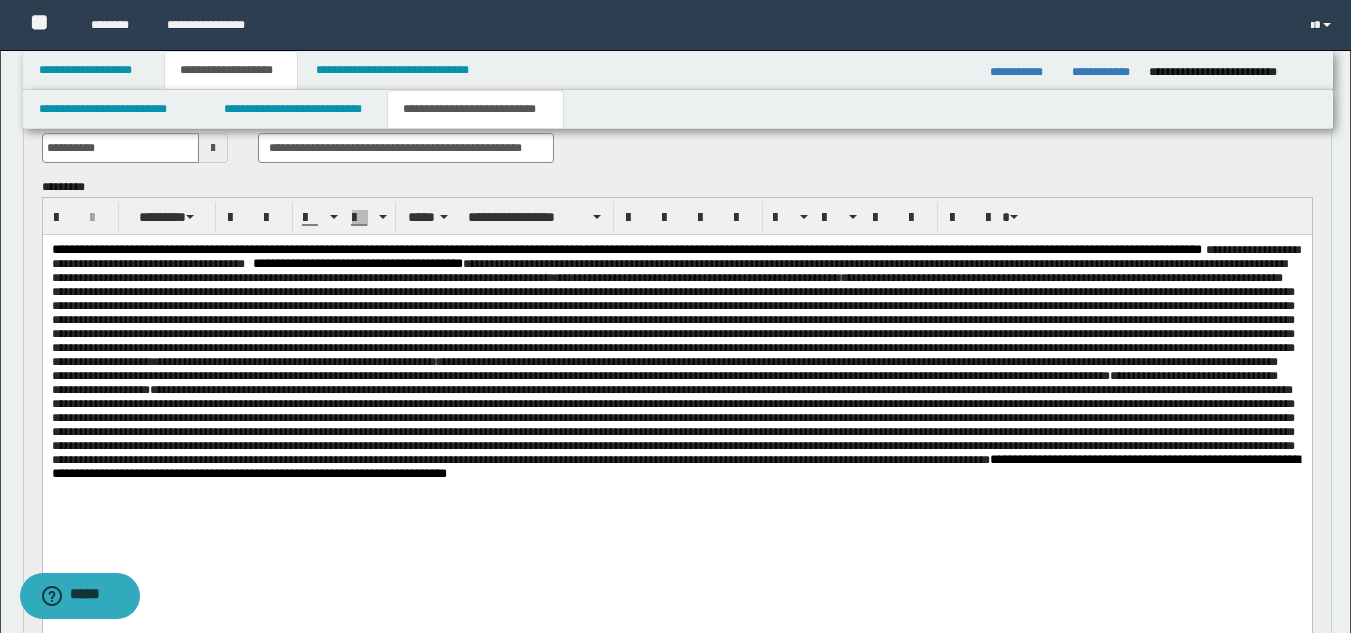 click on "**********" at bounding box center [672, 368] 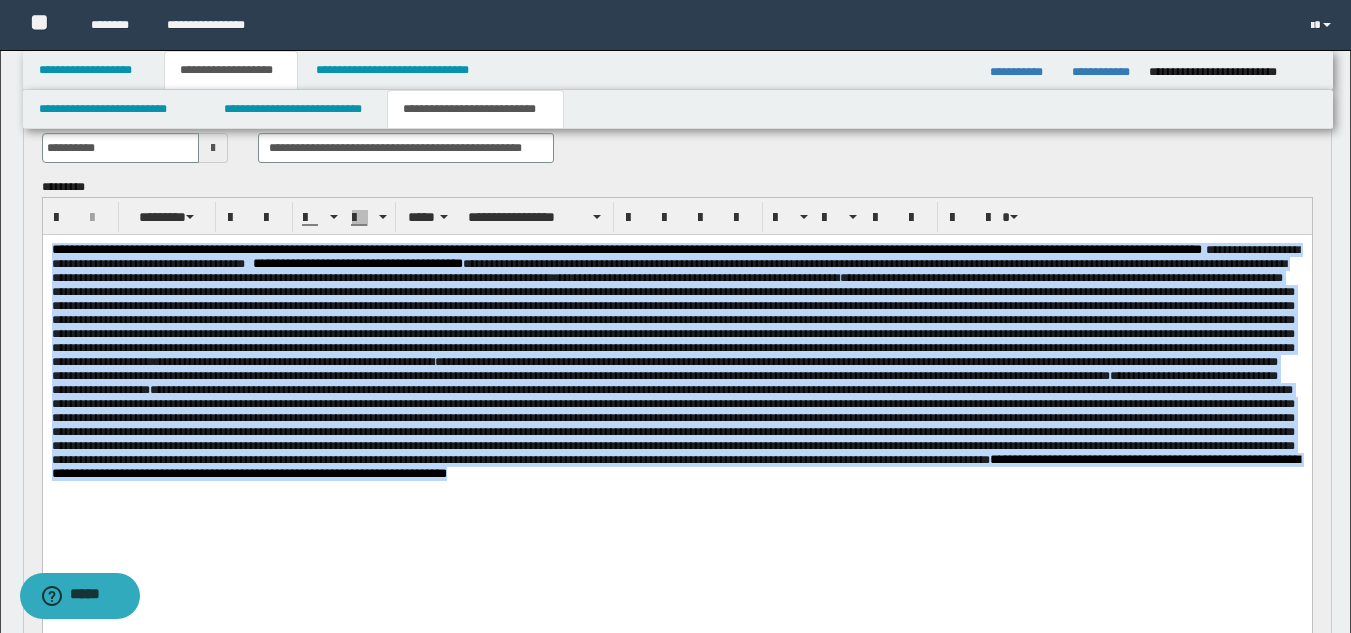 drag, startPoint x: 49, startPoint y: 246, endPoint x: 982, endPoint y: 538, distance: 977.6262 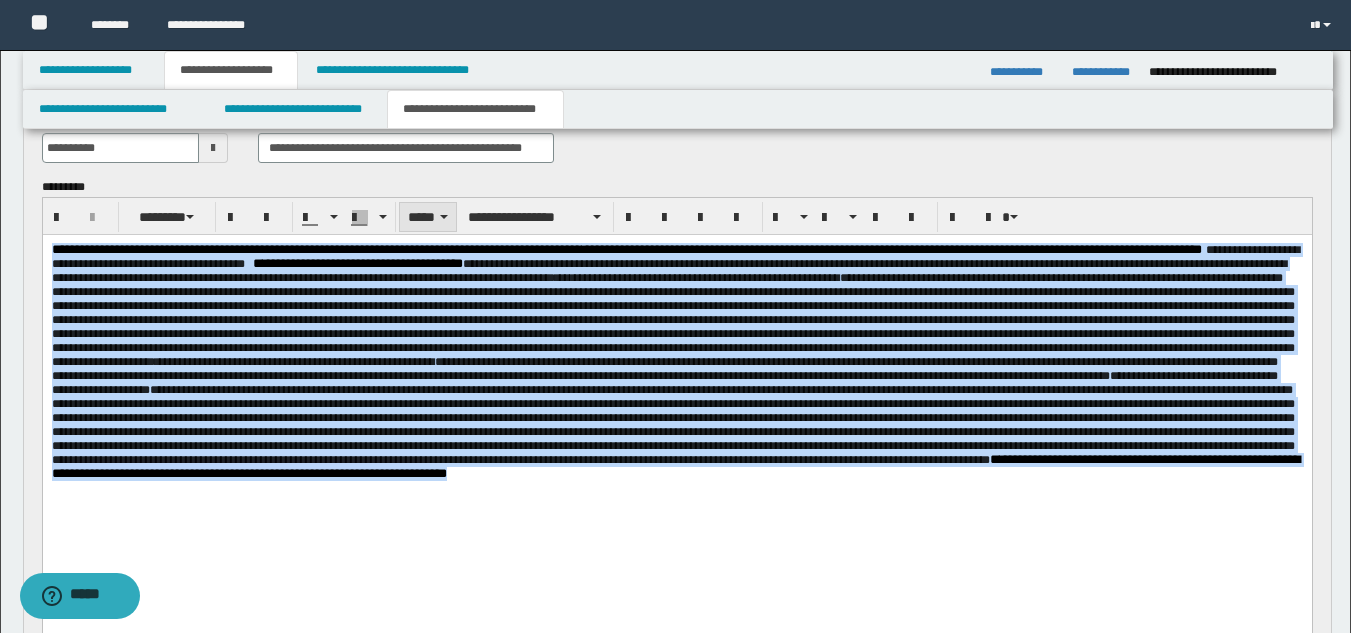 click on "*****" at bounding box center [428, 217] 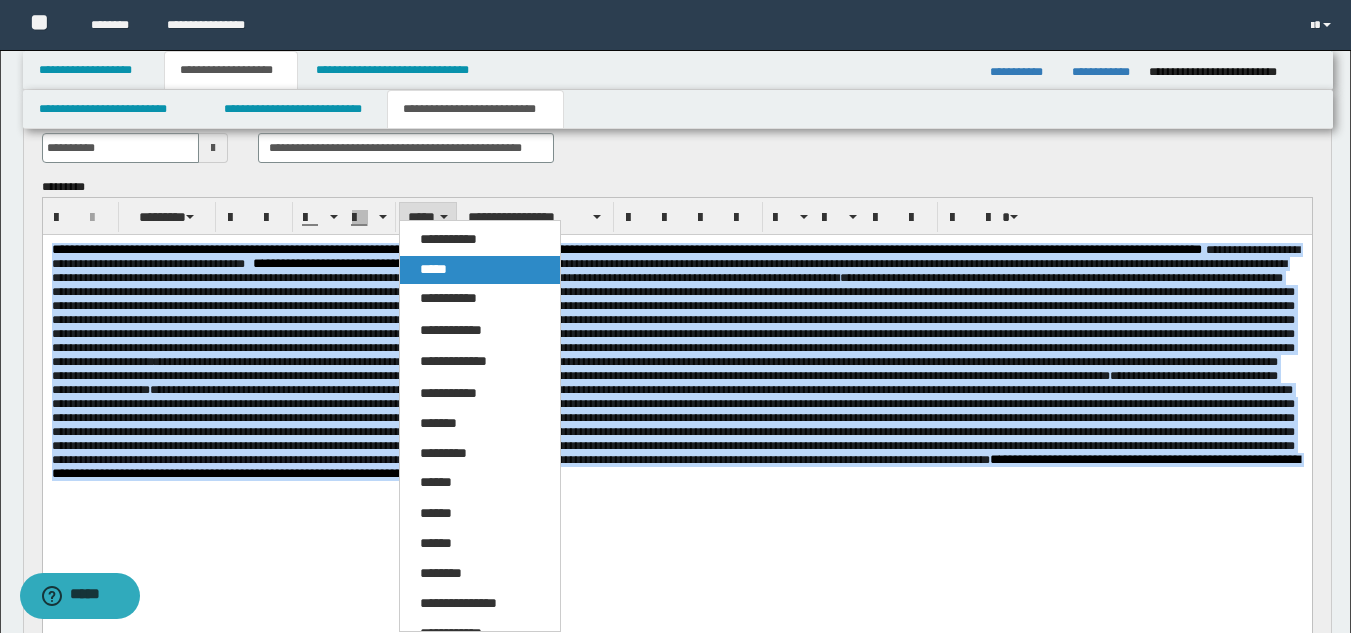 click on "*****" at bounding box center [433, 269] 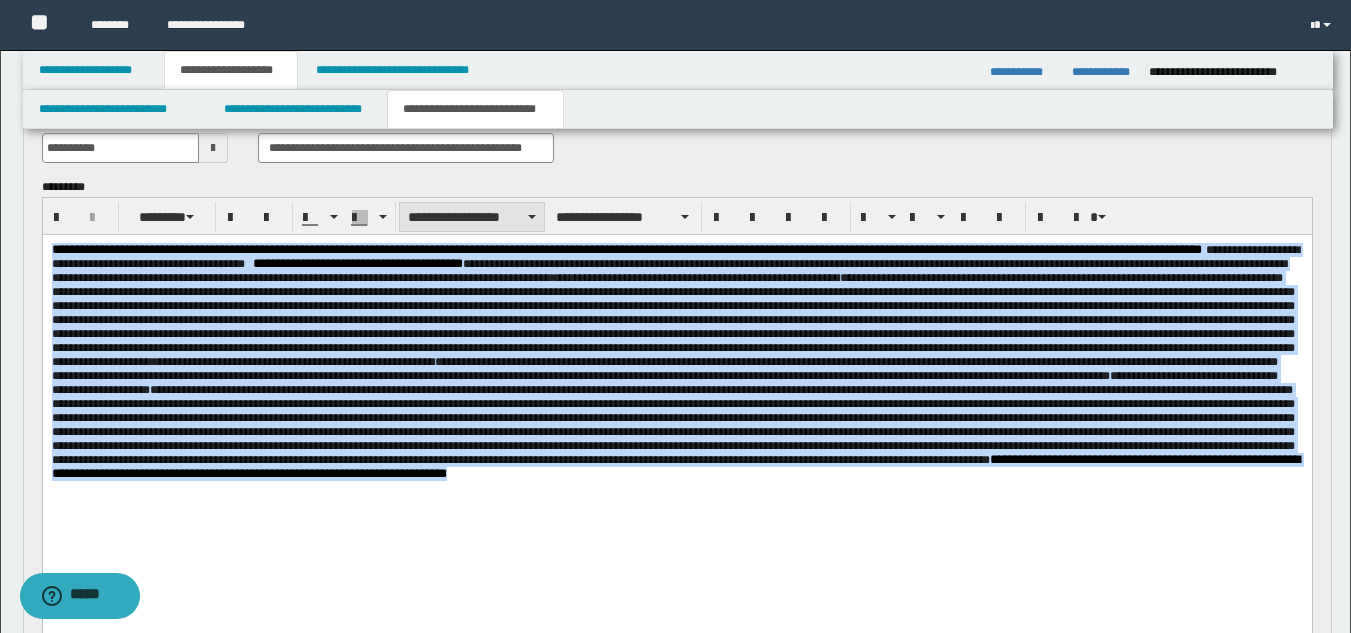 click on "**********" at bounding box center (472, 217) 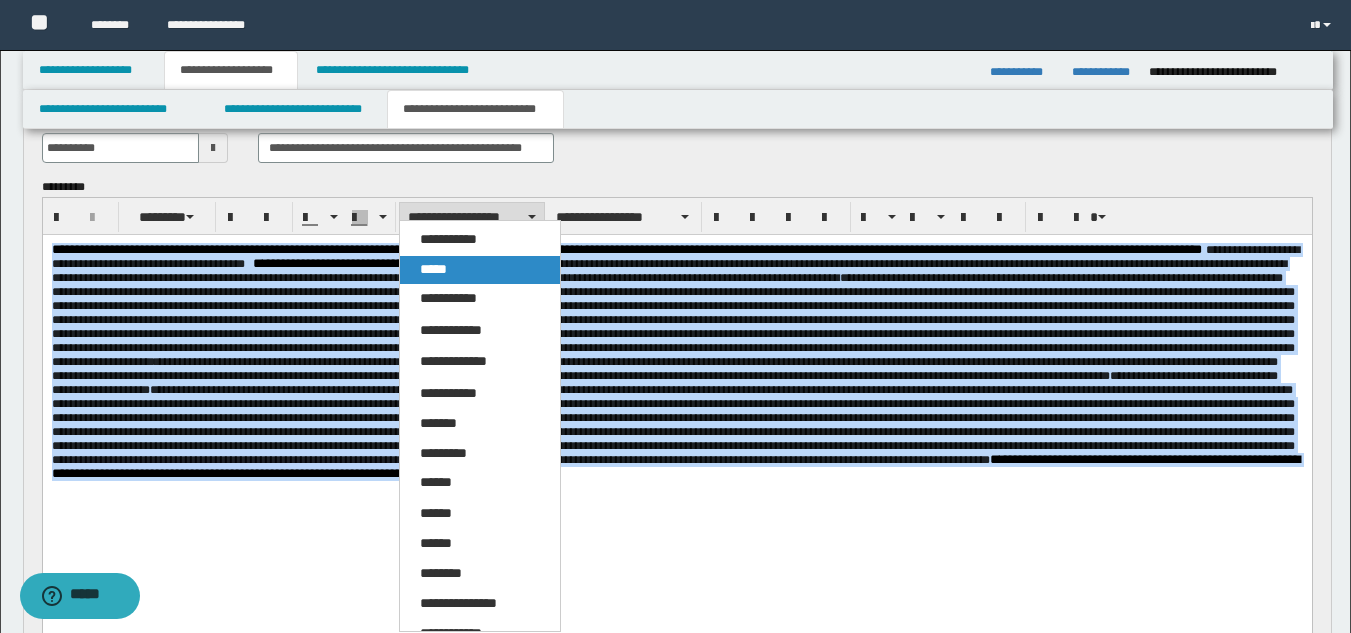click on "*****" at bounding box center (480, 270) 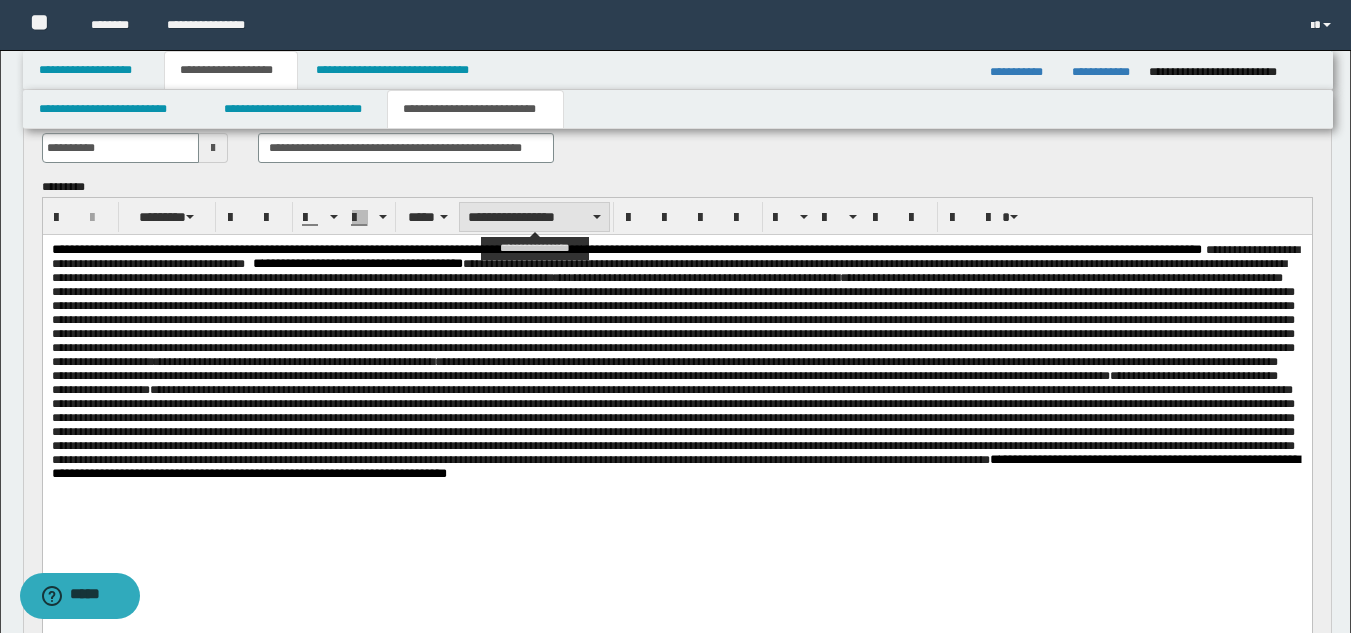 click on "**********" at bounding box center [534, 217] 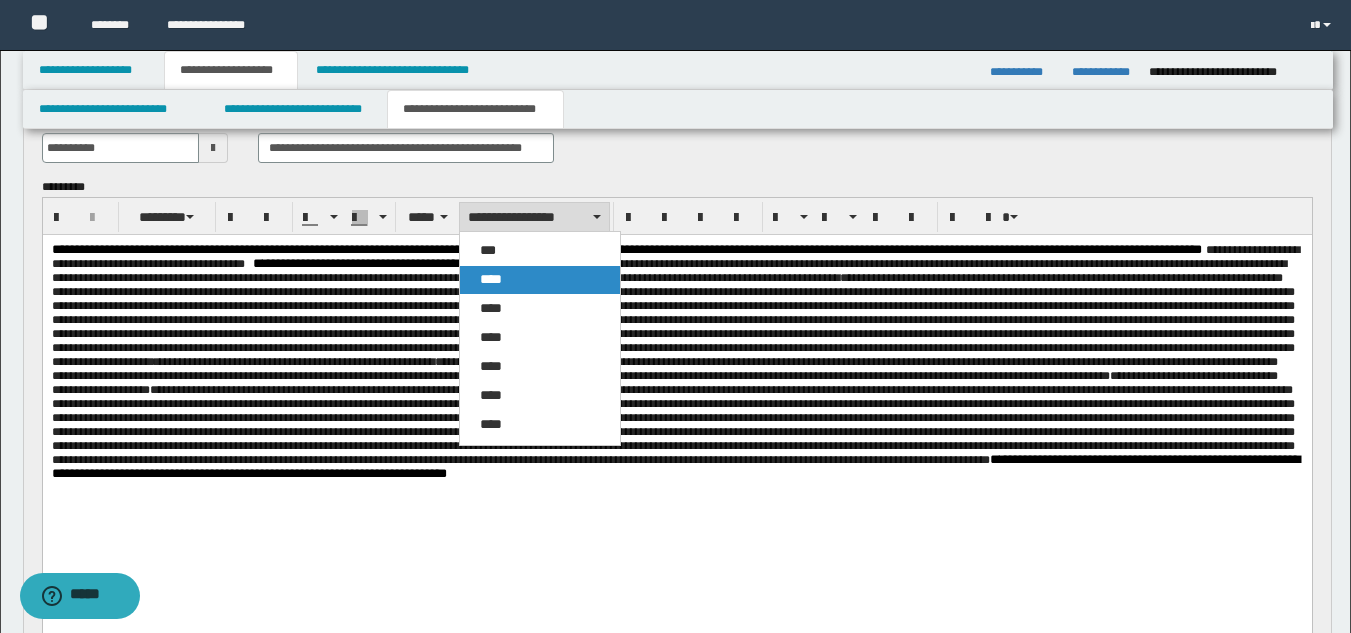 click on "****" at bounding box center [540, 280] 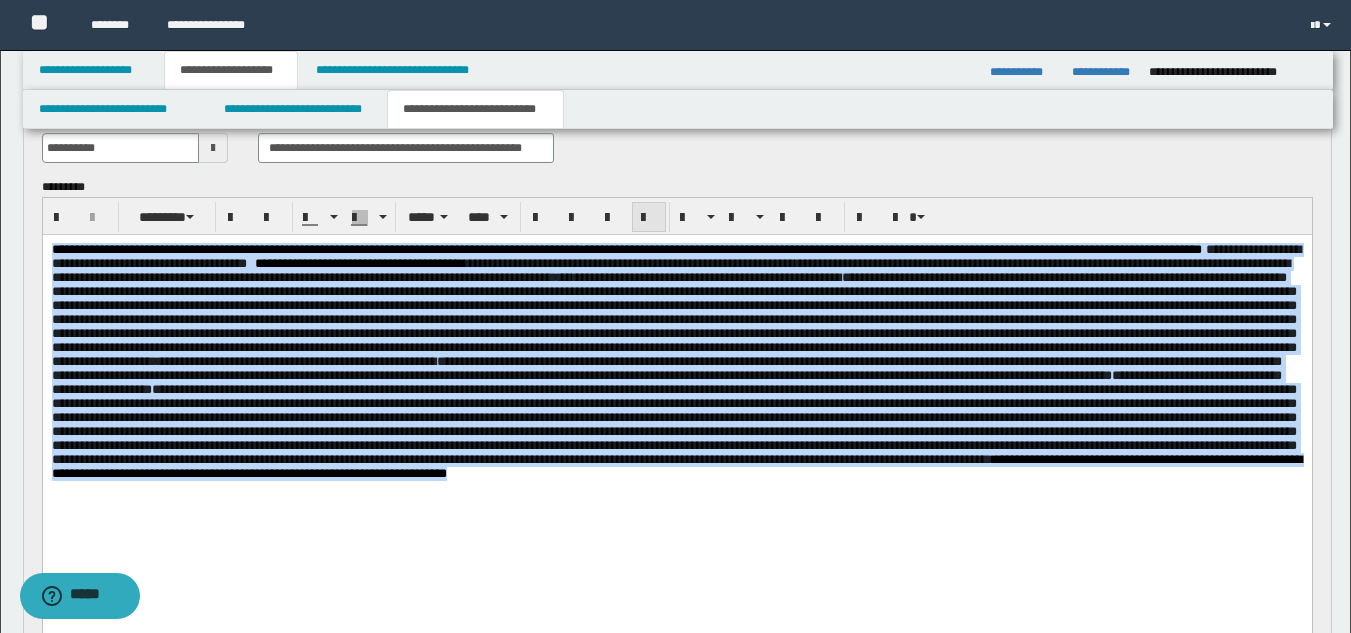 click at bounding box center [649, 218] 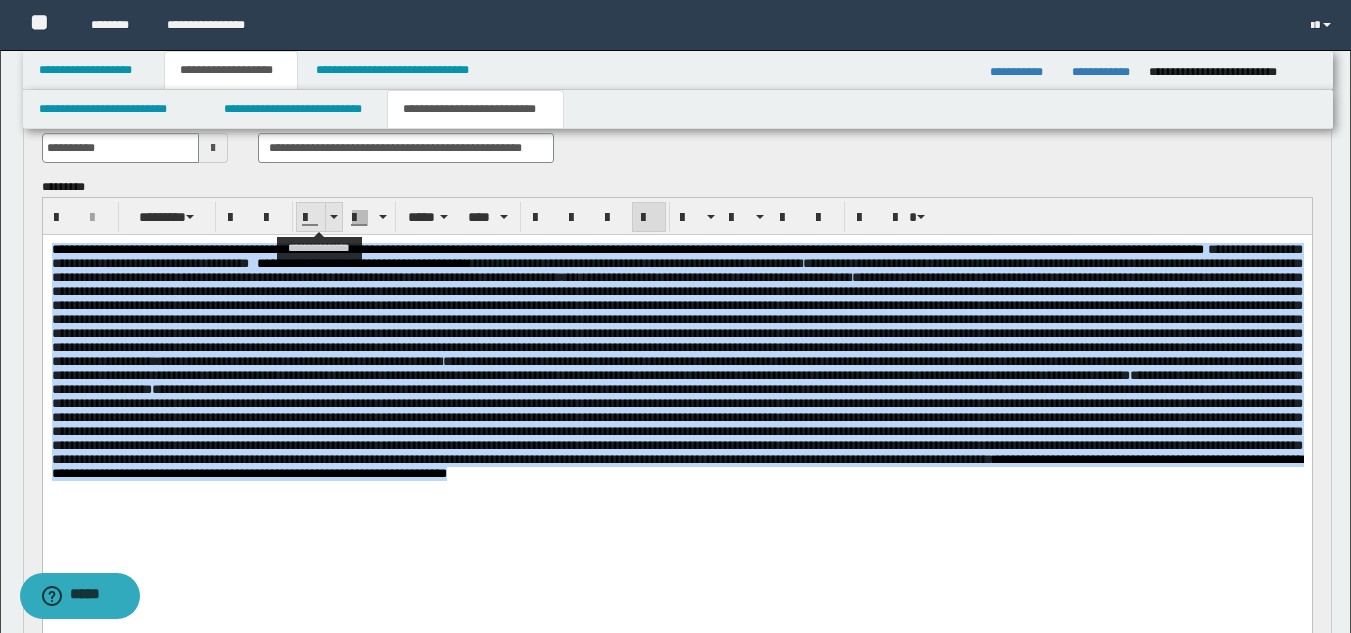 click at bounding box center (334, 217) 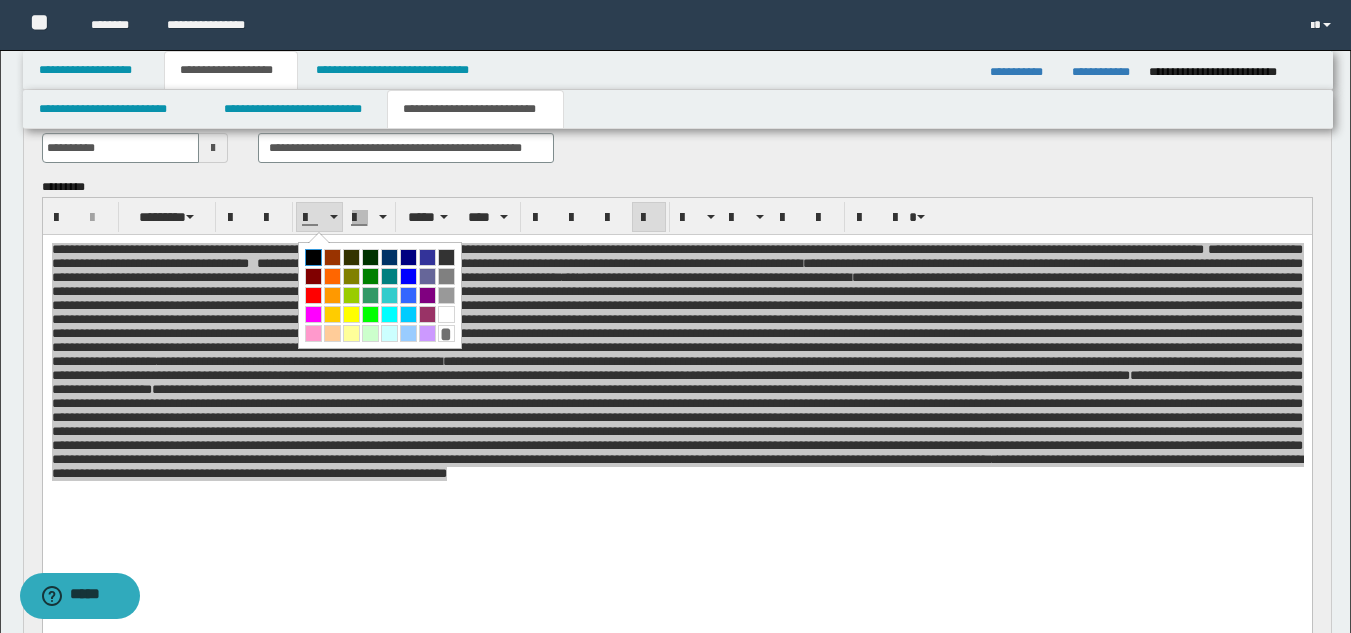 click at bounding box center [313, 257] 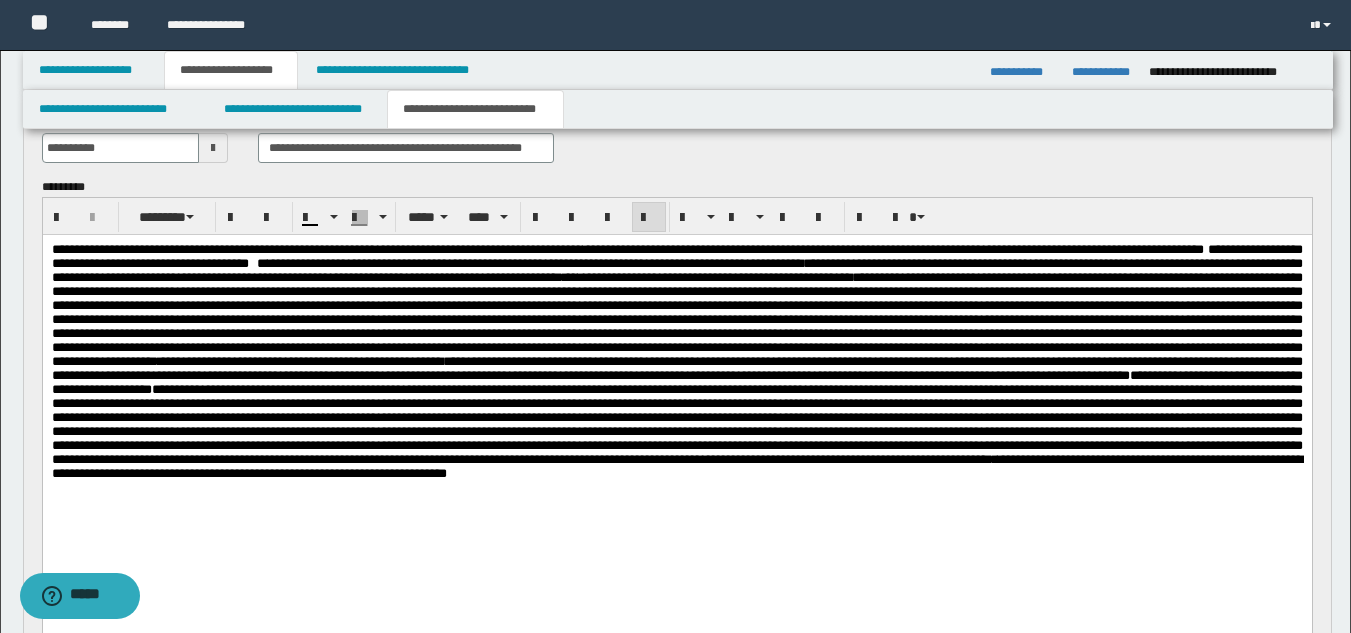 click on "**********" at bounding box center (676, 368) 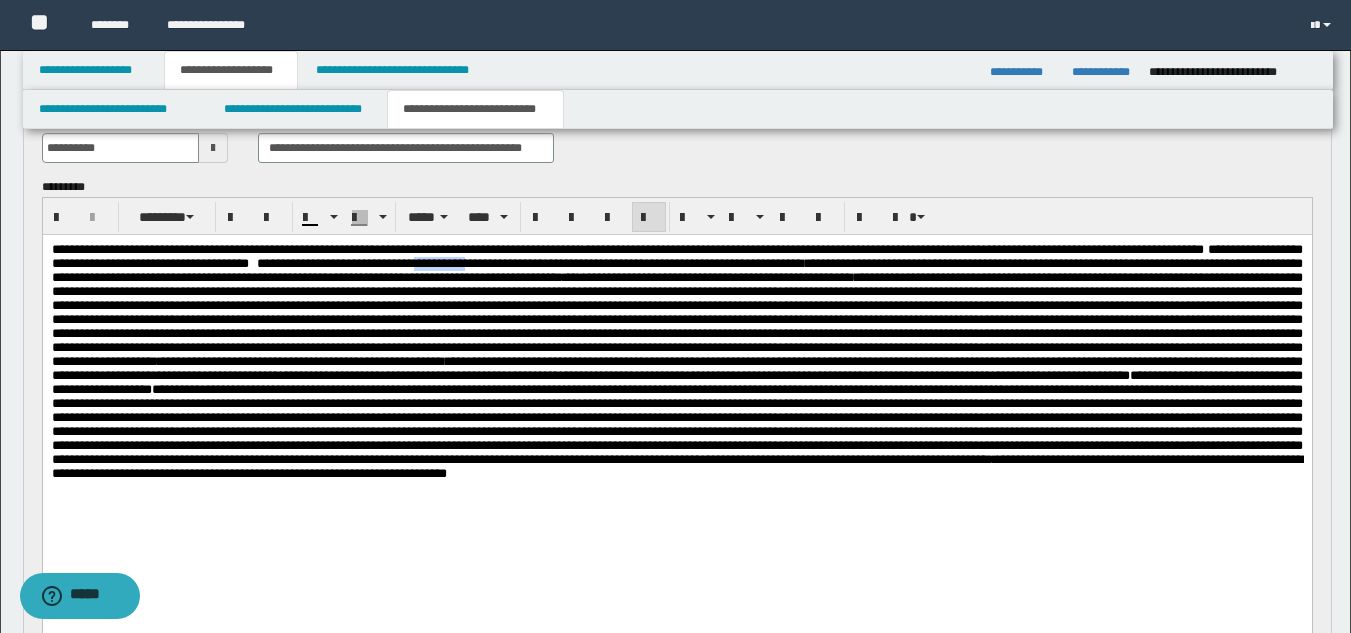 drag, startPoint x: 889, startPoint y: 266, endPoint x: 821, endPoint y: 267, distance: 68.007355 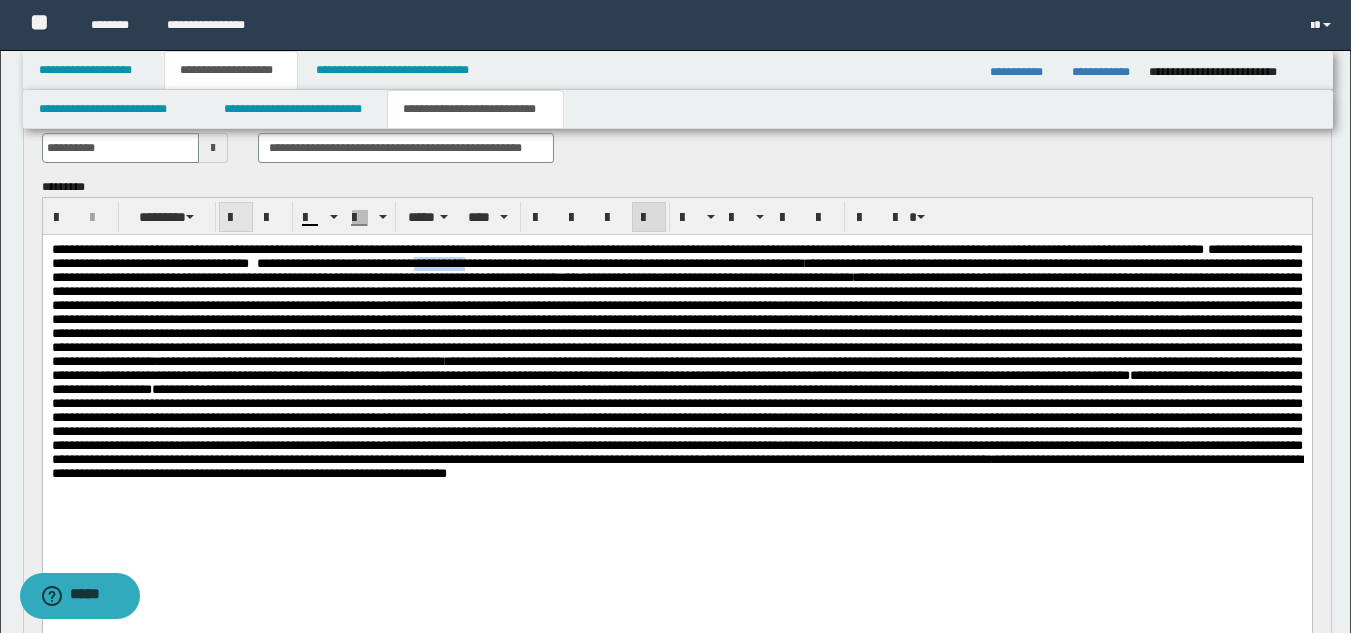click at bounding box center [236, 218] 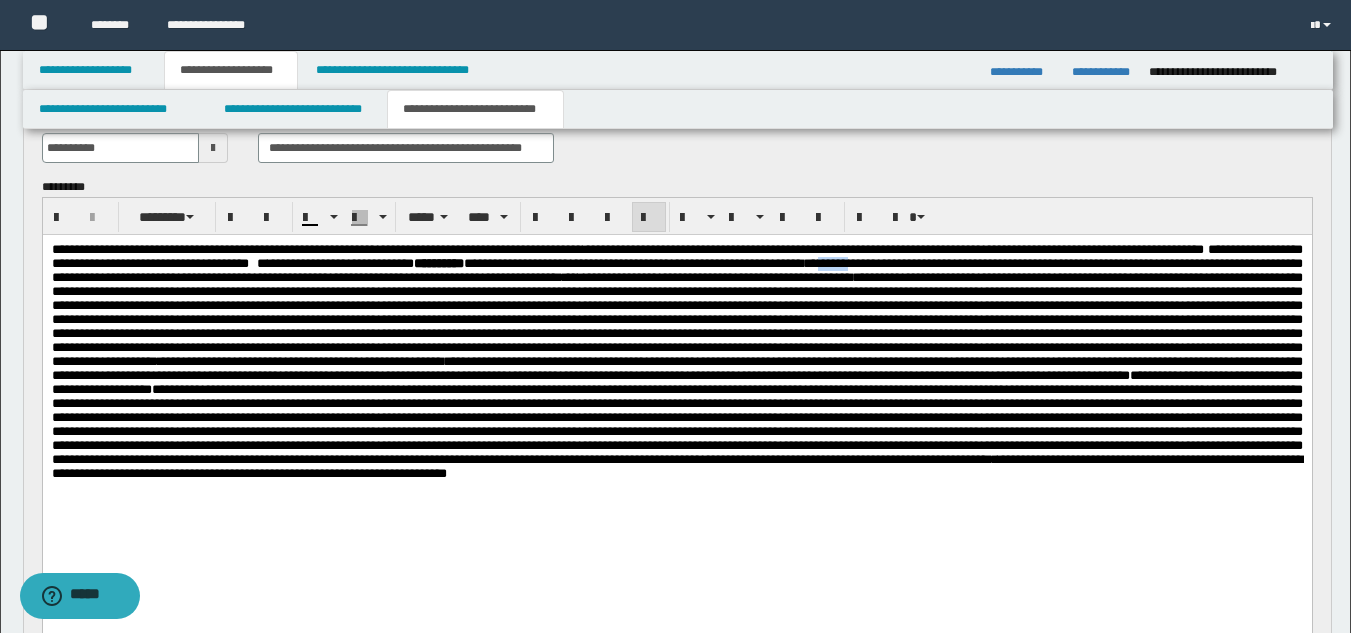 drag, startPoint x: 87, startPoint y: 288, endPoint x: 44, endPoint y: 285, distance: 43.104523 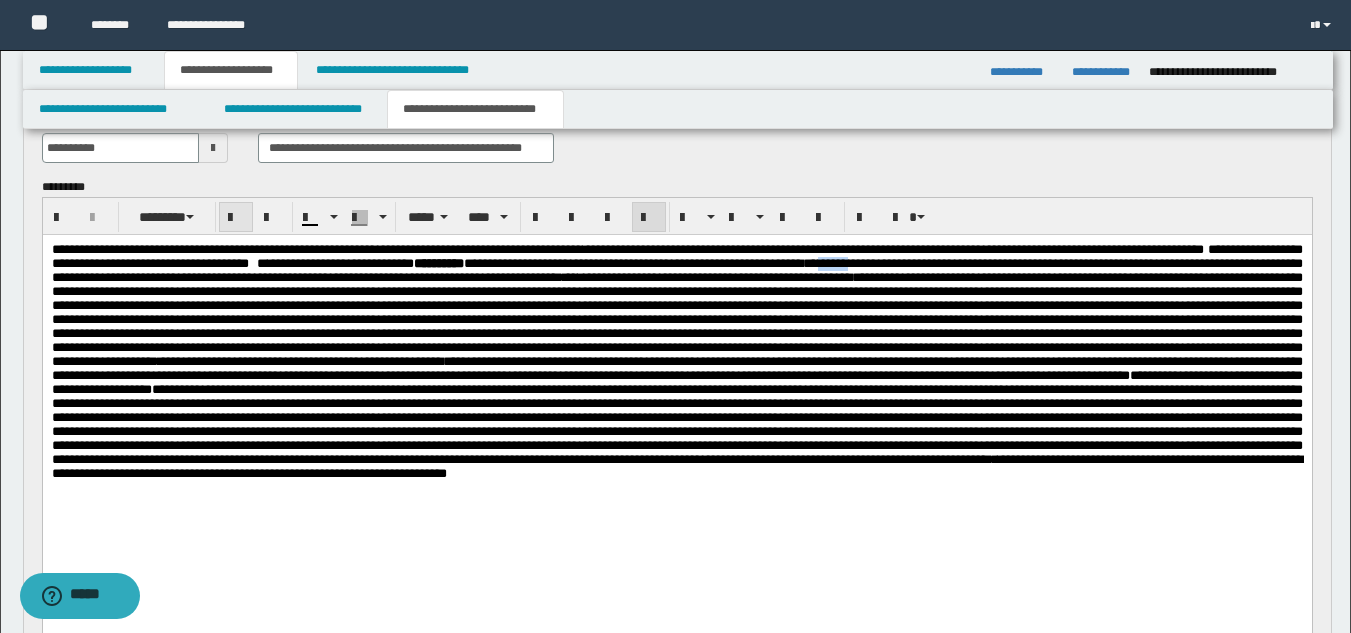 click at bounding box center (236, 218) 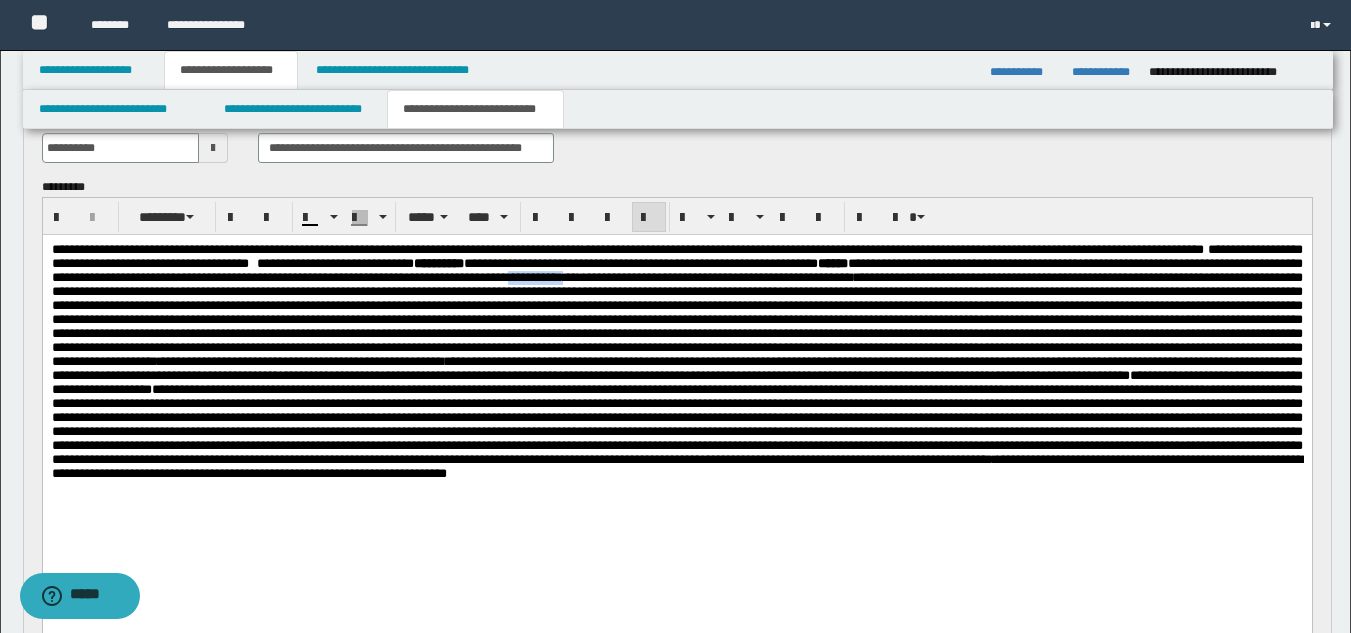 drag, startPoint x: 1223, startPoint y: 285, endPoint x: 1157, endPoint y: 285, distance: 66 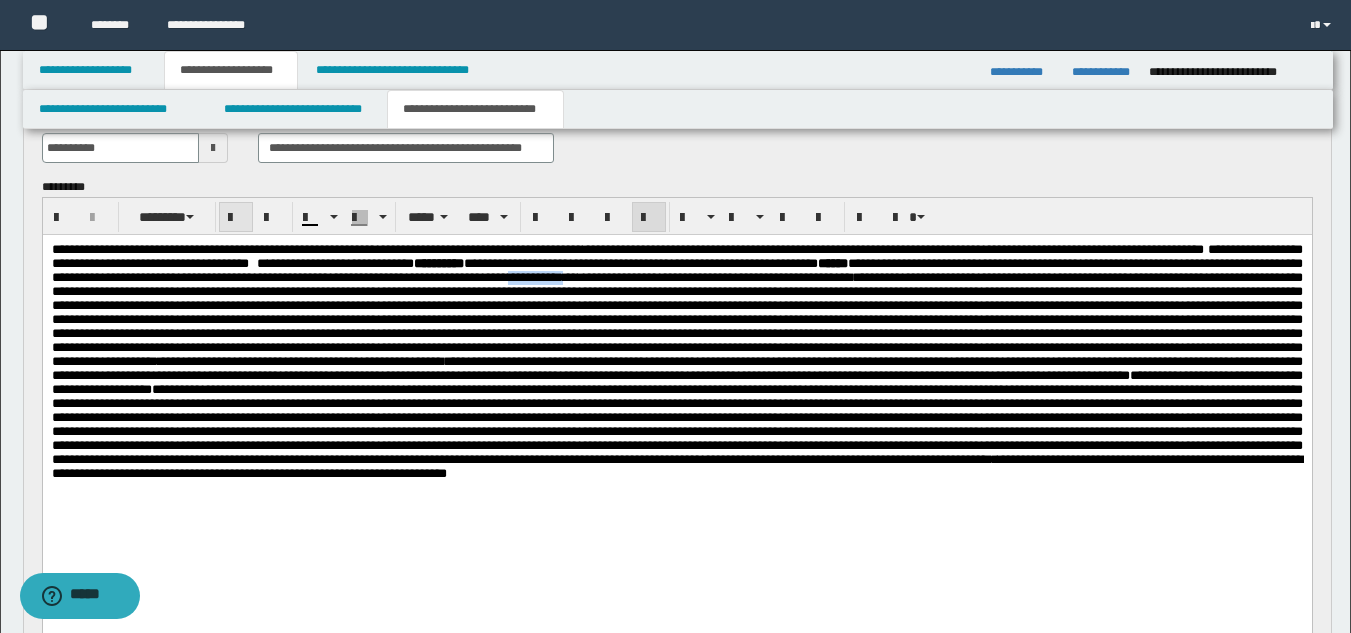 click at bounding box center [236, 218] 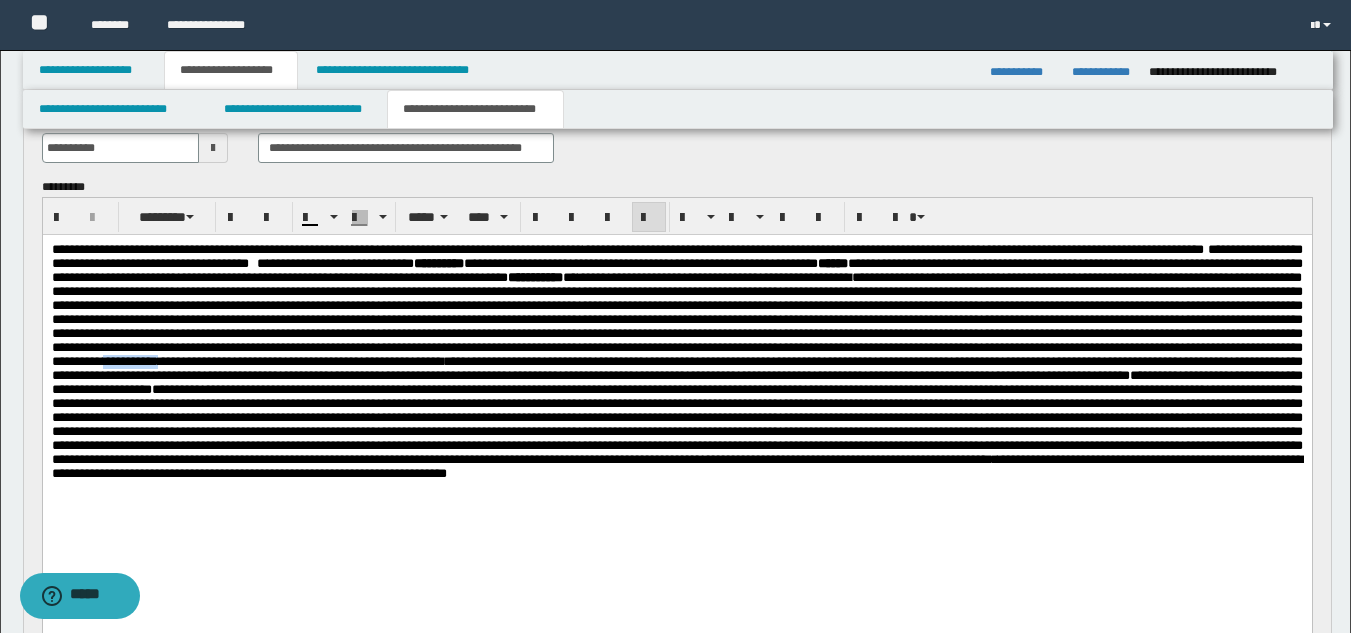 drag, startPoint x: 873, startPoint y: 402, endPoint x: 808, endPoint y: 402, distance: 65 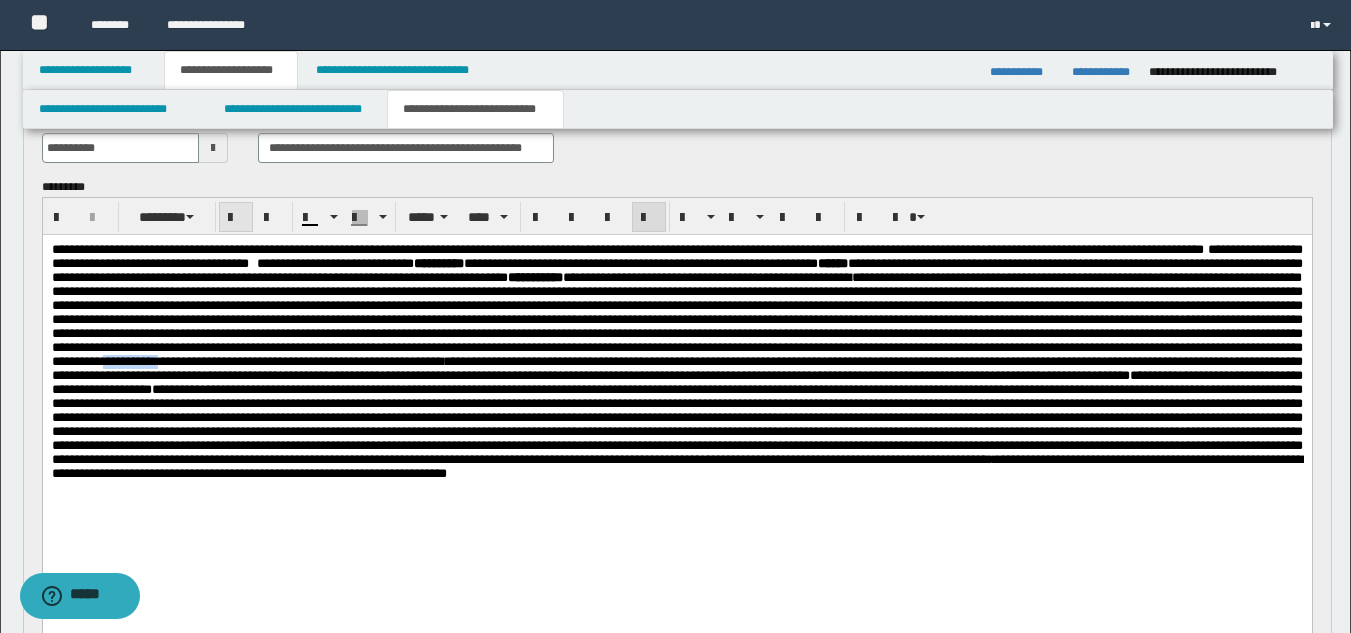 click at bounding box center (236, 218) 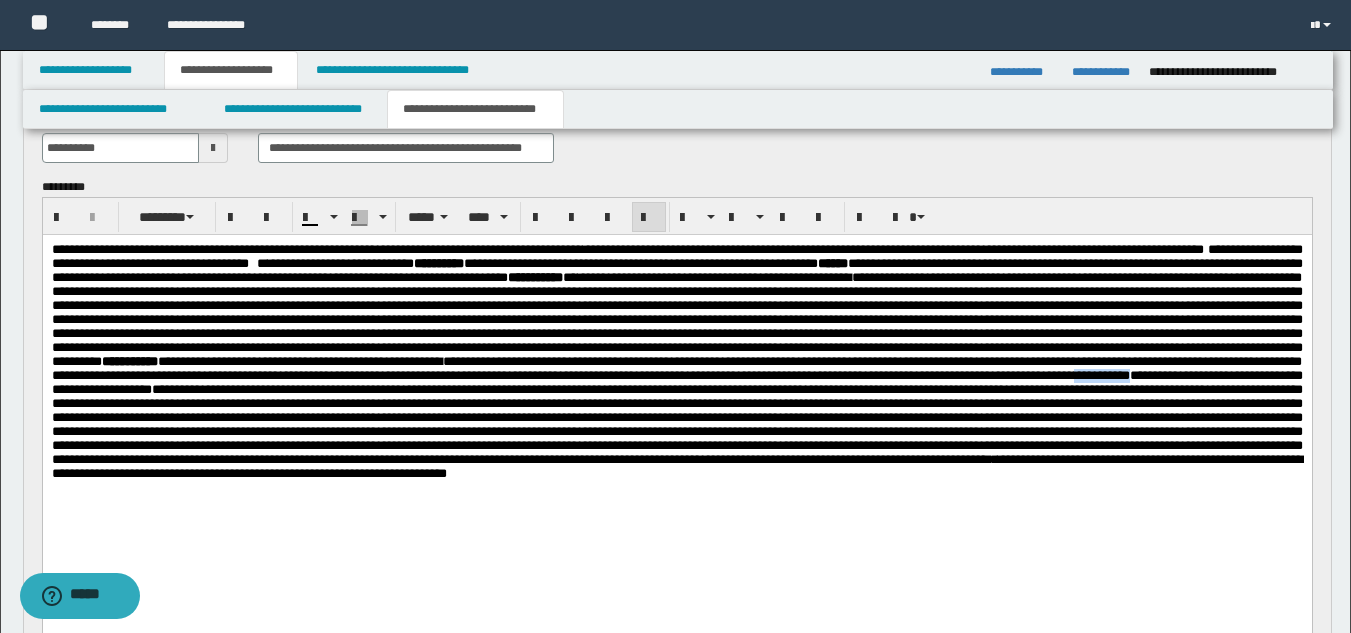 drag, startPoint x: 1023, startPoint y: 438, endPoint x: 958, endPoint y: 441, distance: 65.06919 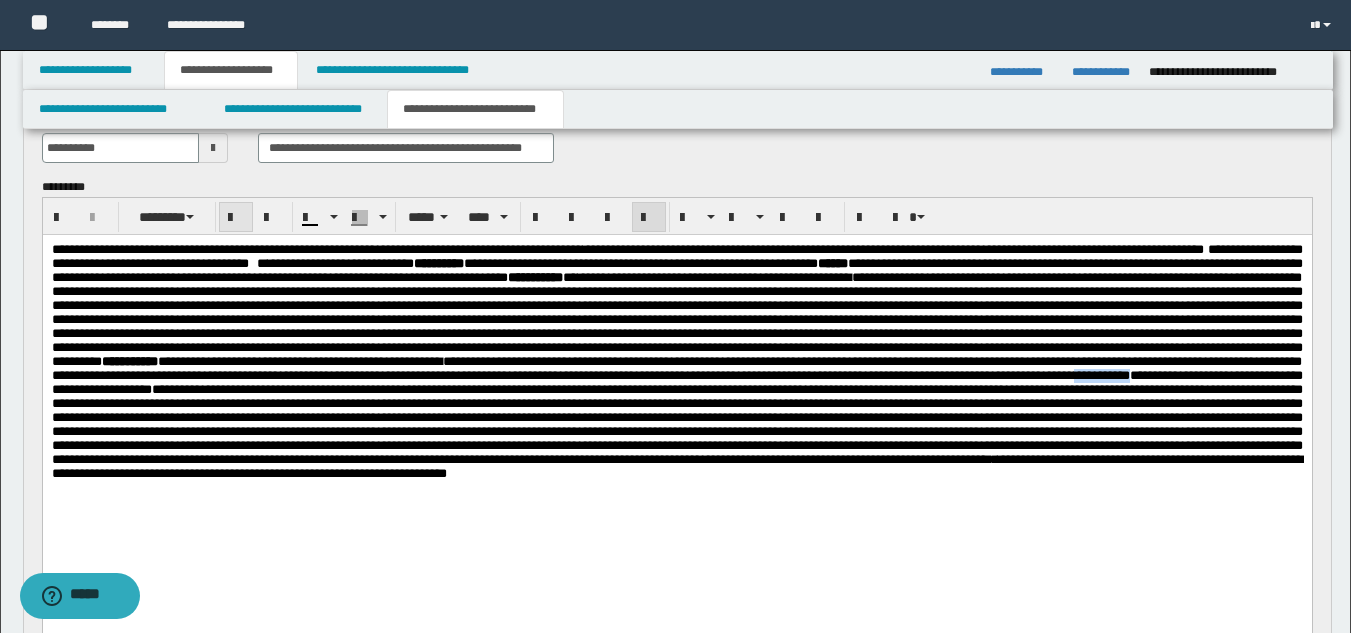 click at bounding box center (236, 217) 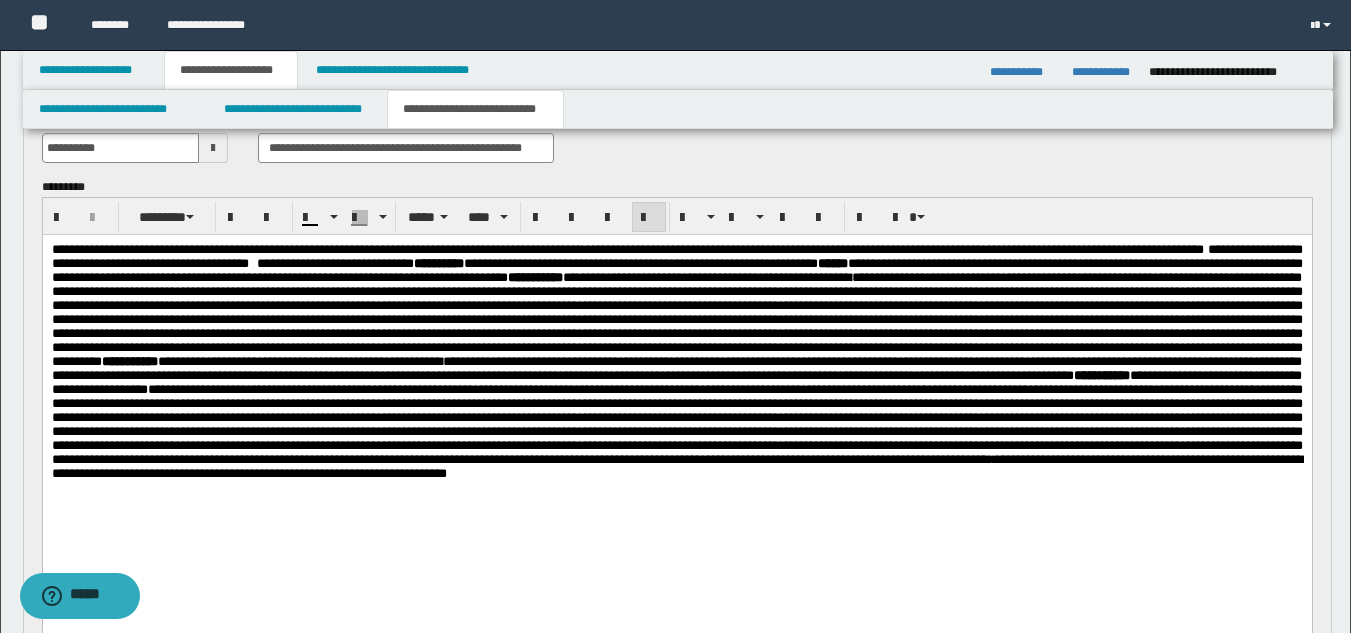 click on "**********" at bounding box center (676, 256) 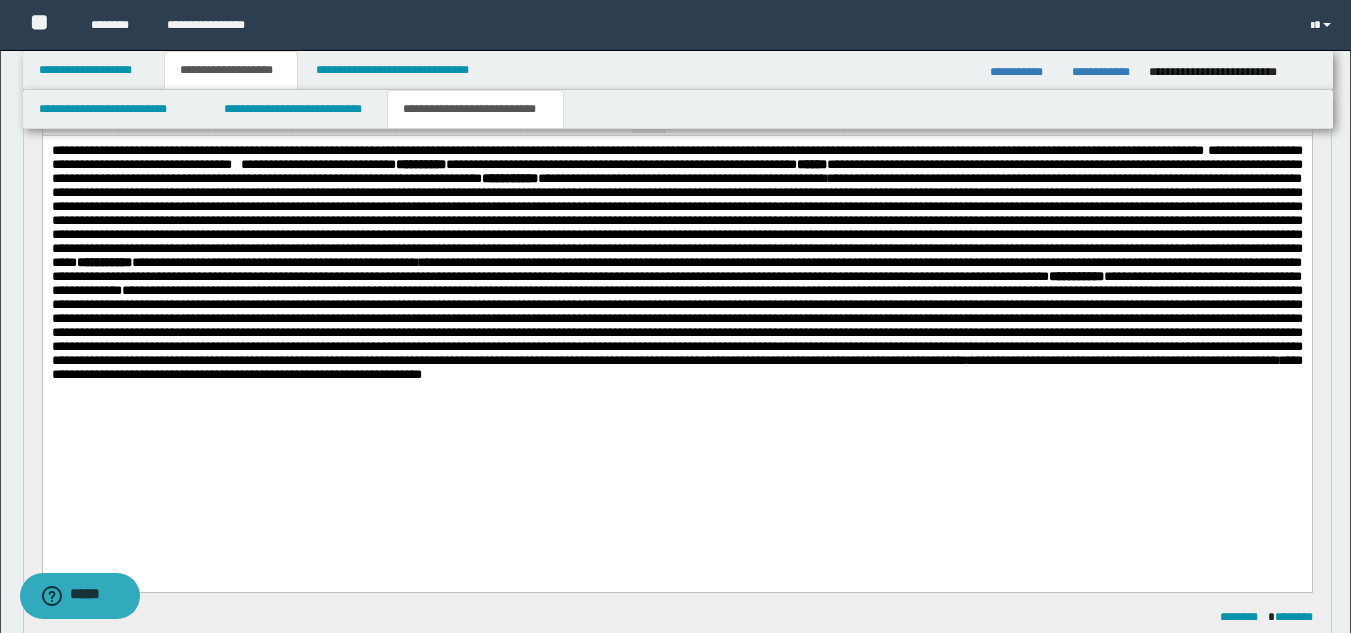 scroll, scrollTop: 276, scrollLeft: 0, axis: vertical 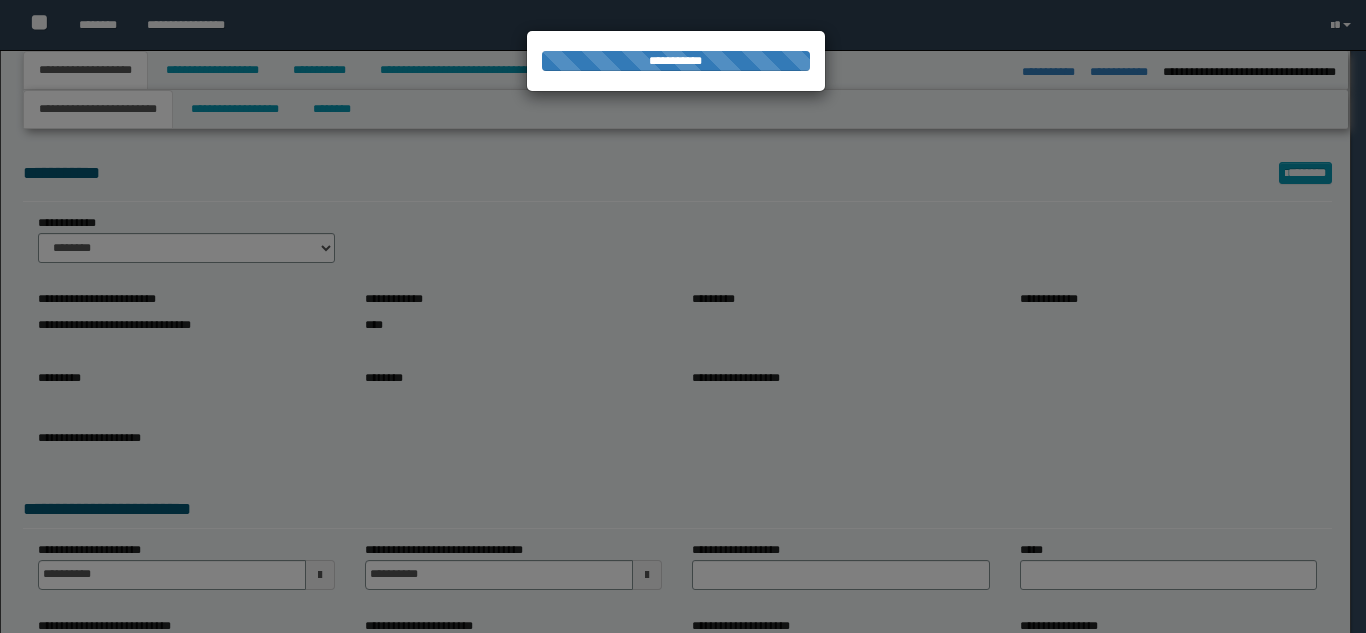select on "**" 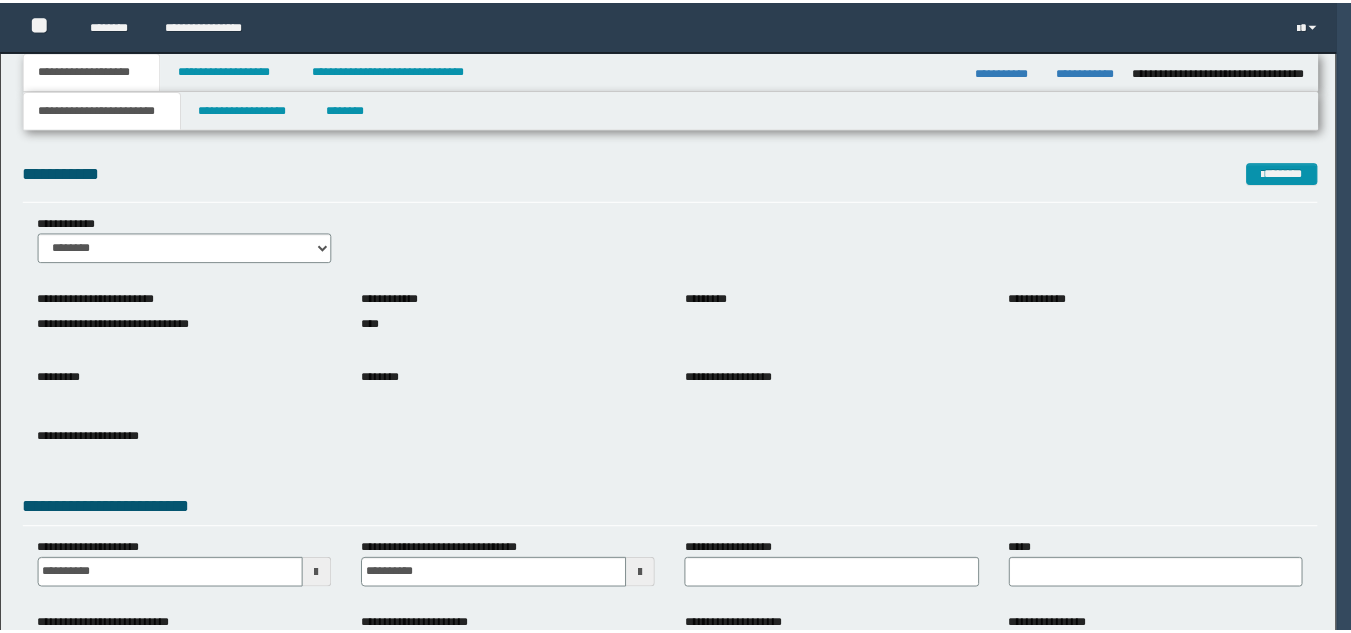 scroll, scrollTop: 0, scrollLeft: 0, axis: both 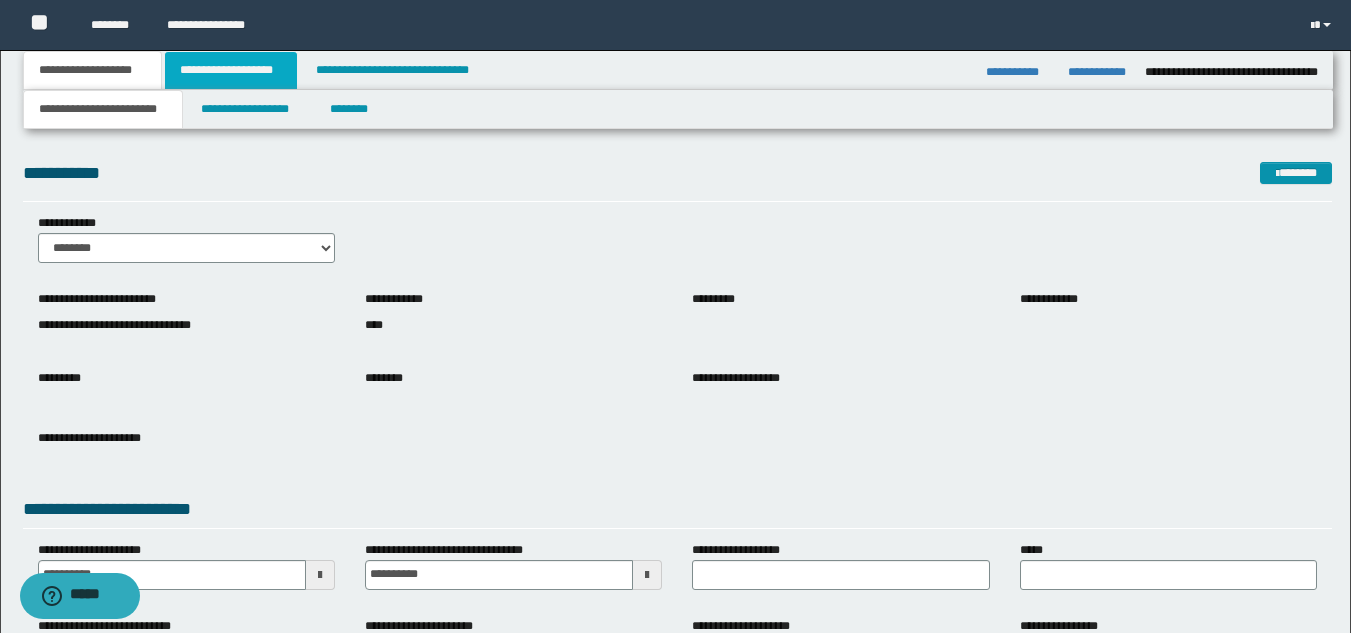 click on "**********" at bounding box center (231, 70) 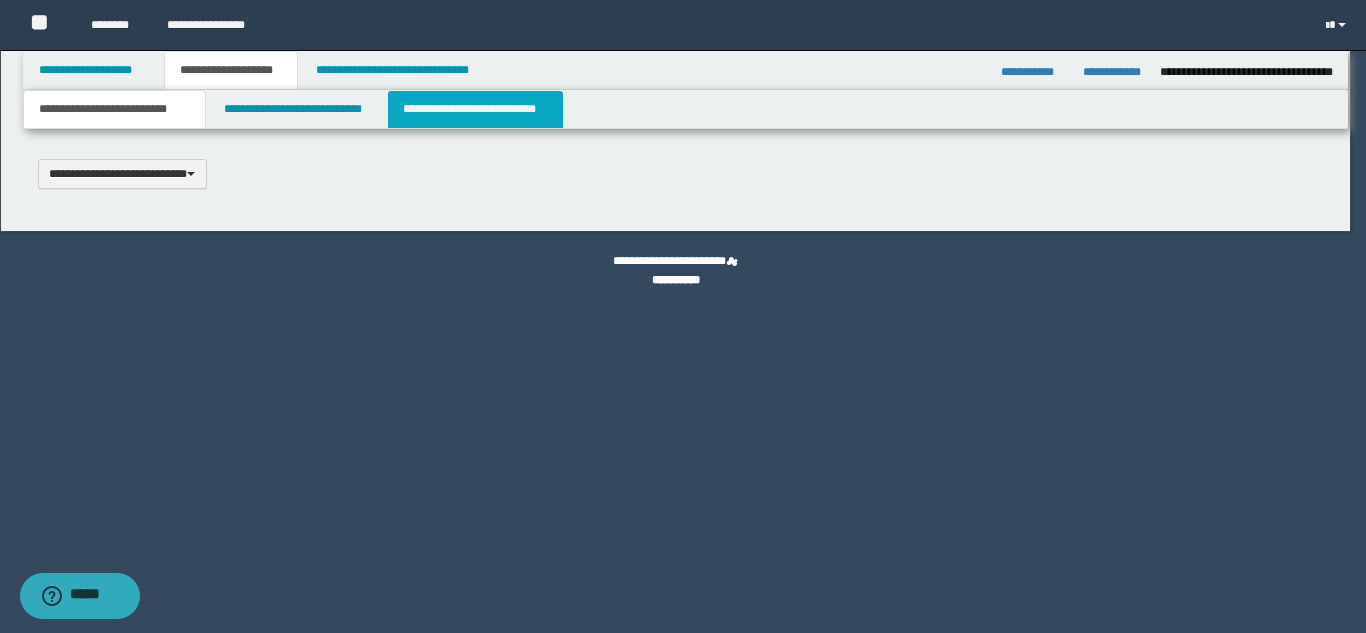 type 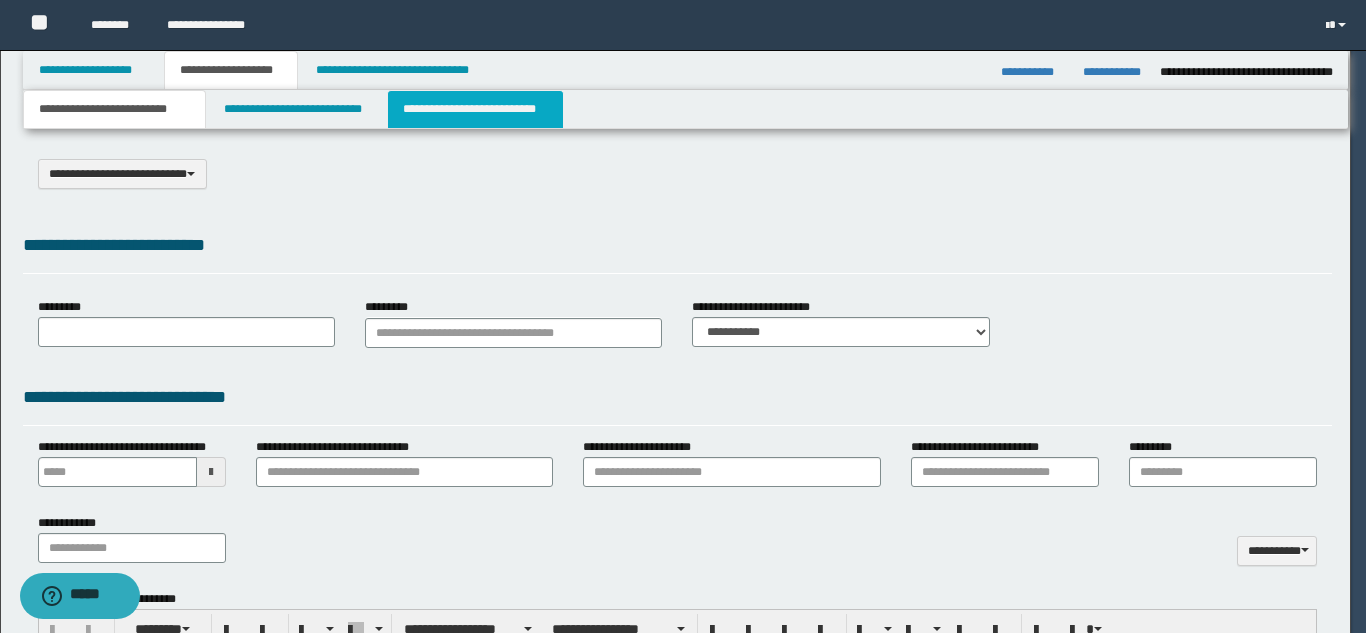select on "*" 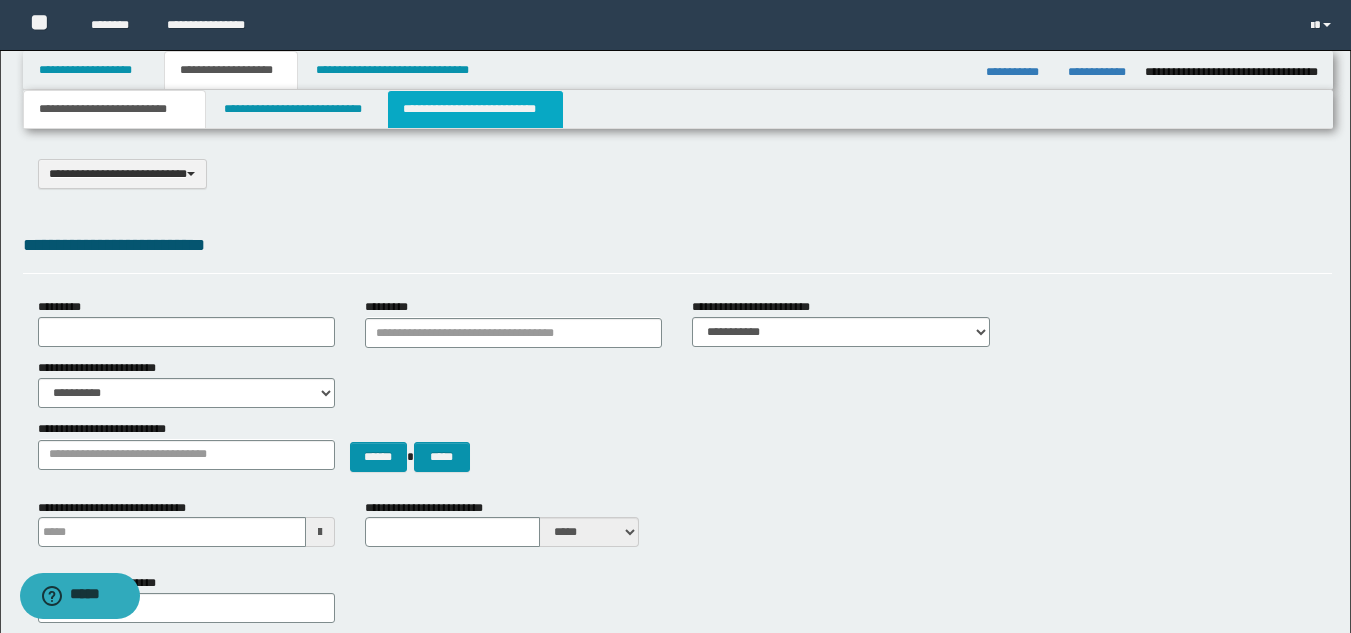 click on "**********" at bounding box center (475, 109) 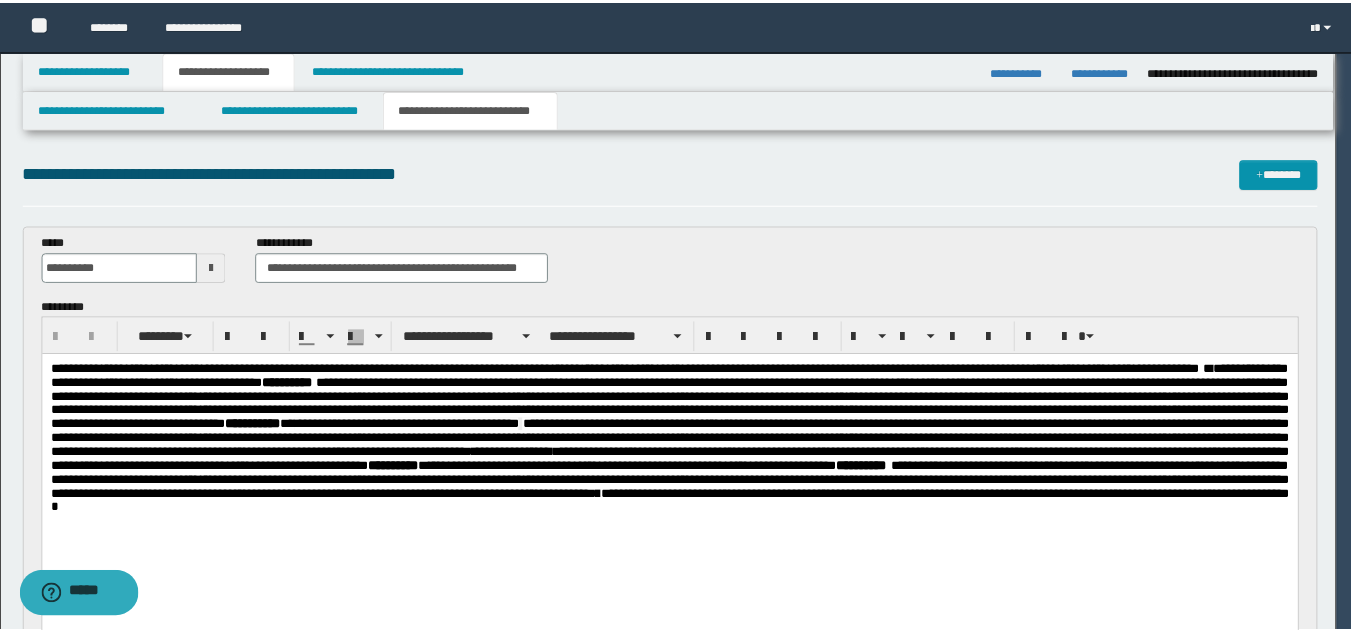 scroll, scrollTop: 0, scrollLeft: 0, axis: both 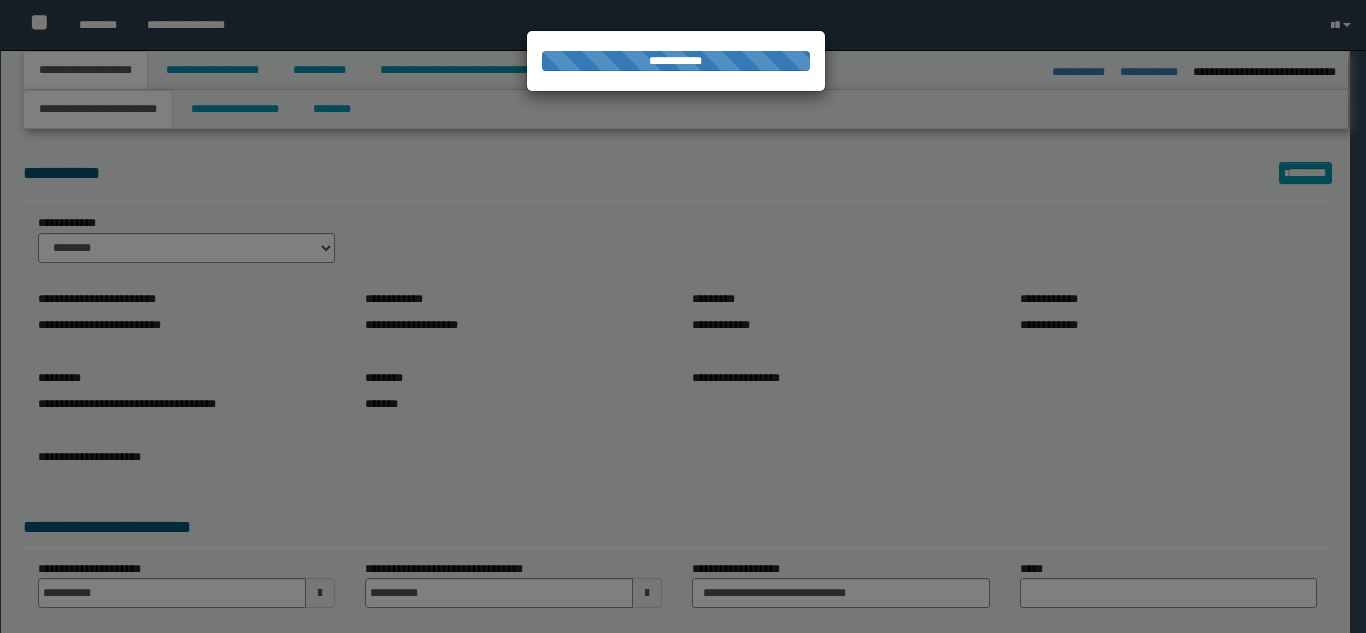 select on "*" 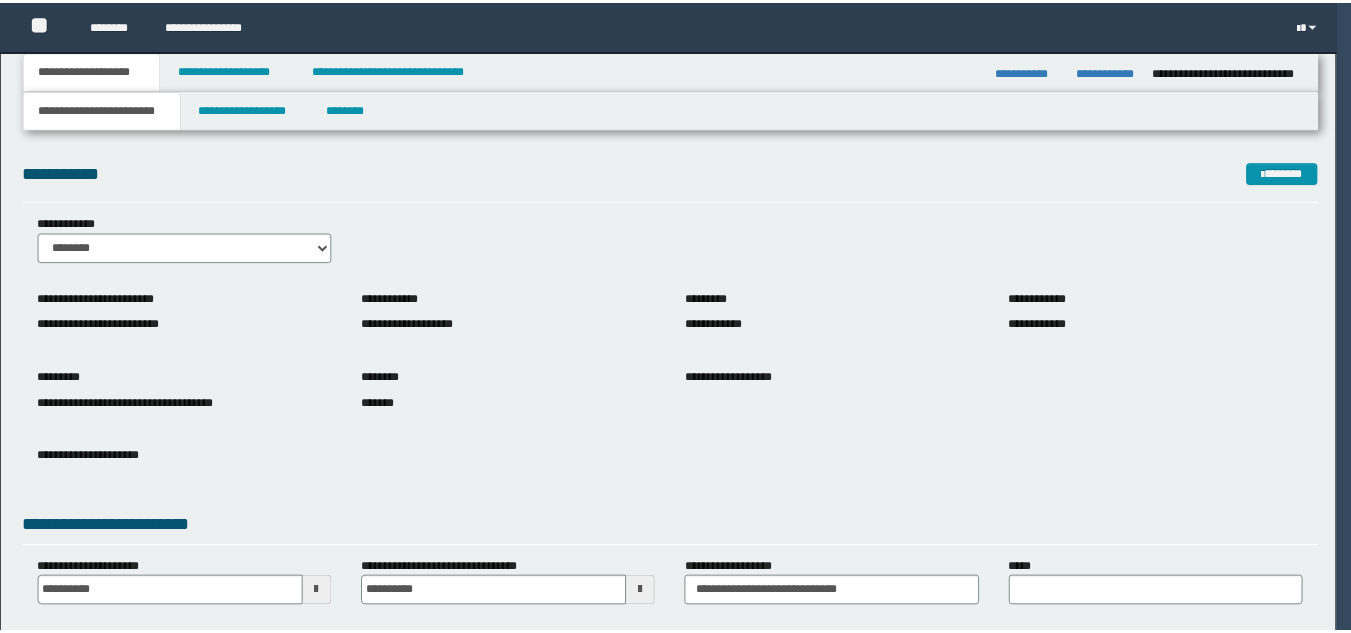 scroll, scrollTop: 0, scrollLeft: 0, axis: both 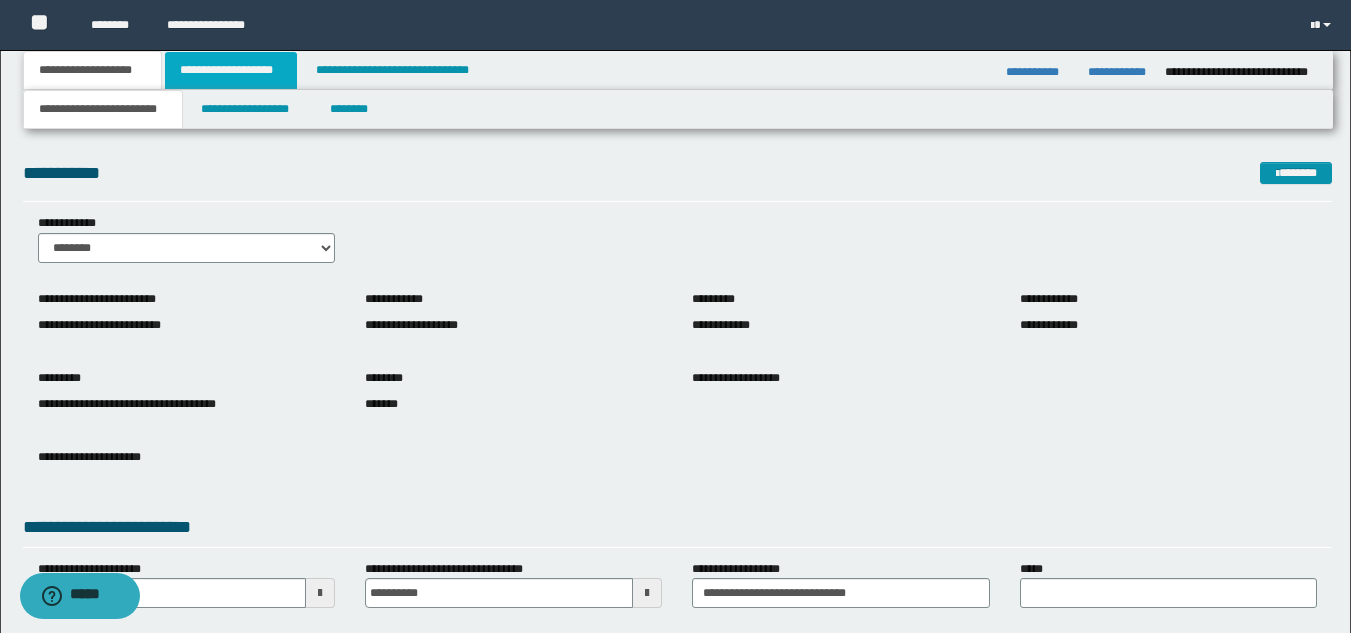 click on "**********" at bounding box center [231, 70] 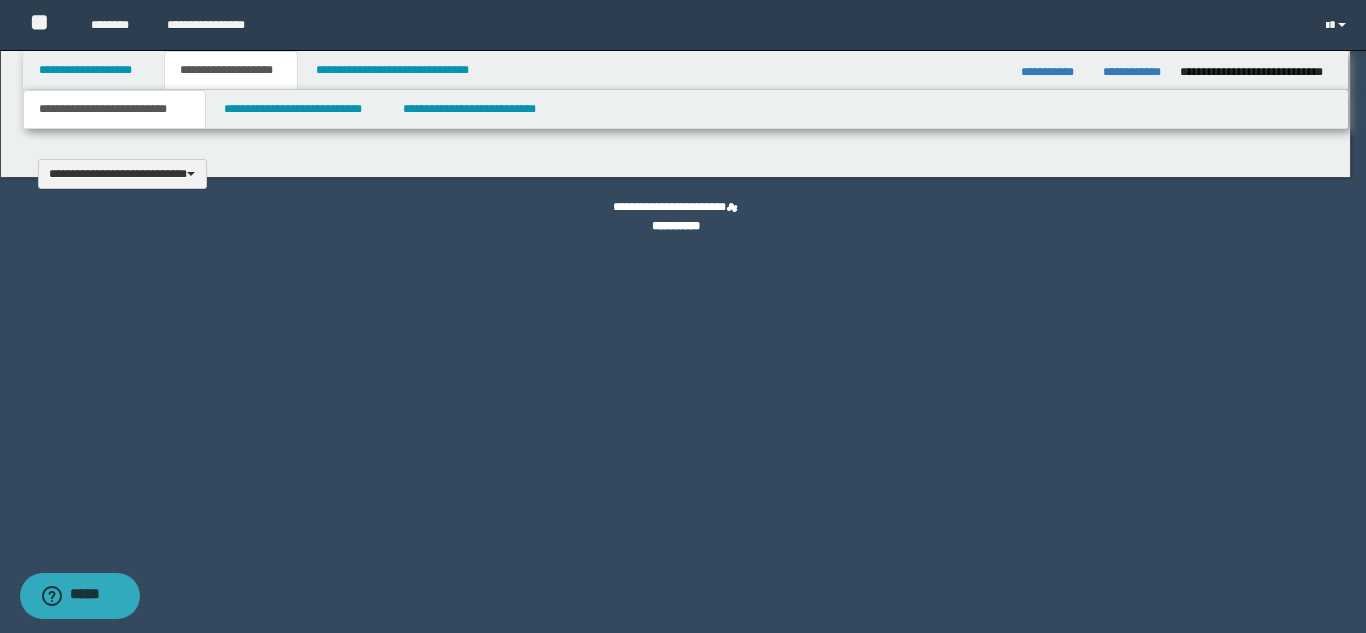 type 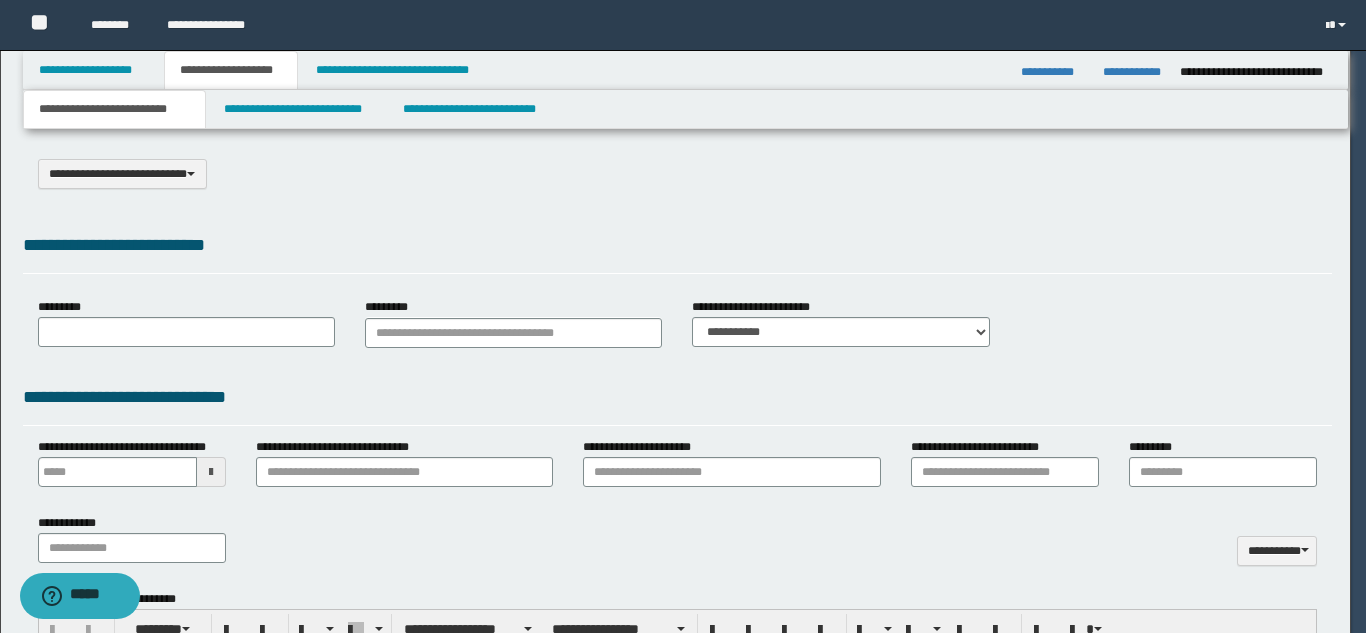 select on "*" 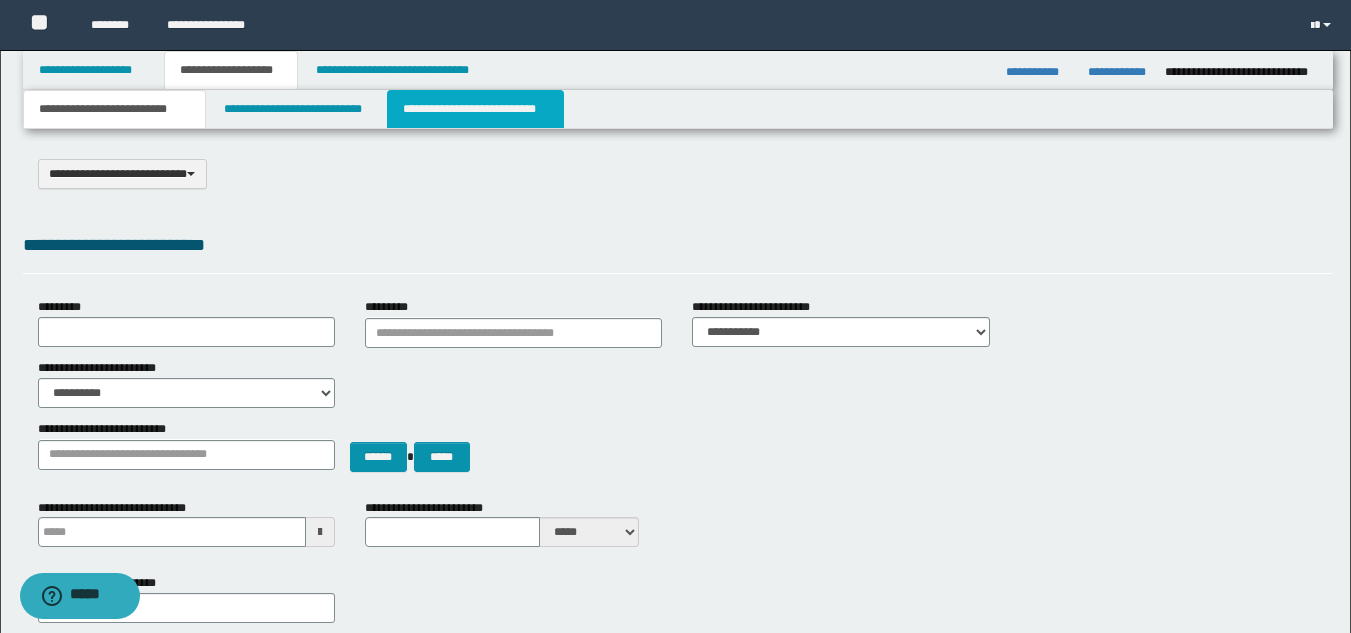 click on "**********" at bounding box center [475, 109] 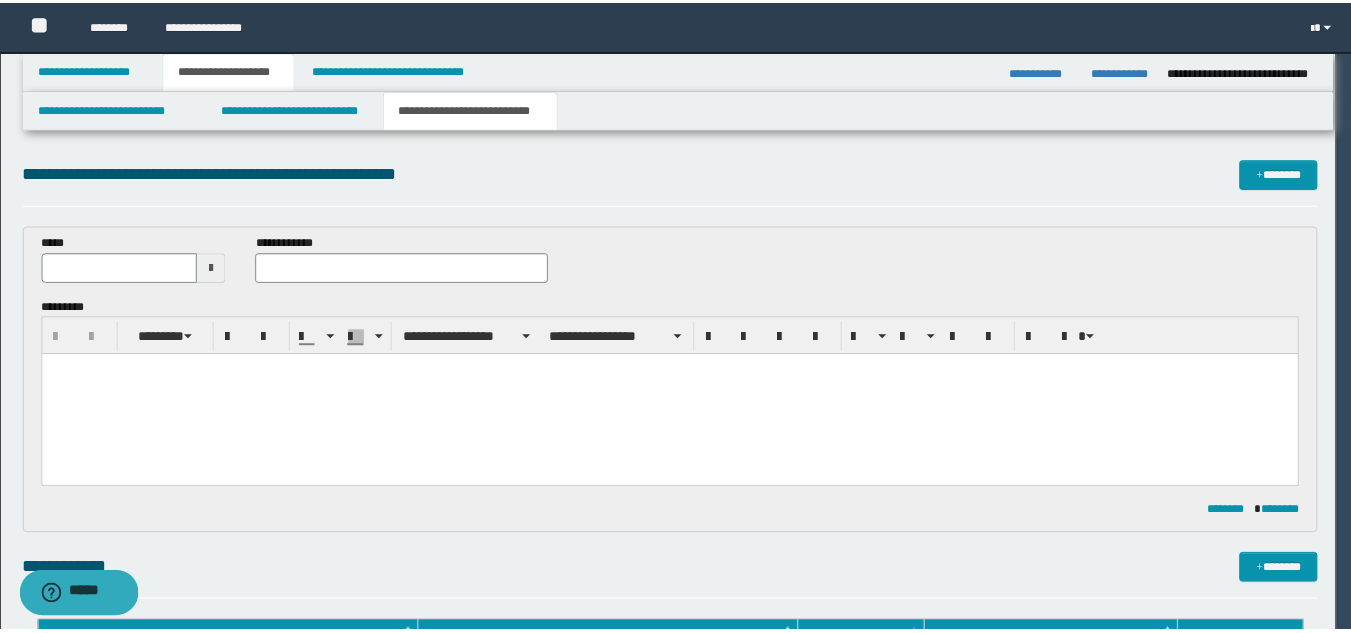 scroll, scrollTop: 0, scrollLeft: 0, axis: both 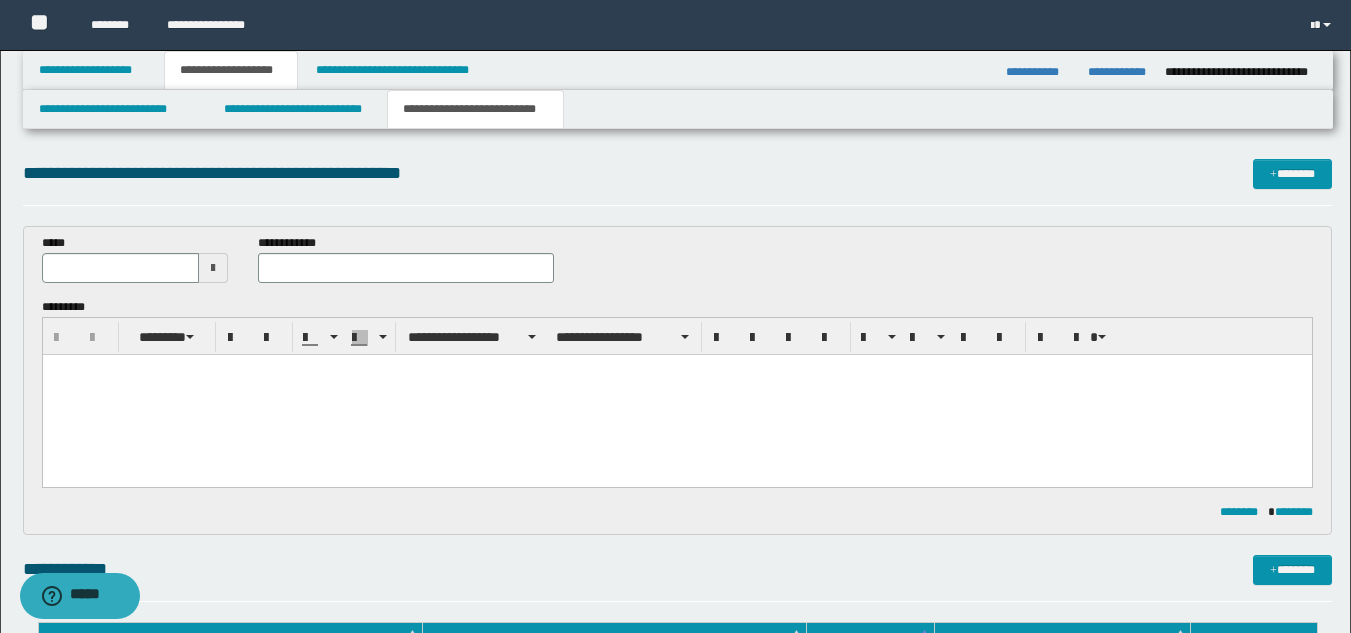 click at bounding box center (676, 395) 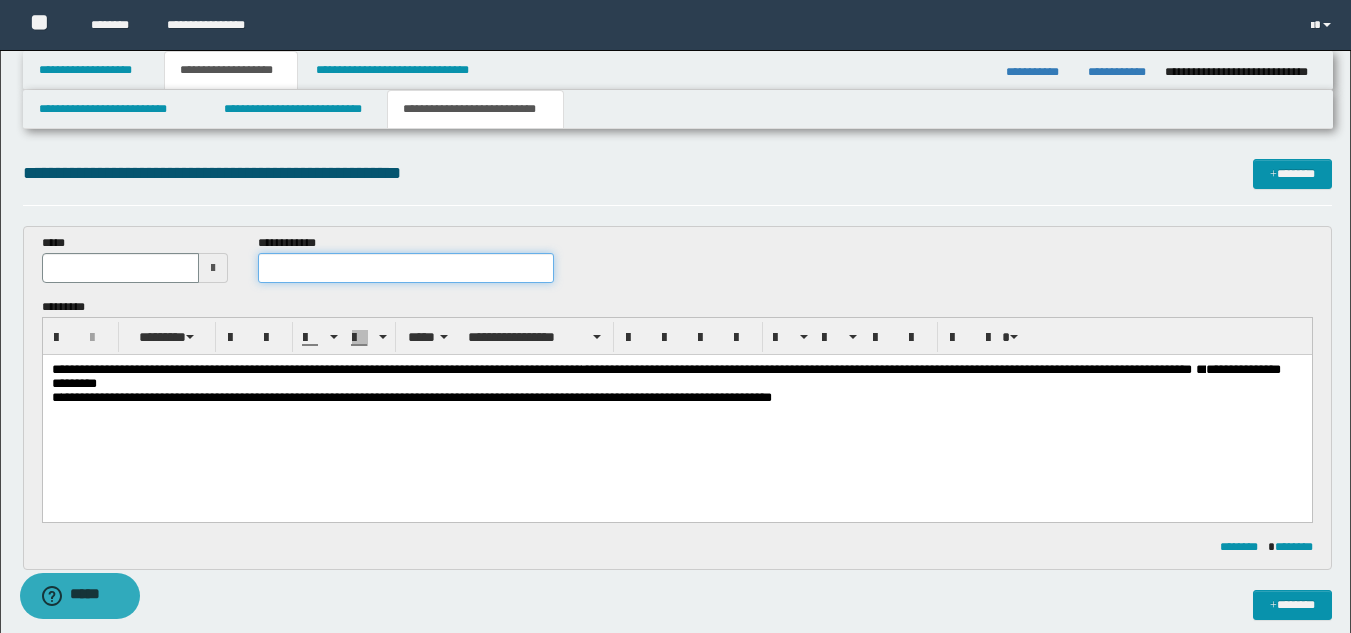 click at bounding box center (405, 268) 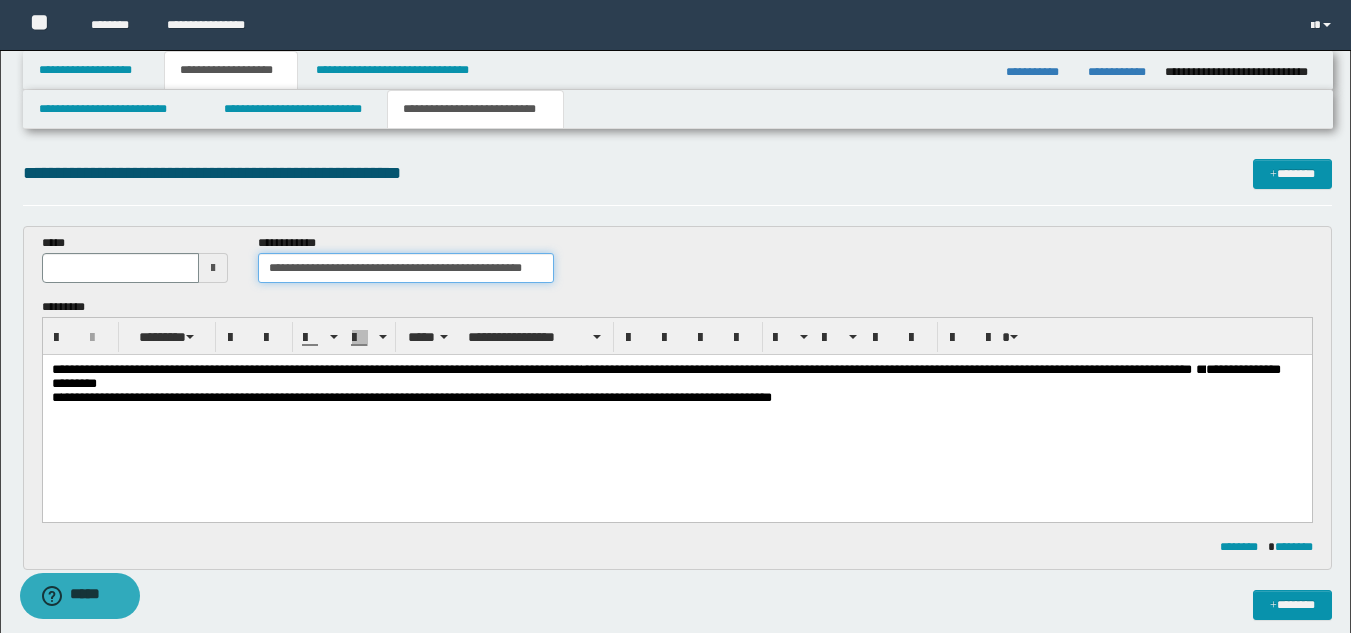type on "**********" 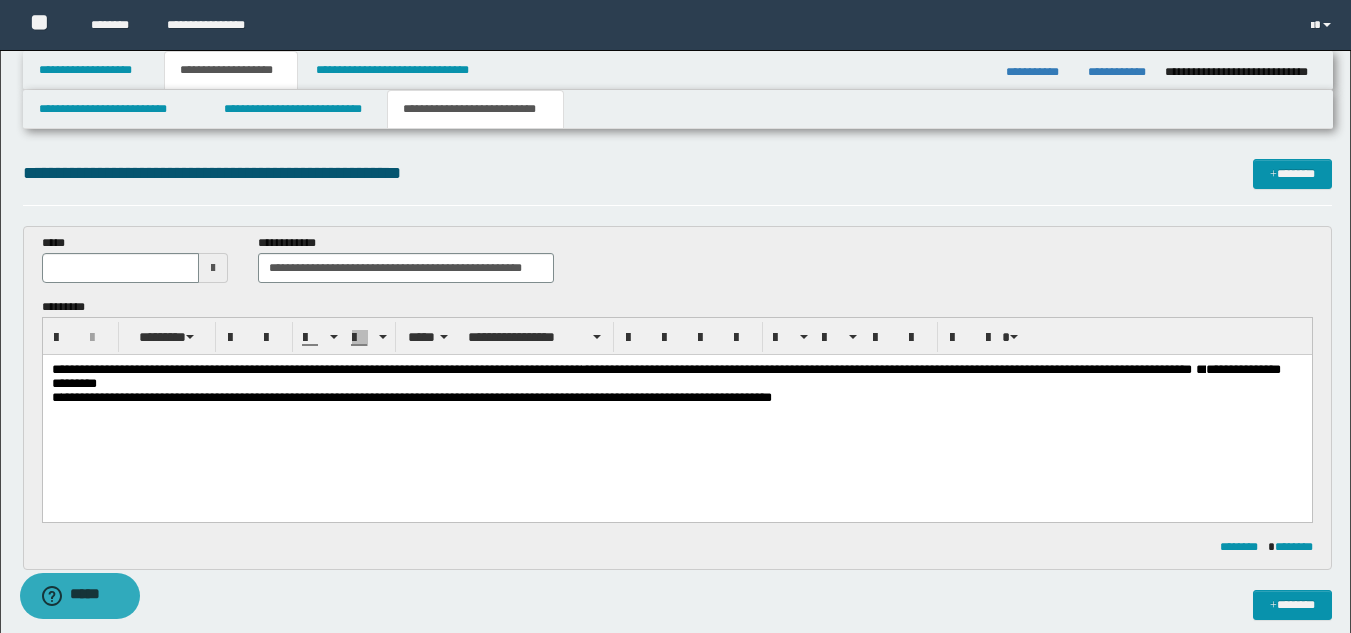 click at bounding box center (213, 268) 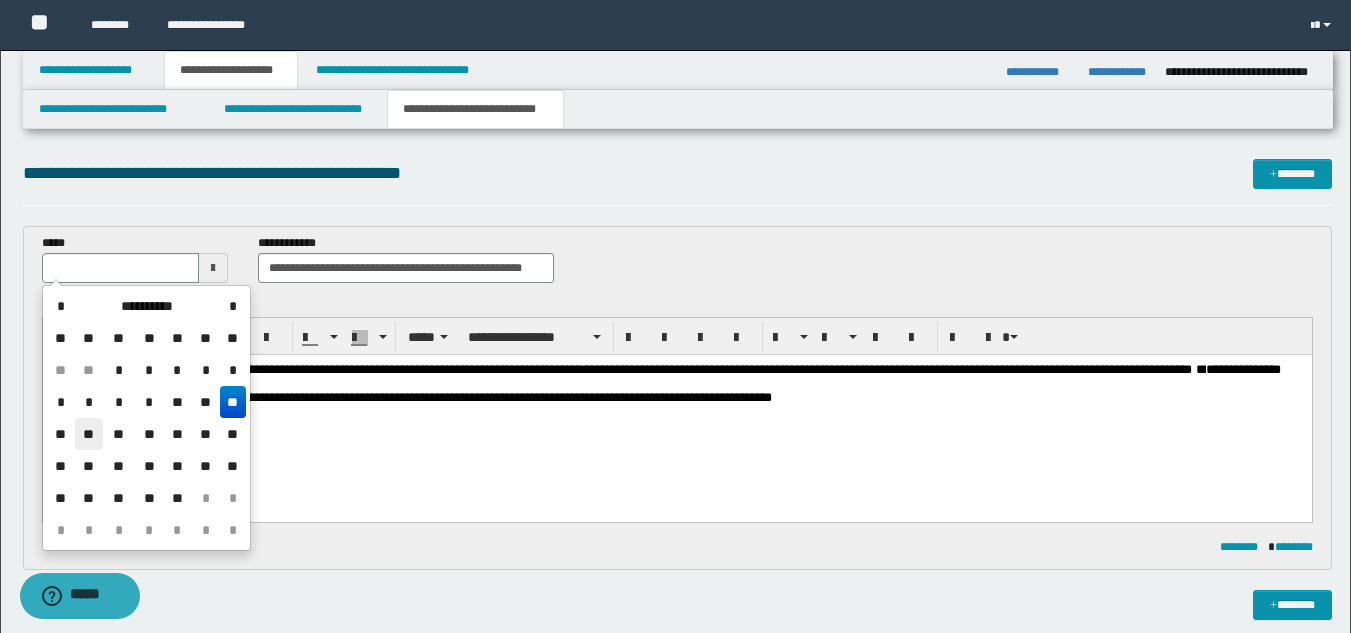 click on "**" at bounding box center (89, 434) 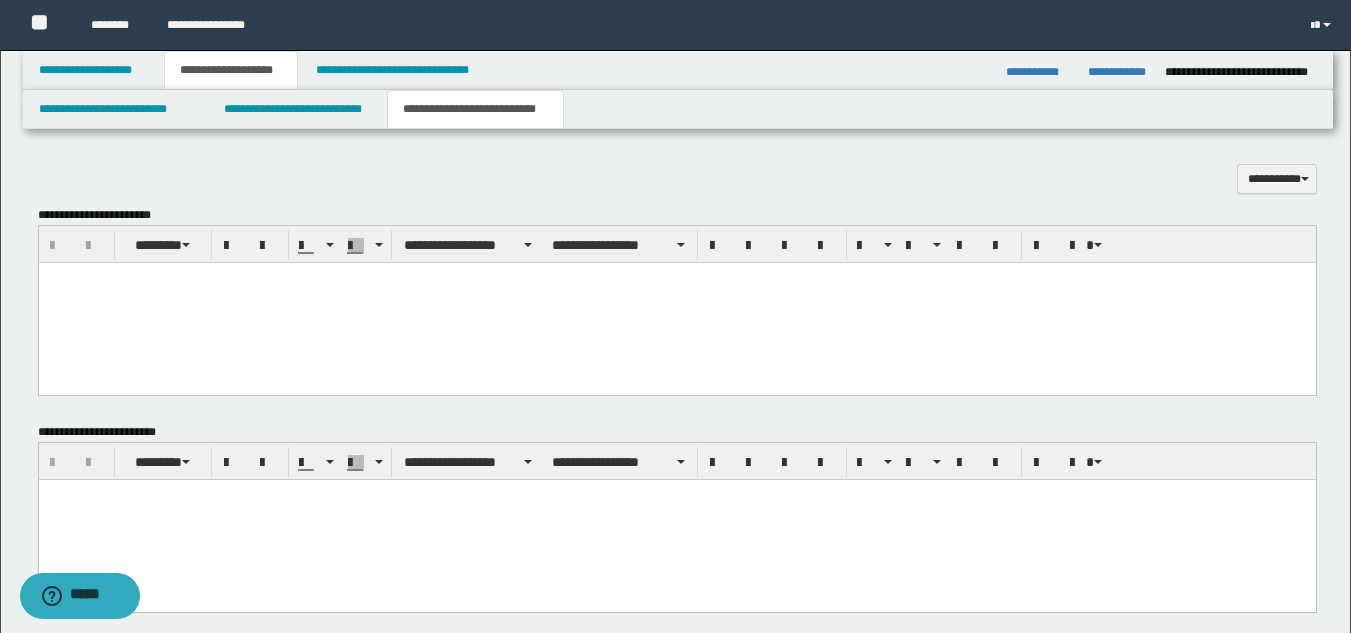 scroll, scrollTop: 0, scrollLeft: 0, axis: both 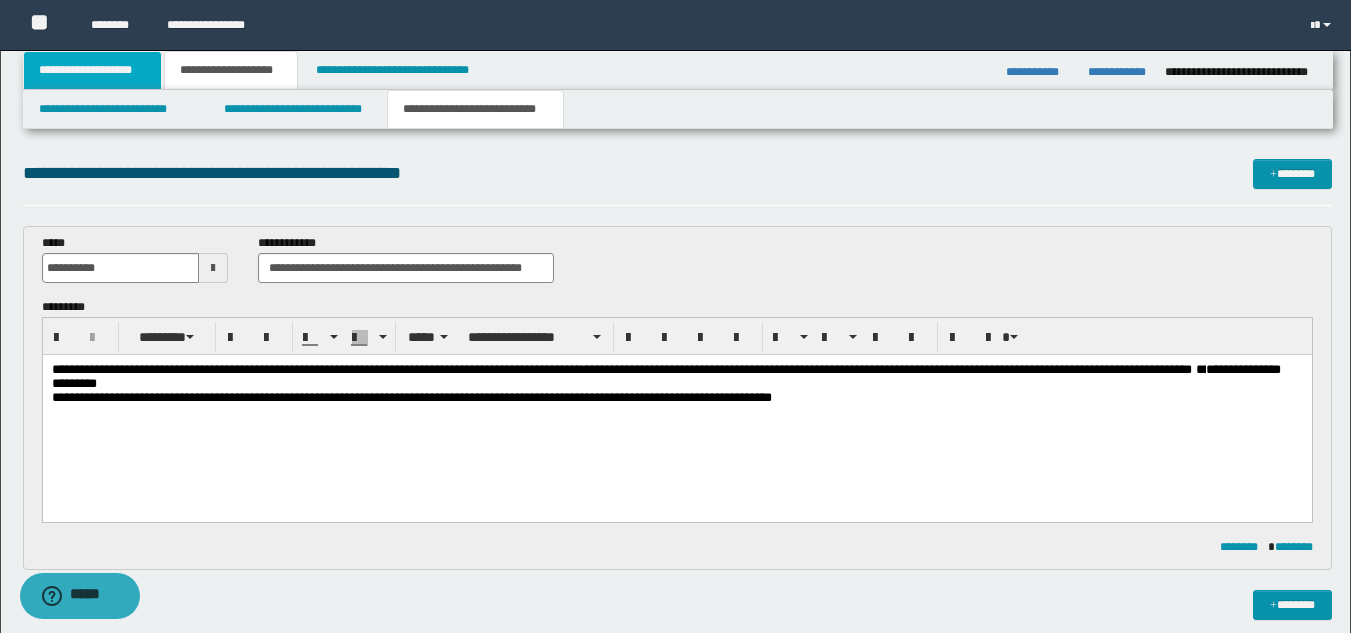 click on "**********" at bounding box center (92, 70) 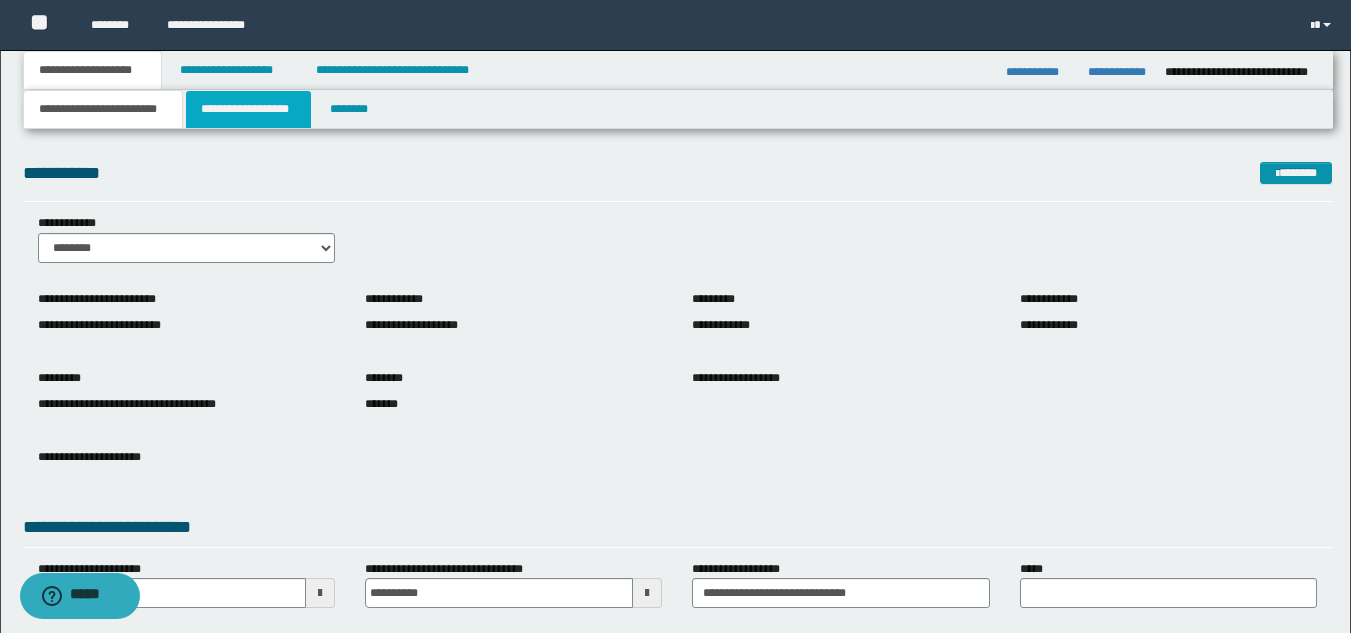 click on "**********" at bounding box center (248, 109) 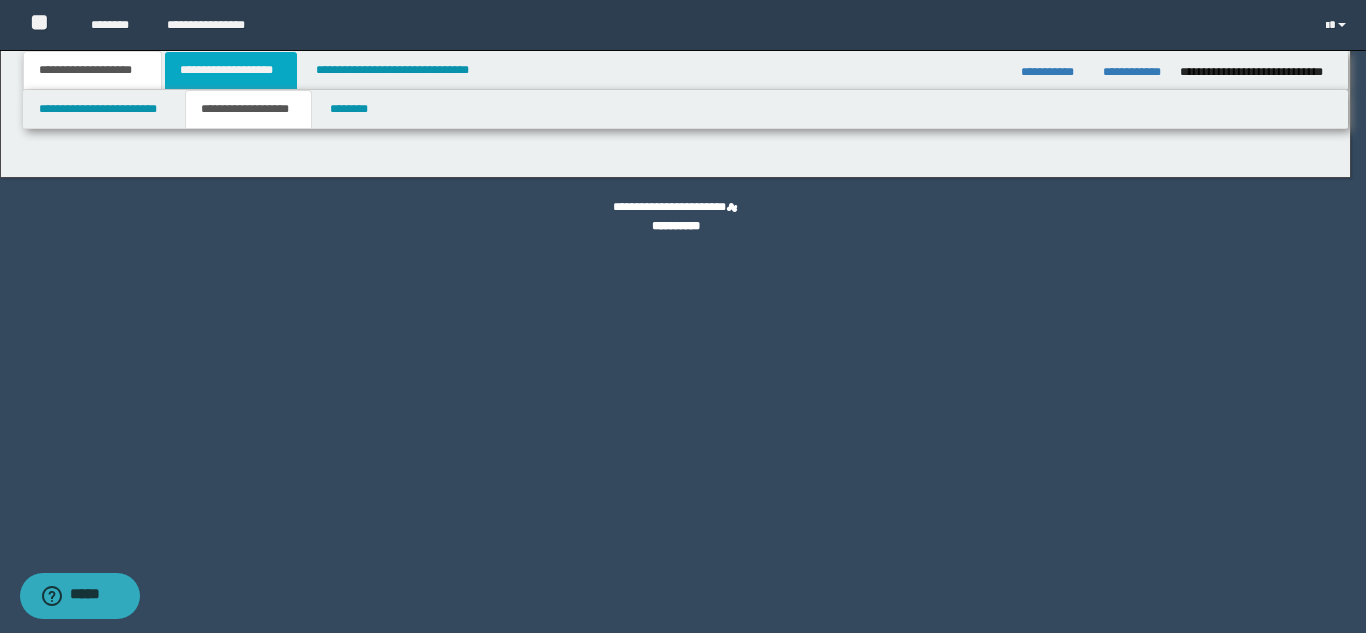 type on "********" 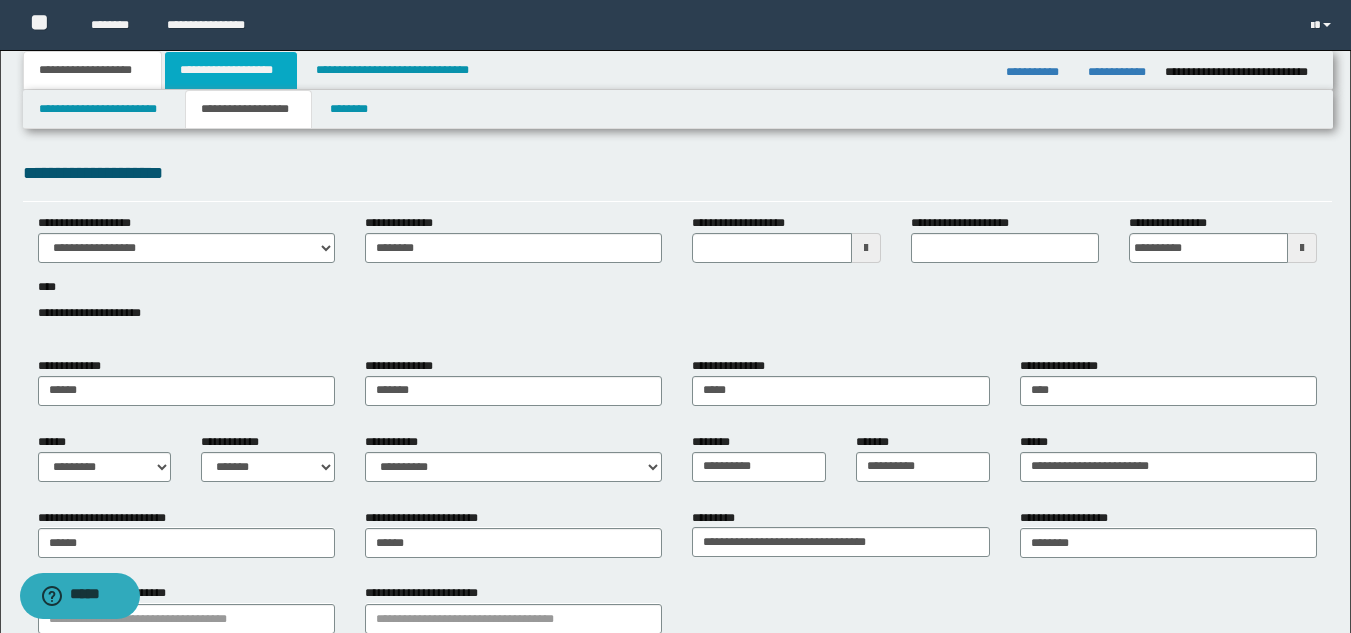 click on "**********" at bounding box center [231, 70] 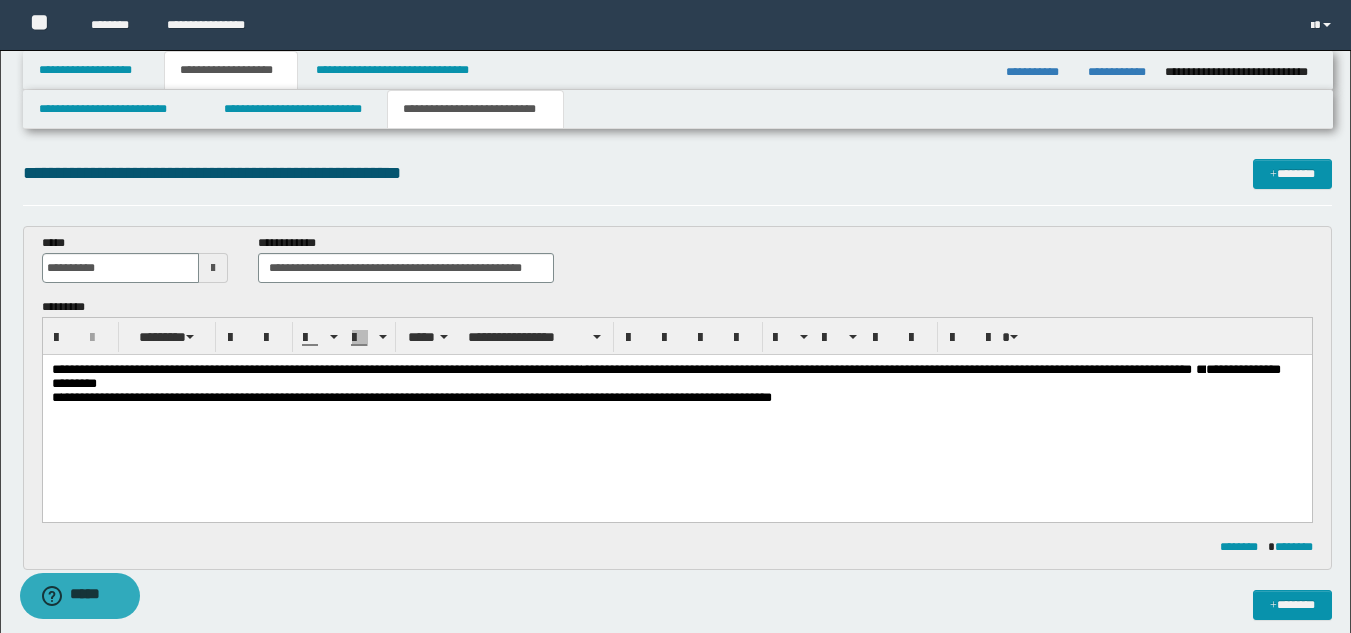 click on "**********" at bounding box center [886, 369] 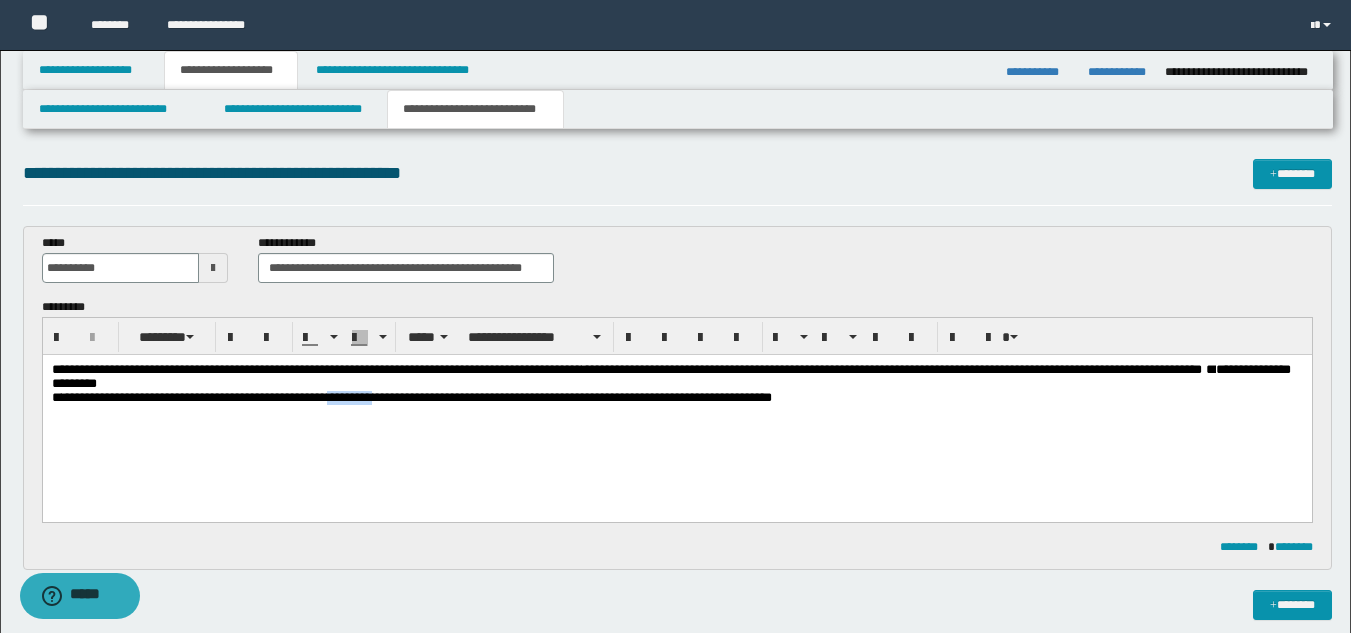 drag, startPoint x: 401, startPoint y: 404, endPoint x: 349, endPoint y: 407, distance: 52.086468 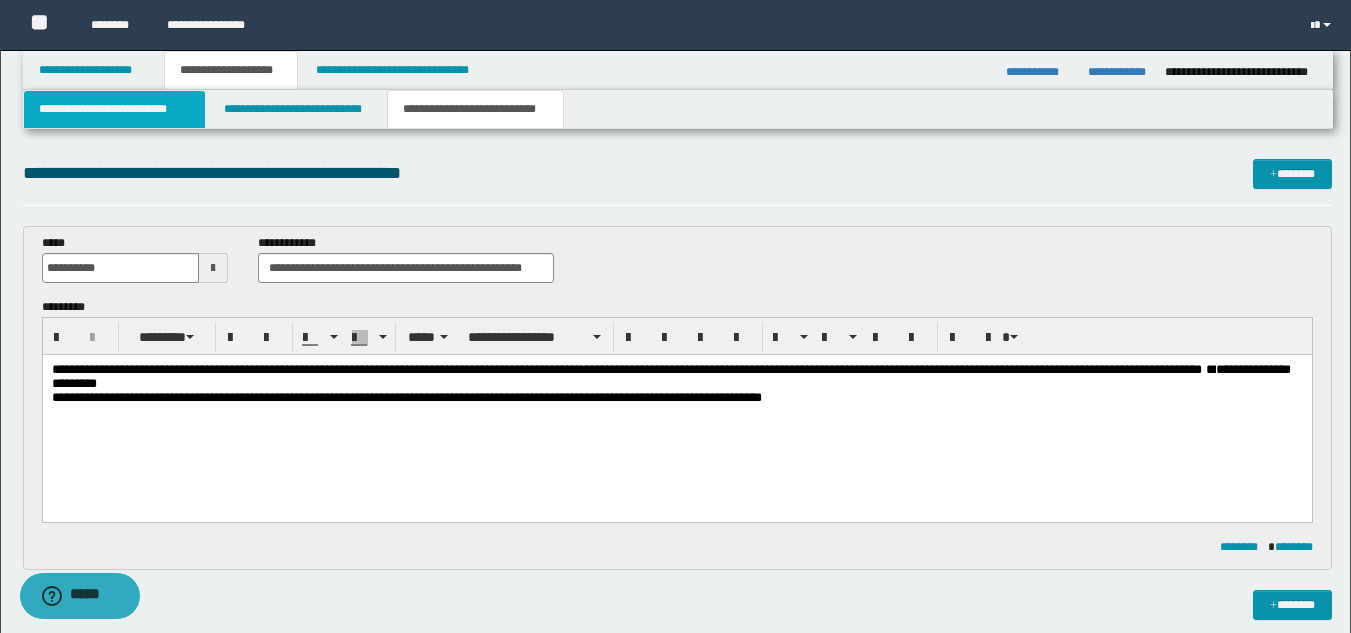 click on "**********" at bounding box center (114, 109) 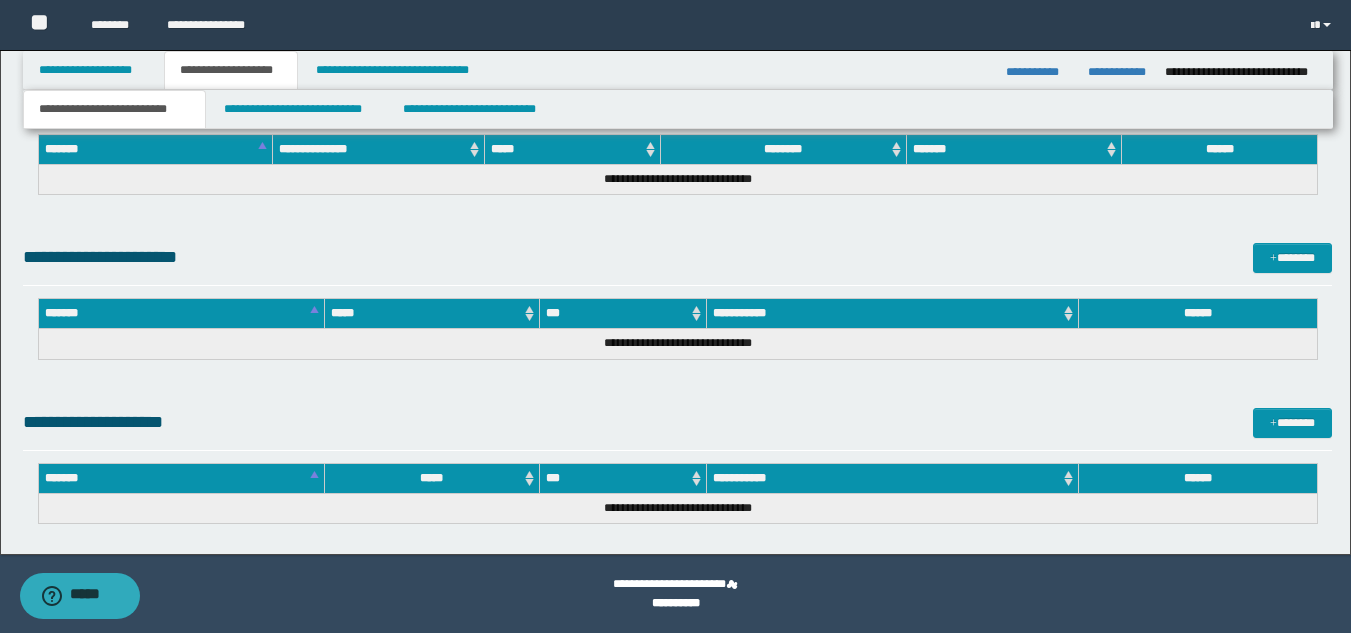 scroll, scrollTop: 39, scrollLeft: 0, axis: vertical 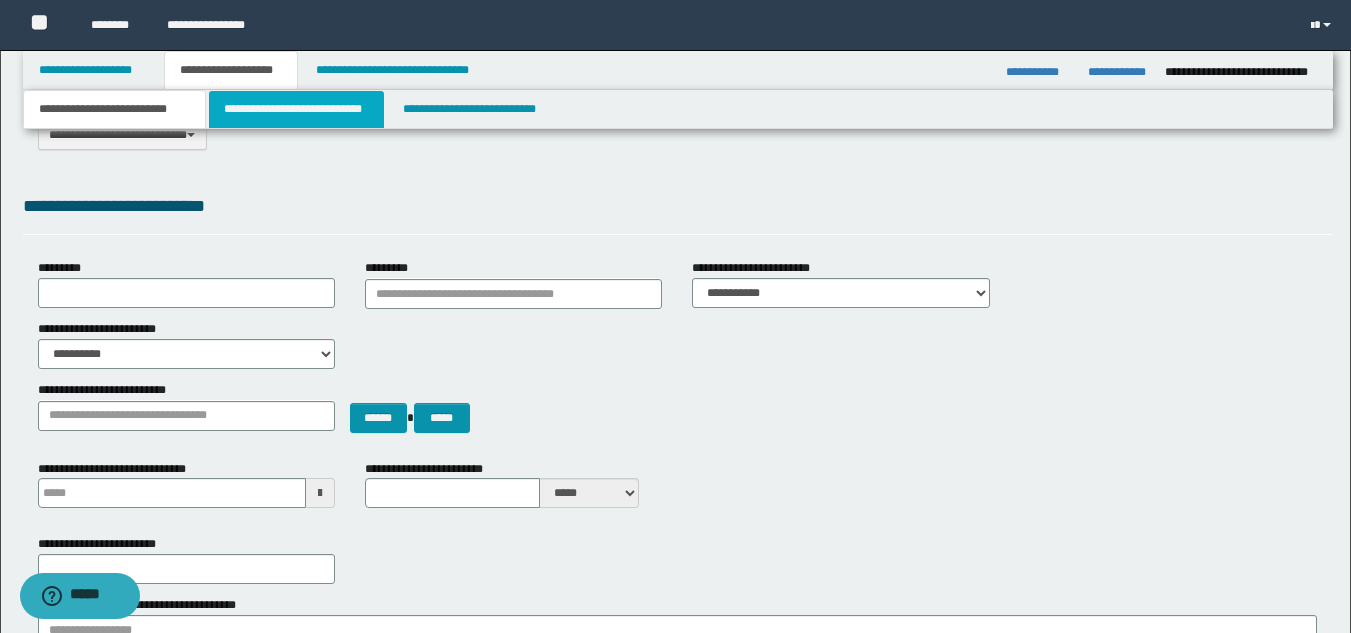 click on "**********" at bounding box center (296, 109) 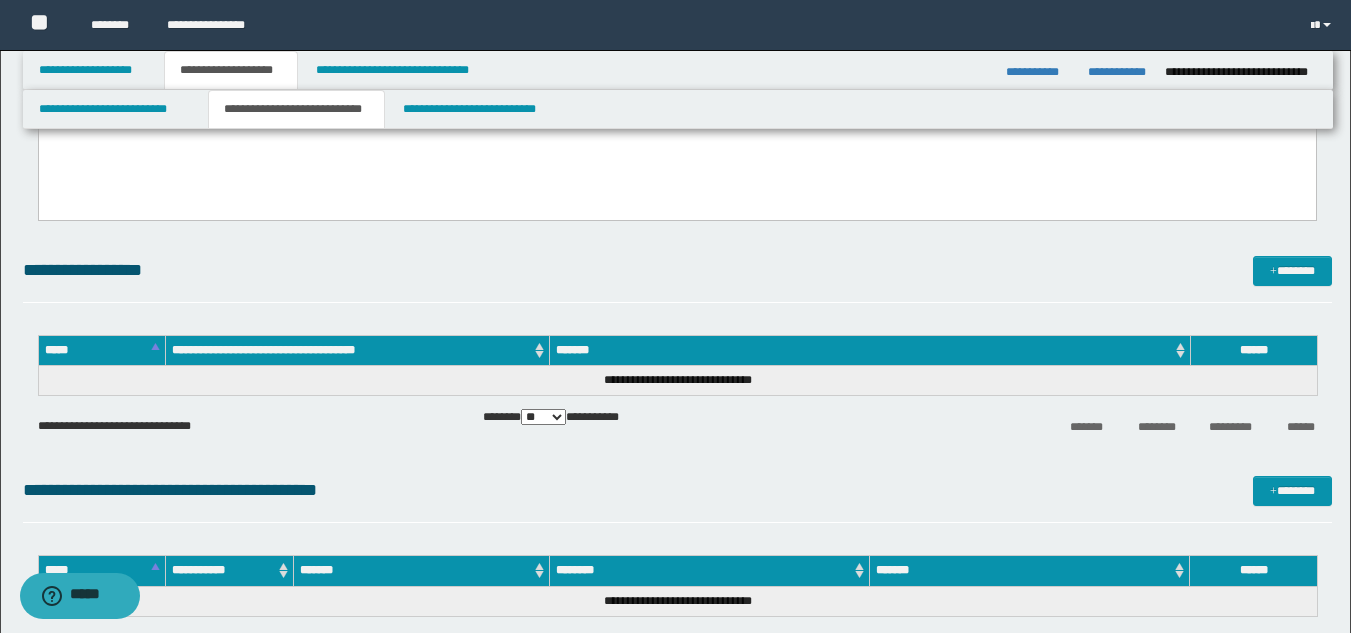 scroll, scrollTop: 0, scrollLeft: 0, axis: both 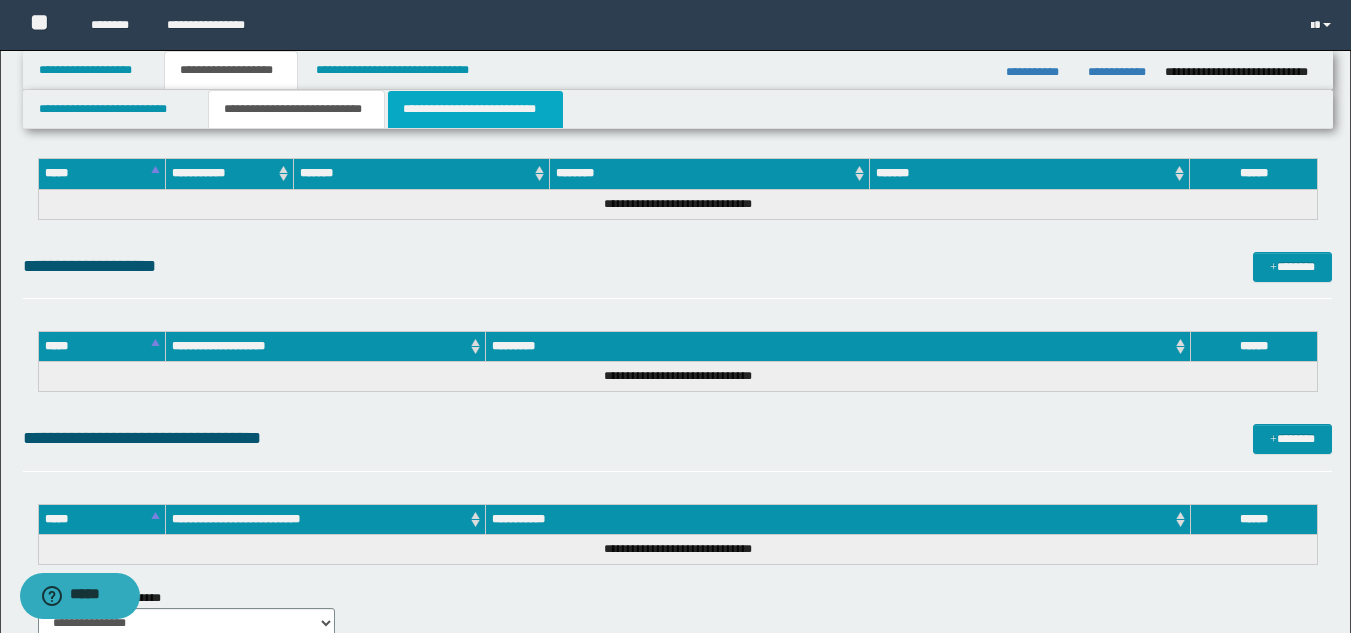 click on "**********" at bounding box center [475, 109] 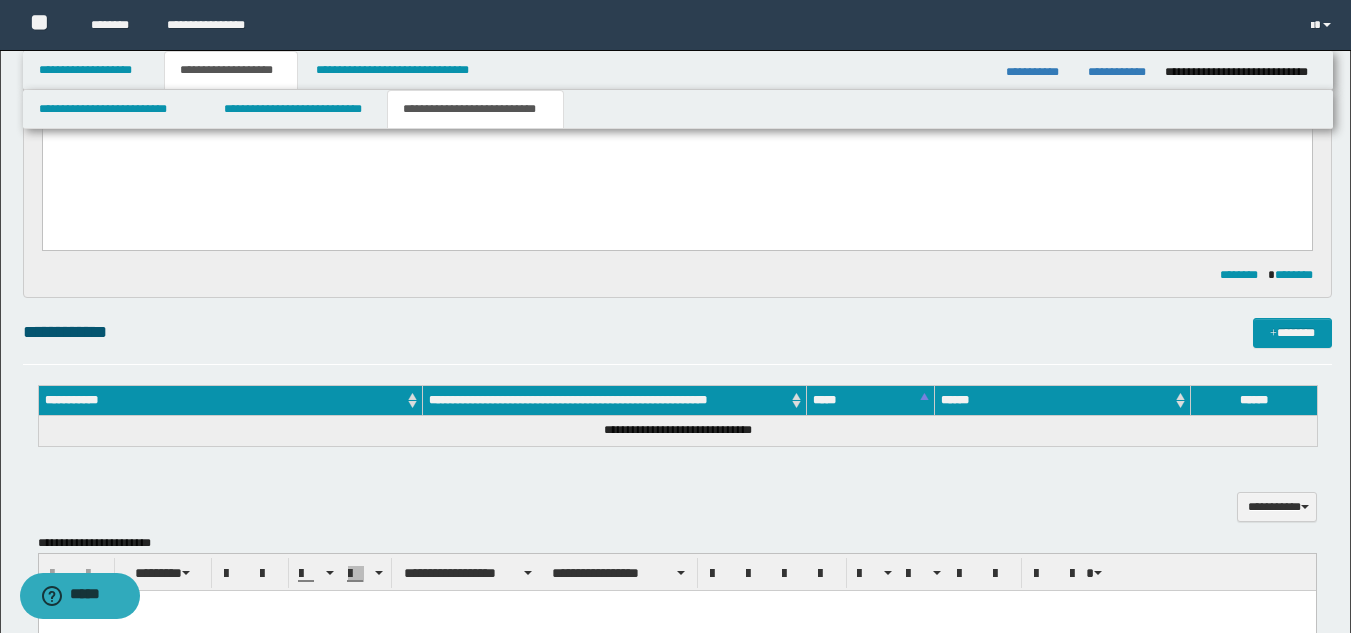 scroll, scrollTop: 0, scrollLeft: 0, axis: both 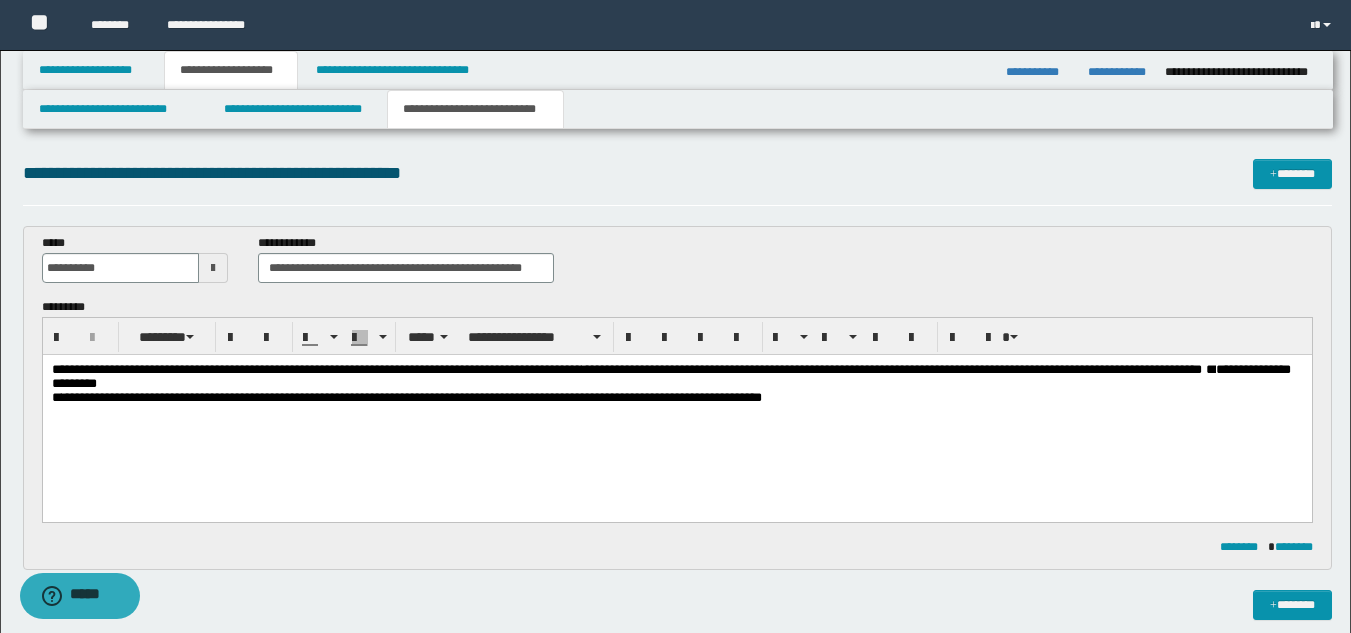 drag, startPoint x: 763, startPoint y: 371, endPoint x: 772, endPoint y: 435, distance: 64.629715 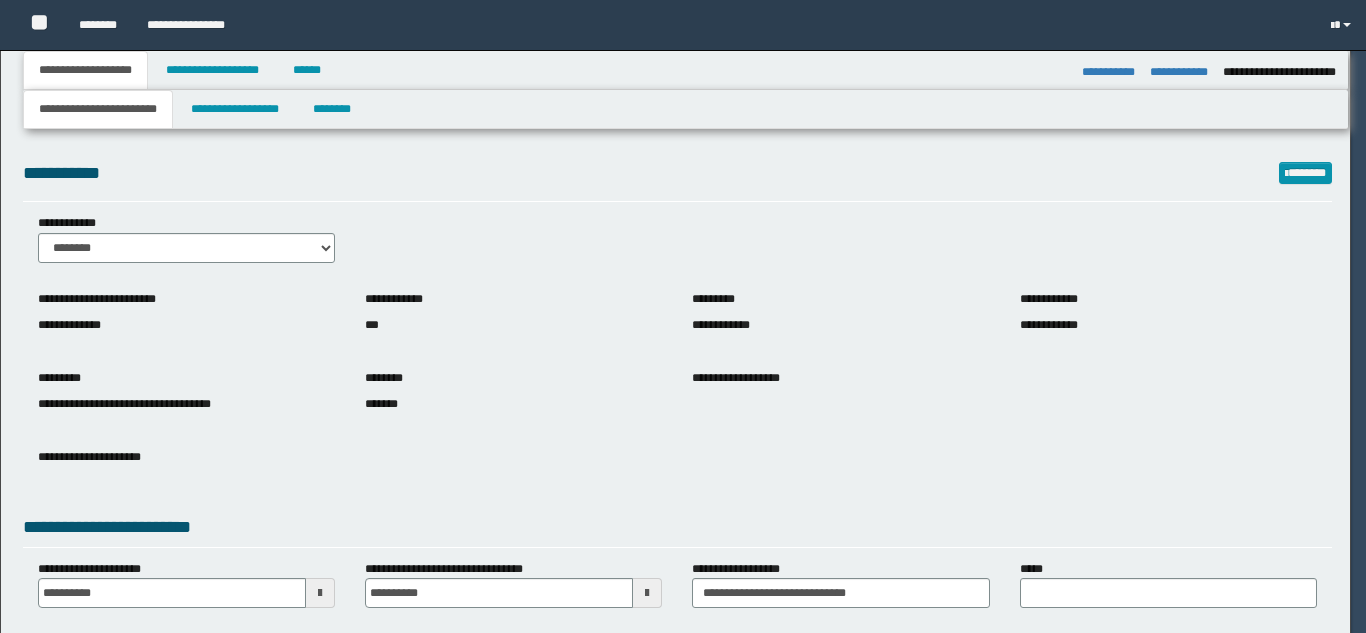 select on "*" 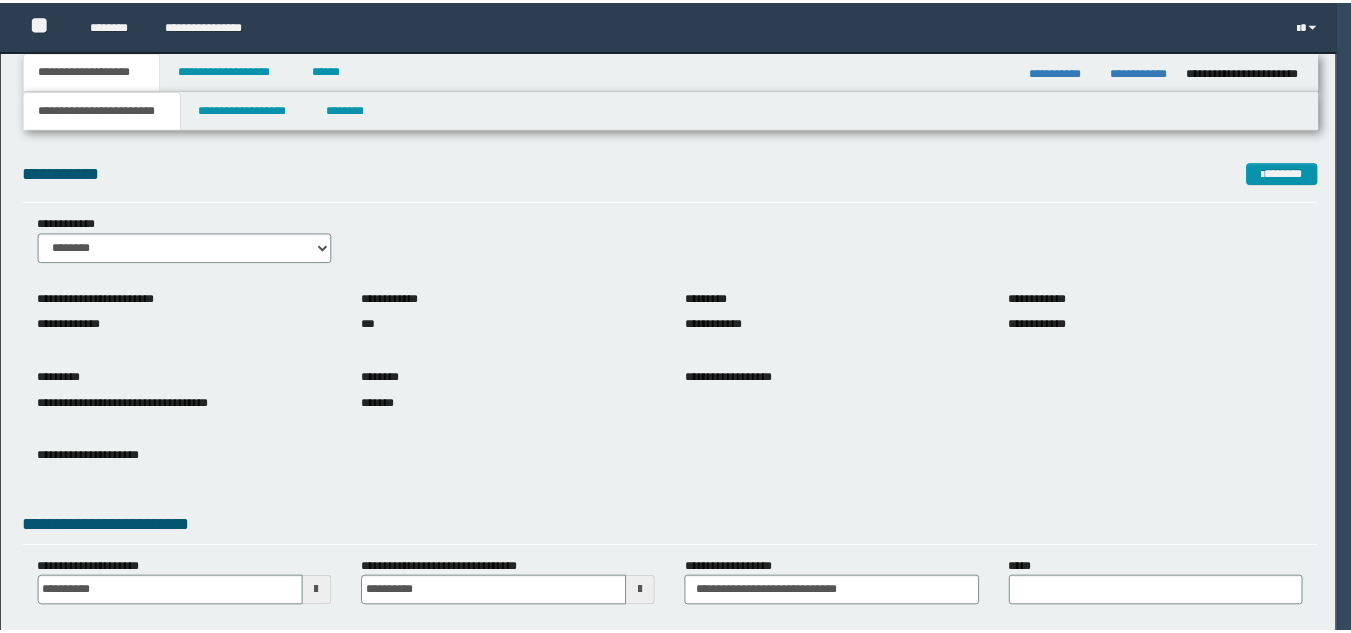 scroll, scrollTop: 0, scrollLeft: 0, axis: both 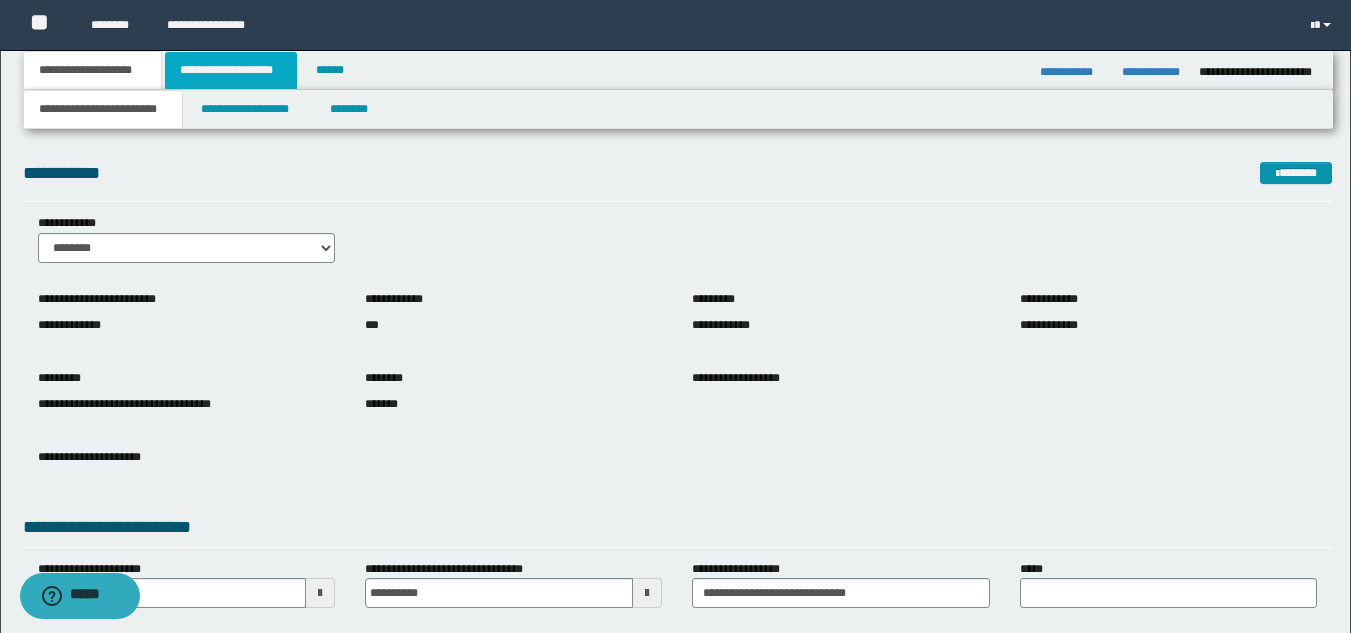 click on "**********" at bounding box center (231, 70) 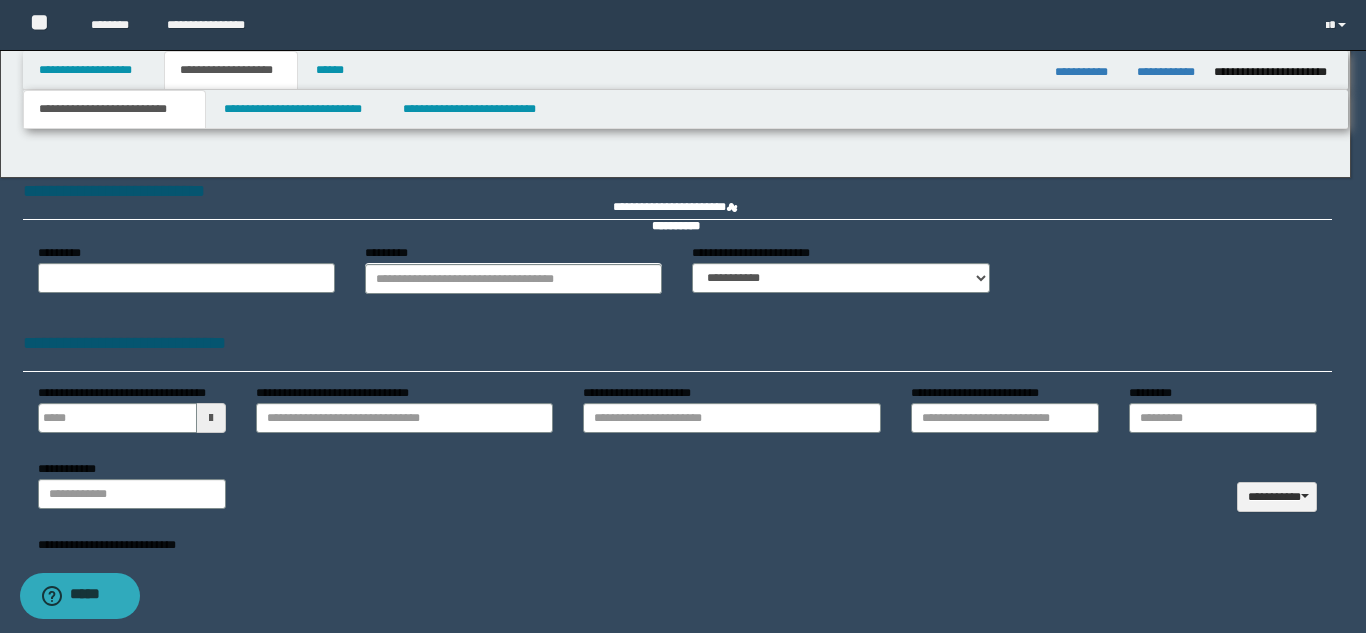 type 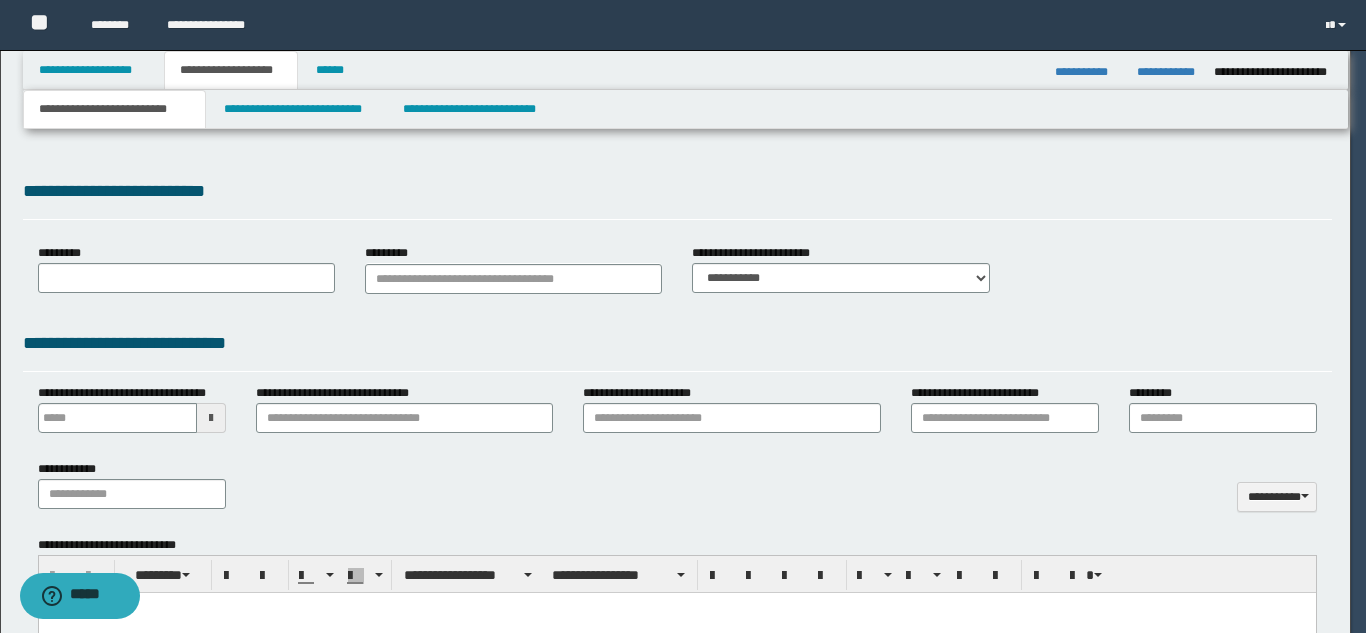 select on "*" 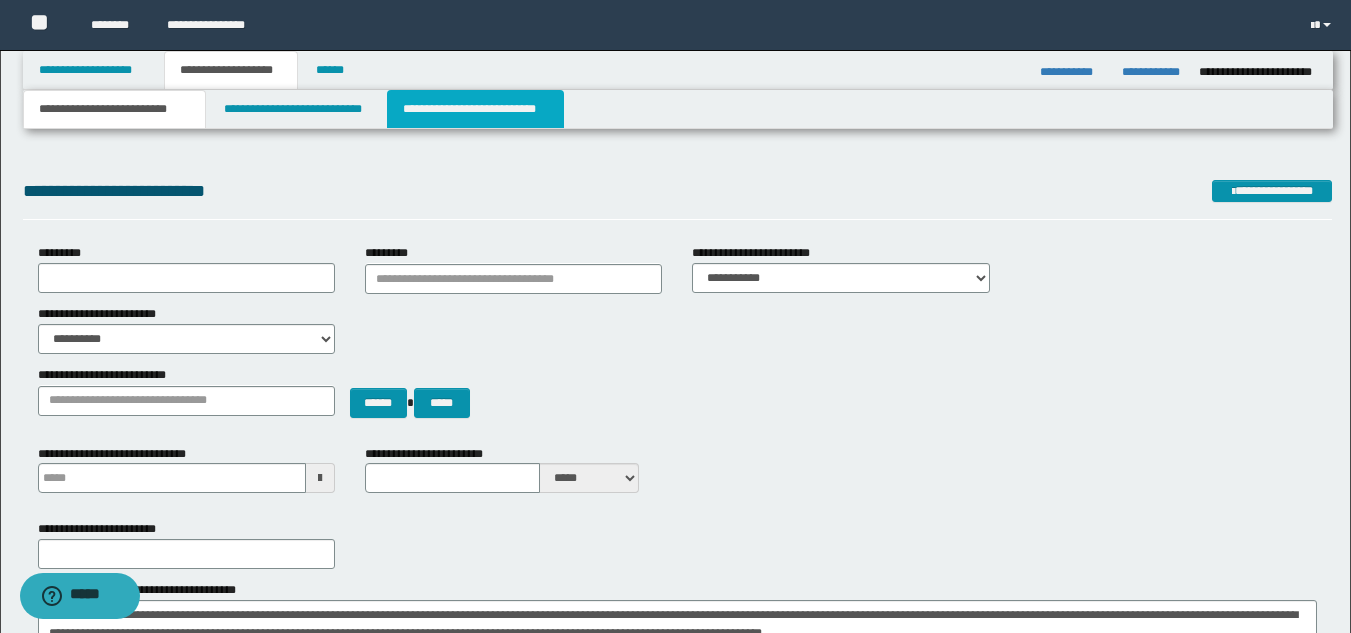 click on "**********" at bounding box center [475, 109] 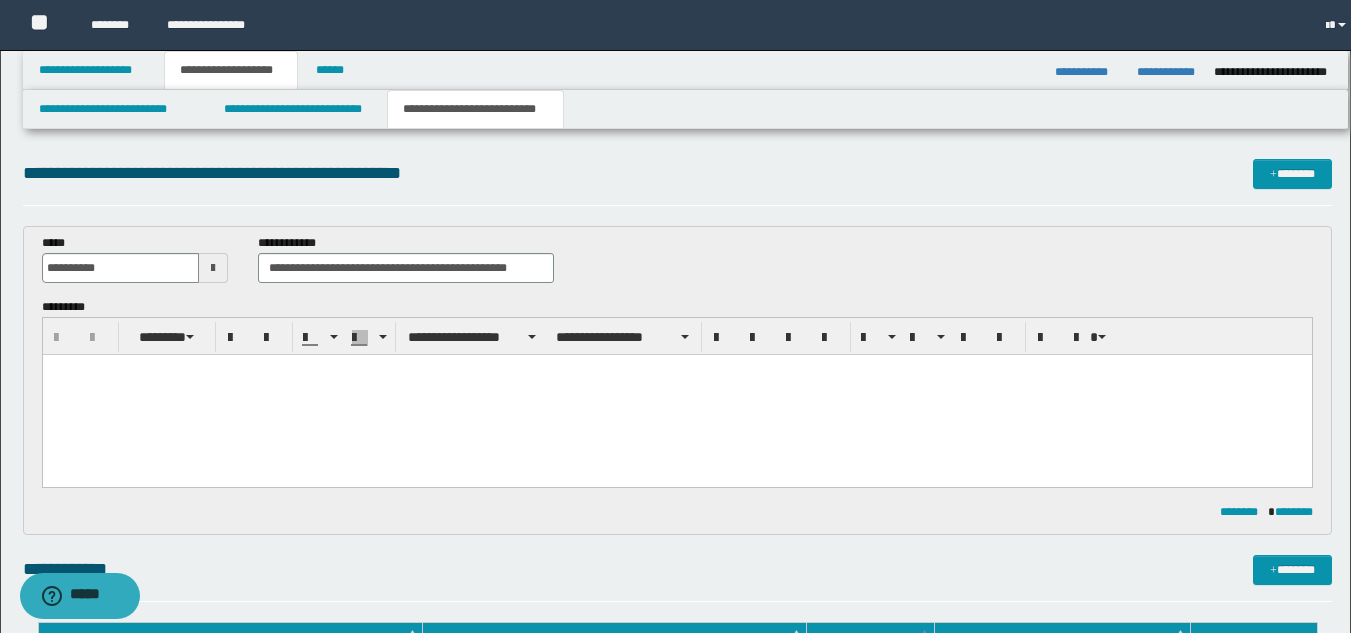 scroll, scrollTop: 0, scrollLeft: 0, axis: both 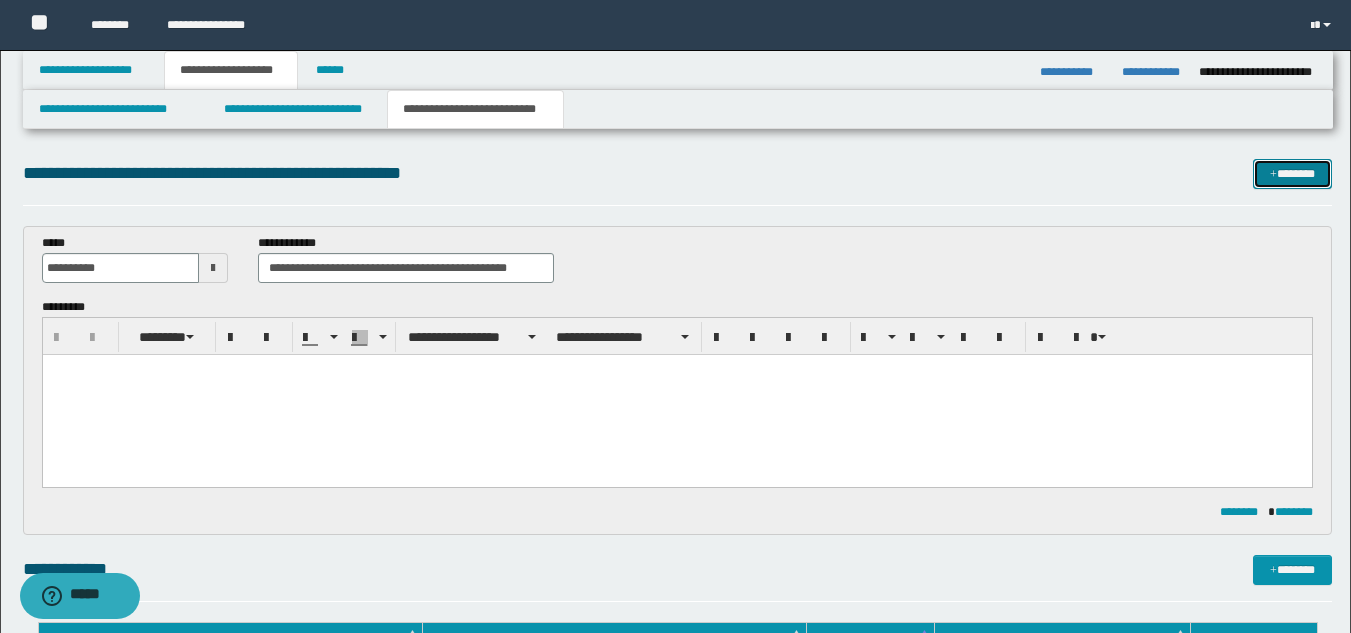 click at bounding box center (1273, 175) 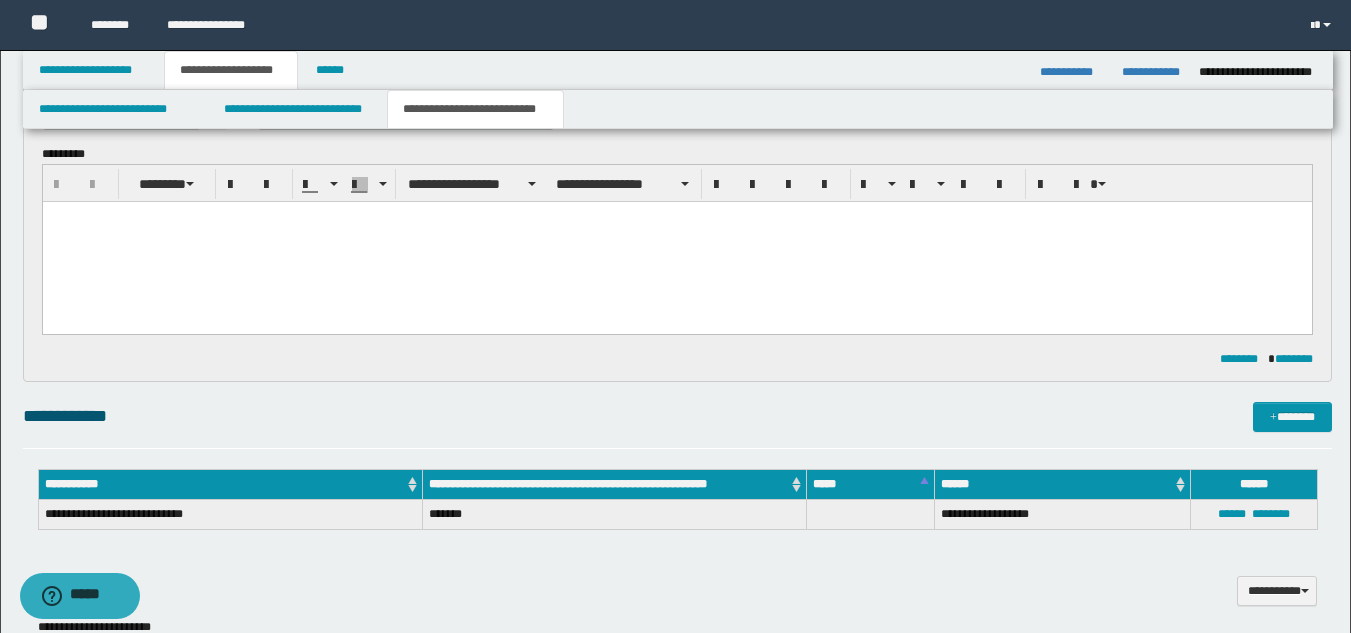 scroll, scrollTop: 0, scrollLeft: 0, axis: both 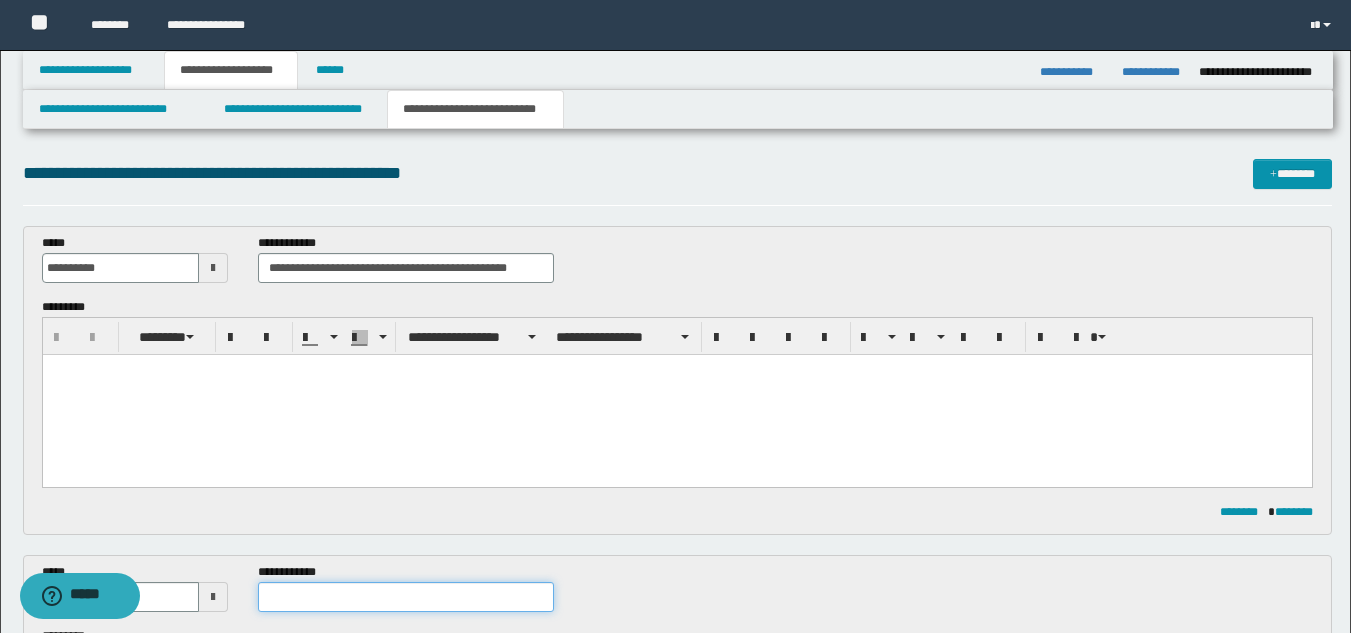 click at bounding box center [405, 597] 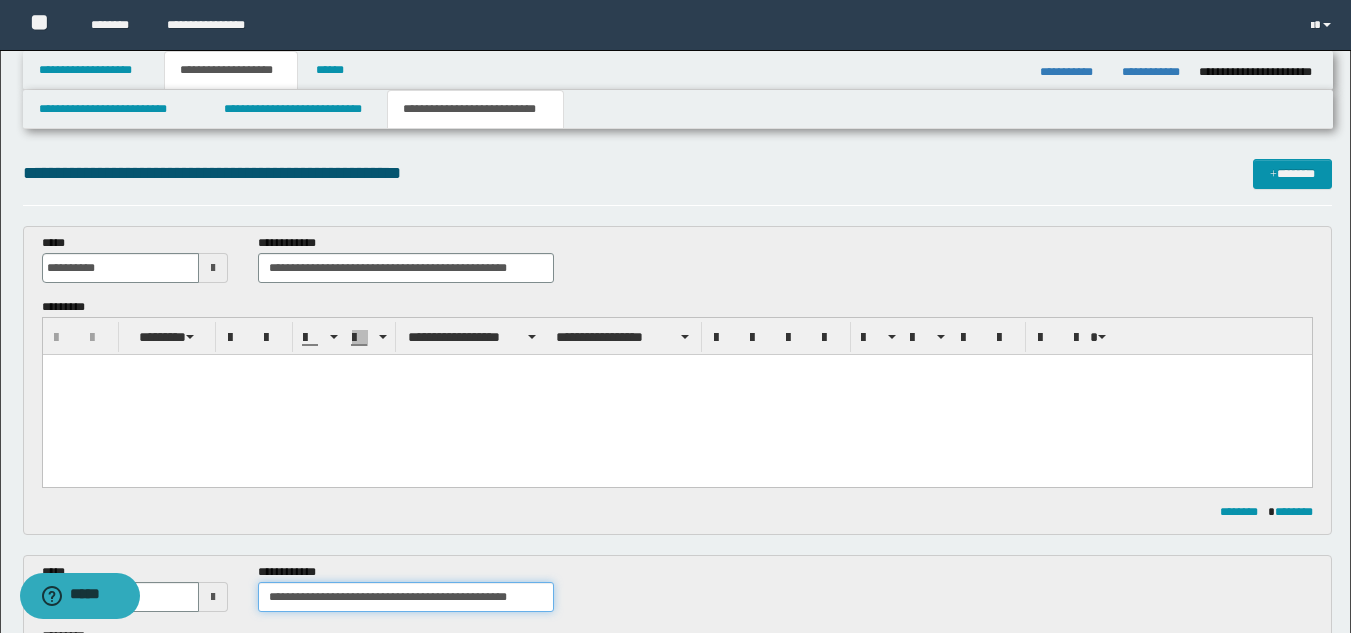 type on "**********" 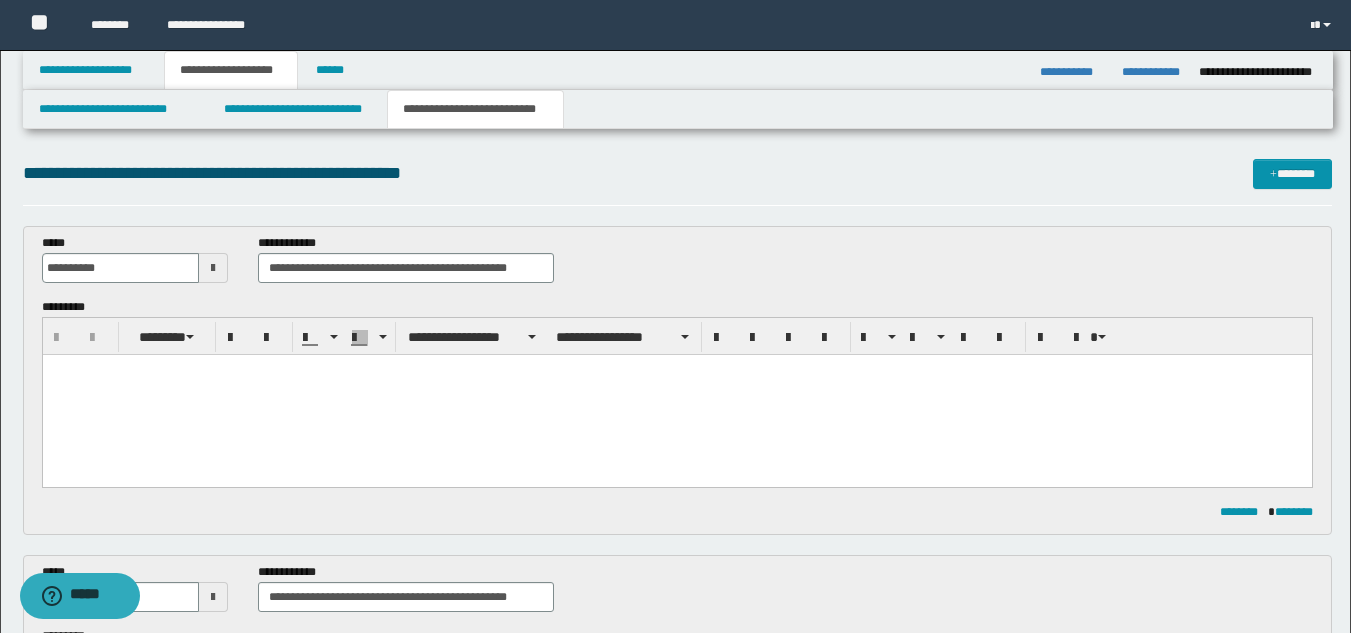 click at bounding box center [676, 370] 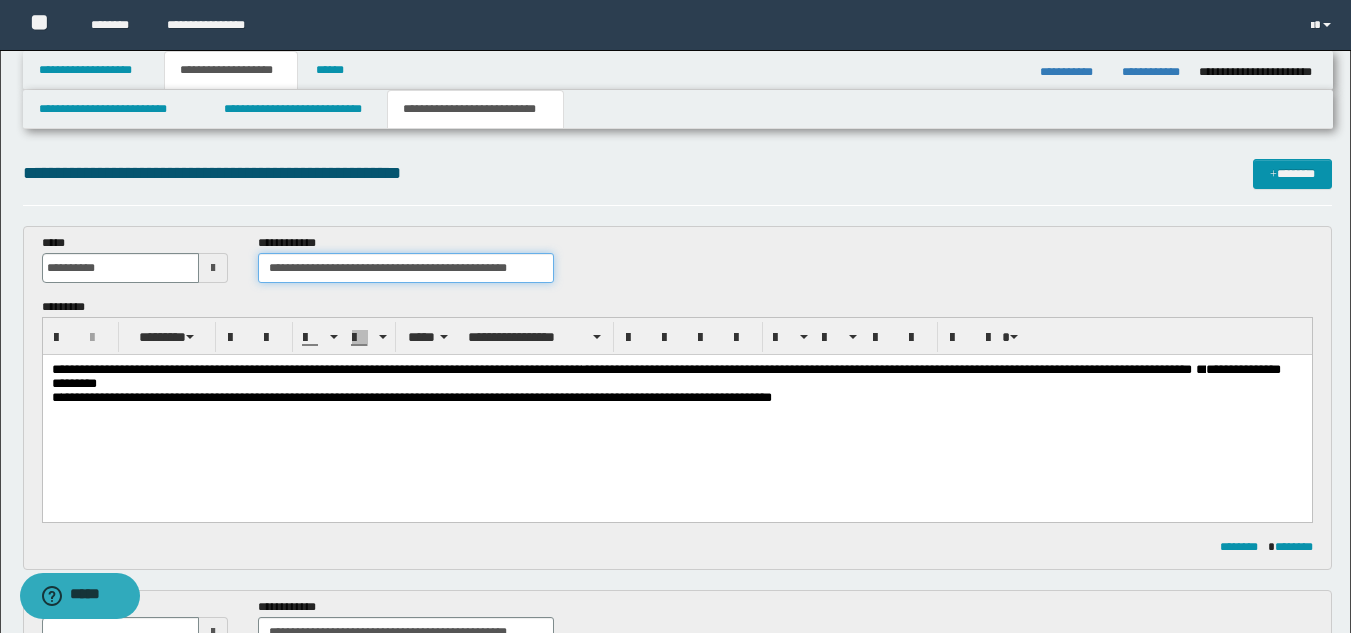 drag, startPoint x: 544, startPoint y: 268, endPoint x: 251, endPoint y: 277, distance: 293.13818 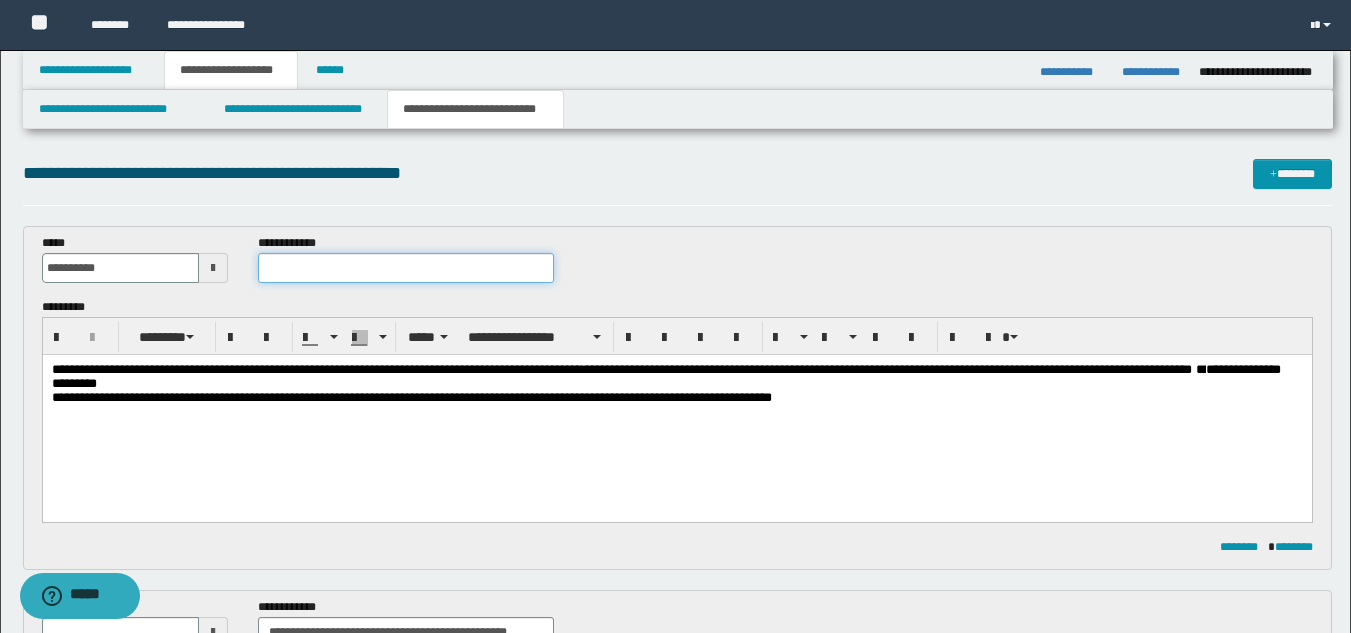paste on "**********" 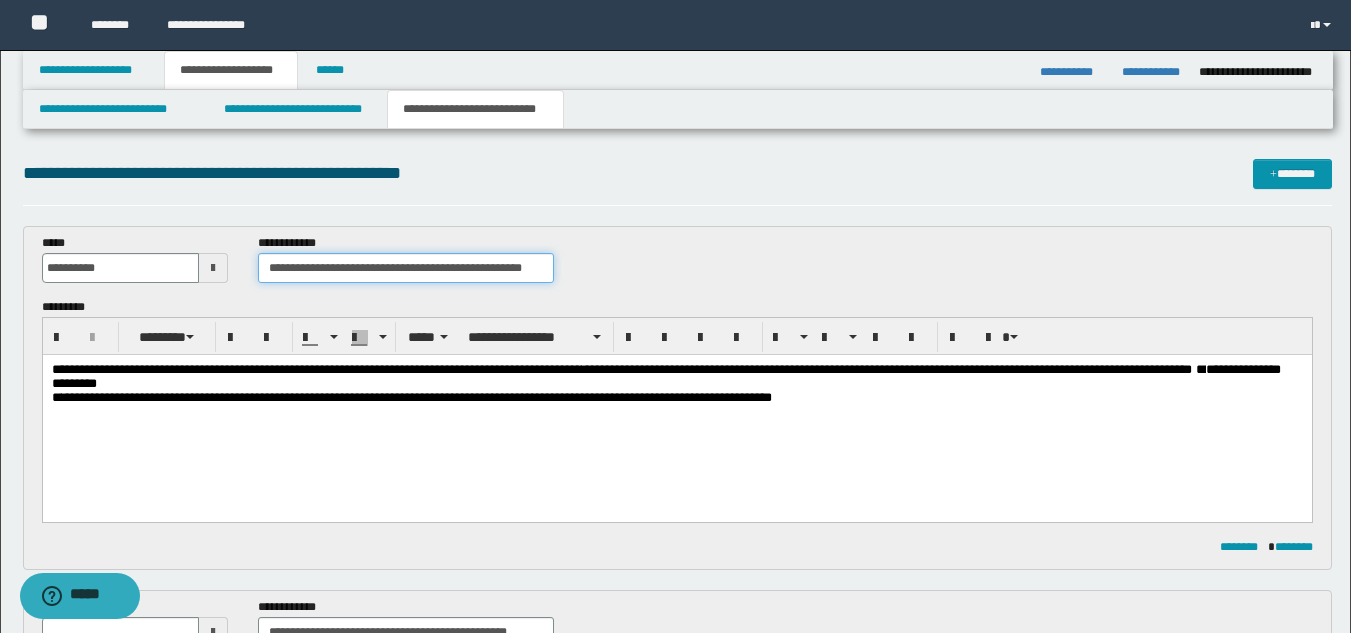 type on "**********" 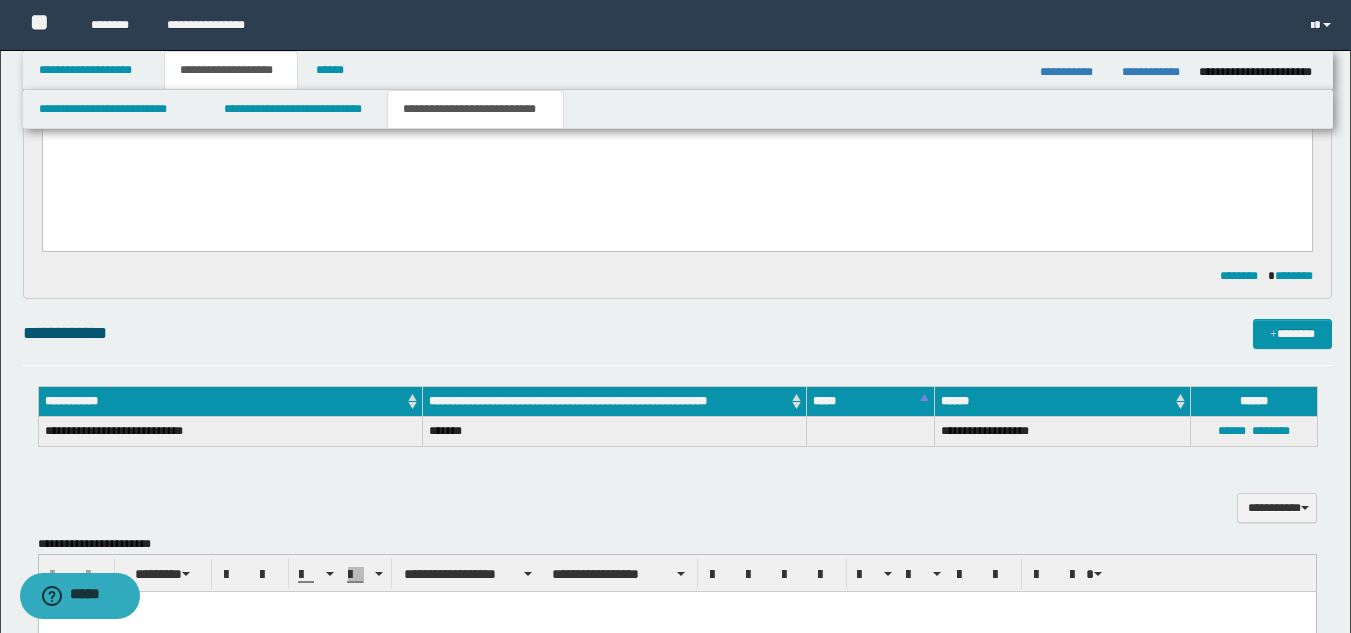 scroll, scrollTop: 0, scrollLeft: 0, axis: both 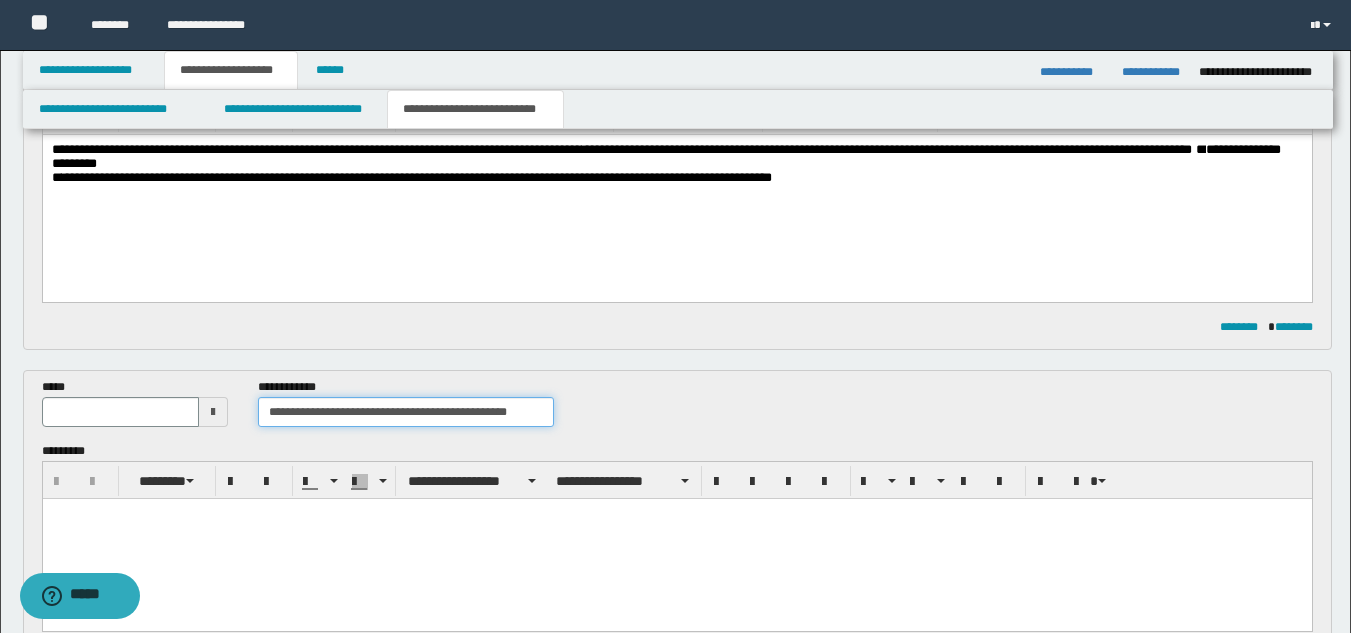 drag, startPoint x: 268, startPoint y: 414, endPoint x: 532, endPoint y: 407, distance: 264.09277 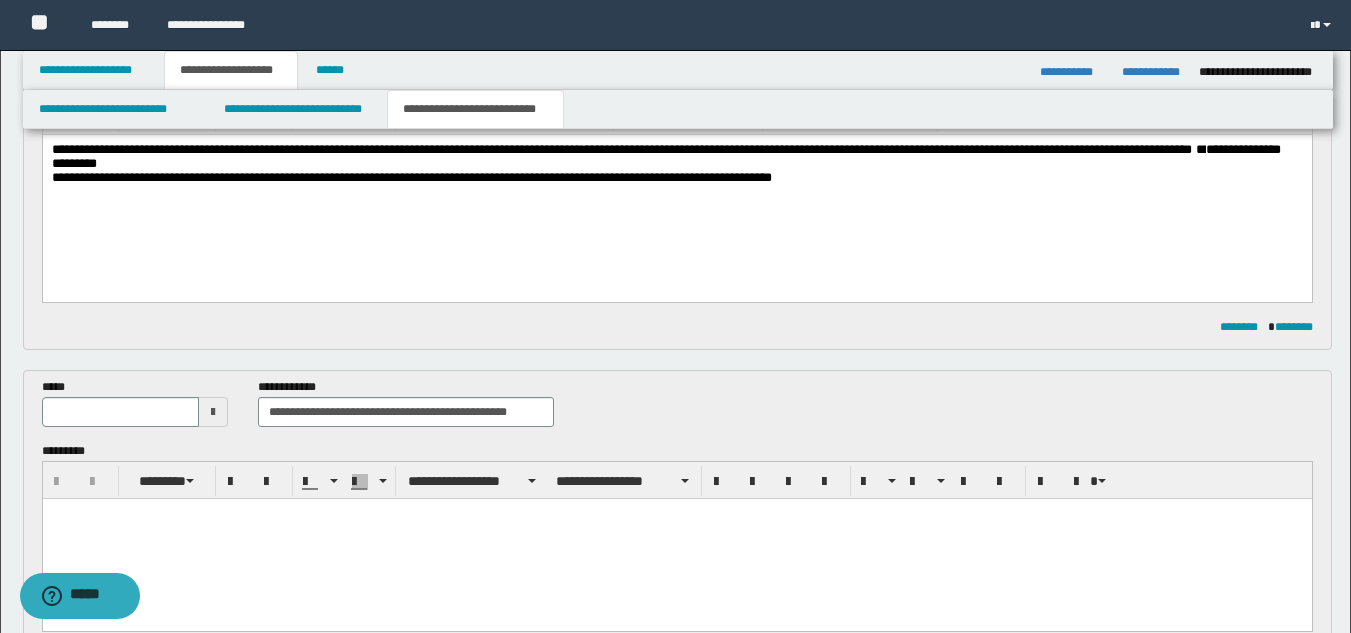 click at bounding box center [213, 412] 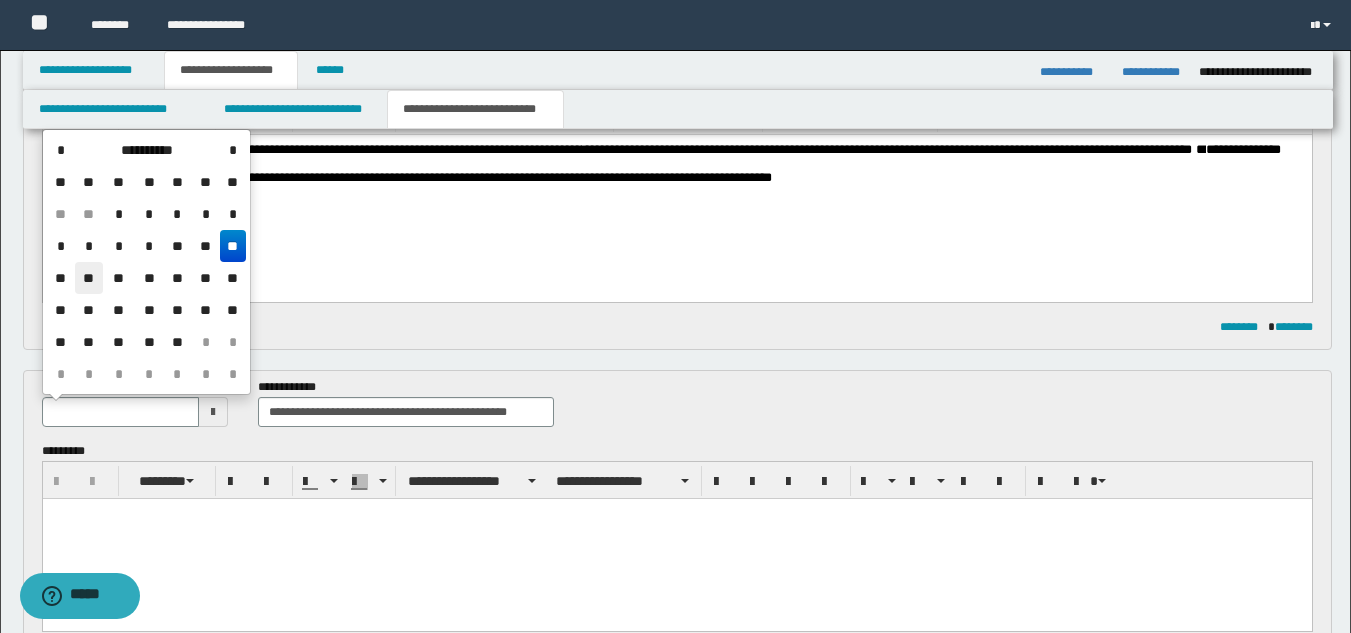 click on "**" at bounding box center (89, 278) 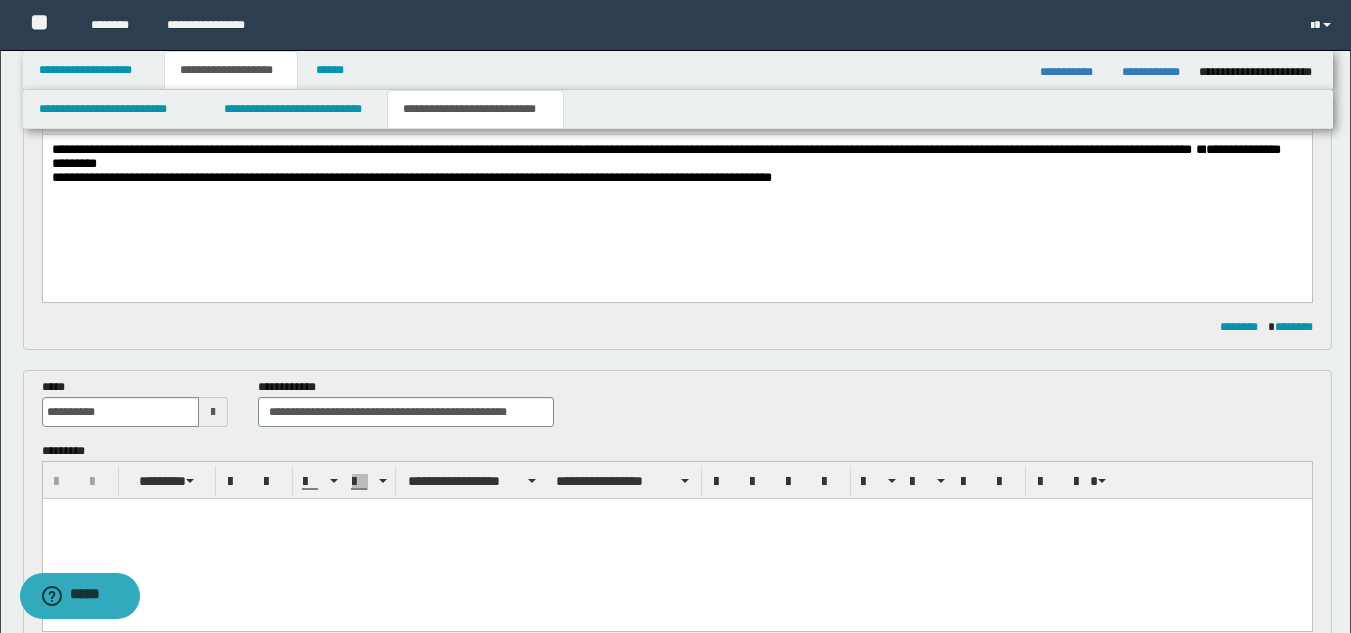 scroll, scrollTop: 0, scrollLeft: 0, axis: both 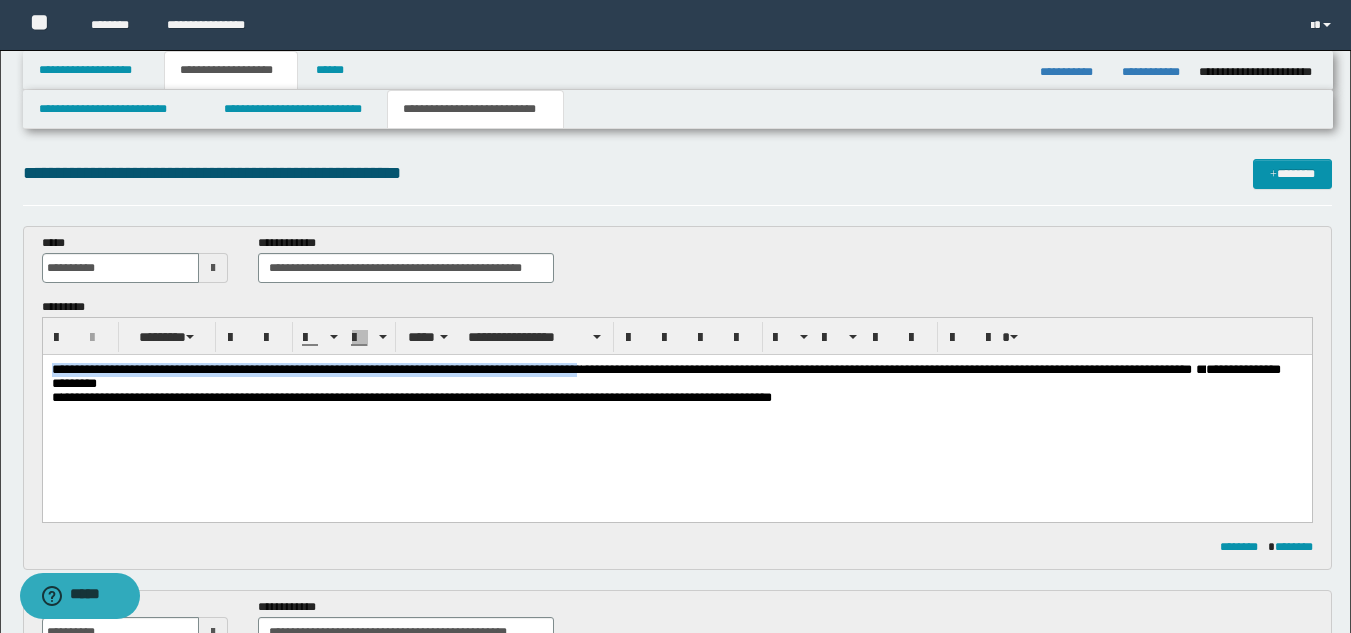 drag, startPoint x: 636, startPoint y: 373, endPoint x: 42, endPoint y: 377, distance: 594.0135 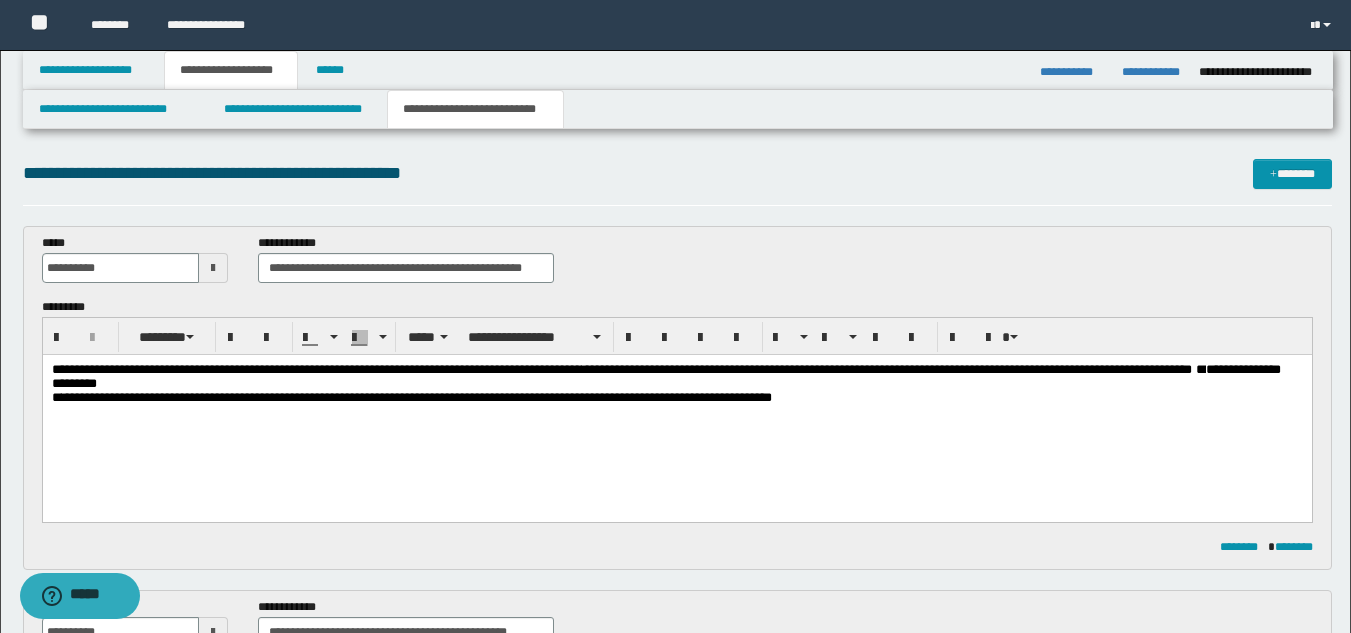click on "**********" at bounding box center [676, 409] 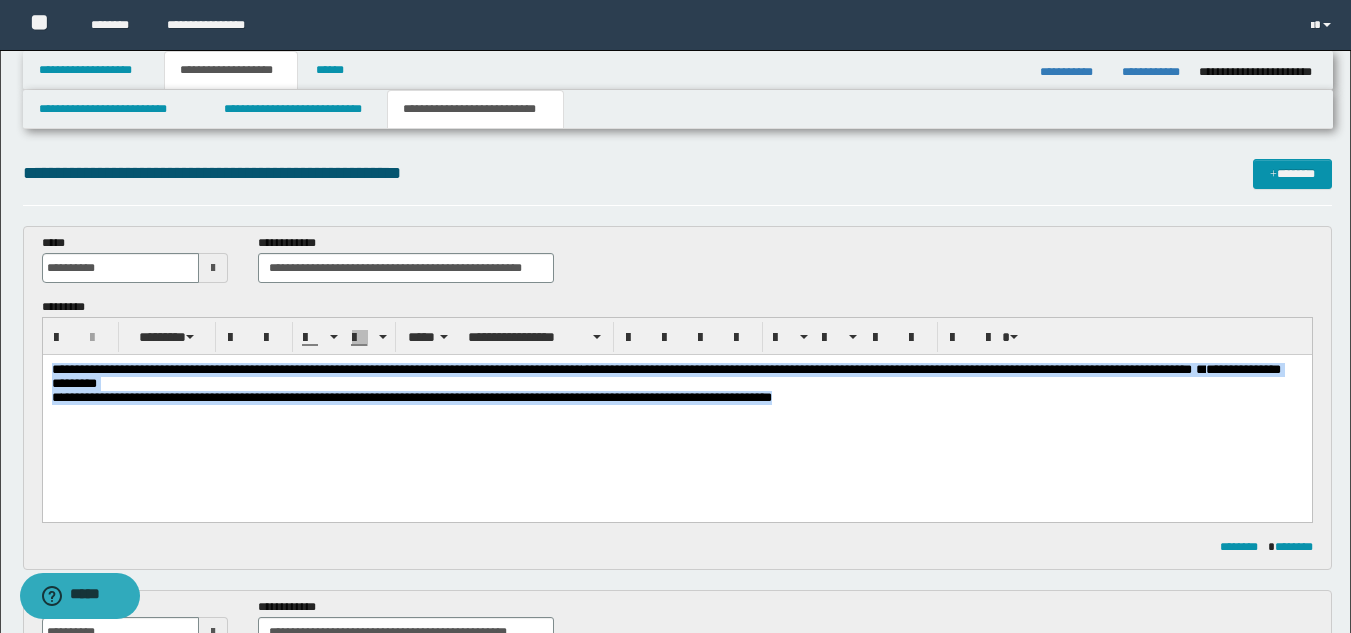 drag, startPoint x: 52, startPoint y: 367, endPoint x: 994, endPoint y: 419, distance: 943.43414 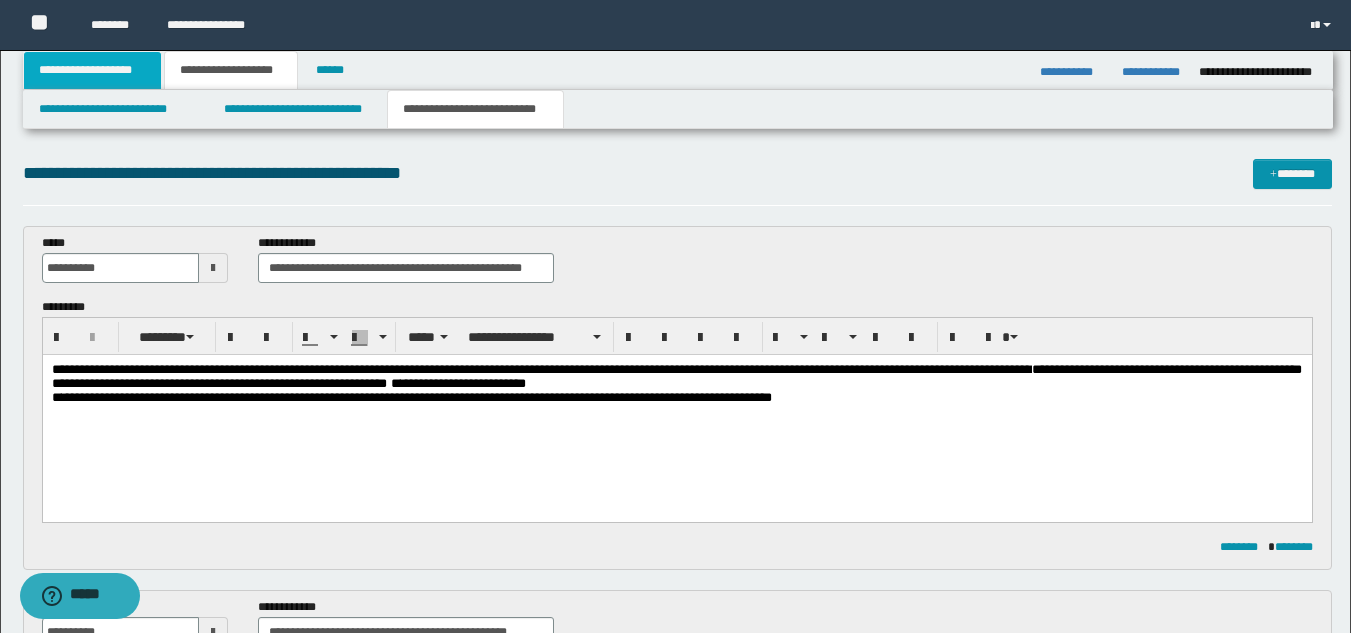 click on "**********" at bounding box center [92, 70] 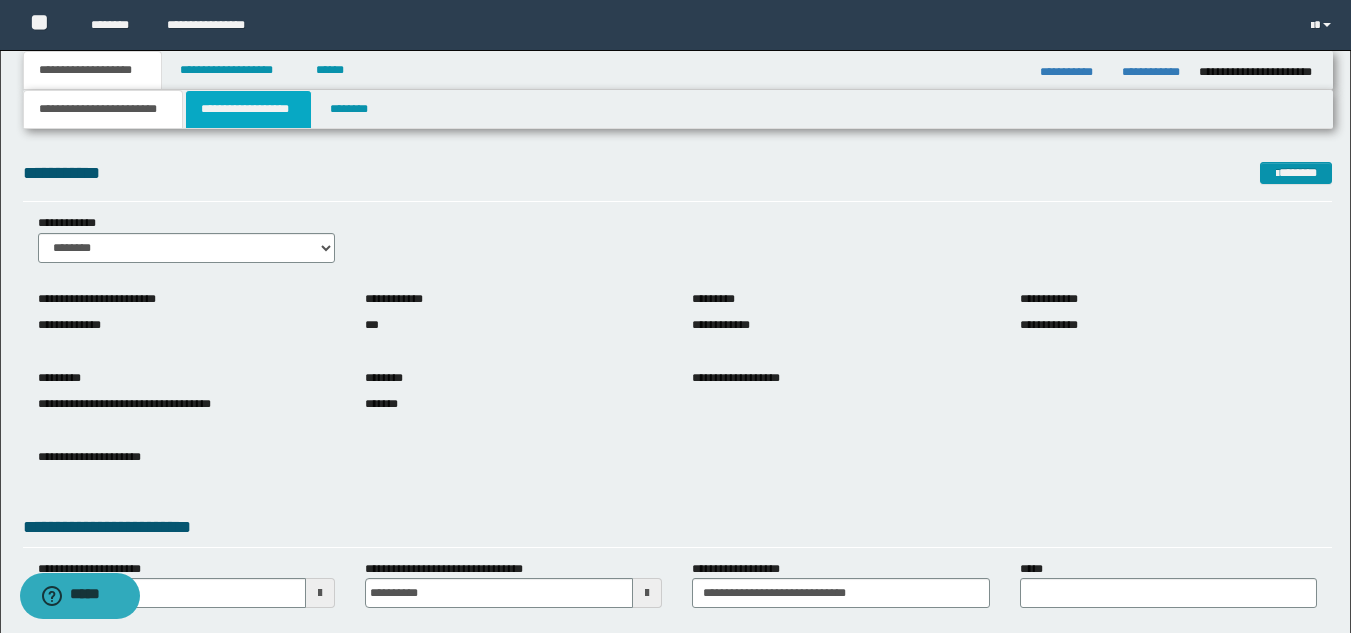 click on "**********" at bounding box center (248, 109) 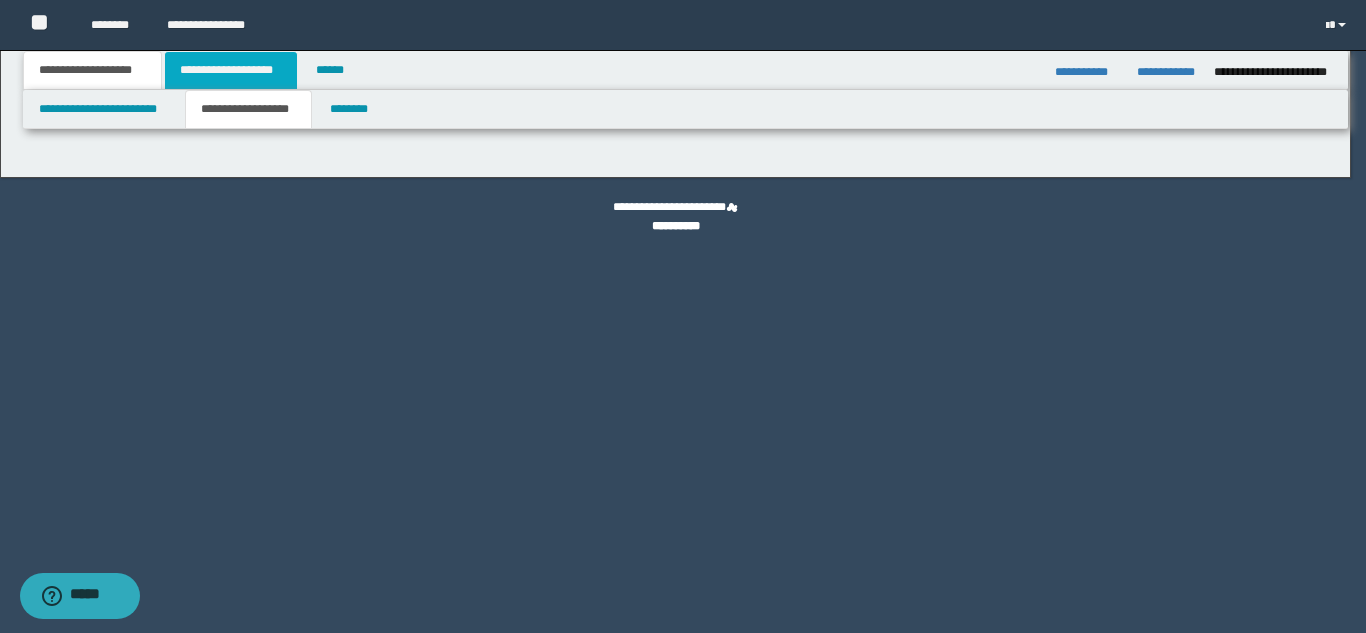 type on "********" 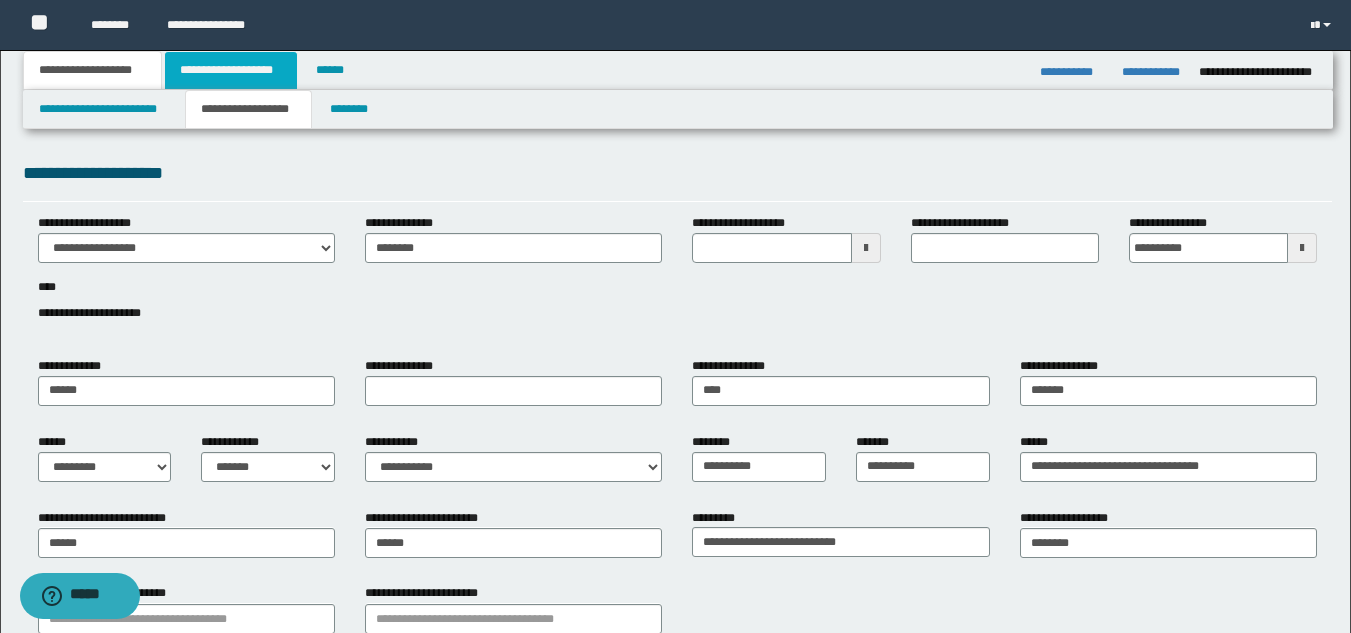 click on "**********" at bounding box center (231, 70) 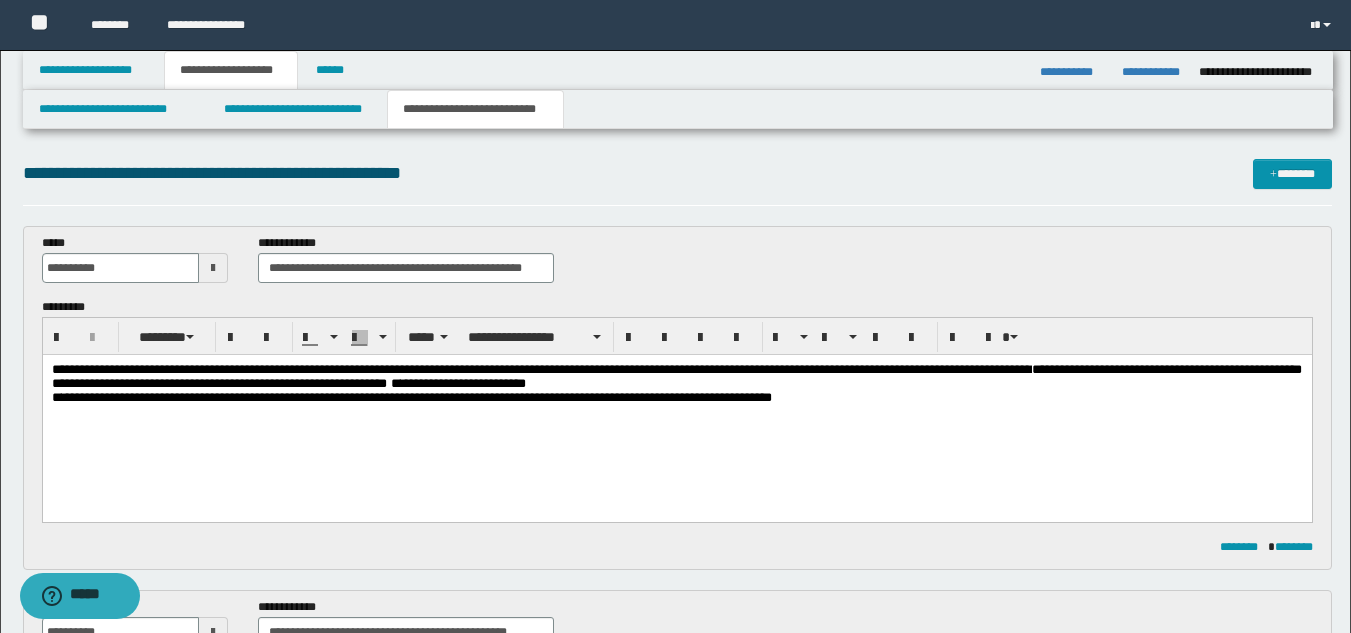 click on "**********" at bounding box center (676, 376) 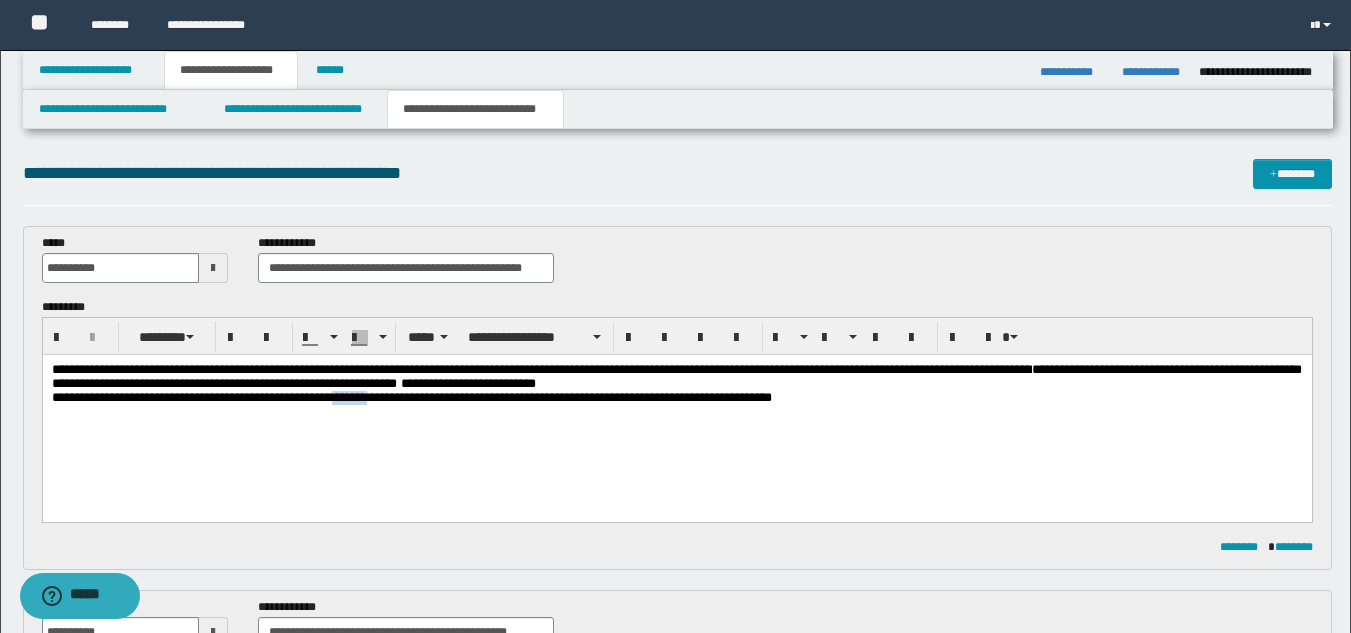 drag, startPoint x: 400, startPoint y: 404, endPoint x: 359, endPoint y: 406, distance: 41.04875 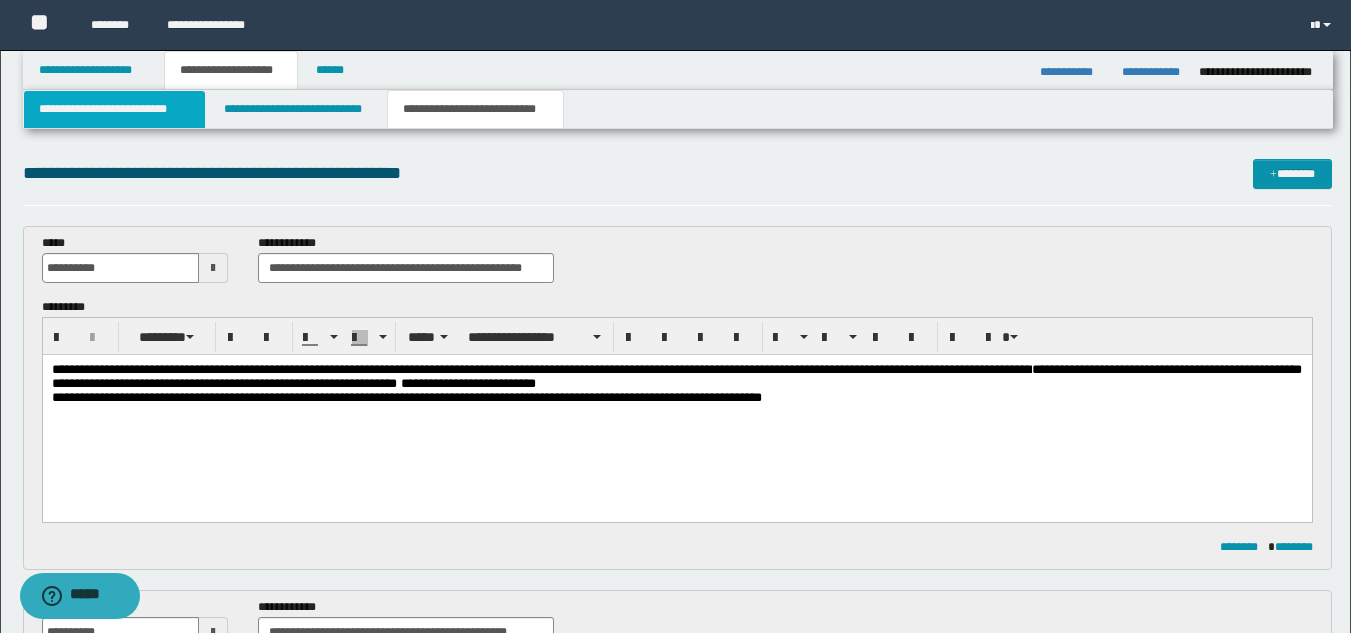click on "**********" at bounding box center (114, 109) 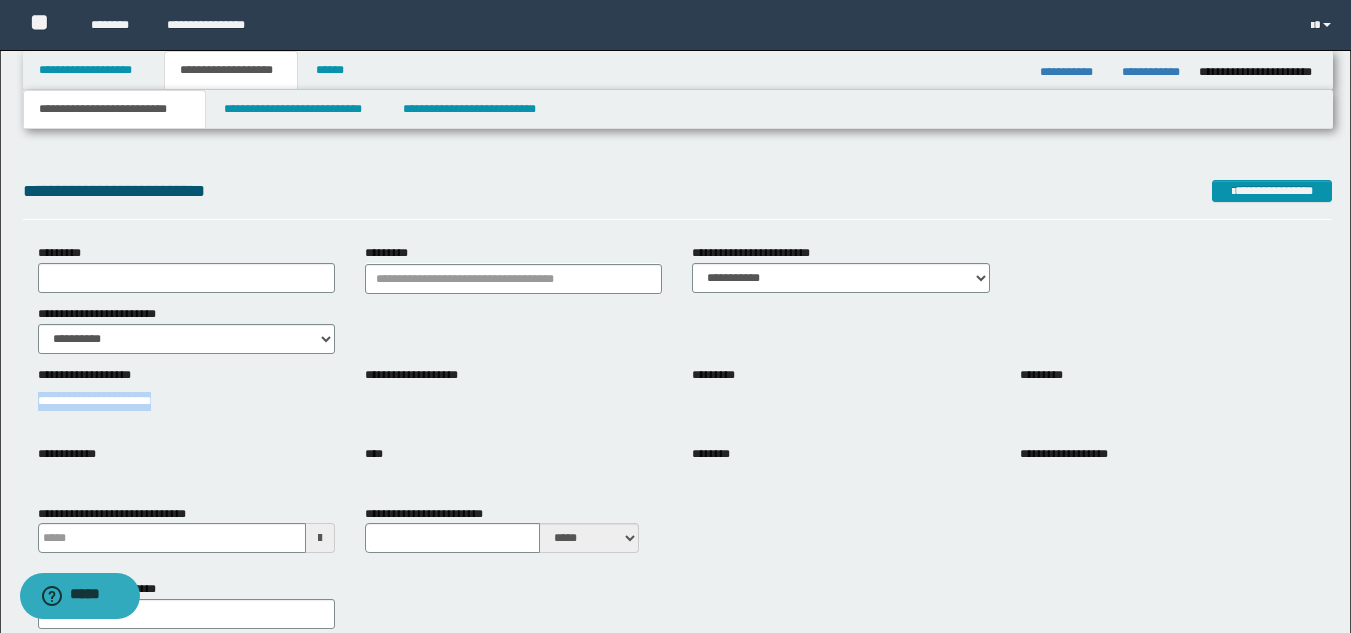 drag, startPoint x: 31, startPoint y: 396, endPoint x: 230, endPoint y: 395, distance: 199.00252 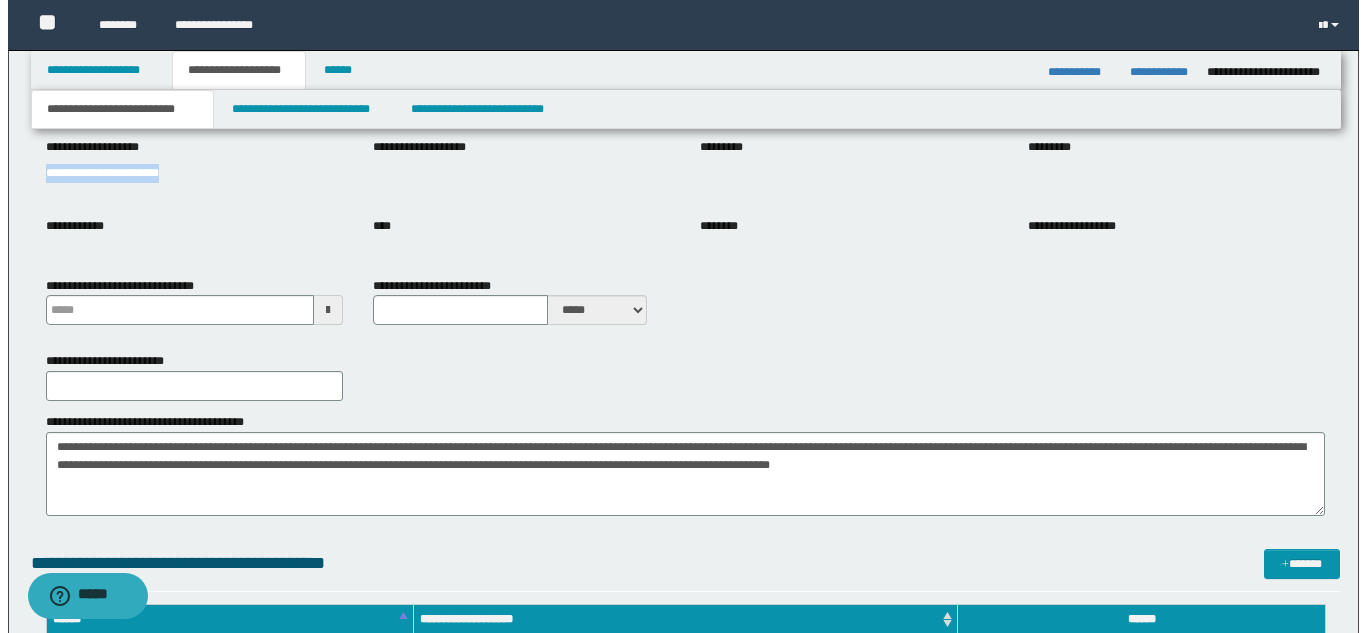 scroll, scrollTop: 206, scrollLeft: 0, axis: vertical 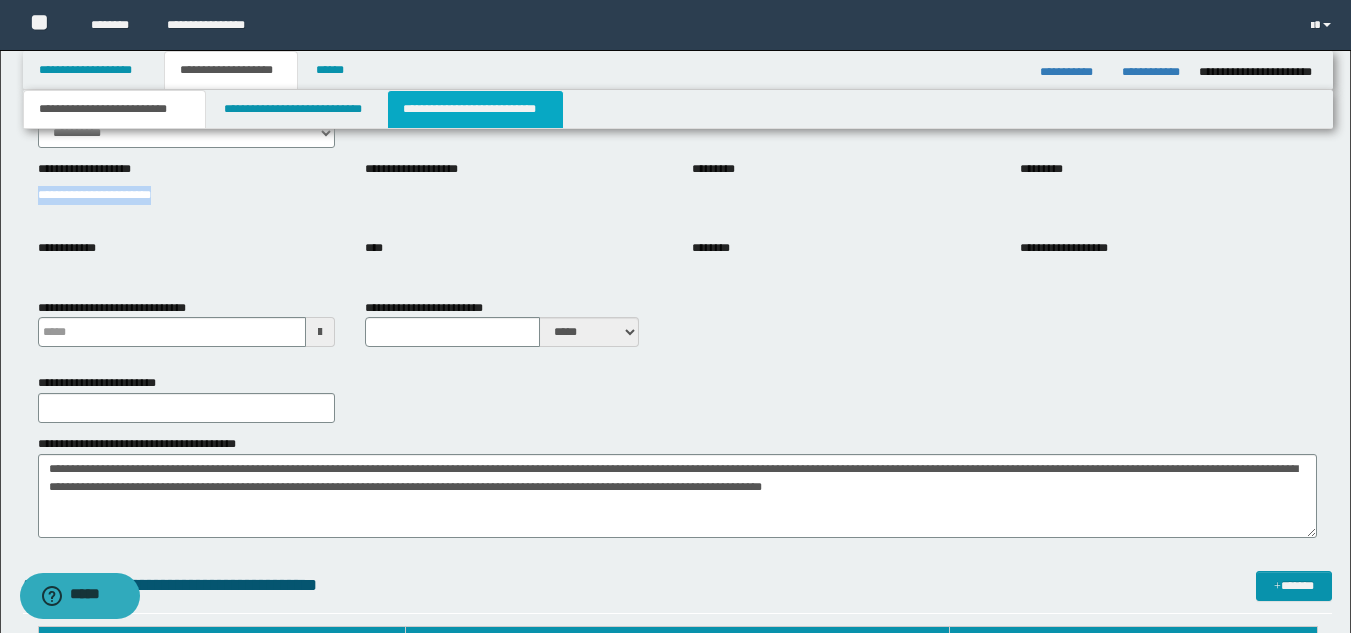 click on "**********" at bounding box center [475, 109] 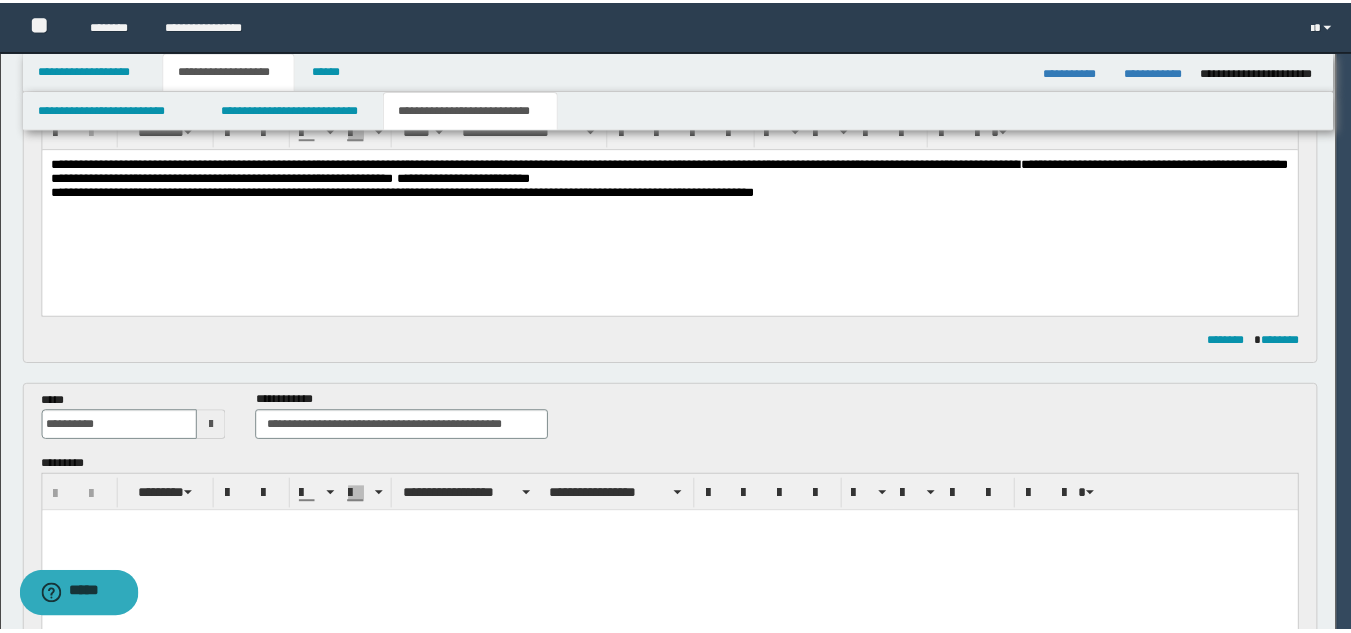scroll, scrollTop: 0, scrollLeft: 0, axis: both 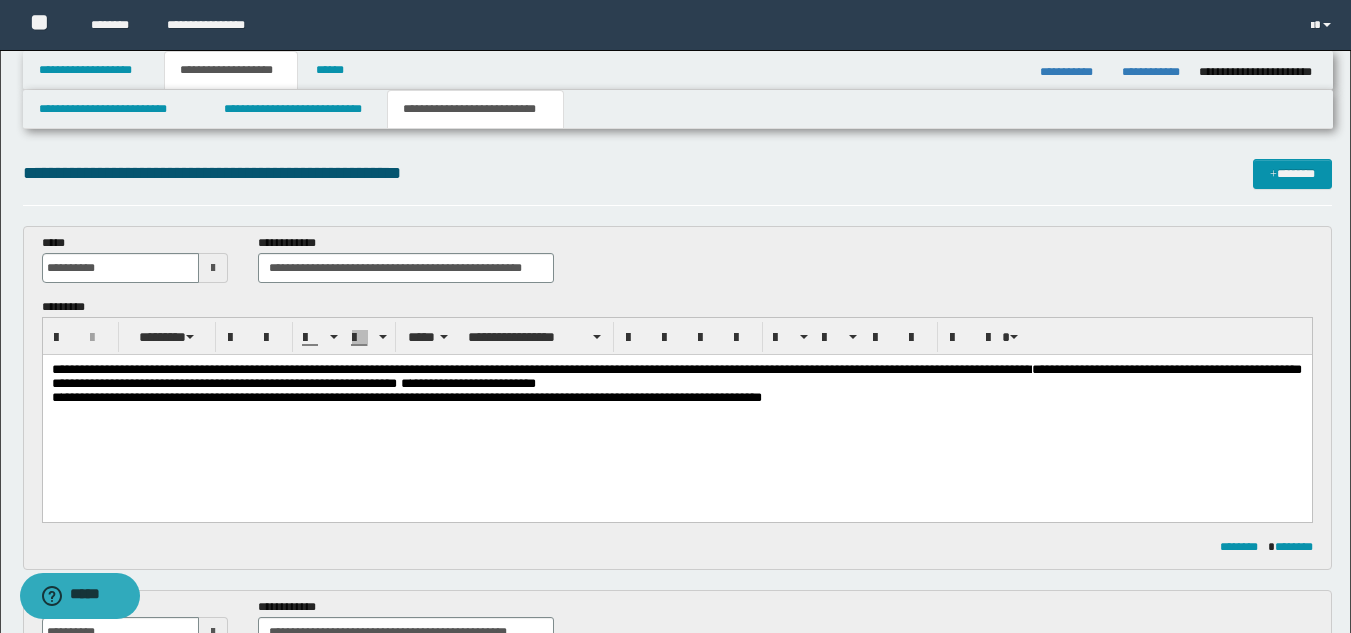 click on "**********" at bounding box center (676, 376) 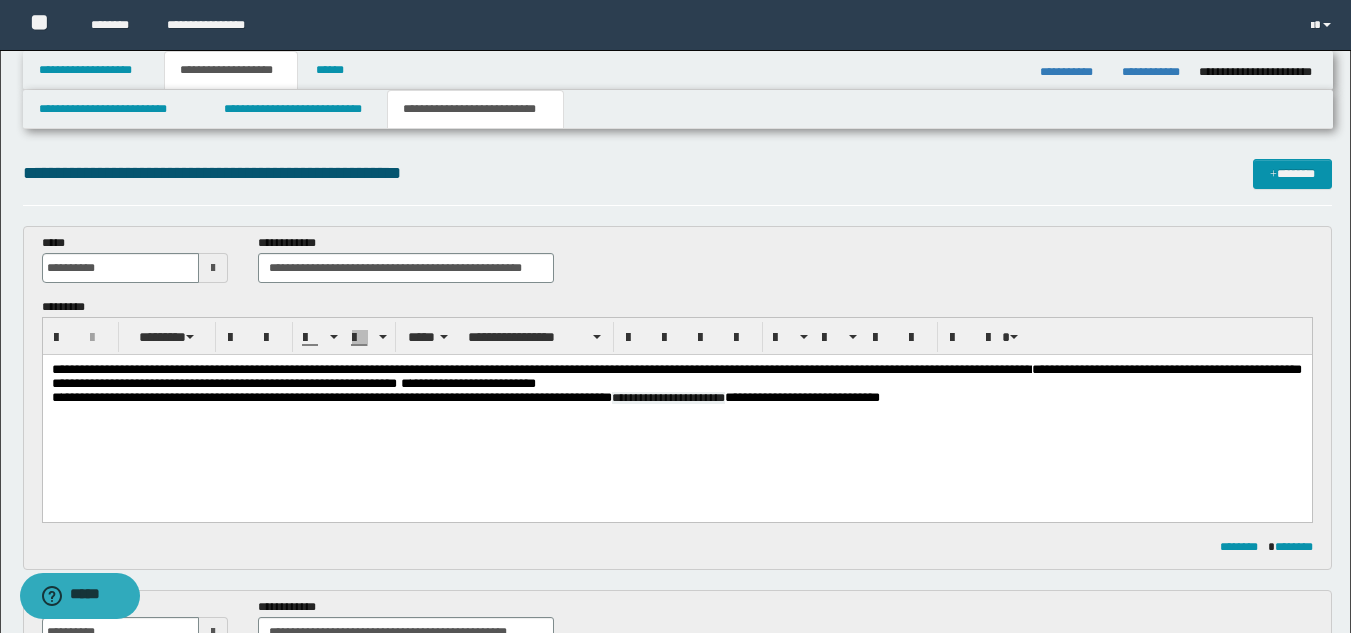 click on "**********" at bounding box center (676, 409) 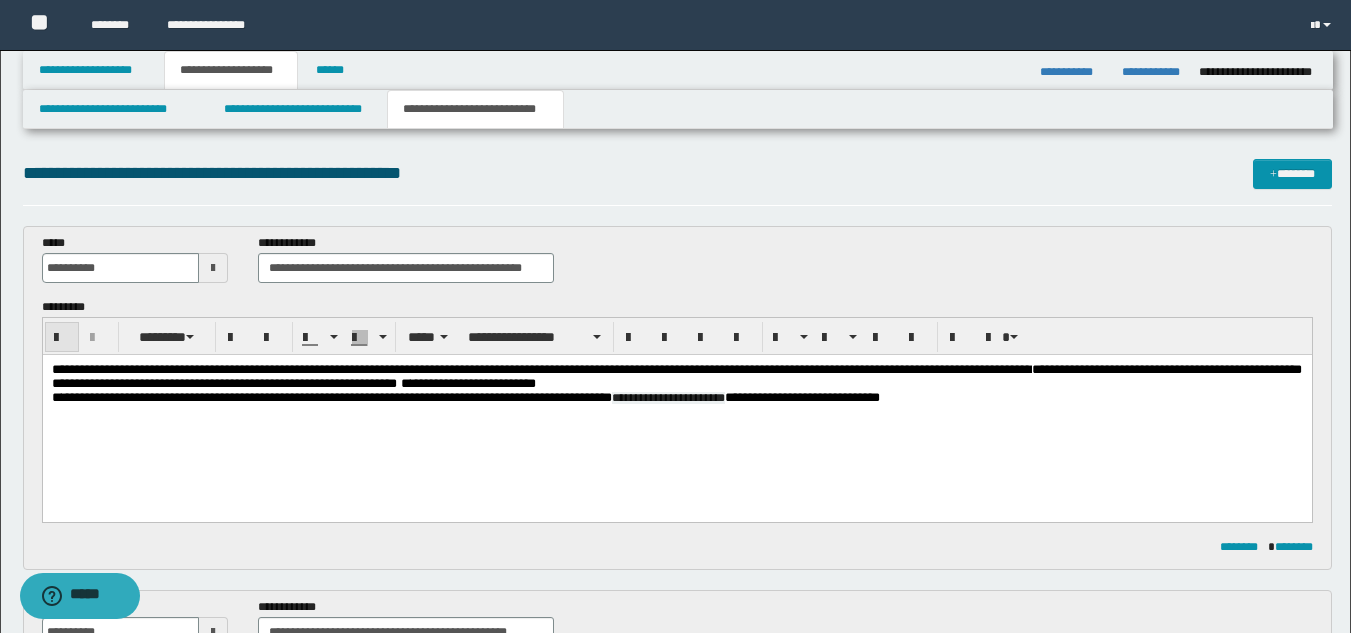 click at bounding box center (62, 338) 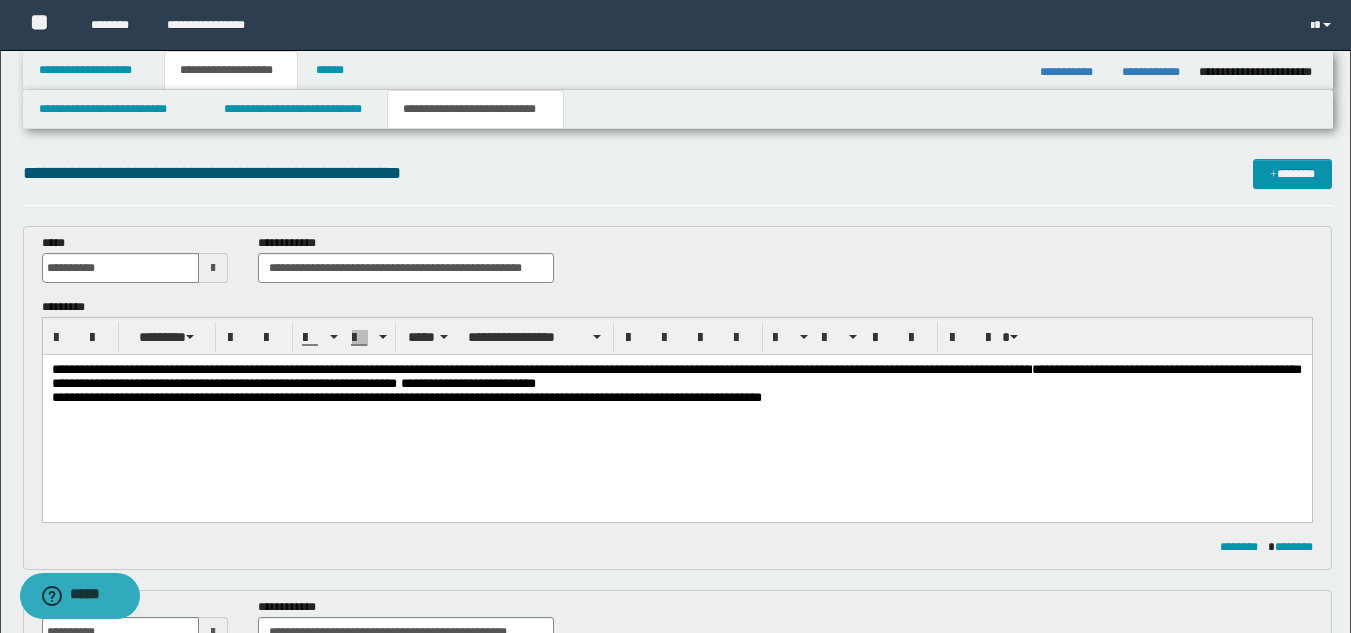 click at bounding box center (398, 383) 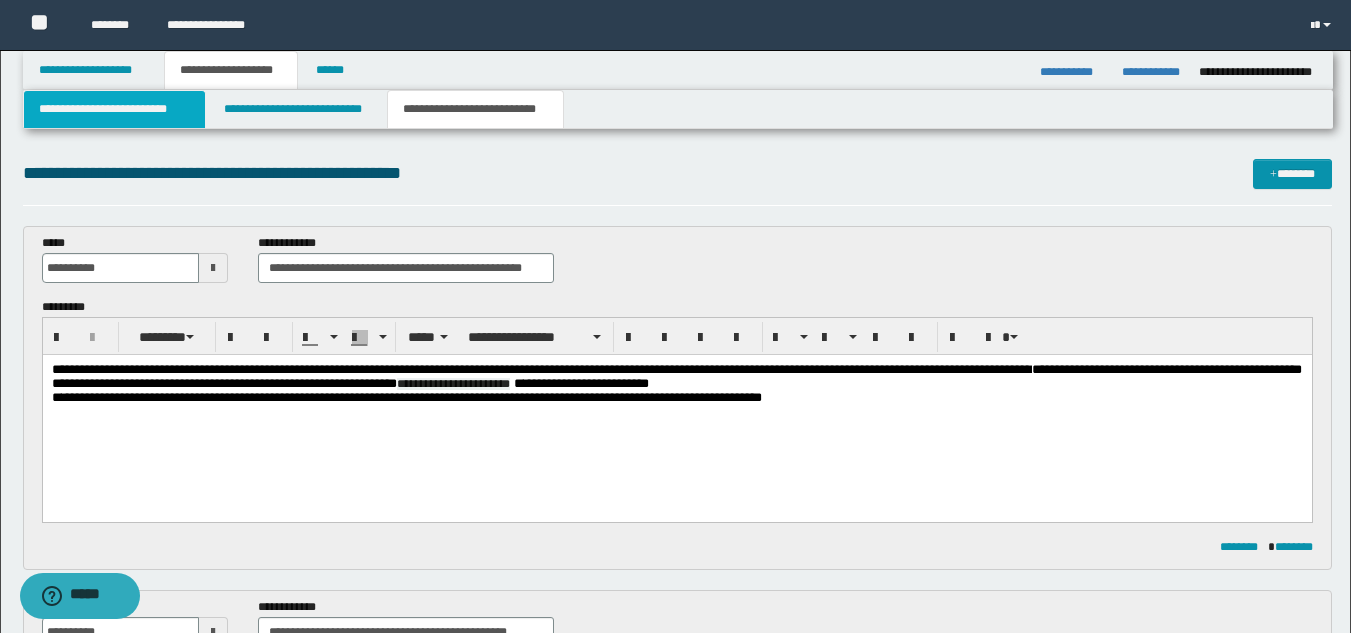click on "**********" at bounding box center [114, 109] 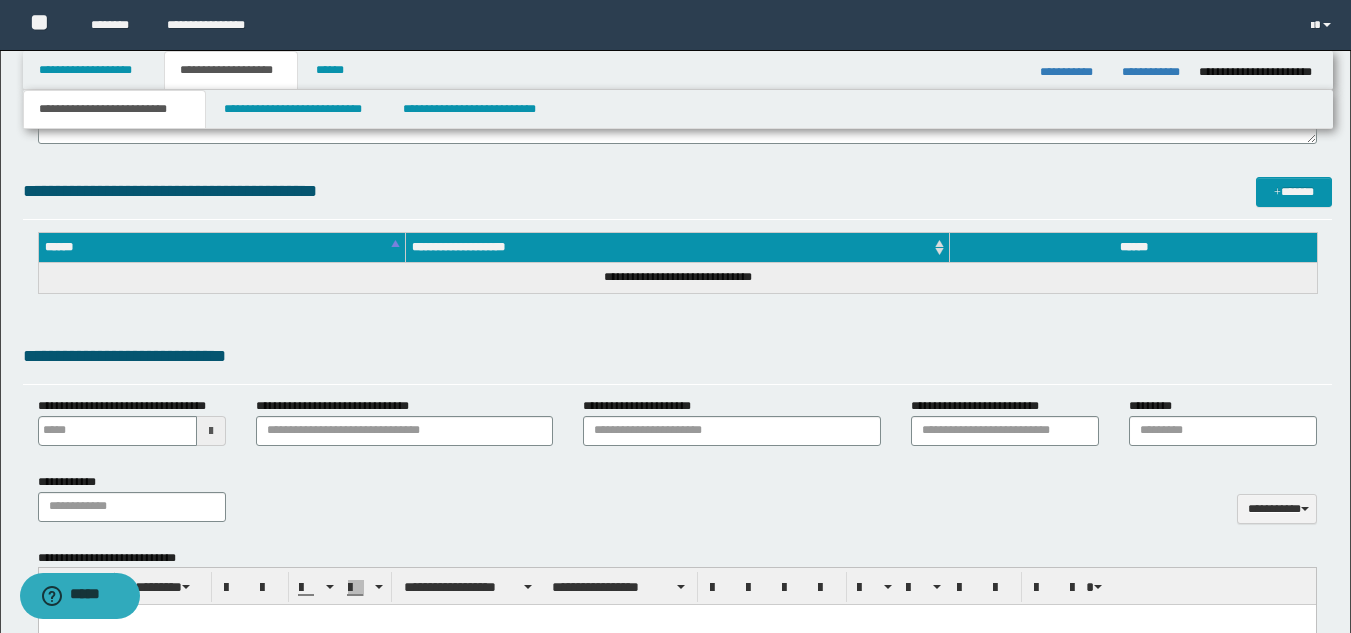scroll, scrollTop: 502, scrollLeft: 0, axis: vertical 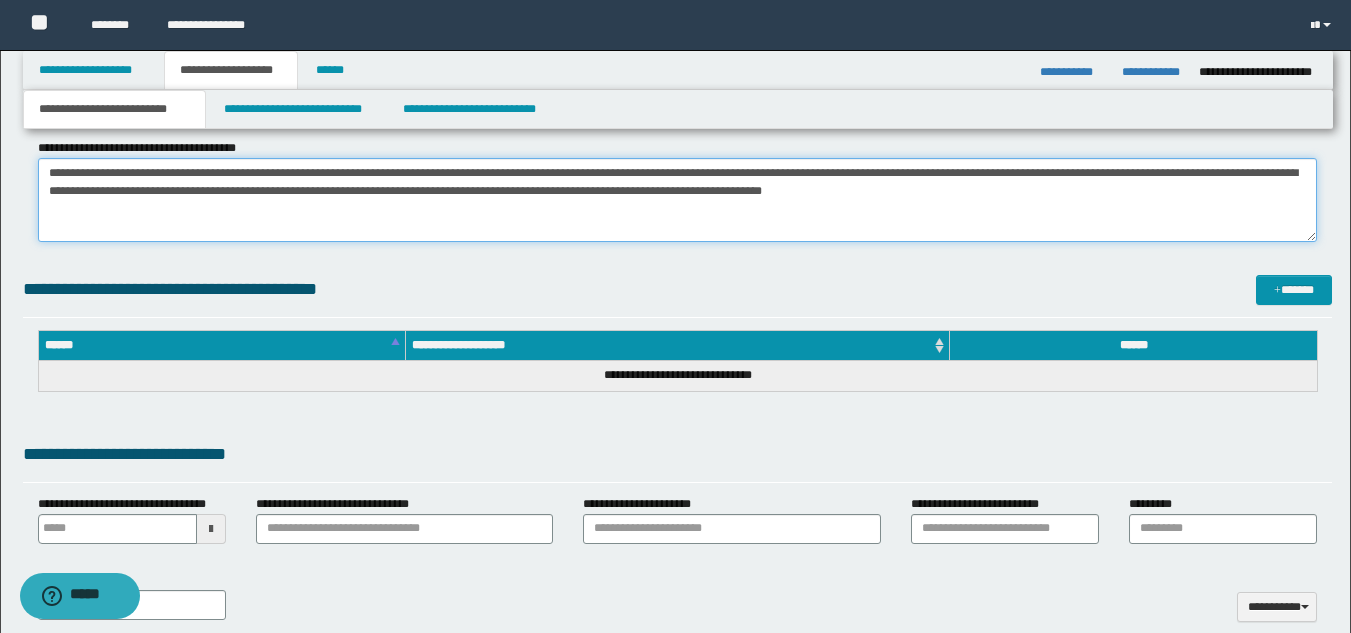 click on "**********" at bounding box center (677, 200) 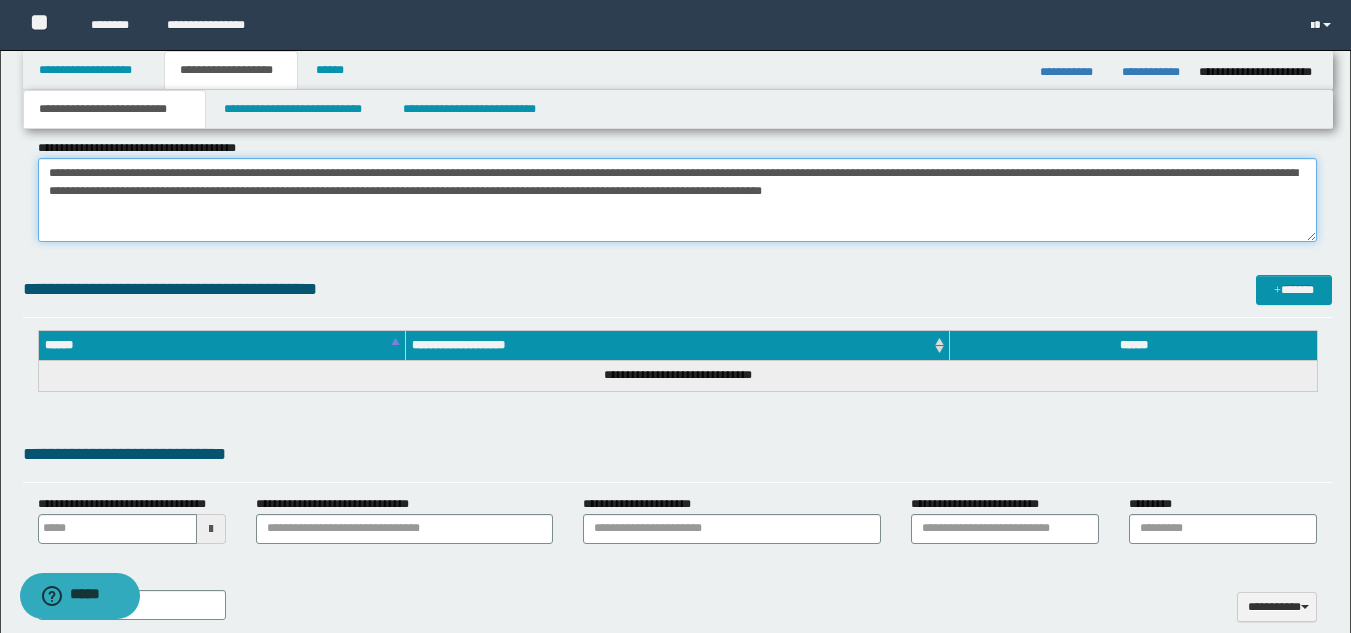 drag, startPoint x: 48, startPoint y: 179, endPoint x: 829, endPoint y: 183, distance: 781.01025 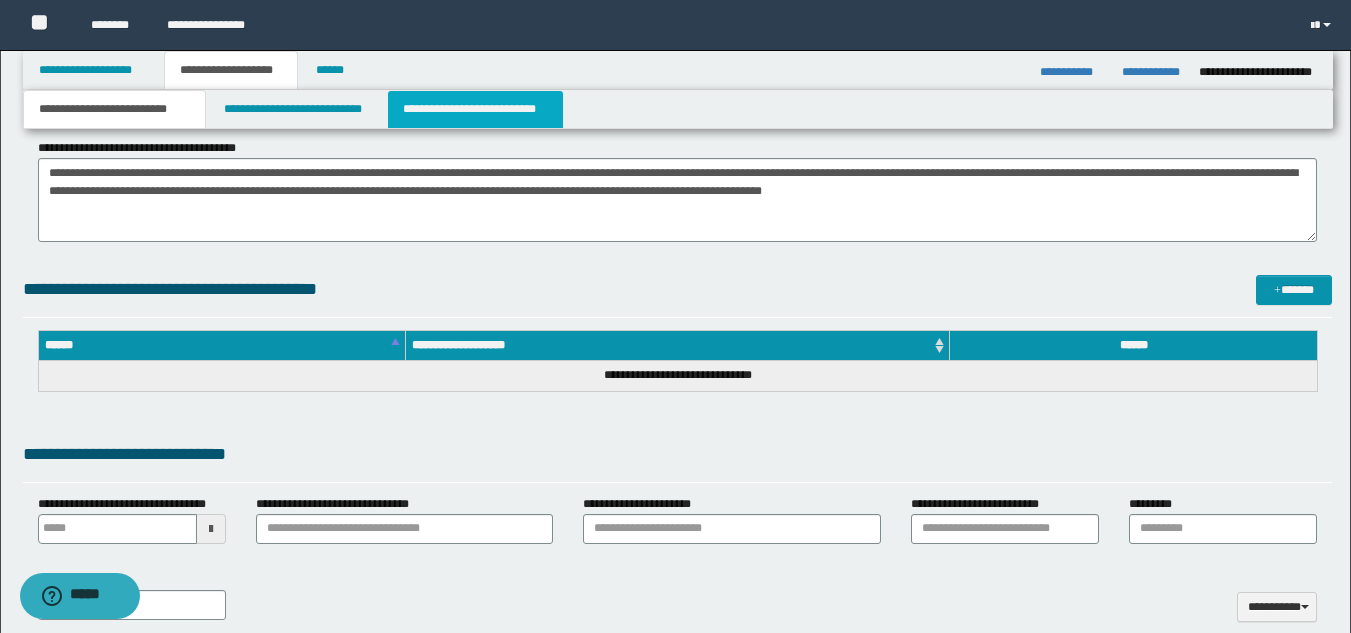 click on "**********" at bounding box center (475, 109) 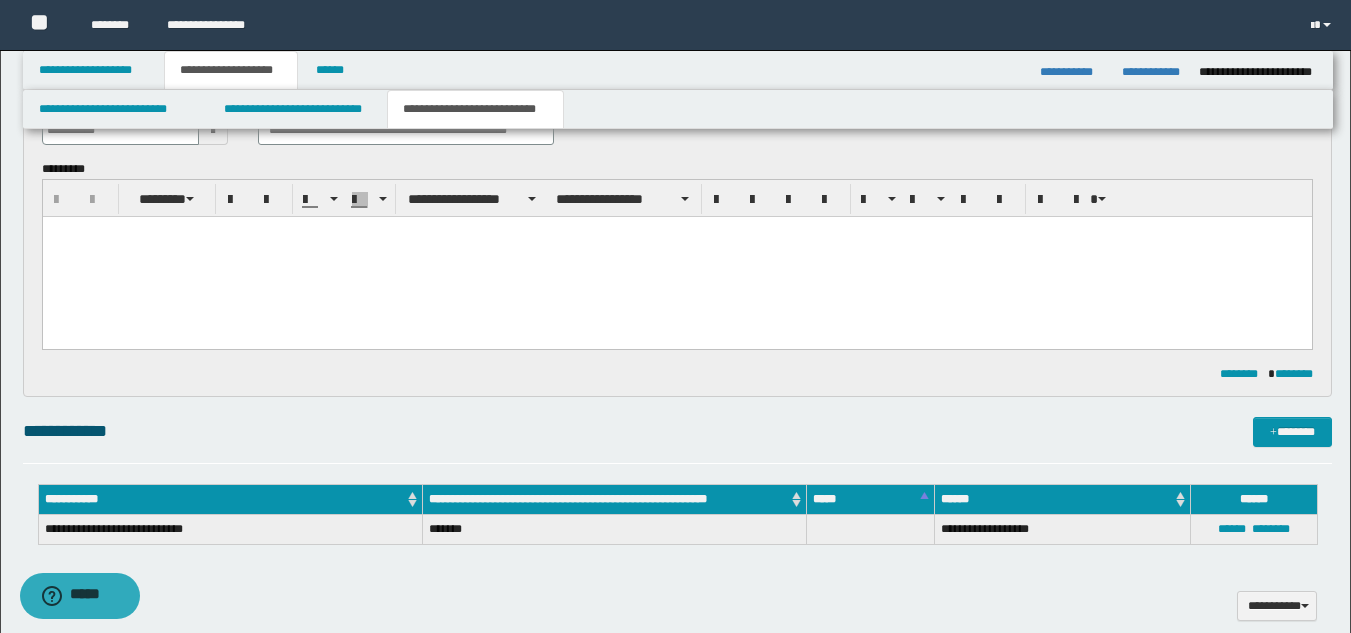 scroll, scrollTop: 0, scrollLeft: 0, axis: both 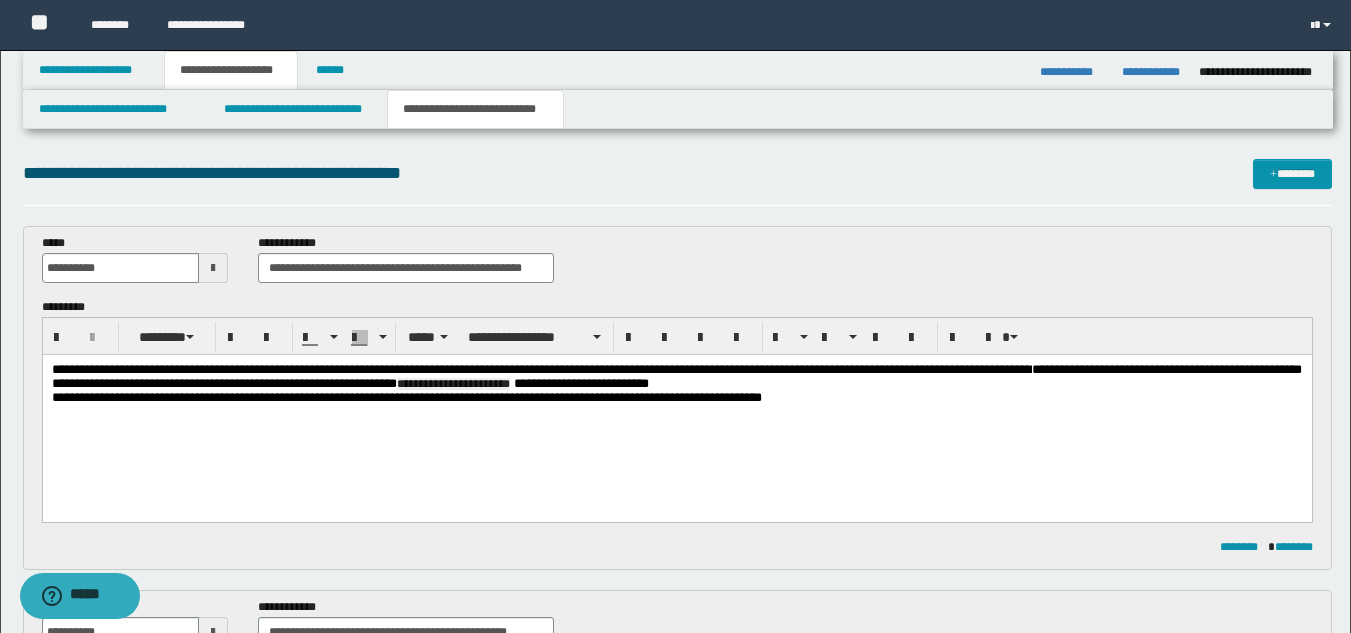 click on "*" at bounding box center (518, 383) 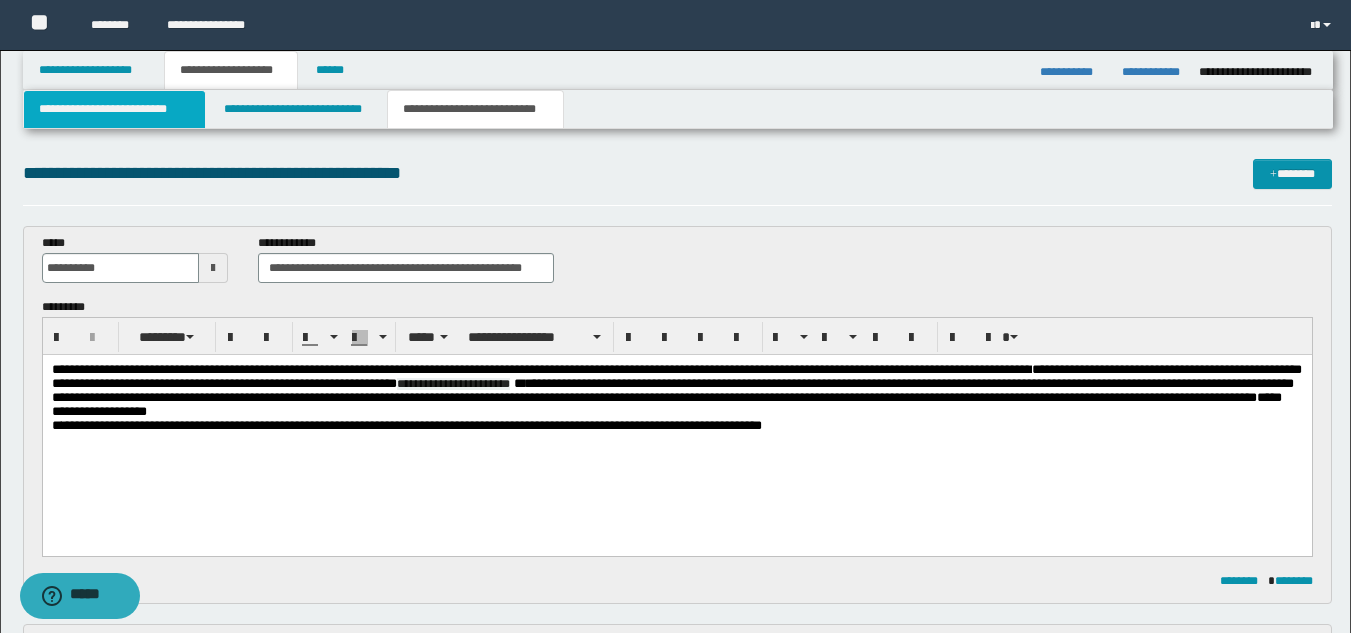 click on "**********" at bounding box center (114, 109) 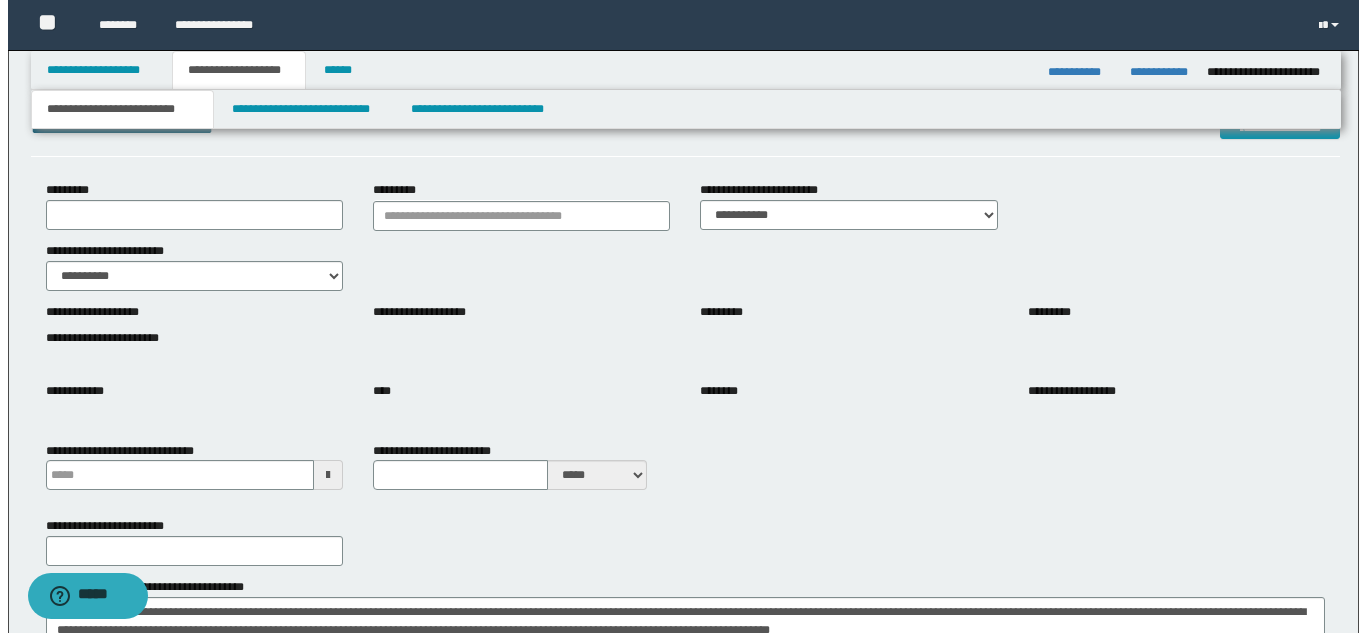 scroll, scrollTop: 0, scrollLeft: 0, axis: both 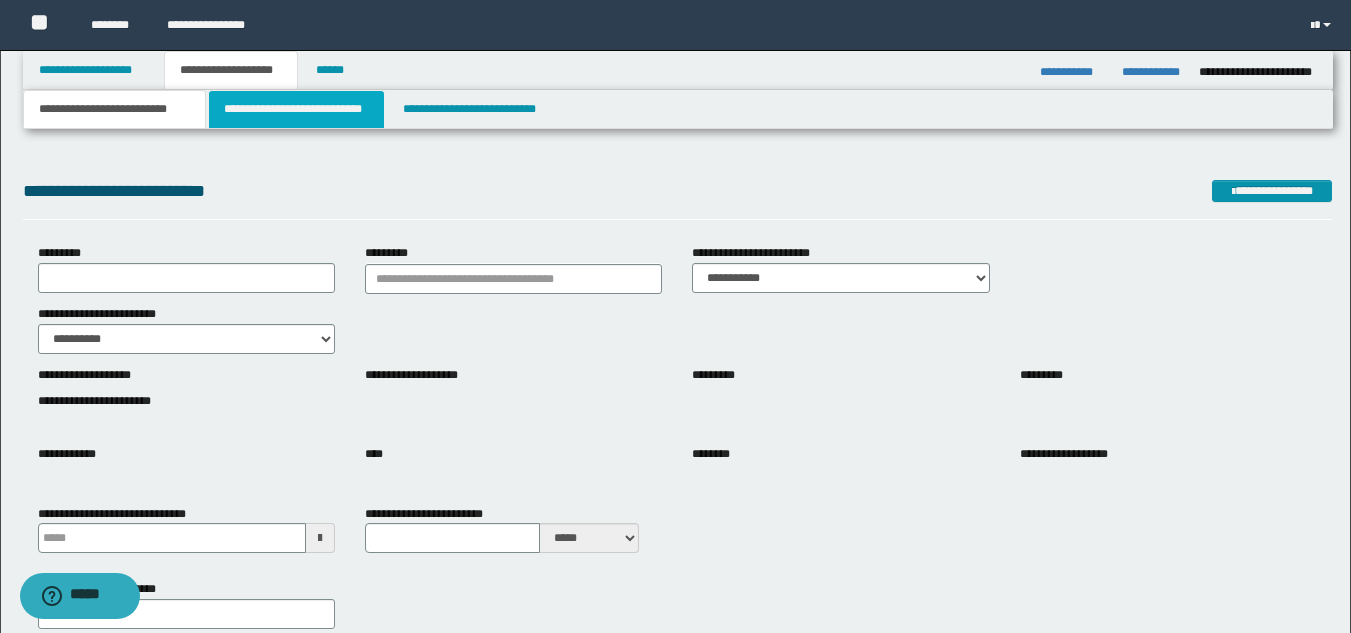 click on "**********" at bounding box center [296, 109] 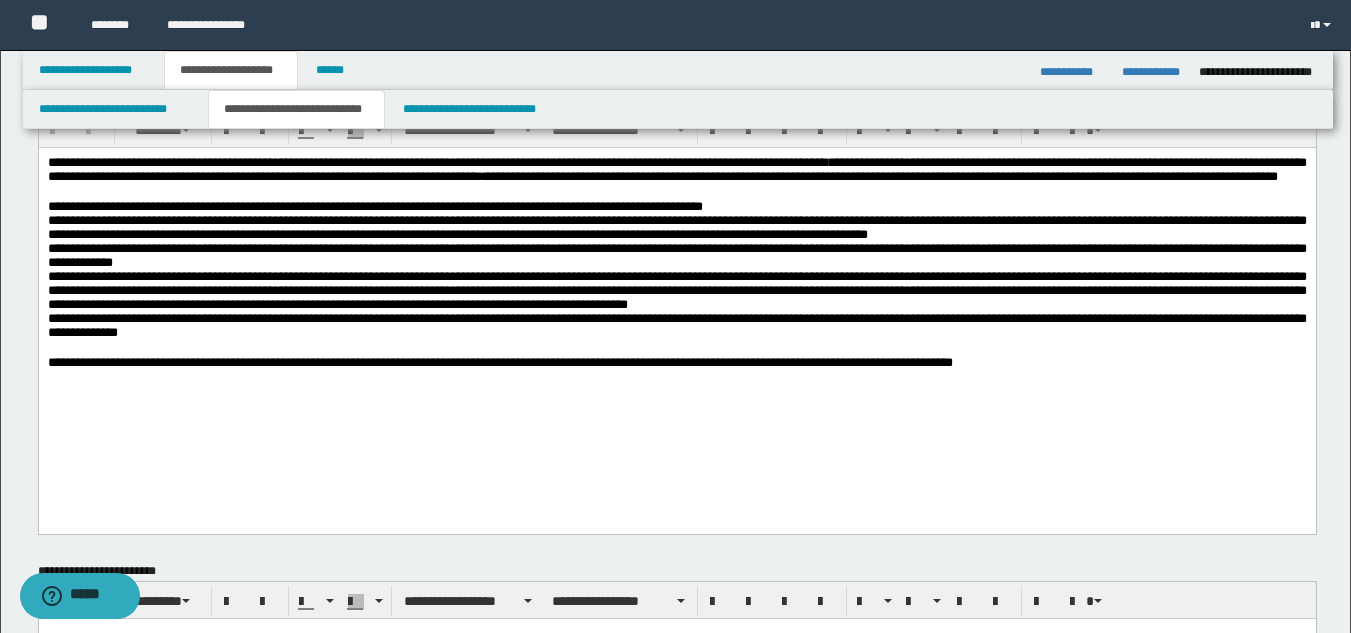 scroll, scrollTop: 52, scrollLeft: 0, axis: vertical 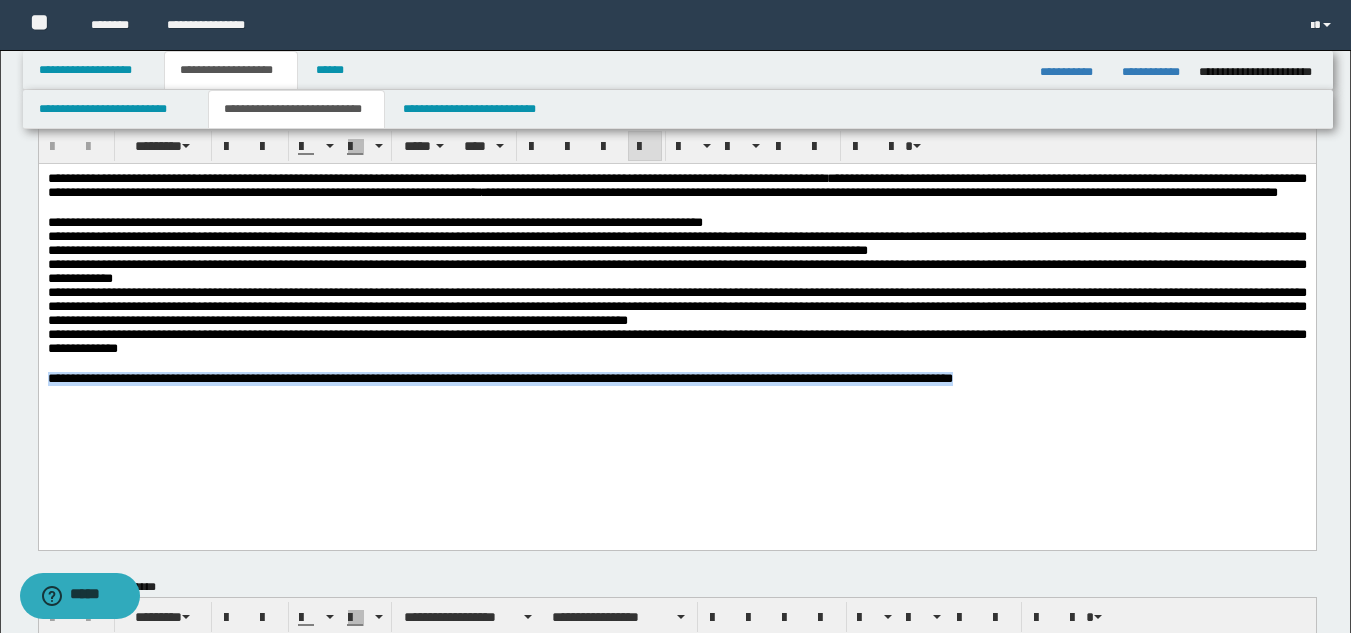 drag, startPoint x: 46, startPoint y: 427, endPoint x: 1136, endPoint y: 437, distance: 1090.0459 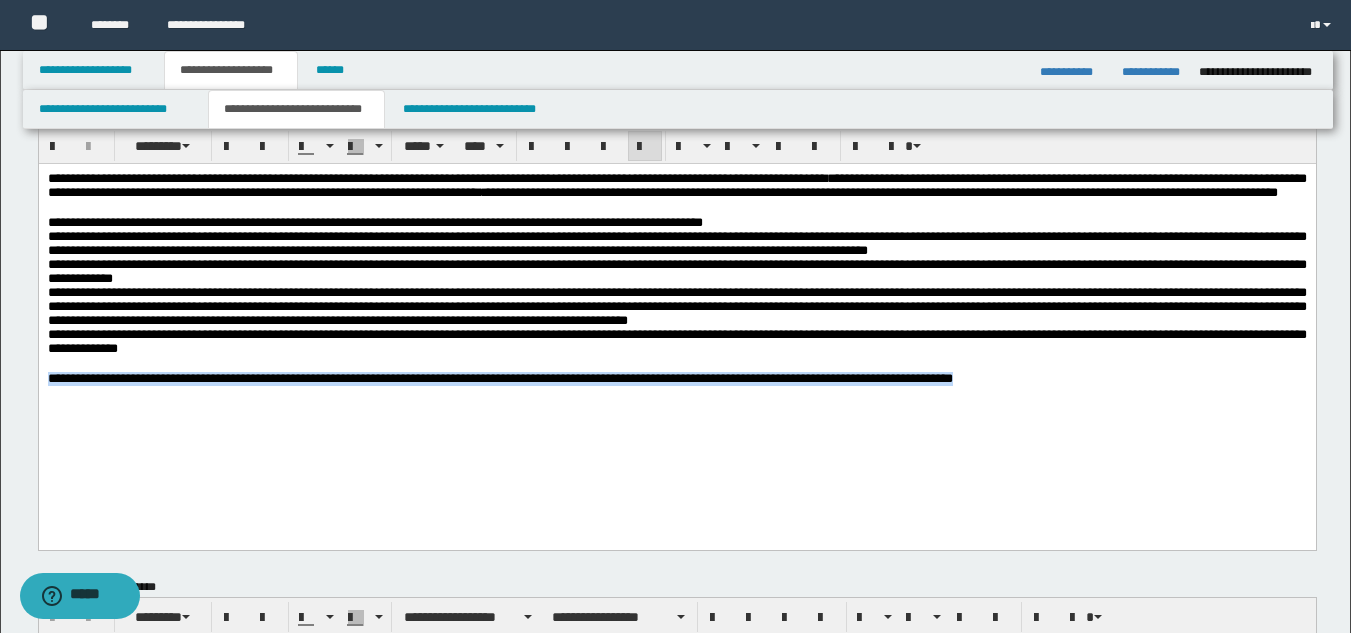 drag, startPoint x: 1136, startPoint y: 437, endPoint x: 509, endPoint y: 471, distance: 627.9212 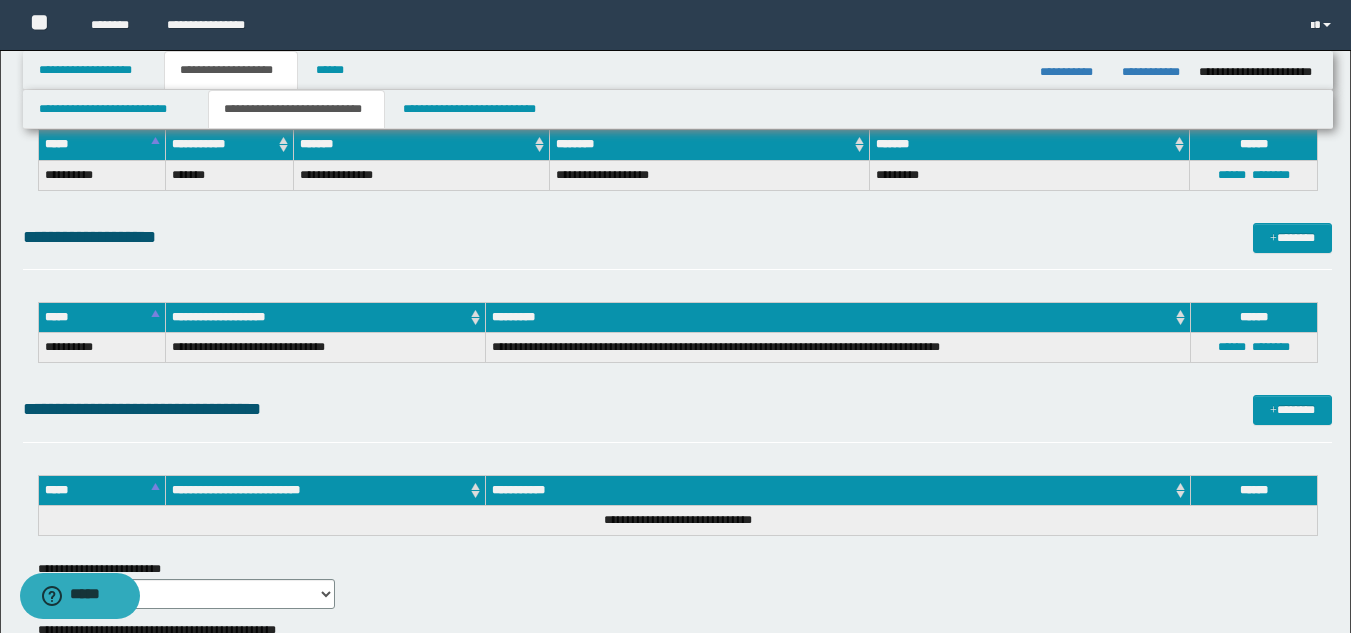scroll, scrollTop: 1041, scrollLeft: 0, axis: vertical 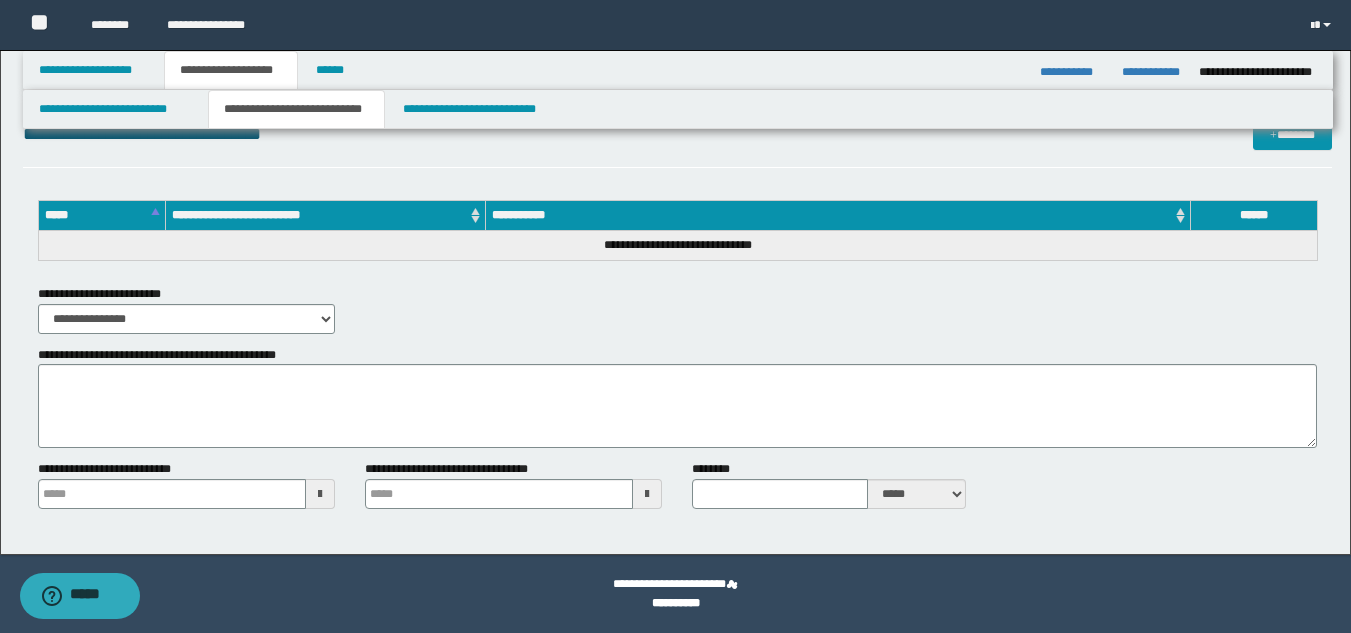 drag, startPoint x: 785, startPoint y: -917, endPoint x: 756, endPoint y: -941, distance: 37.64306 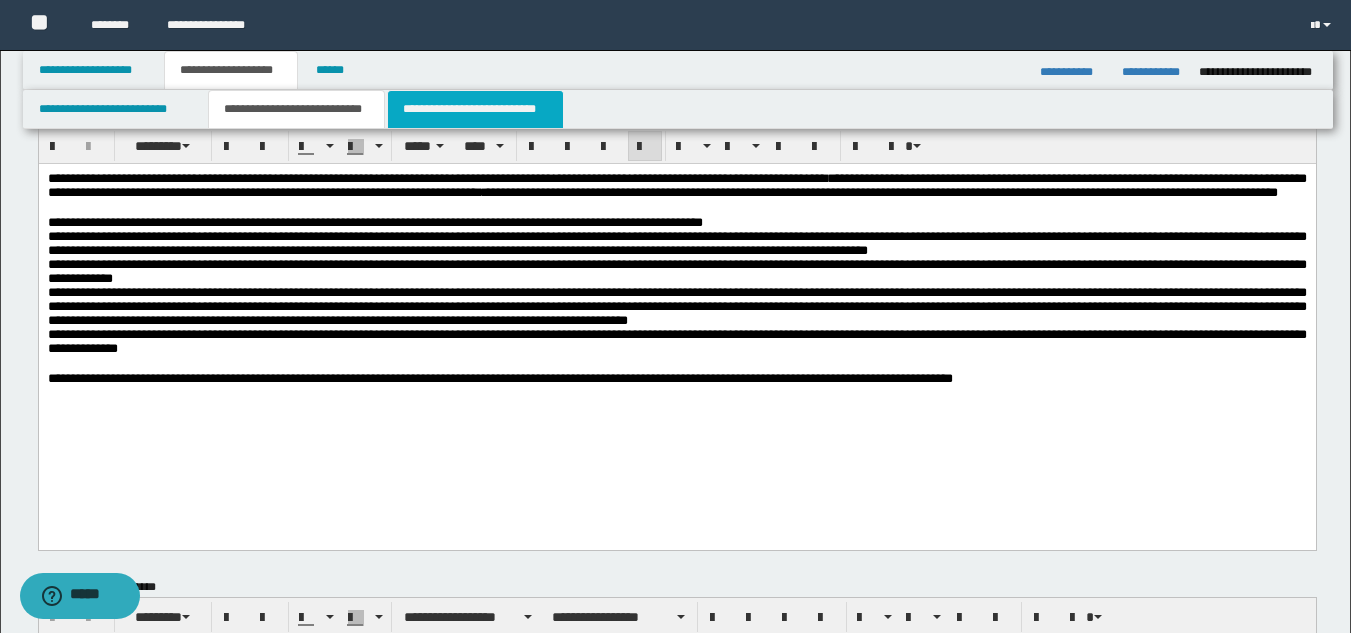 click on "**********" at bounding box center [475, 109] 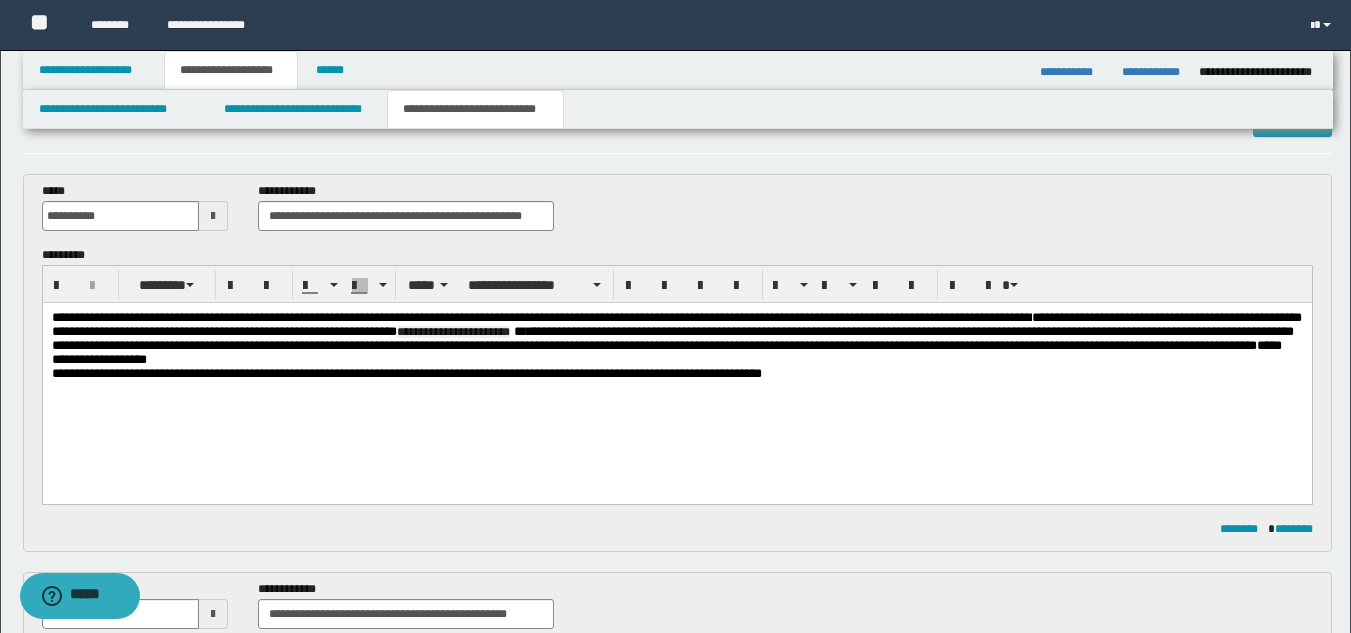 click on "**********" at bounding box center (676, 374) 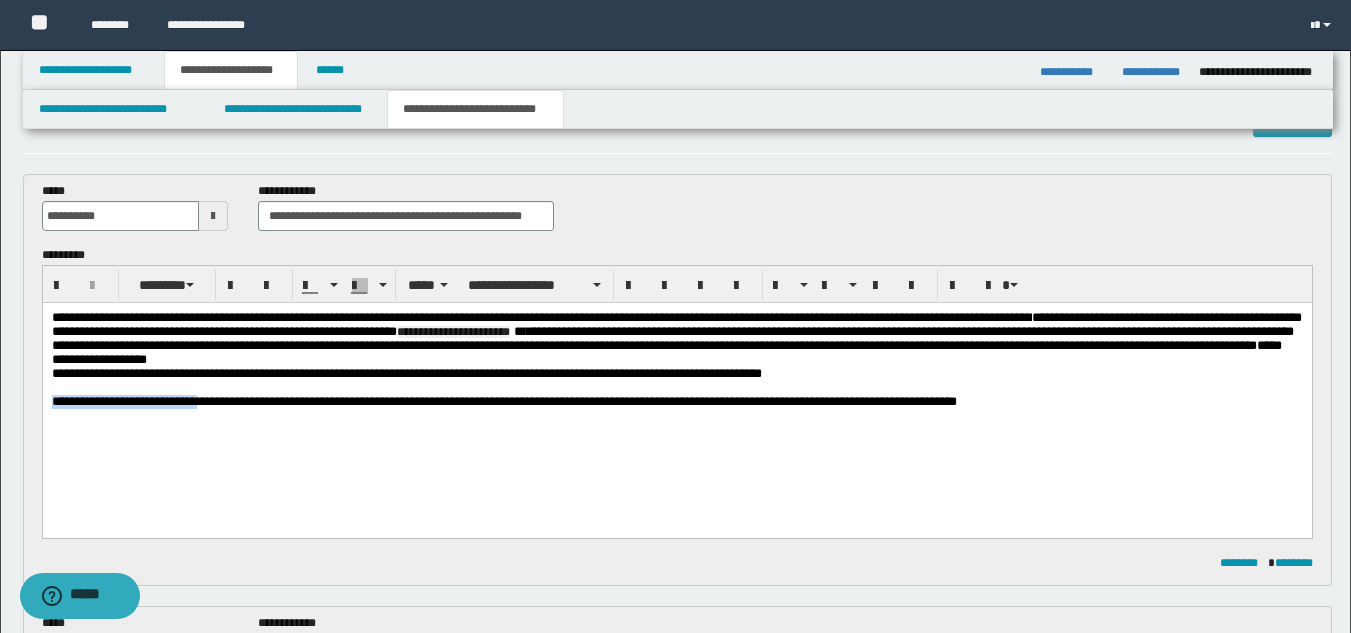 drag, startPoint x: 239, startPoint y: 425, endPoint x: 43, endPoint y: 420, distance: 196.06377 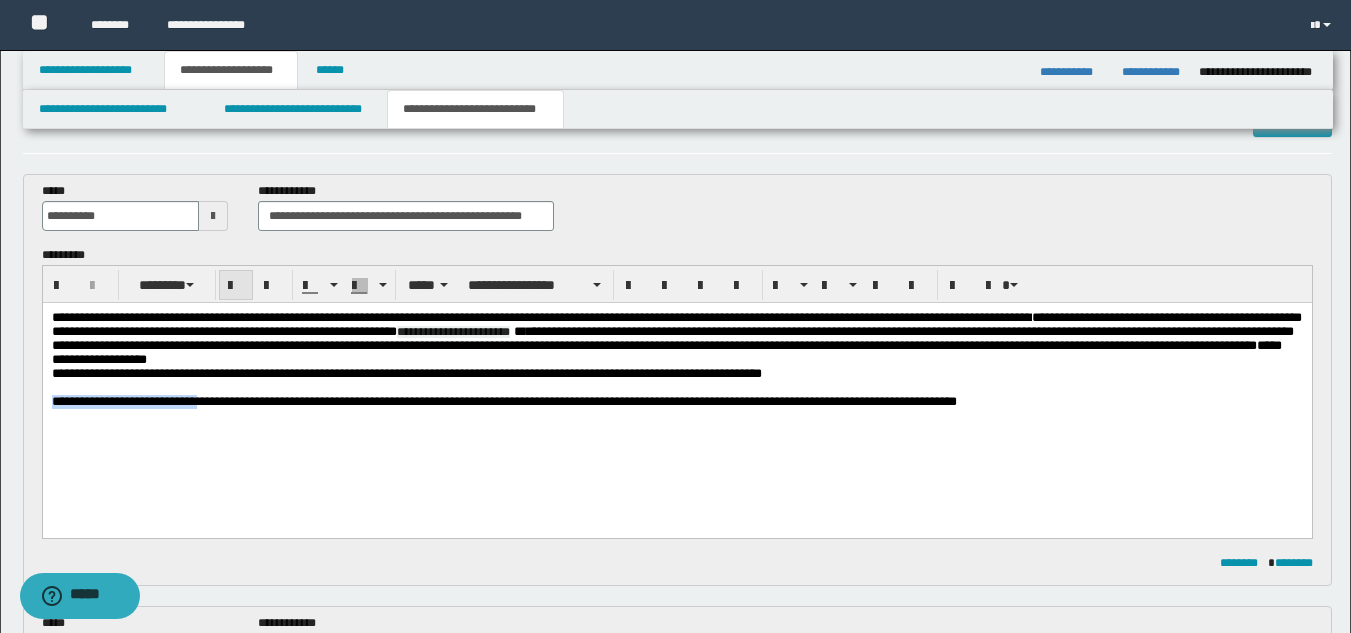 click at bounding box center (236, 286) 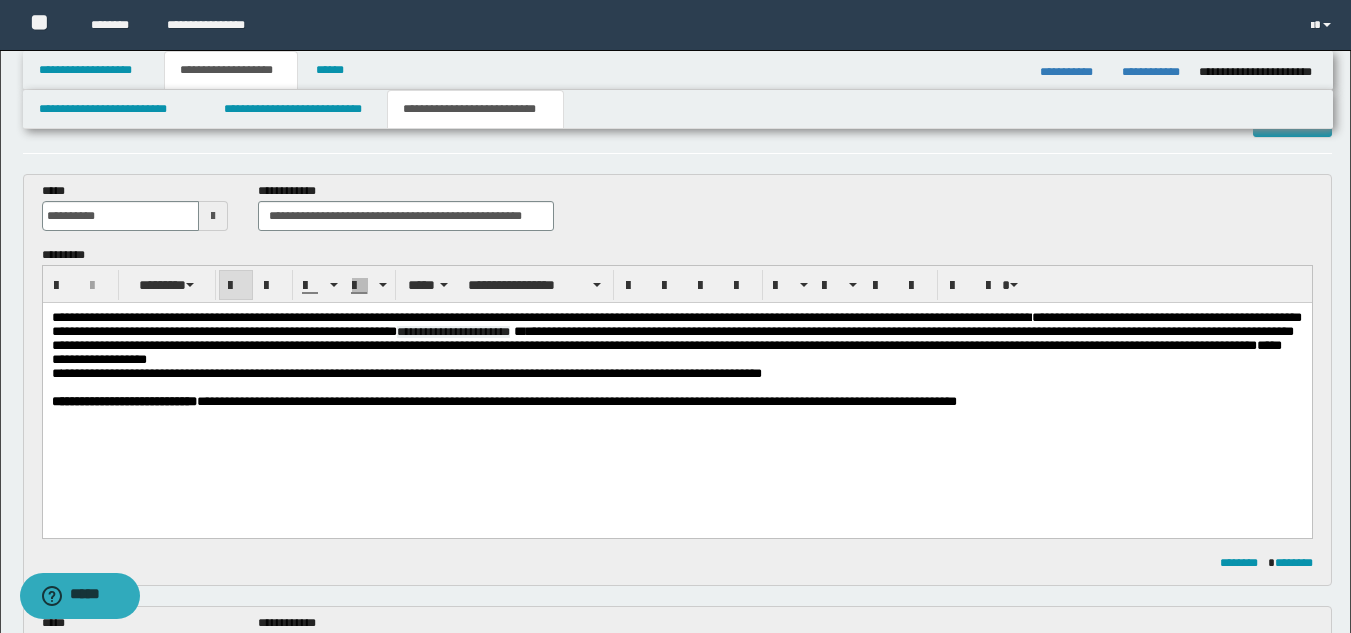 click on "**********" at bounding box center [676, 385] 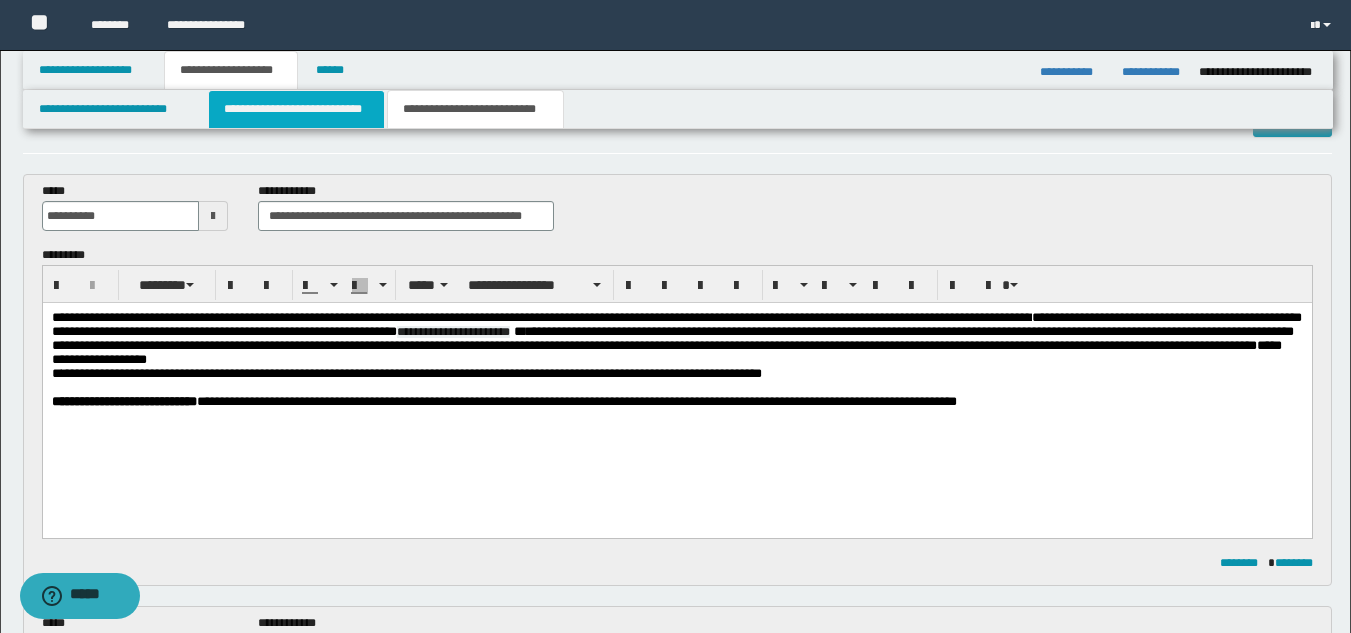 click on "**********" at bounding box center (296, 109) 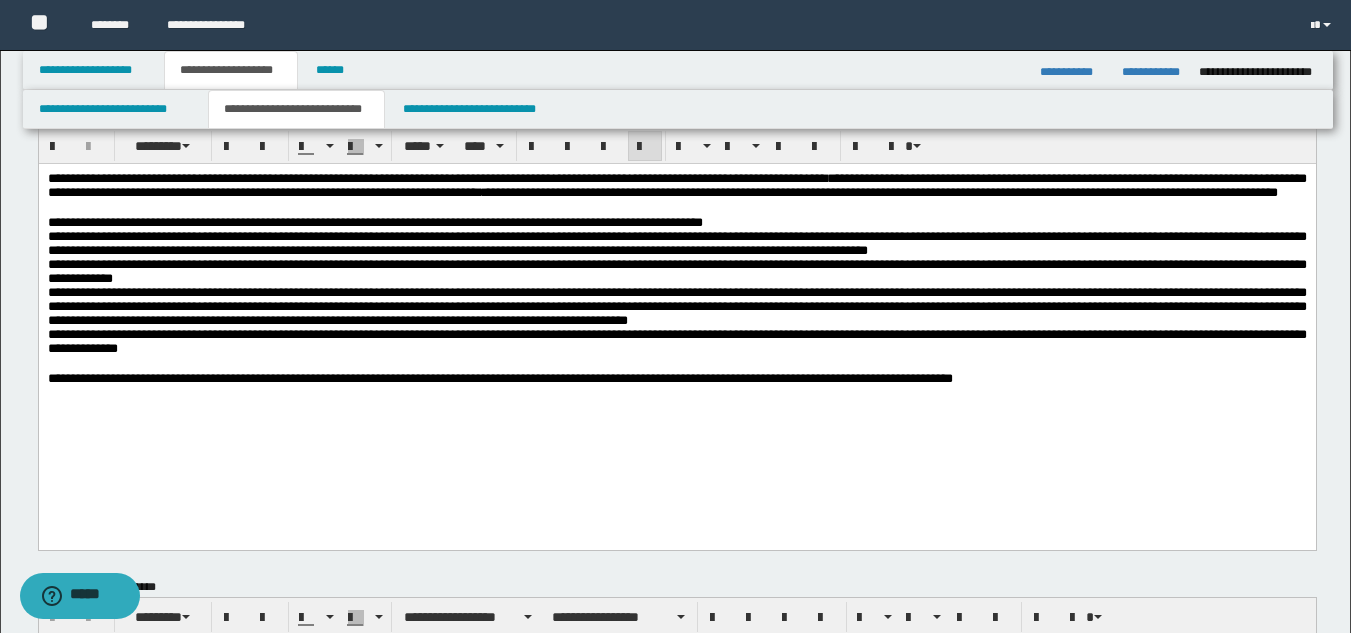 scroll, scrollTop: 652, scrollLeft: 0, axis: vertical 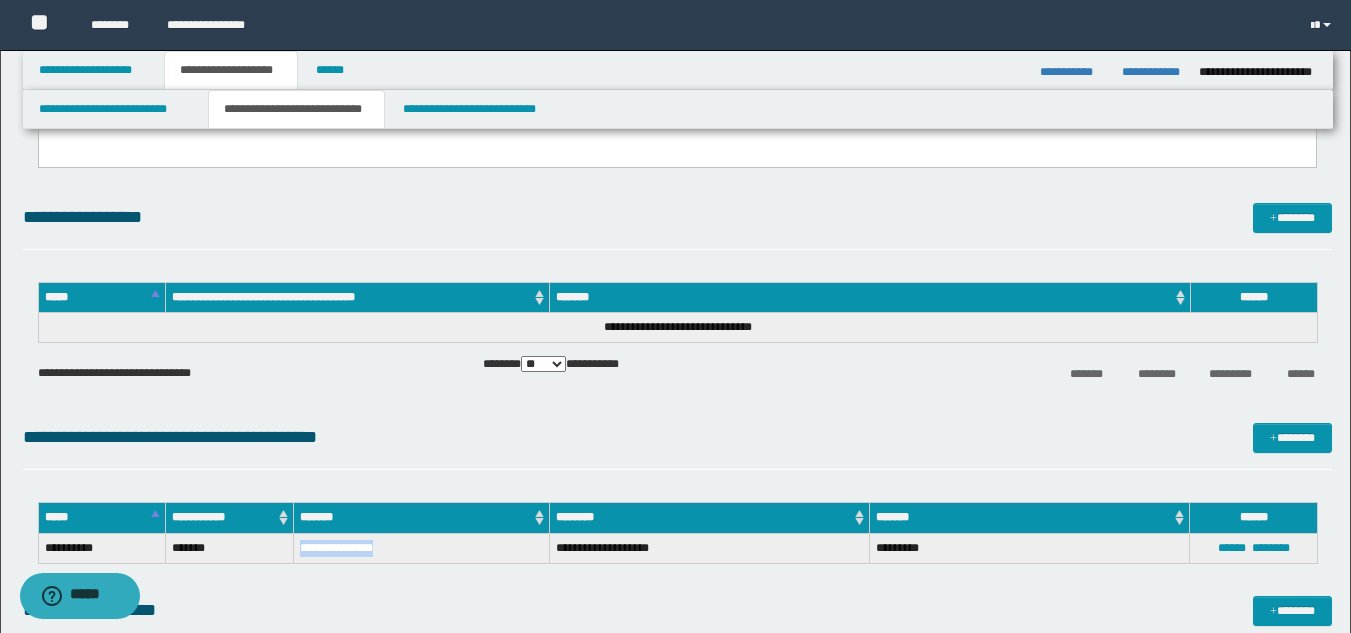 drag, startPoint x: 297, startPoint y: 549, endPoint x: 409, endPoint y: 547, distance: 112.01785 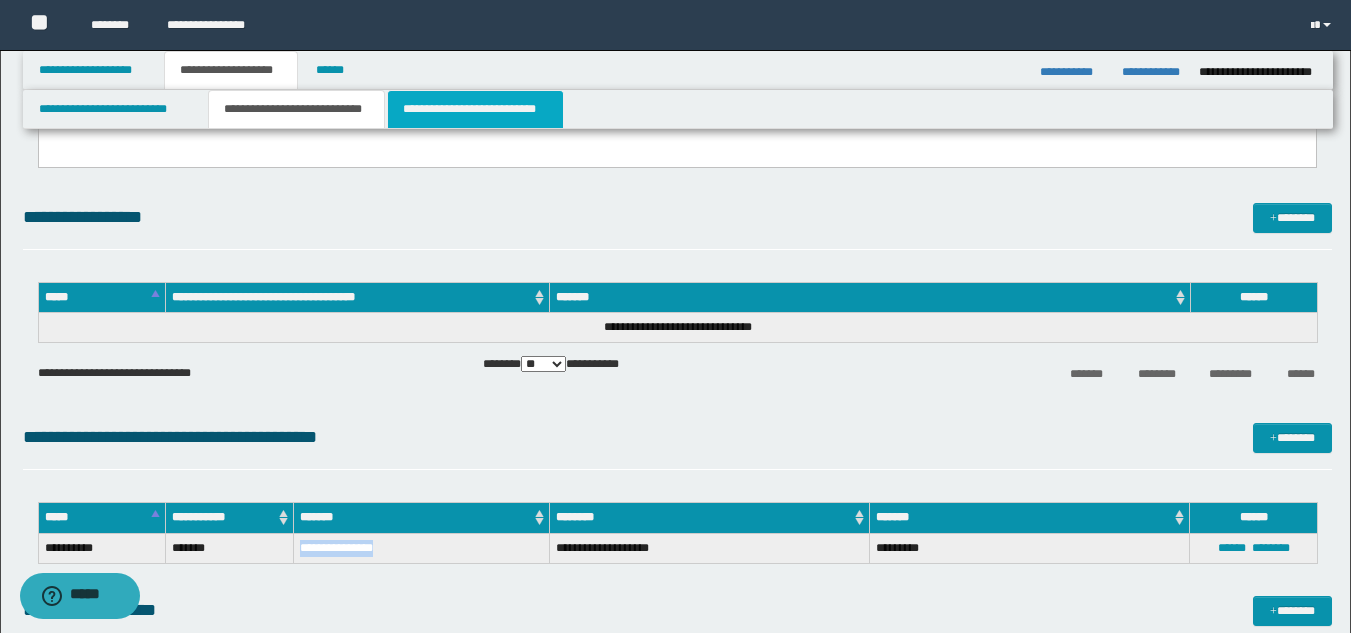 click on "**********" at bounding box center (475, 109) 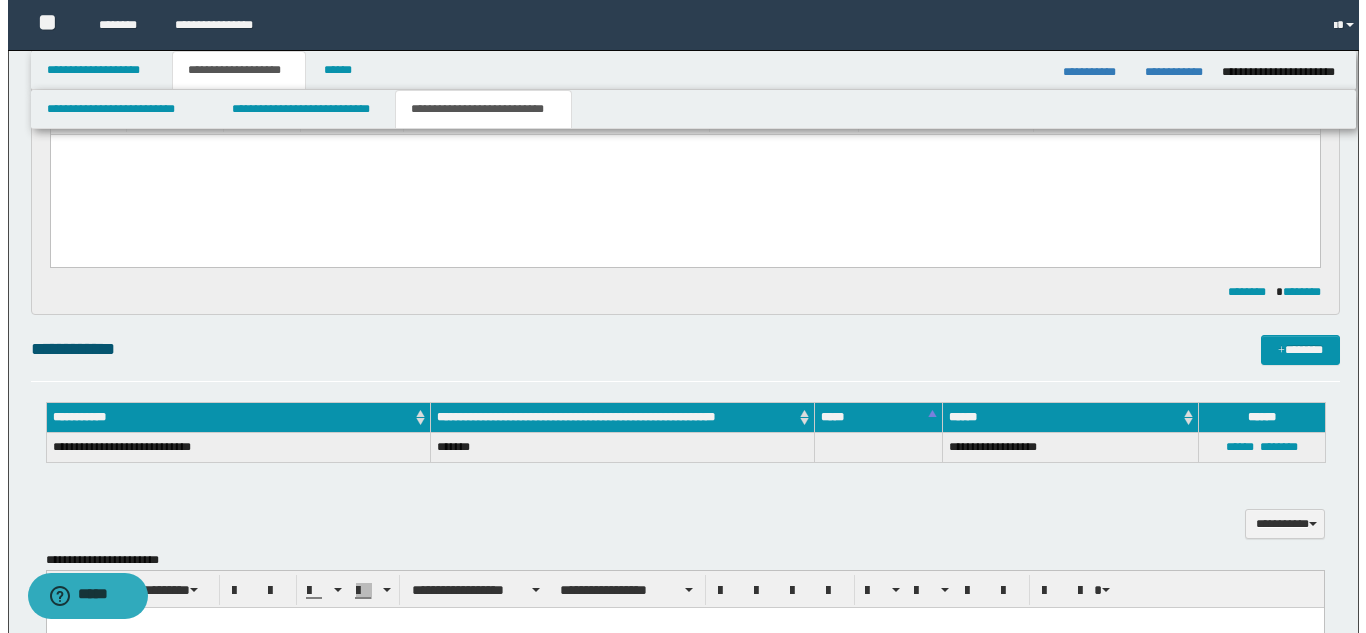 scroll, scrollTop: 52, scrollLeft: 0, axis: vertical 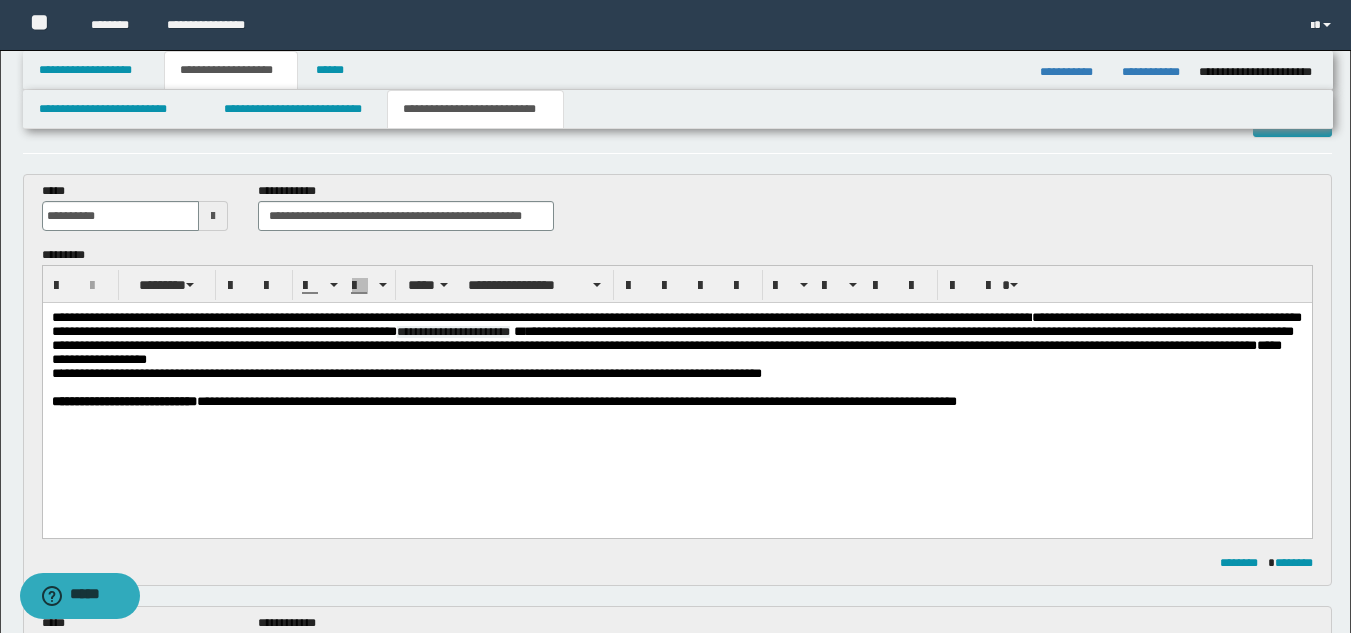 click on "**********" at bounding box center (676, 339) 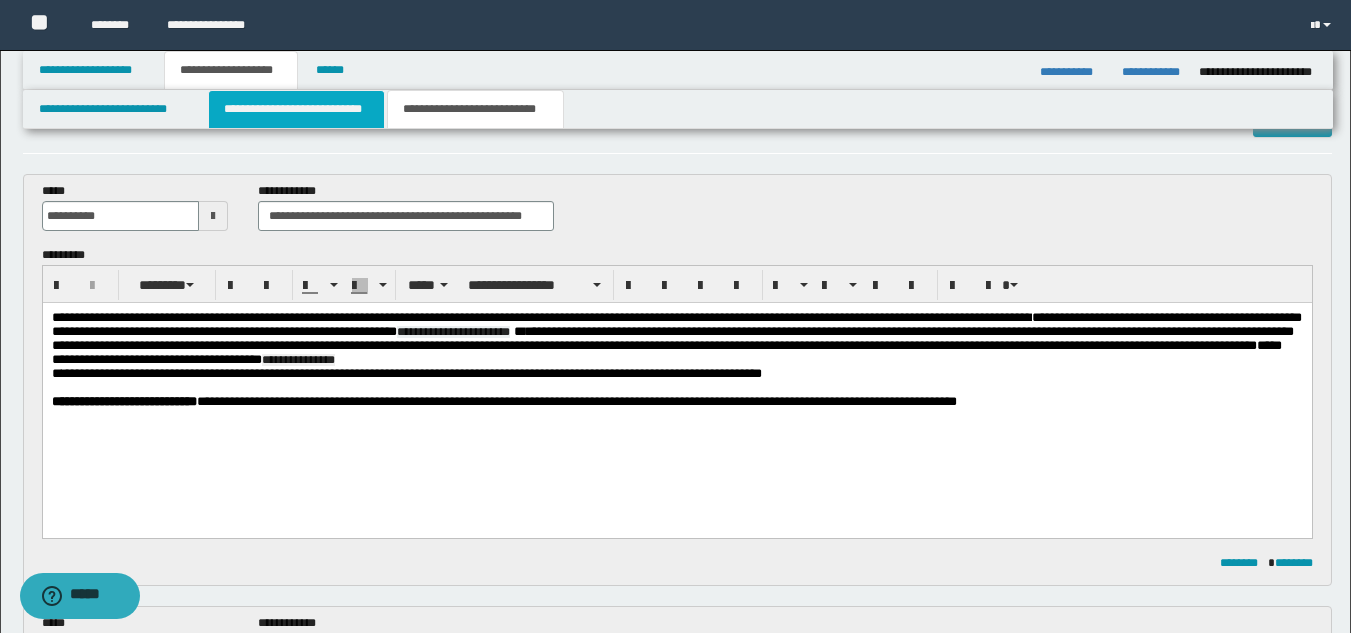 click on "**********" at bounding box center (296, 109) 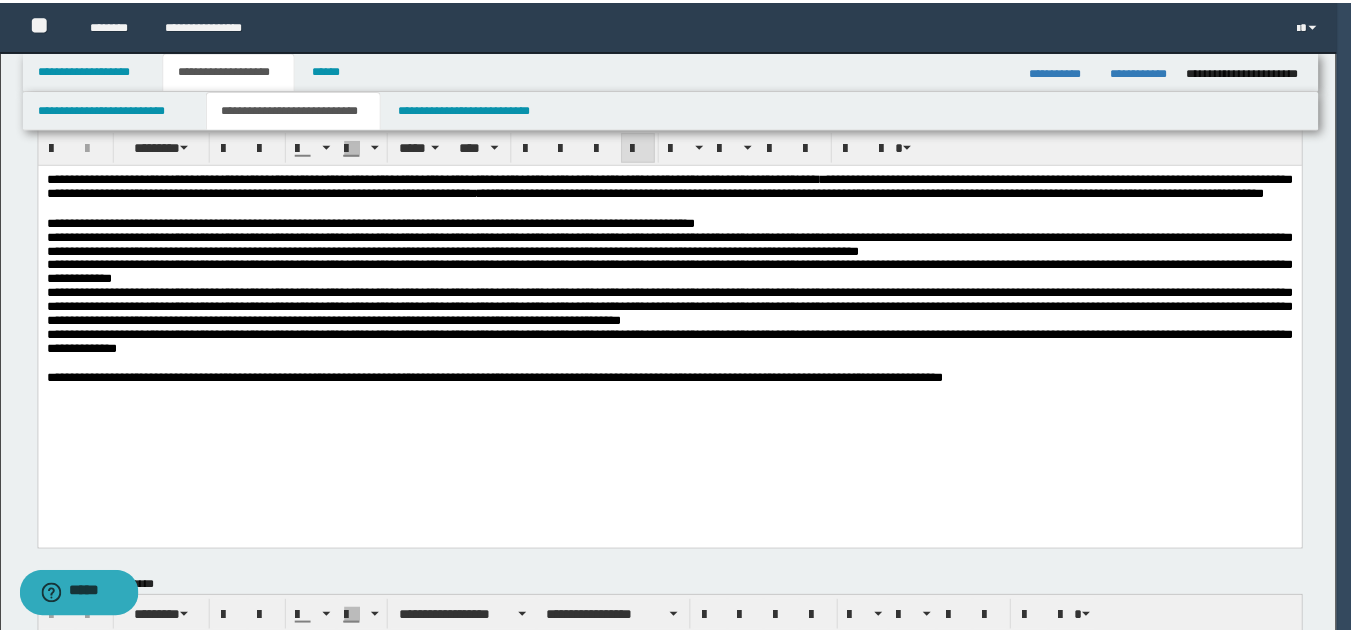 scroll, scrollTop: 652, scrollLeft: 0, axis: vertical 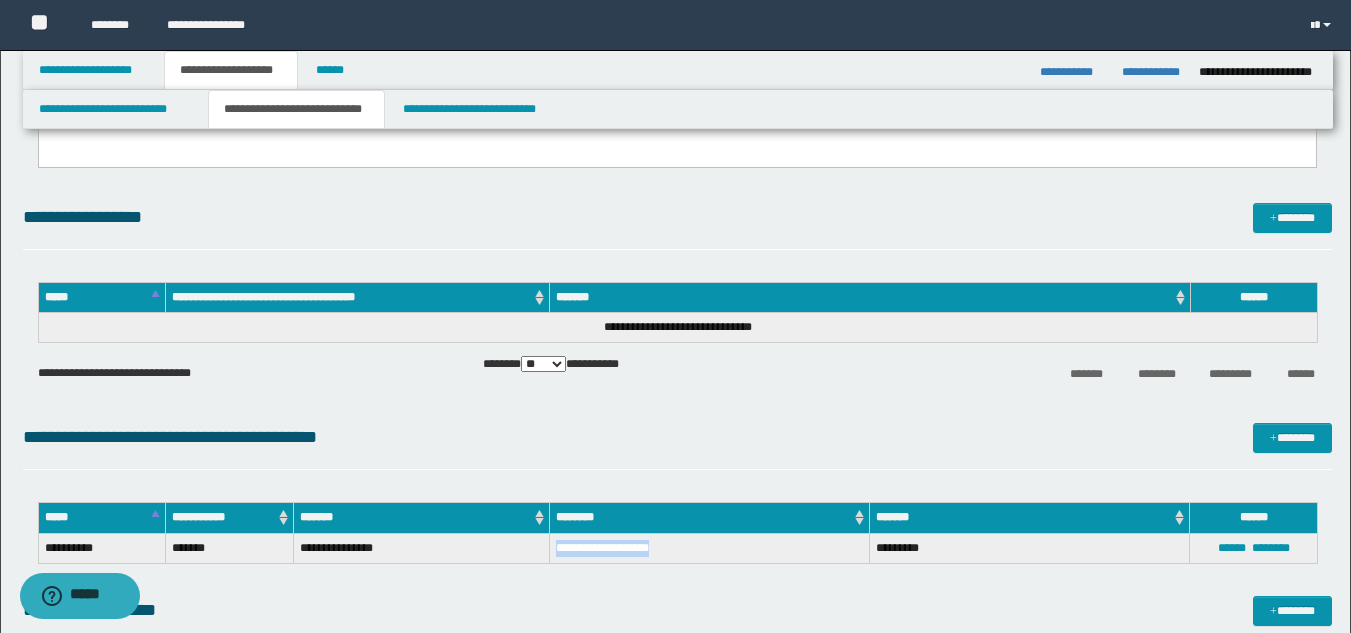 drag, startPoint x: 556, startPoint y: 554, endPoint x: 707, endPoint y: 548, distance: 151.11916 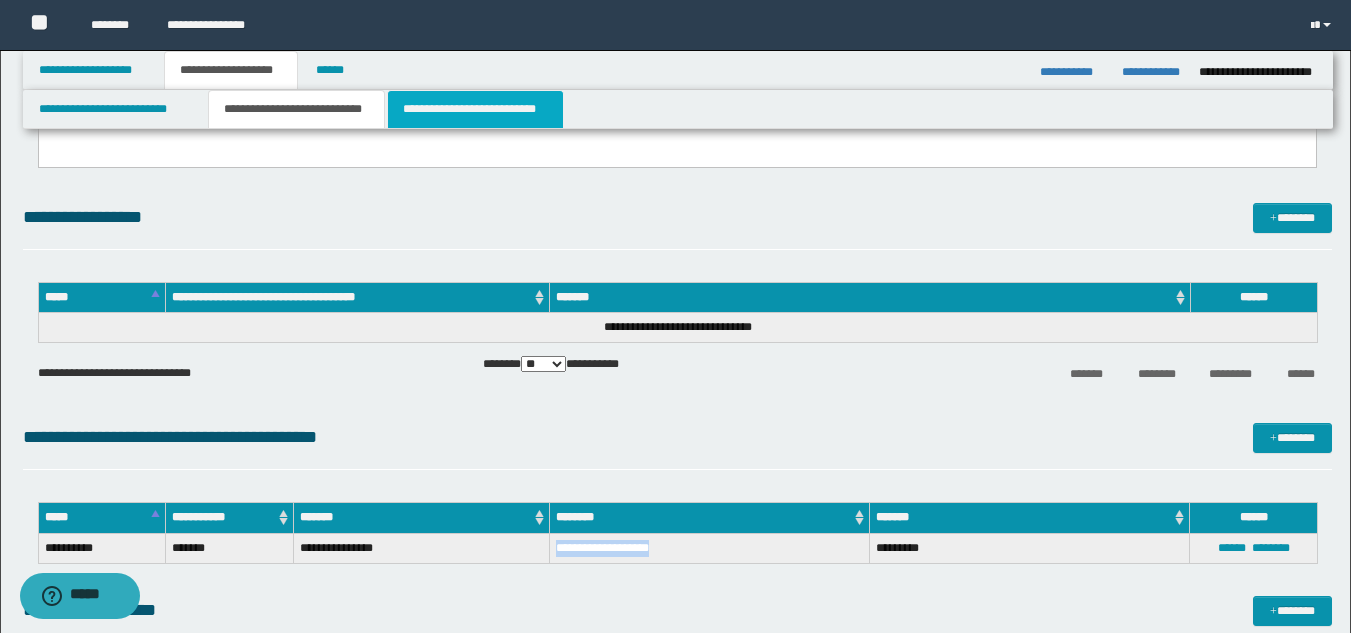 click on "**********" at bounding box center (475, 109) 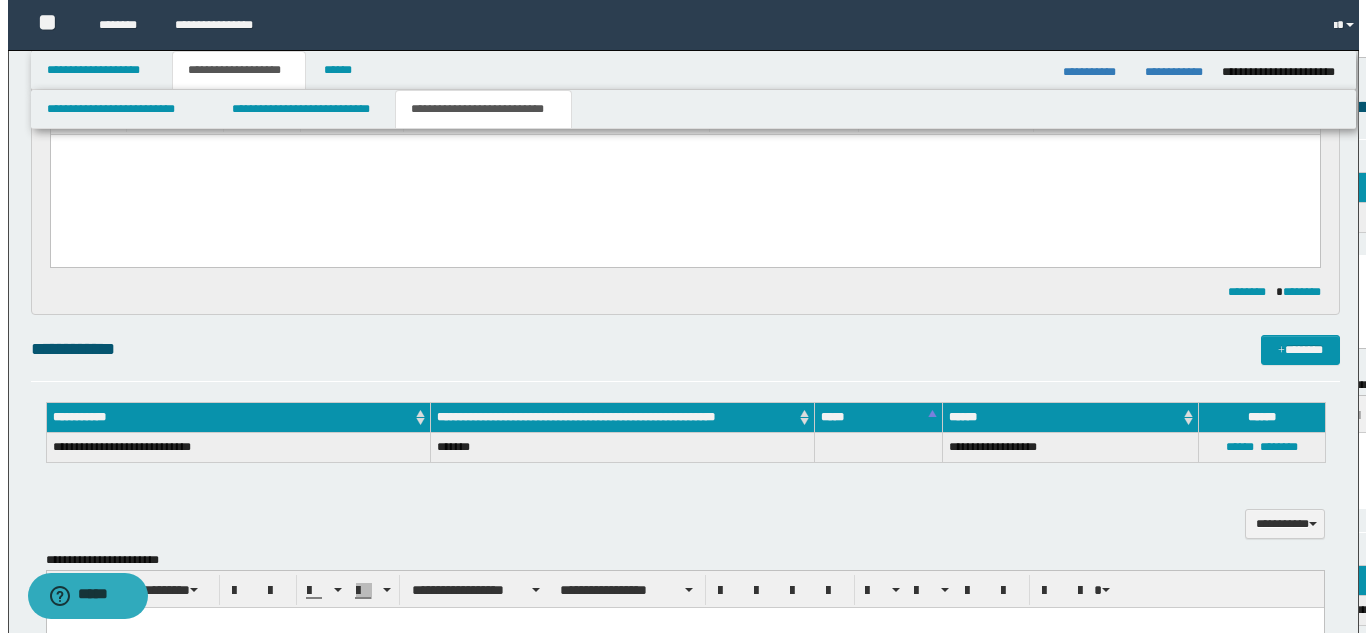 scroll, scrollTop: 52, scrollLeft: 0, axis: vertical 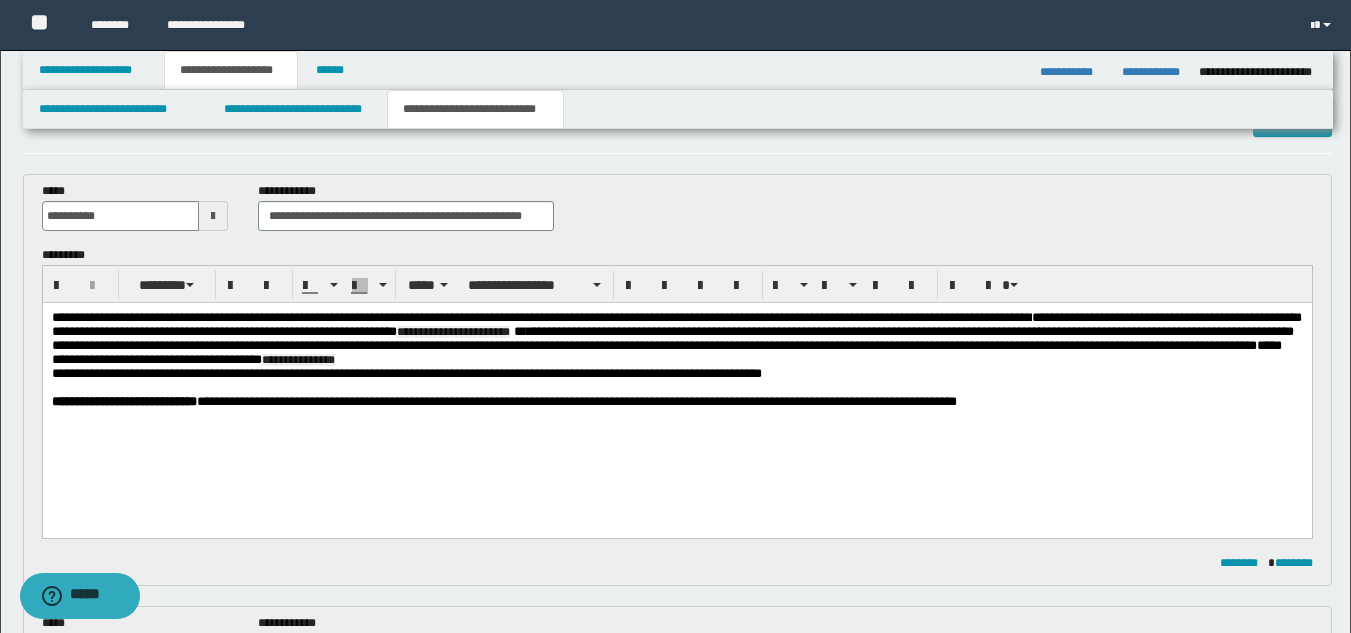 click on "**********" at bounding box center [676, 339] 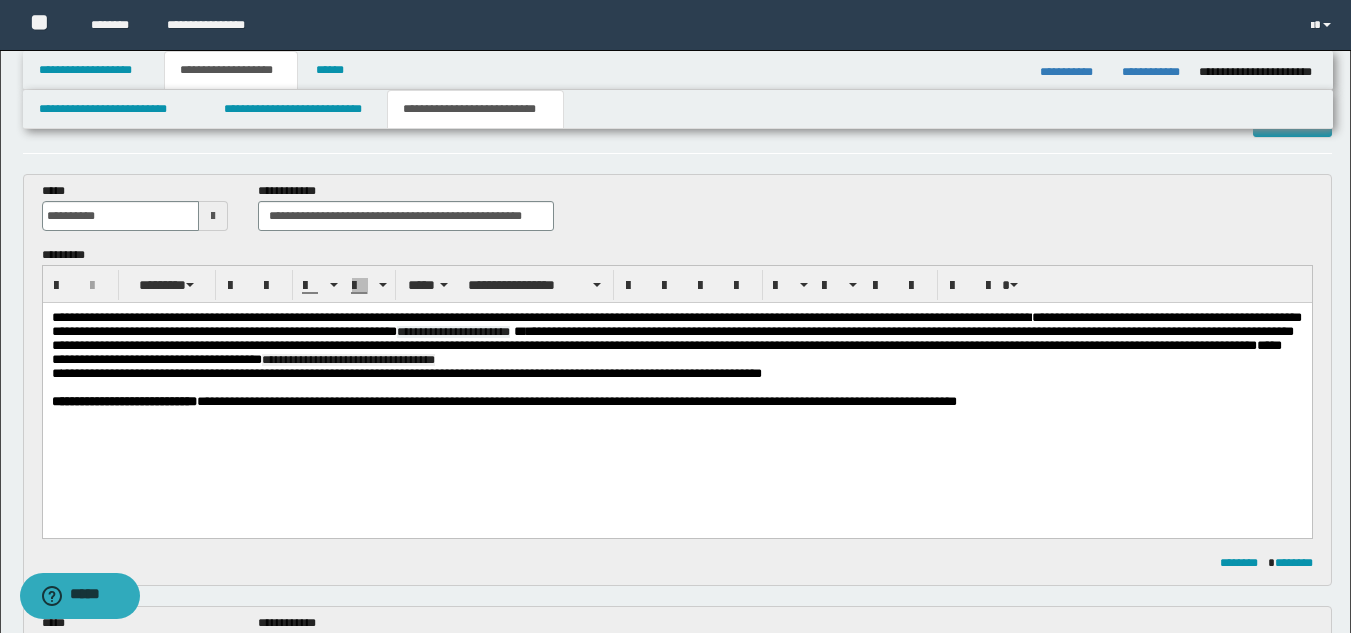 click on "**********" at bounding box center (347, 360) 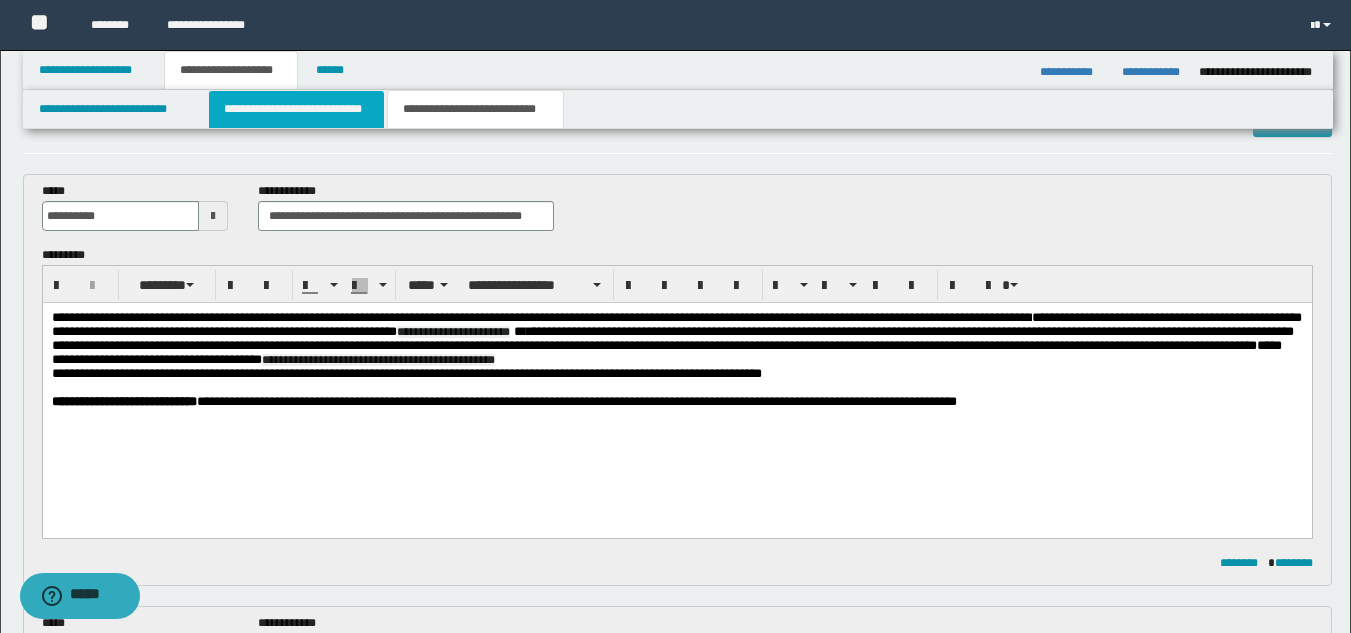 click on "**********" at bounding box center (296, 109) 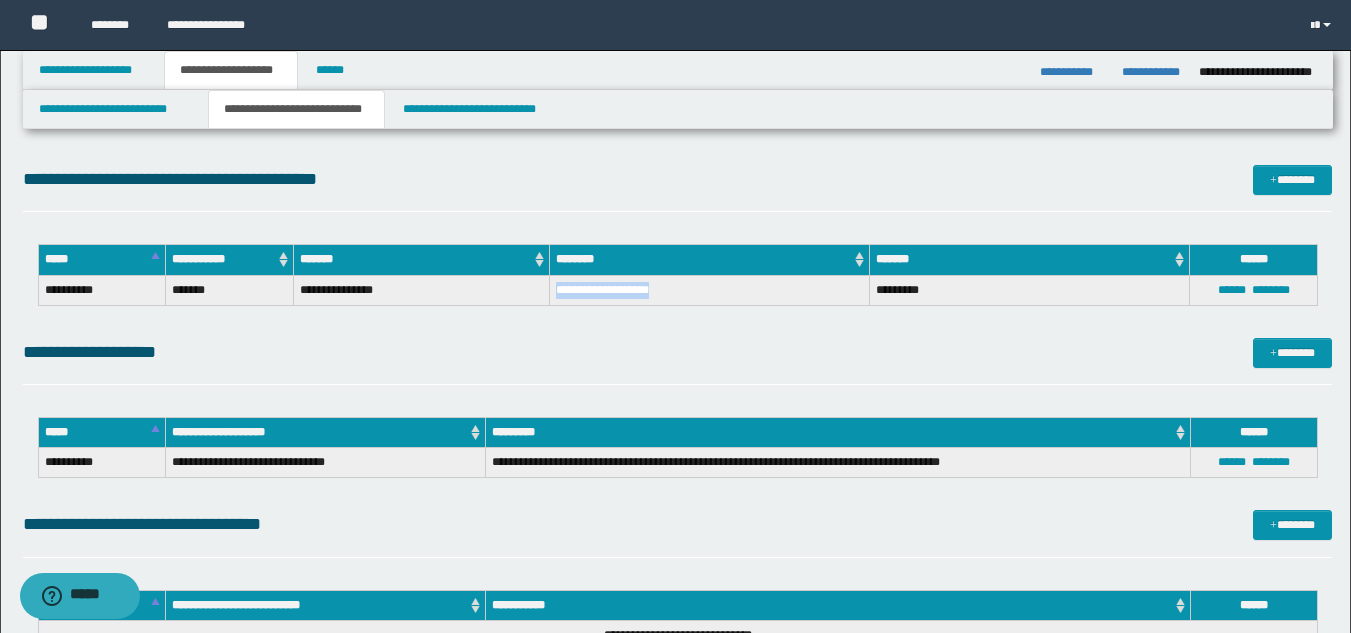 scroll, scrollTop: 936, scrollLeft: 0, axis: vertical 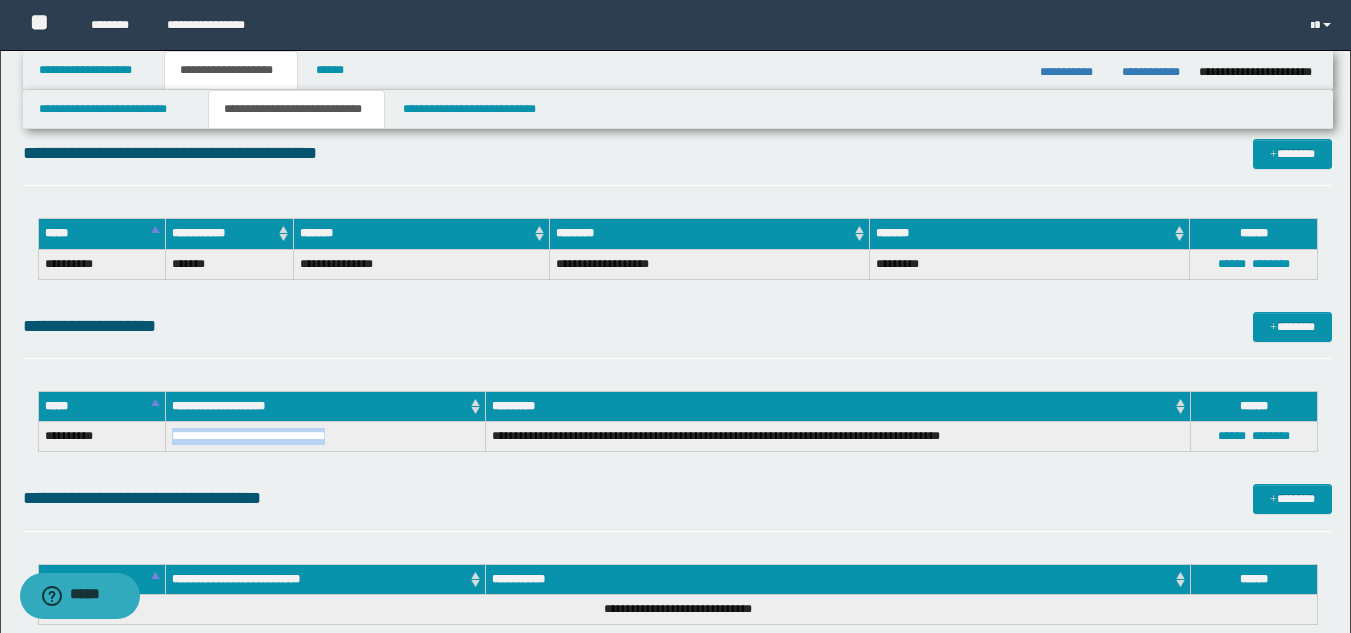 drag, startPoint x: 172, startPoint y: 437, endPoint x: 385, endPoint y: 440, distance: 213.02112 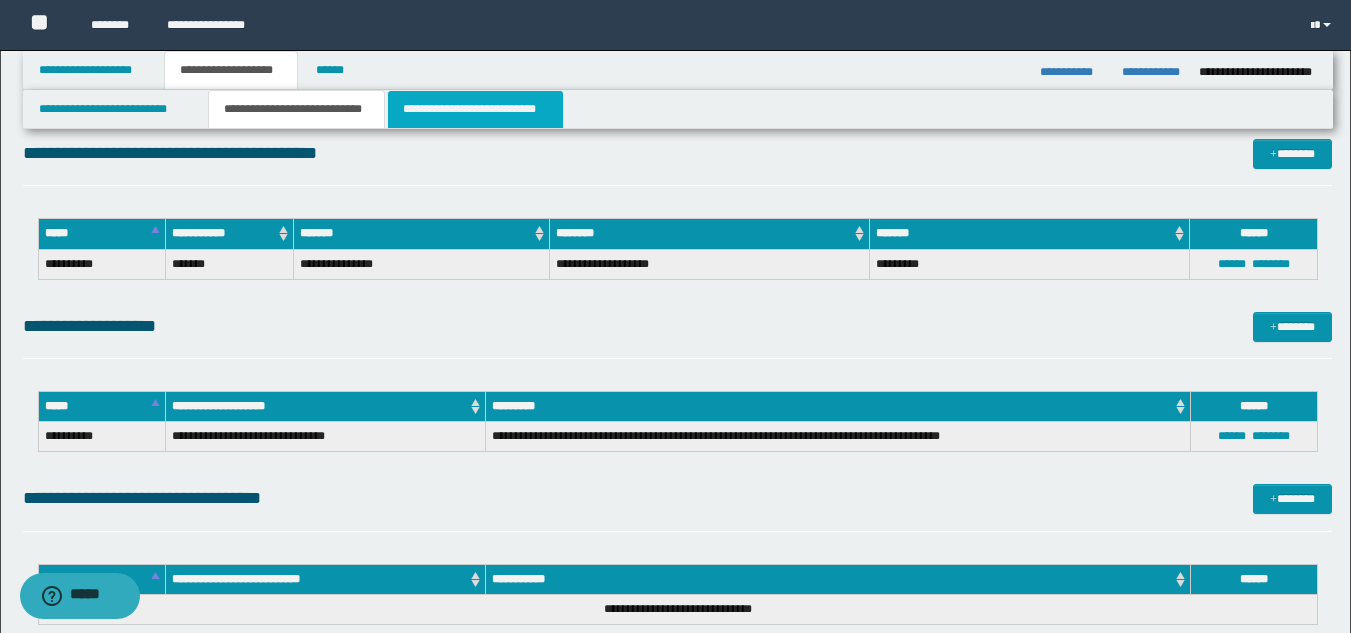 click on "**********" at bounding box center [475, 109] 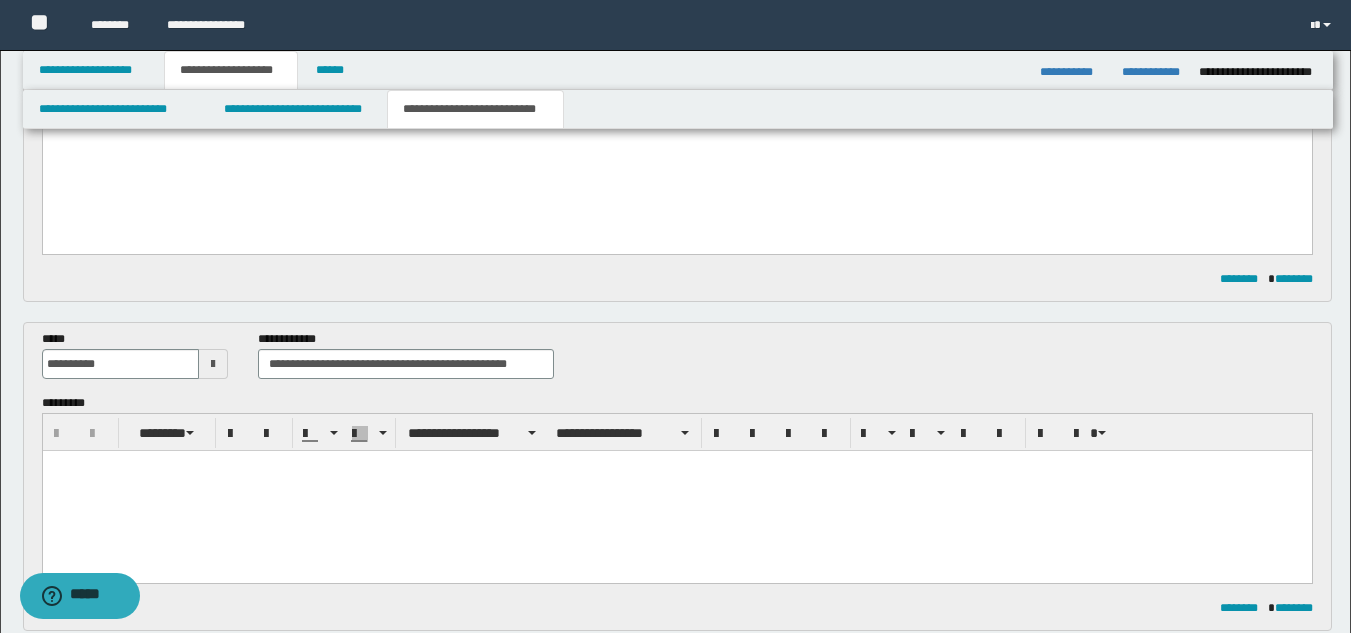 scroll, scrollTop: 0, scrollLeft: 0, axis: both 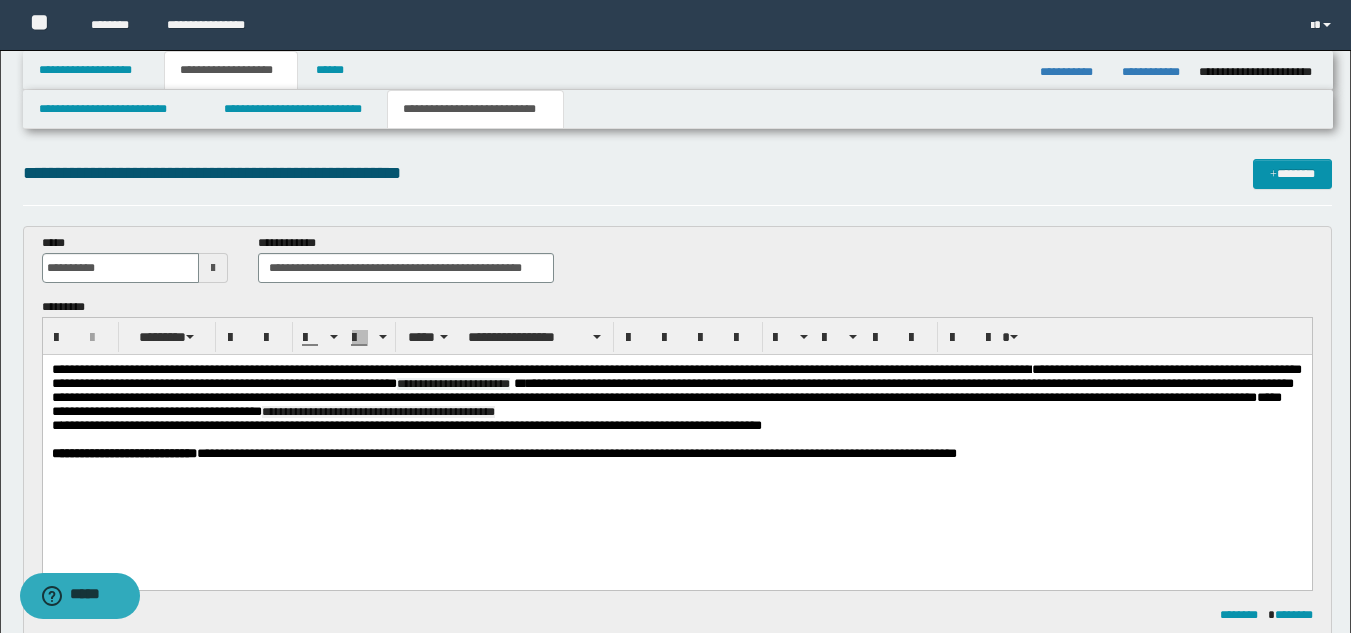 click on "**********" at bounding box center (676, 391) 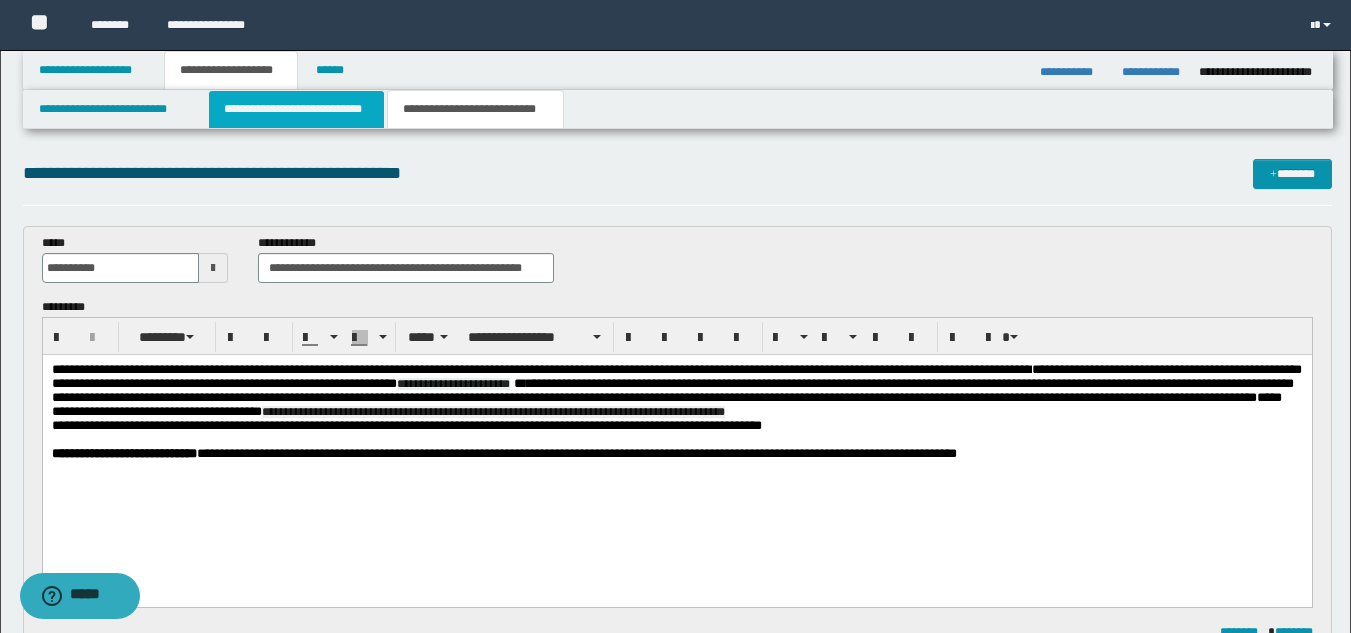 click on "**********" at bounding box center (296, 109) 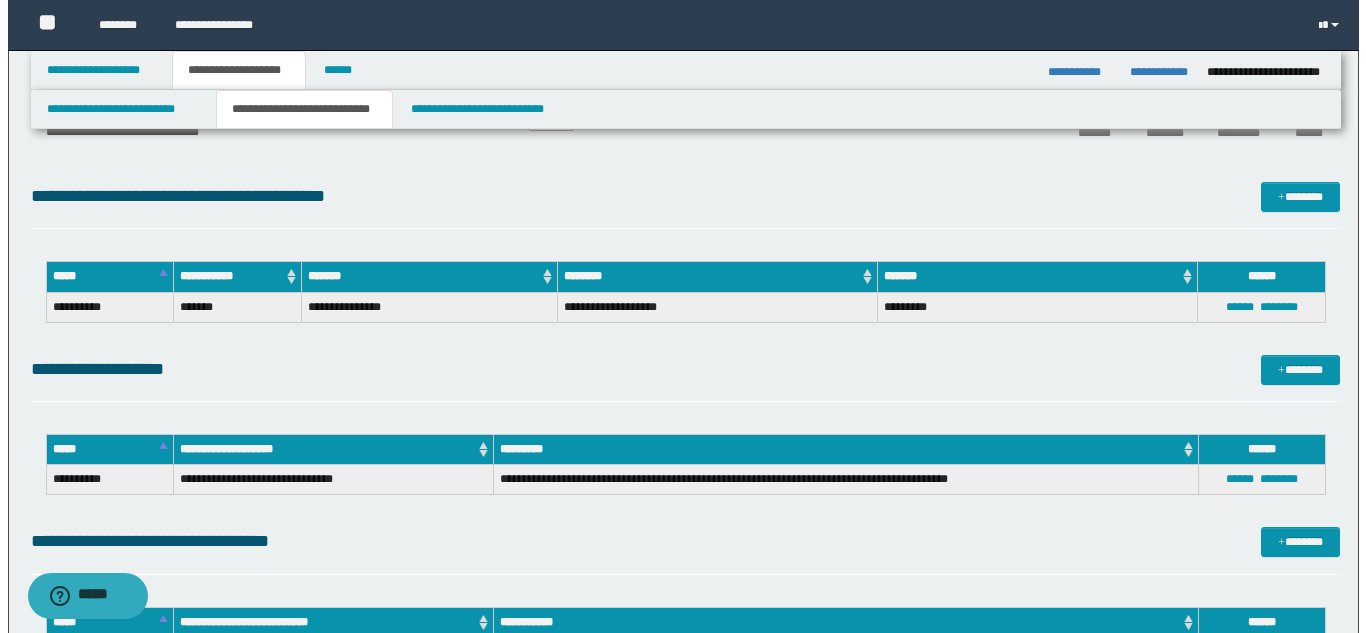 scroll, scrollTop: 964, scrollLeft: 0, axis: vertical 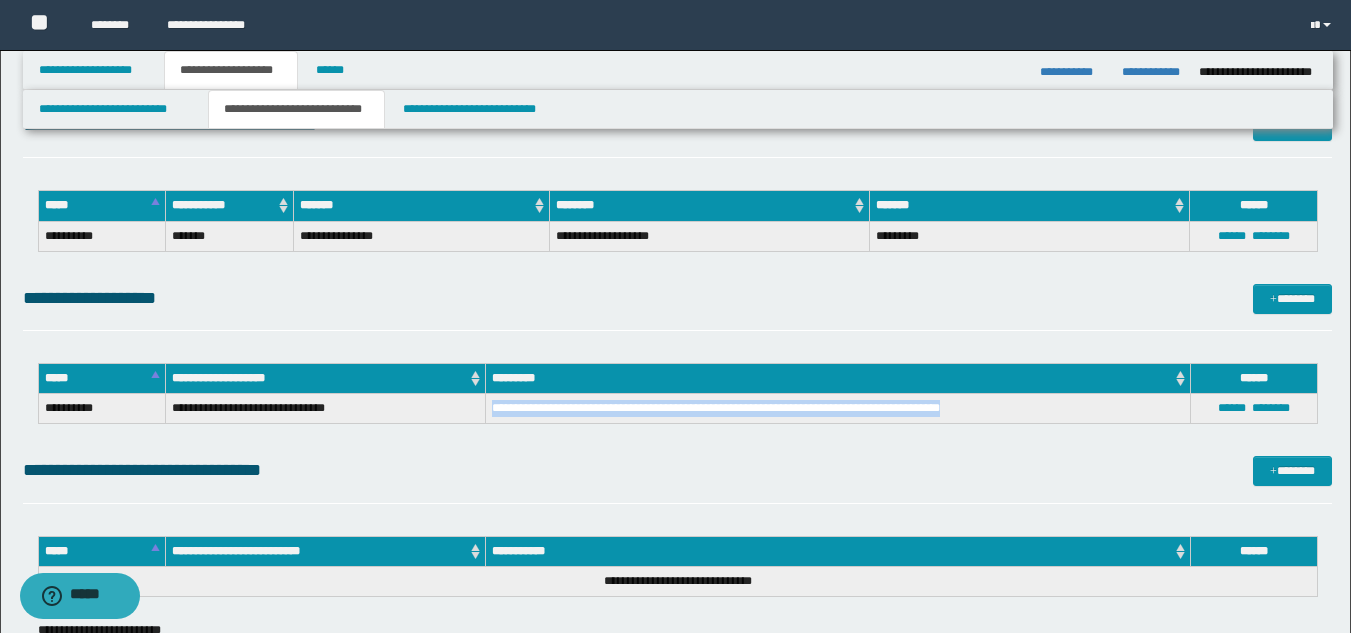 drag, startPoint x: 489, startPoint y: 404, endPoint x: 975, endPoint y: 401, distance: 486.00925 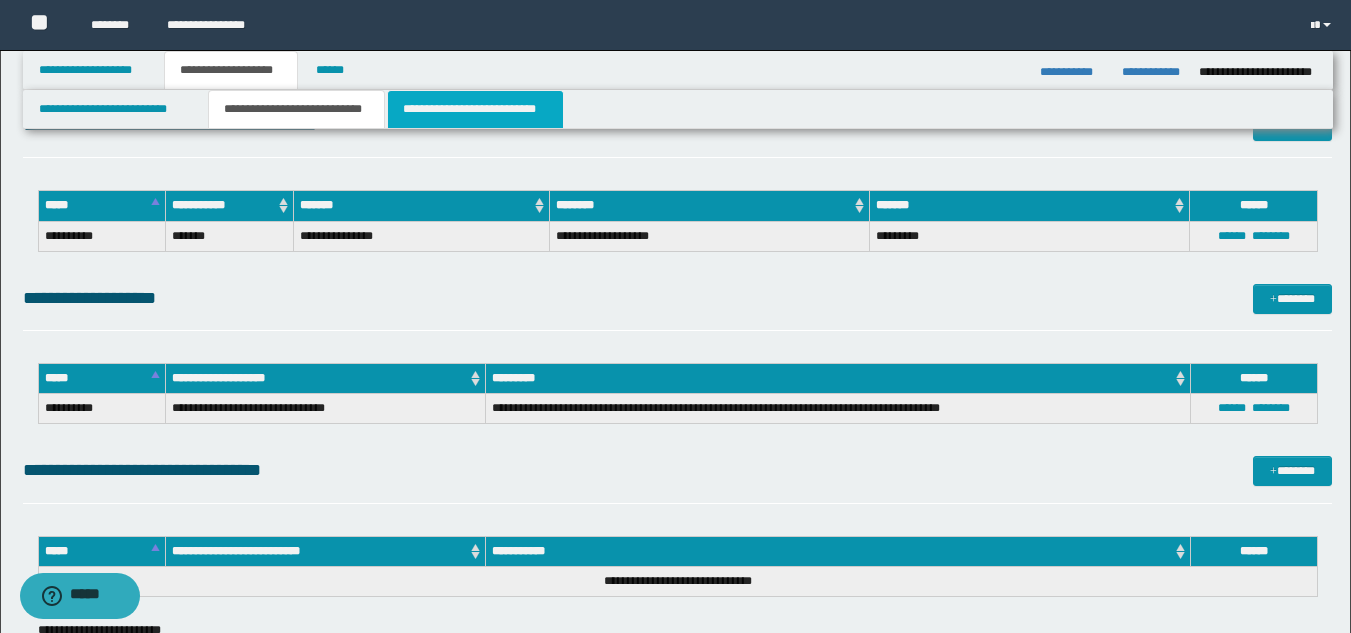 click on "**********" at bounding box center [475, 109] 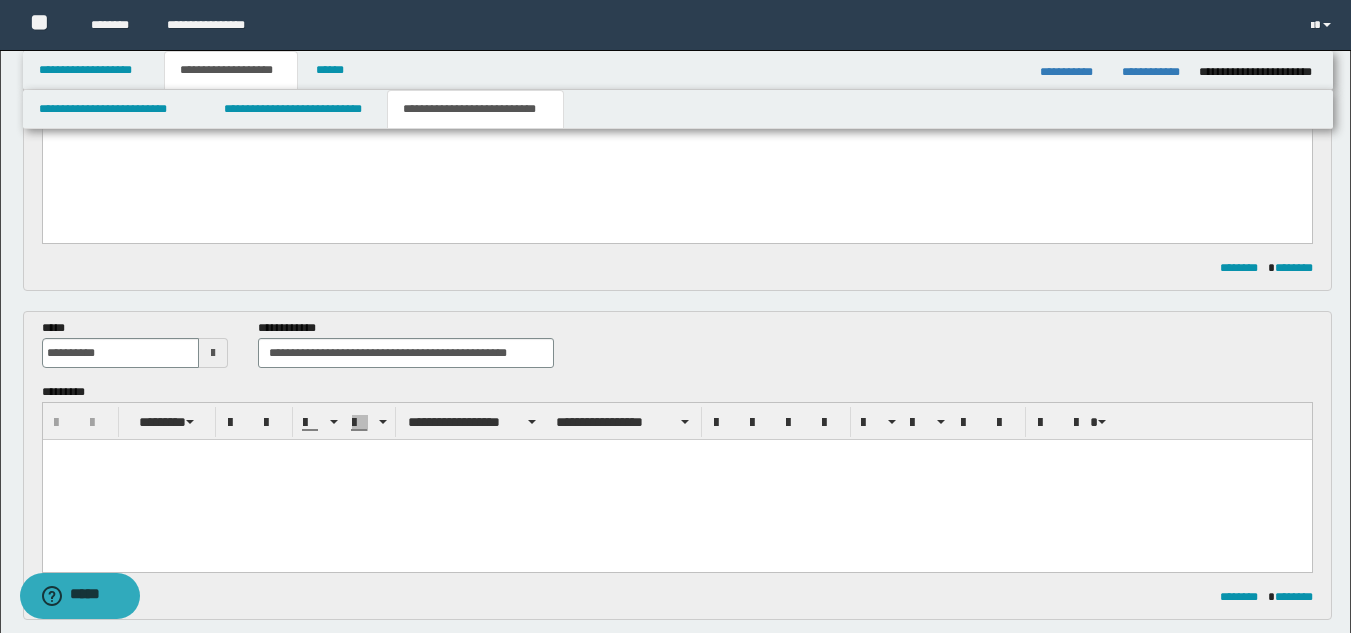 scroll, scrollTop: 0, scrollLeft: 0, axis: both 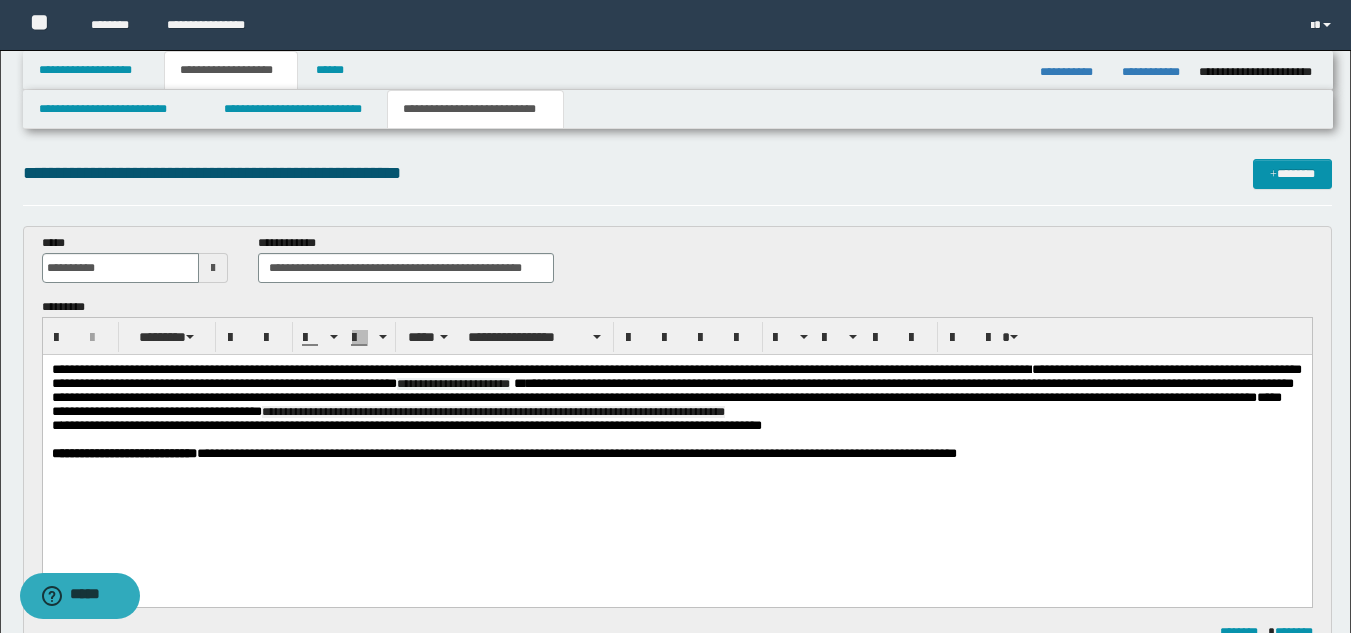 click on "**********" at bounding box center [676, 391] 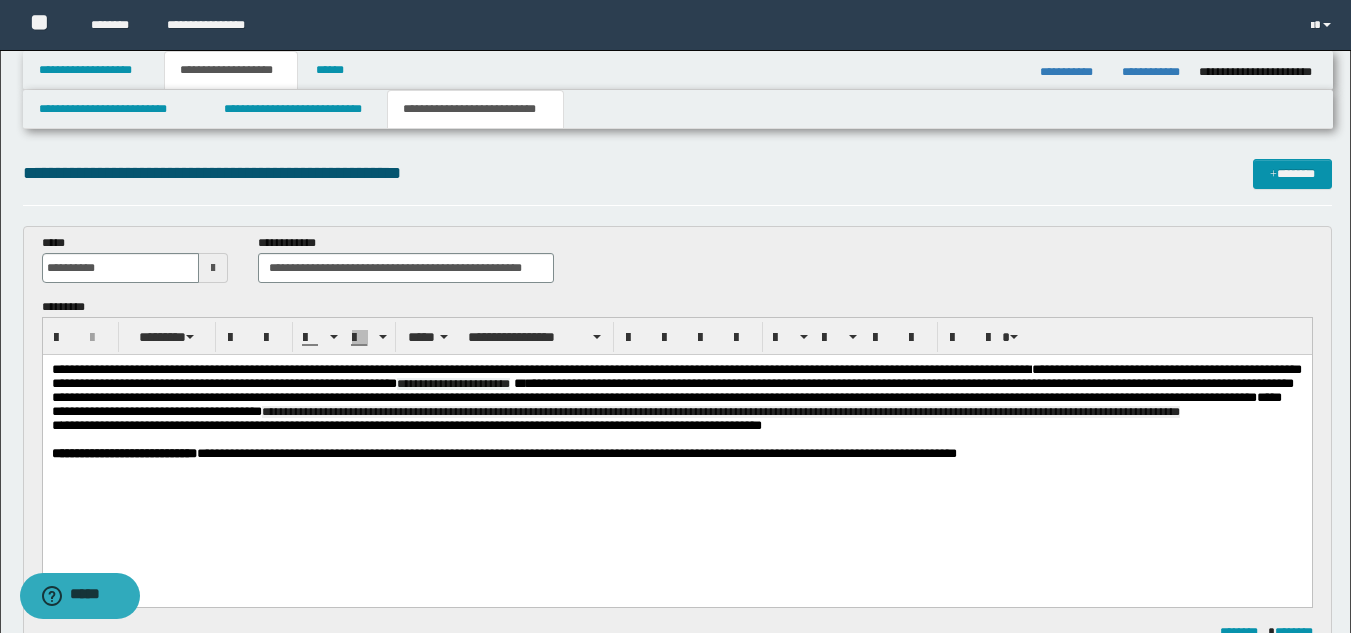 click on "**********" at bounding box center [720, 412] 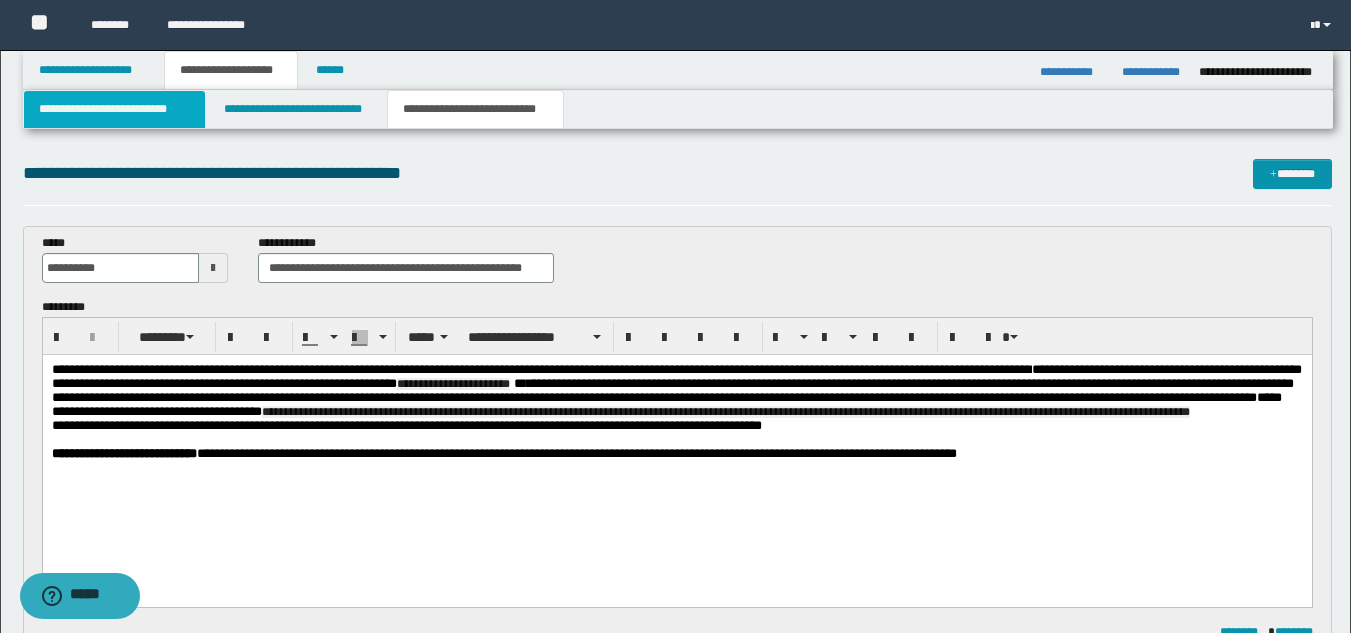 click on "**********" at bounding box center [114, 109] 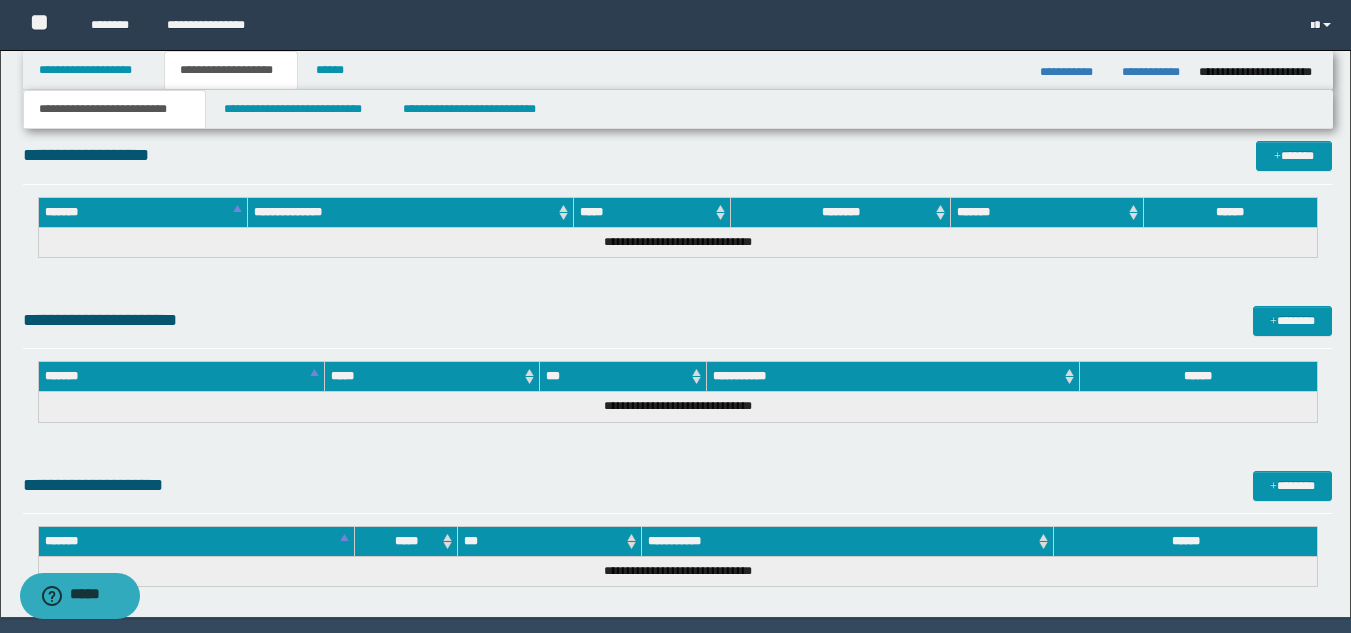 scroll, scrollTop: 1263, scrollLeft: 0, axis: vertical 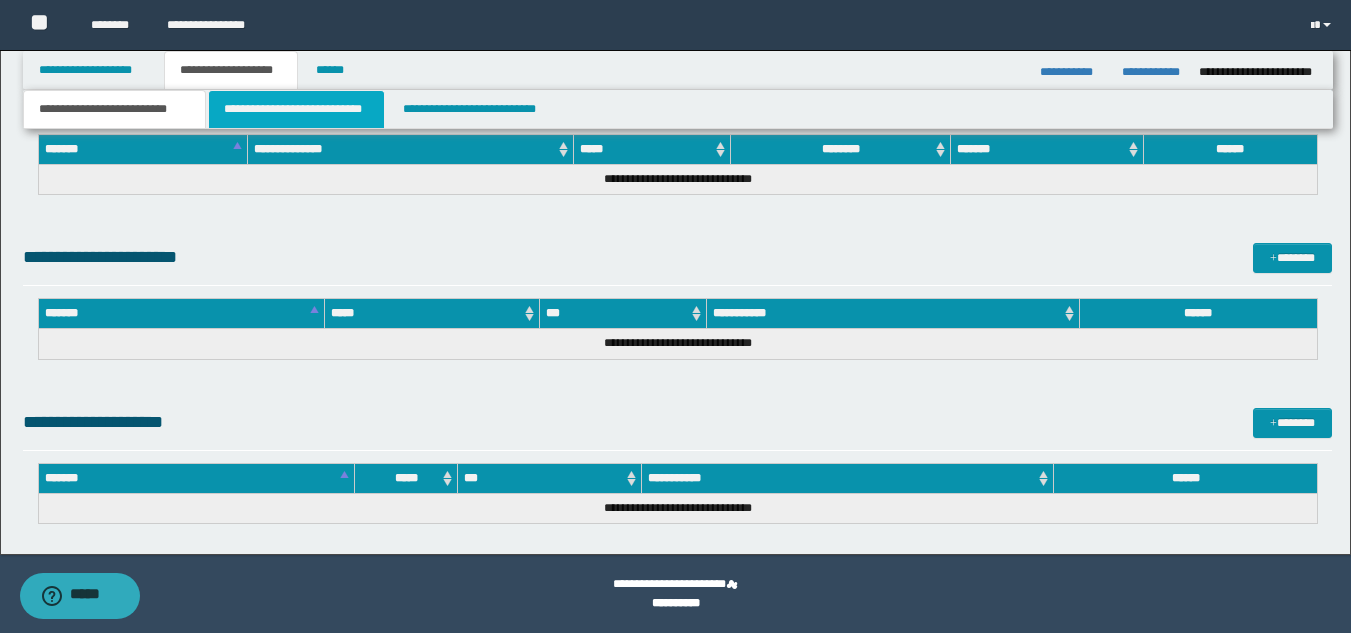 click on "**********" at bounding box center (296, 109) 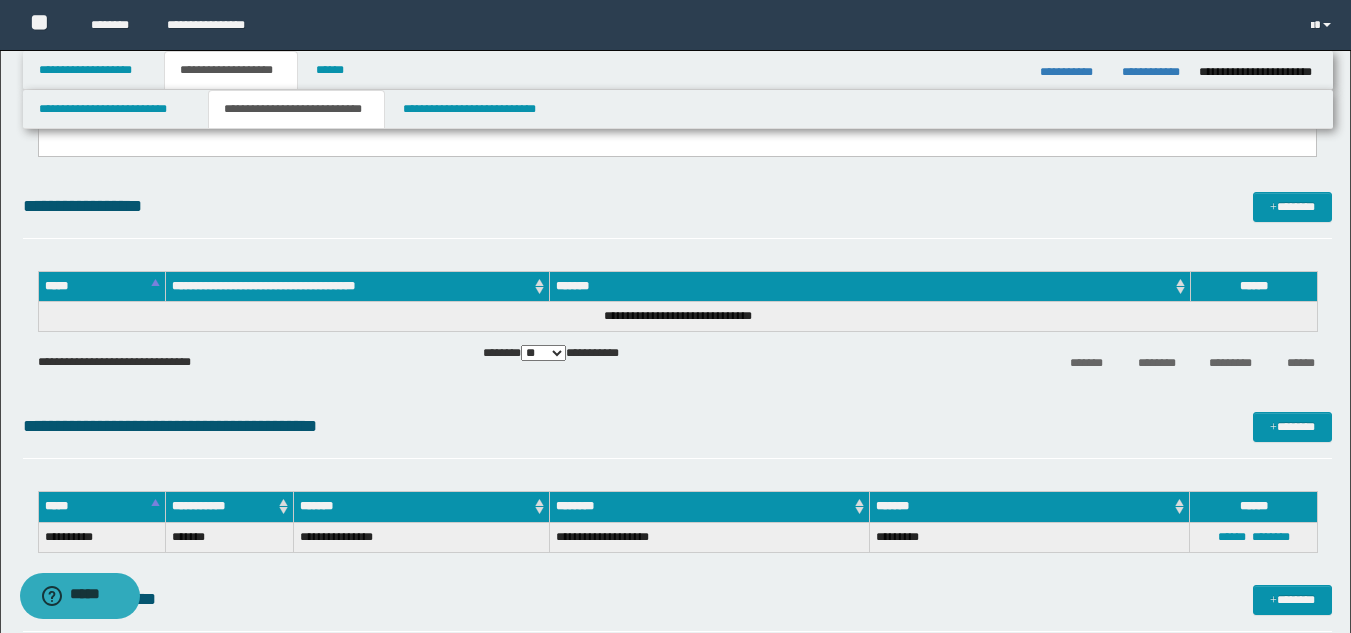 scroll, scrollTop: 0, scrollLeft: 0, axis: both 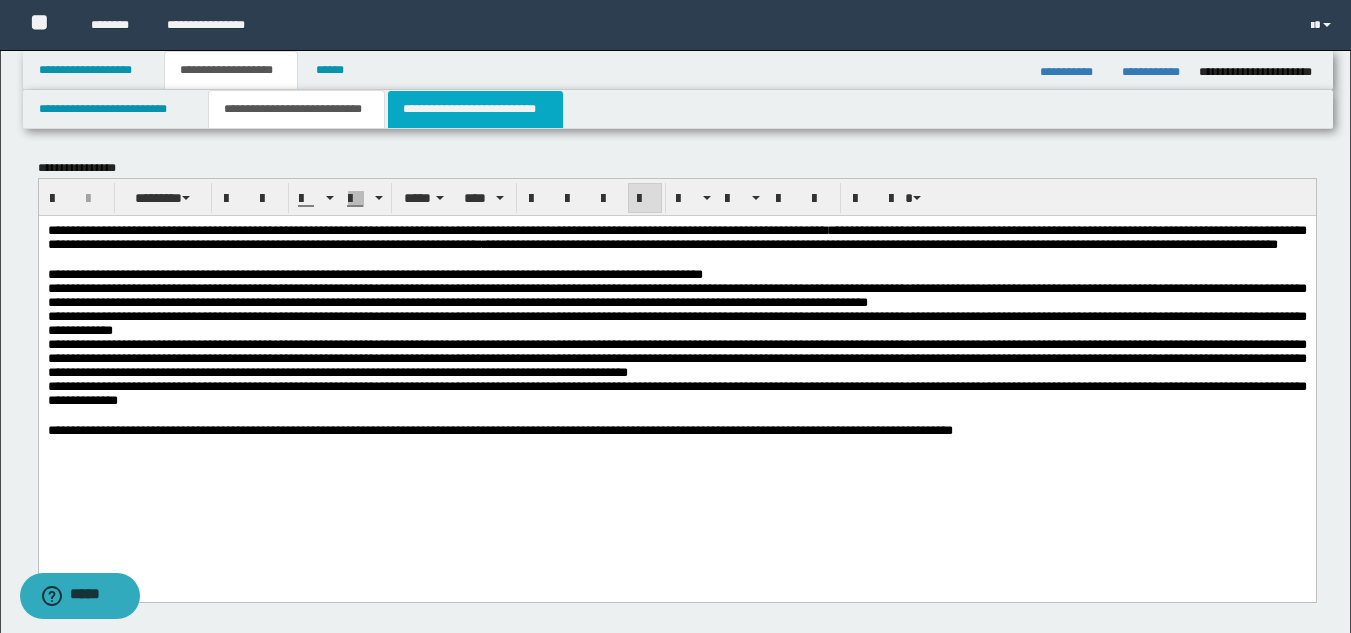 click on "**********" at bounding box center (475, 109) 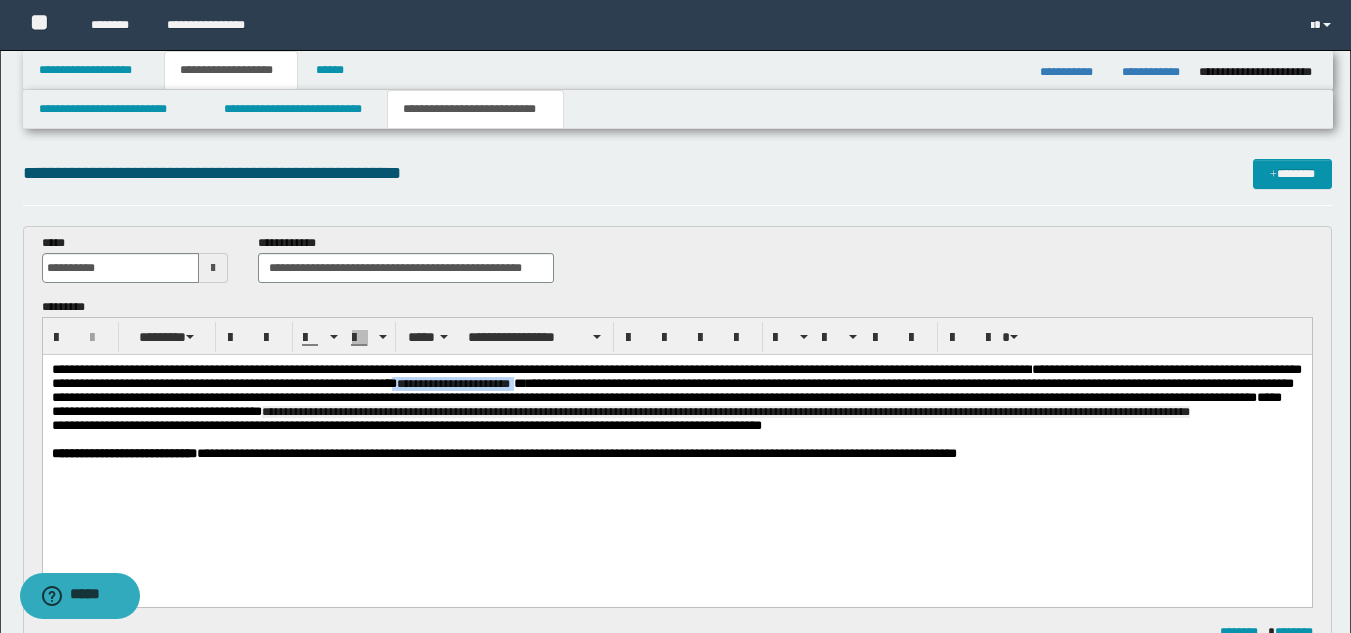 drag, startPoint x: 644, startPoint y: 382, endPoint x: 800, endPoint y: 390, distance: 156.20499 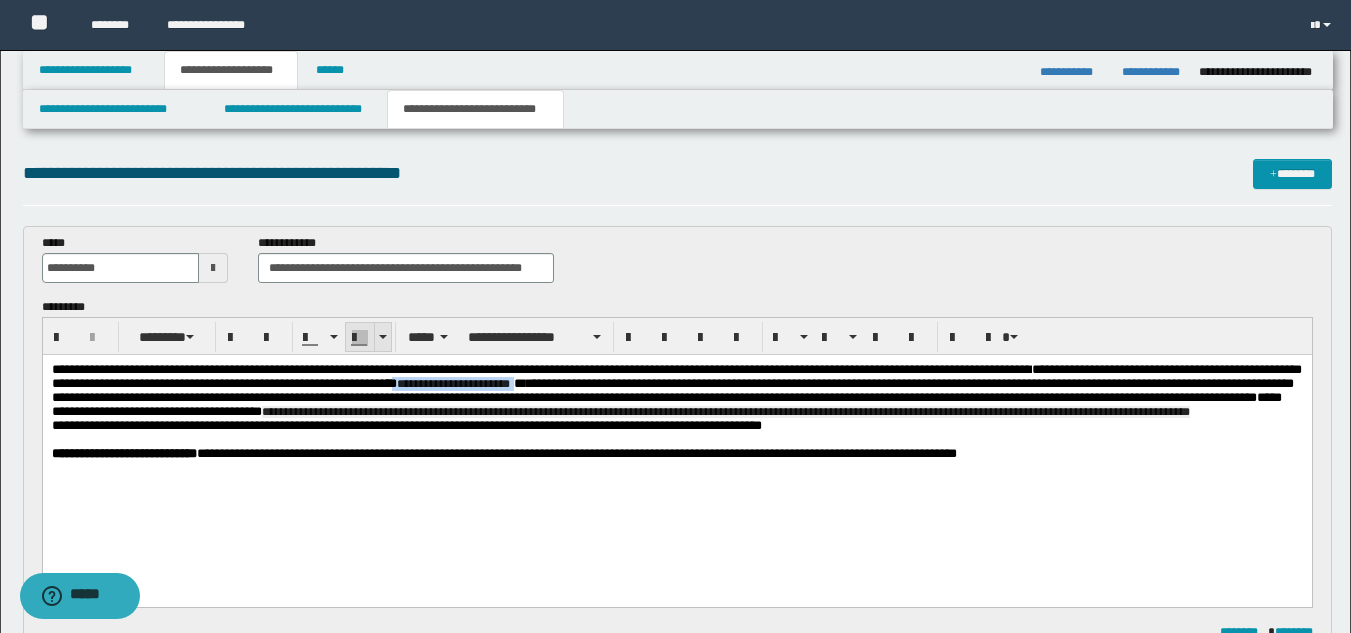 click at bounding box center [360, 338] 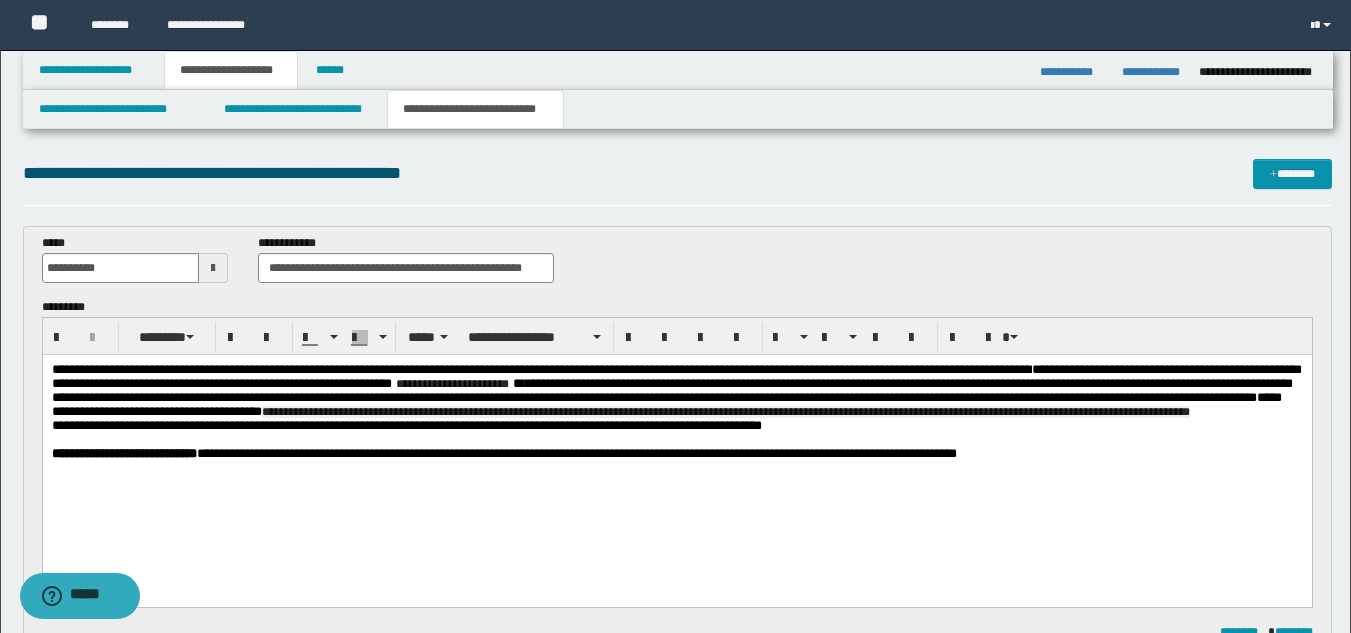 click on "**********" at bounding box center (503, 453) 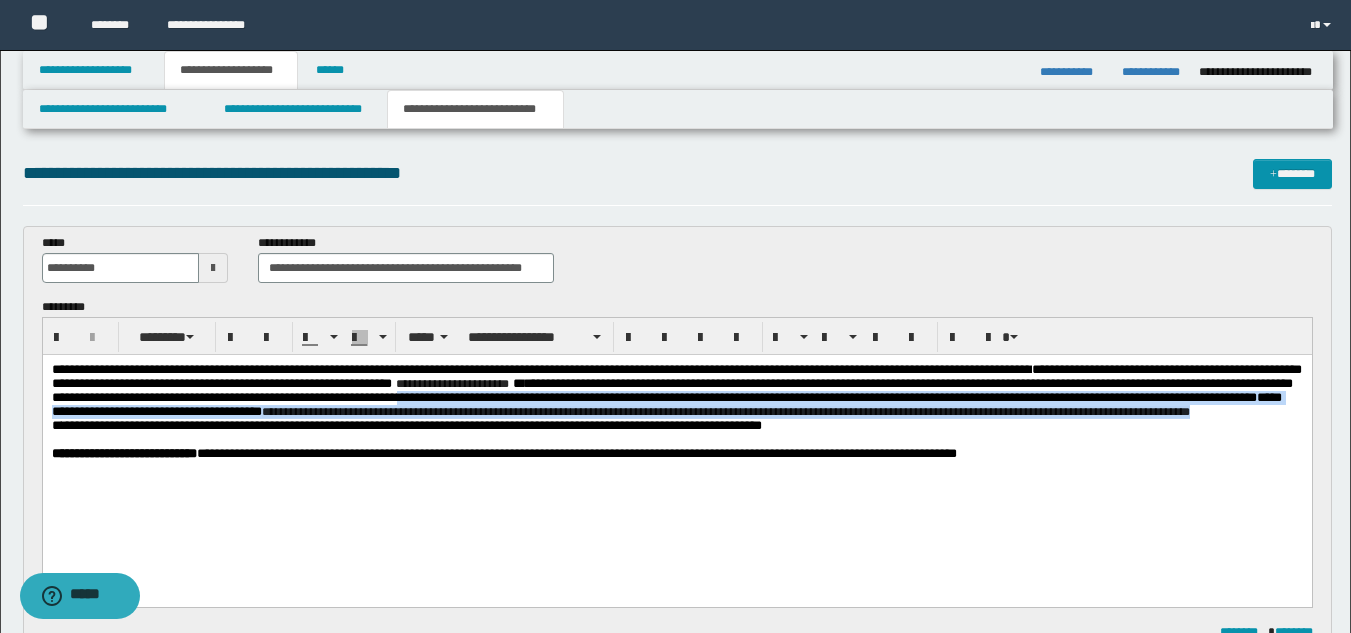 drag, startPoint x: 862, startPoint y: 411, endPoint x: 818, endPoint y: 433, distance: 49.193497 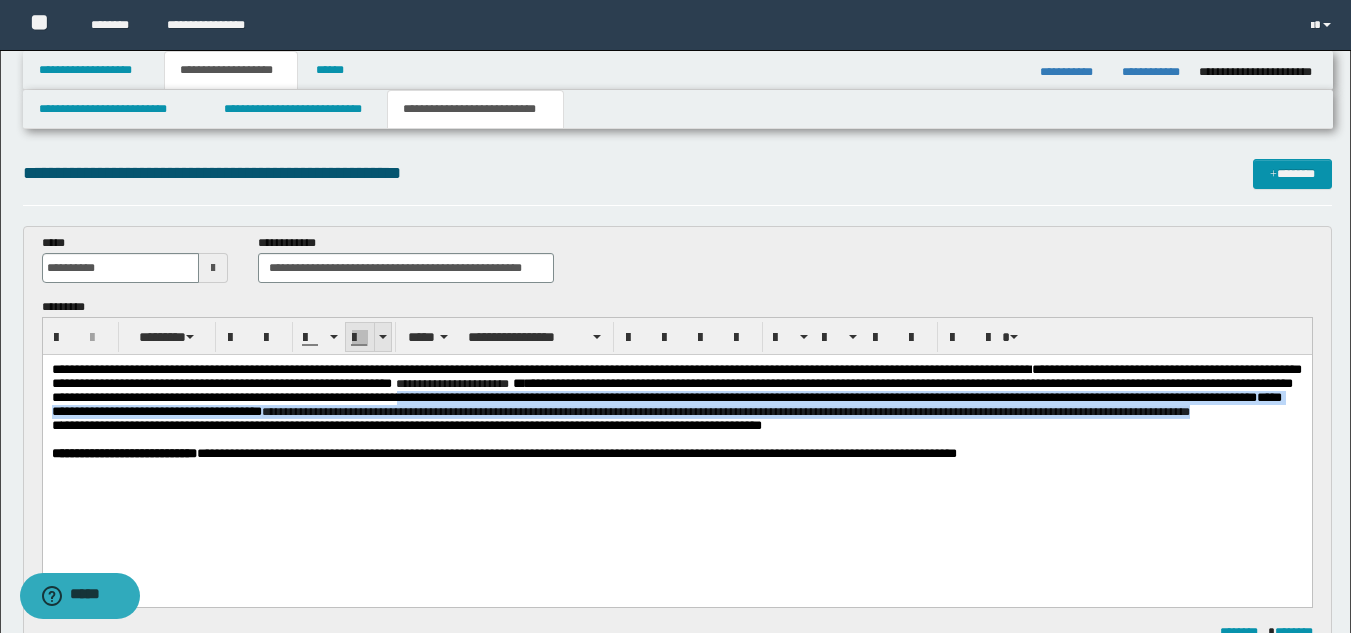 click at bounding box center (360, 338) 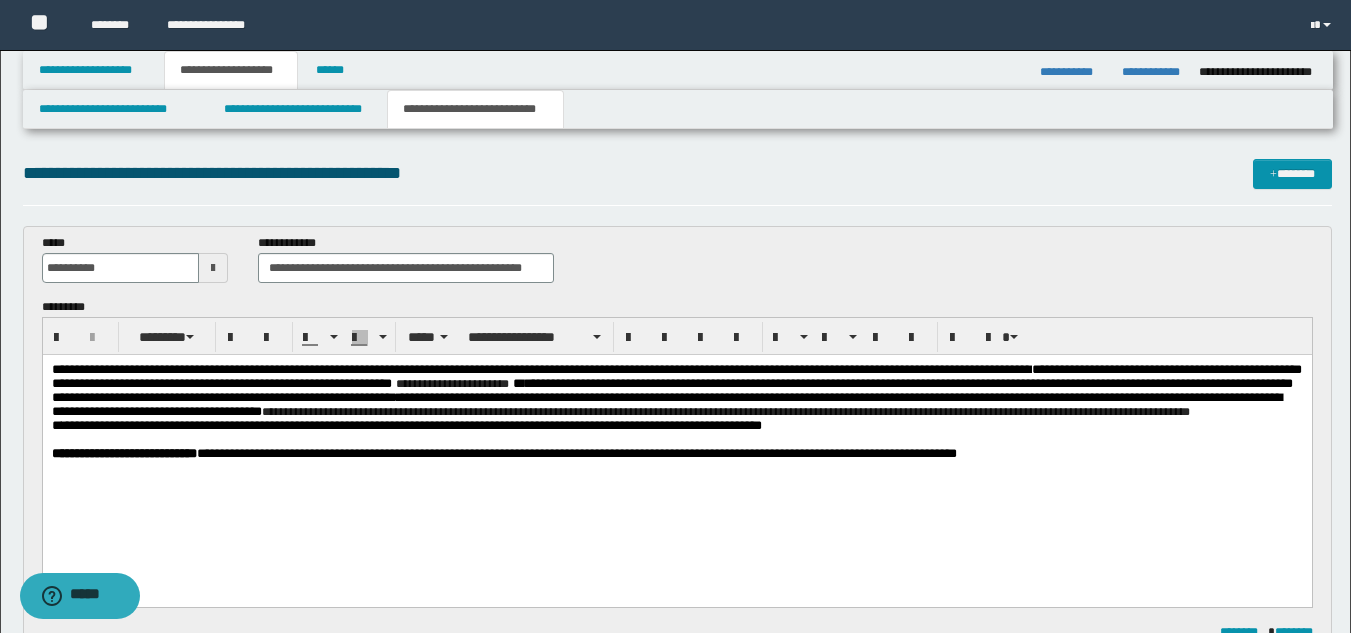 click on "**********" at bounding box center [676, 437] 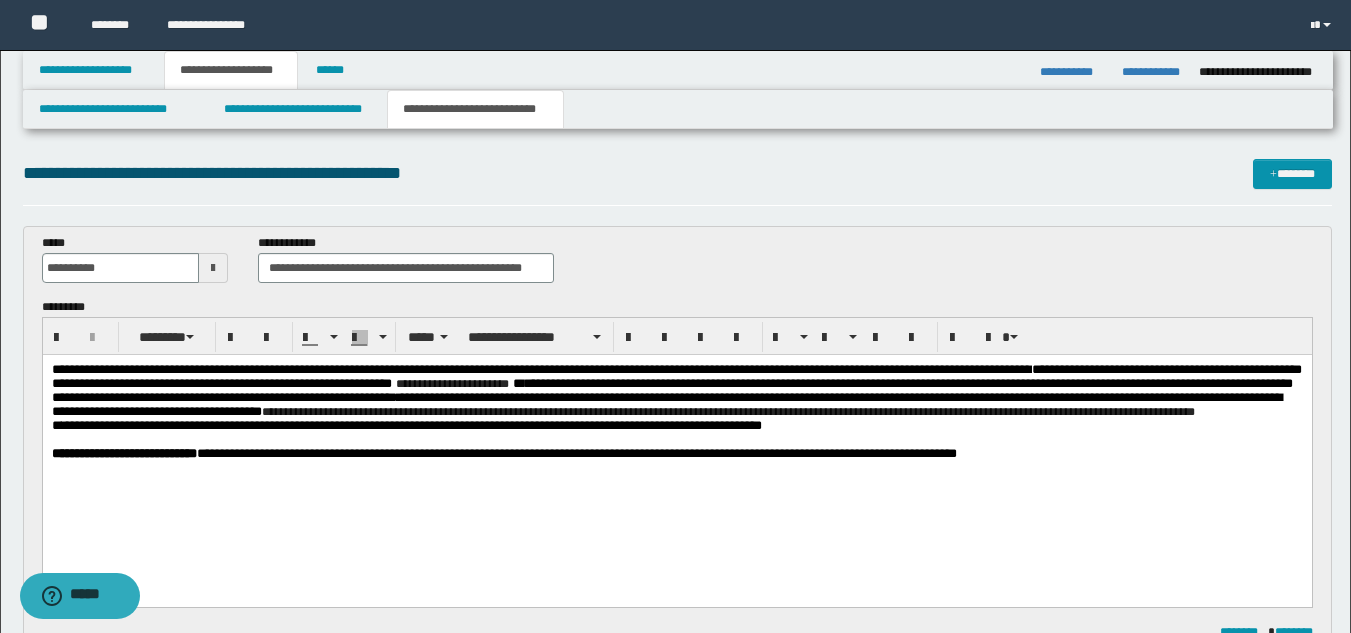 drag, startPoint x: 49, startPoint y: 460, endPoint x: 62, endPoint y: 517, distance: 58.463665 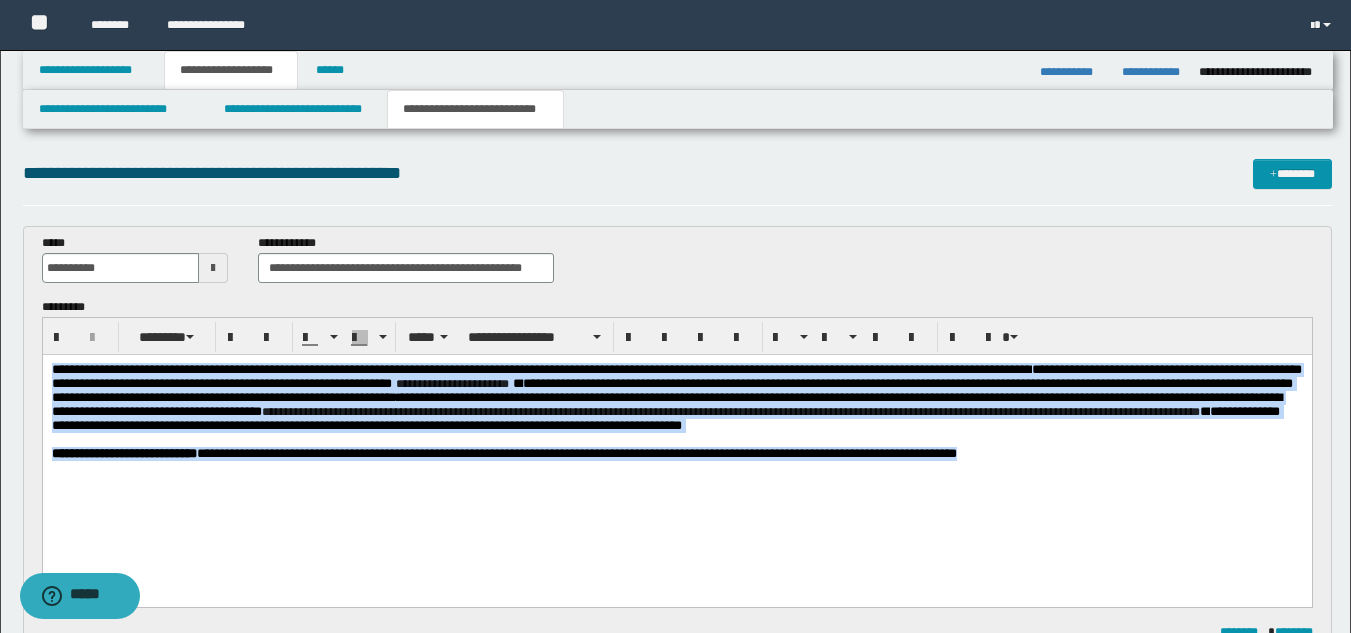 drag, startPoint x: 50, startPoint y: 368, endPoint x: 1178, endPoint y: 498, distance: 1135.4664 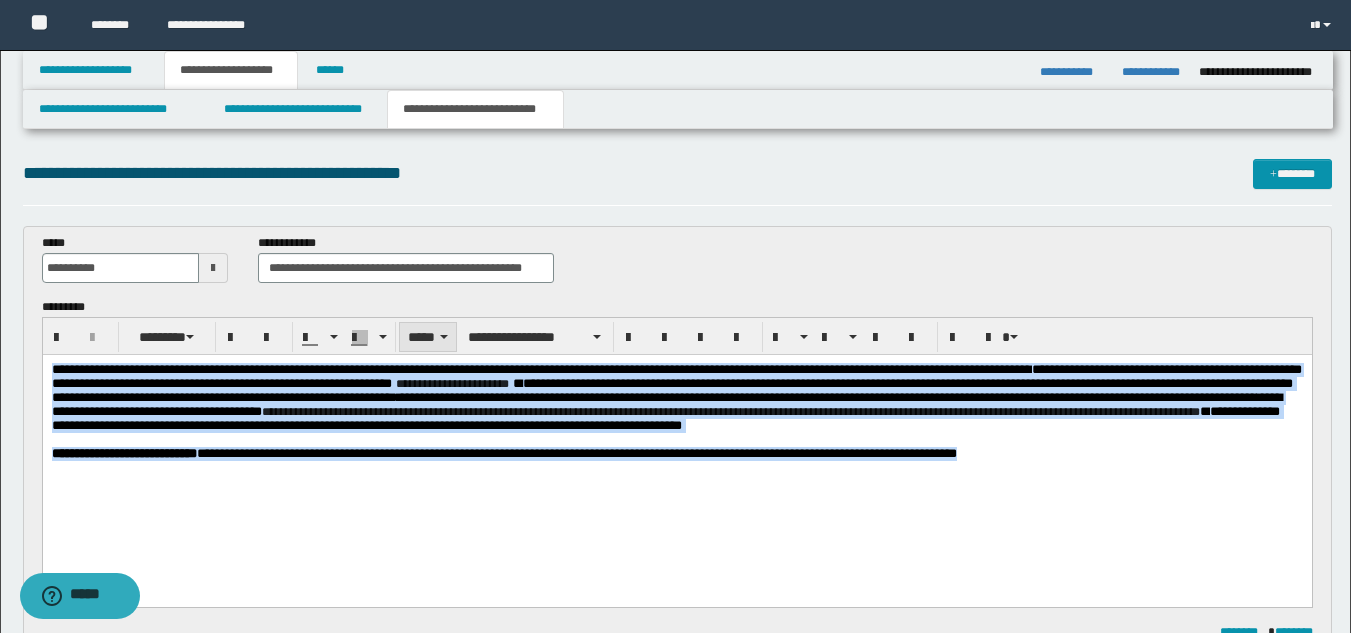 click on "*****" at bounding box center [428, 337] 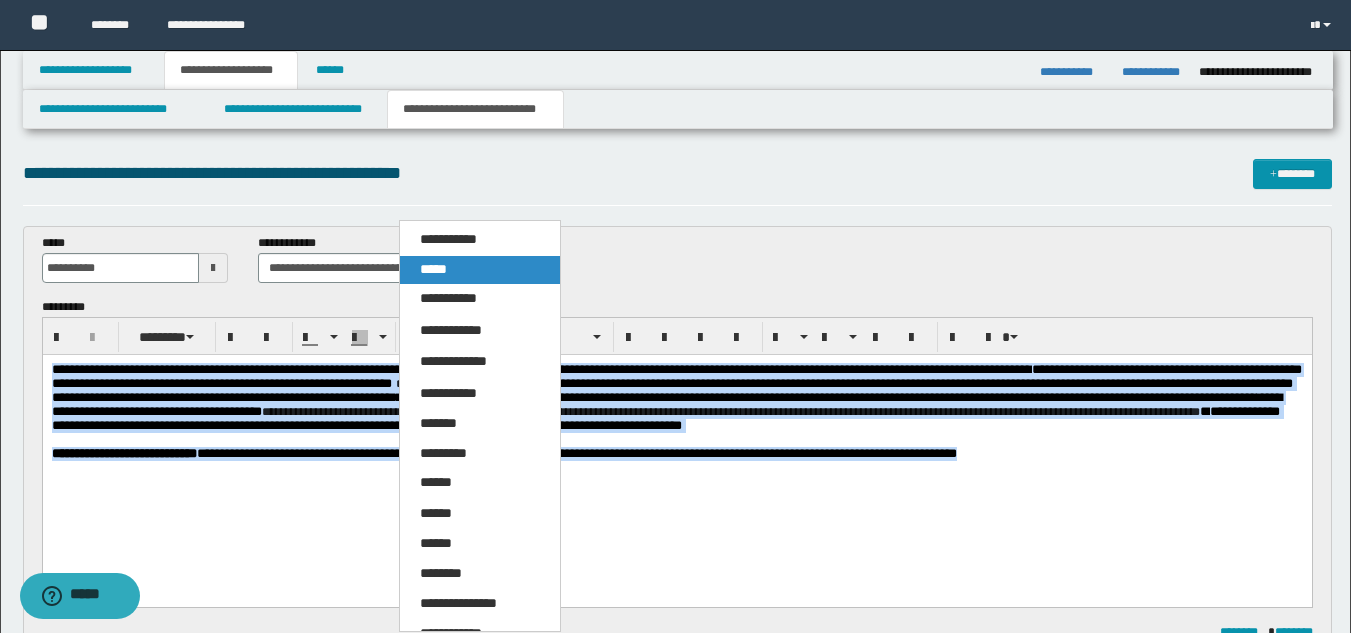 click on "*****" at bounding box center (480, 270) 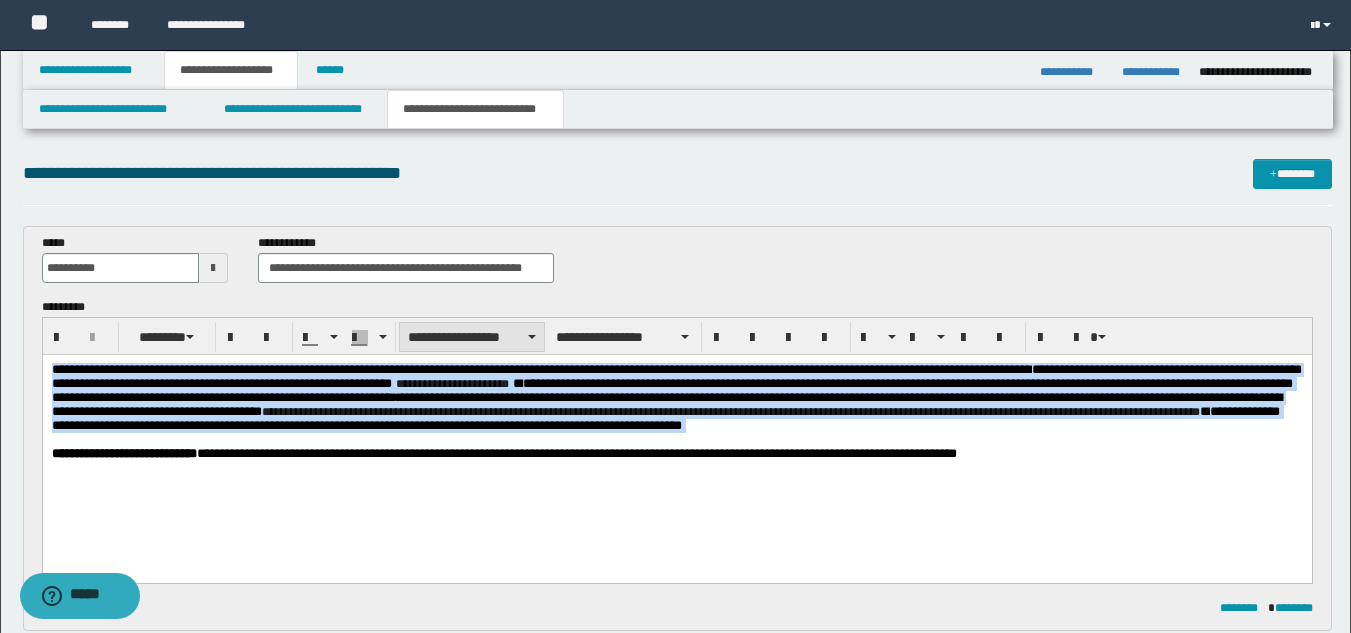 click on "**********" at bounding box center [472, 337] 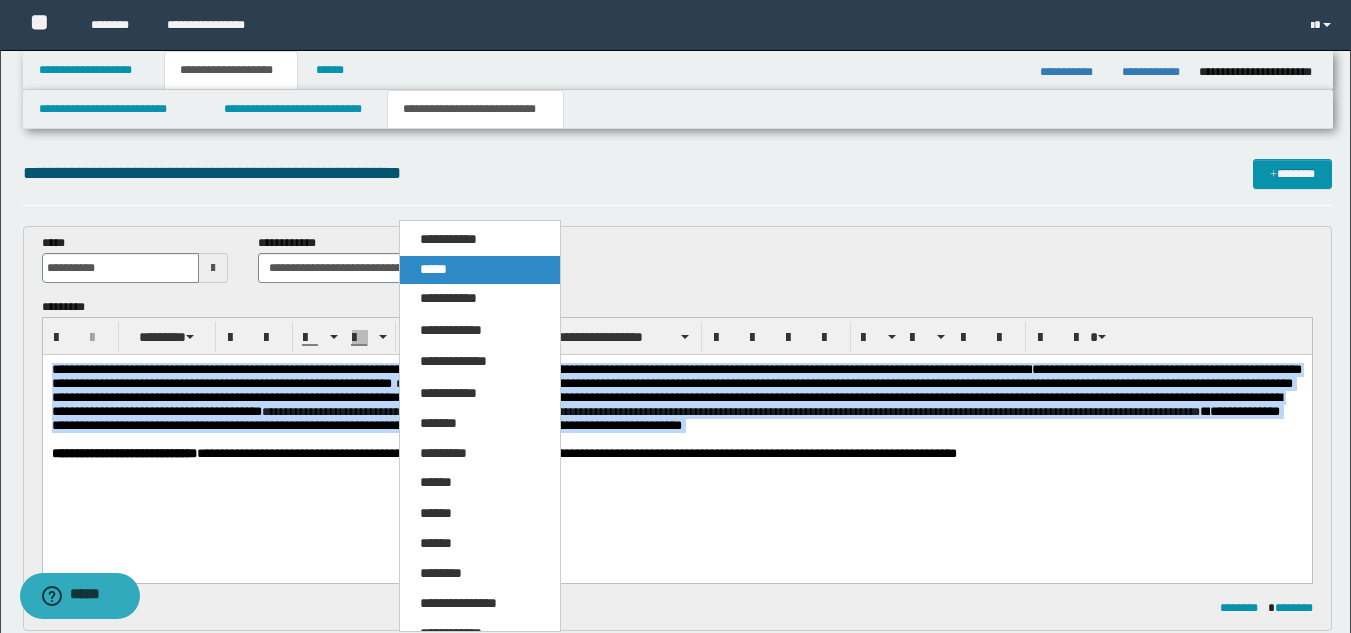click on "*****" at bounding box center [480, 270] 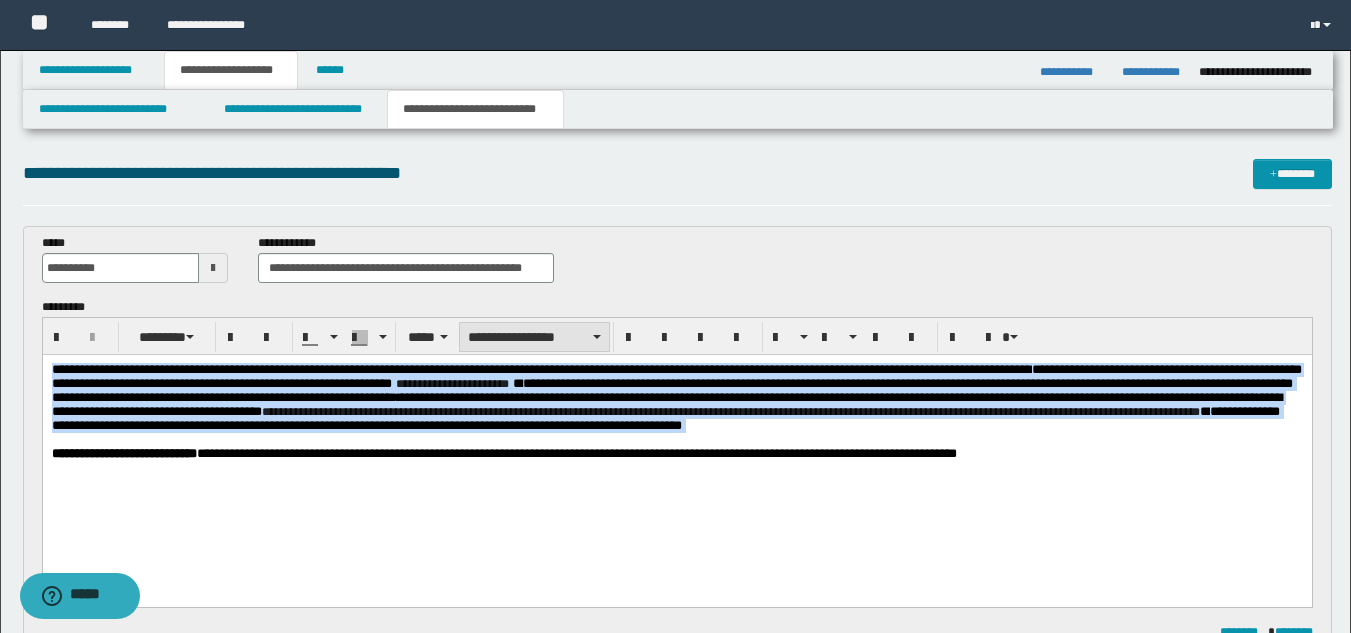 click on "**********" at bounding box center (534, 337) 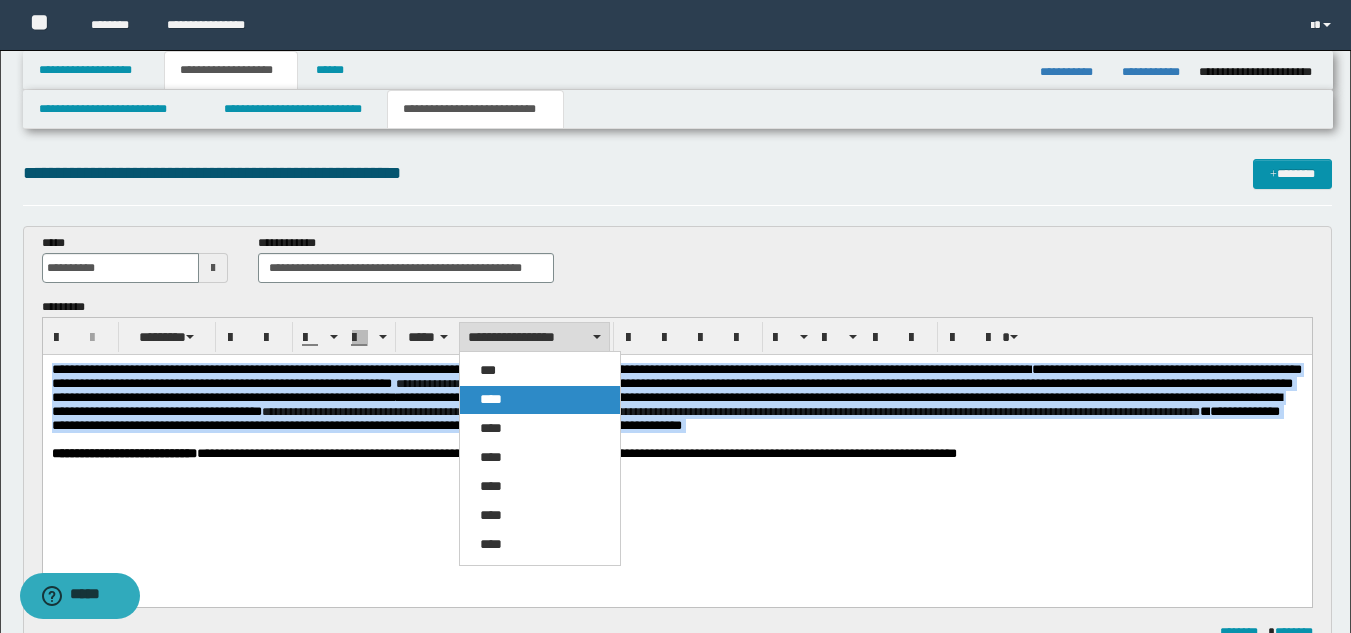 click on "****" at bounding box center [540, 400] 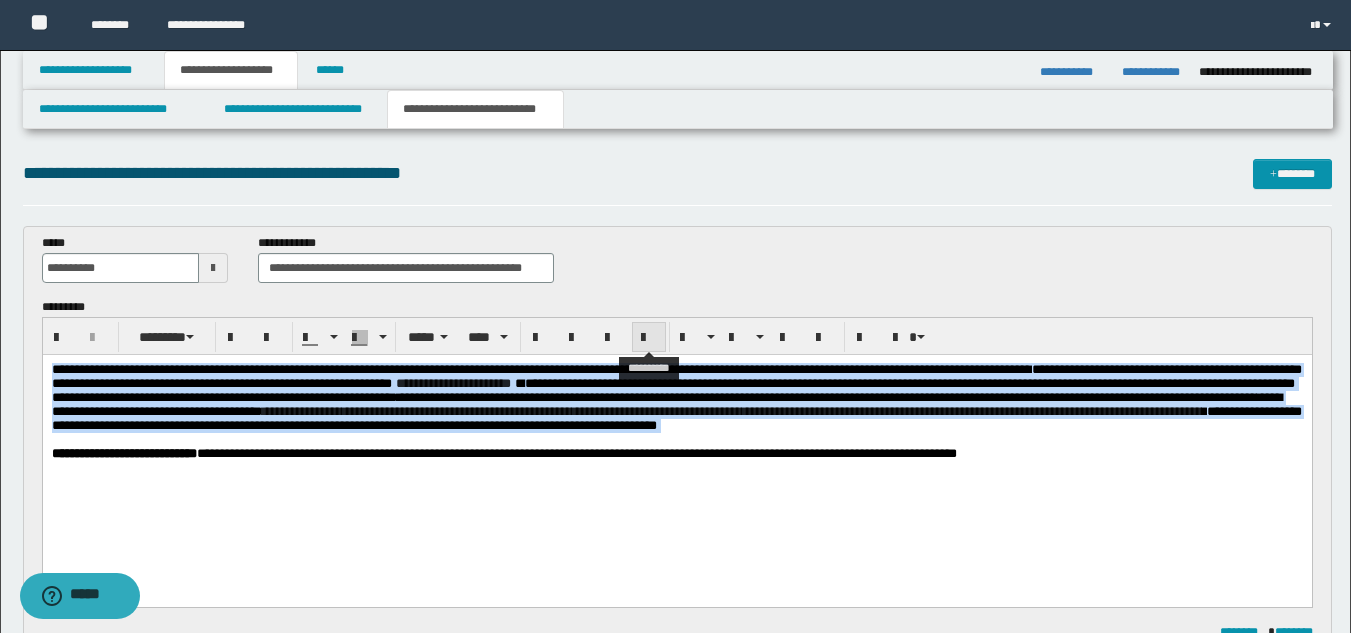 click at bounding box center [649, 338] 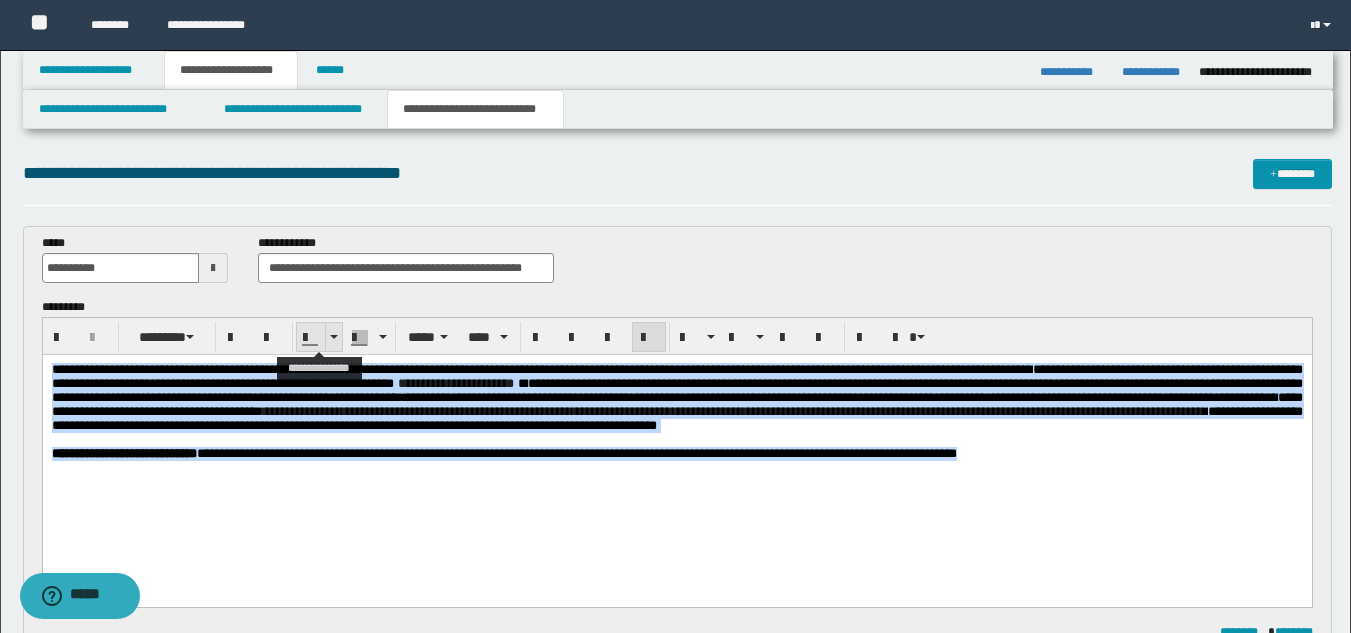 click at bounding box center (333, 337) 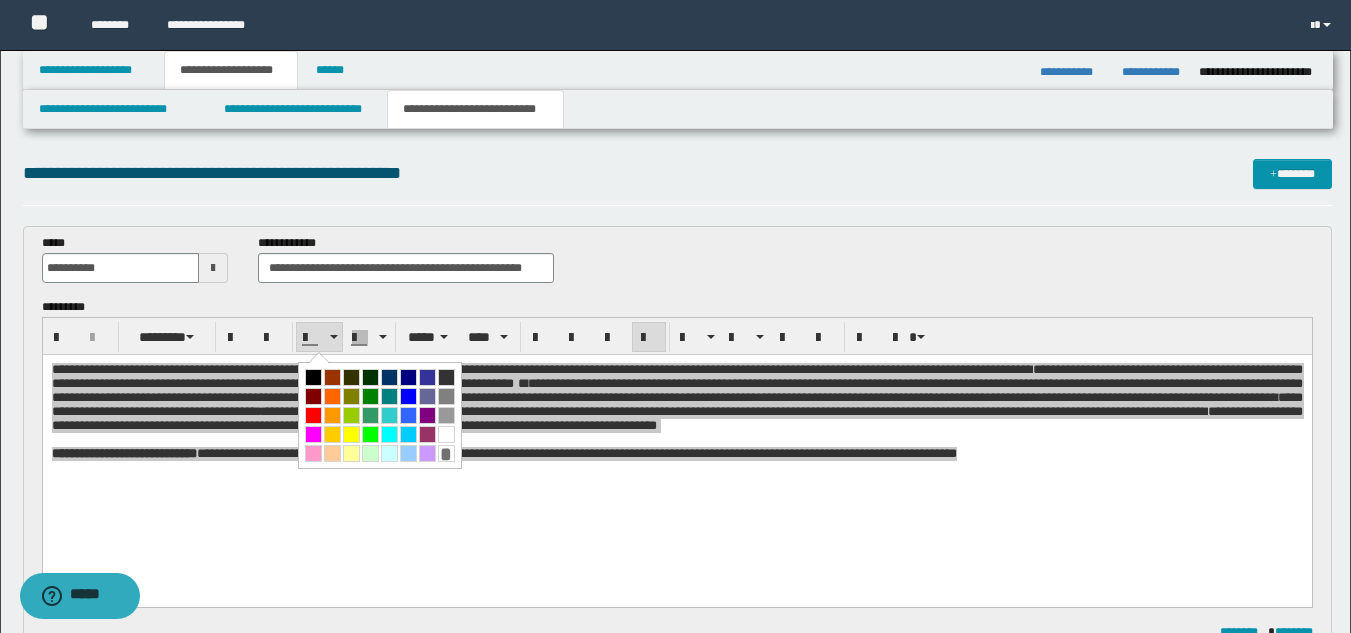 click at bounding box center [313, 377] 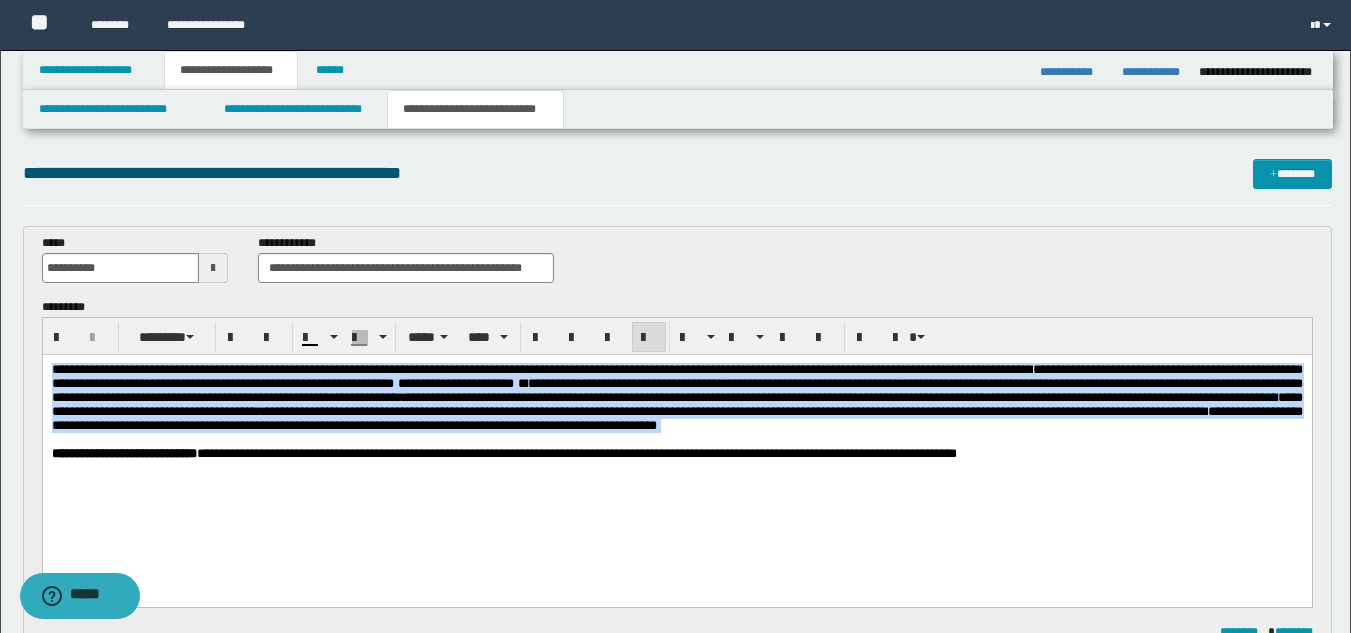 click on "**********" at bounding box center (676, 437) 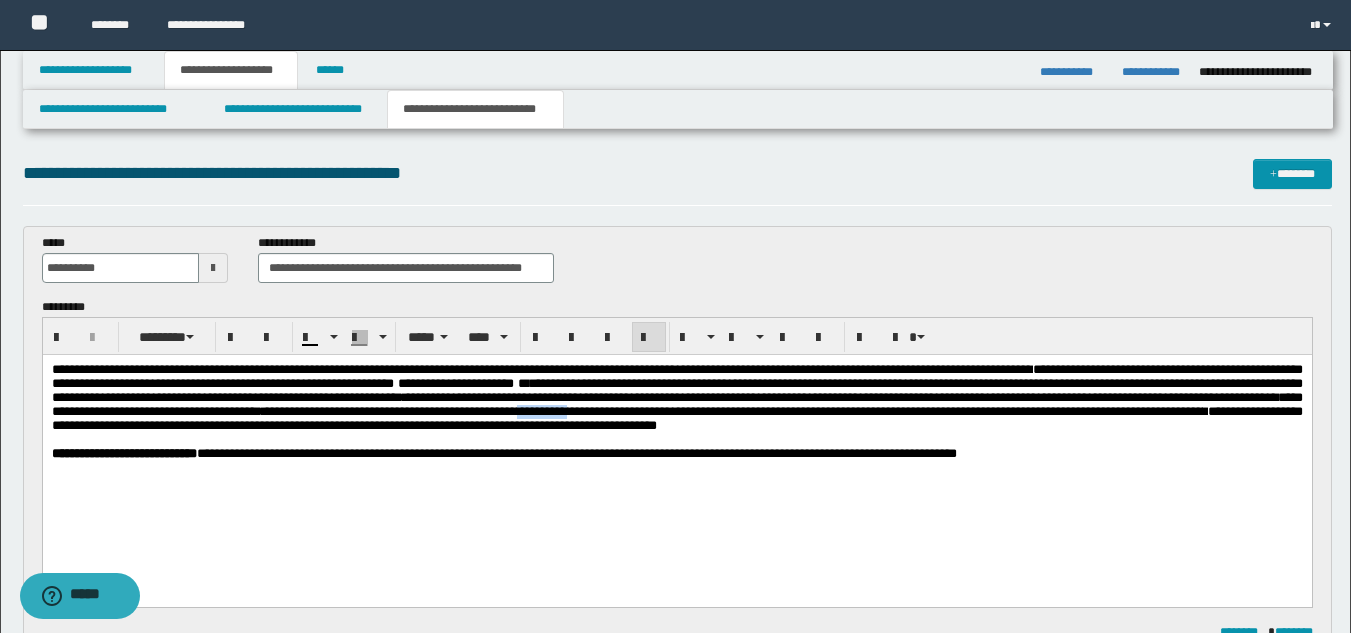 drag, startPoint x: 115, startPoint y: 440, endPoint x: 50, endPoint y: 444, distance: 65.12296 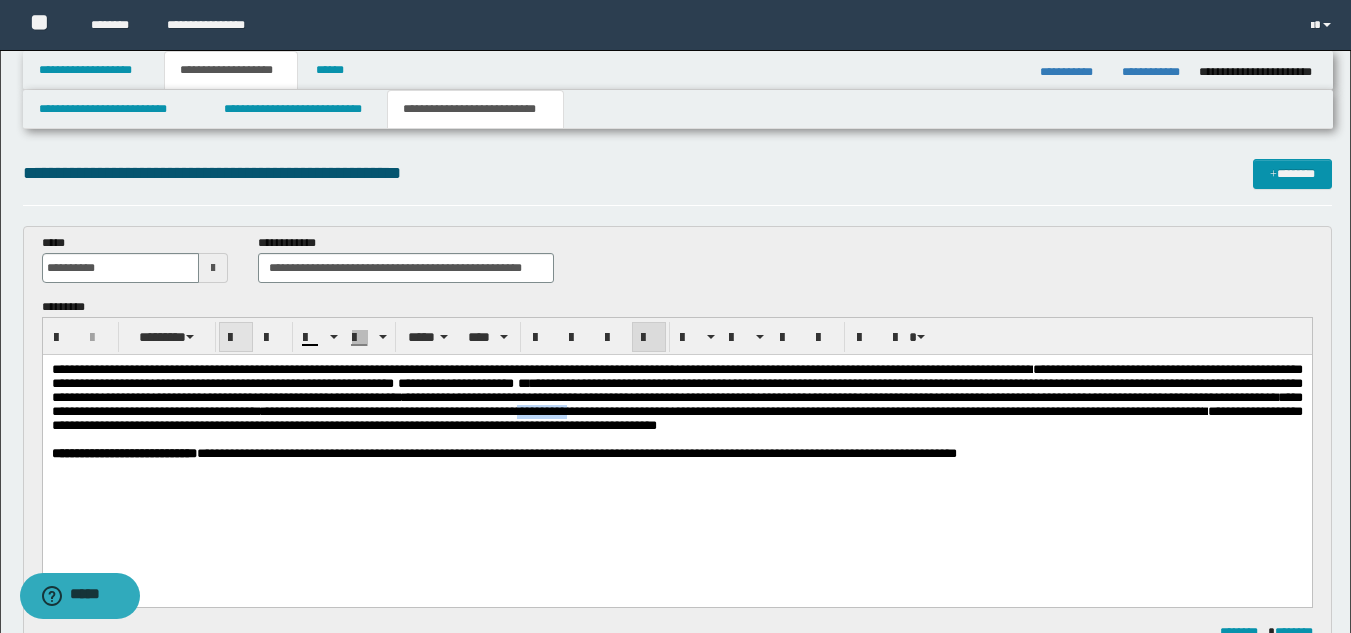click at bounding box center [236, 338] 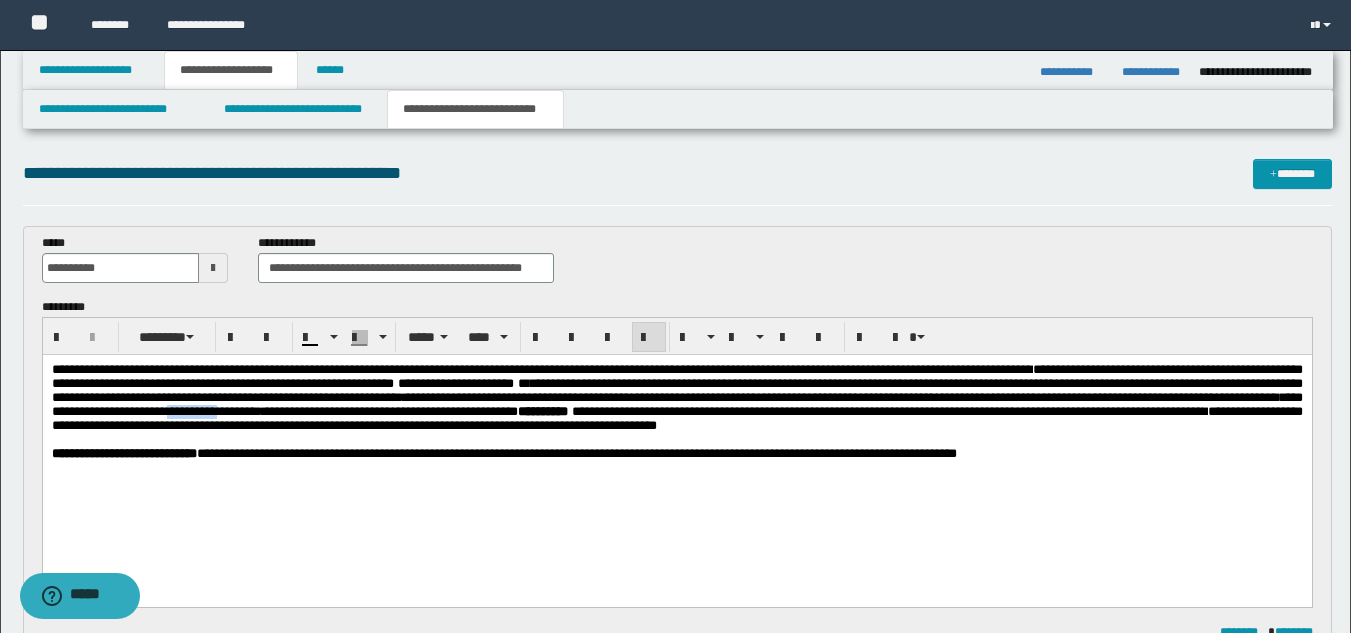 drag, startPoint x: 932, startPoint y: 417, endPoint x: 868, endPoint y: 423, distance: 64.28063 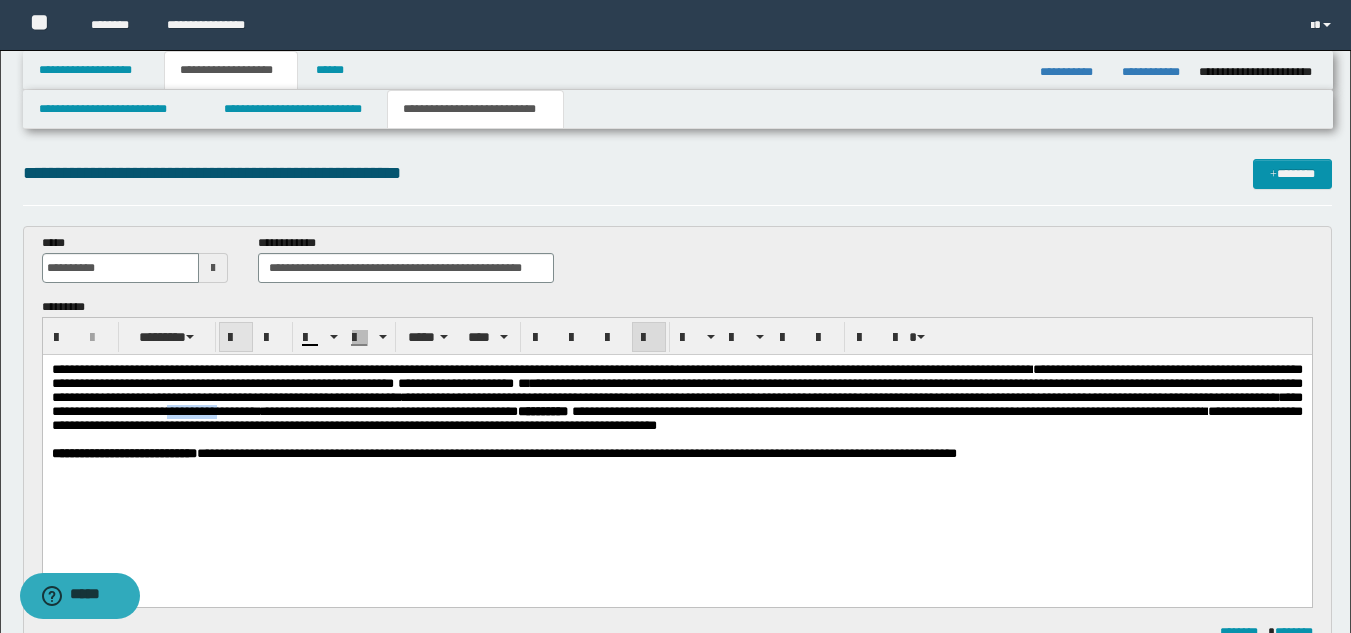 click at bounding box center [236, 338] 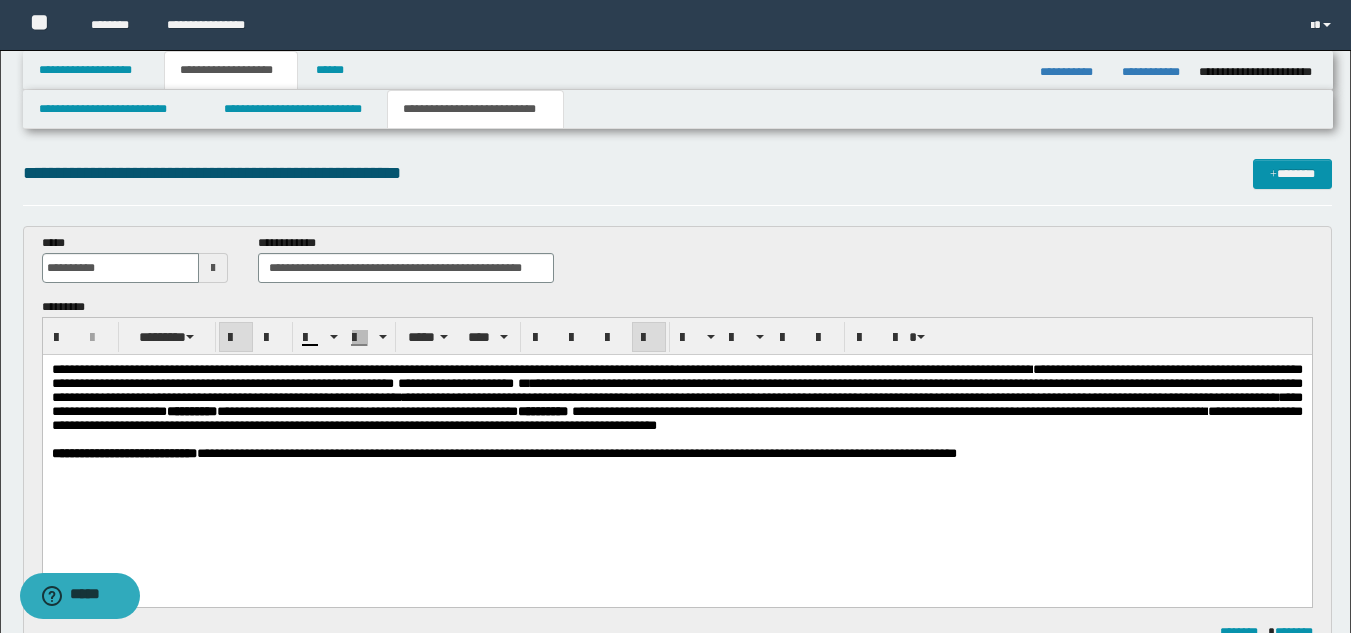 click on "**********" at bounding box center [676, 437] 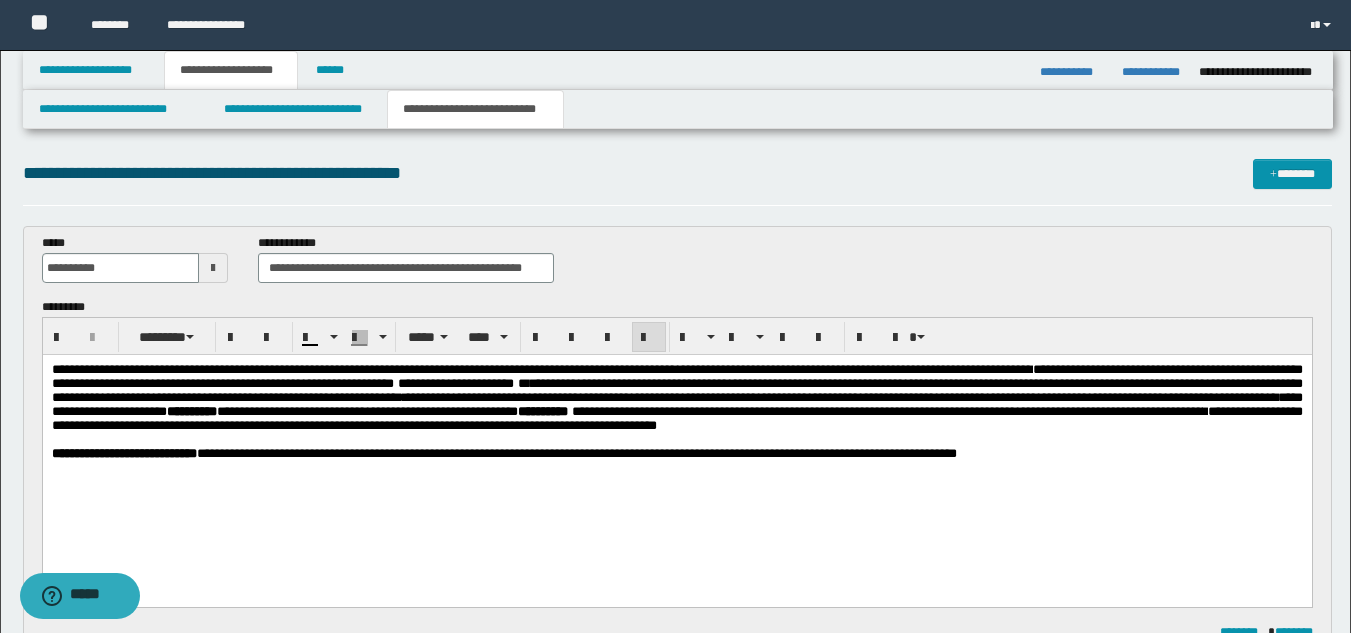 click on "**********" at bounding box center [839, 397] 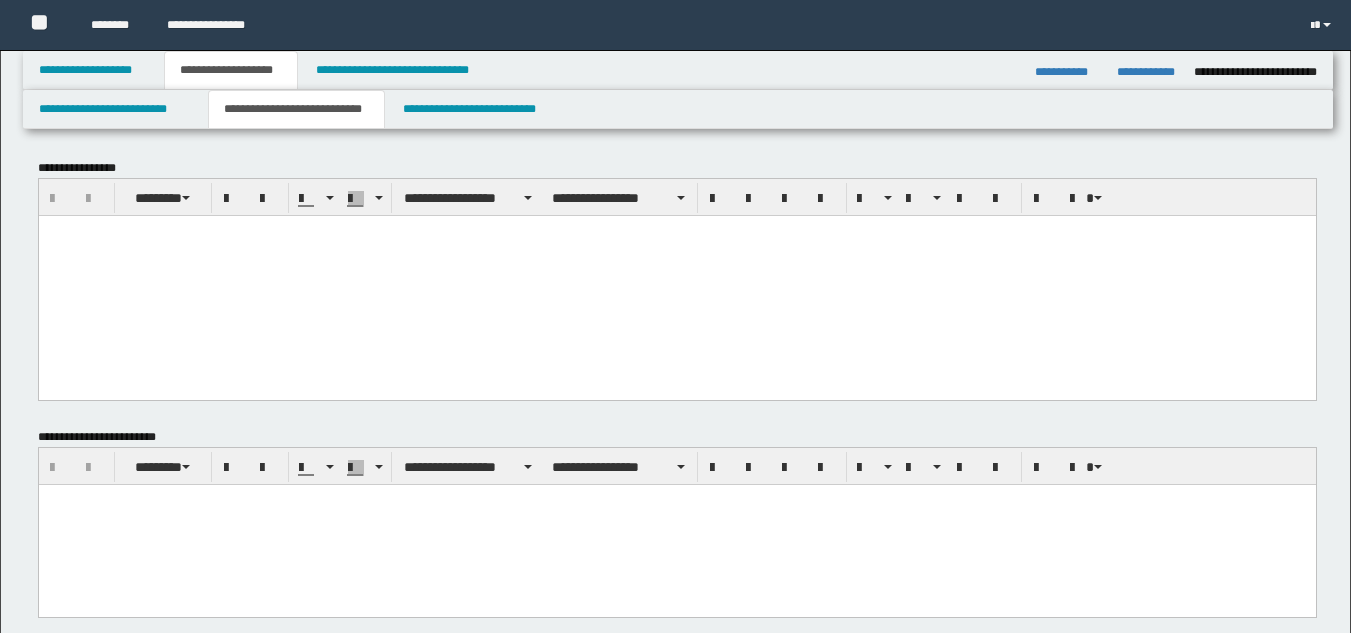 scroll, scrollTop: 0, scrollLeft: 0, axis: both 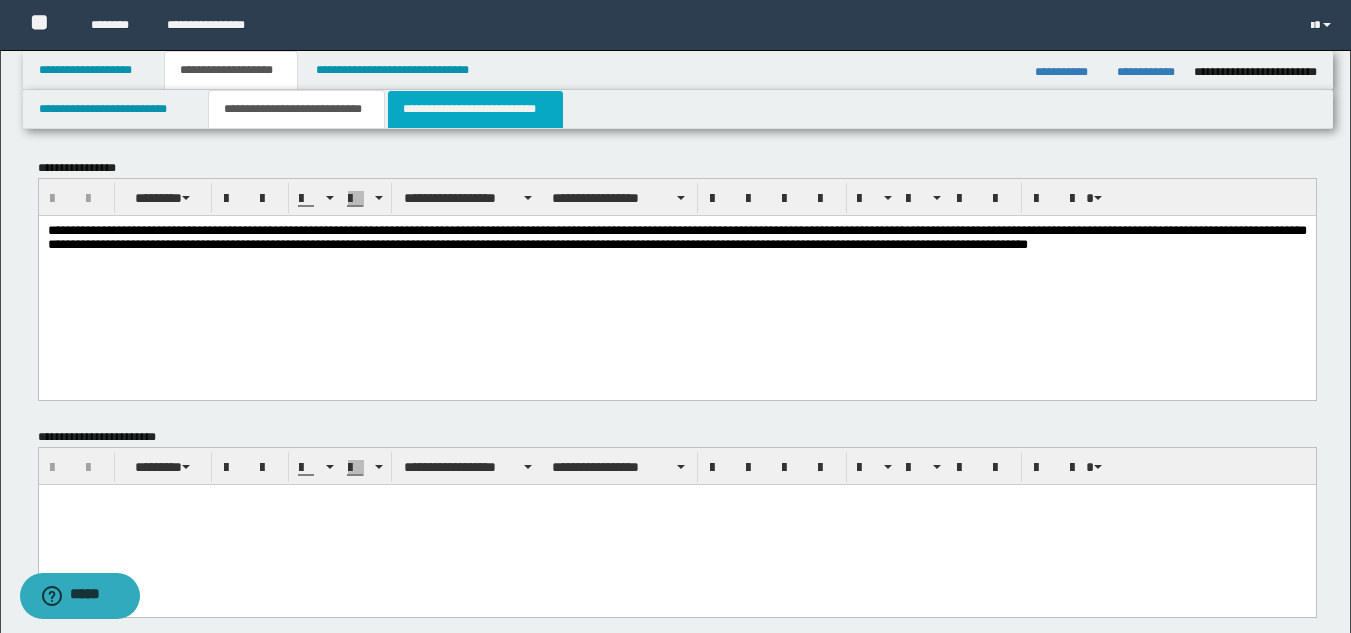 click on "**********" at bounding box center (475, 109) 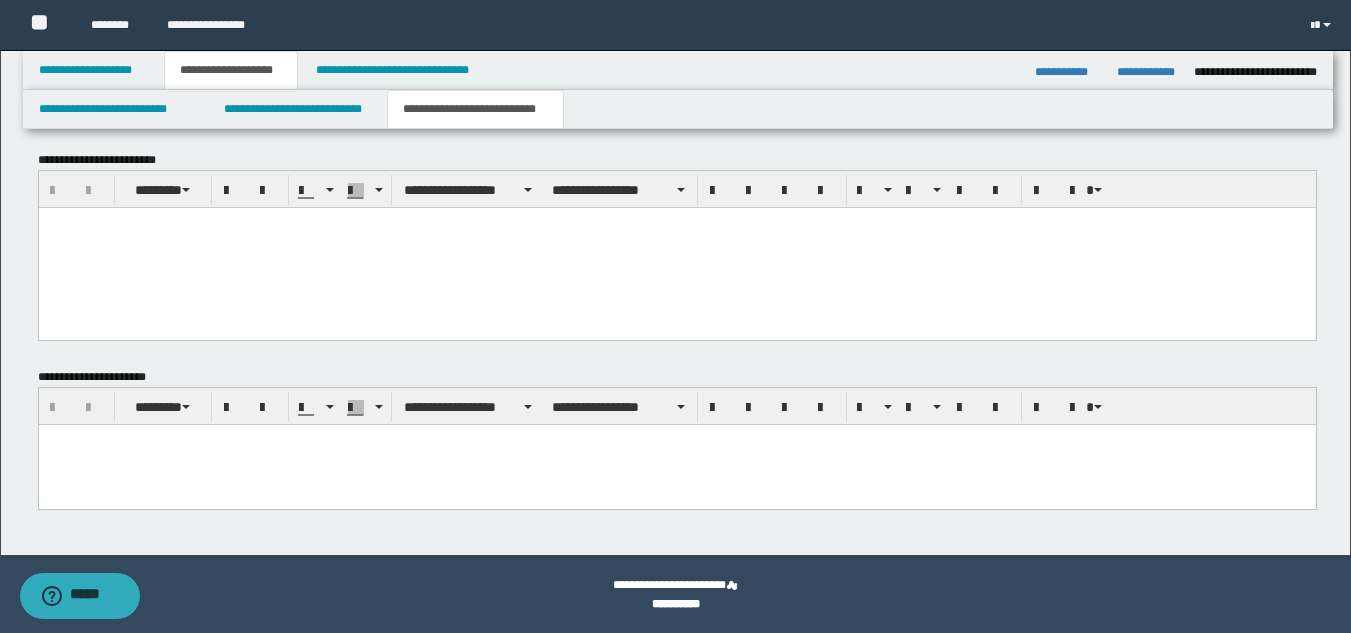 scroll, scrollTop: 0, scrollLeft: 0, axis: both 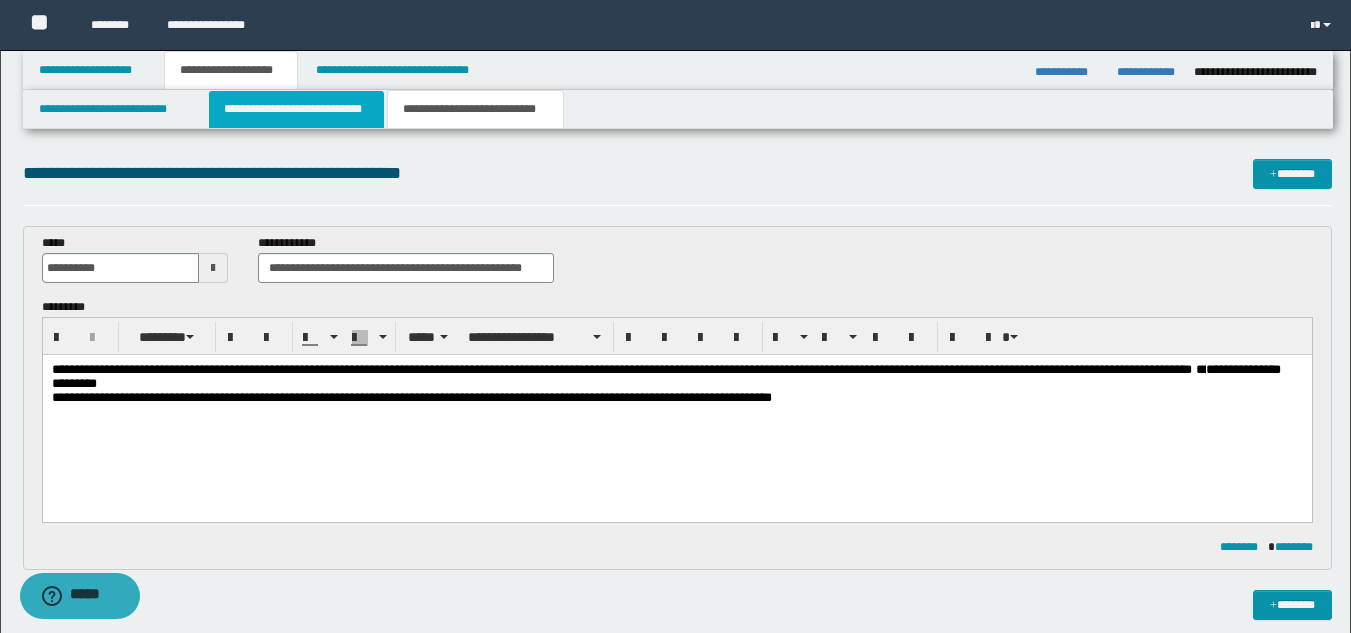 click on "**********" at bounding box center (296, 109) 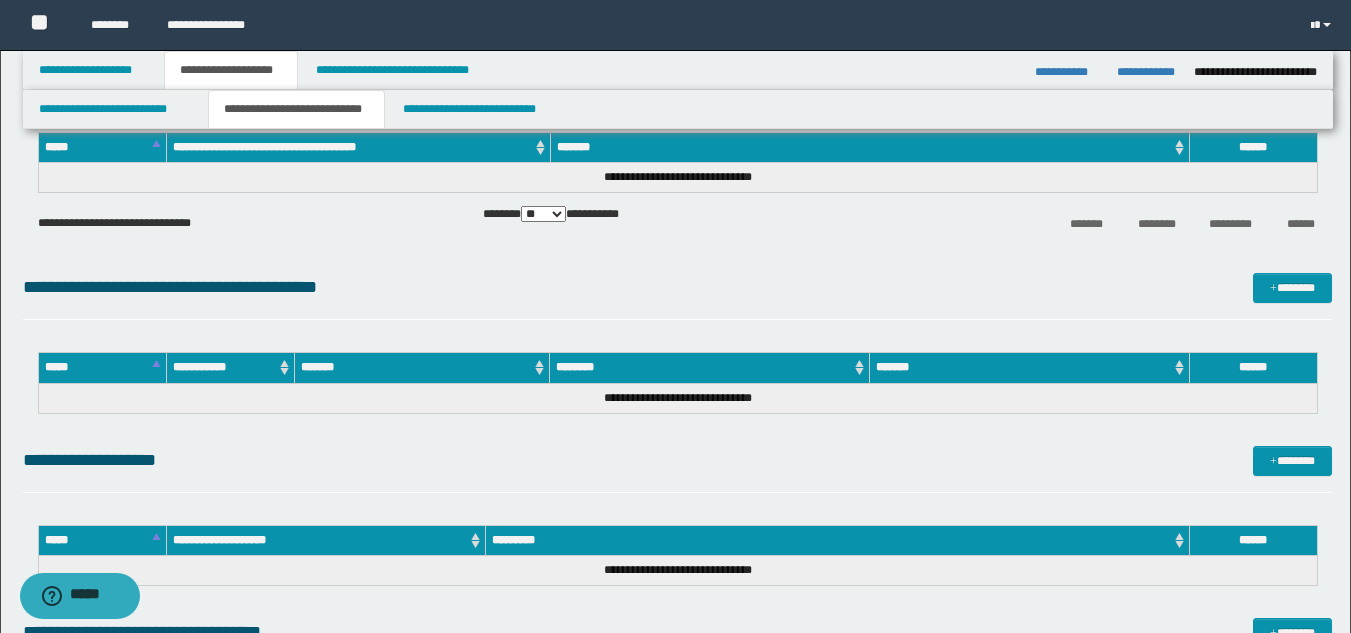 scroll, scrollTop: 1098, scrollLeft: 0, axis: vertical 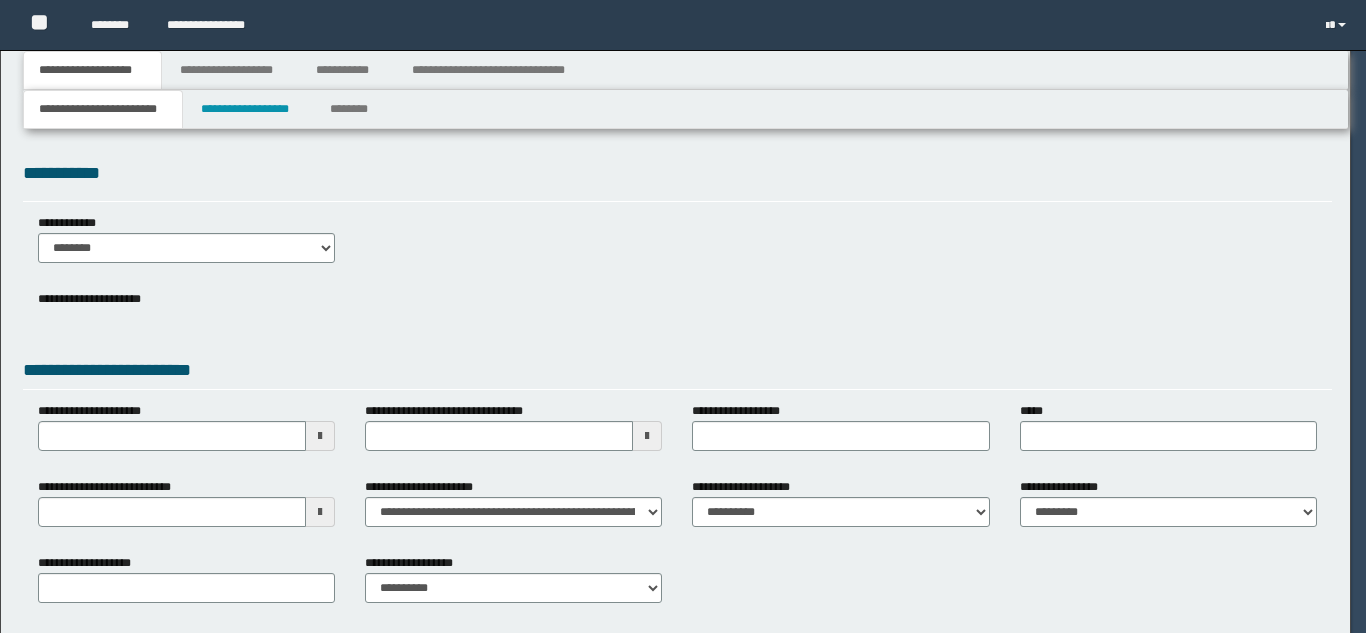 type on "**********" 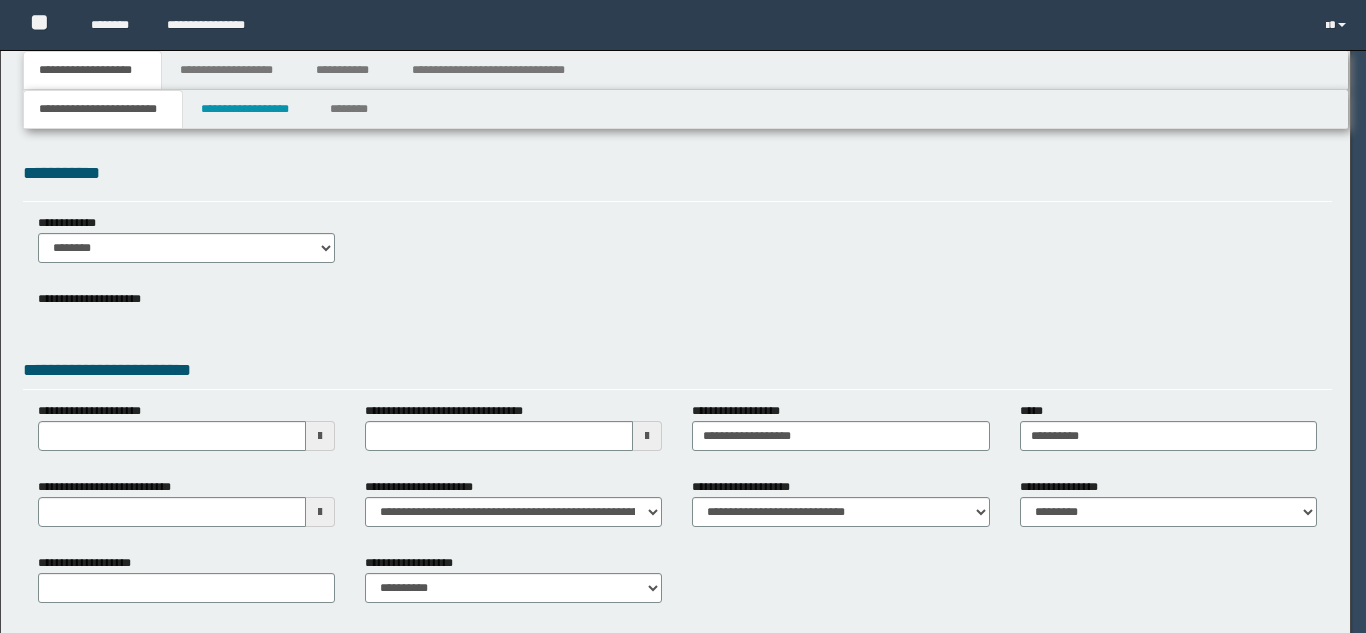type on "**********" 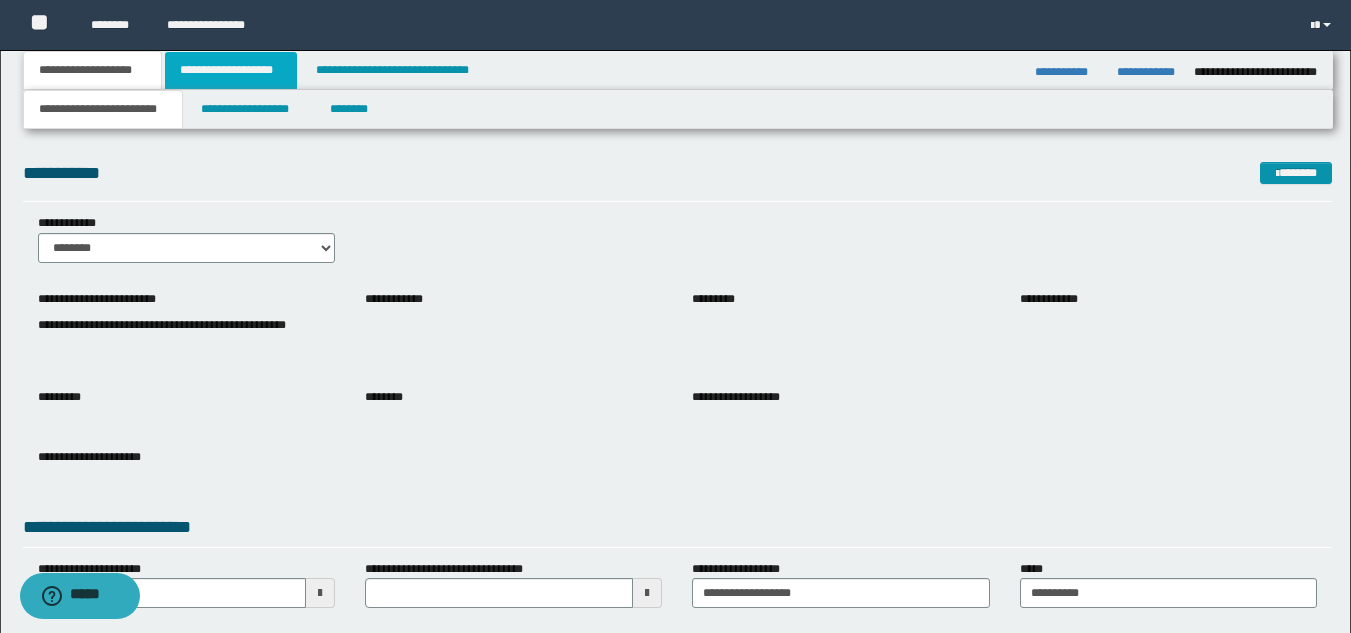 click on "**********" at bounding box center [231, 70] 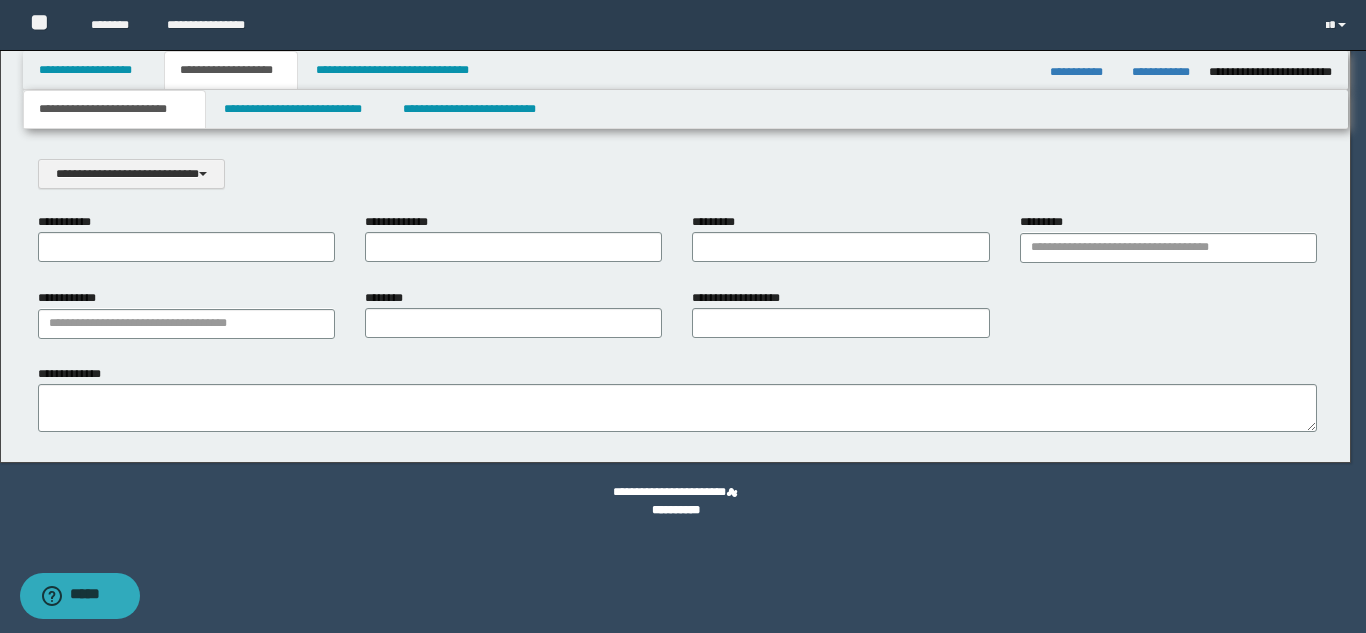scroll, scrollTop: 0, scrollLeft: 0, axis: both 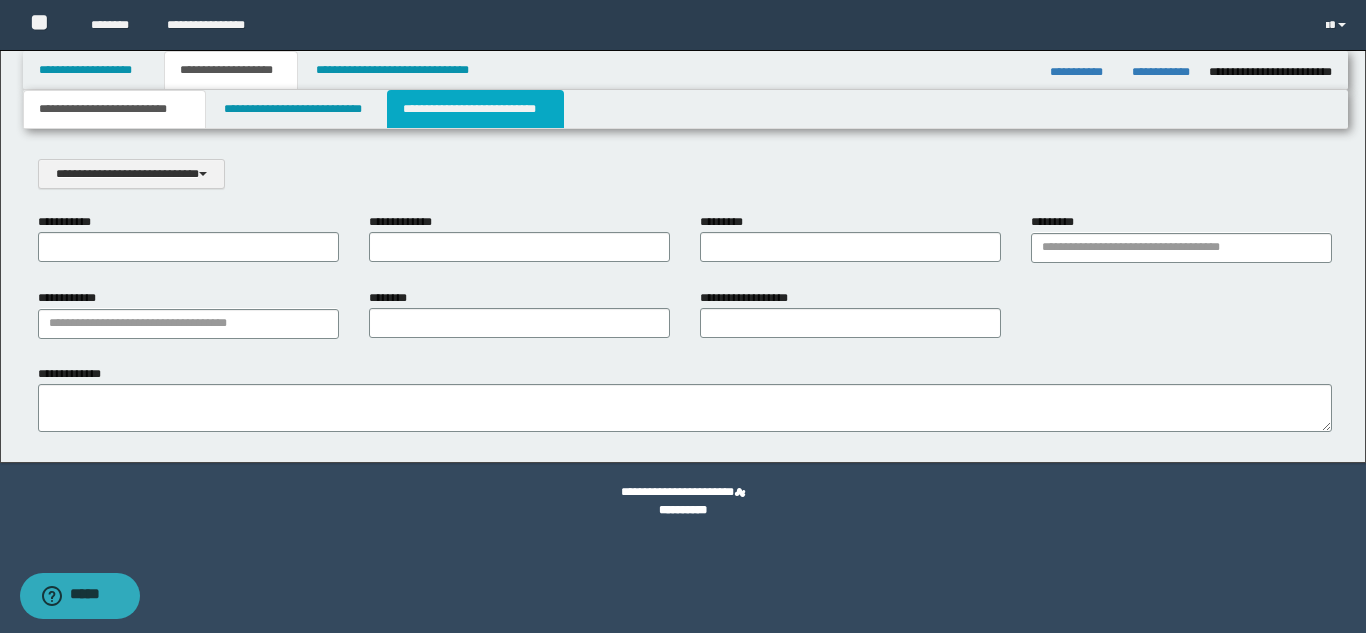 click on "**********" at bounding box center [475, 109] 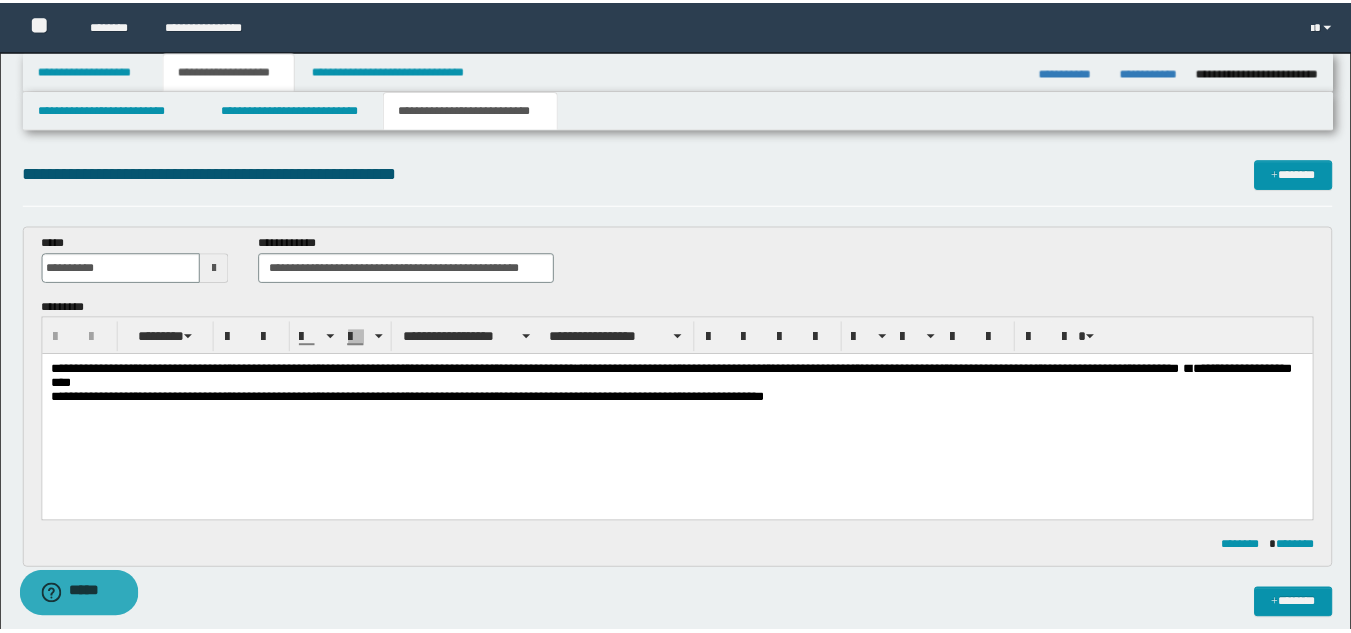 scroll, scrollTop: 0, scrollLeft: 0, axis: both 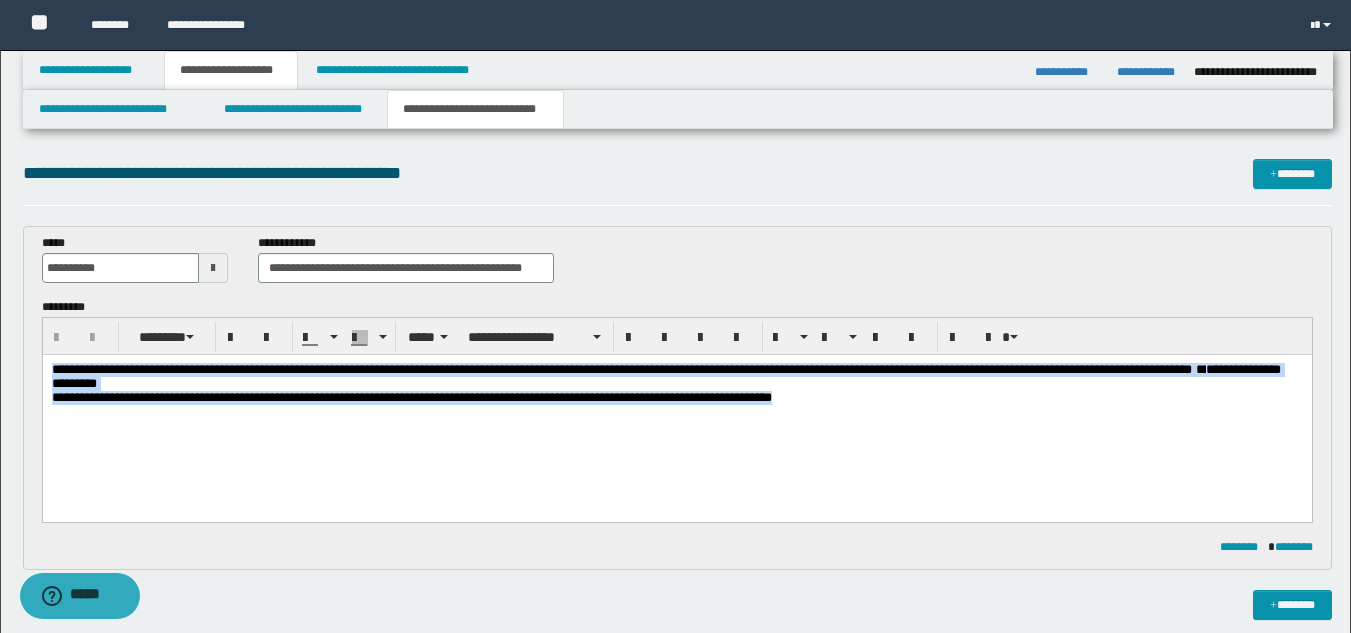 drag, startPoint x: 49, startPoint y: 369, endPoint x: 890, endPoint y: 406, distance: 841.81354 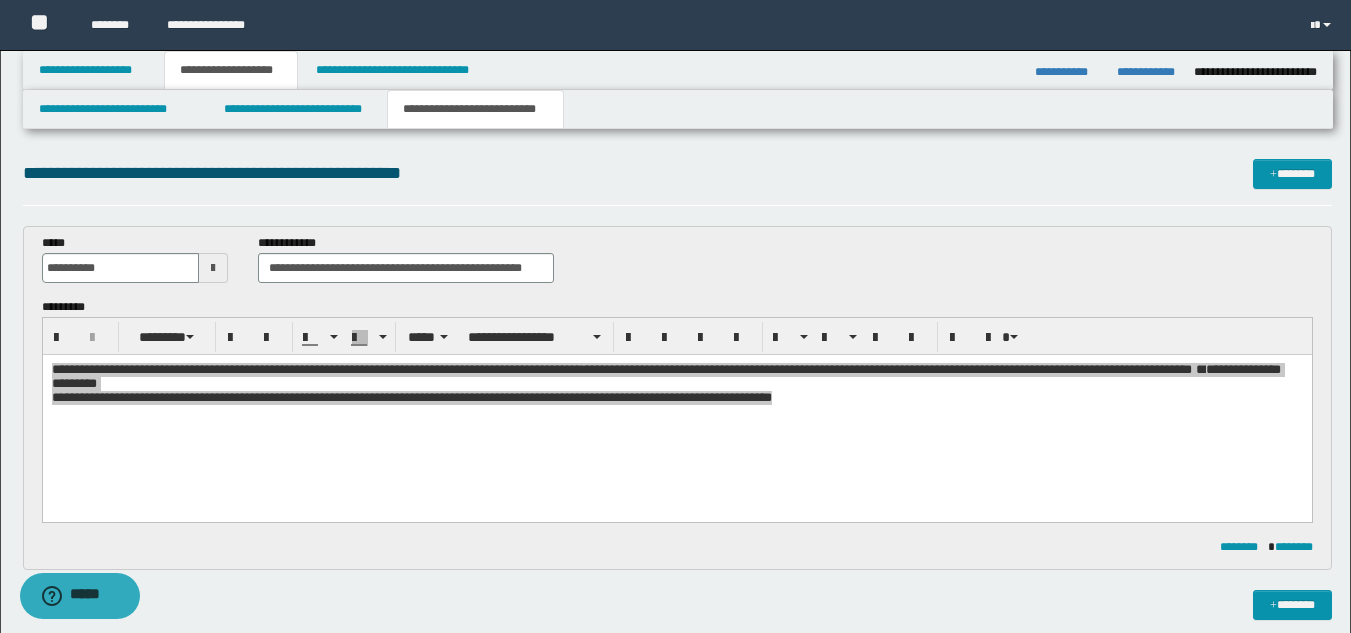 click on "**********" at bounding box center [677, 266] 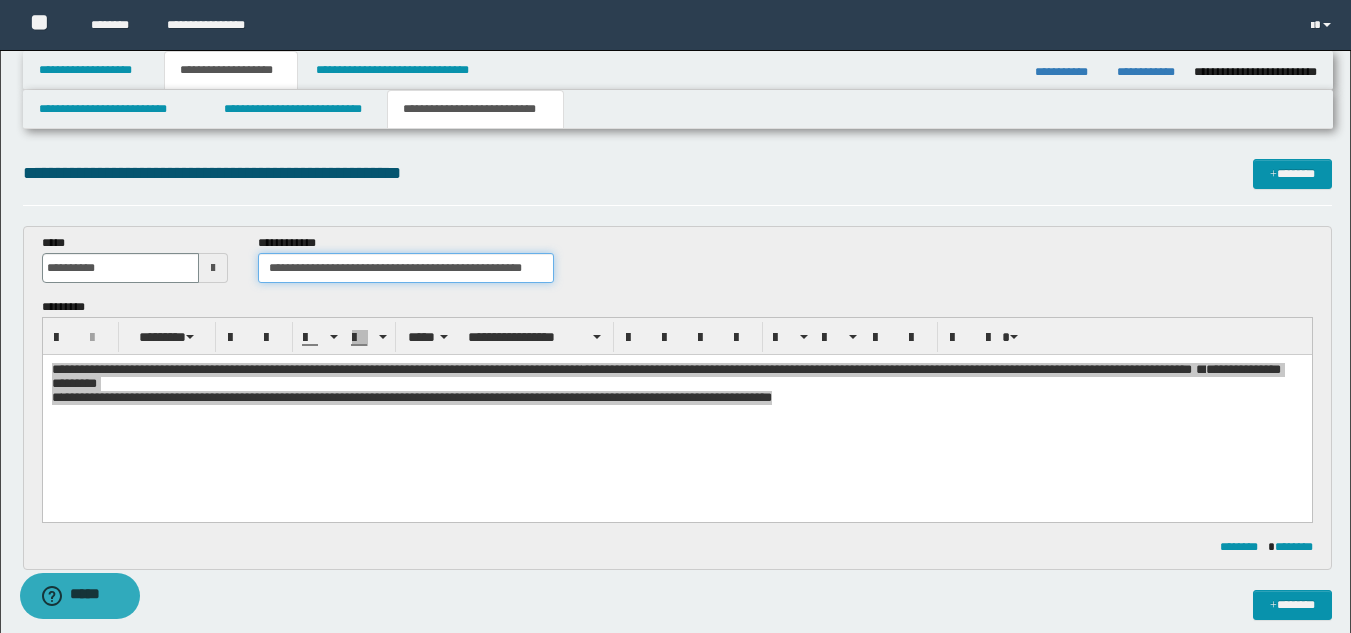 drag, startPoint x: 269, startPoint y: 271, endPoint x: 549, endPoint y: 278, distance: 280.0875 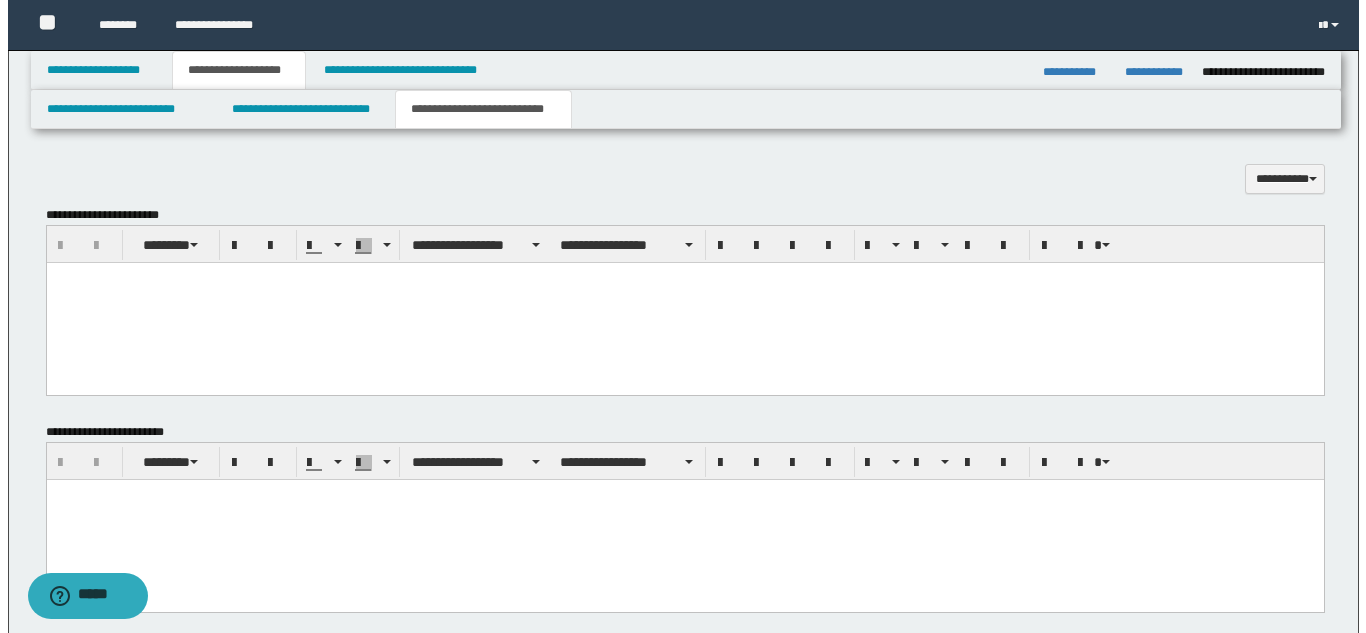 scroll, scrollTop: 0, scrollLeft: 0, axis: both 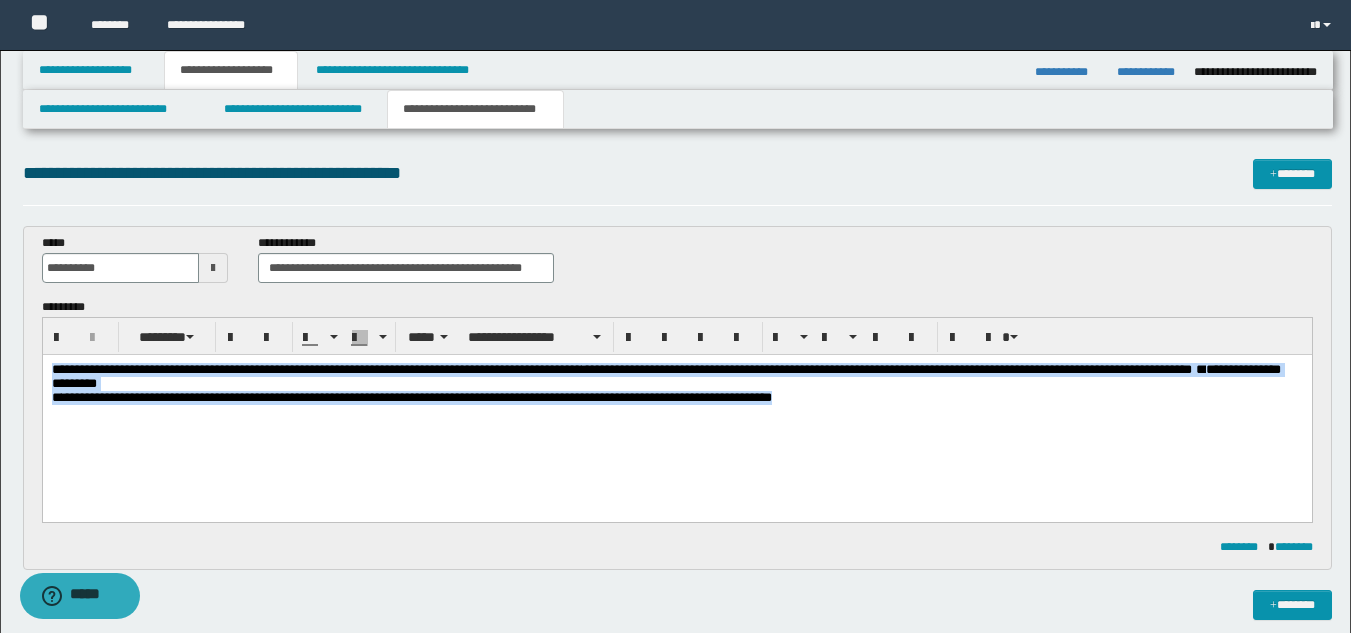 click on "**********" at bounding box center (676, 409) 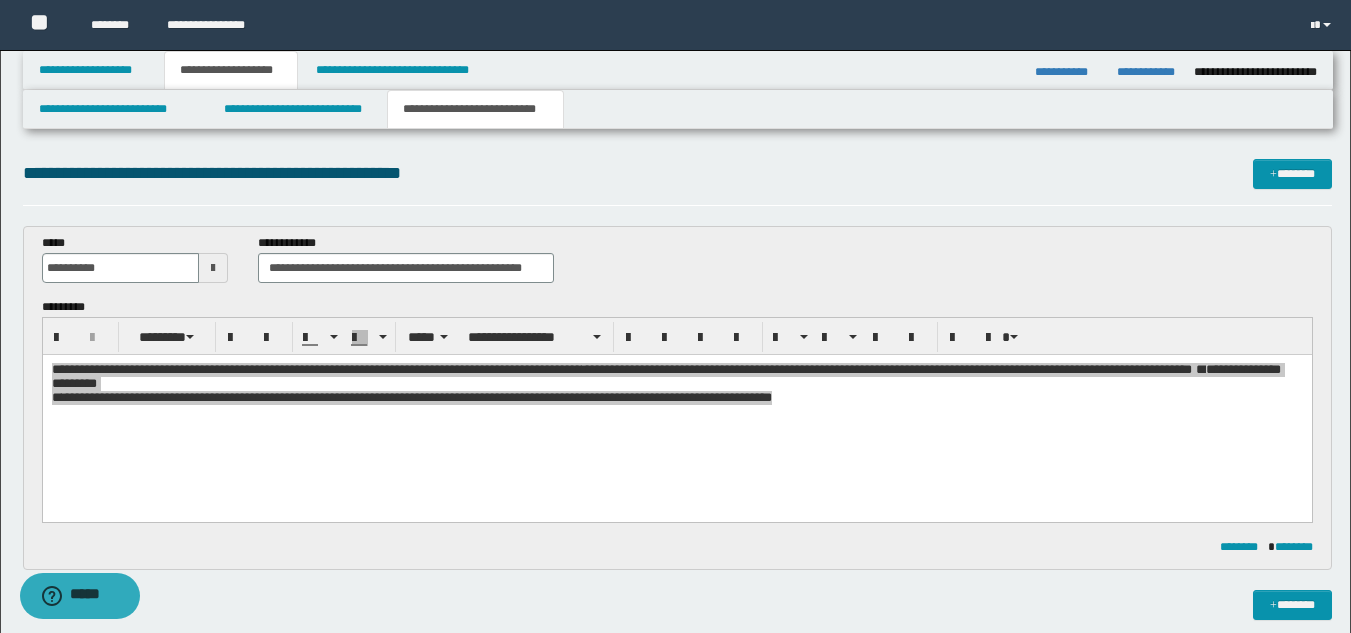 click on "**********" at bounding box center (677, 266) 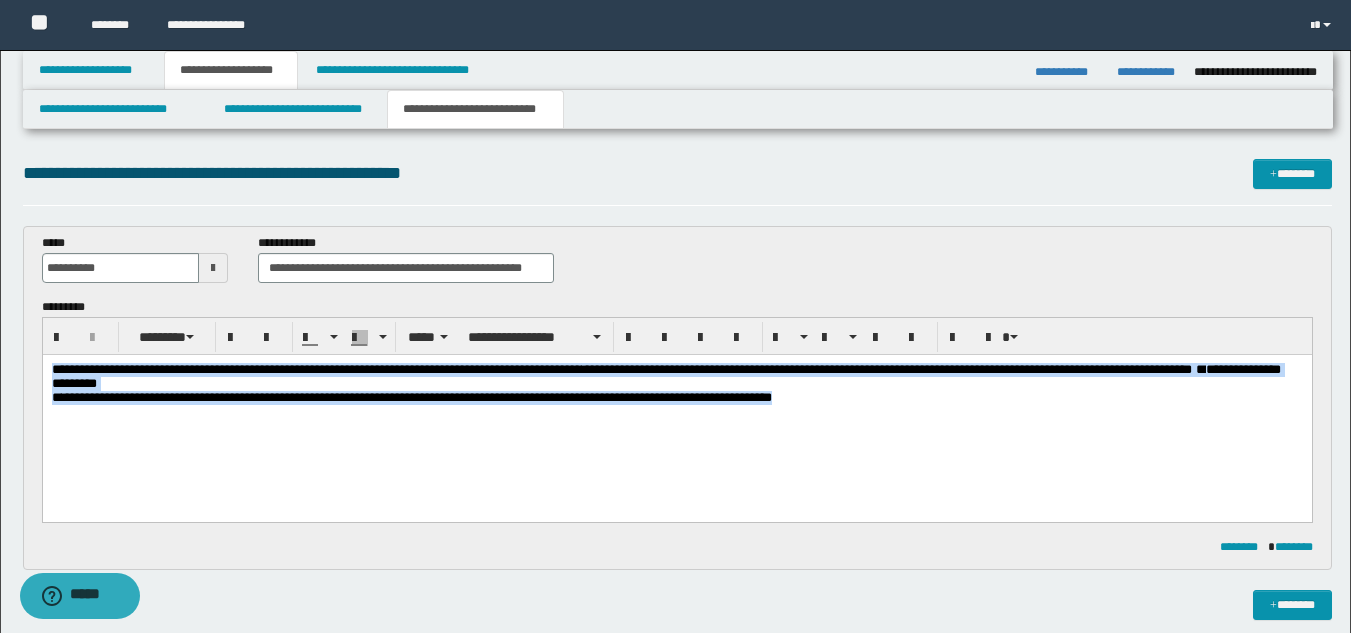 click on "**********" at bounding box center [676, 409] 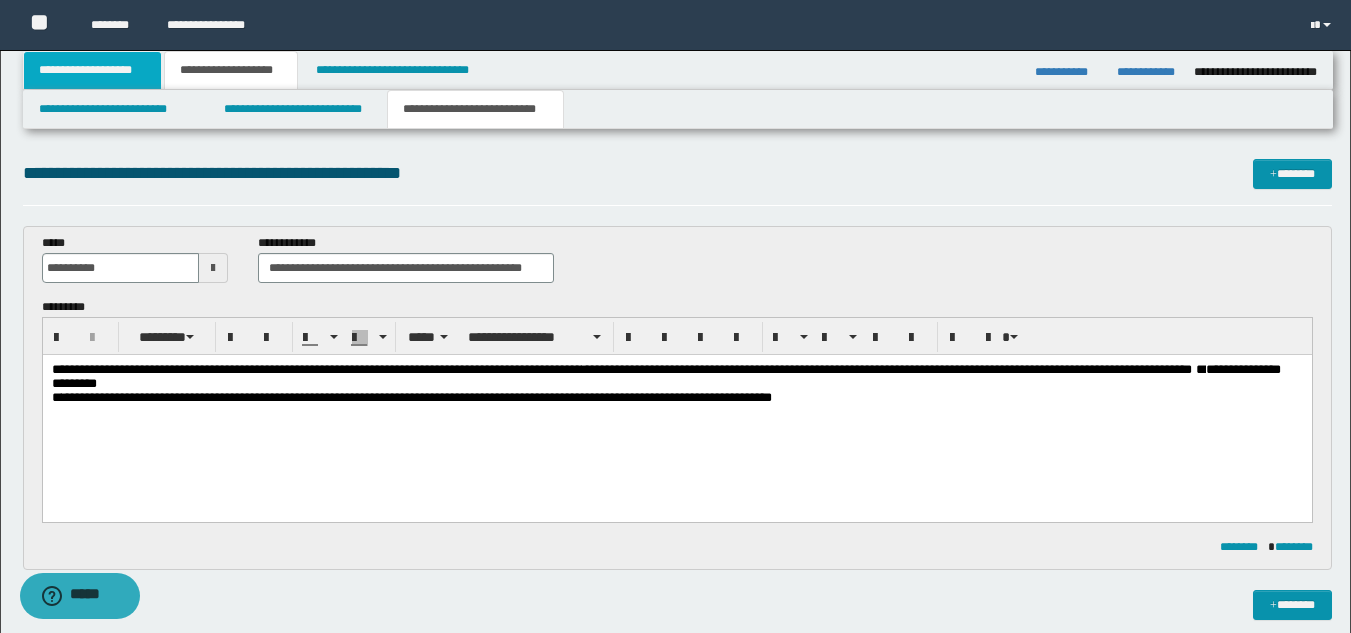 click on "**********" at bounding box center [92, 70] 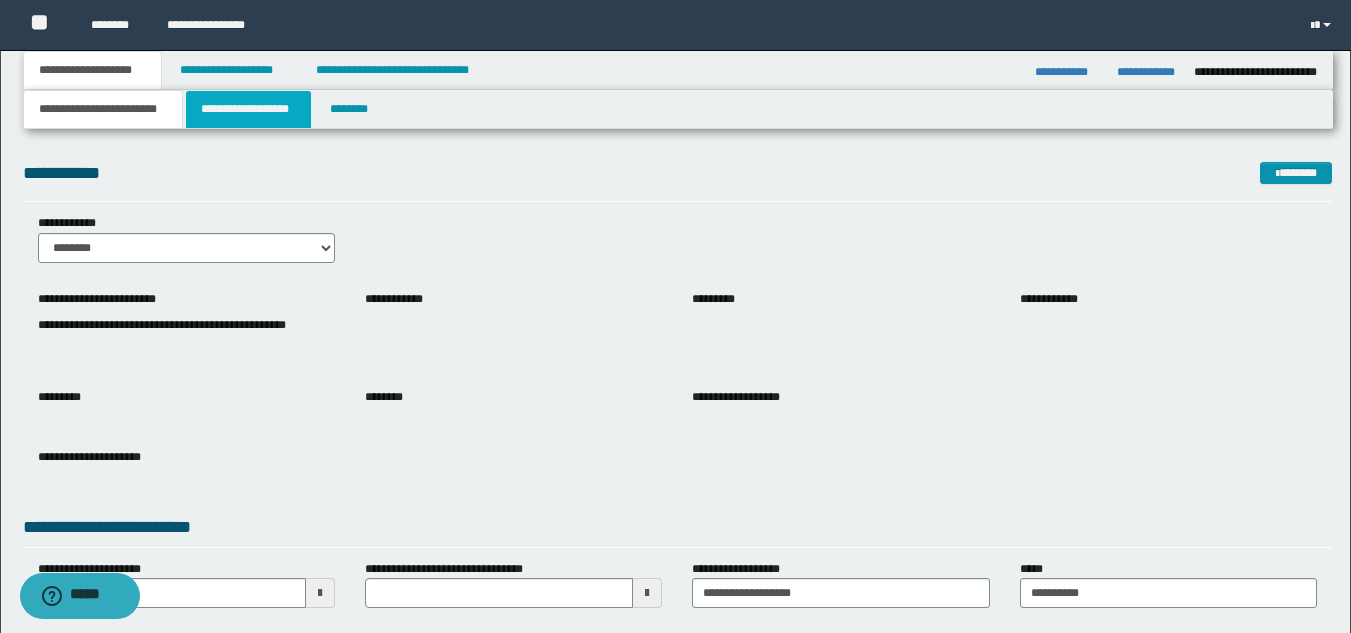 click on "**********" at bounding box center [248, 109] 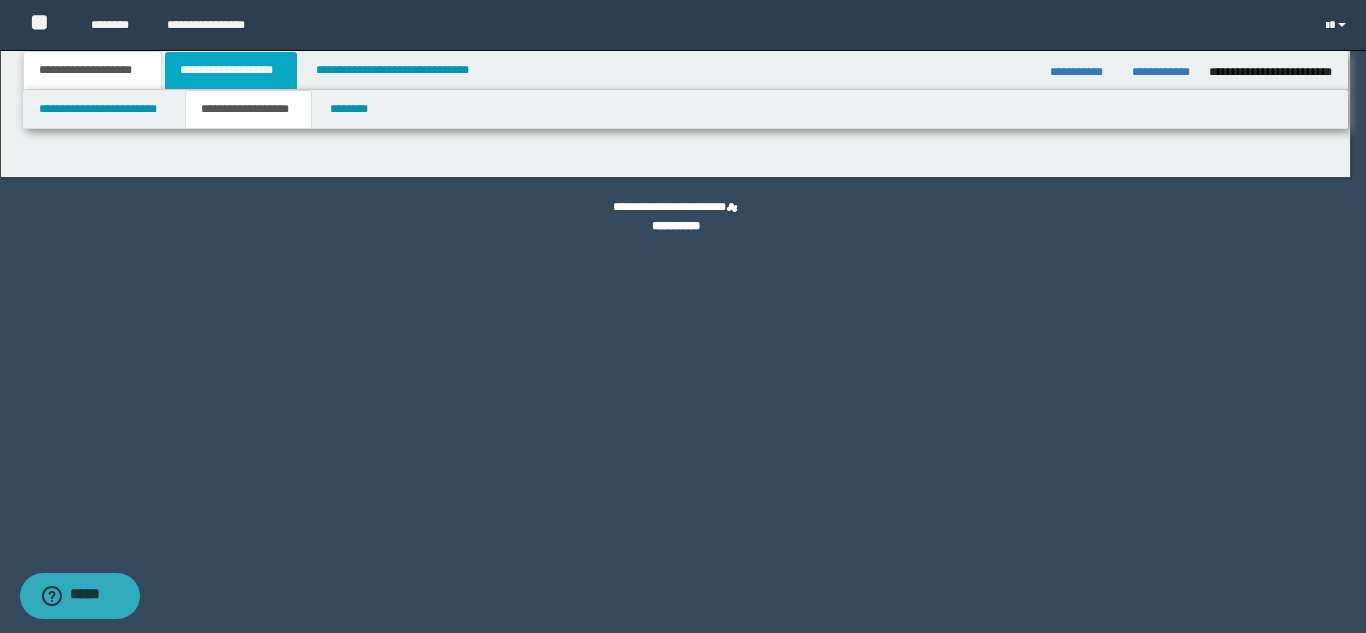 type on "********" 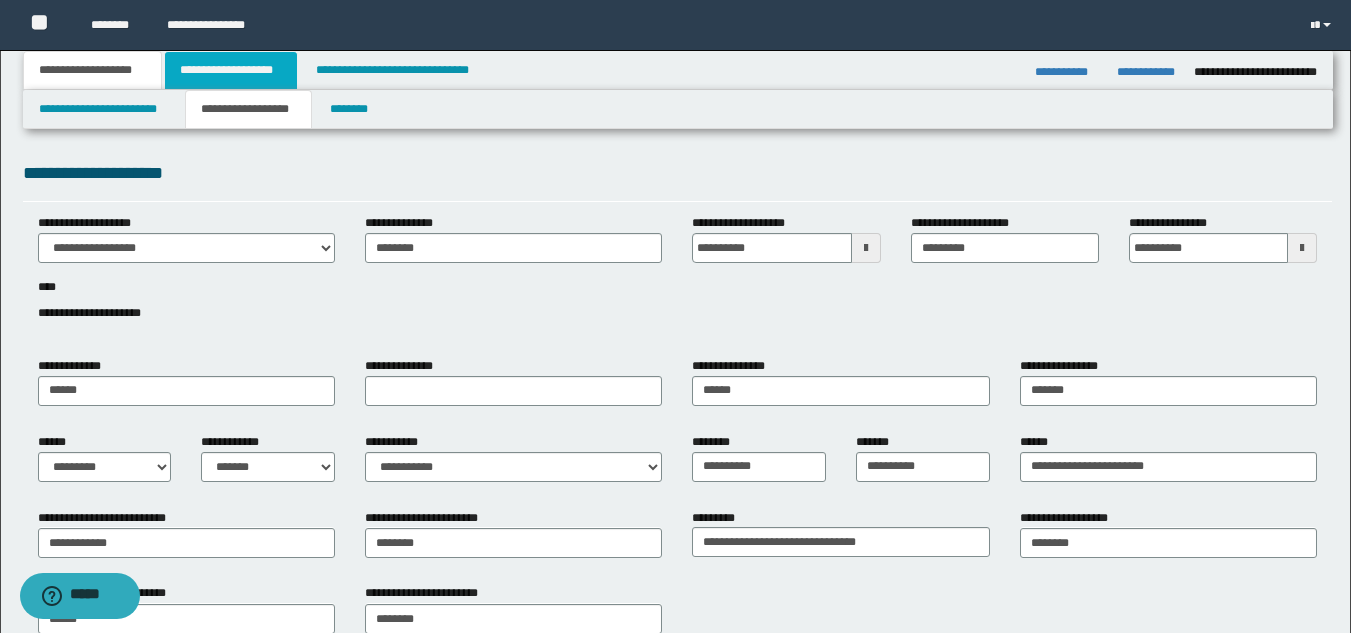 click on "**********" at bounding box center (231, 70) 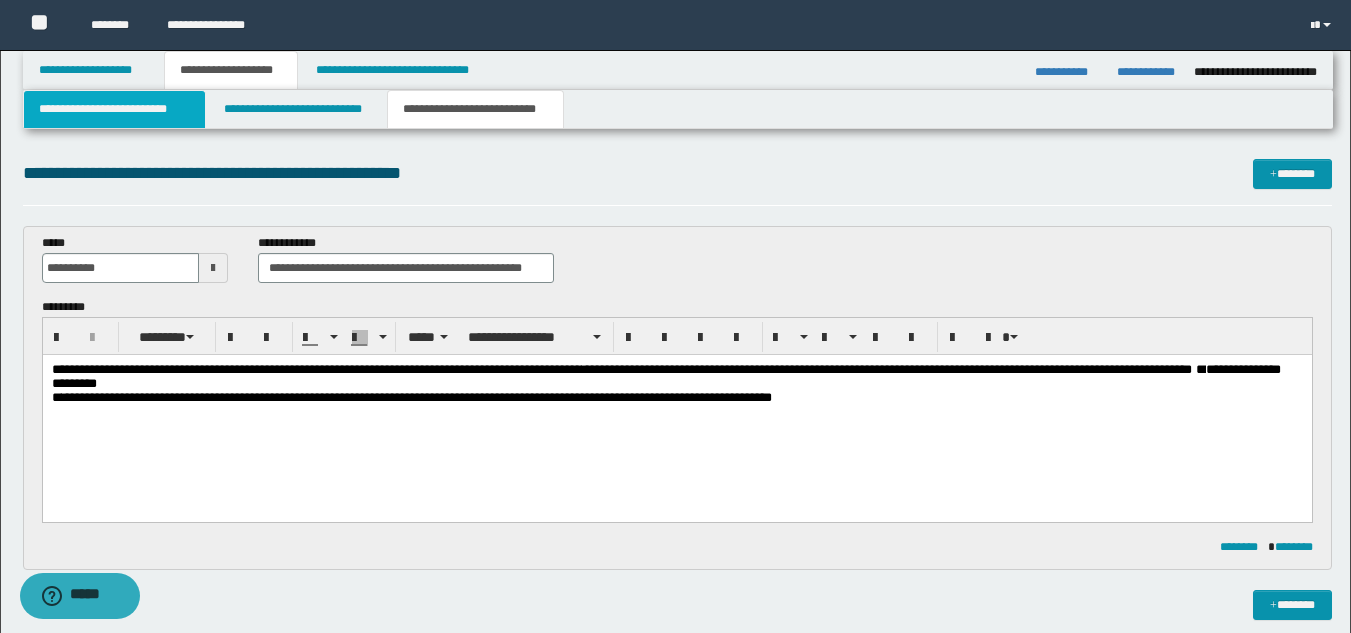 click on "**********" at bounding box center [114, 109] 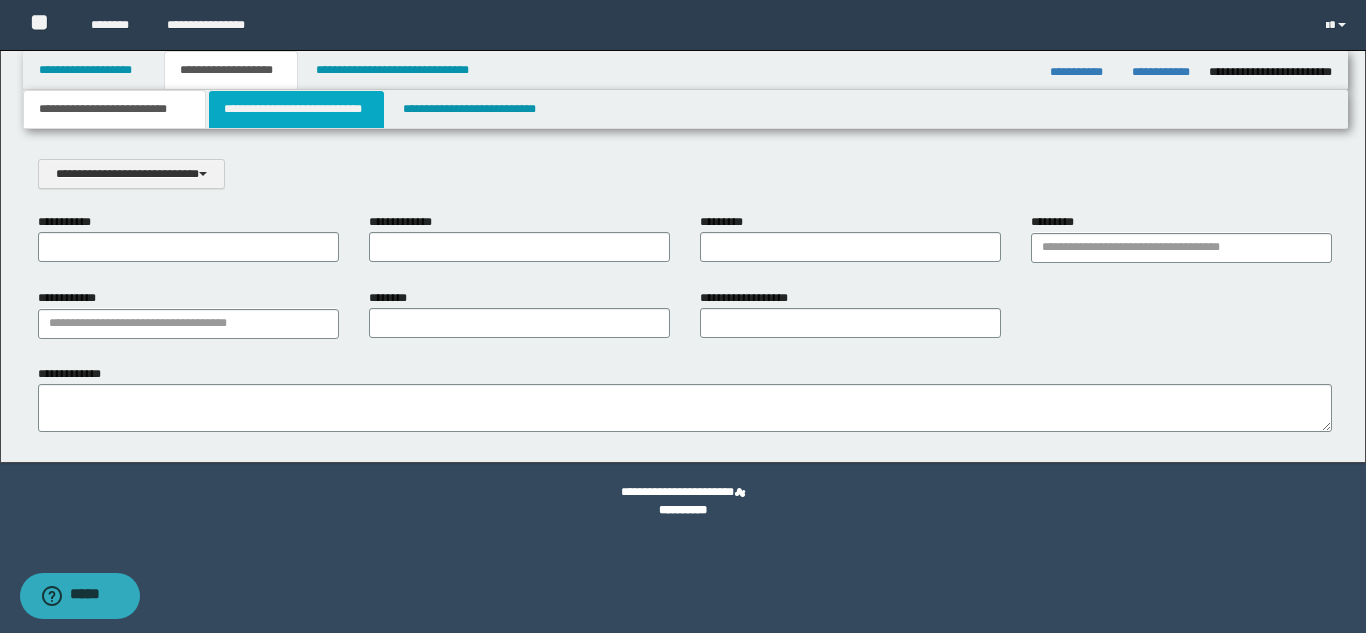 click on "**********" at bounding box center (296, 109) 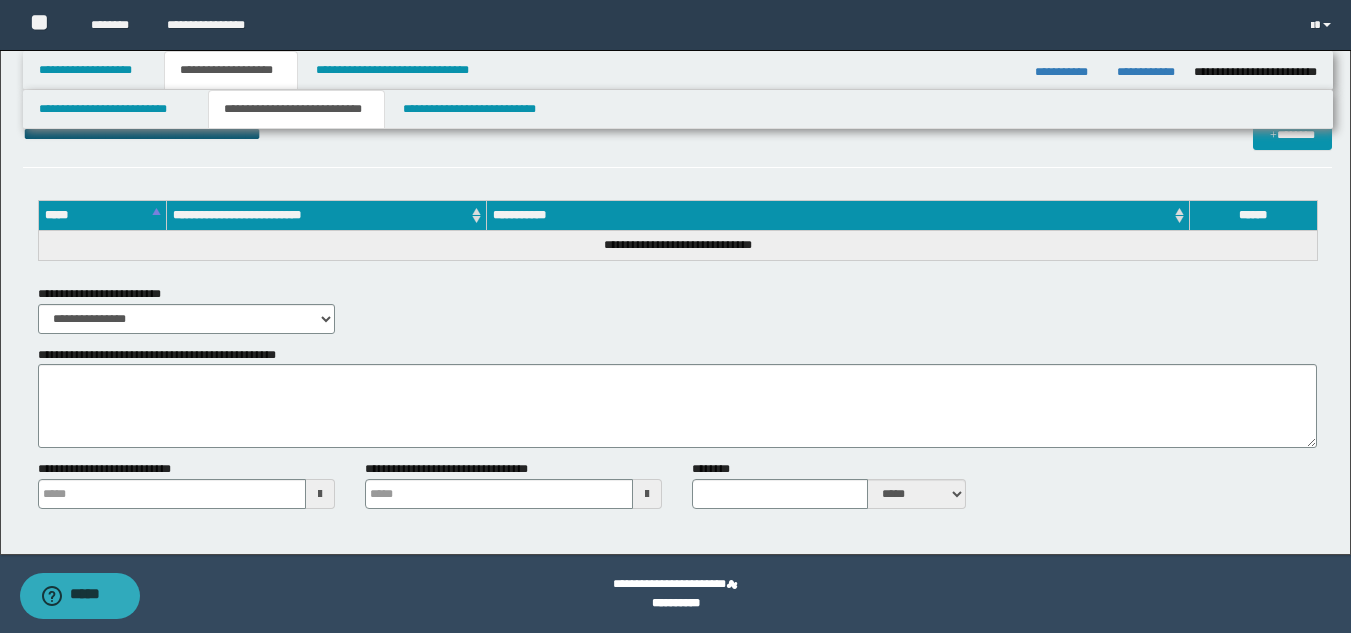 scroll, scrollTop: 0, scrollLeft: 0, axis: both 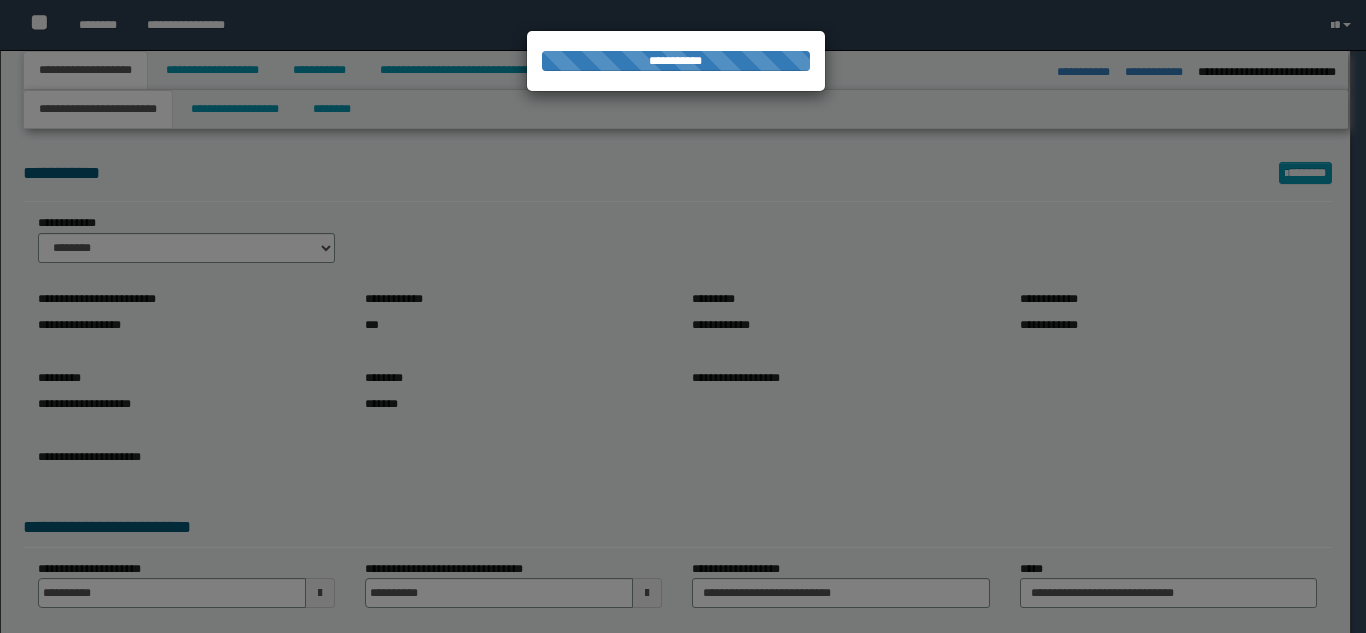 select on "*" 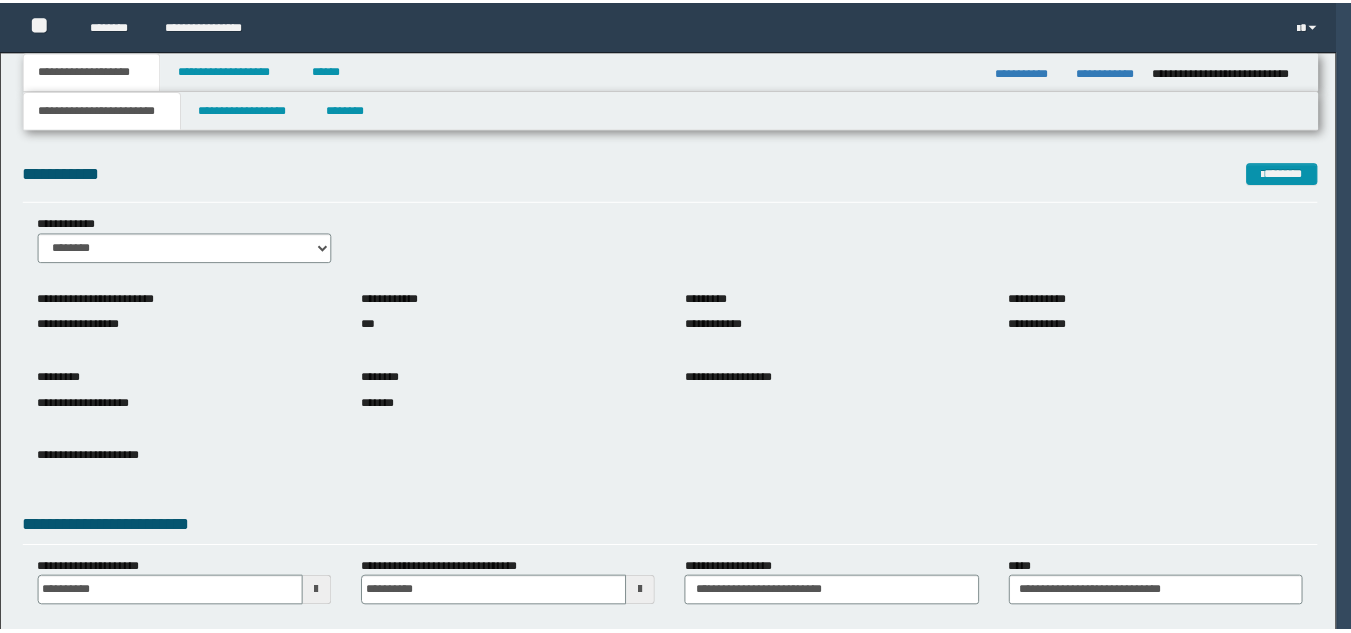 scroll, scrollTop: 0, scrollLeft: 0, axis: both 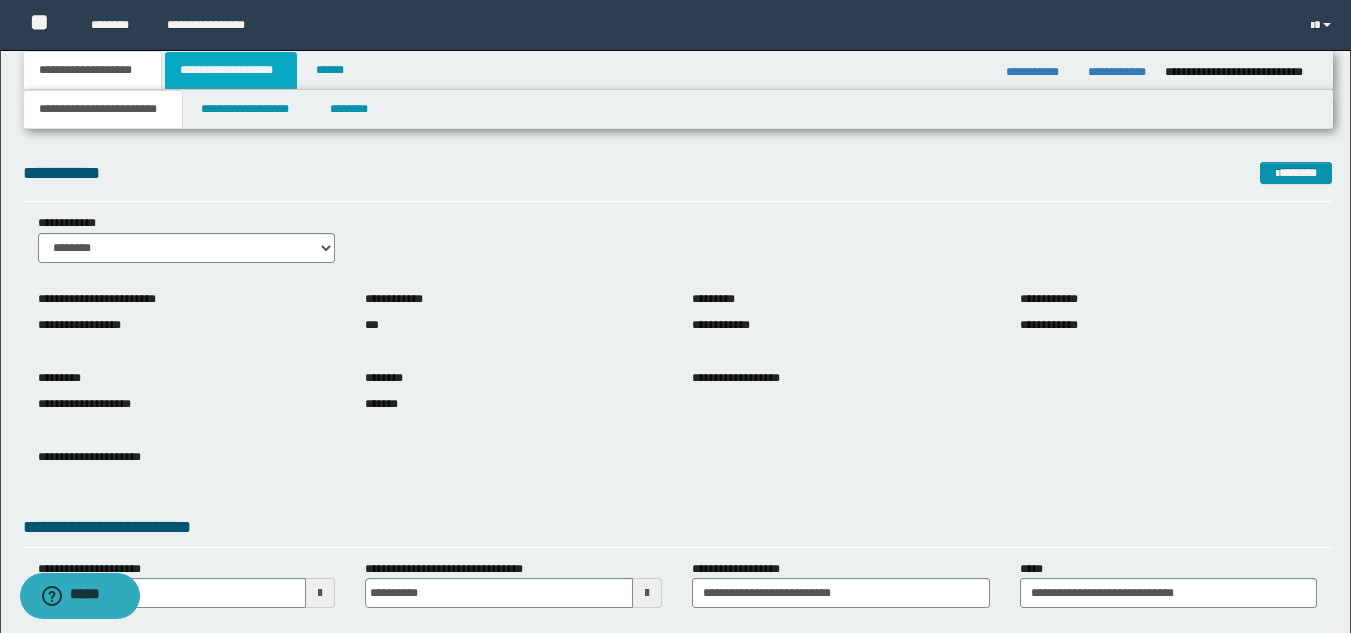 click on "**********" at bounding box center (231, 70) 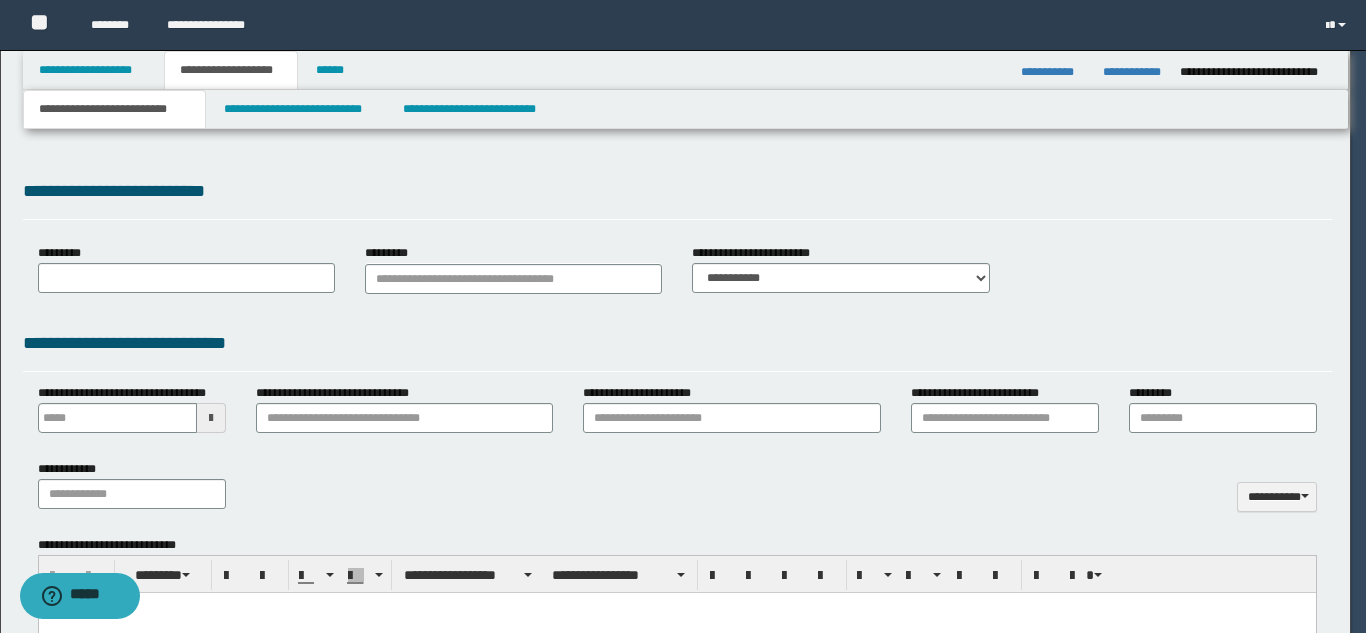 scroll, scrollTop: 0, scrollLeft: 0, axis: both 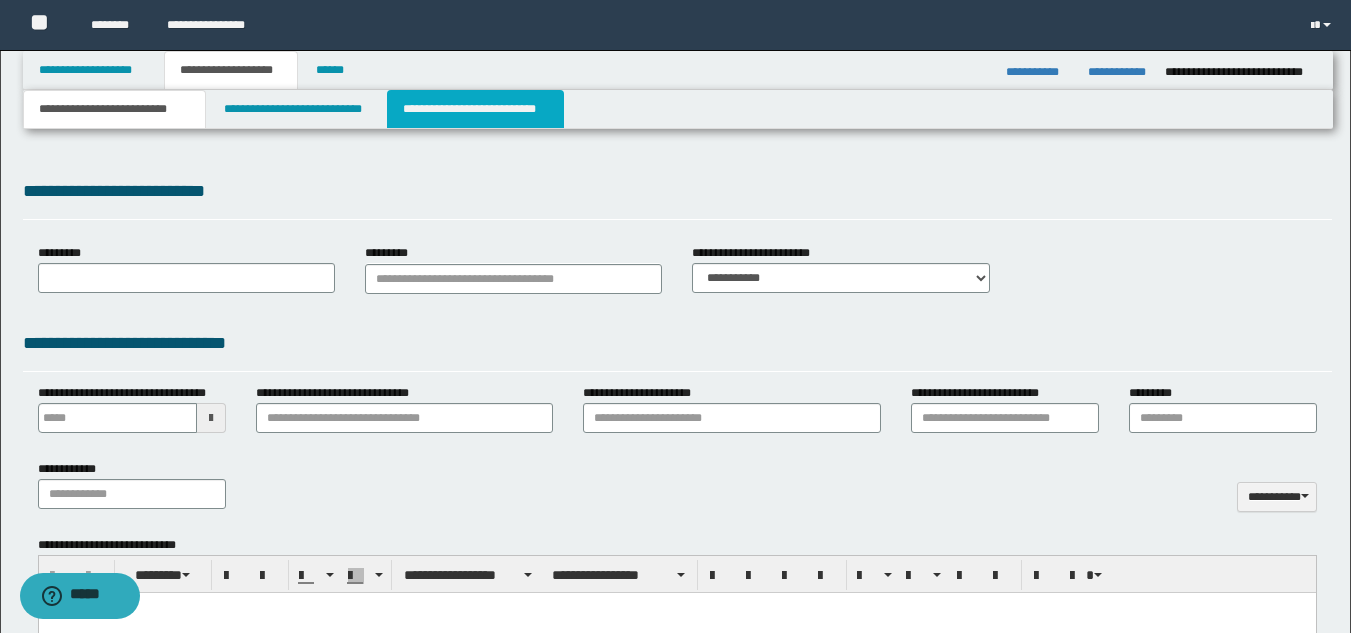 click on "**********" at bounding box center (475, 109) 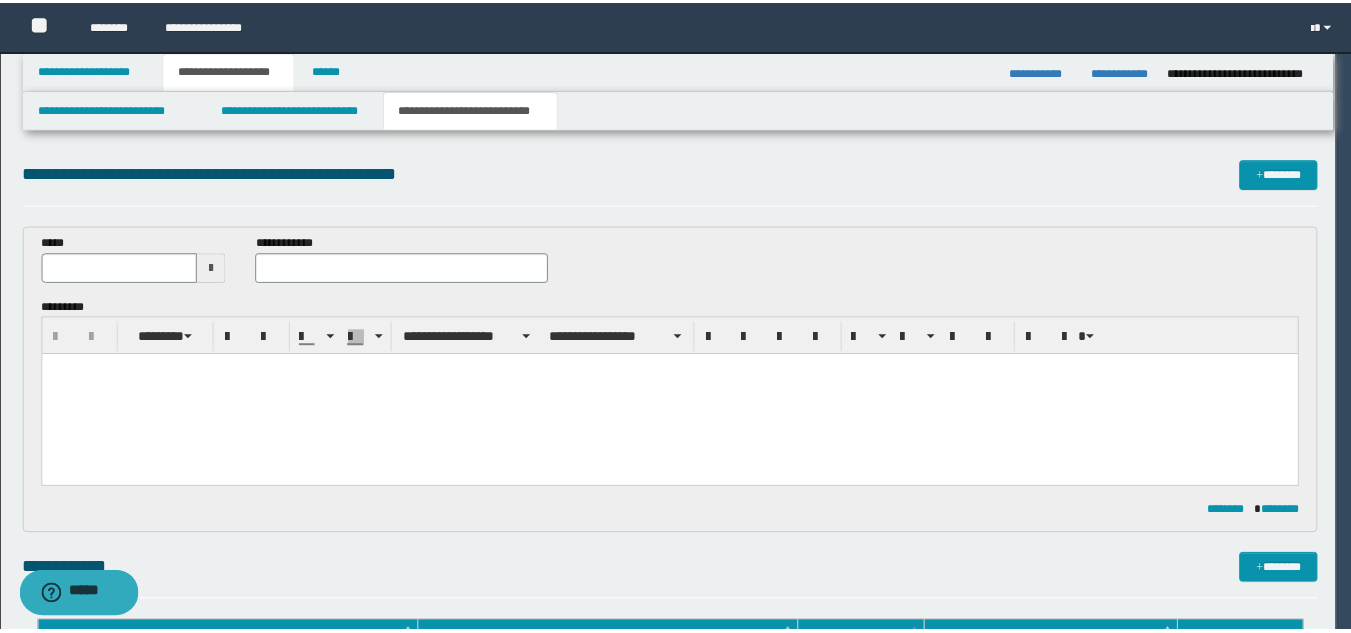 scroll, scrollTop: 0, scrollLeft: 0, axis: both 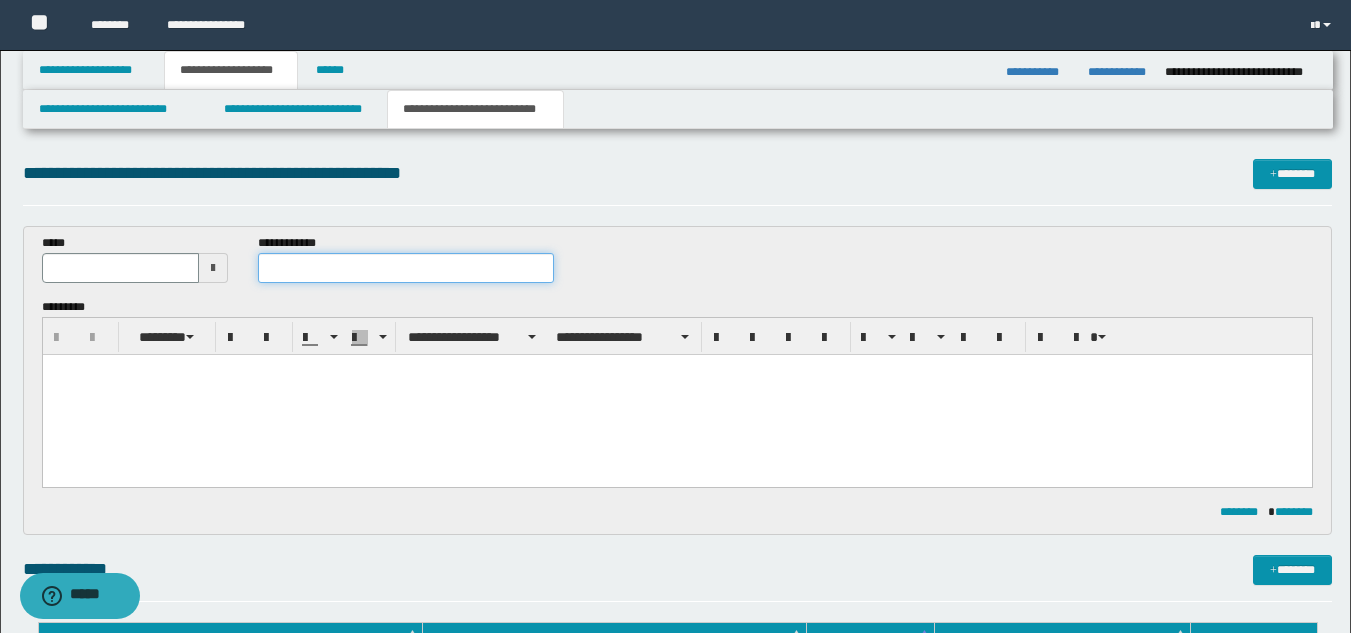 click at bounding box center (405, 268) 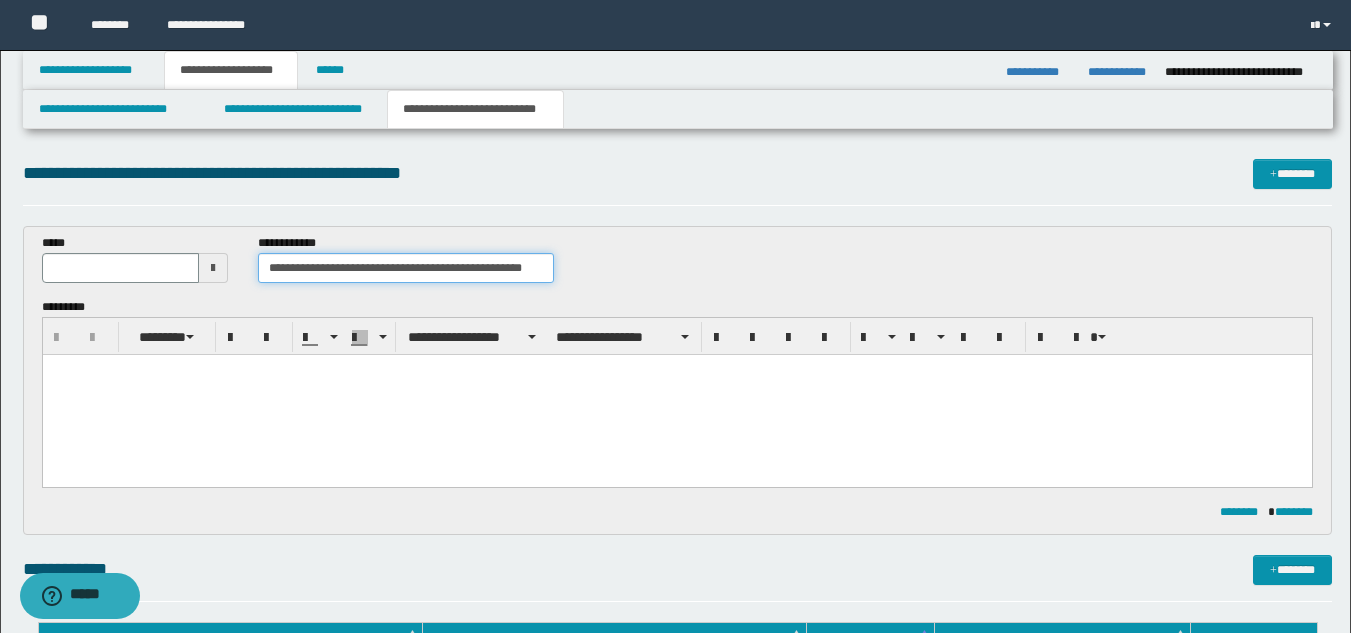 type on "**********" 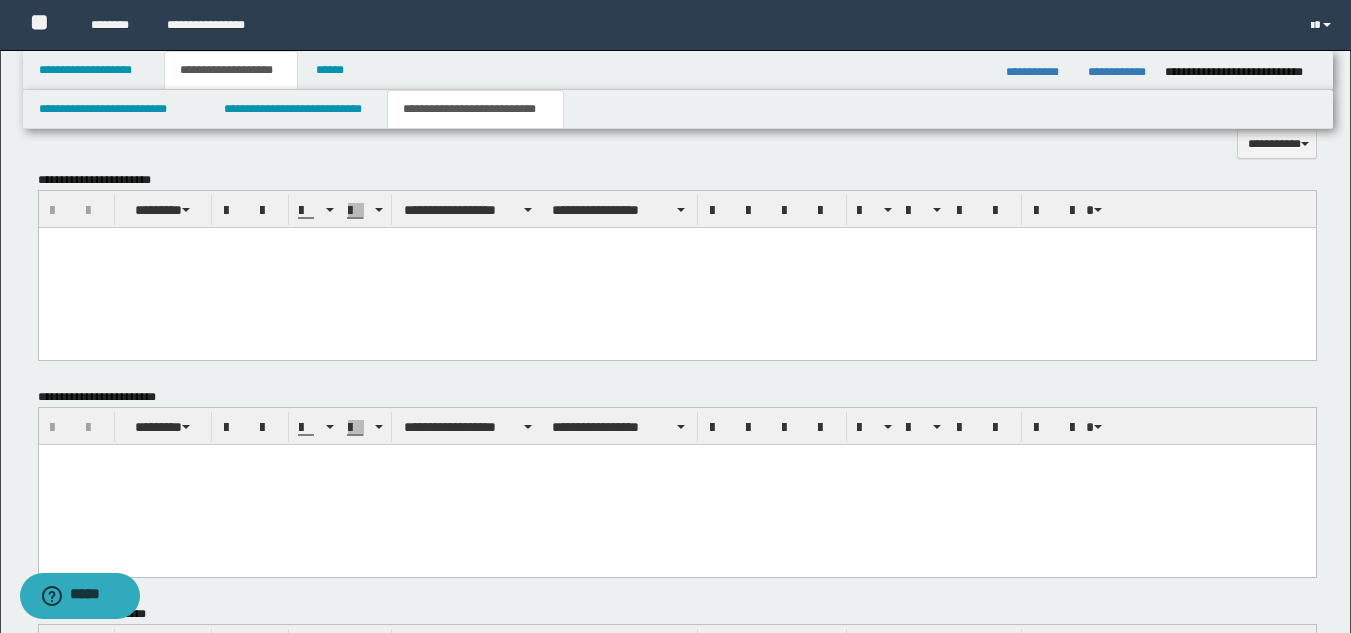 scroll, scrollTop: 0, scrollLeft: 0, axis: both 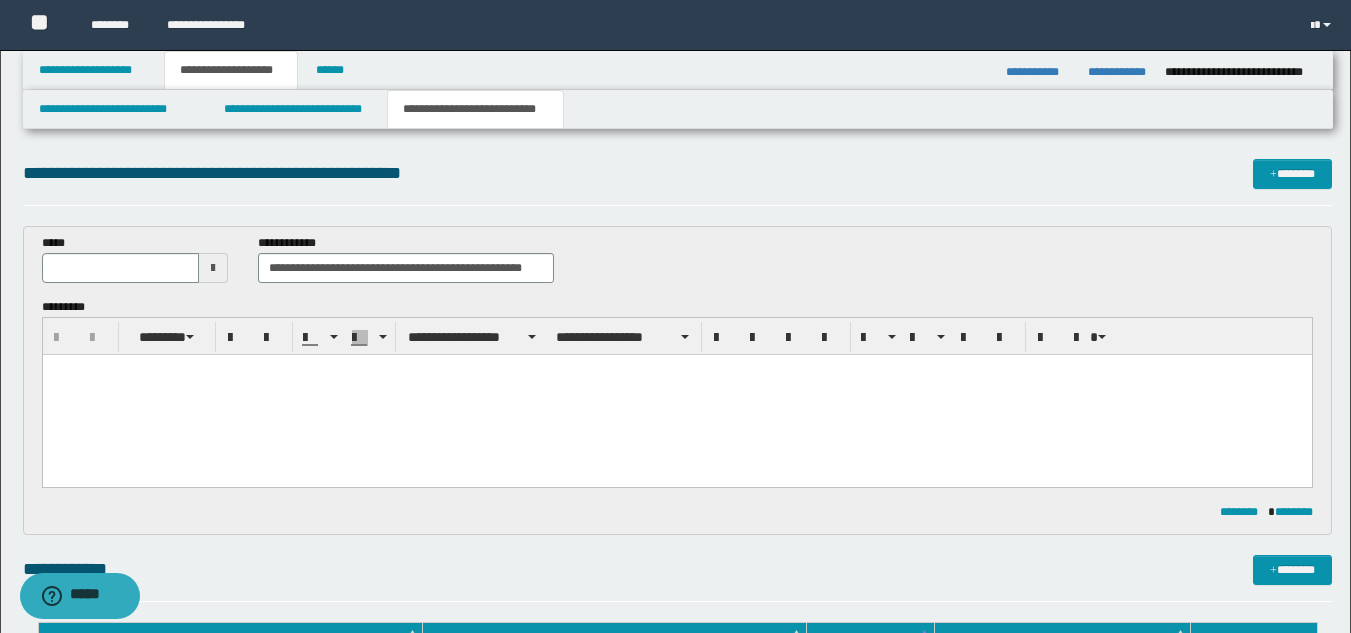 click at bounding box center (213, 268) 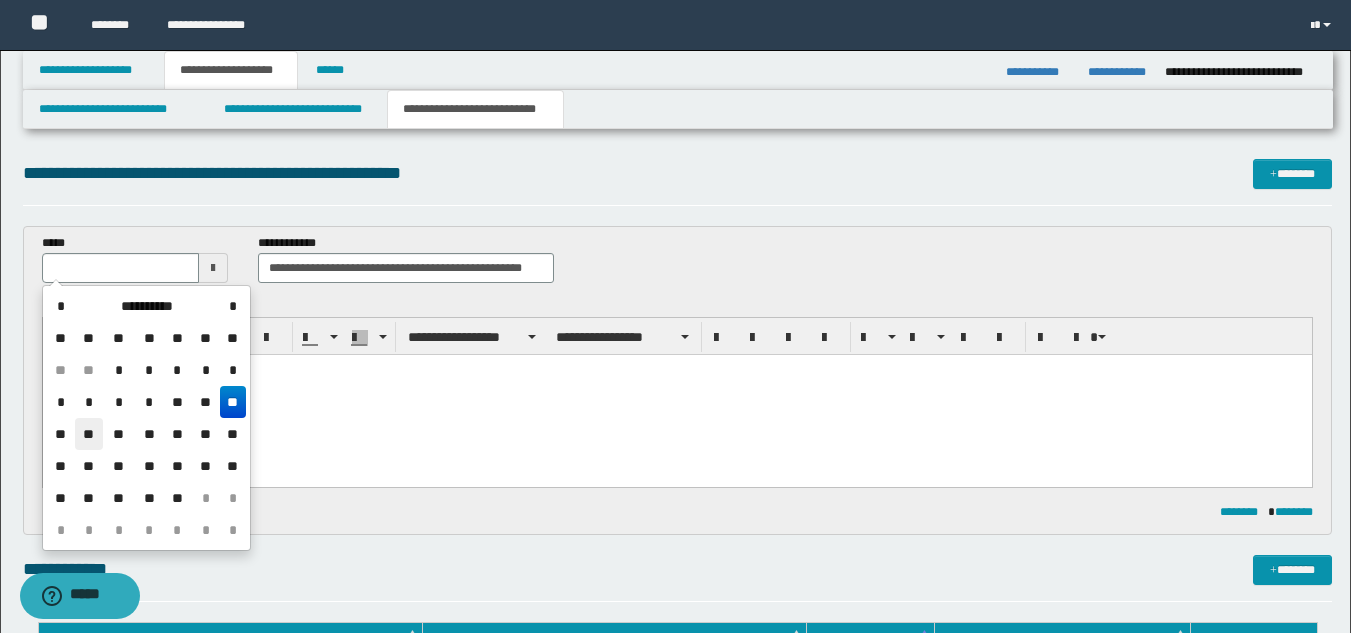 click on "**" at bounding box center [89, 434] 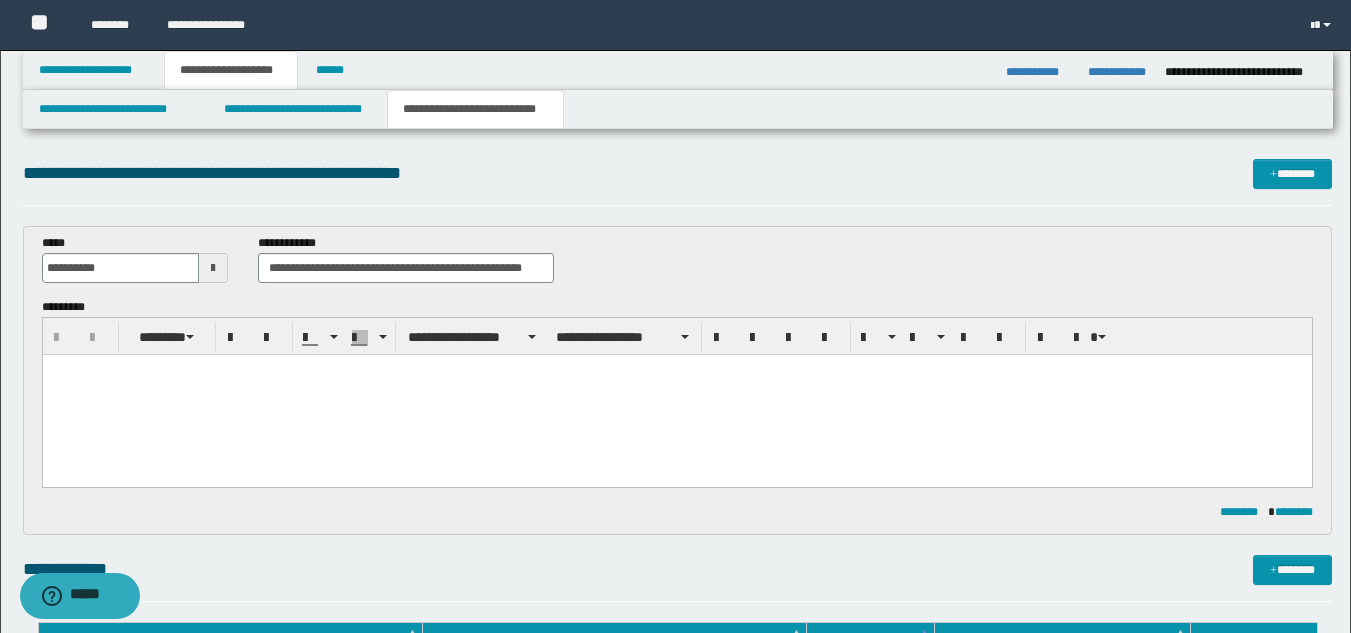 click at bounding box center [676, 370] 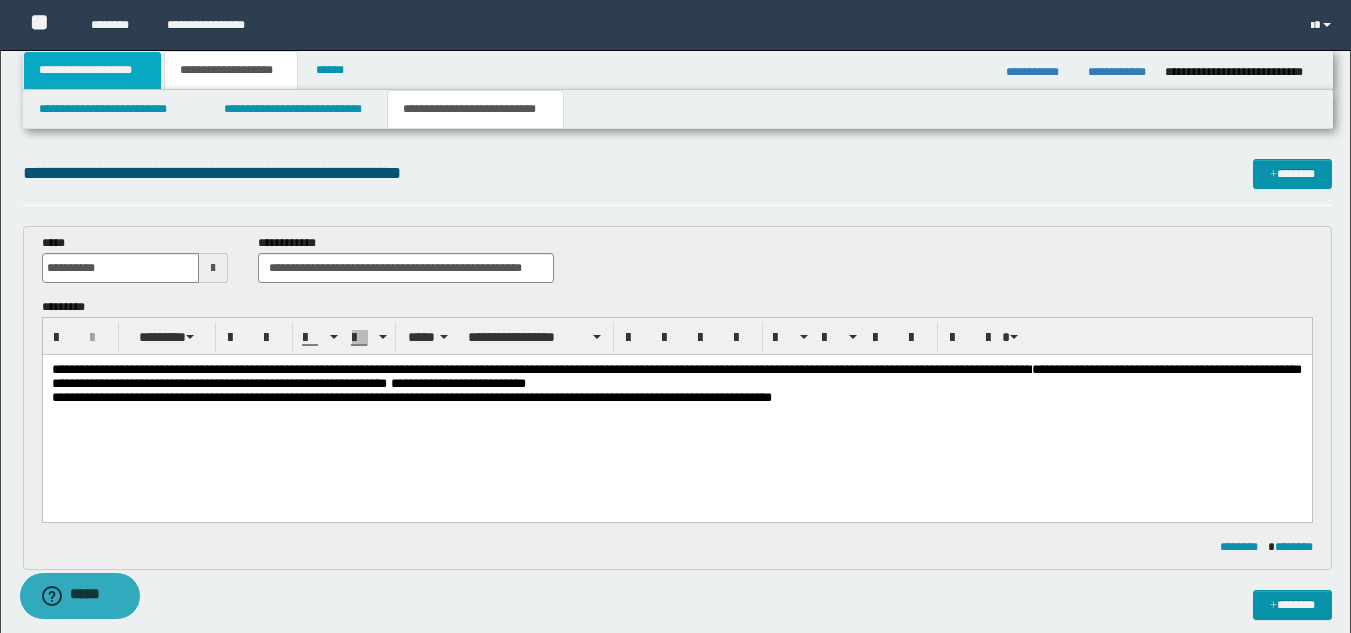 click on "**********" at bounding box center [92, 70] 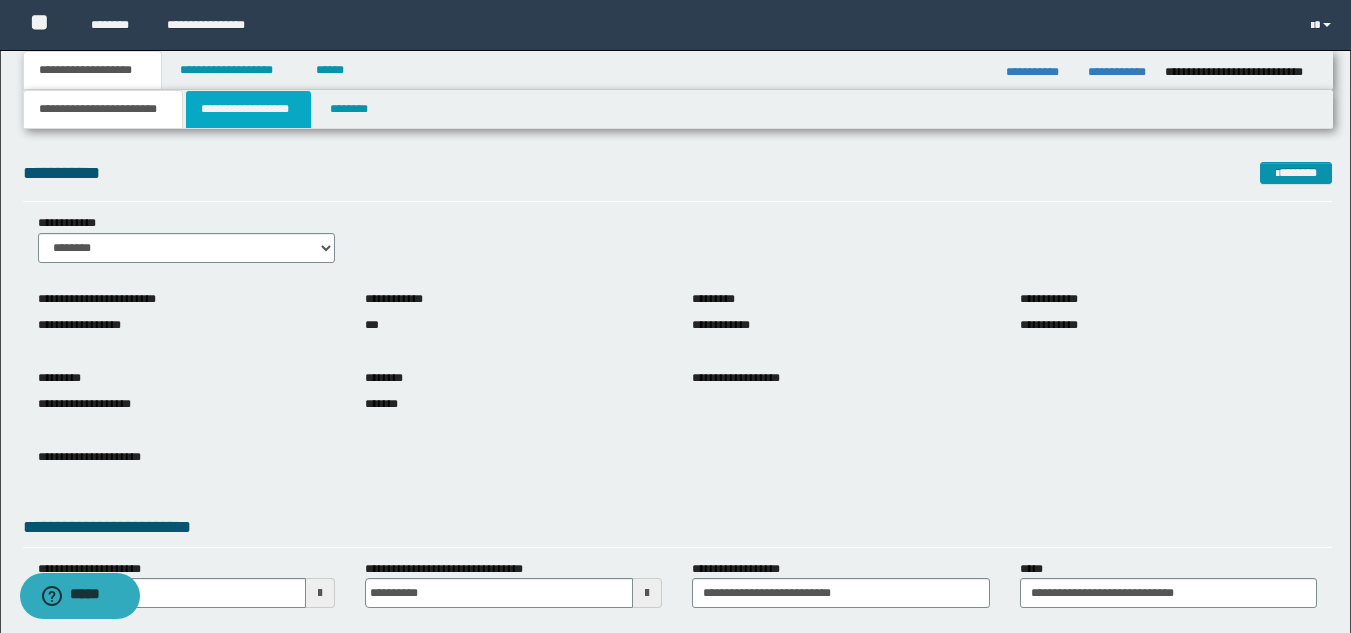 click on "**********" at bounding box center [248, 109] 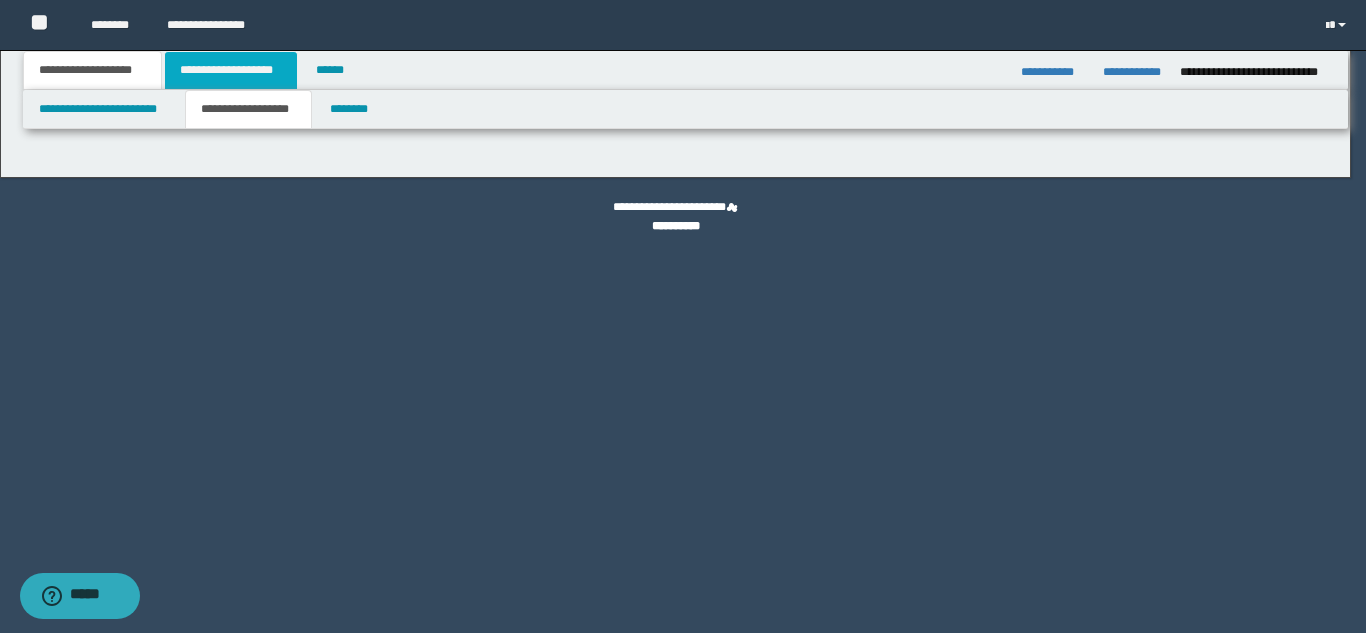 type on "********" 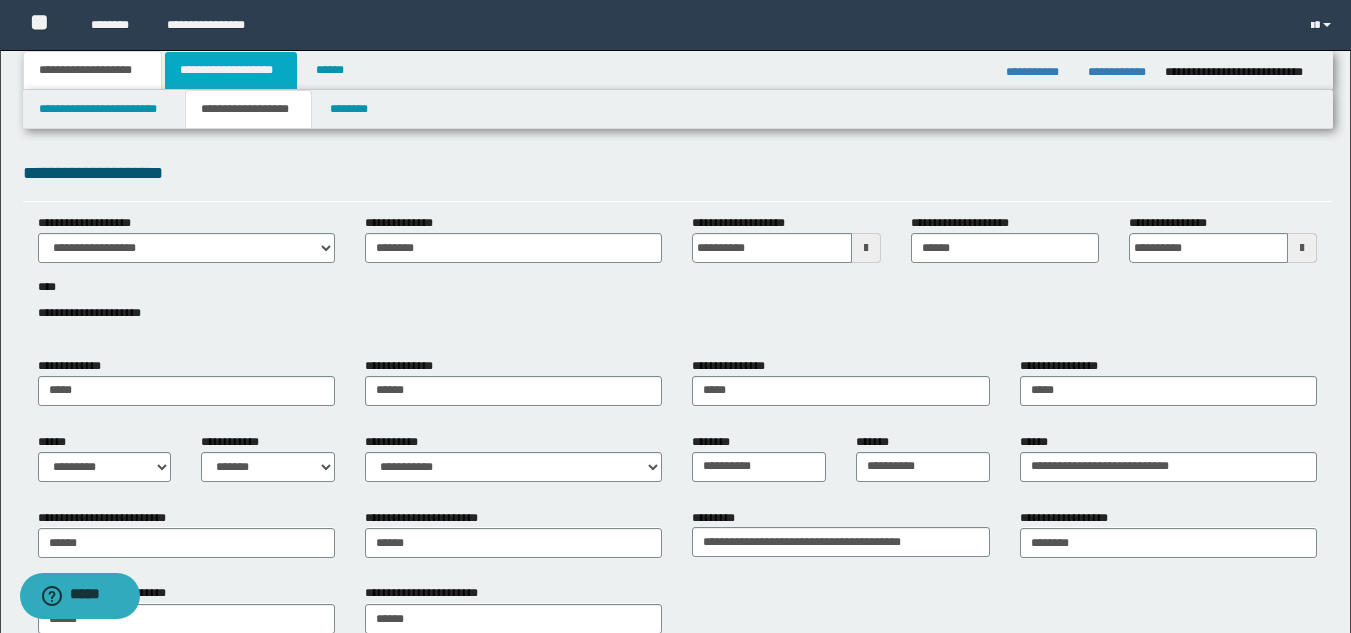click on "**********" at bounding box center [231, 70] 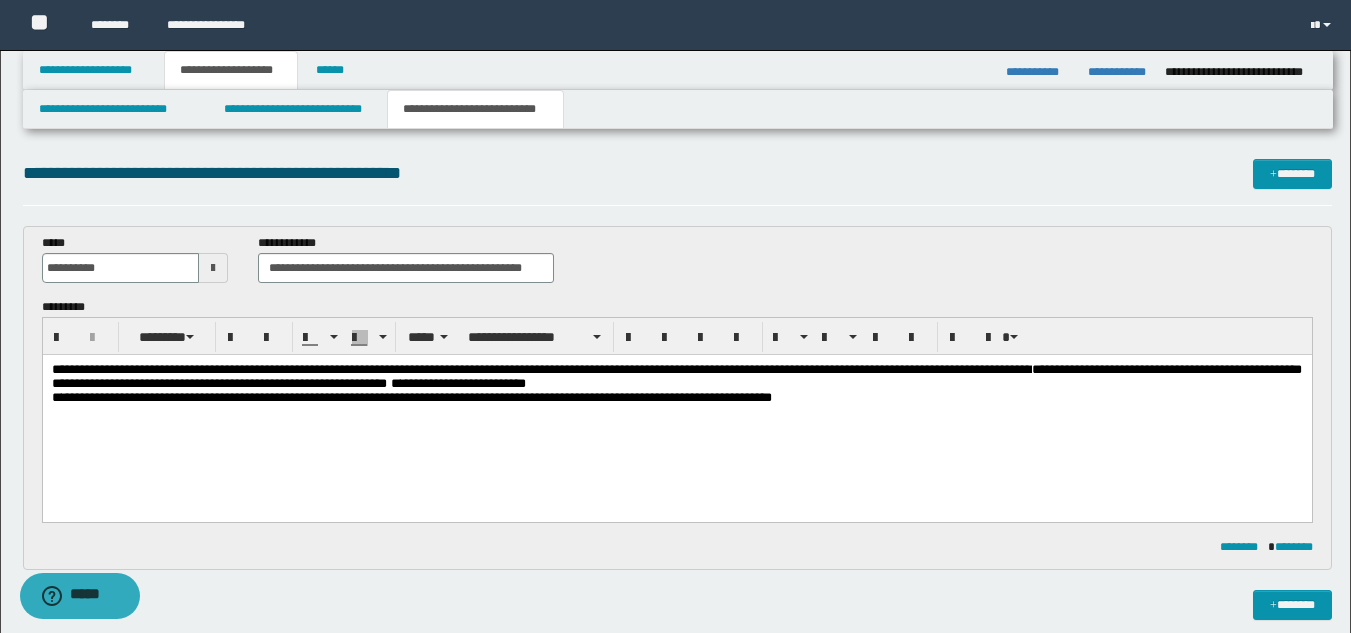 click on "**********" at bounding box center [676, 376] 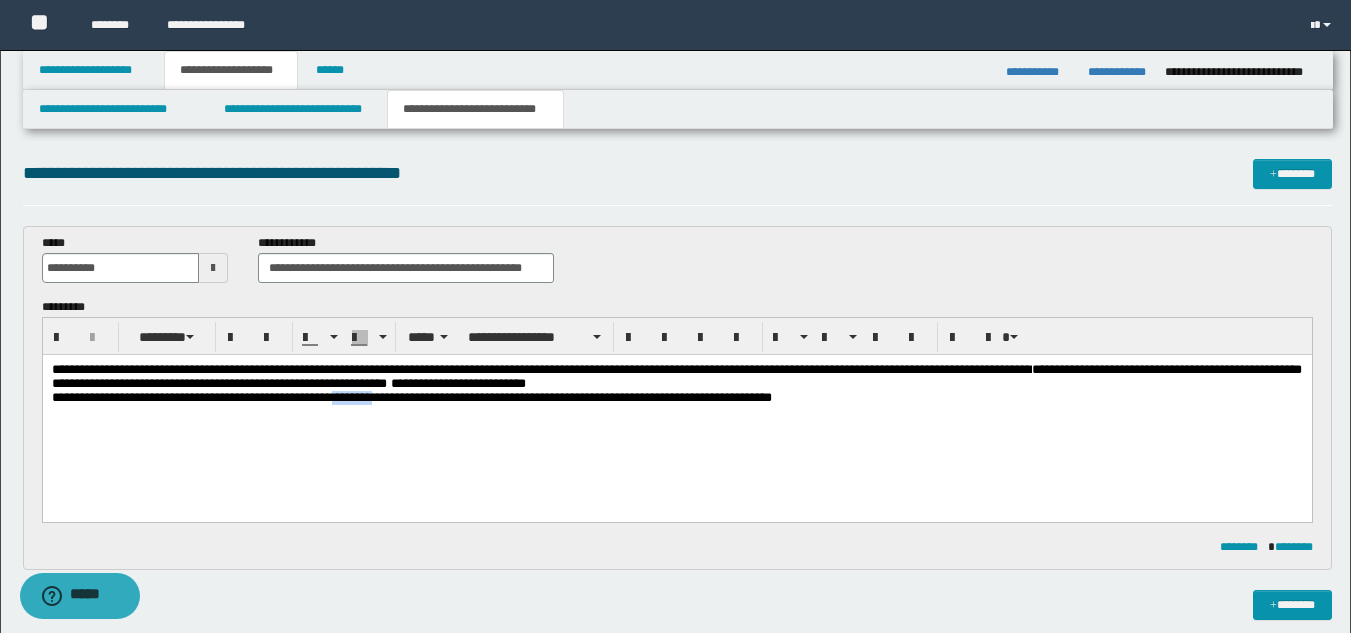 drag, startPoint x: 403, startPoint y: 403, endPoint x: 356, endPoint y: 404, distance: 47.010635 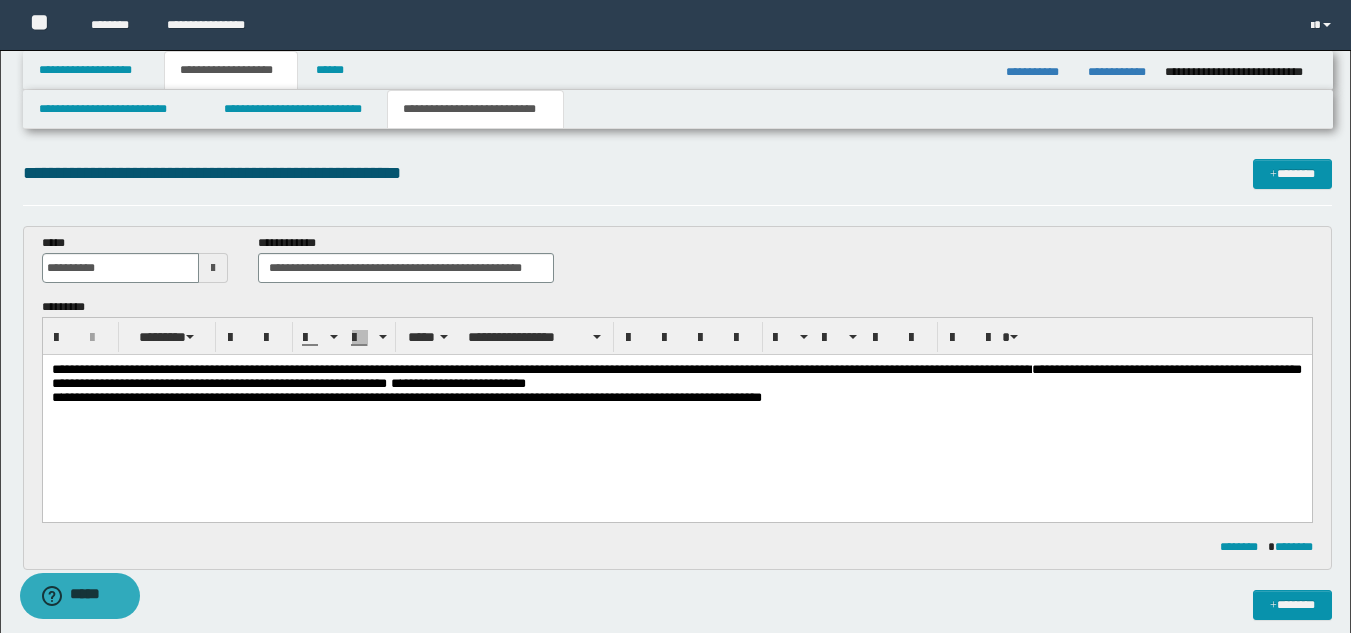 click on "**********" at bounding box center (676, 377) 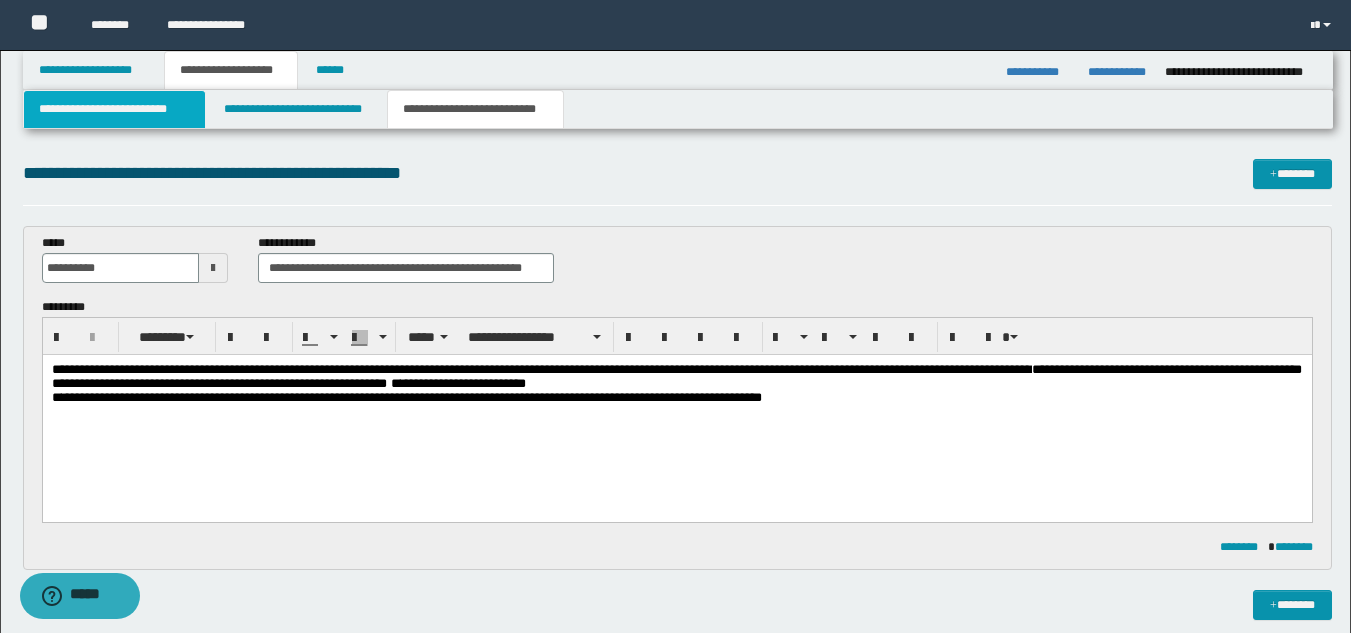 click on "**********" at bounding box center [114, 109] 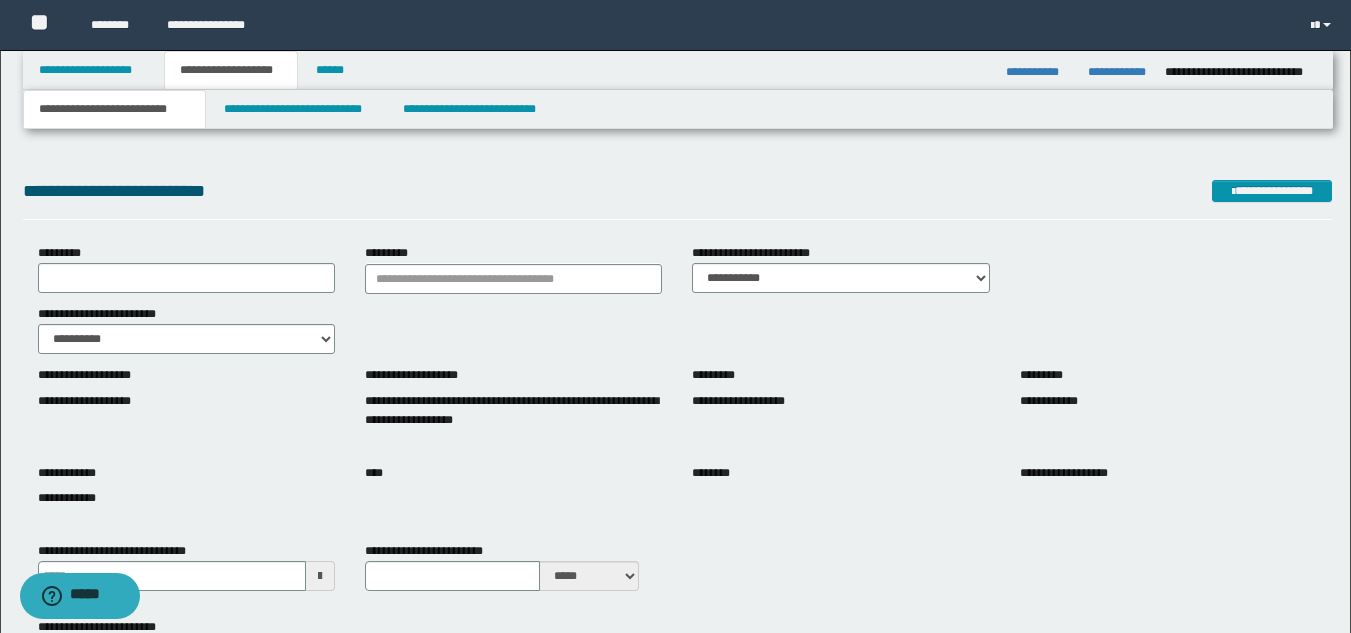 click on "**********" at bounding box center (84, 401) 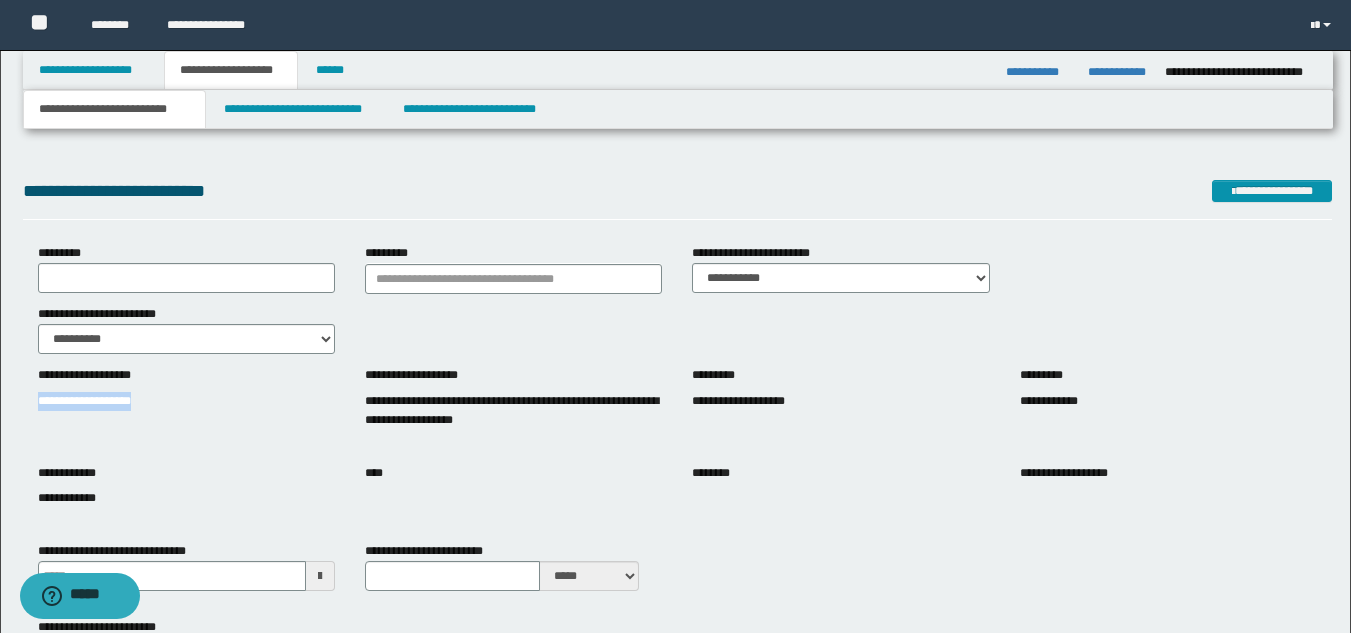 drag, startPoint x: 39, startPoint y: 398, endPoint x: 191, endPoint y: 409, distance: 152.3975 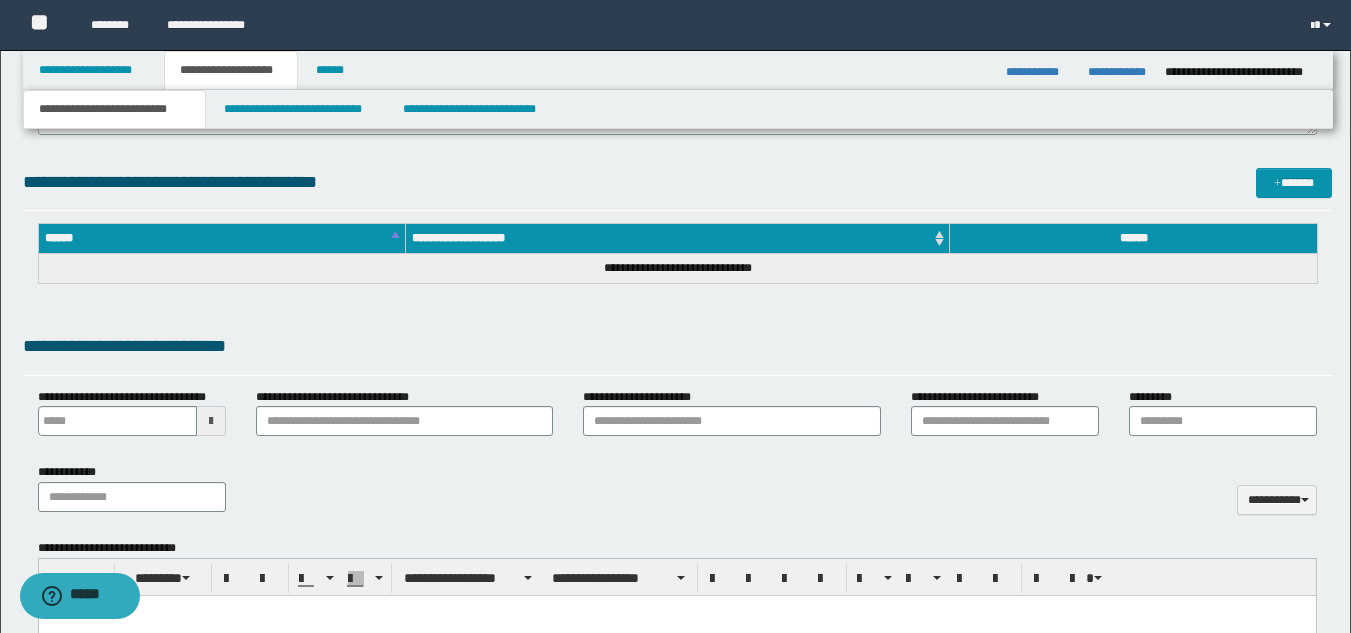scroll, scrollTop: 634, scrollLeft: 0, axis: vertical 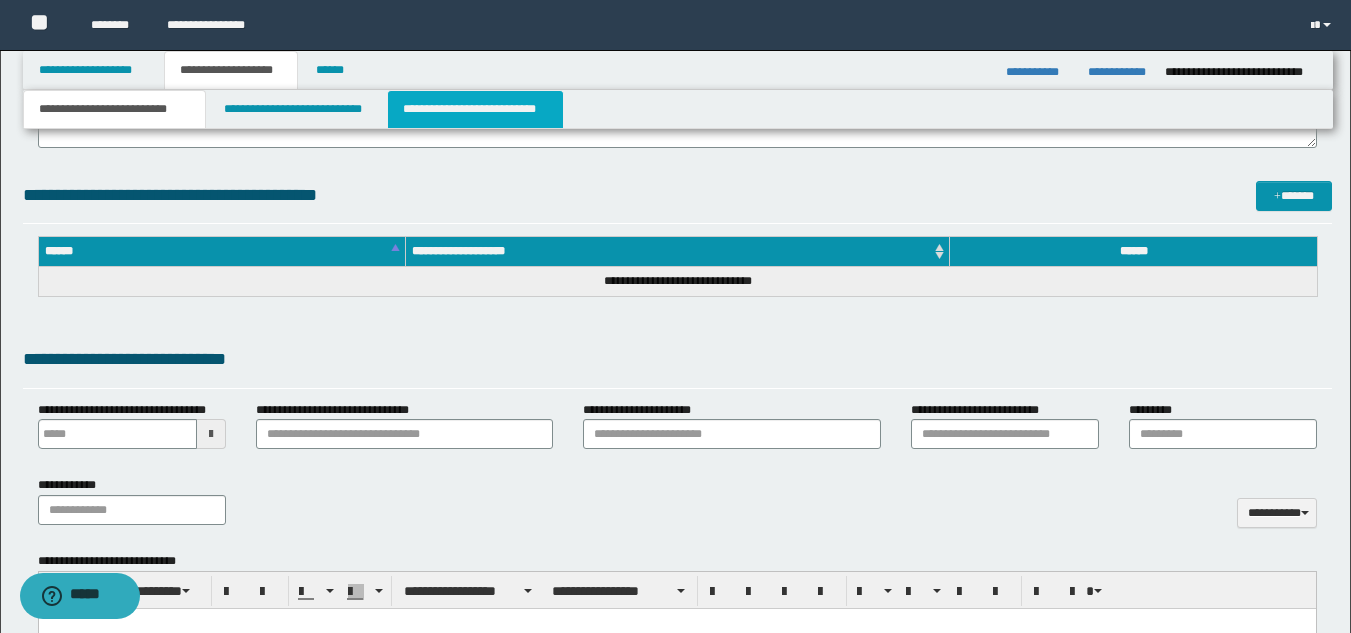 click on "**********" at bounding box center (475, 109) 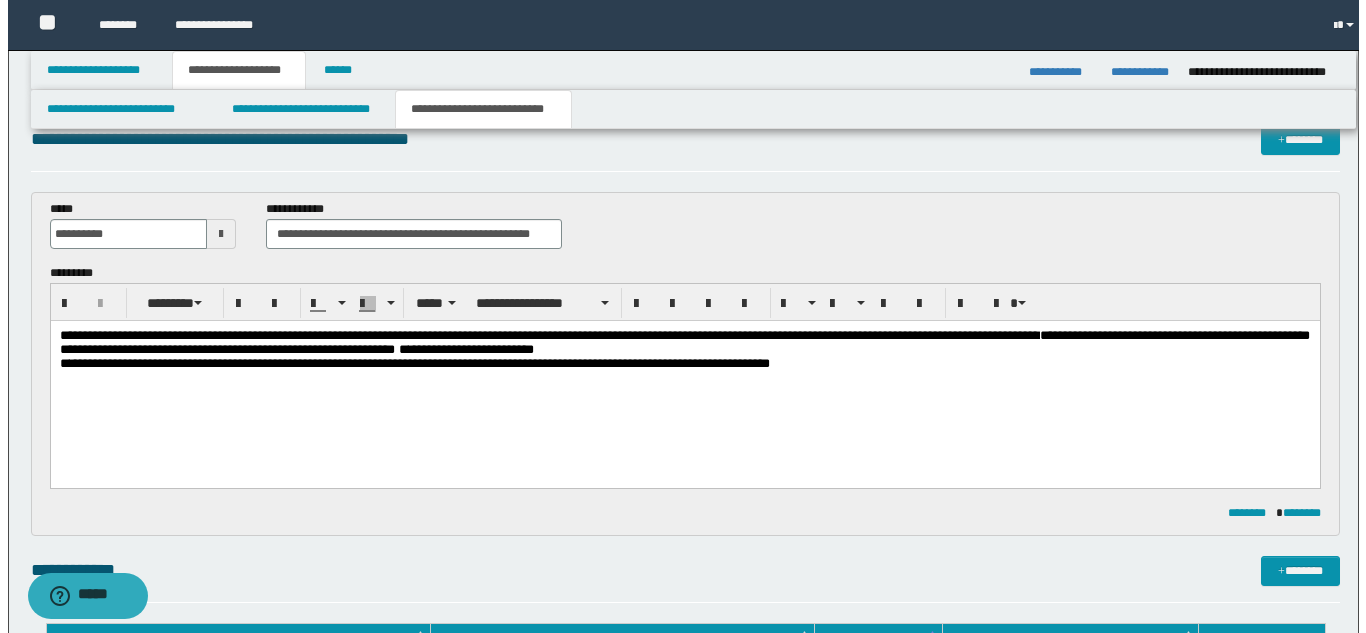 scroll, scrollTop: 0, scrollLeft: 0, axis: both 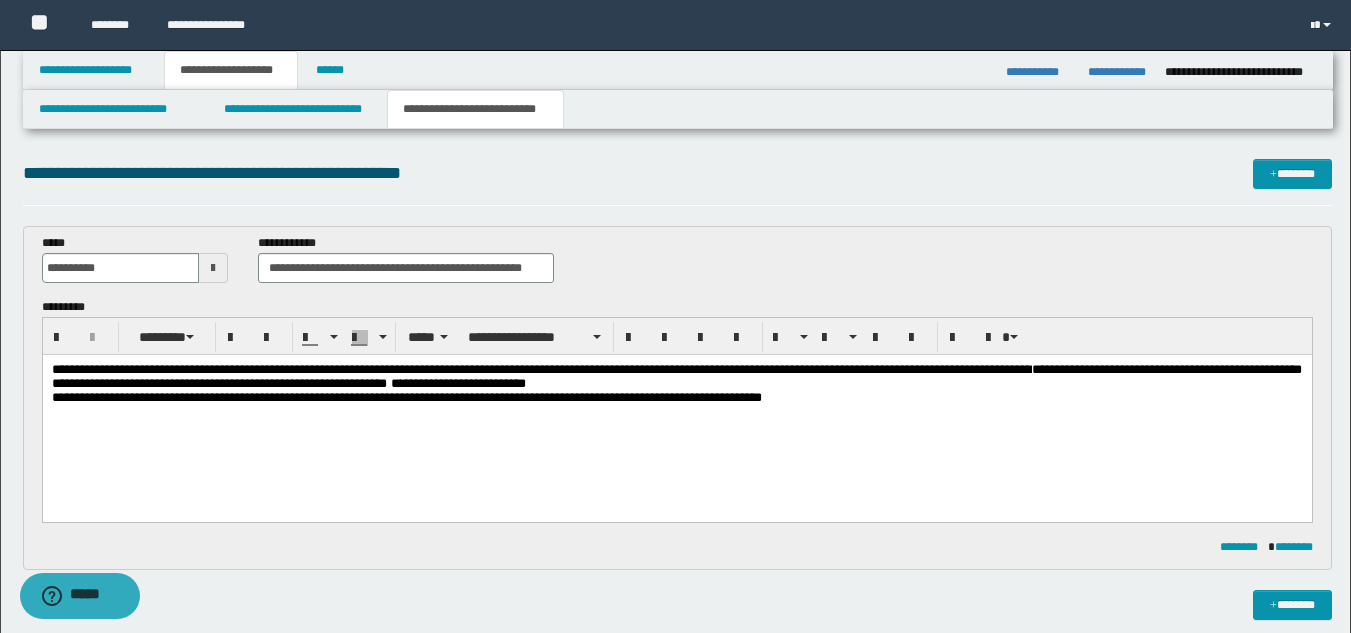 click on "**********" at bounding box center (676, 376) 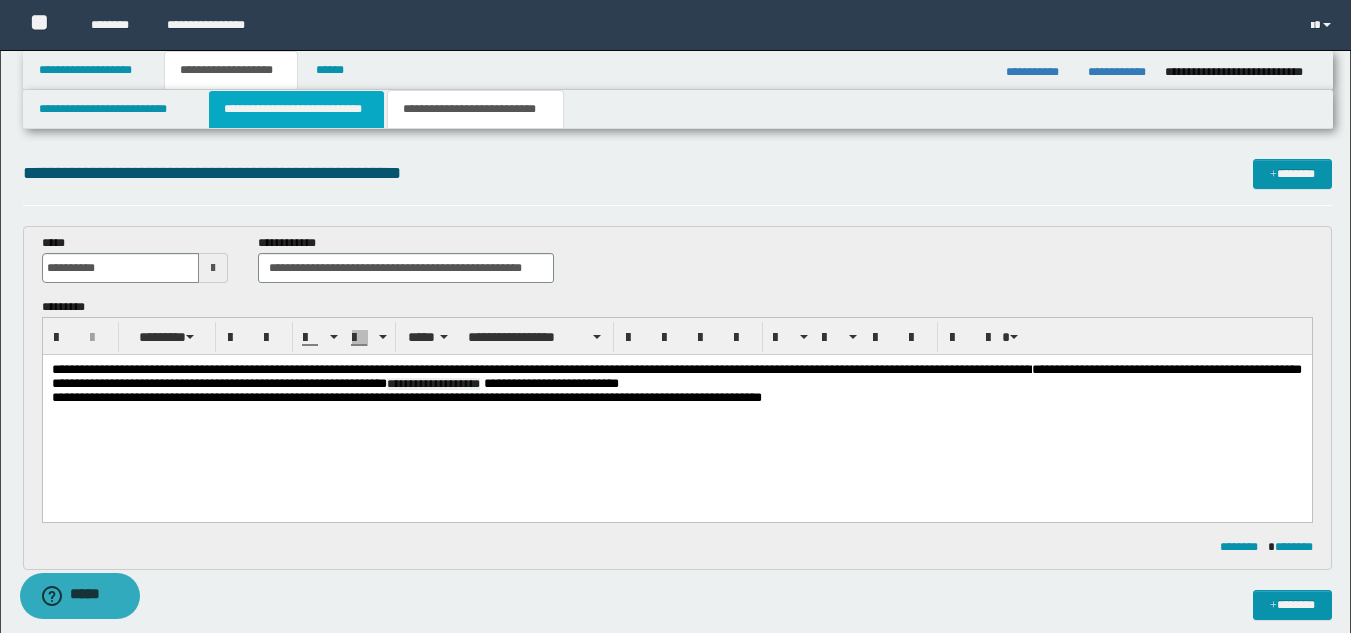 click on "**********" at bounding box center [296, 109] 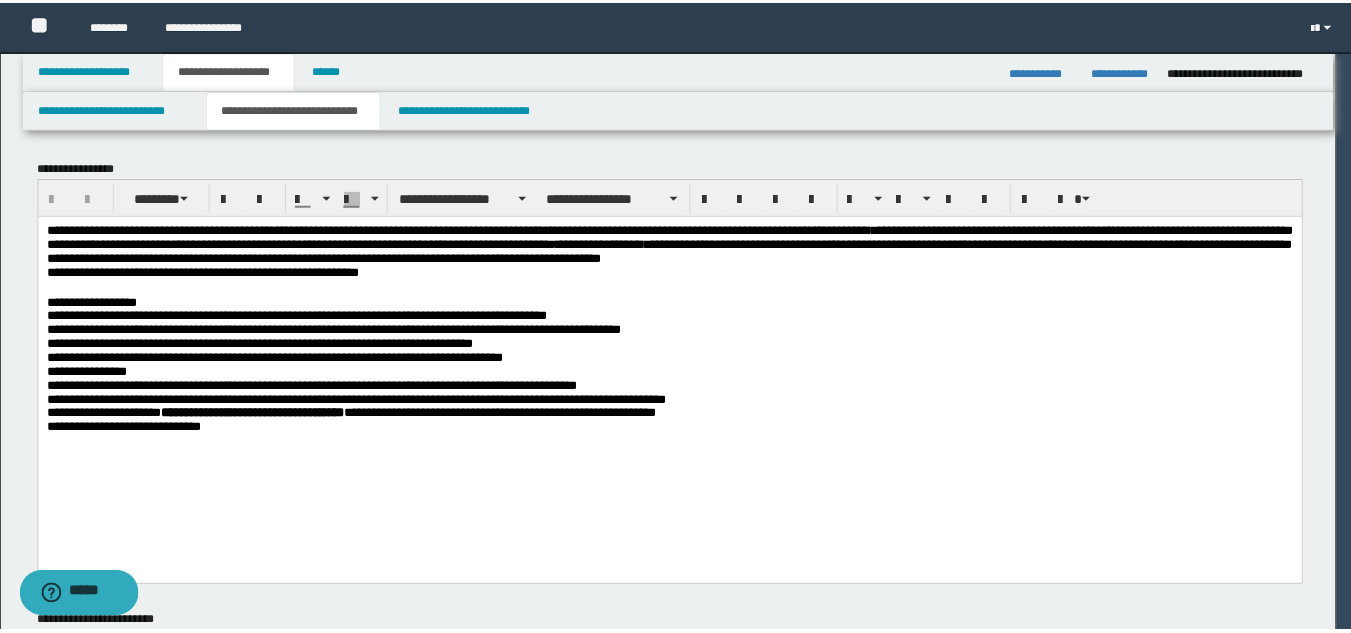 scroll, scrollTop: 0, scrollLeft: 0, axis: both 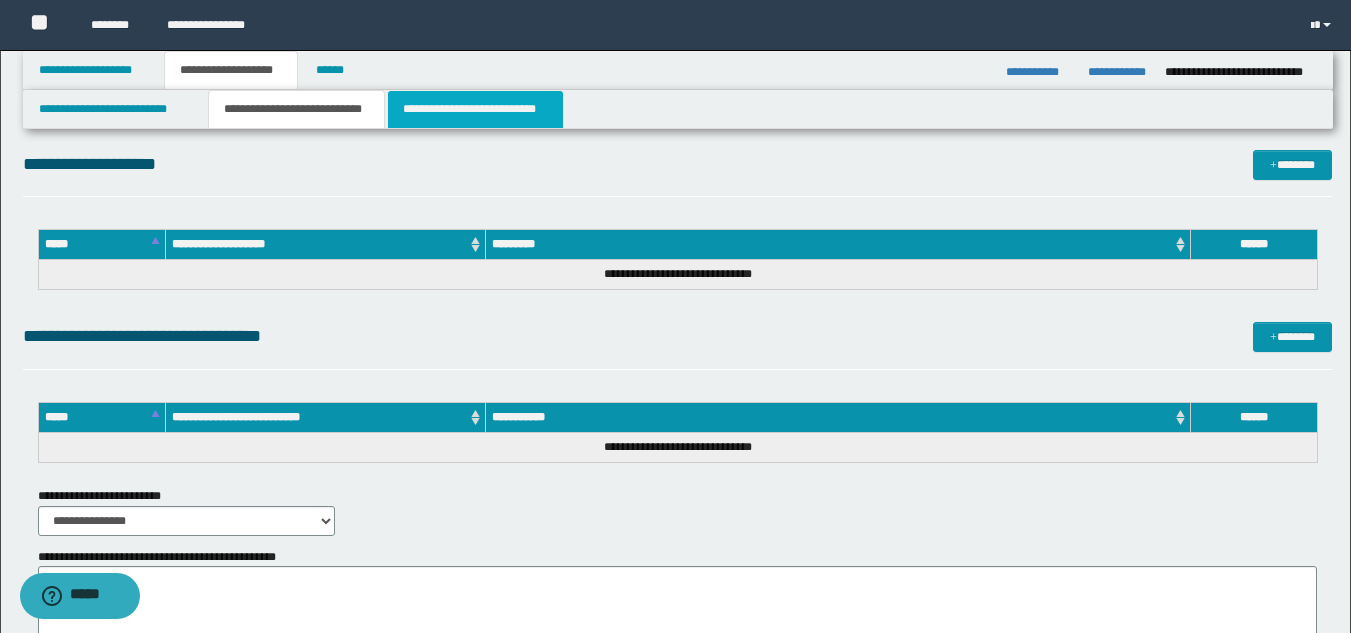 click on "**********" at bounding box center [475, 109] 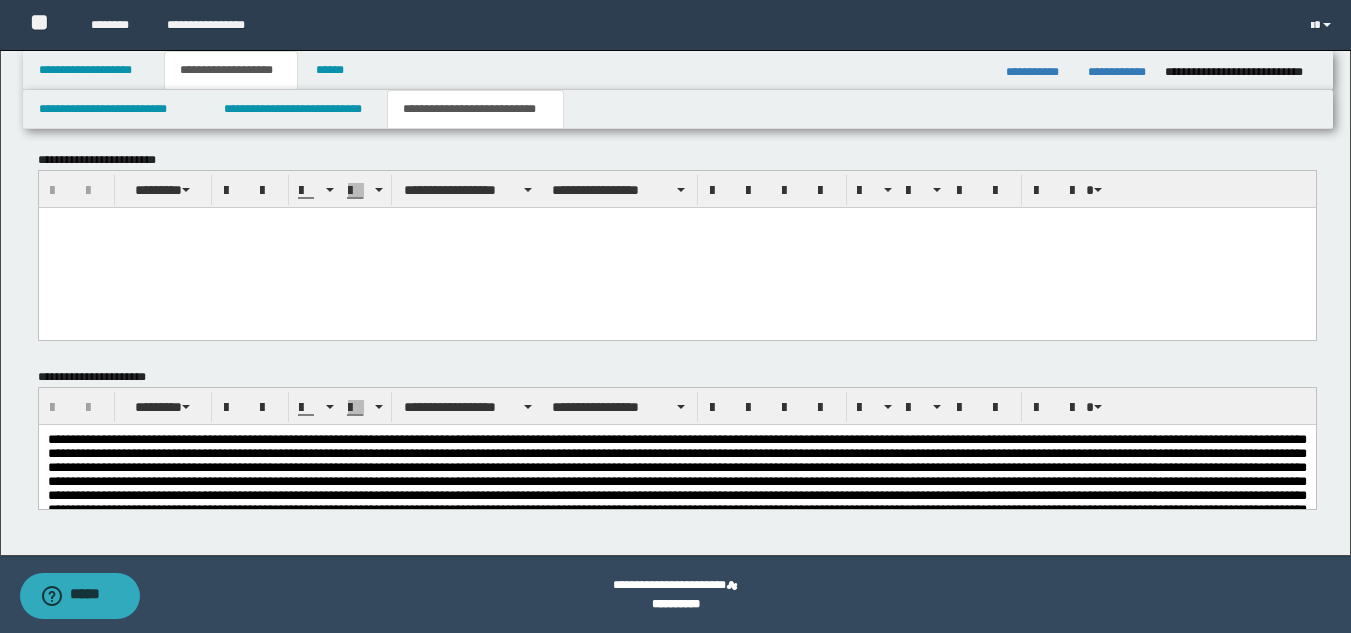 scroll, scrollTop: 0, scrollLeft: 0, axis: both 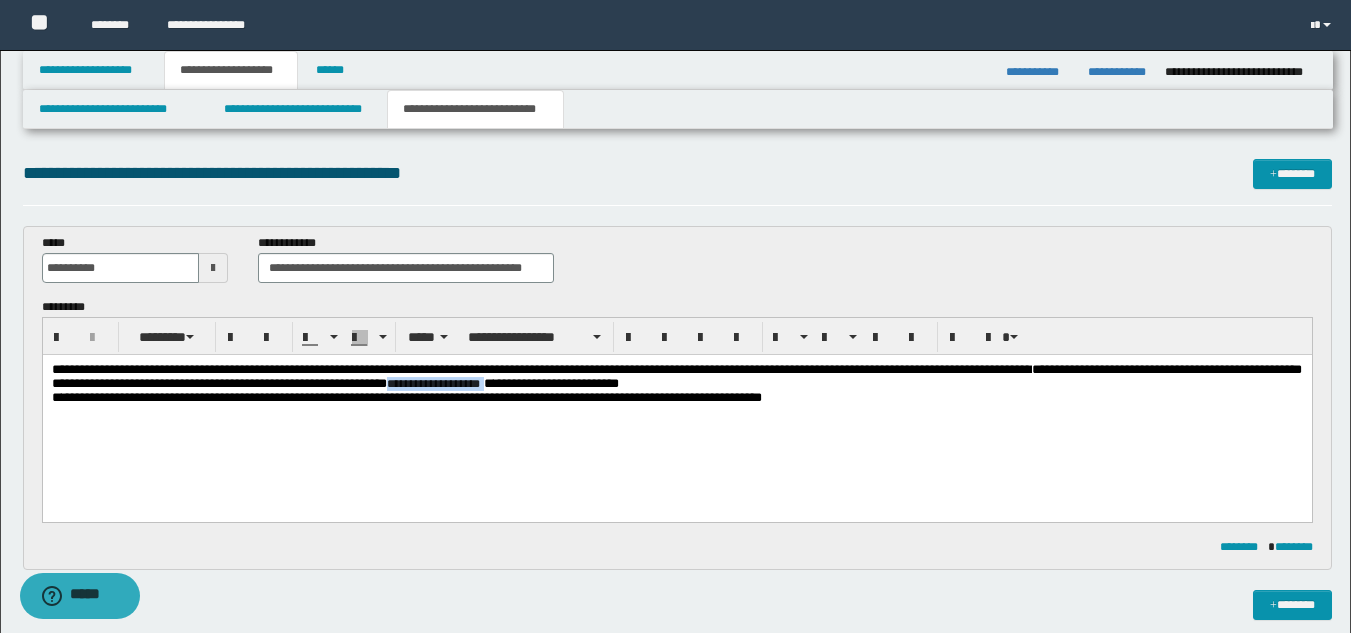 drag, startPoint x: 740, startPoint y: 389, endPoint x: 634, endPoint y: 389, distance: 106 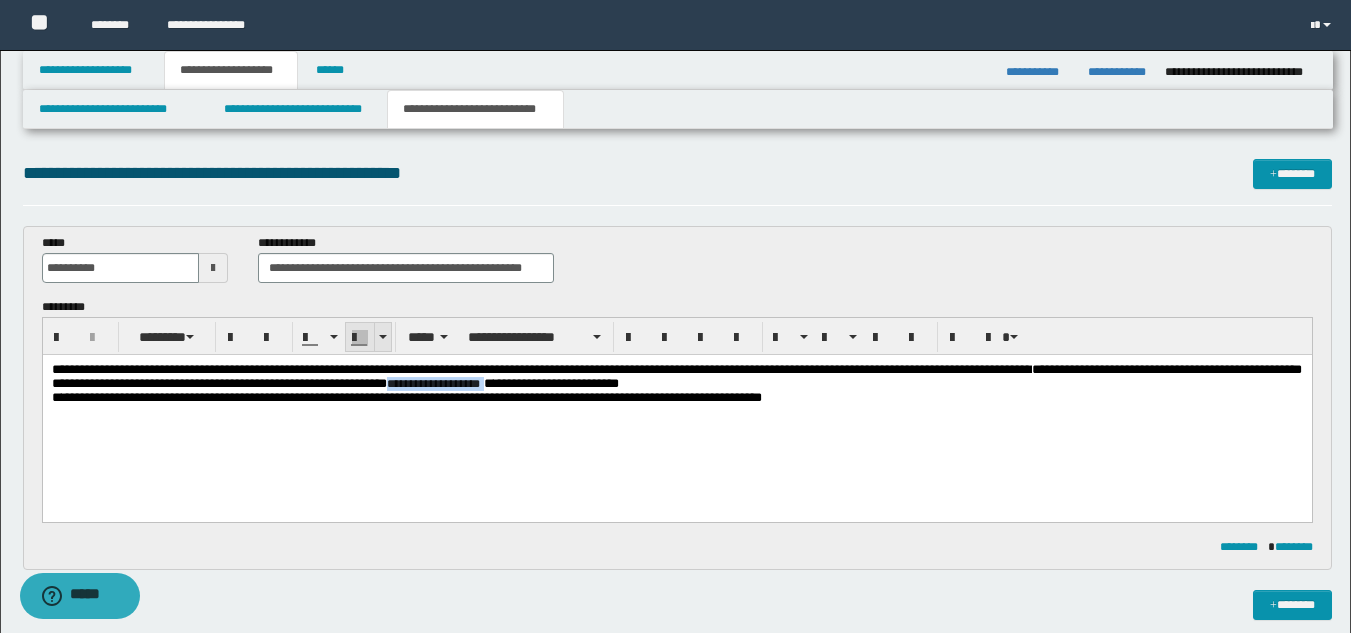 click at bounding box center [360, 338] 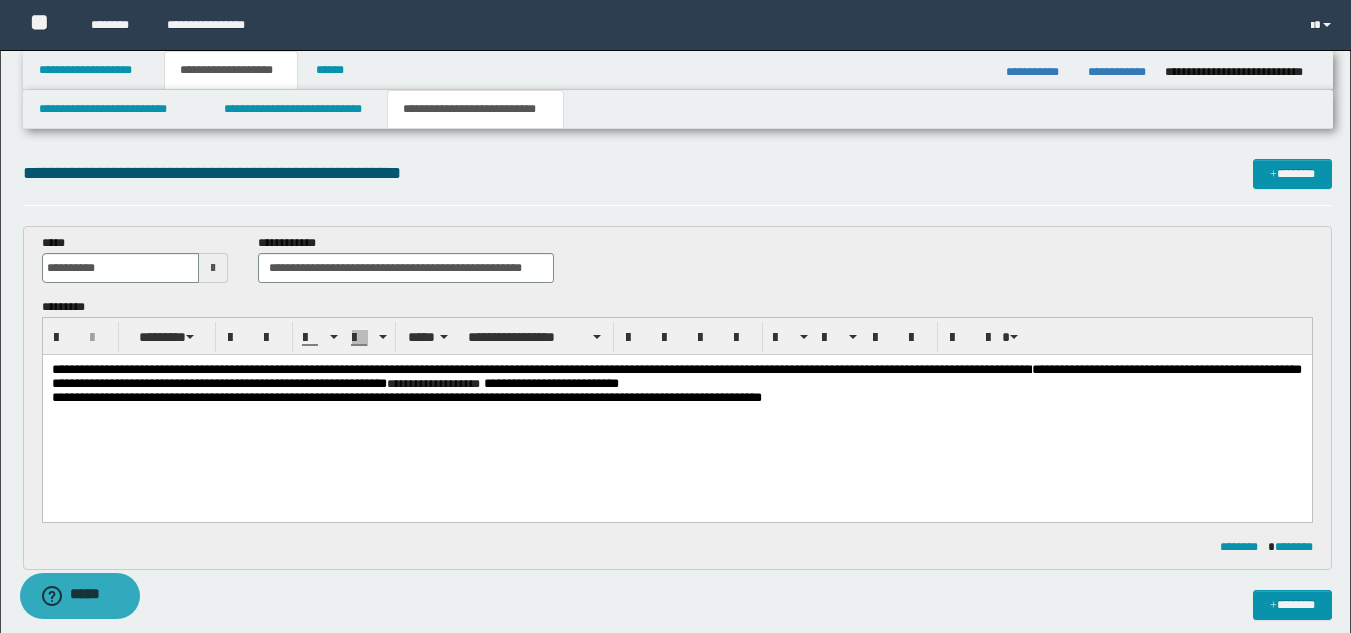 click on "**********" at bounding box center (676, 409) 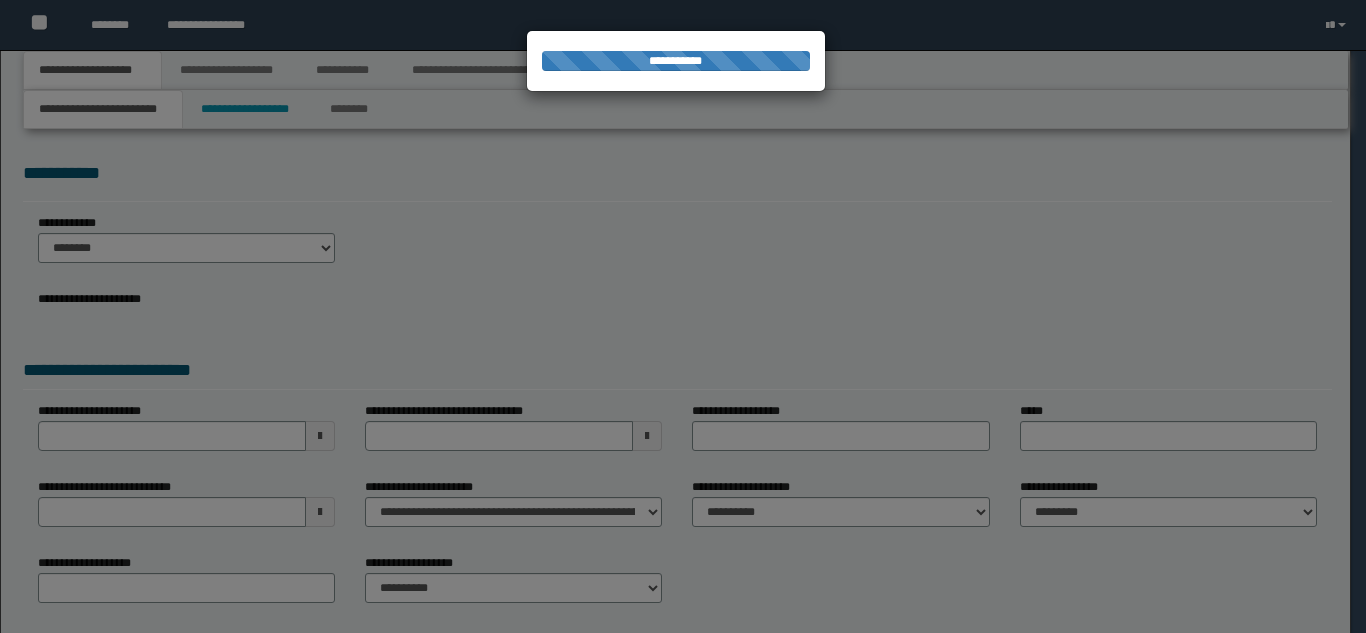 scroll, scrollTop: 0, scrollLeft: 0, axis: both 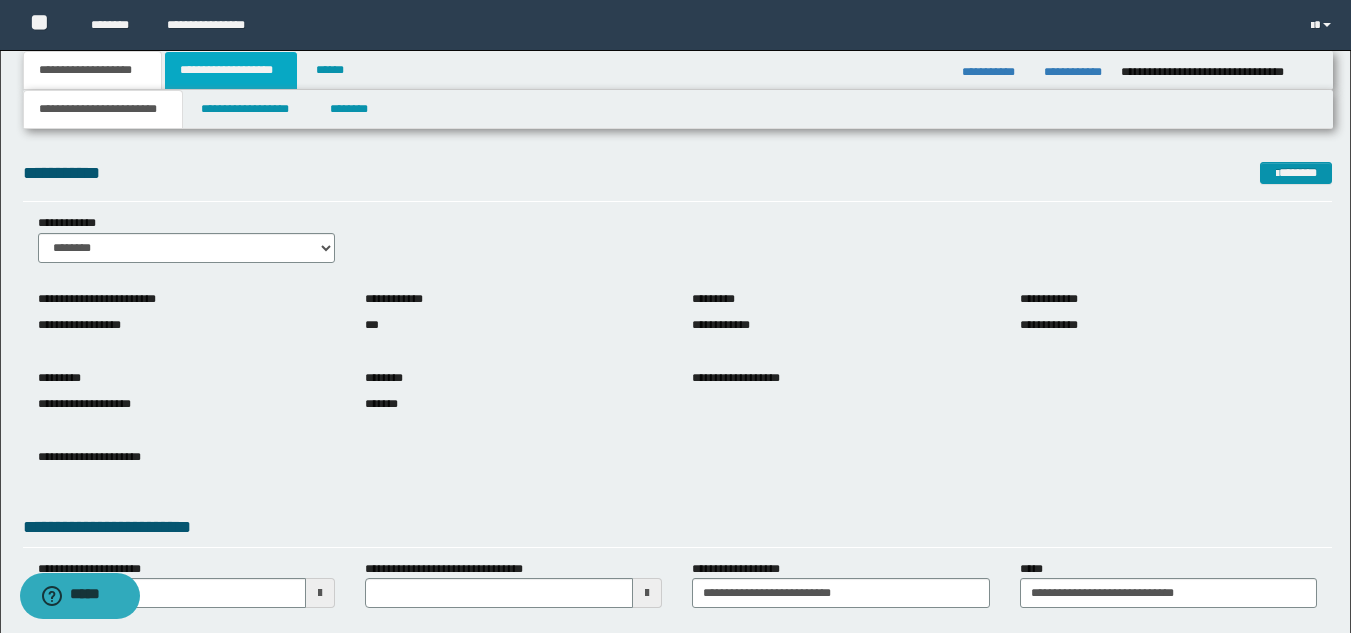 click on "**********" at bounding box center (231, 70) 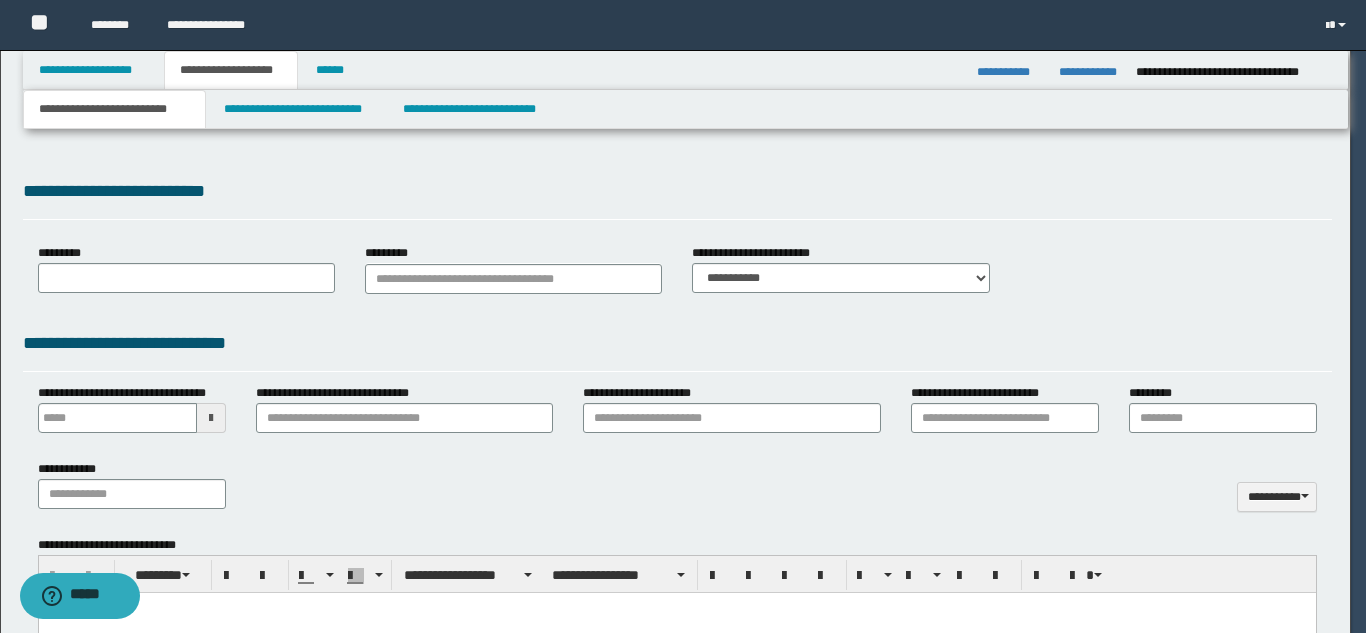 type 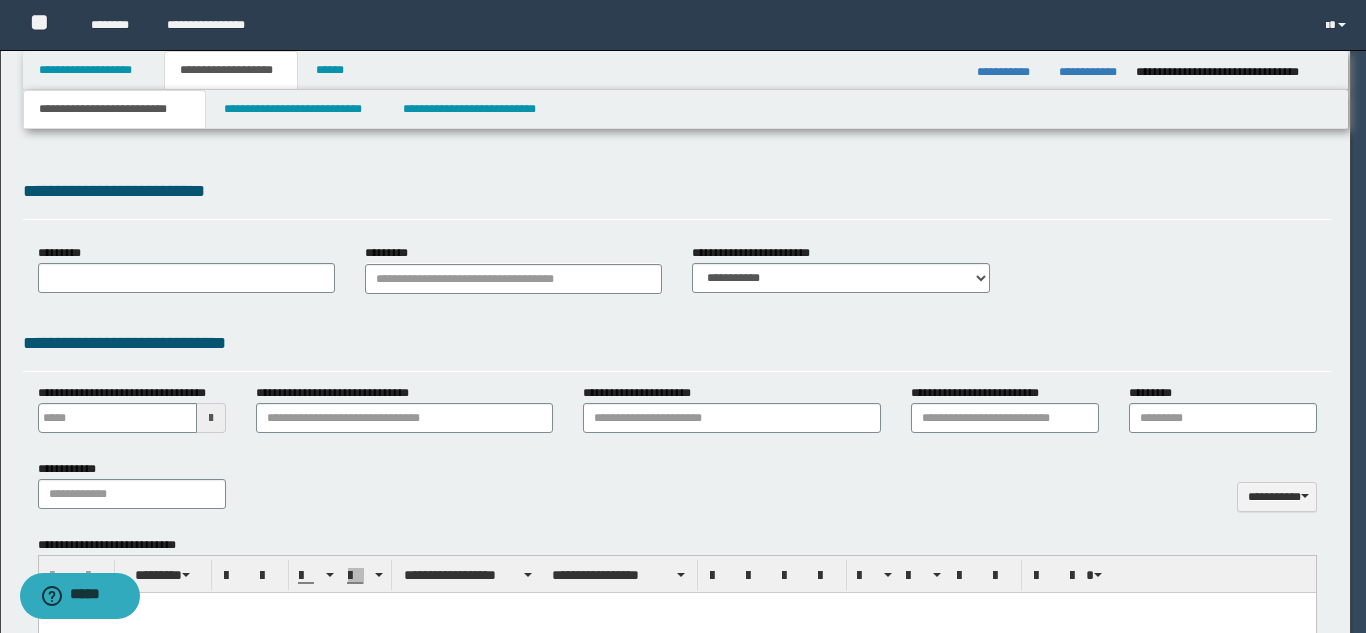 scroll, scrollTop: 0, scrollLeft: 0, axis: both 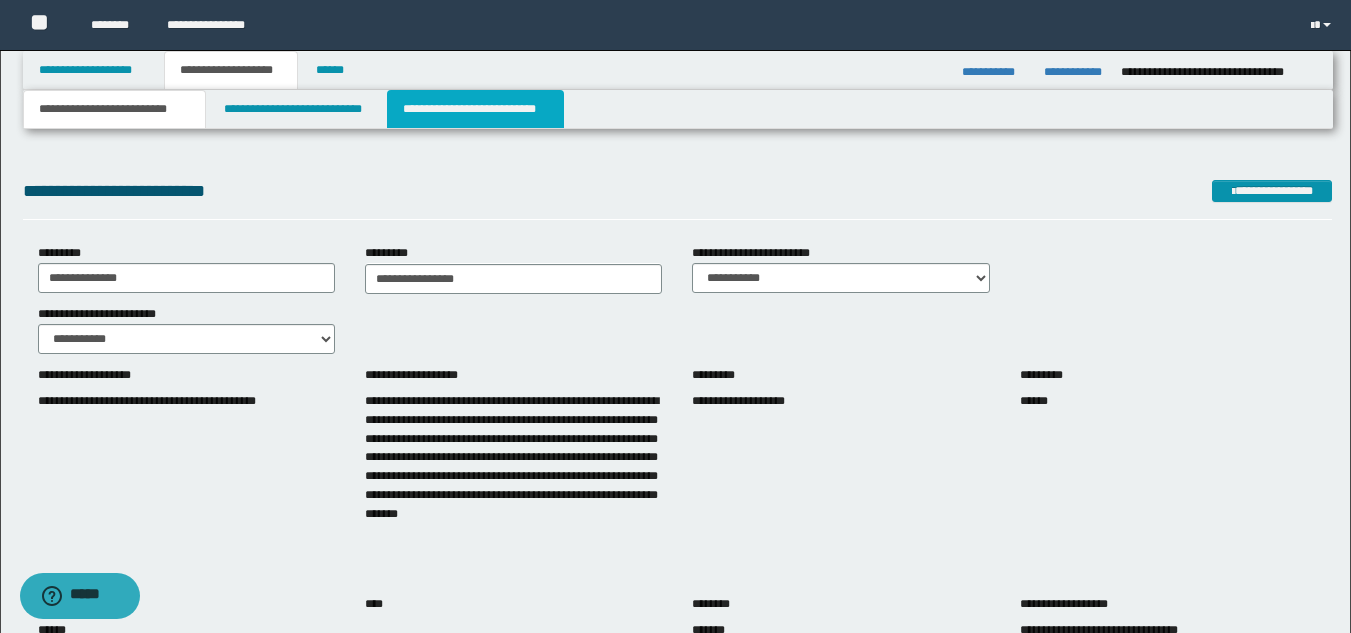 click on "**********" at bounding box center (475, 109) 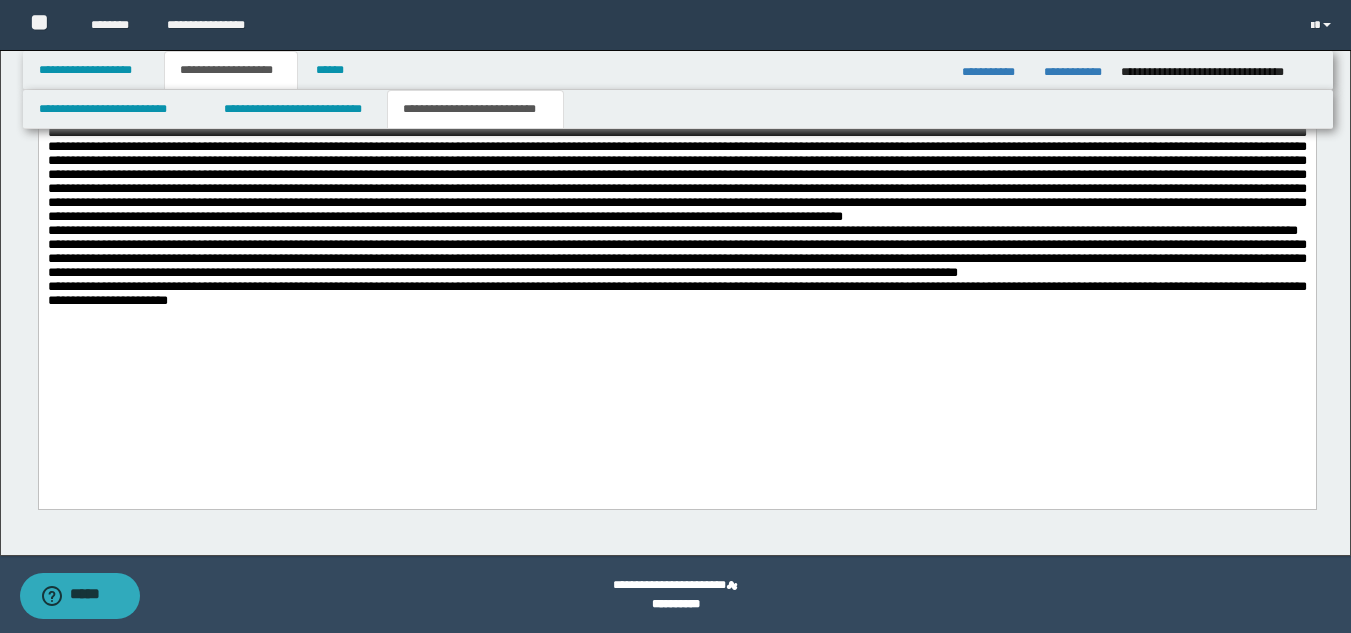 scroll, scrollTop: 0, scrollLeft: 0, axis: both 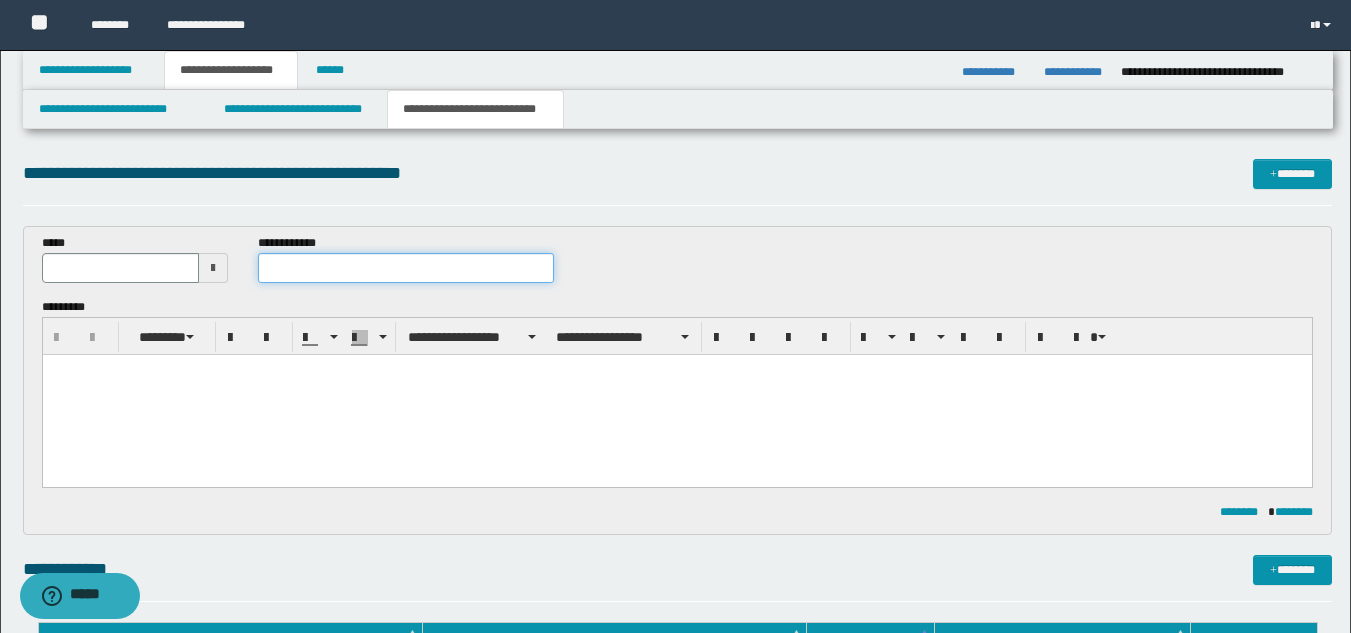 click at bounding box center [405, 268] 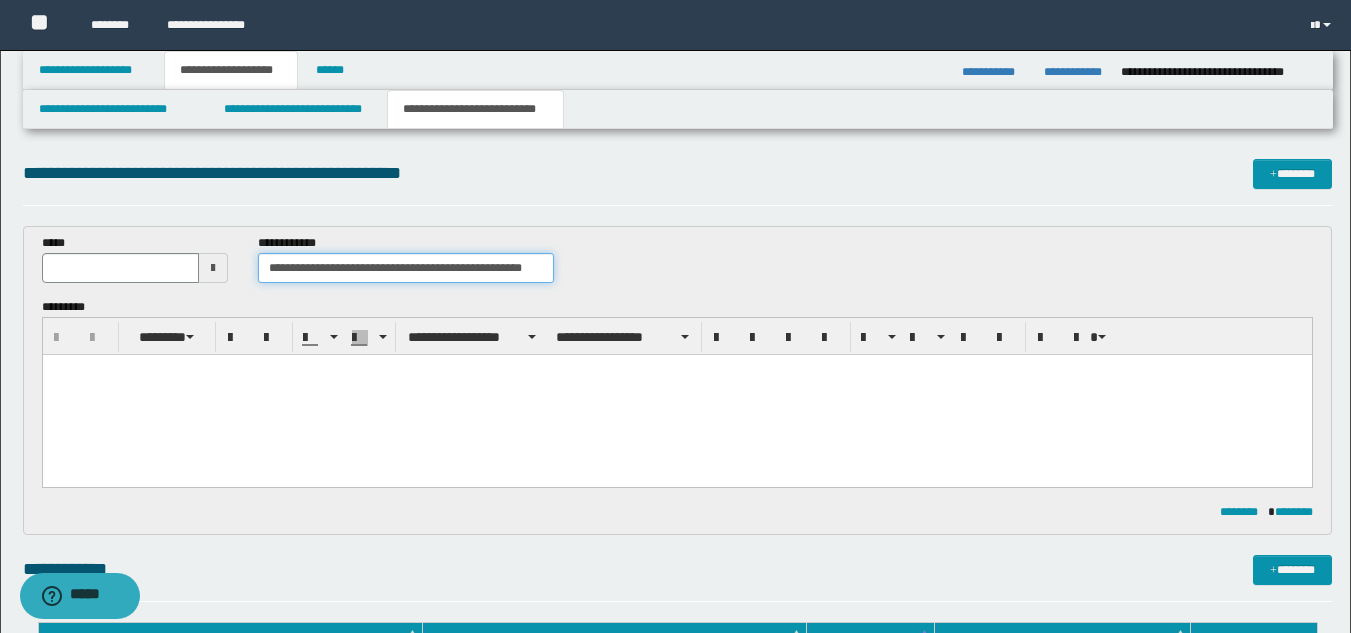 type on "**********" 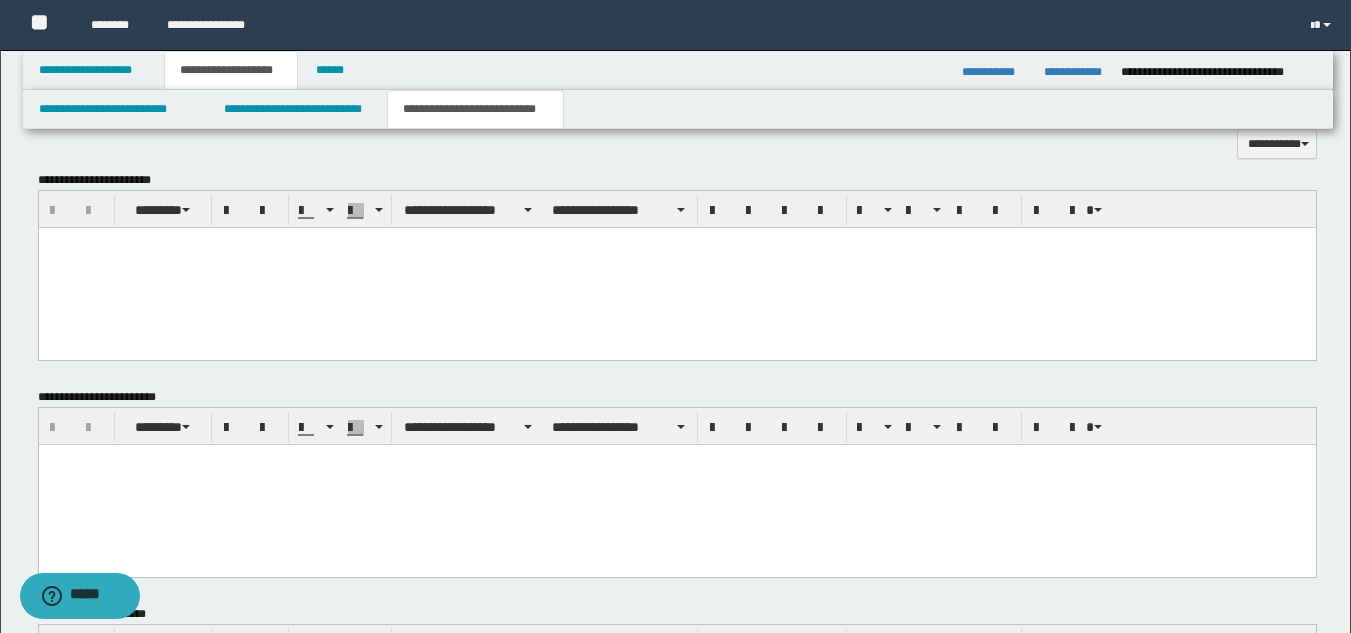 scroll, scrollTop: 0, scrollLeft: 0, axis: both 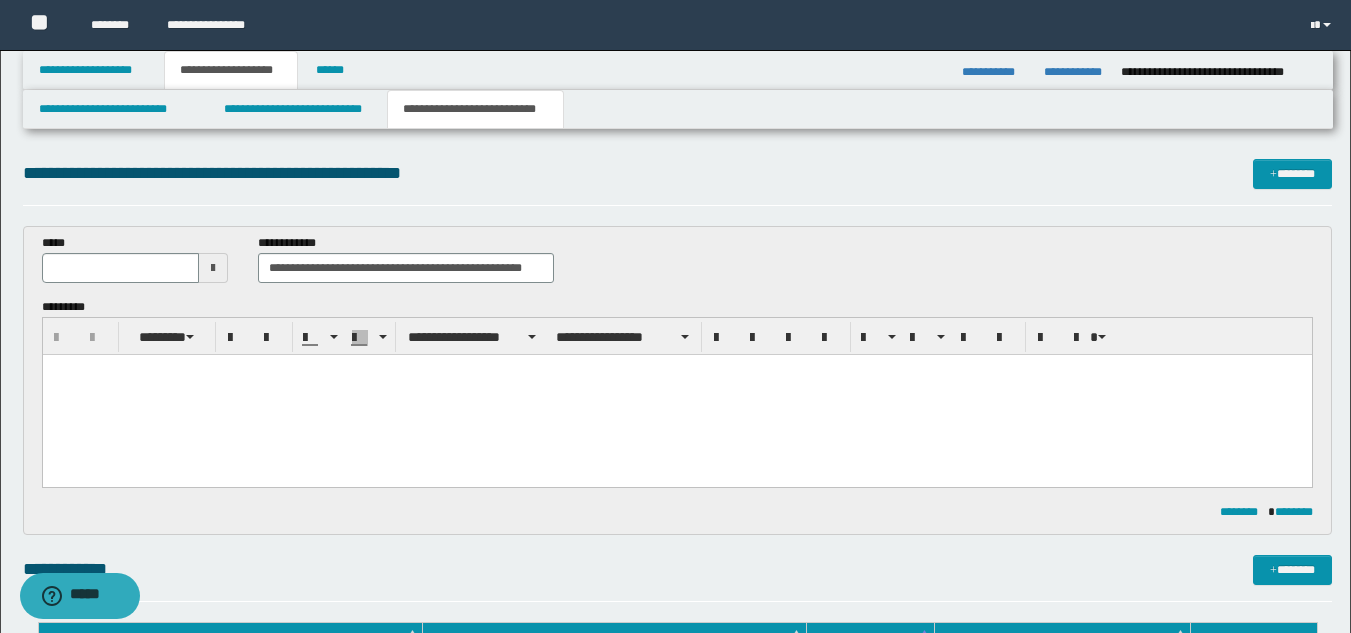 click at bounding box center [213, 268] 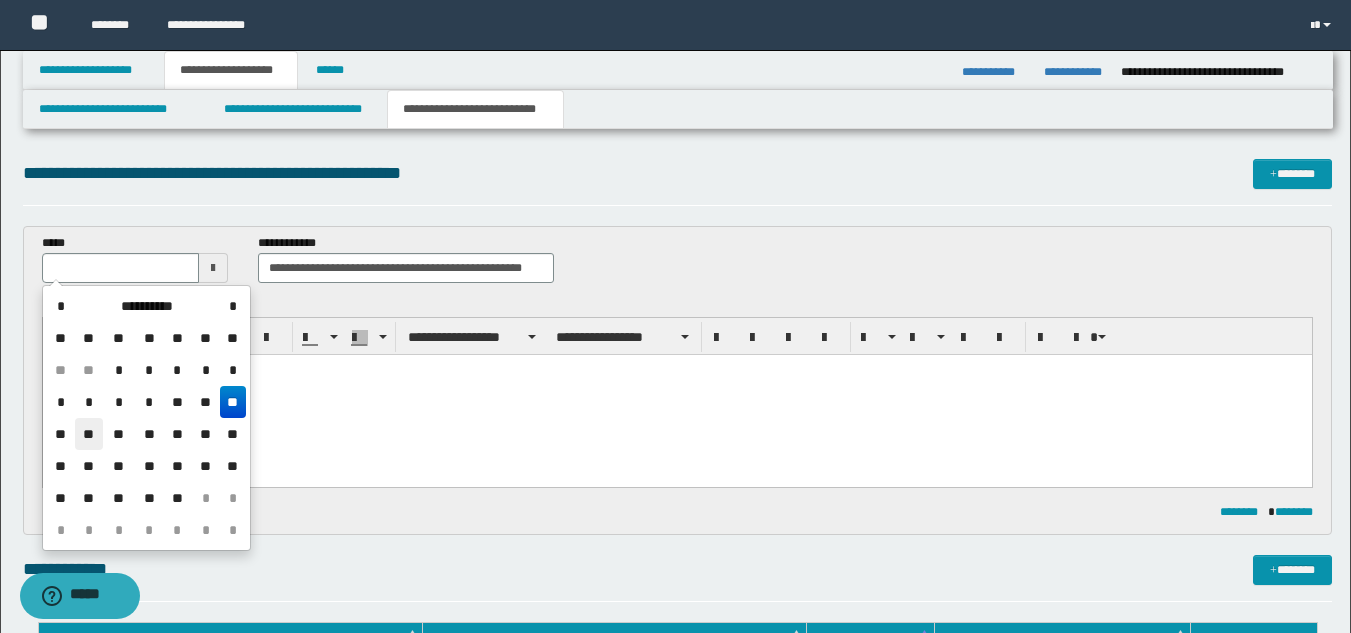 click on "**" at bounding box center [89, 434] 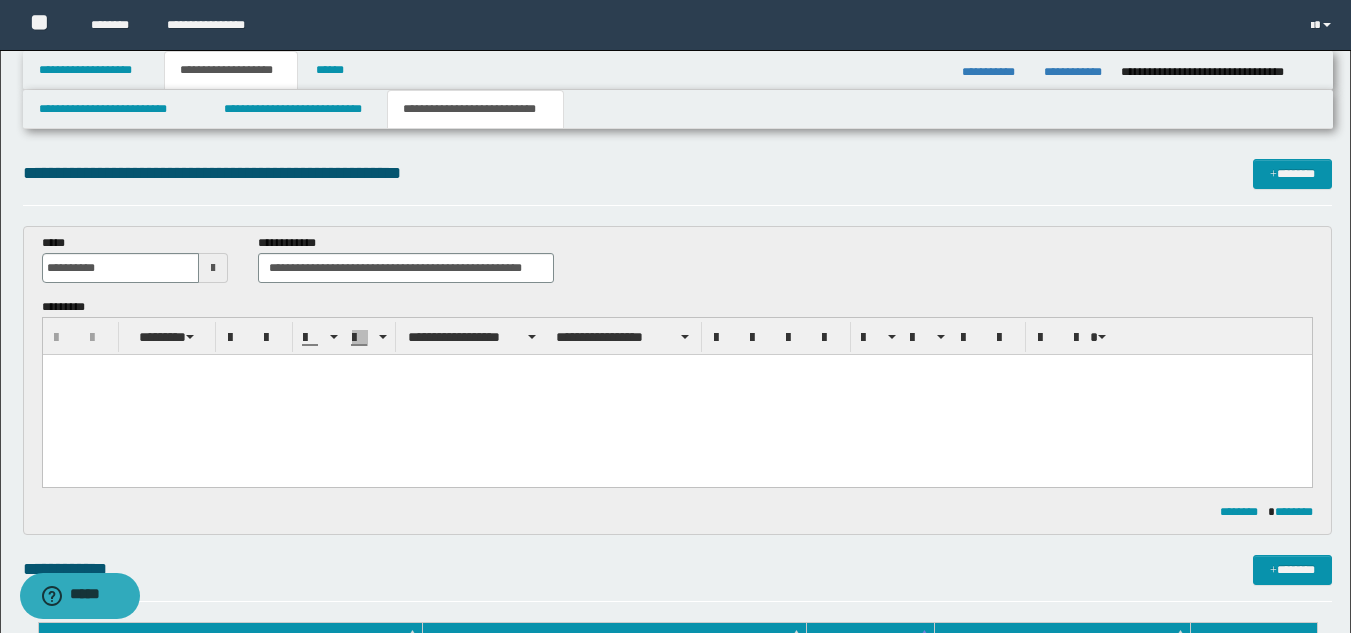 click at bounding box center [676, 395] 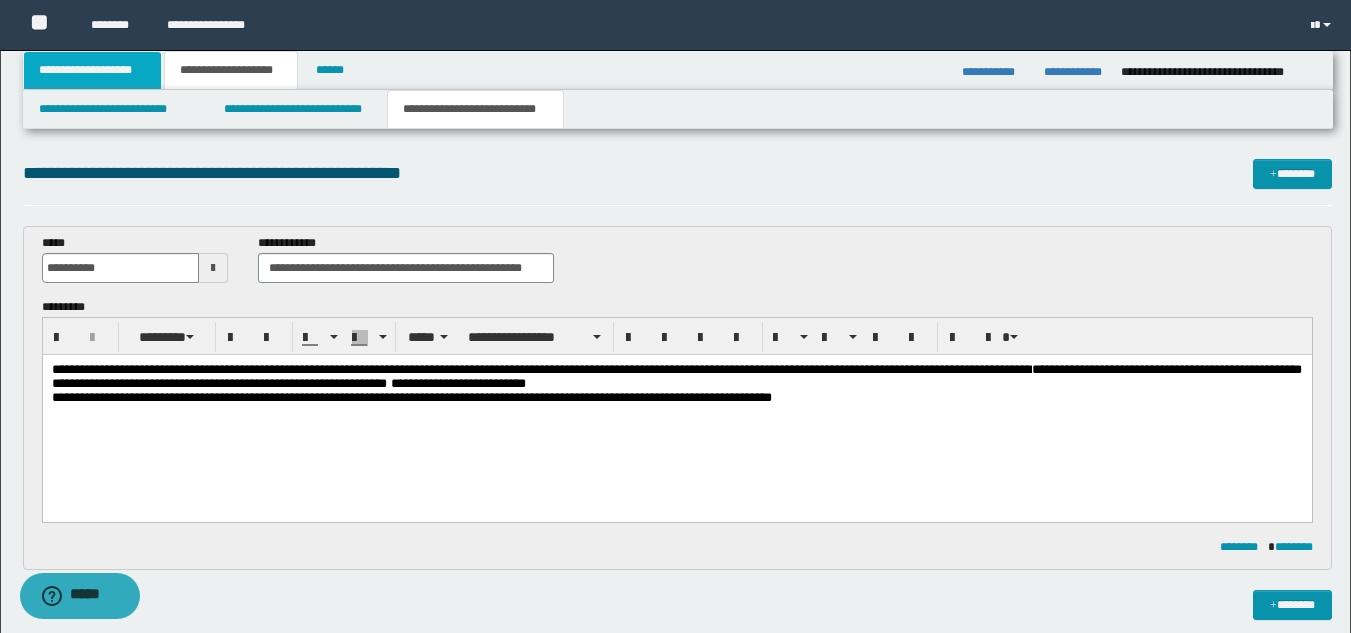 click on "**********" at bounding box center [92, 70] 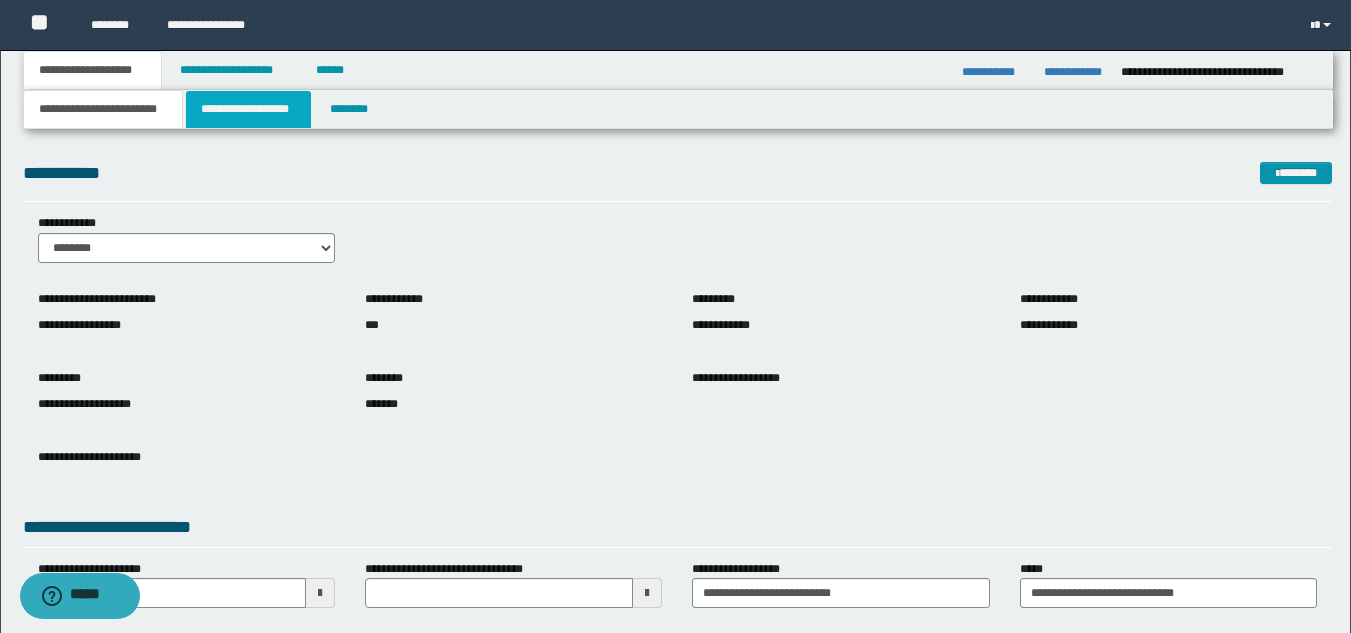 click on "**********" at bounding box center (248, 109) 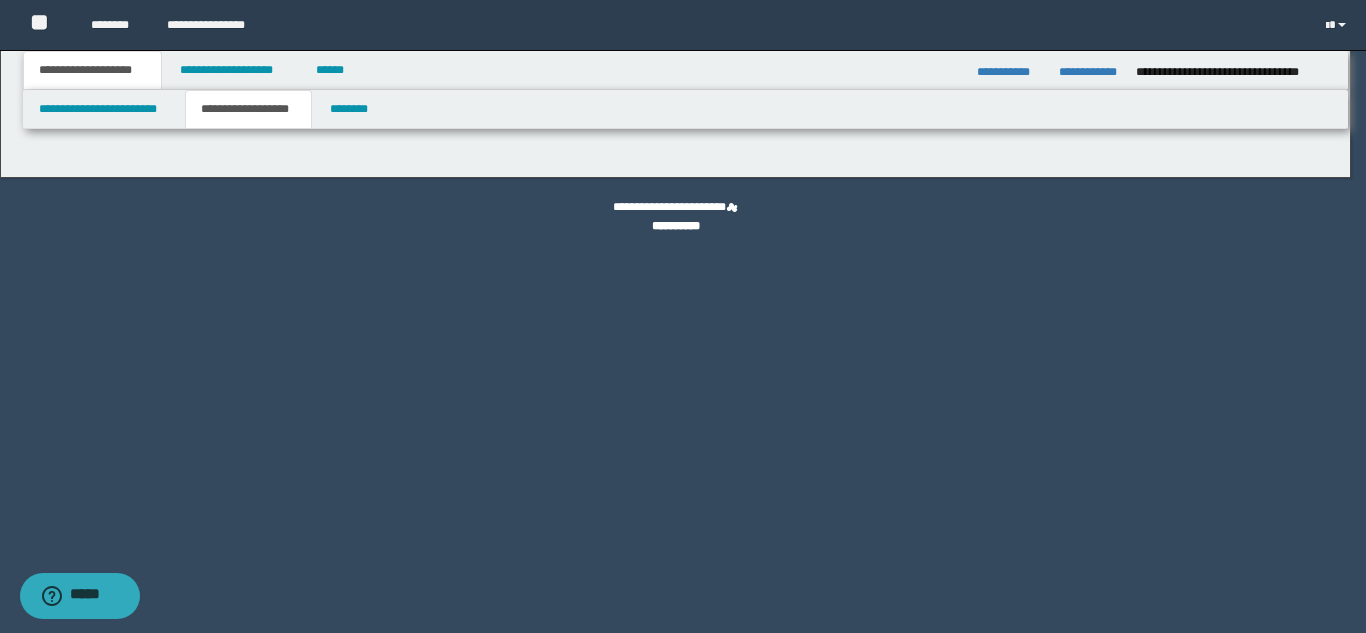type on "********" 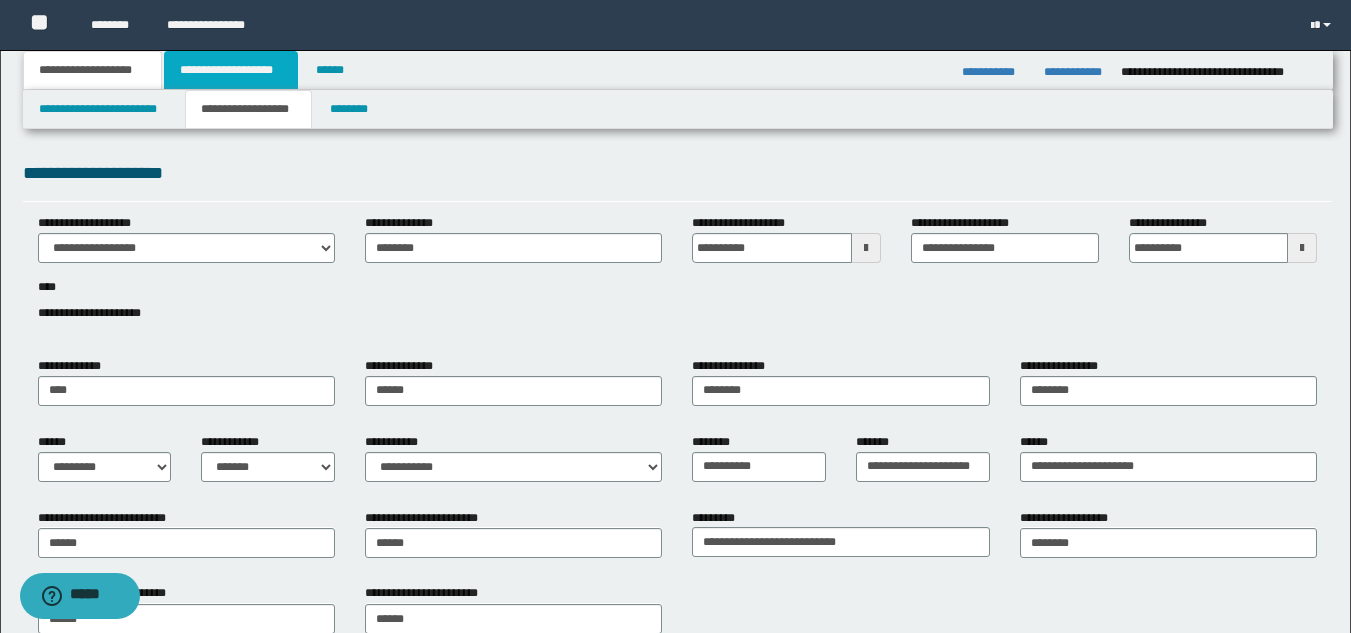 click on "**********" at bounding box center [231, 70] 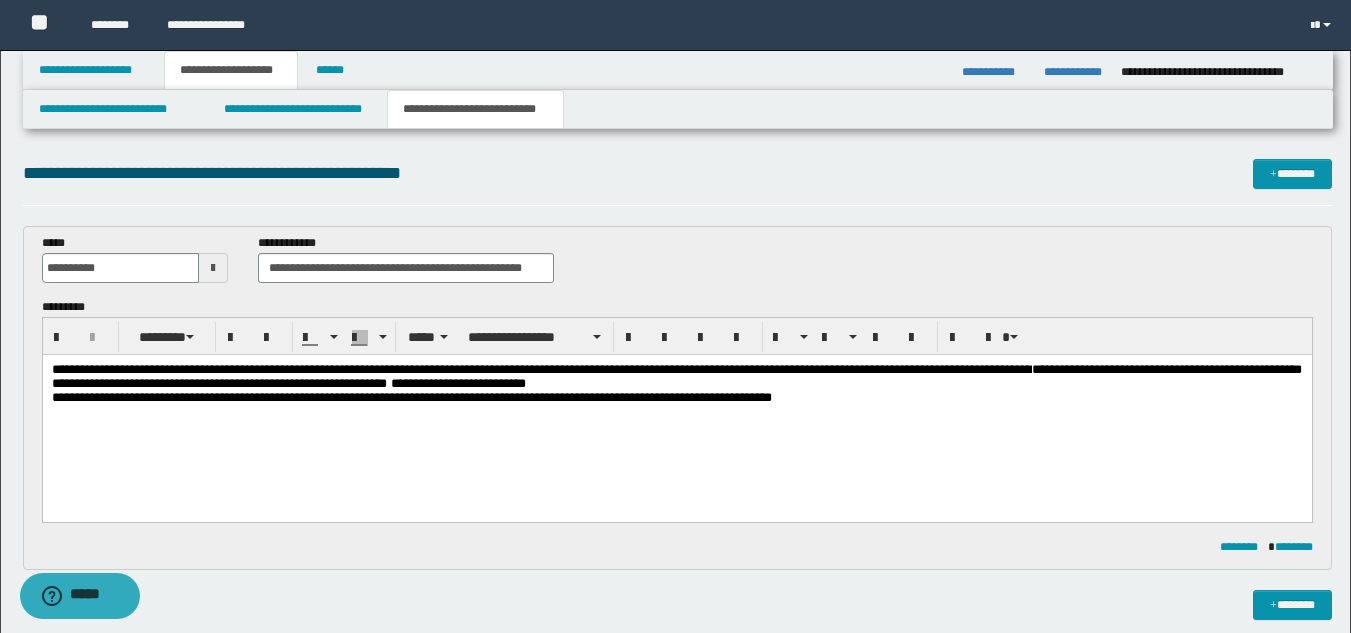 click on "**********" at bounding box center (676, 376) 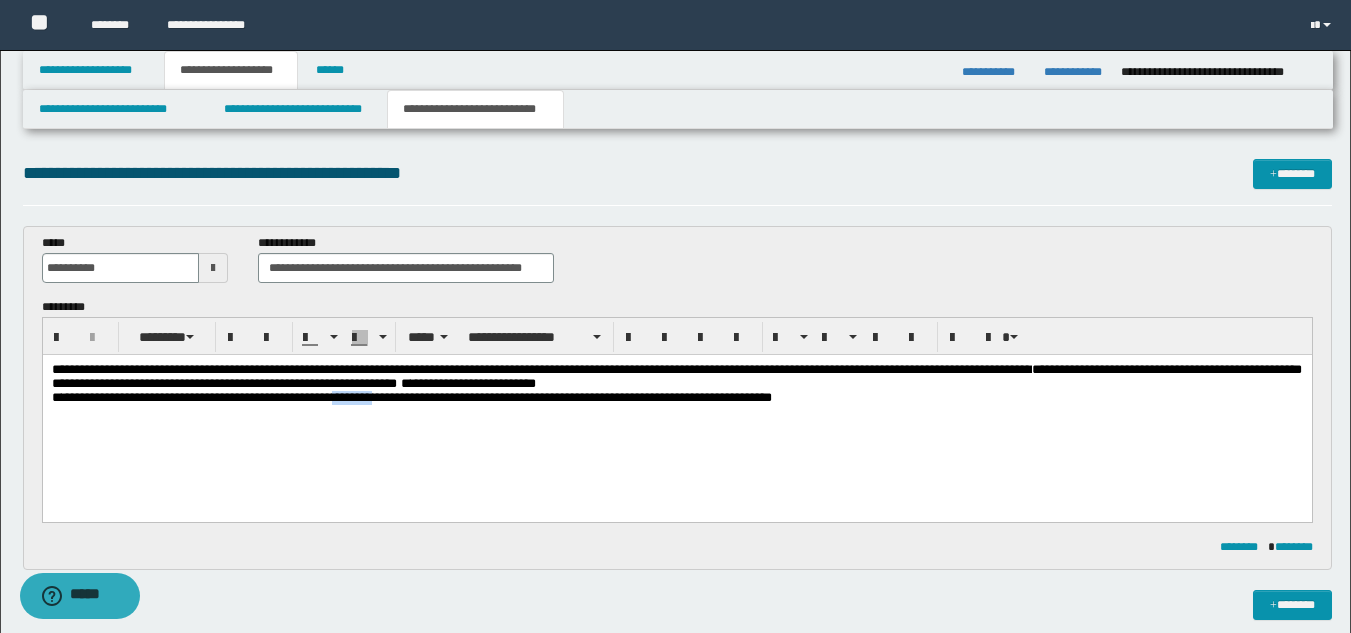 drag, startPoint x: 401, startPoint y: 402, endPoint x: 357, endPoint y: 407, distance: 44.28318 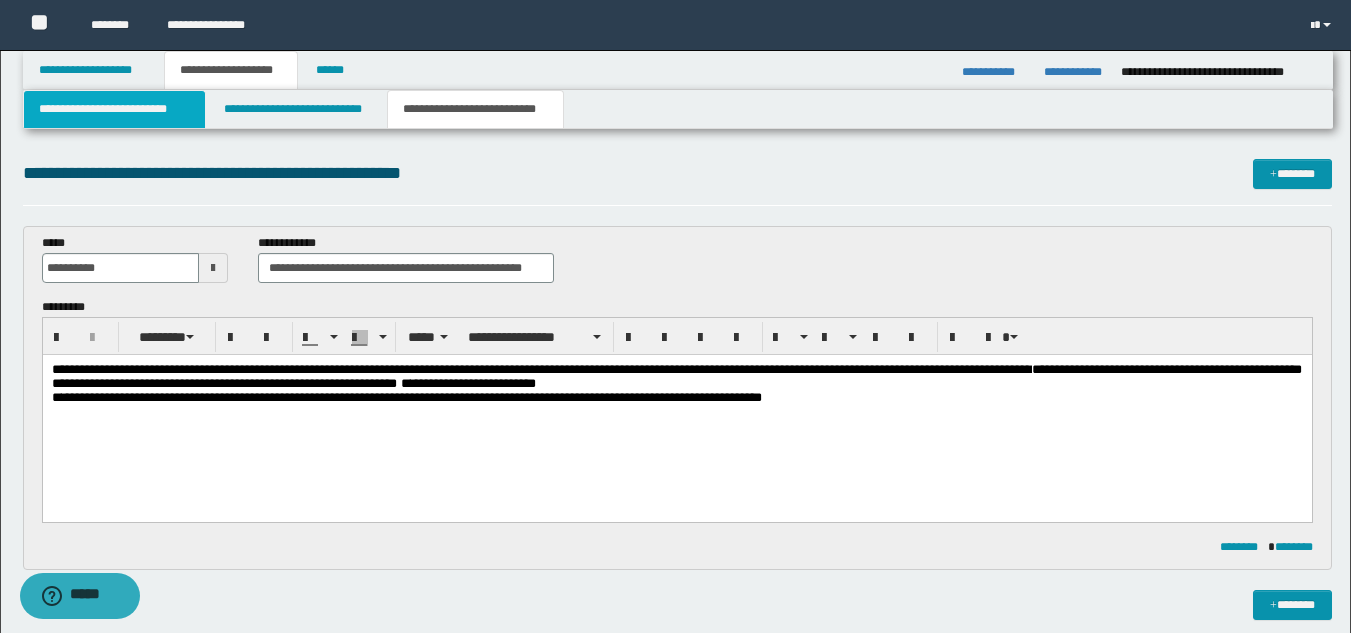 click on "**********" at bounding box center [114, 109] 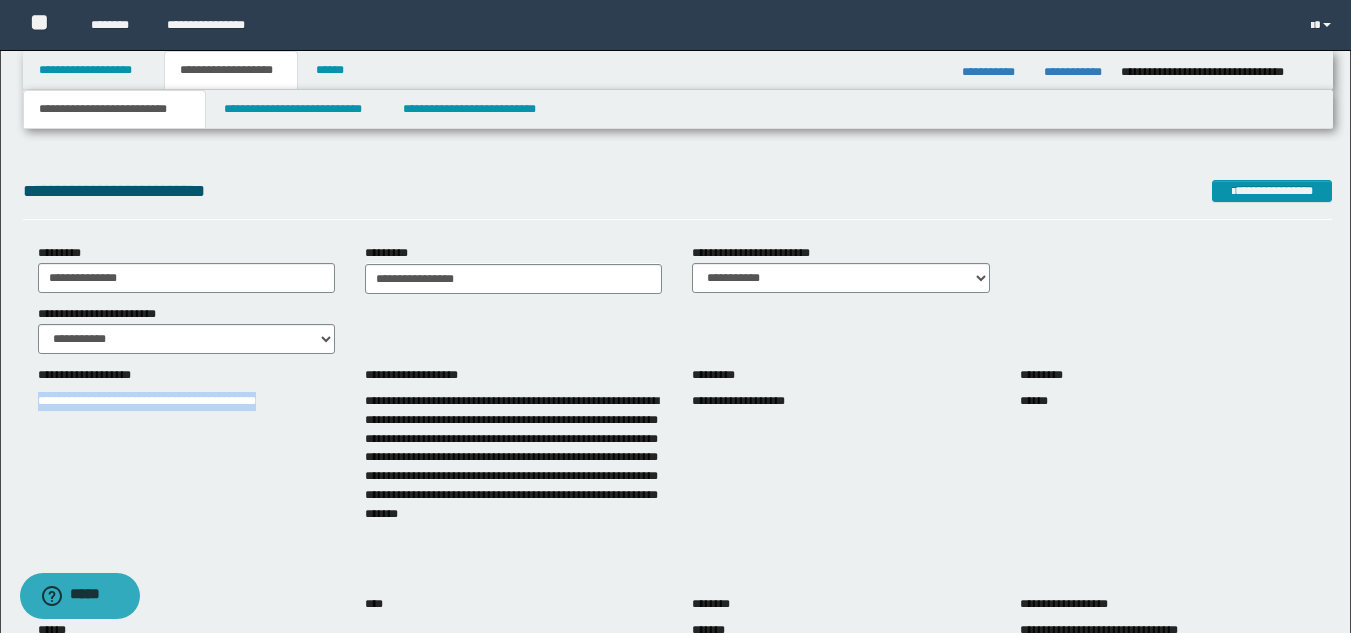 drag, startPoint x: 36, startPoint y: 395, endPoint x: 323, endPoint y: 402, distance: 287.08536 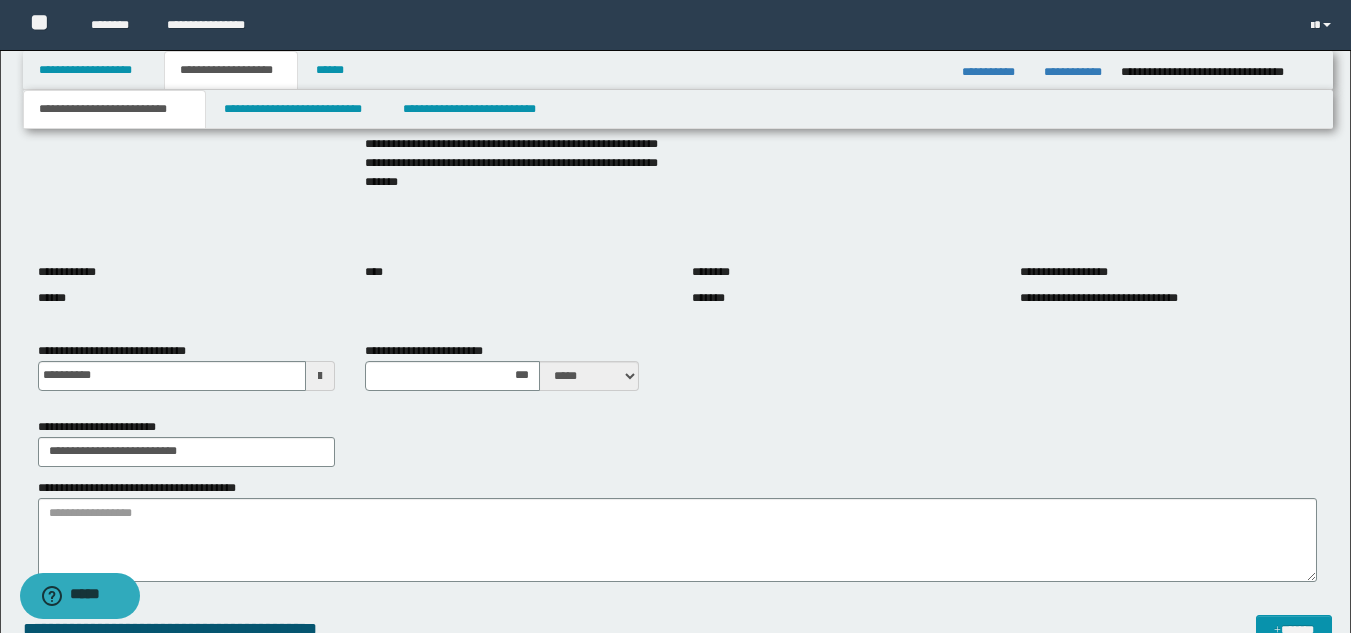 scroll, scrollTop: 377, scrollLeft: 0, axis: vertical 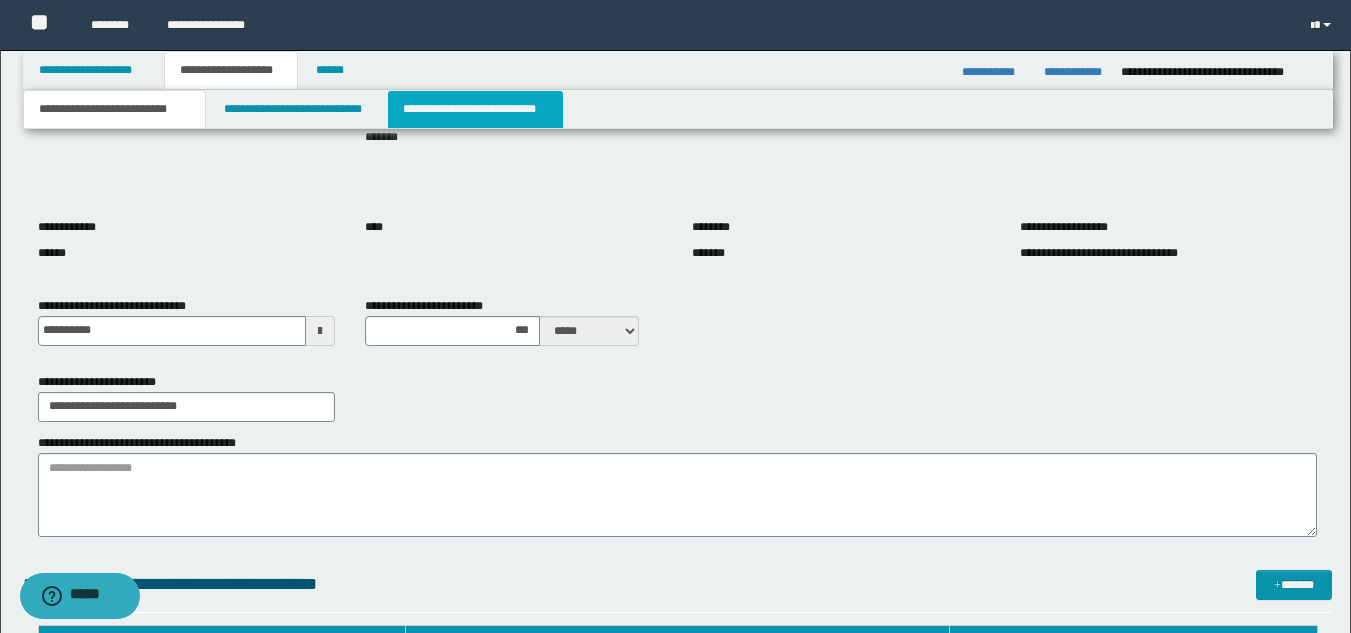 click on "**********" at bounding box center (475, 109) 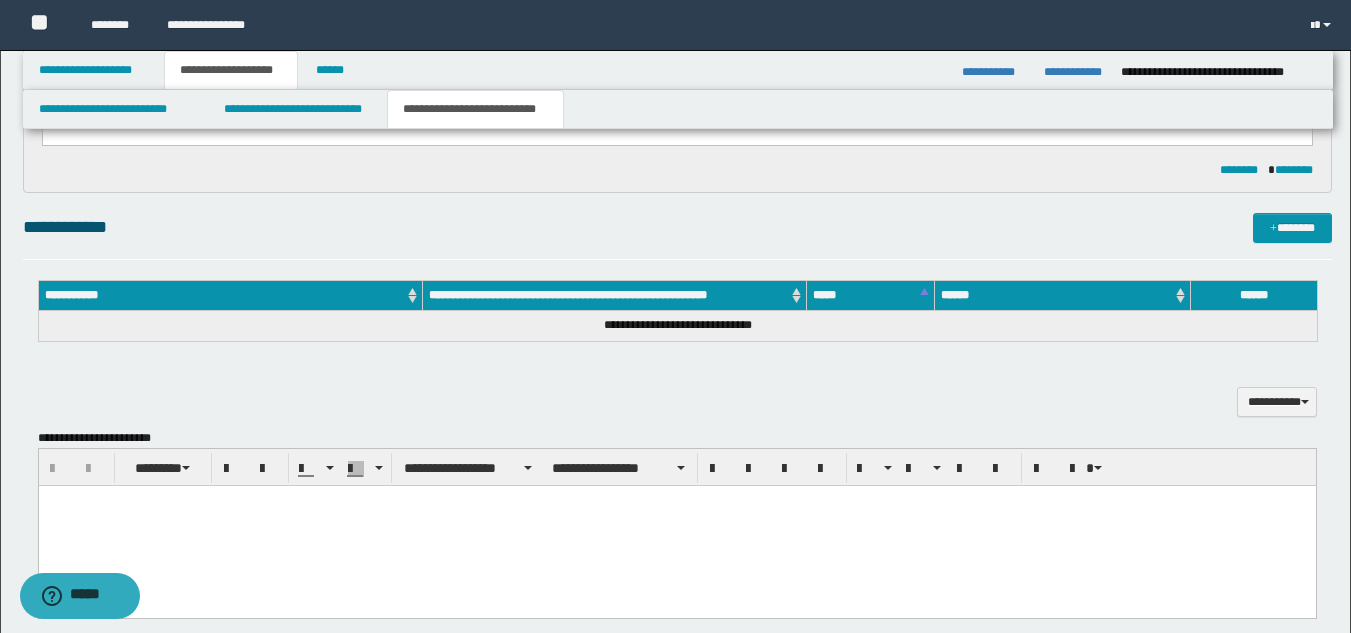 scroll, scrollTop: 0, scrollLeft: 0, axis: both 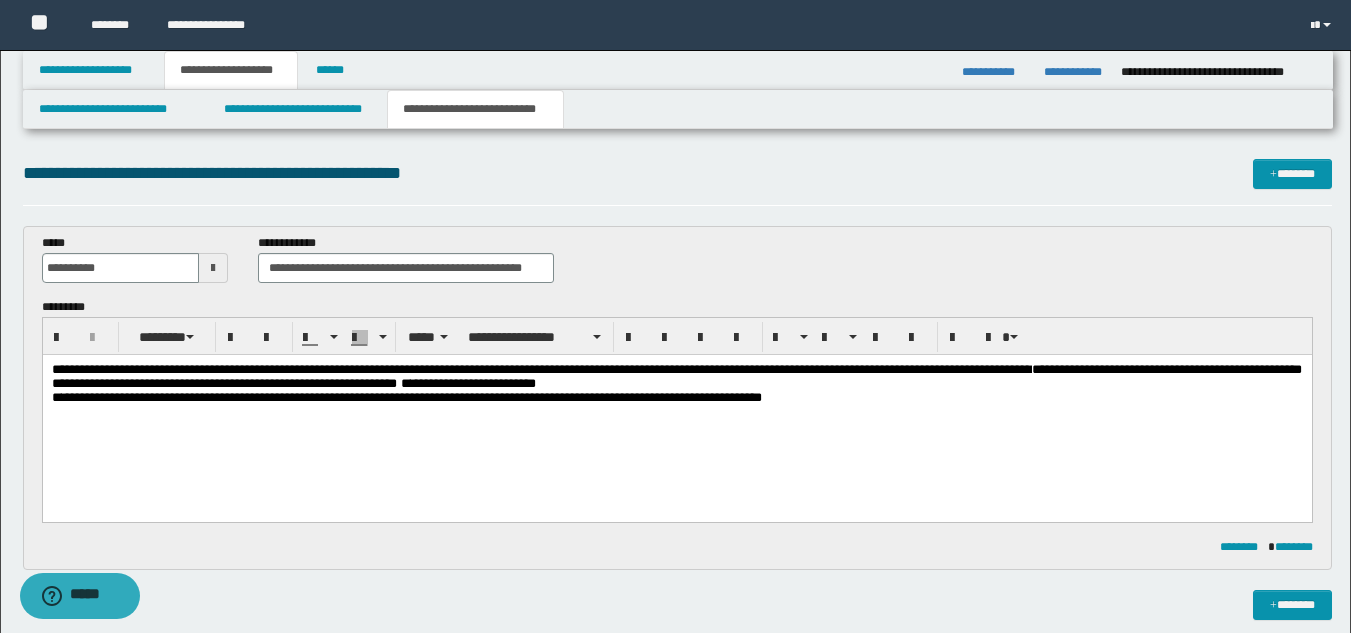 click at bounding box center (398, 383) 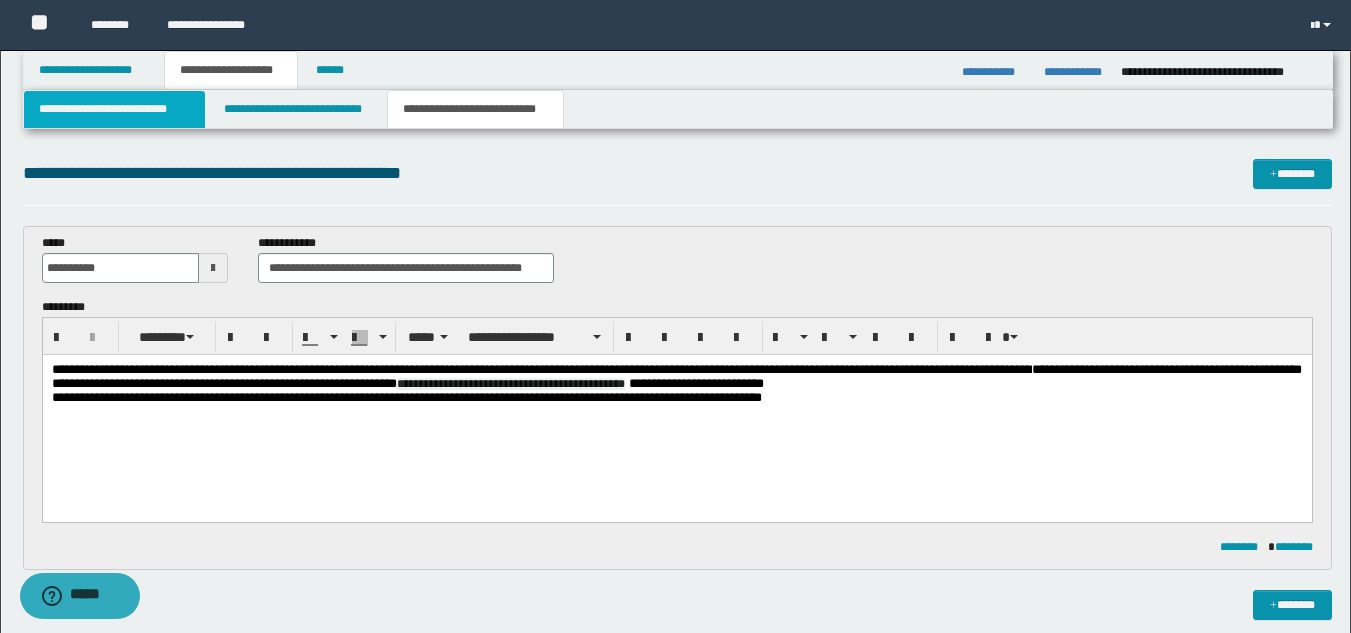 click on "**********" at bounding box center [114, 109] 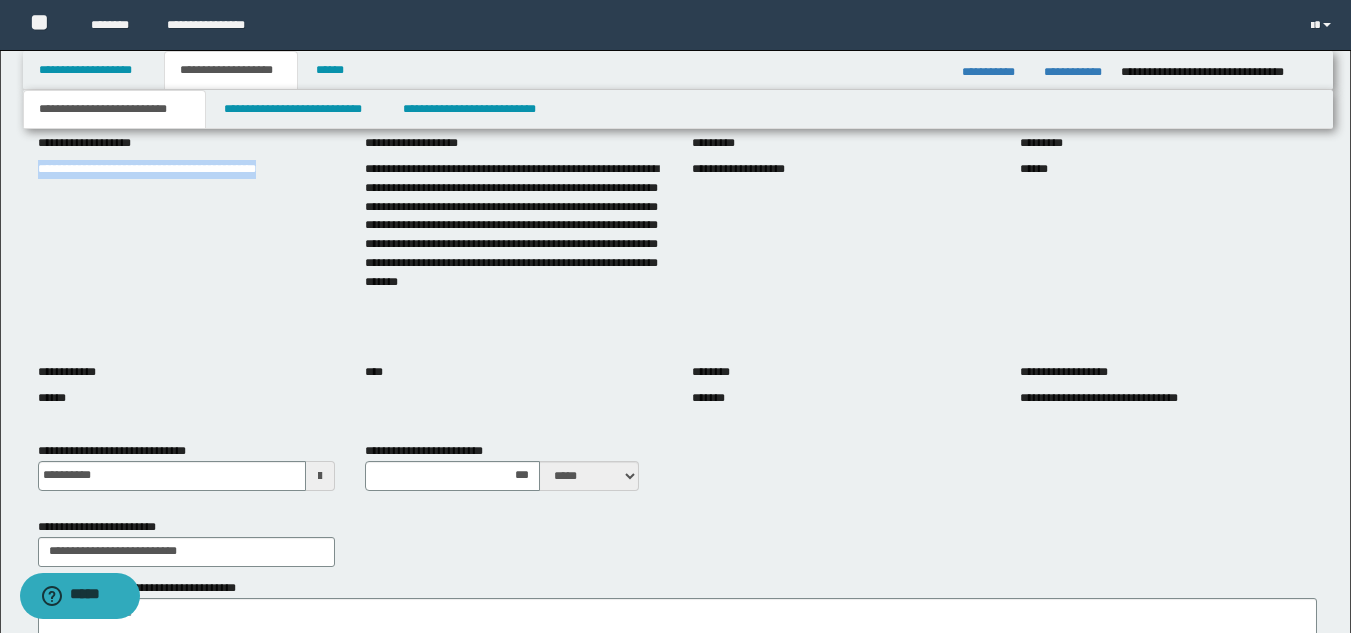 scroll, scrollTop: 315, scrollLeft: 0, axis: vertical 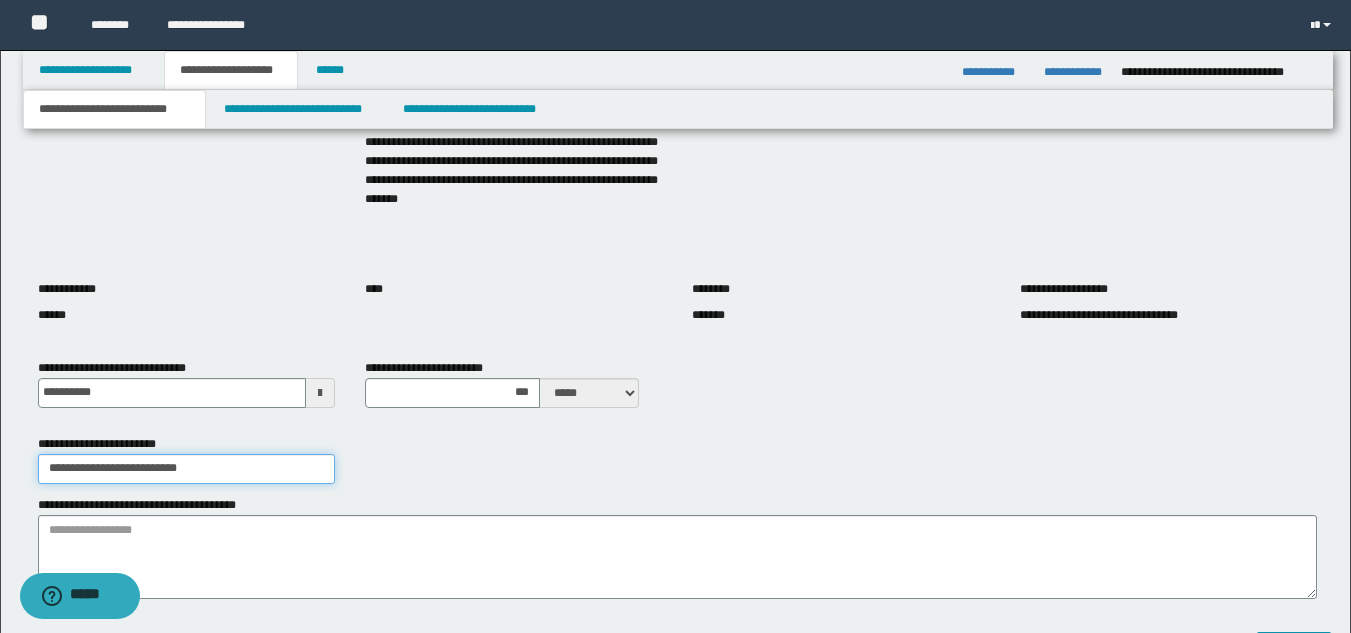 drag, startPoint x: 47, startPoint y: 469, endPoint x: 203, endPoint y: 462, distance: 156.15697 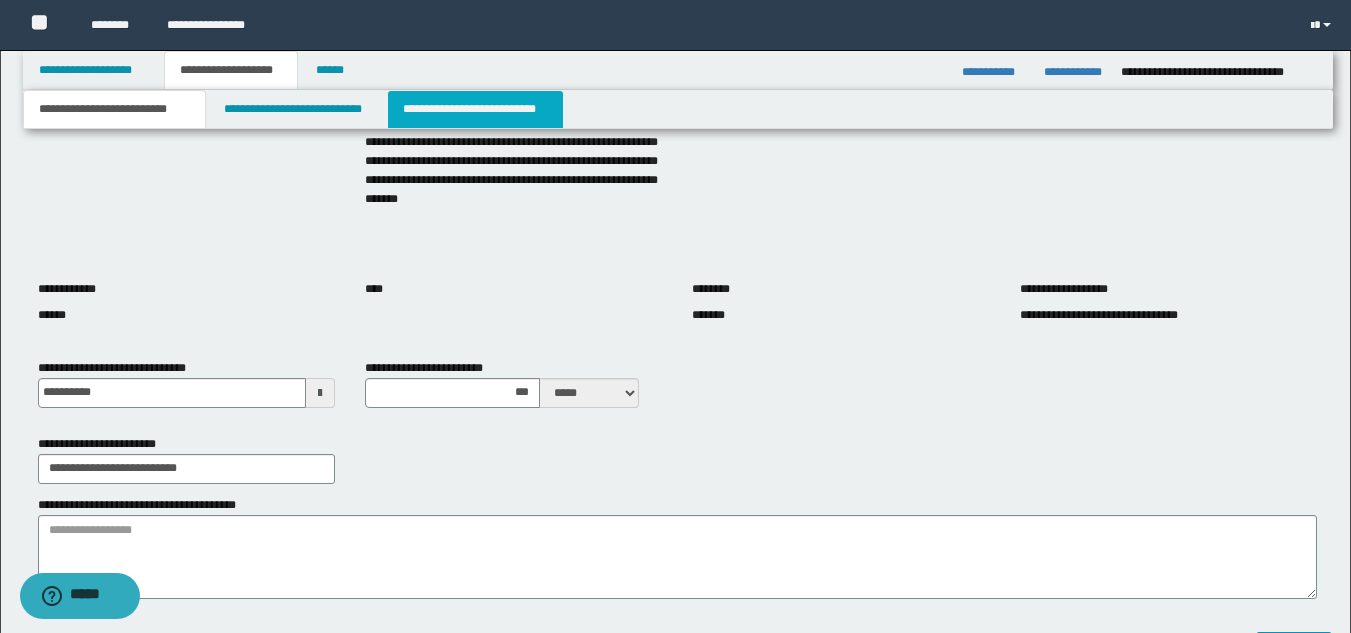 click on "**********" at bounding box center (475, 109) 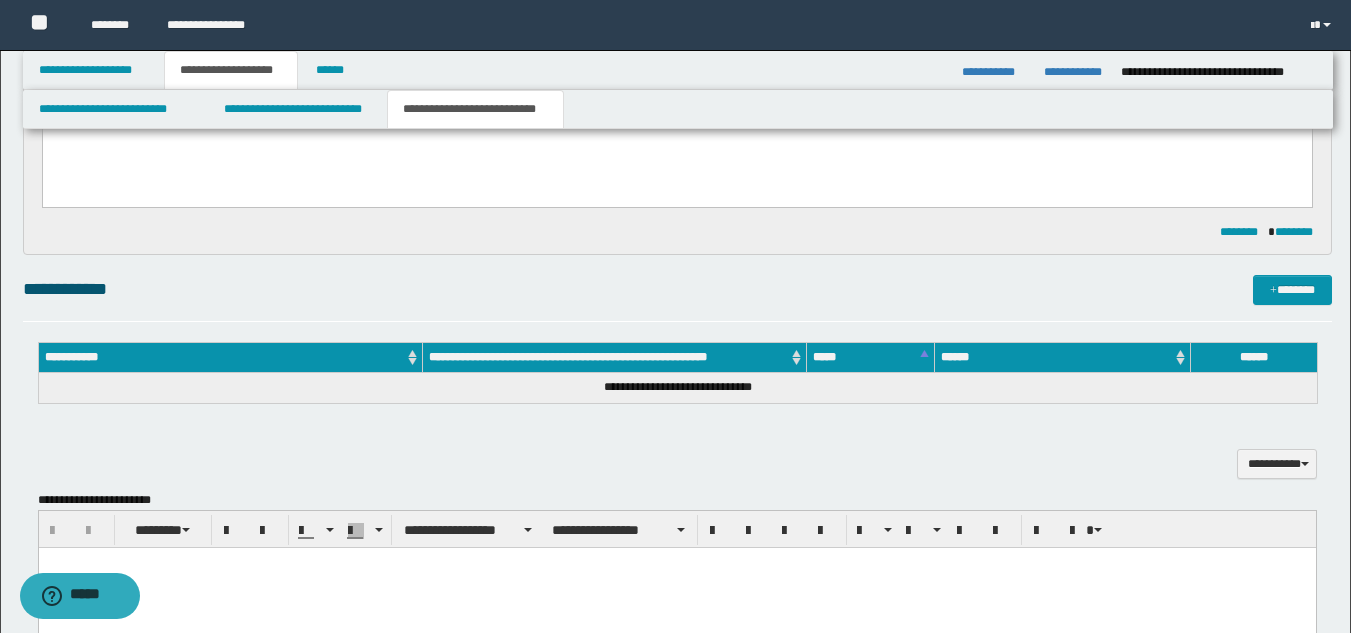 scroll, scrollTop: 0, scrollLeft: 0, axis: both 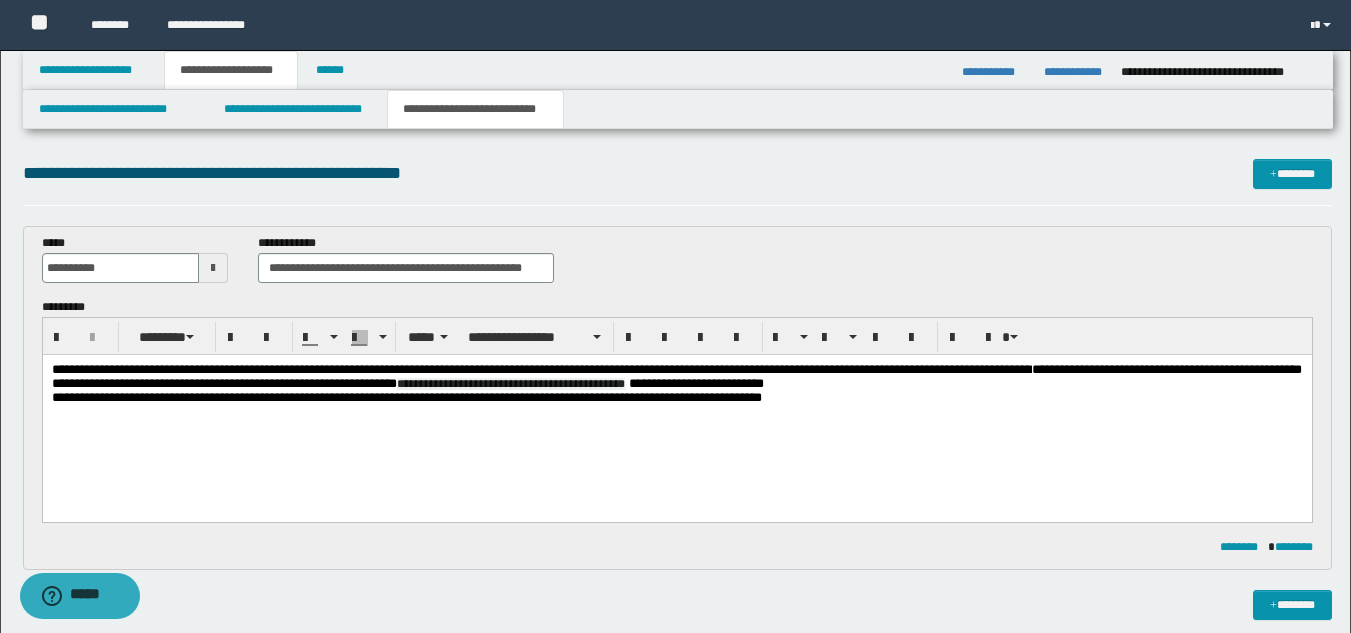 click at bounding box center [626, 383] 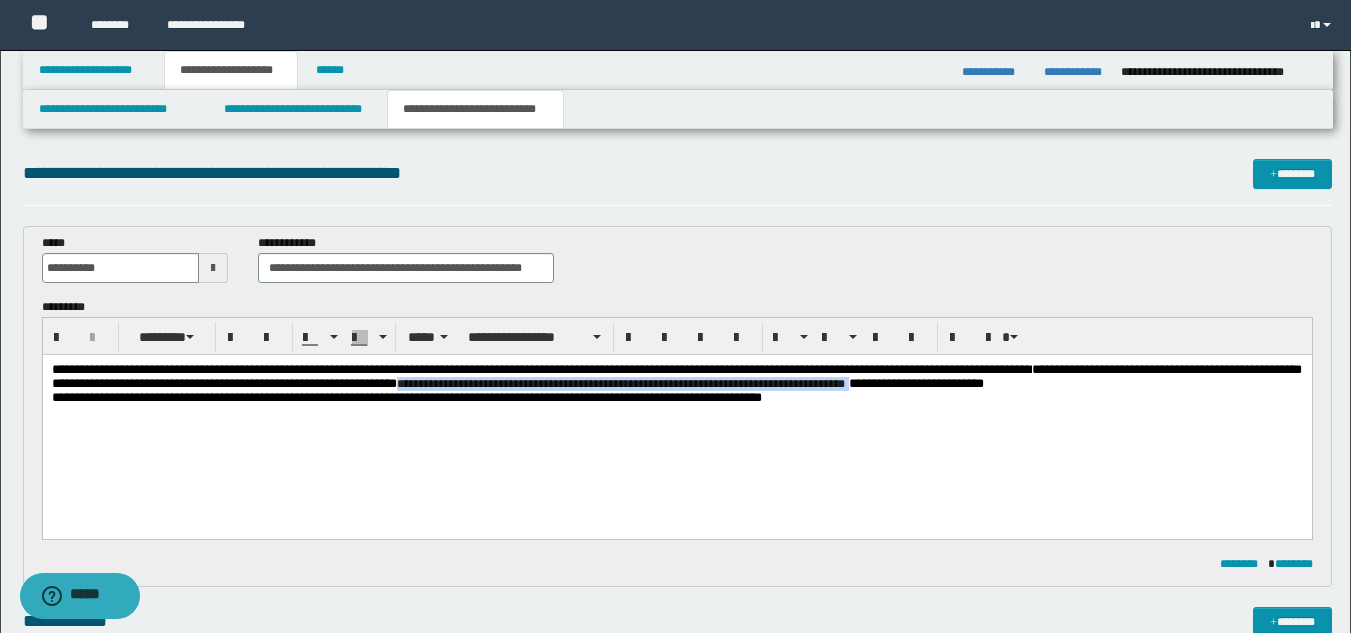drag, startPoint x: 647, startPoint y: 389, endPoint x: 1156, endPoint y: 391, distance: 509.00394 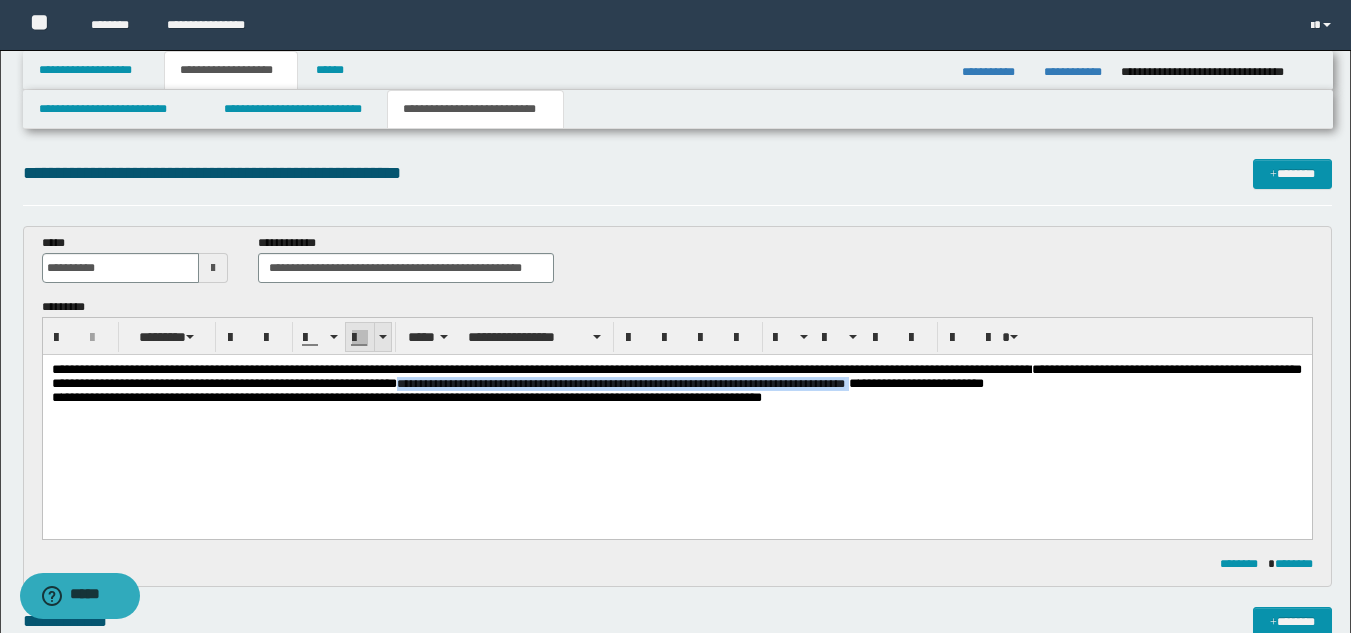 click at bounding box center [360, 338] 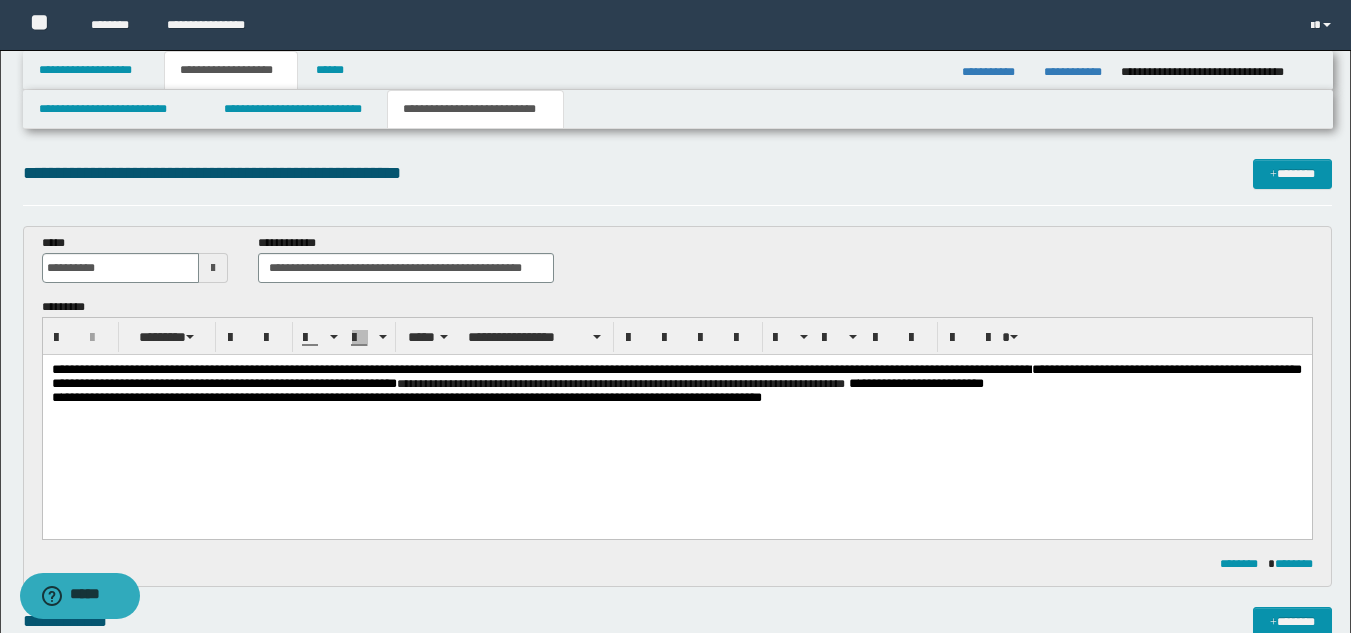 click on "**********" at bounding box center (676, 409) 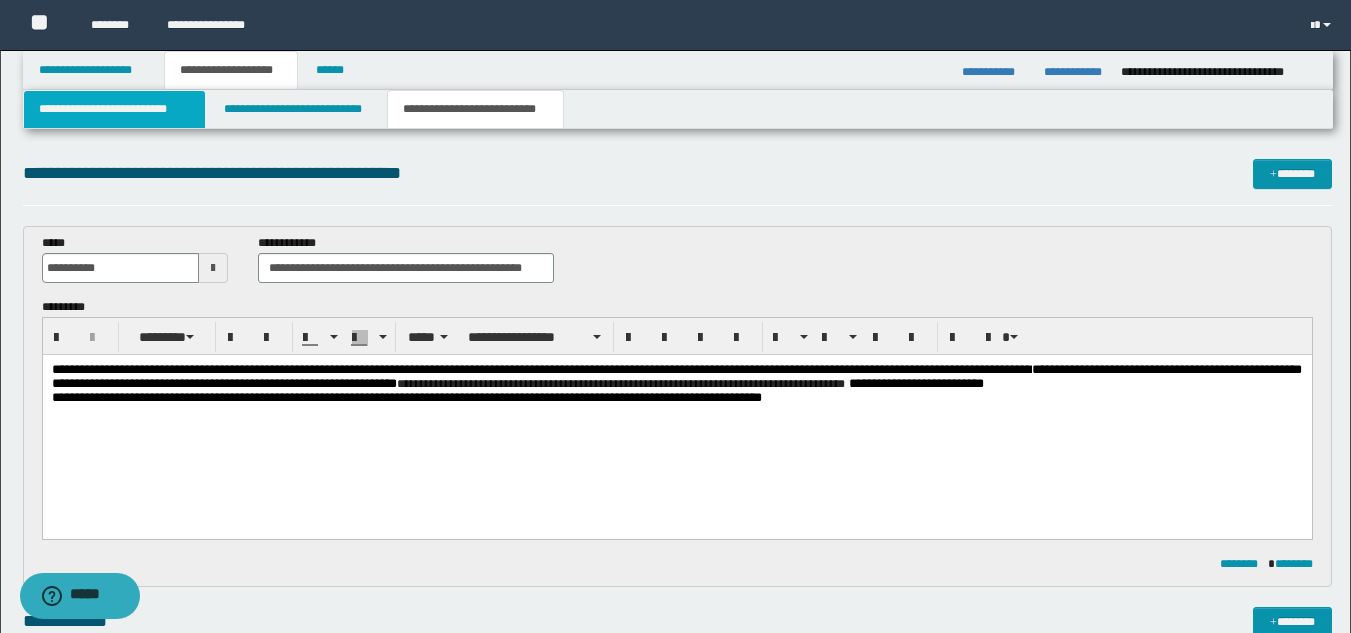 drag, startPoint x: 169, startPoint y: 110, endPoint x: 162, endPoint y: 118, distance: 10.630146 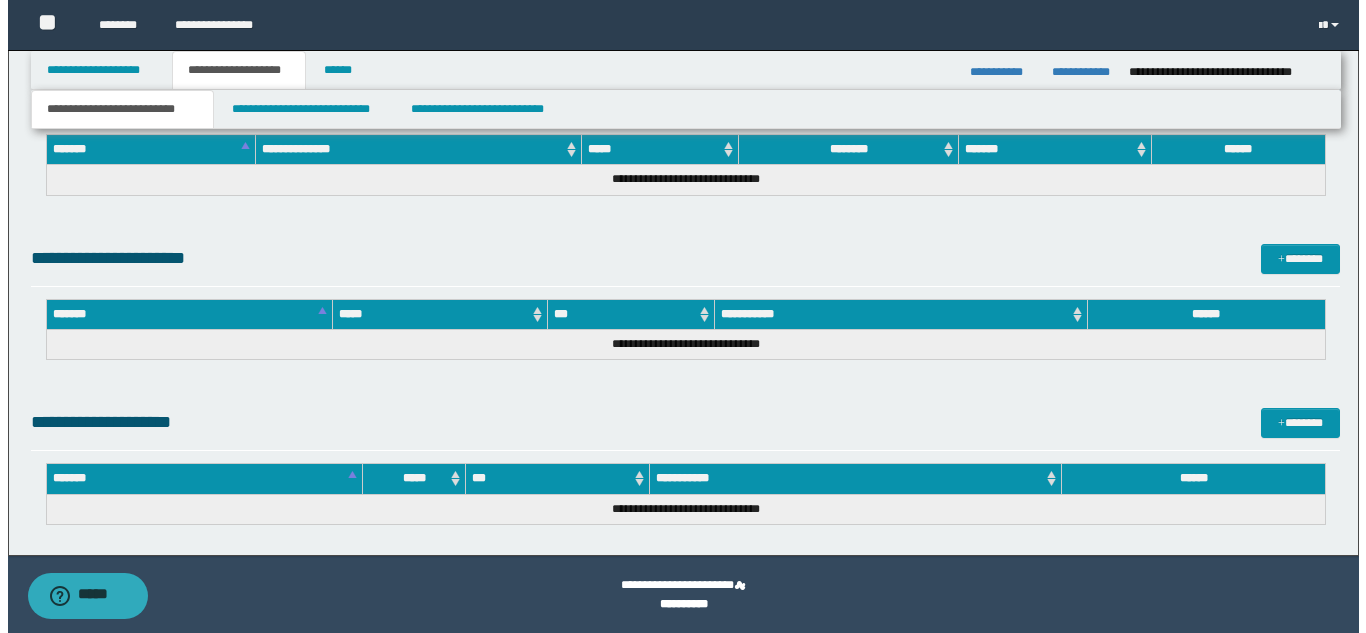 scroll, scrollTop: 0, scrollLeft: 0, axis: both 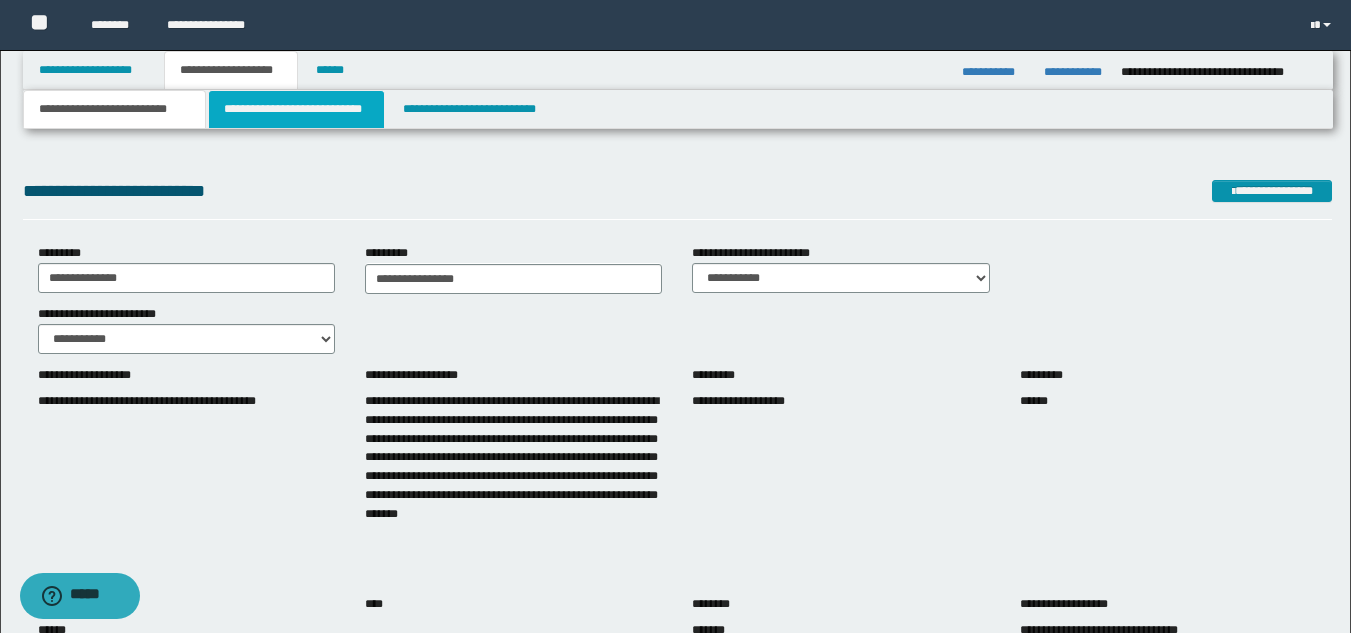 click on "**********" at bounding box center (296, 109) 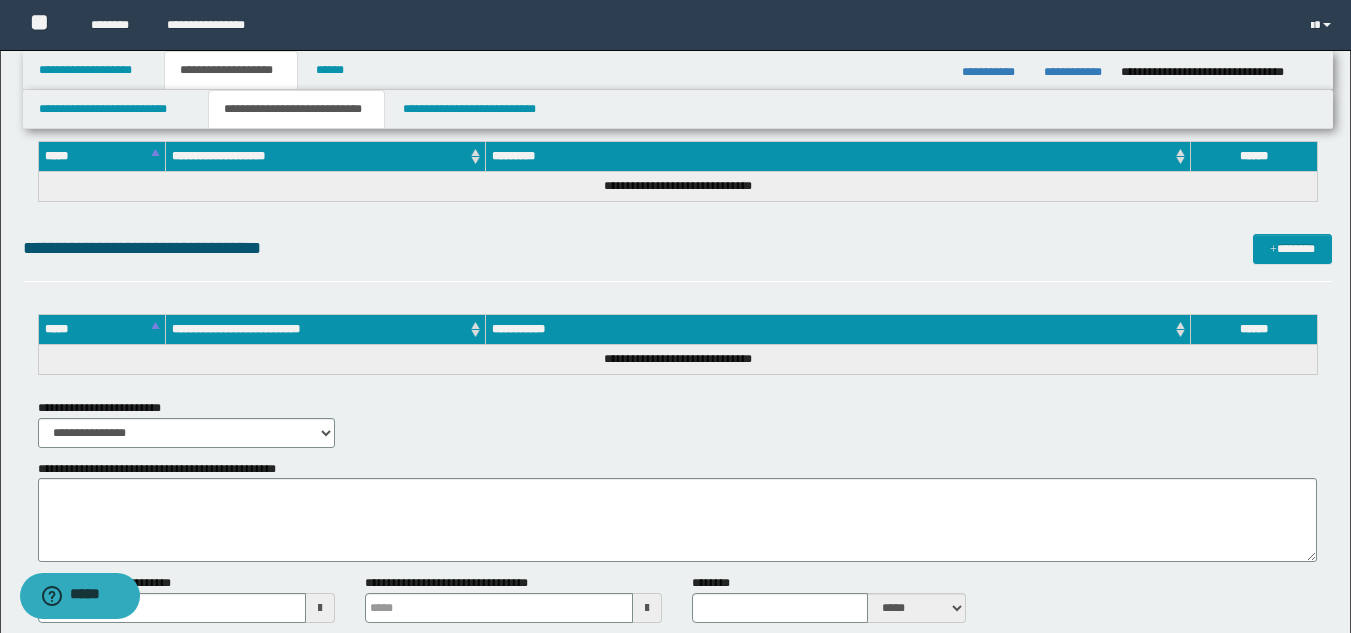 scroll, scrollTop: 1318, scrollLeft: 0, axis: vertical 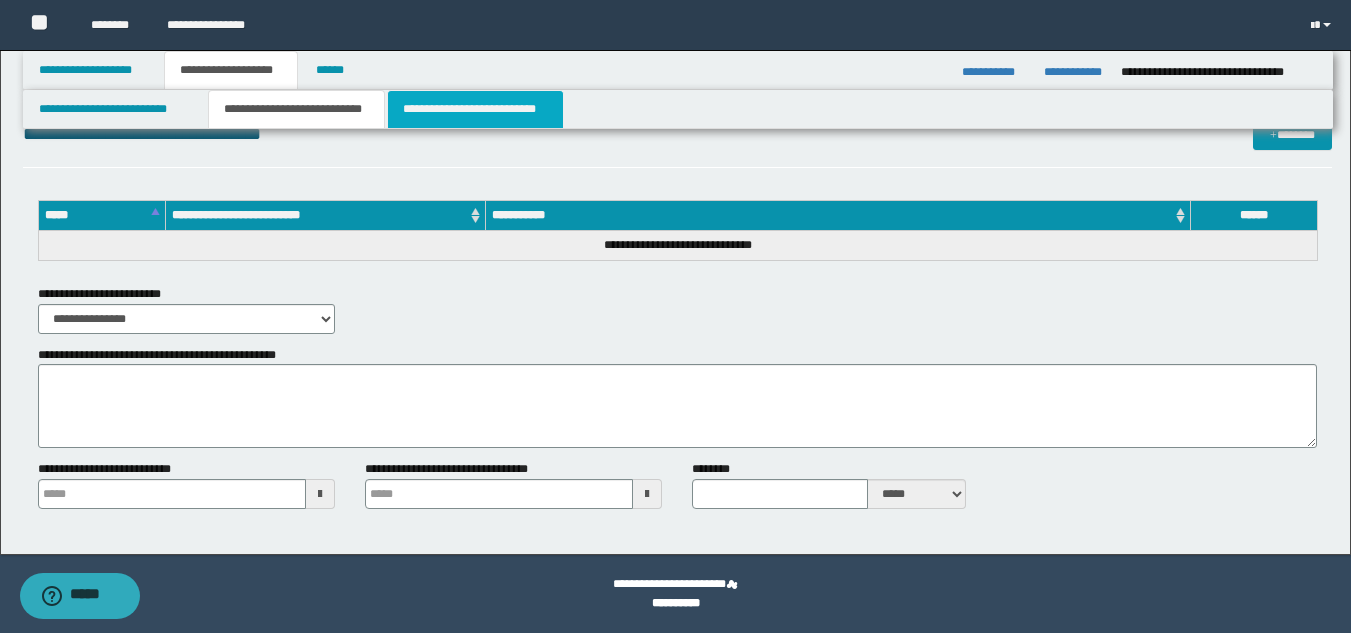 click on "**********" at bounding box center [475, 109] 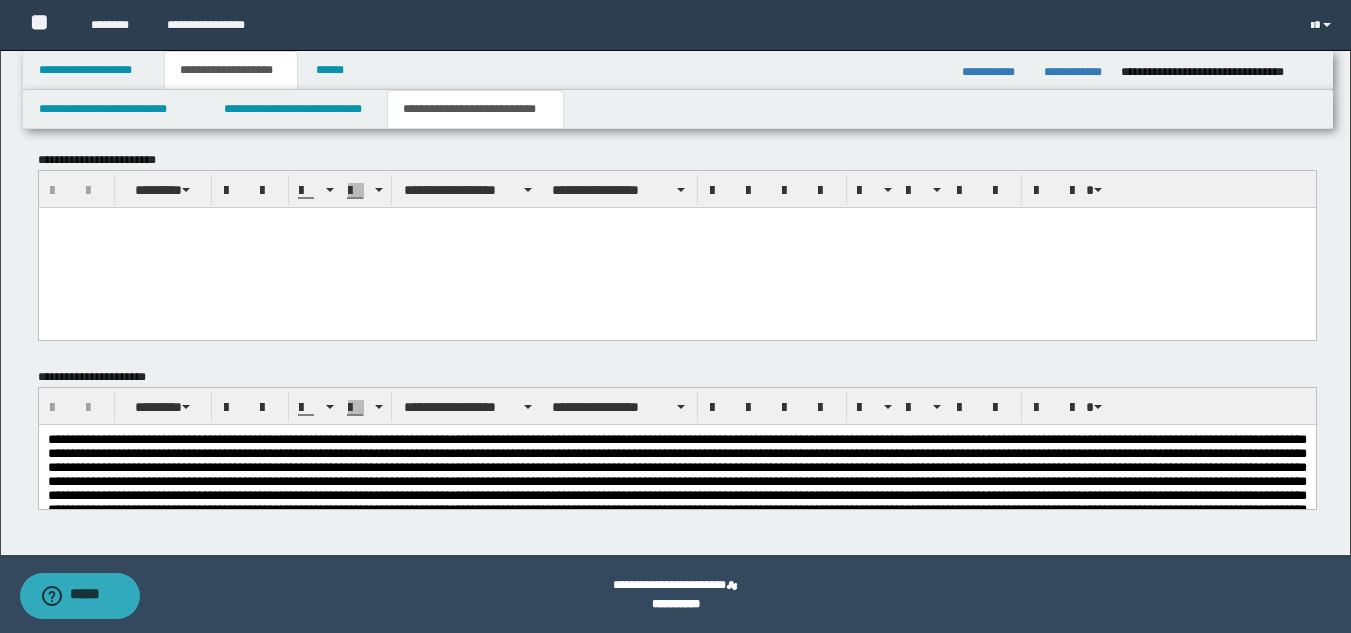 scroll, scrollTop: 0, scrollLeft: 0, axis: both 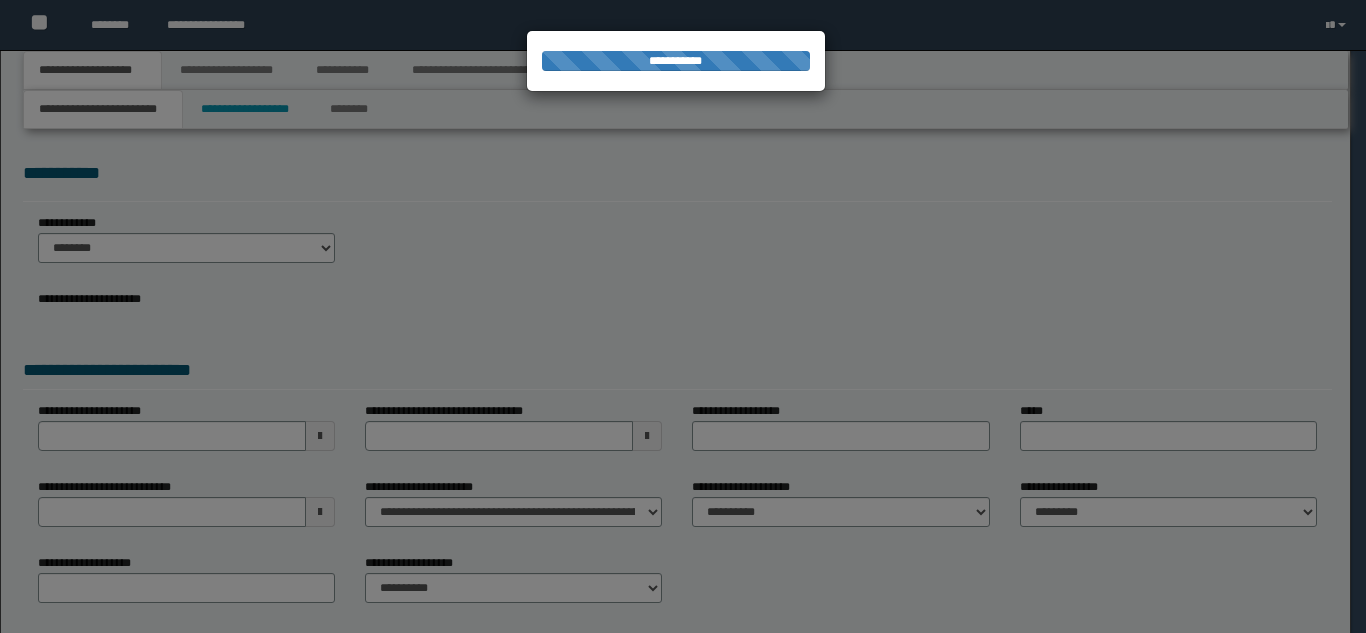 type on "**********" 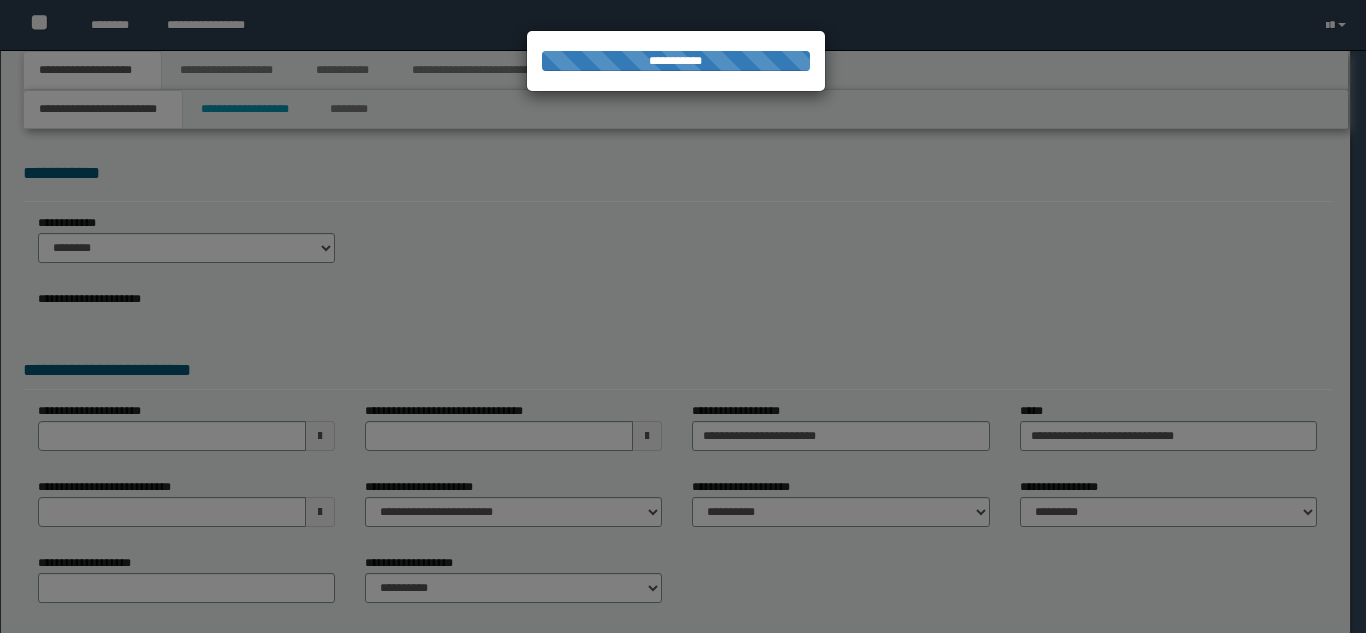 select on "*" 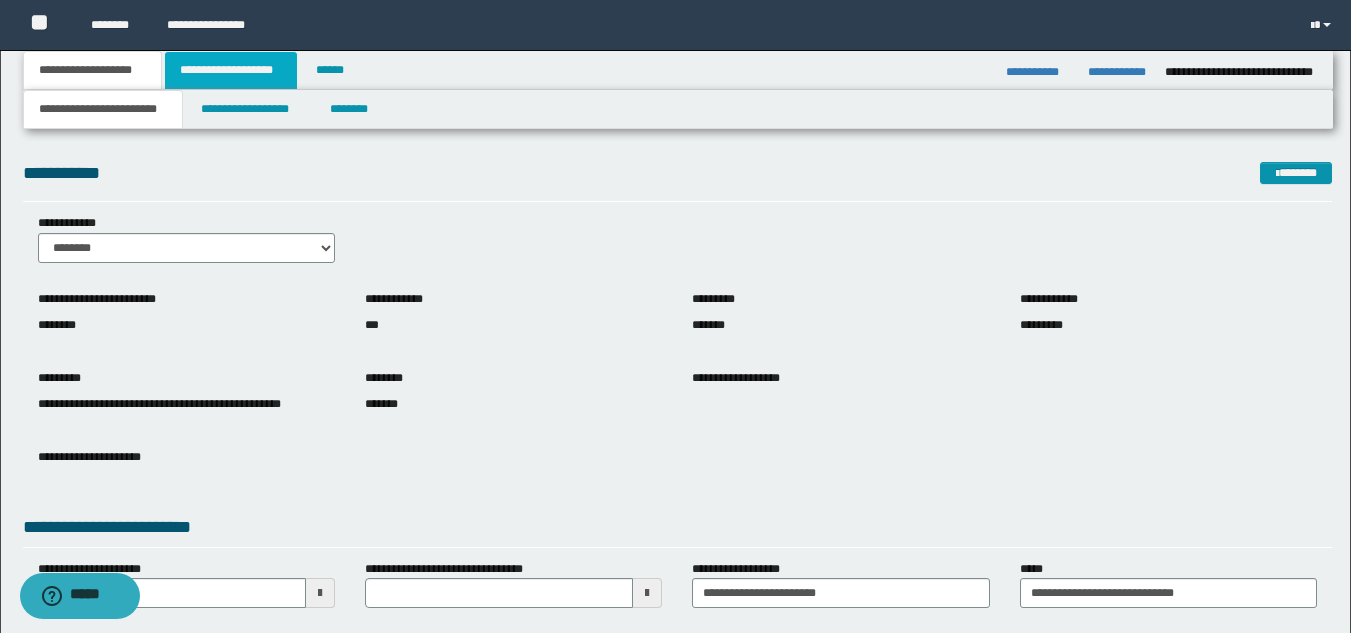 click on "**********" at bounding box center (231, 70) 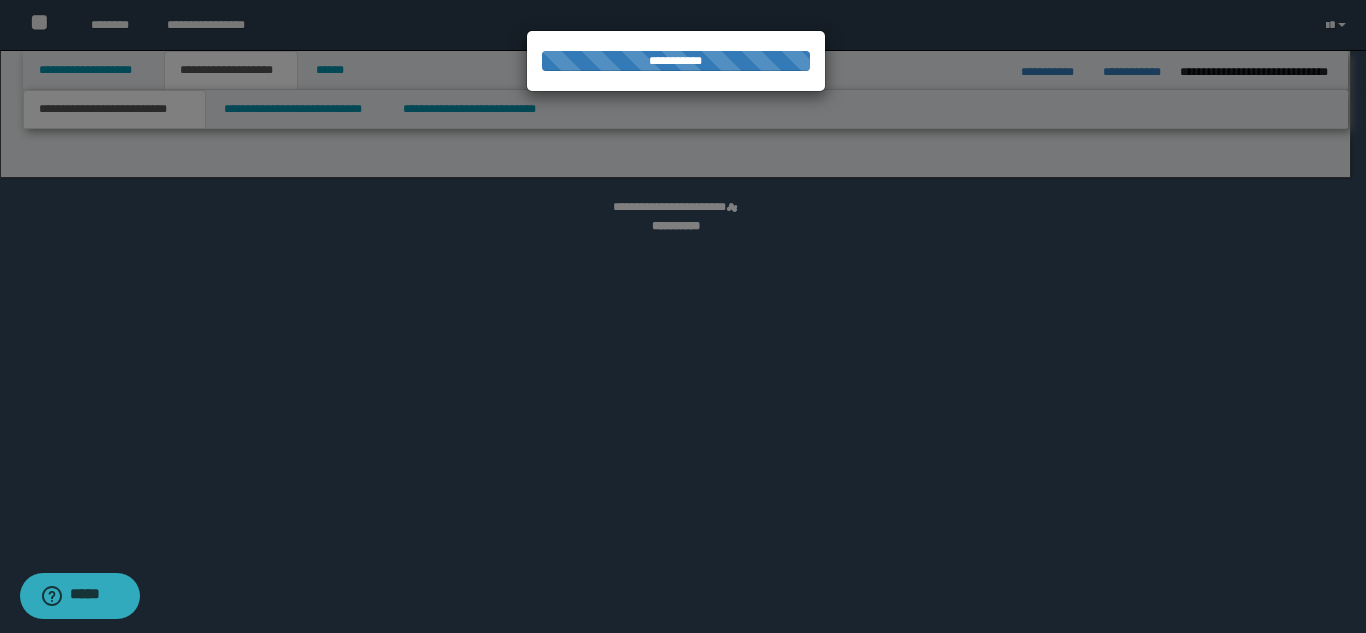 click at bounding box center [683, 316] 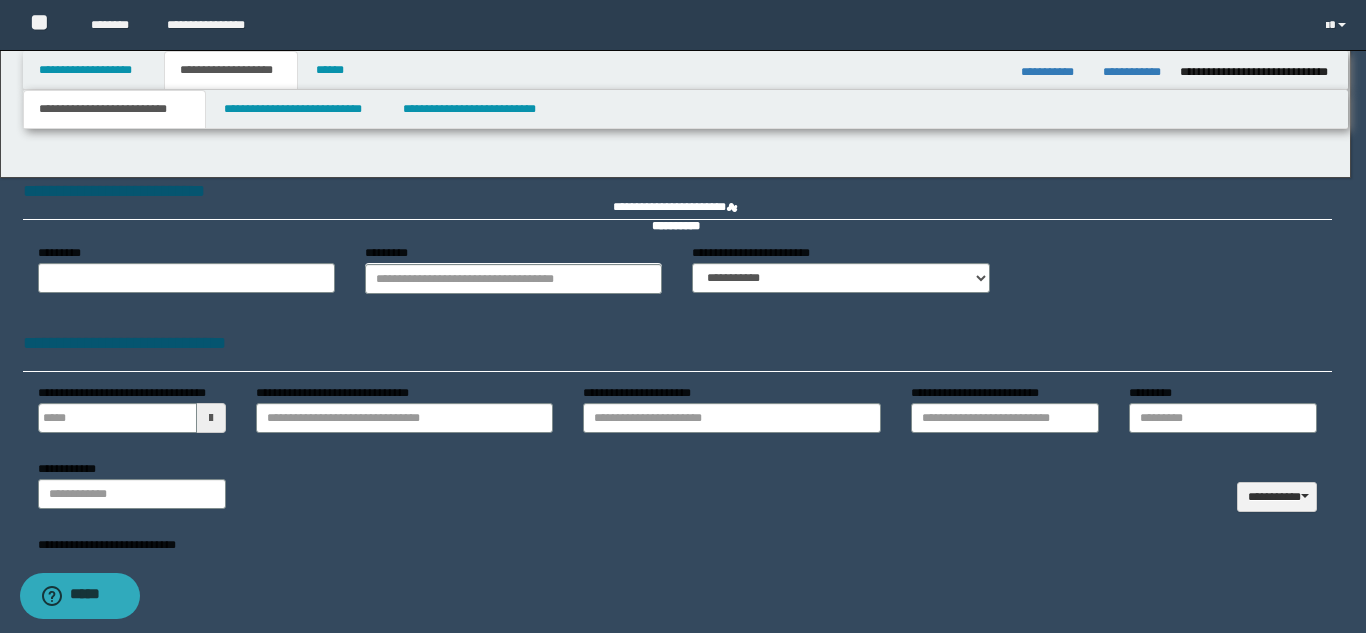 type 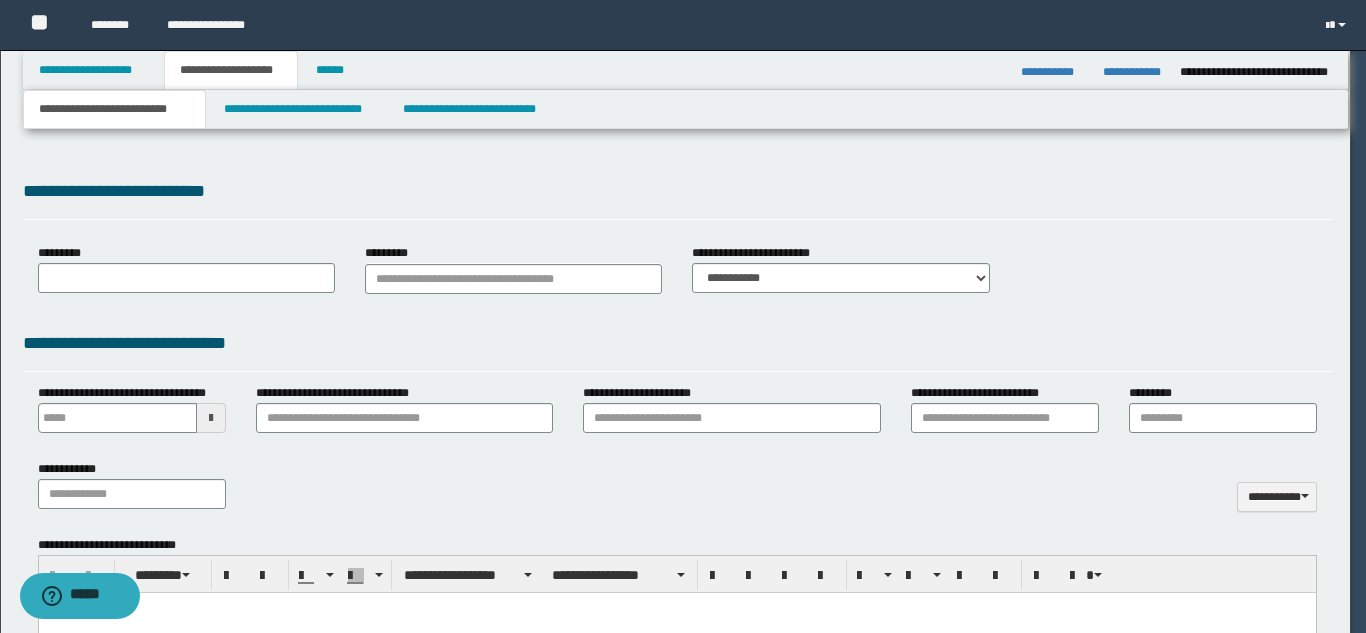 select on "*" 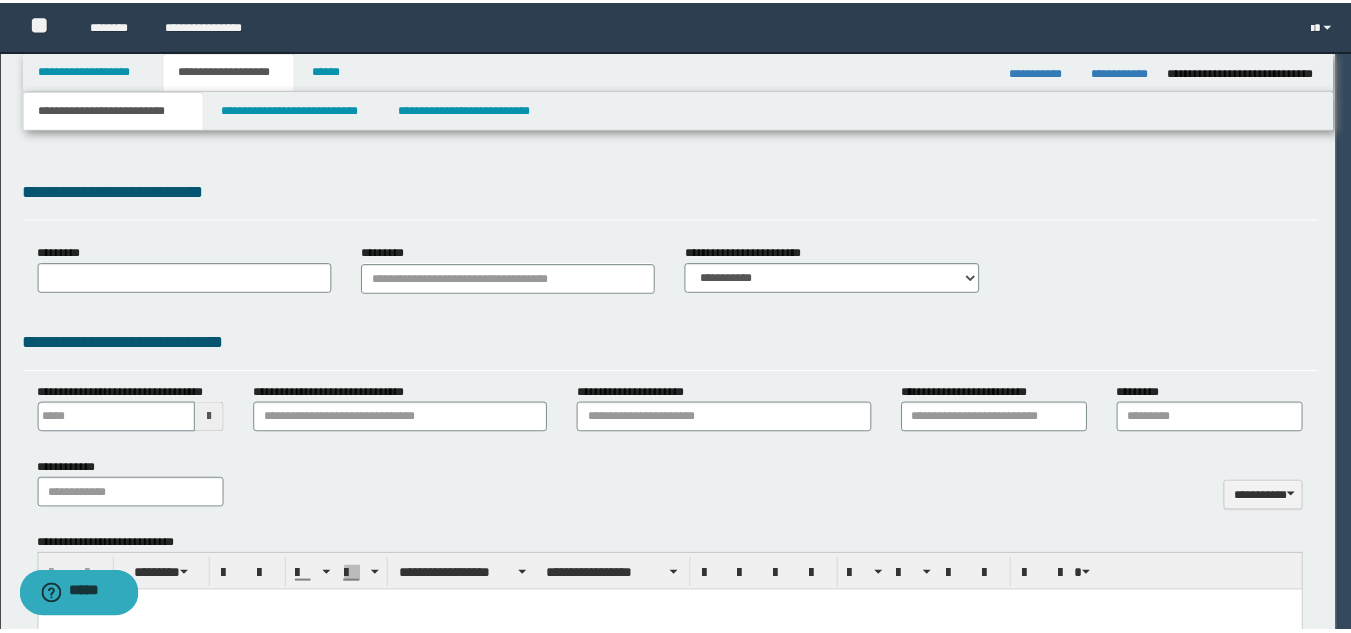 scroll, scrollTop: 0, scrollLeft: 0, axis: both 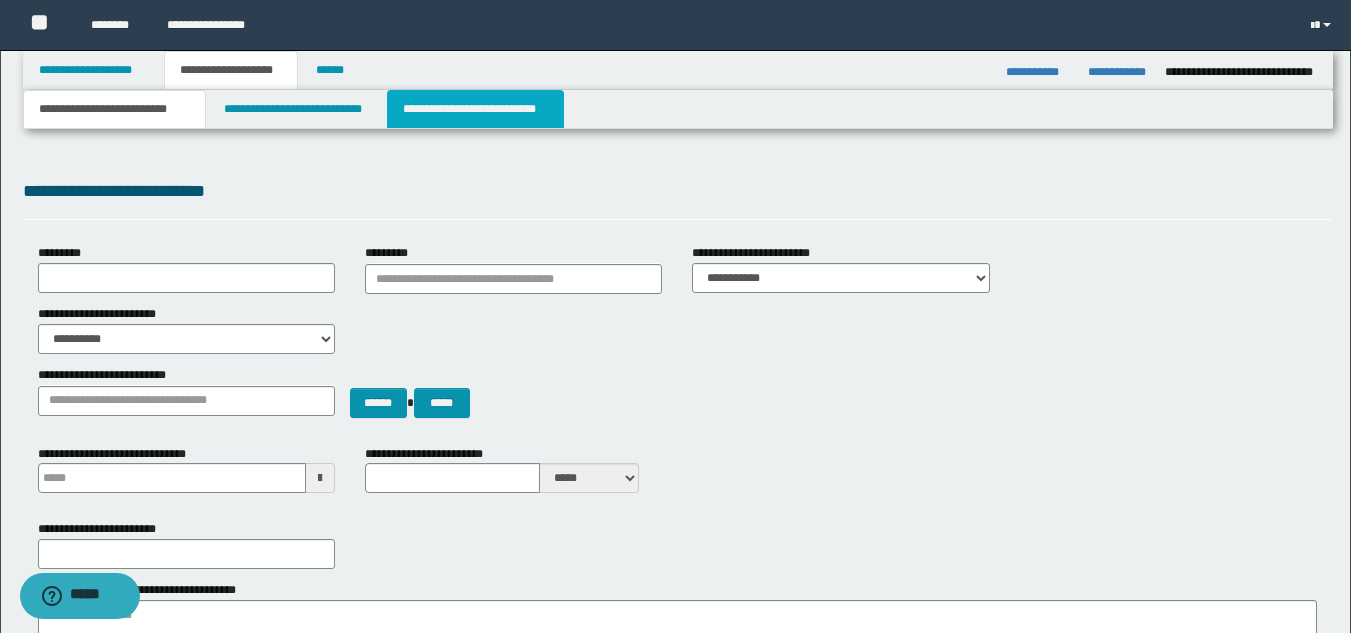 click on "**********" at bounding box center [475, 109] 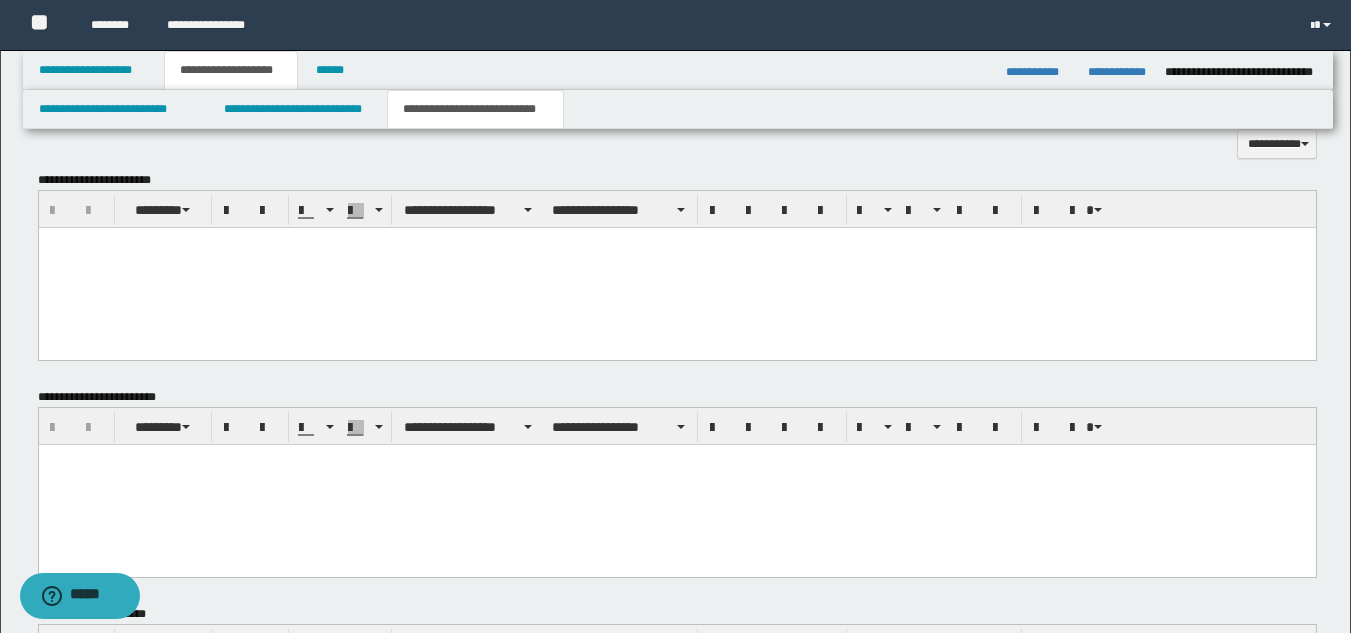 scroll, scrollTop: 0, scrollLeft: 0, axis: both 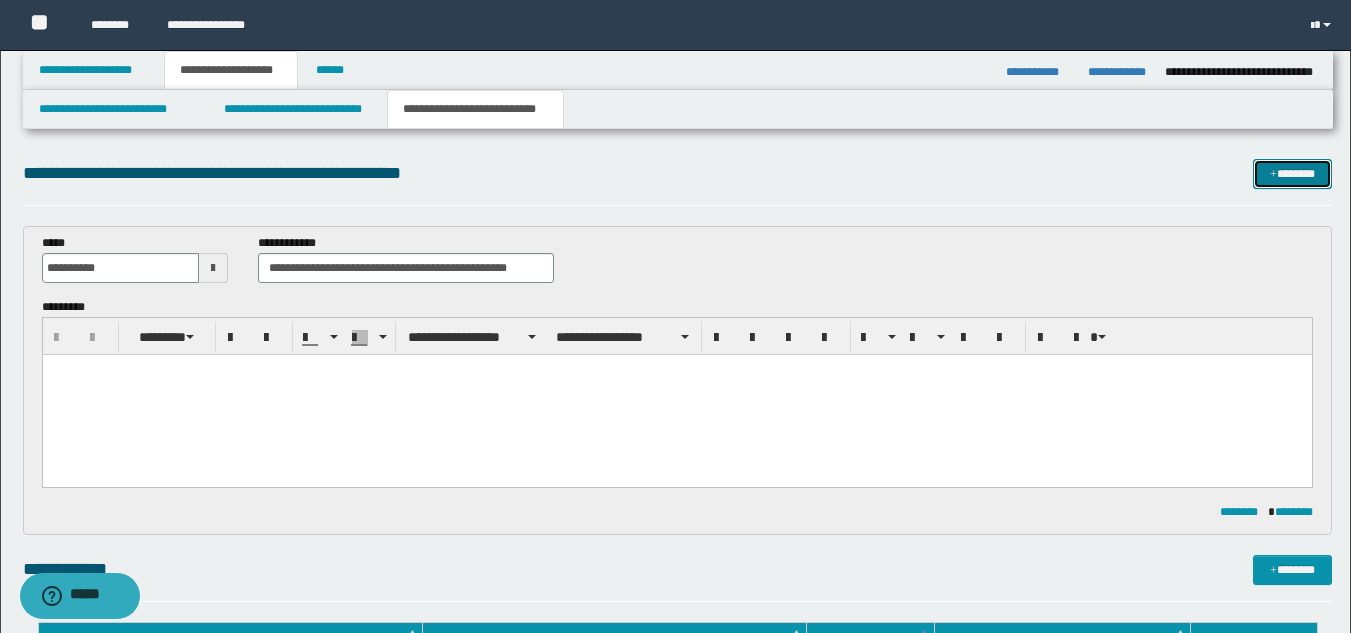 click on "*******" at bounding box center (1292, 174) 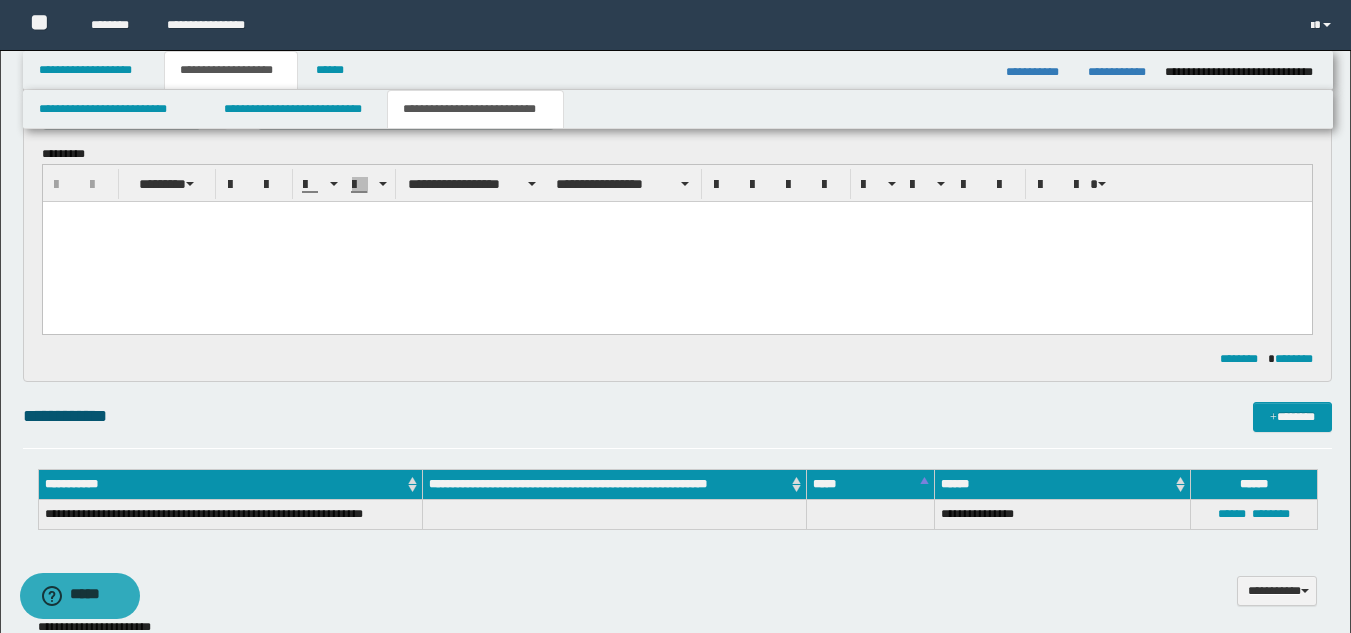 scroll, scrollTop: 0, scrollLeft: 0, axis: both 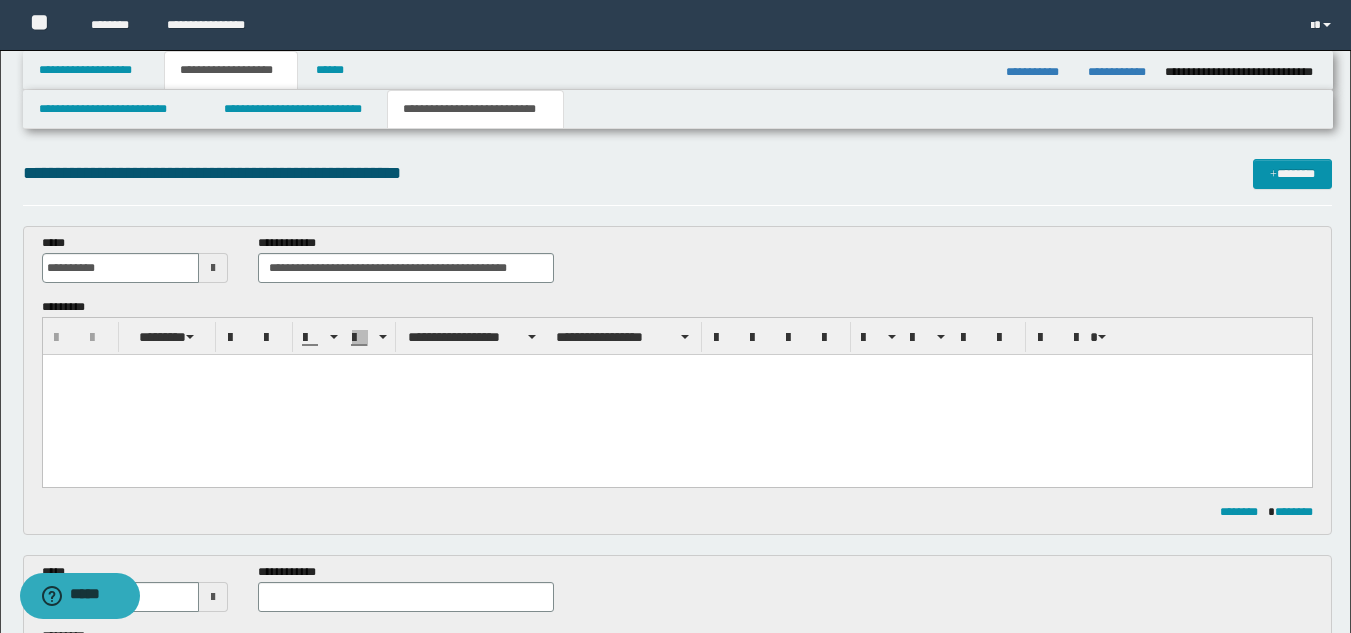 click at bounding box center [676, 370] 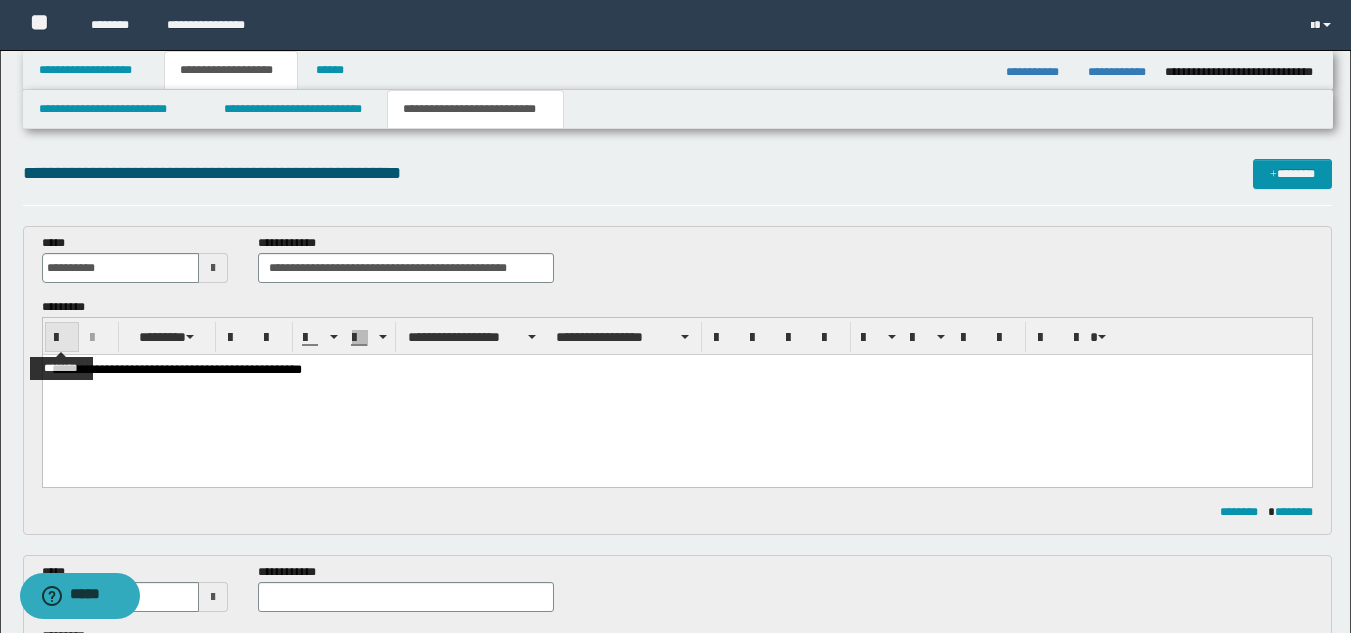 click at bounding box center (62, 338) 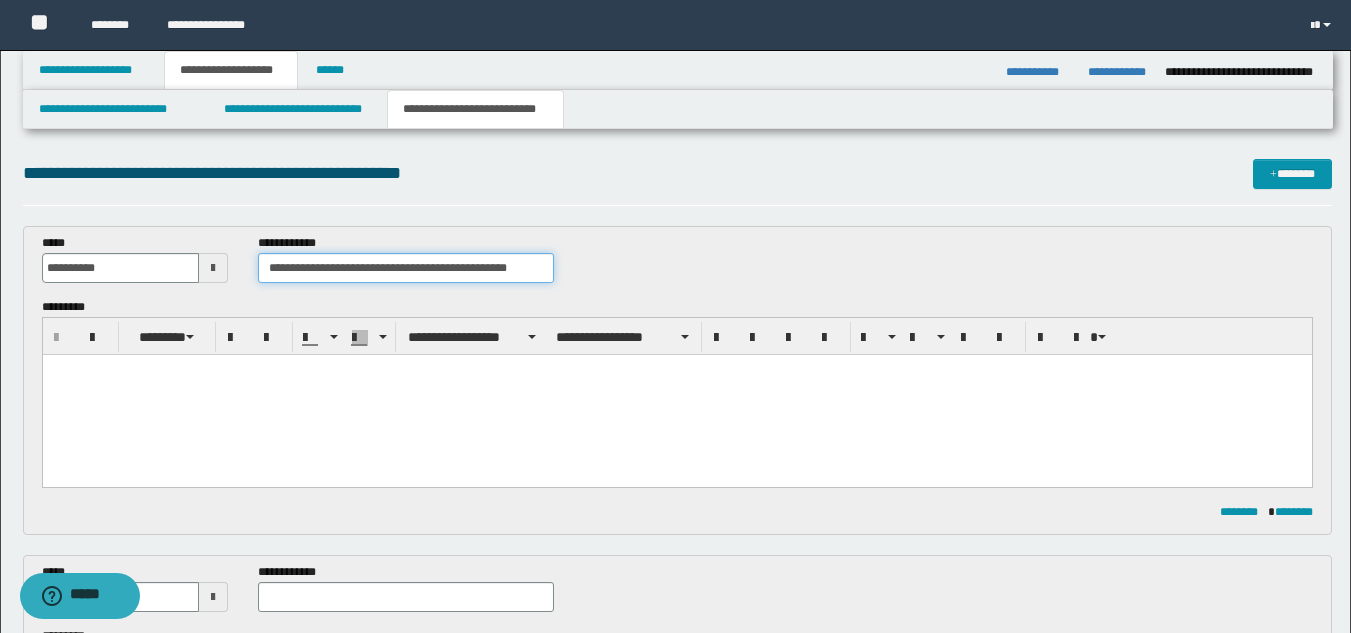 drag, startPoint x: 541, startPoint y: 272, endPoint x: 241, endPoint y: 287, distance: 300.37476 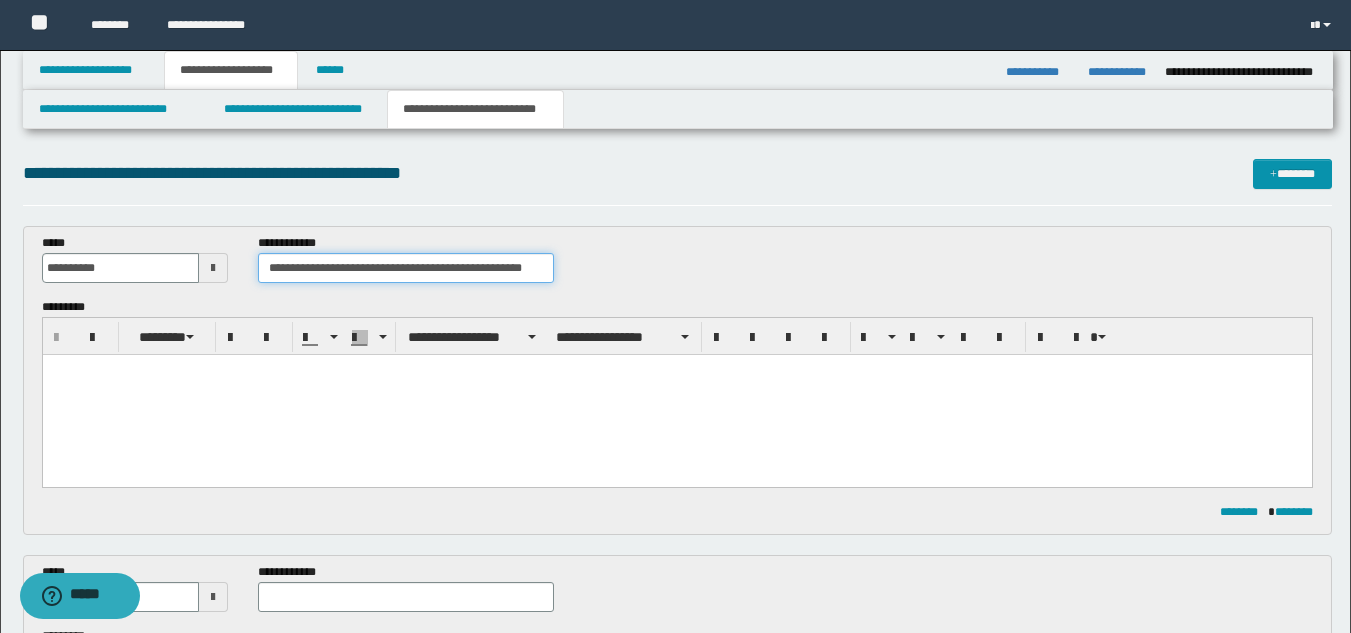 type on "**********" 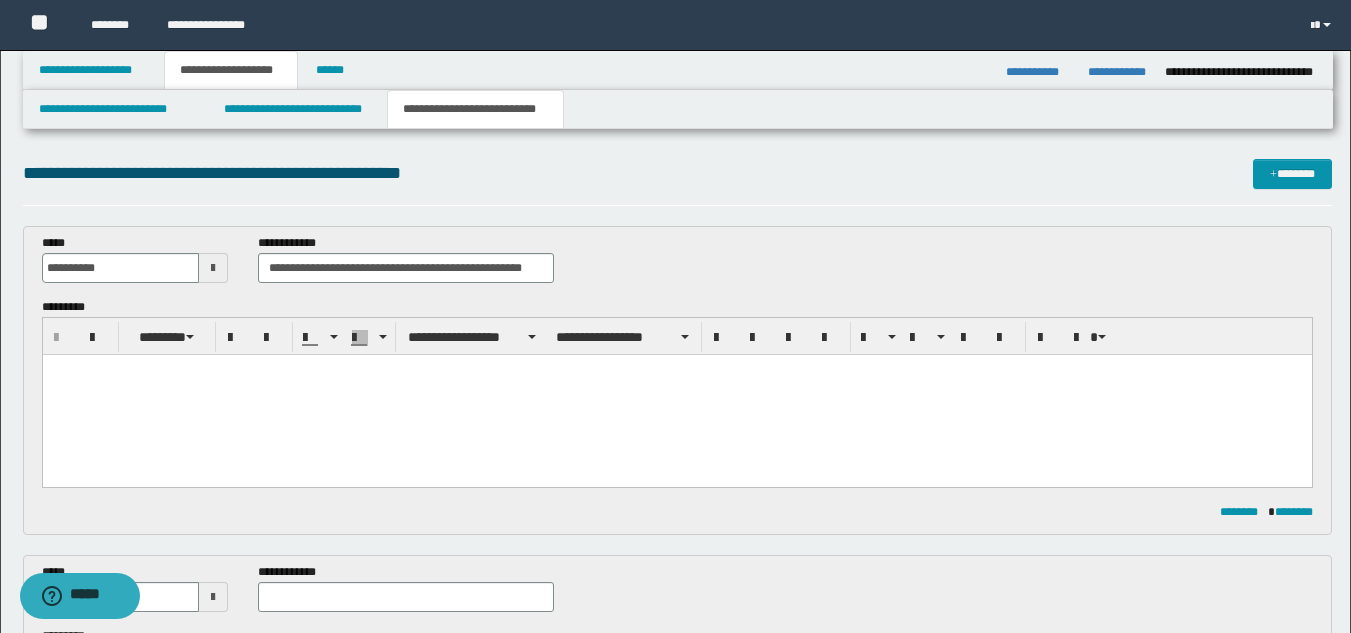 click on "**********" at bounding box center (405, 587) 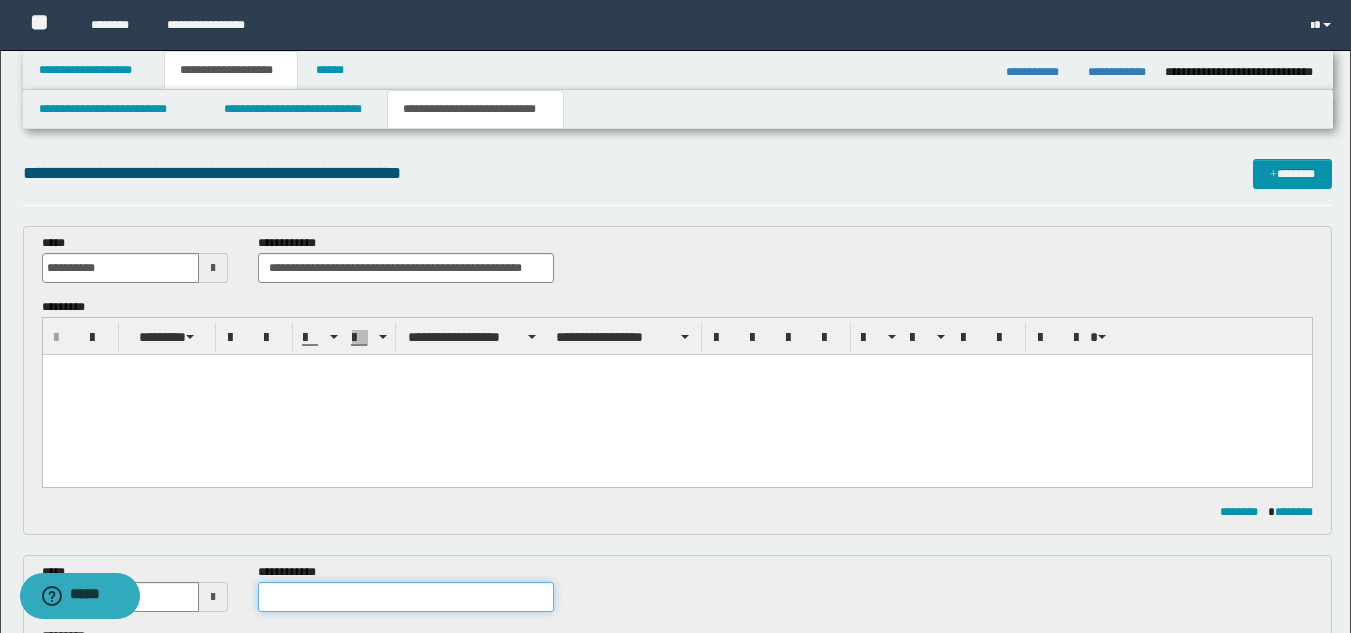 click at bounding box center (405, 597) 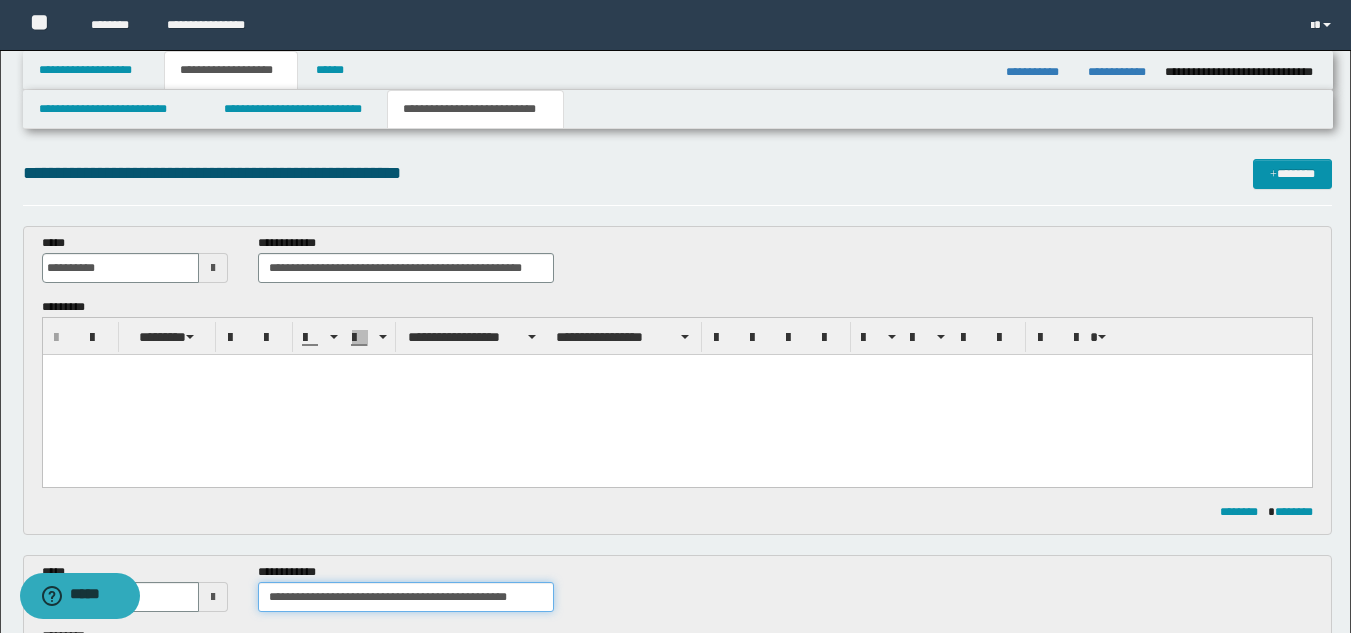 type 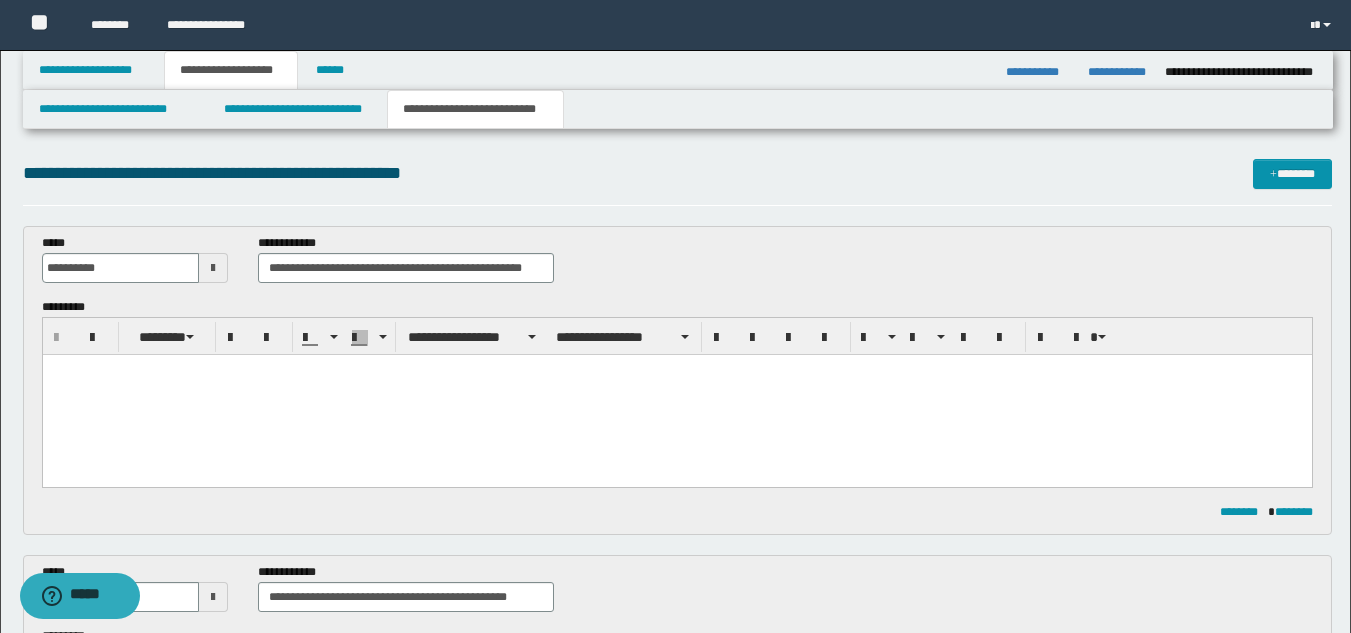 click at bounding box center [213, 597] 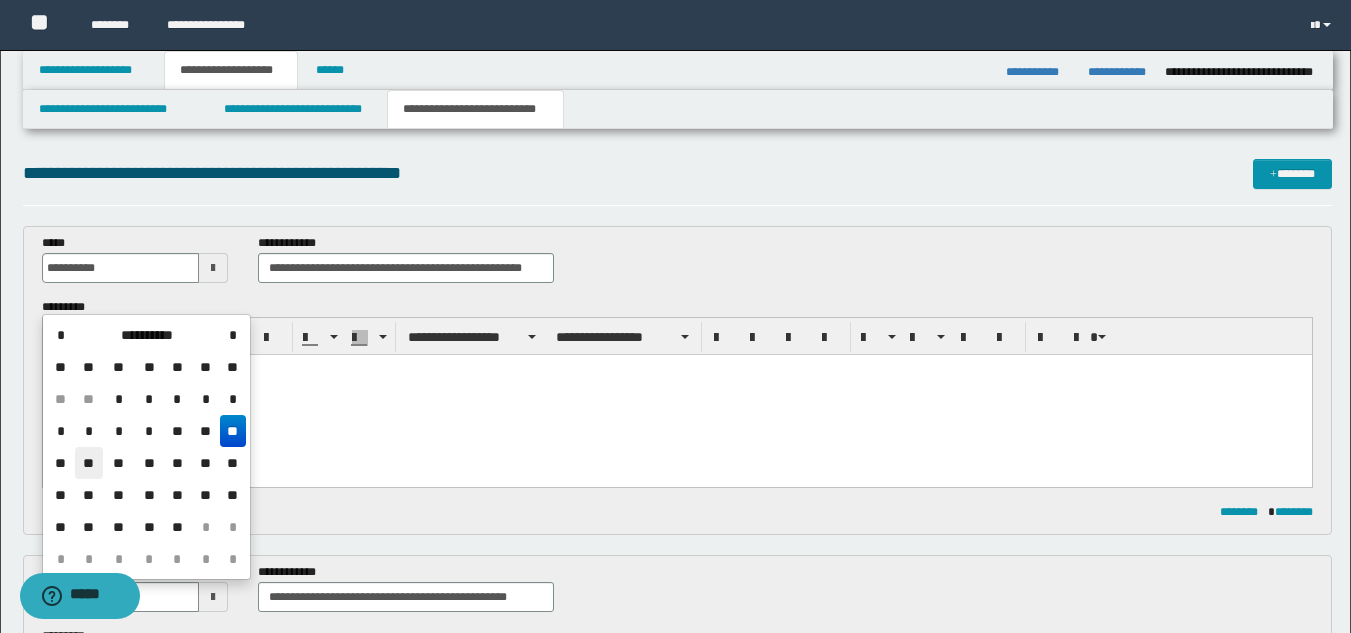 click on "**" at bounding box center (89, 463) 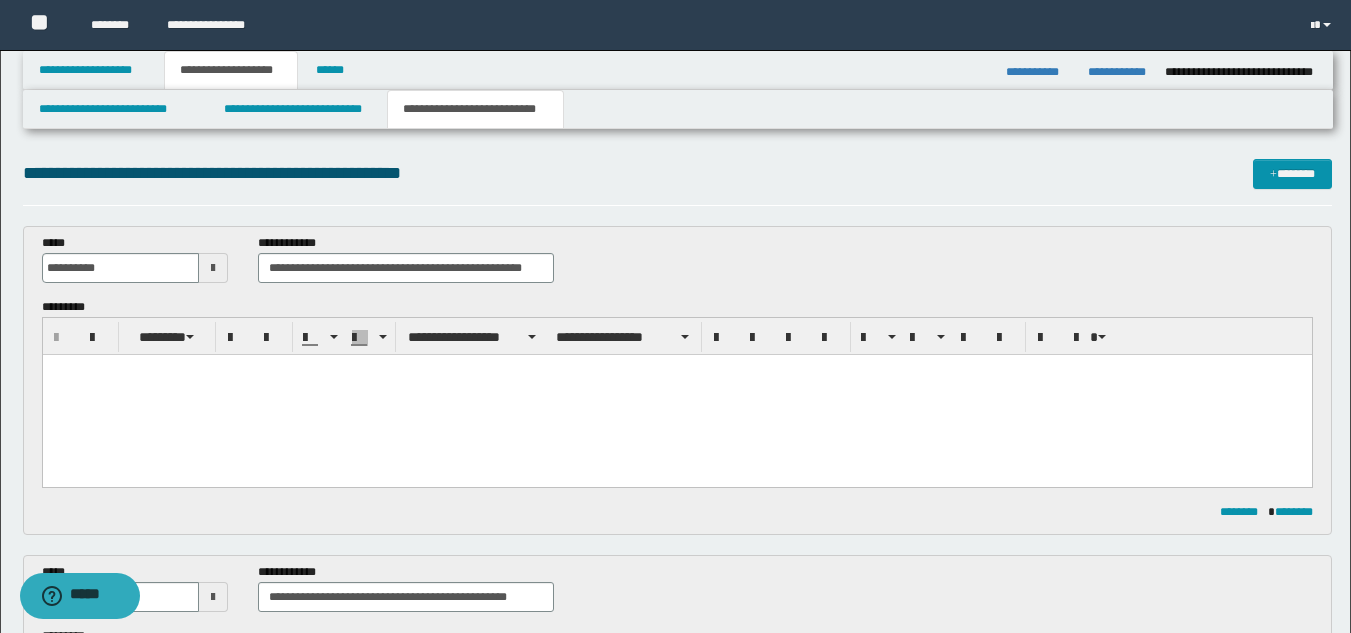 click at bounding box center [676, 395] 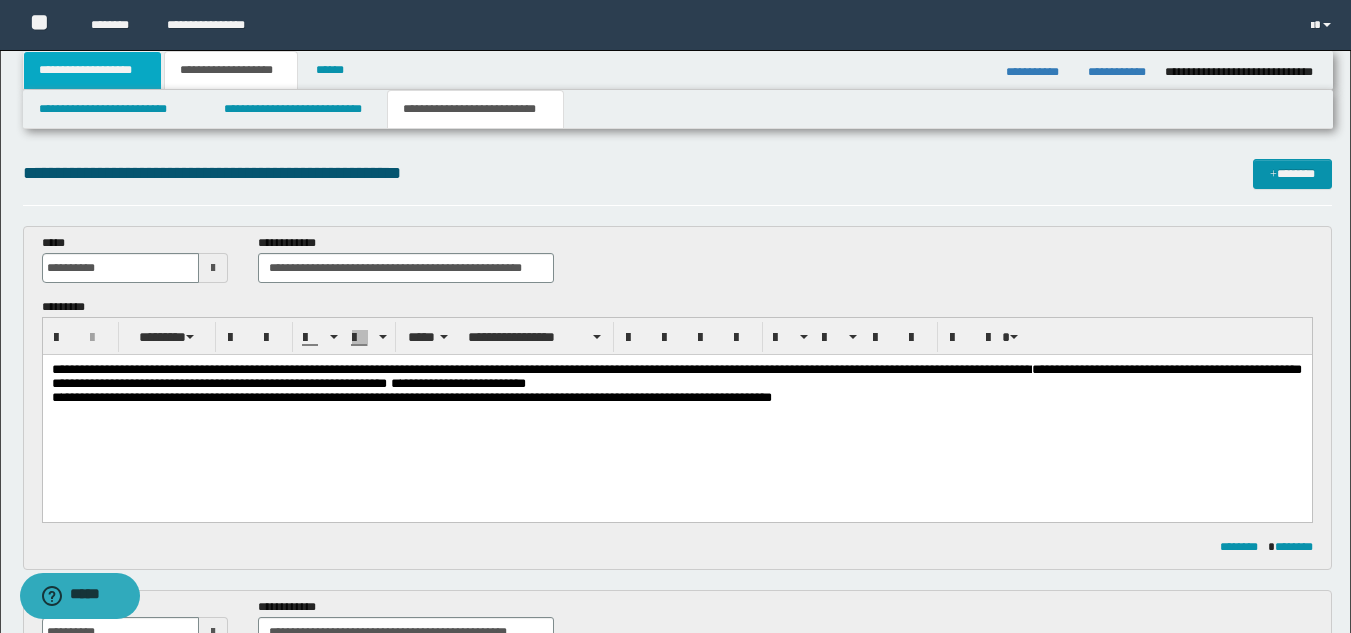 click on "**********" at bounding box center (92, 70) 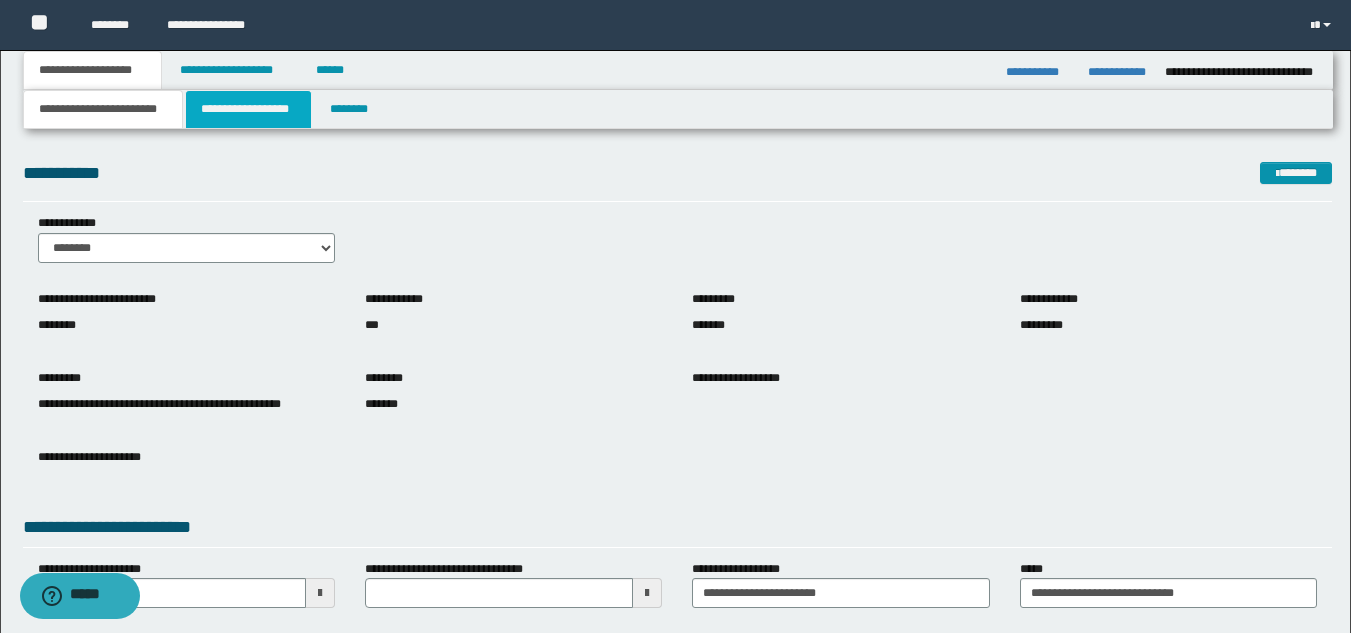 click on "**********" at bounding box center (248, 109) 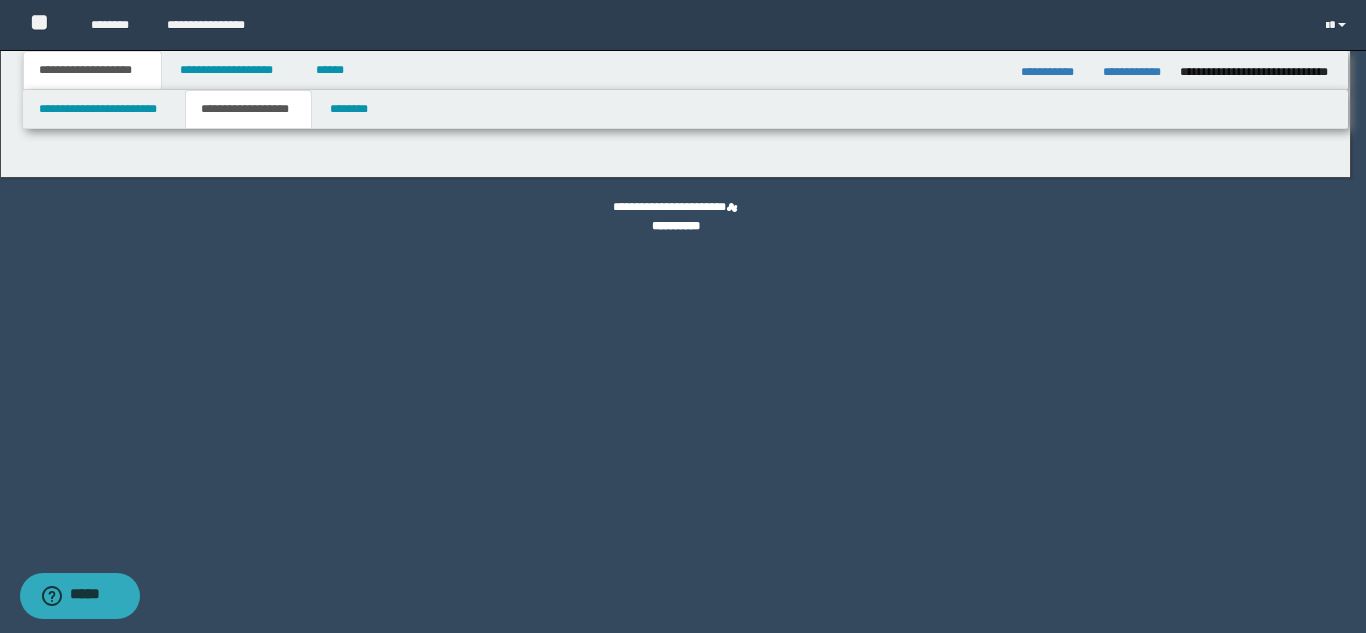 type on "********" 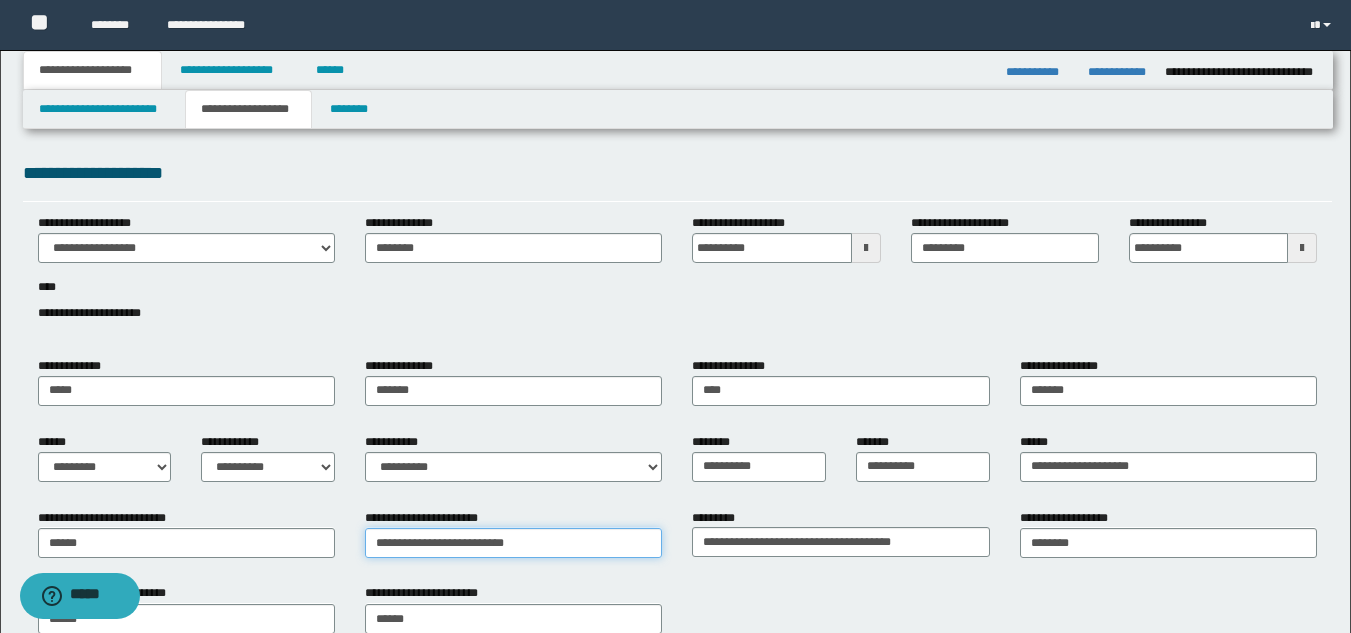 drag, startPoint x: 525, startPoint y: 543, endPoint x: 363, endPoint y: 541, distance: 162.01234 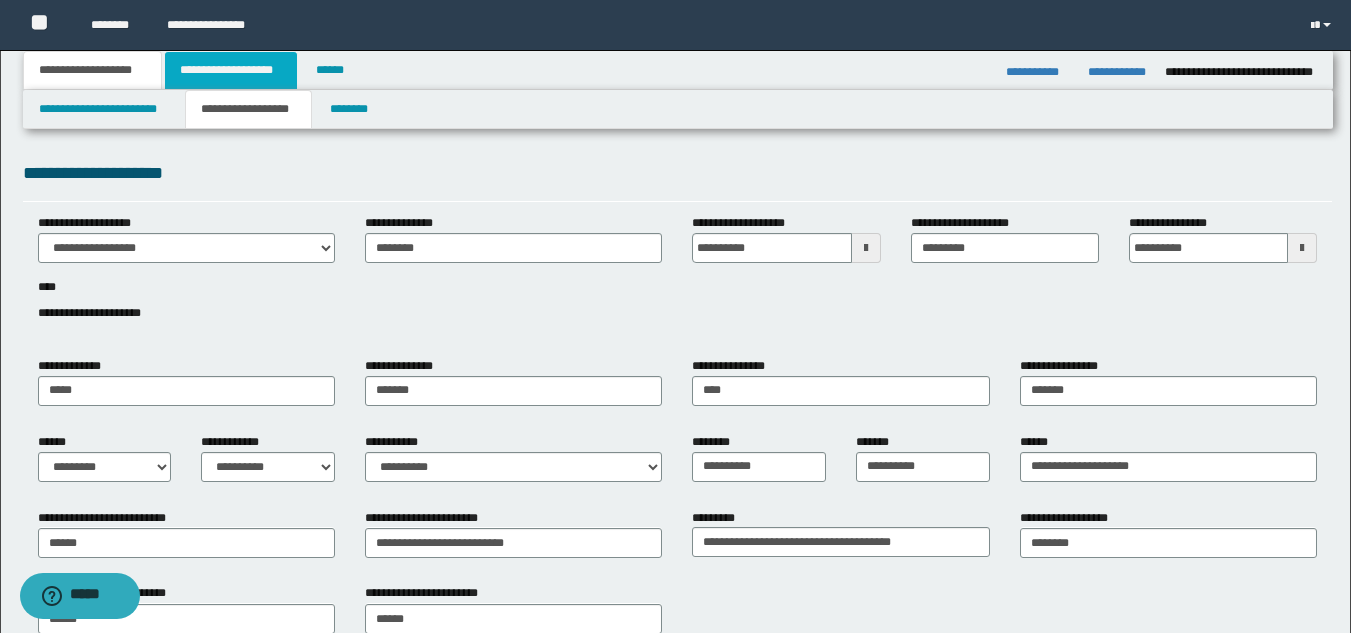 click on "**********" at bounding box center (231, 70) 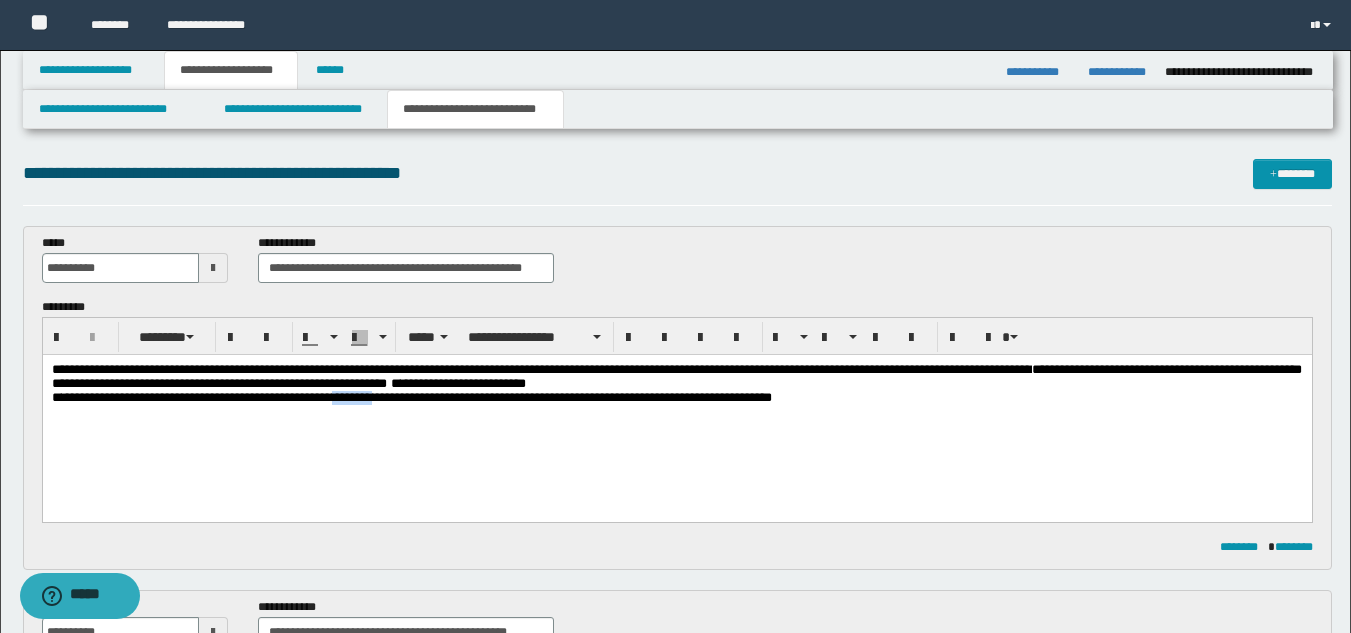 drag, startPoint x: 403, startPoint y: 403, endPoint x: 357, endPoint y: 407, distance: 46.173584 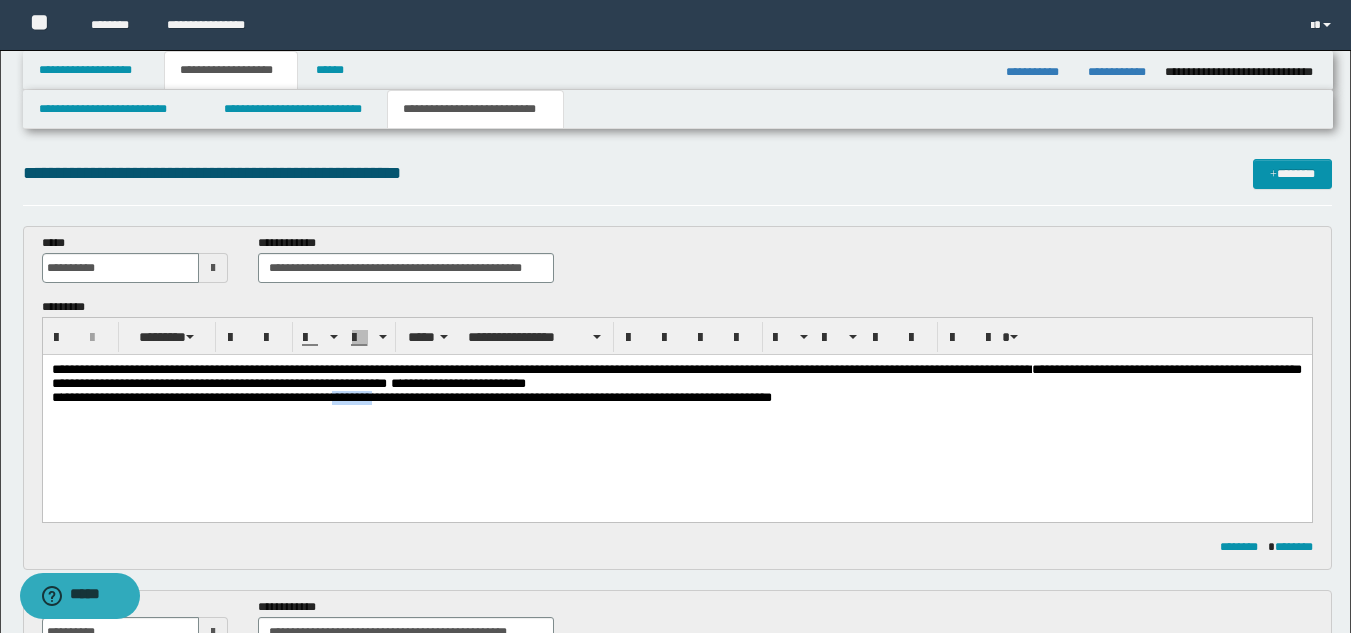click on "**********" at bounding box center (416, 397) 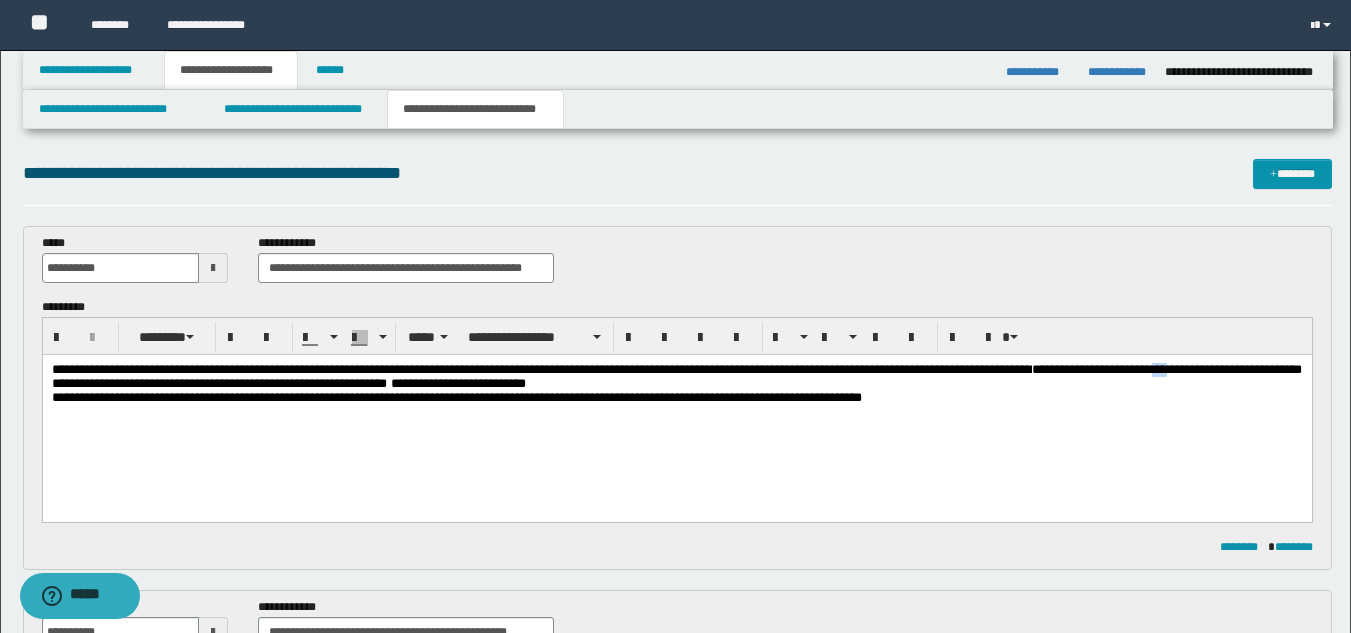 drag, startPoint x: 82, startPoint y: 383, endPoint x: 62, endPoint y: 391, distance: 21.540659 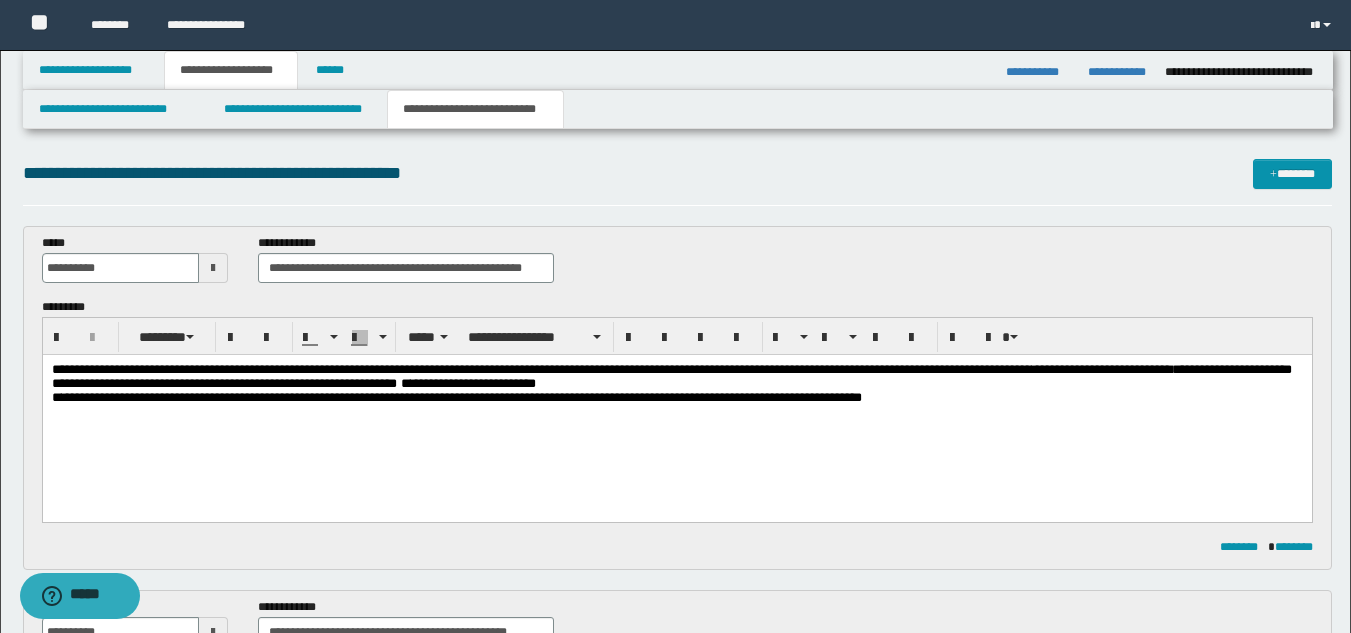 click on "**********" at bounding box center (671, 376) 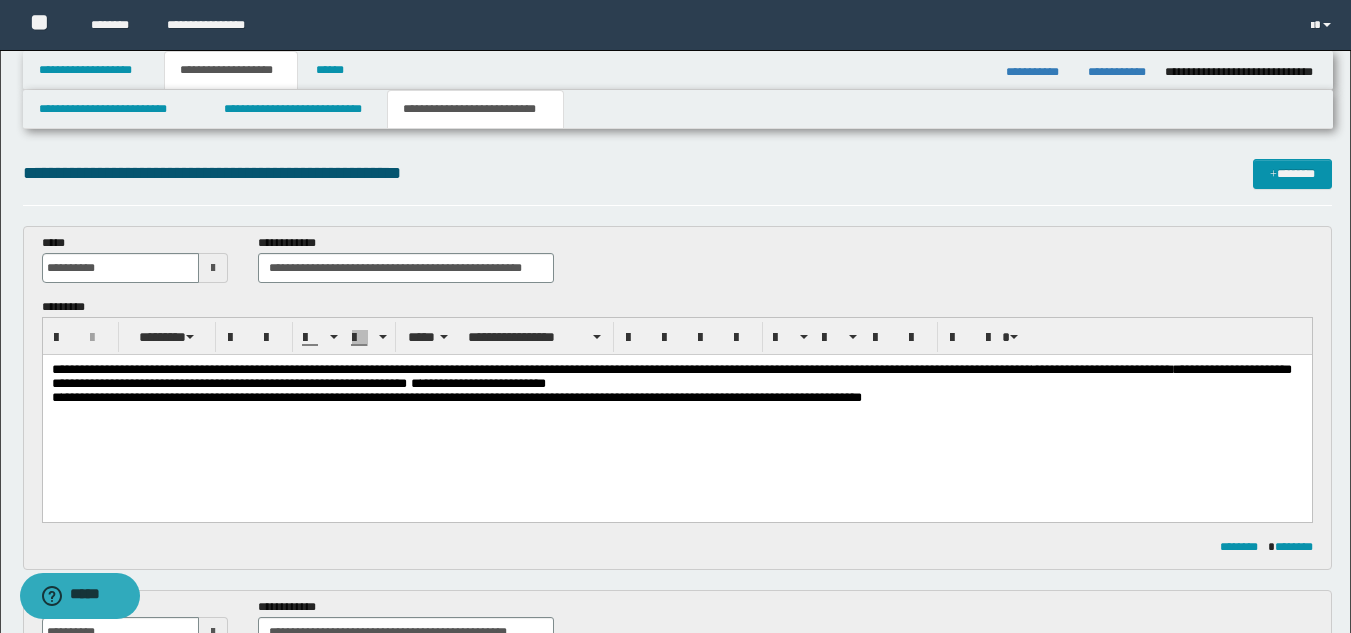 click on "**********" at bounding box center (461, 397) 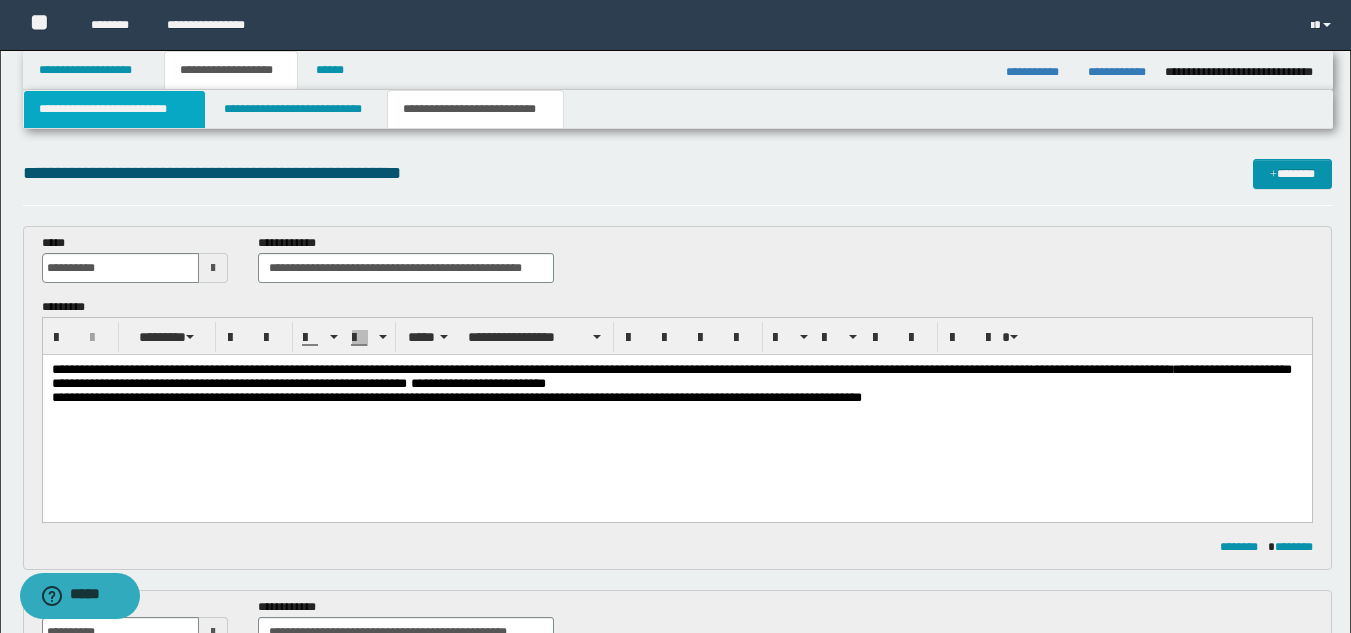 click on "**********" at bounding box center (114, 109) 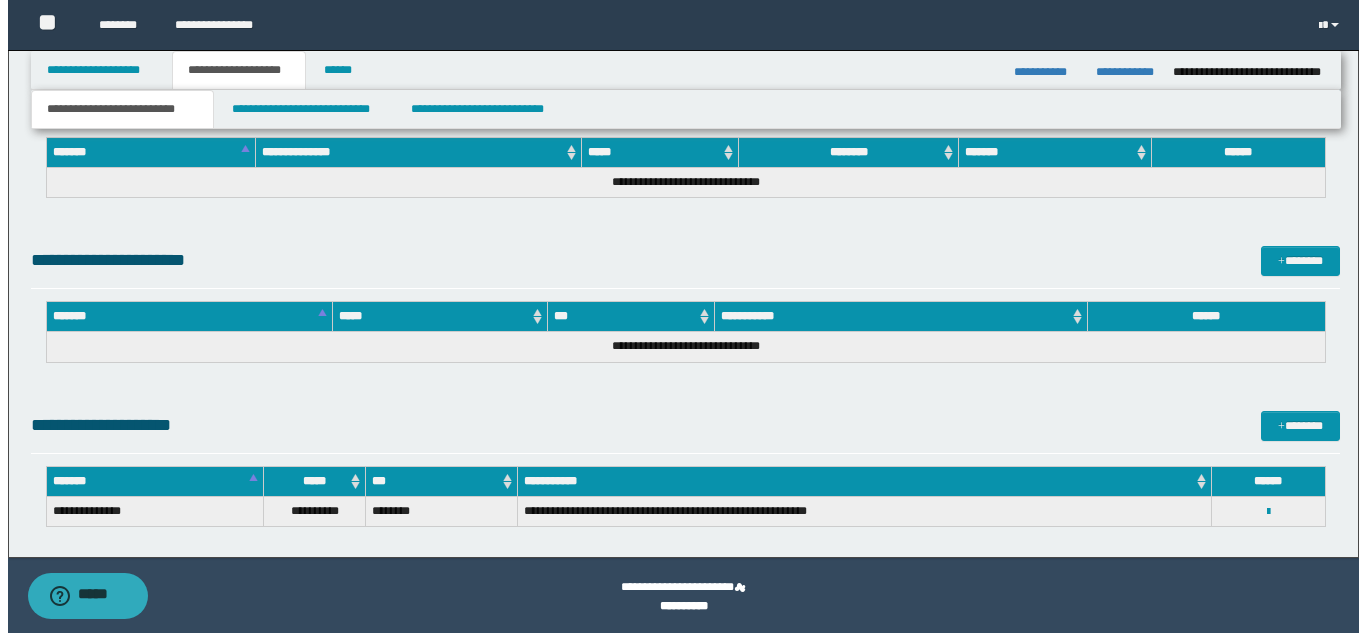 scroll, scrollTop: 1203, scrollLeft: 0, axis: vertical 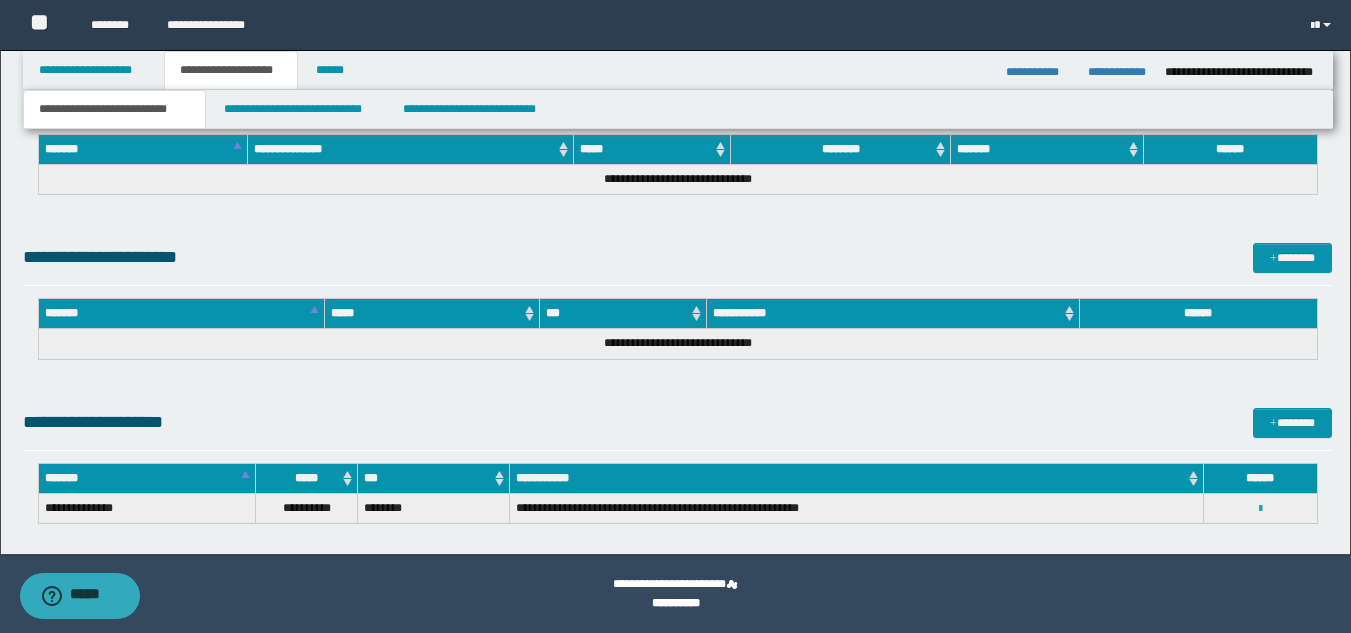 click at bounding box center (1260, 509) 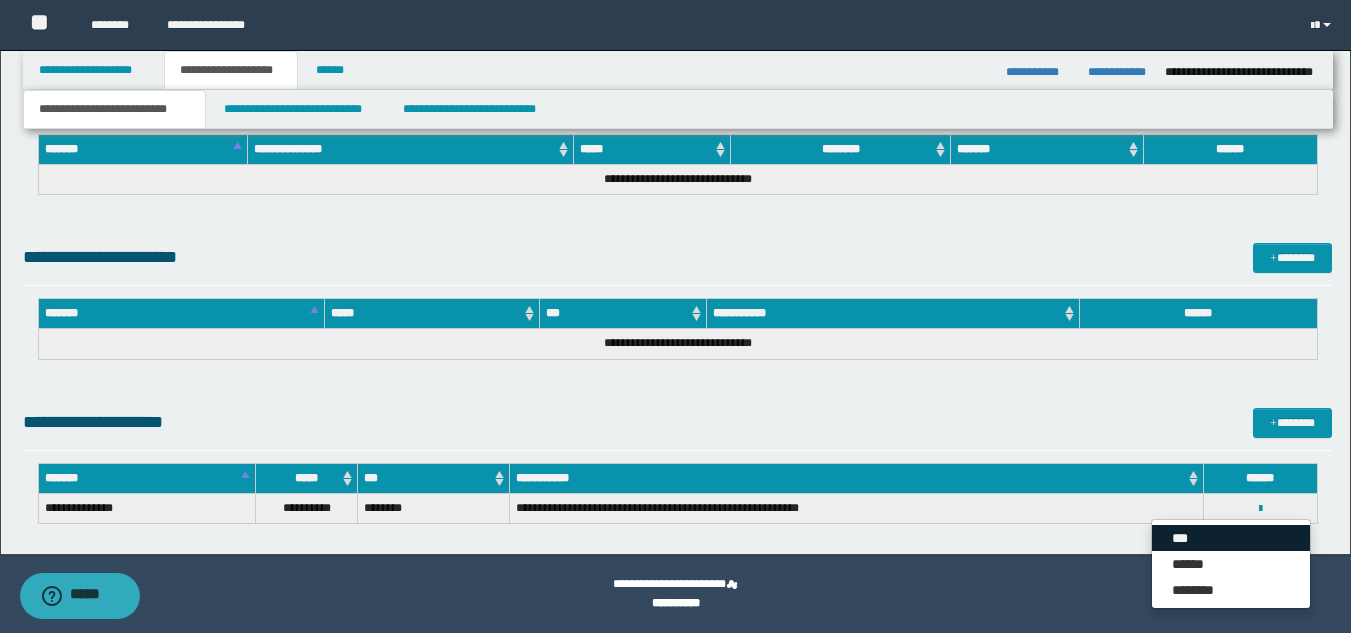 click on "***" at bounding box center (1231, 538) 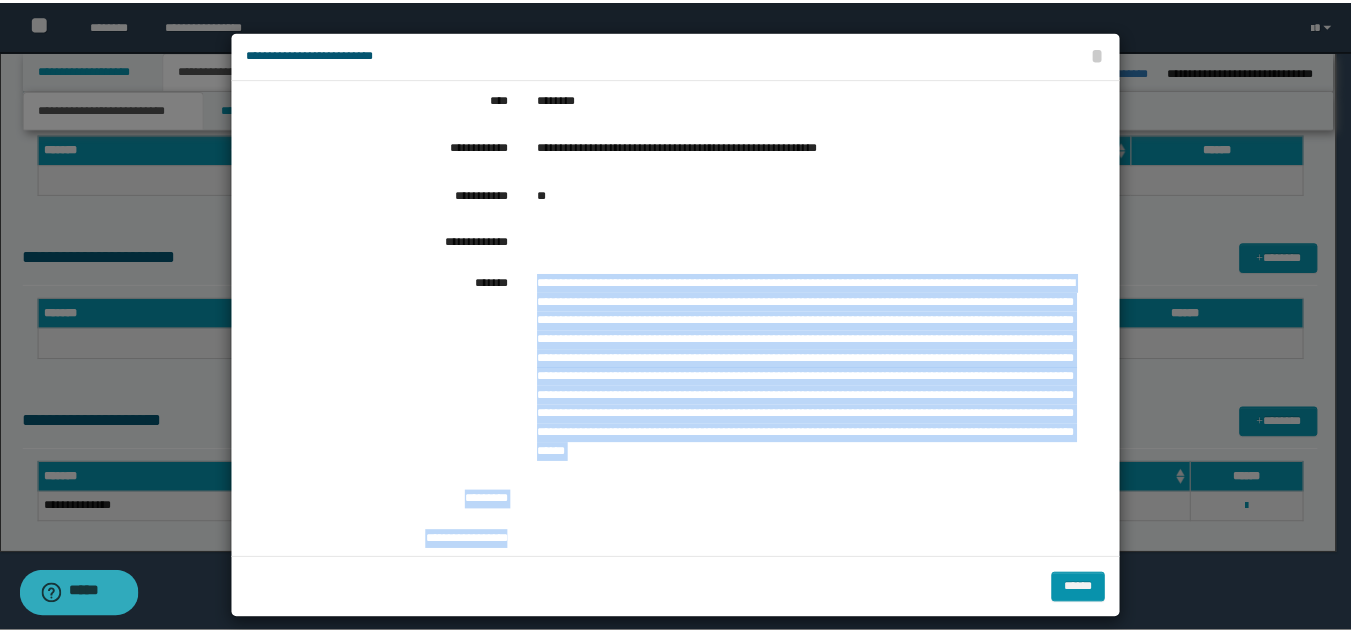 scroll, scrollTop: 141, scrollLeft: 0, axis: vertical 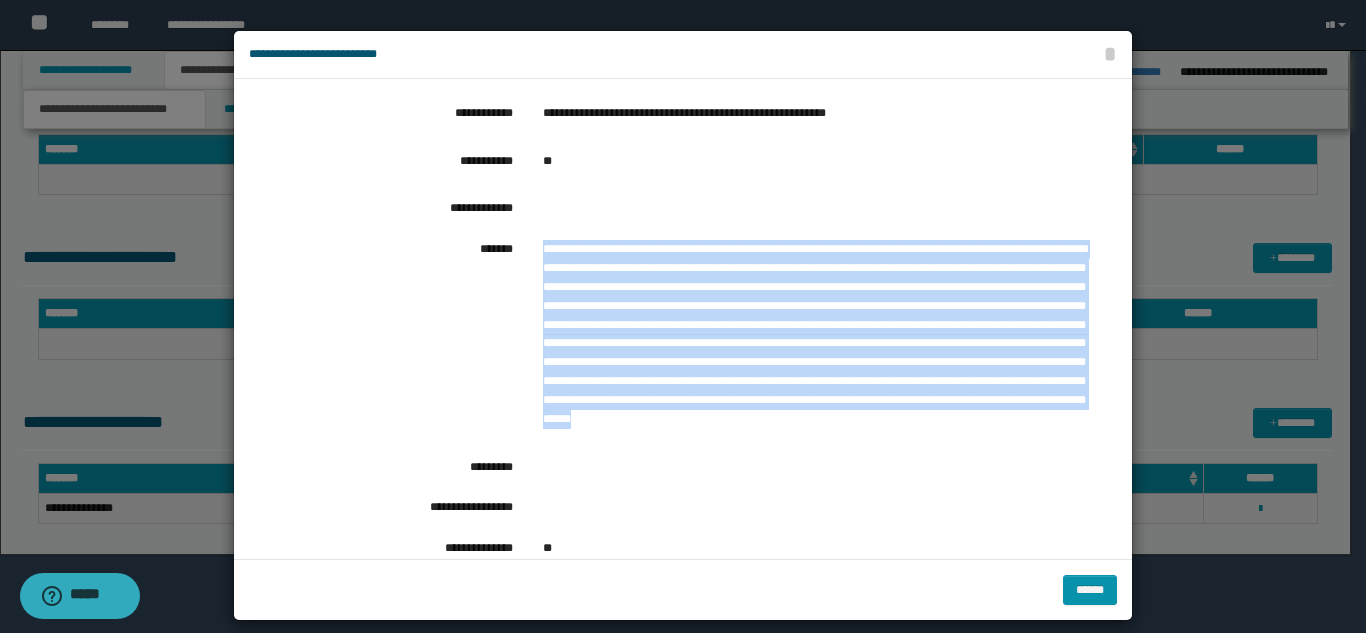 drag, startPoint x: 538, startPoint y: 391, endPoint x: 1001, endPoint y: 416, distance: 463.67447 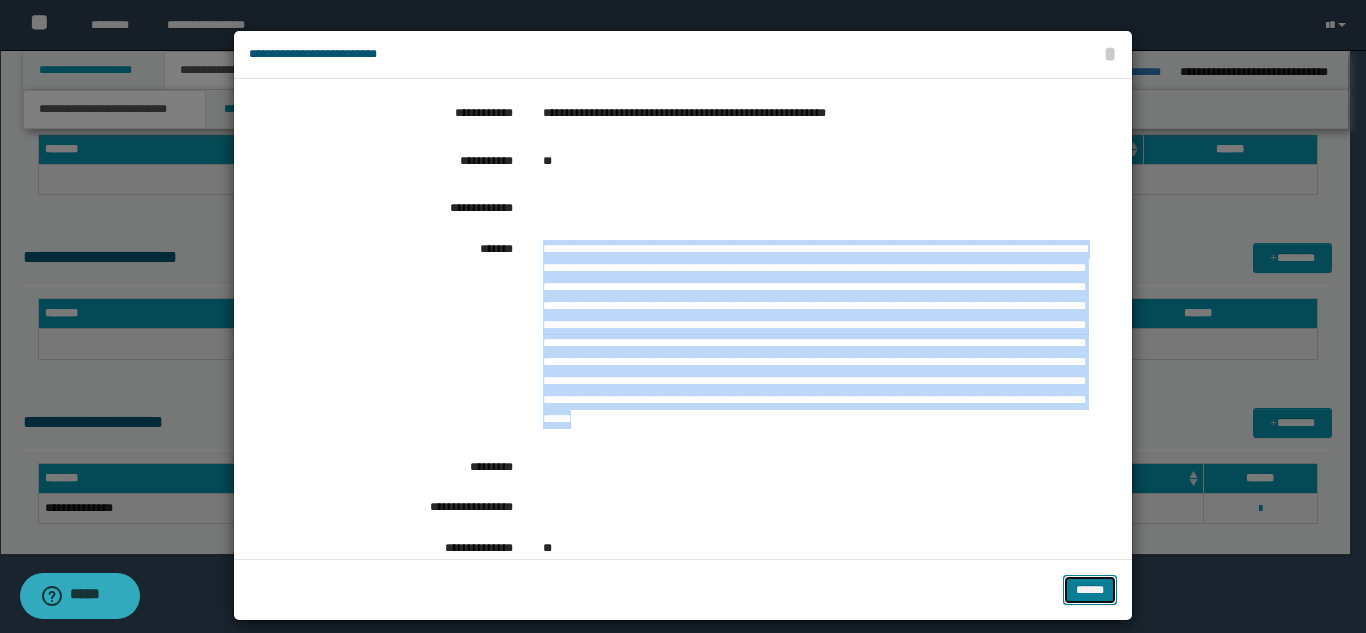 click on "******" at bounding box center [1090, 590] 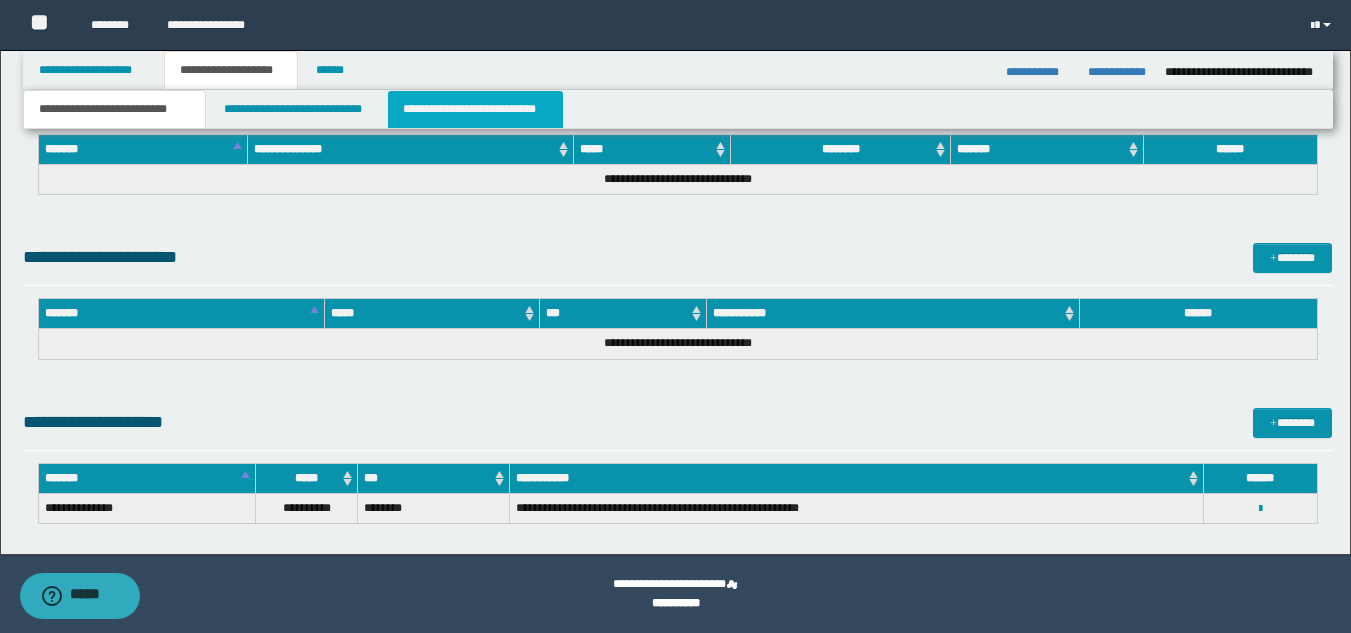 click on "**********" at bounding box center (475, 109) 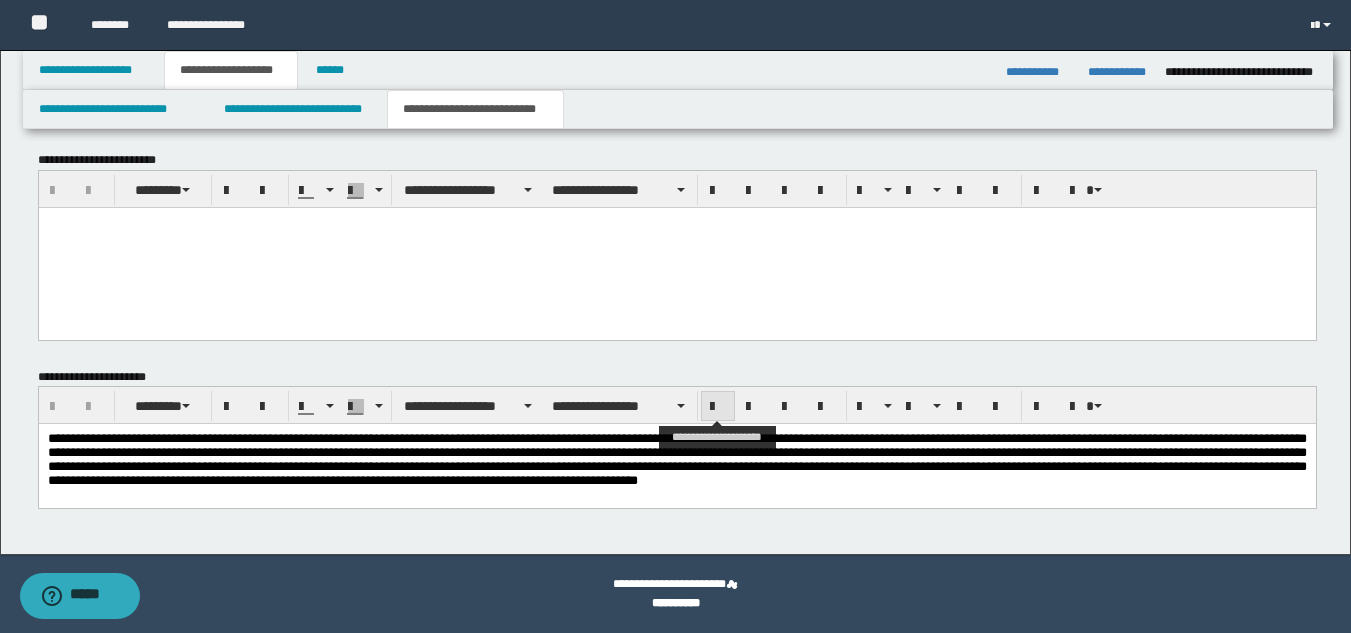 scroll, scrollTop: 1, scrollLeft: 0, axis: vertical 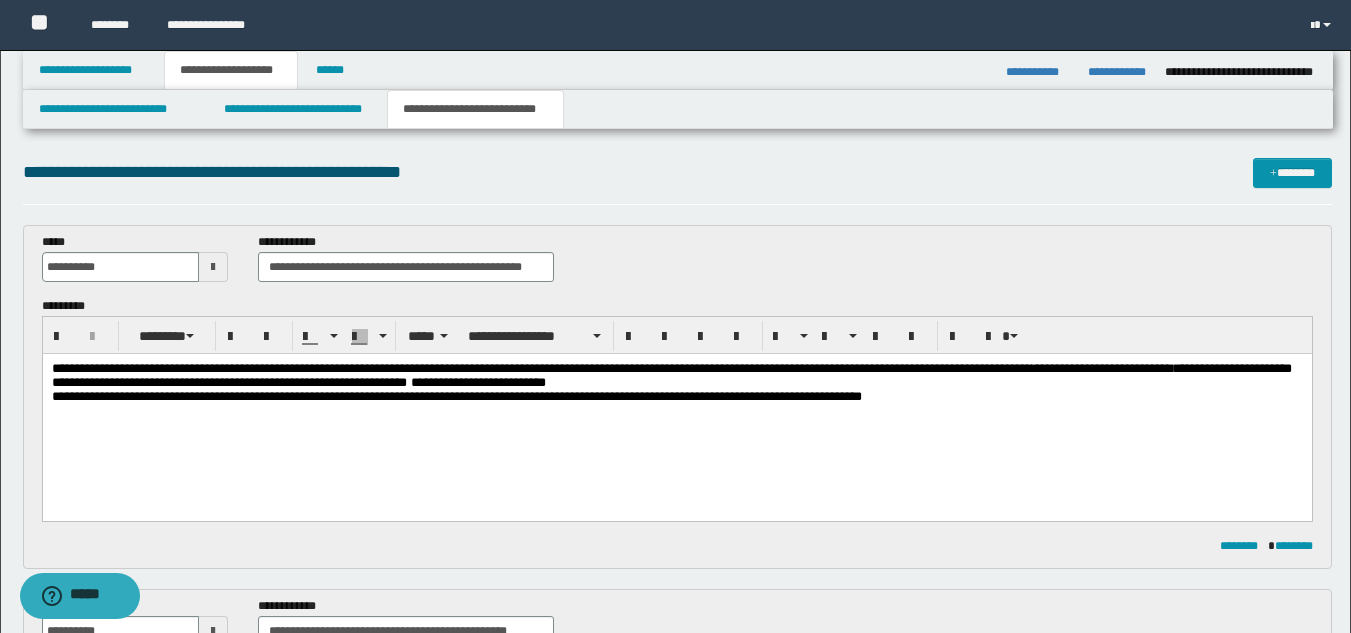 click on "**********" at bounding box center (676, 376) 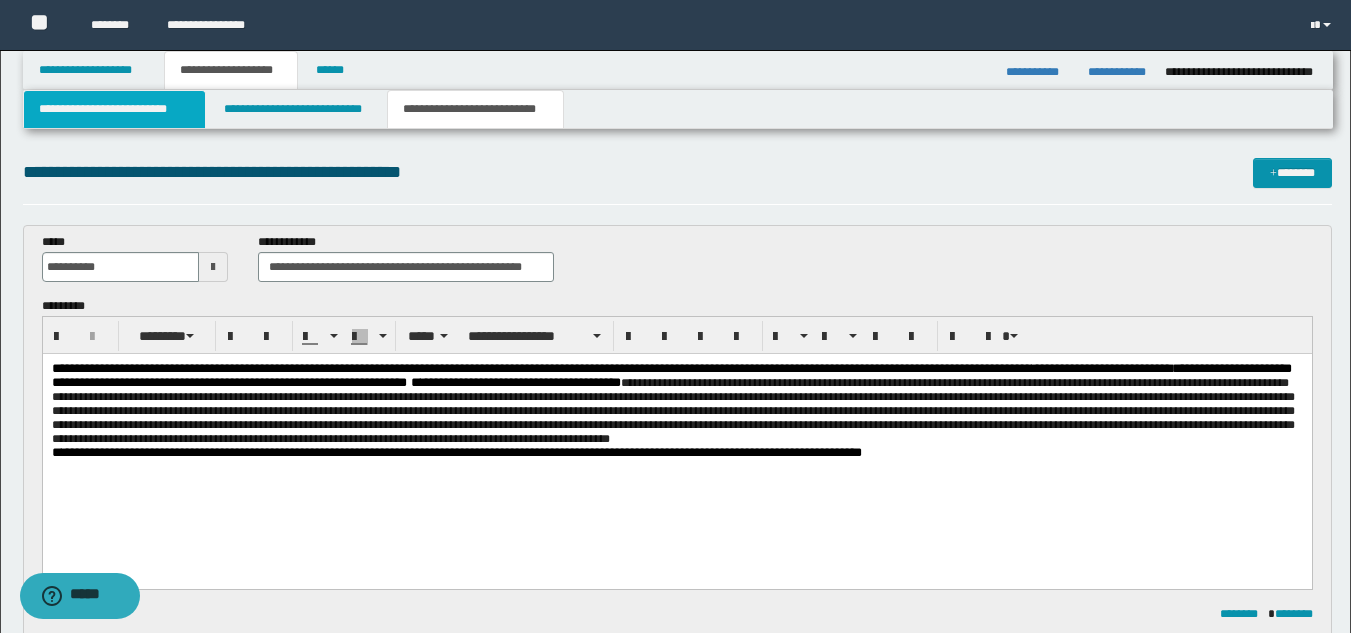 click on "**********" at bounding box center [114, 109] 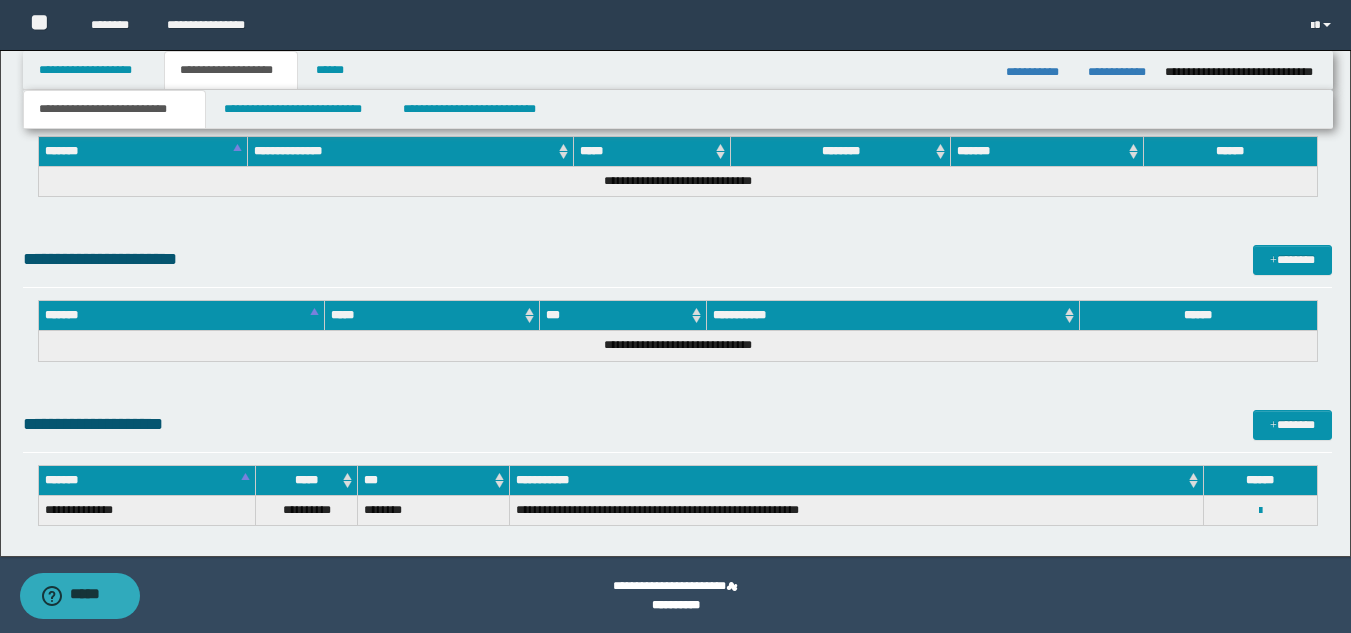 scroll, scrollTop: 1203, scrollLeft: 0, axis: vertical 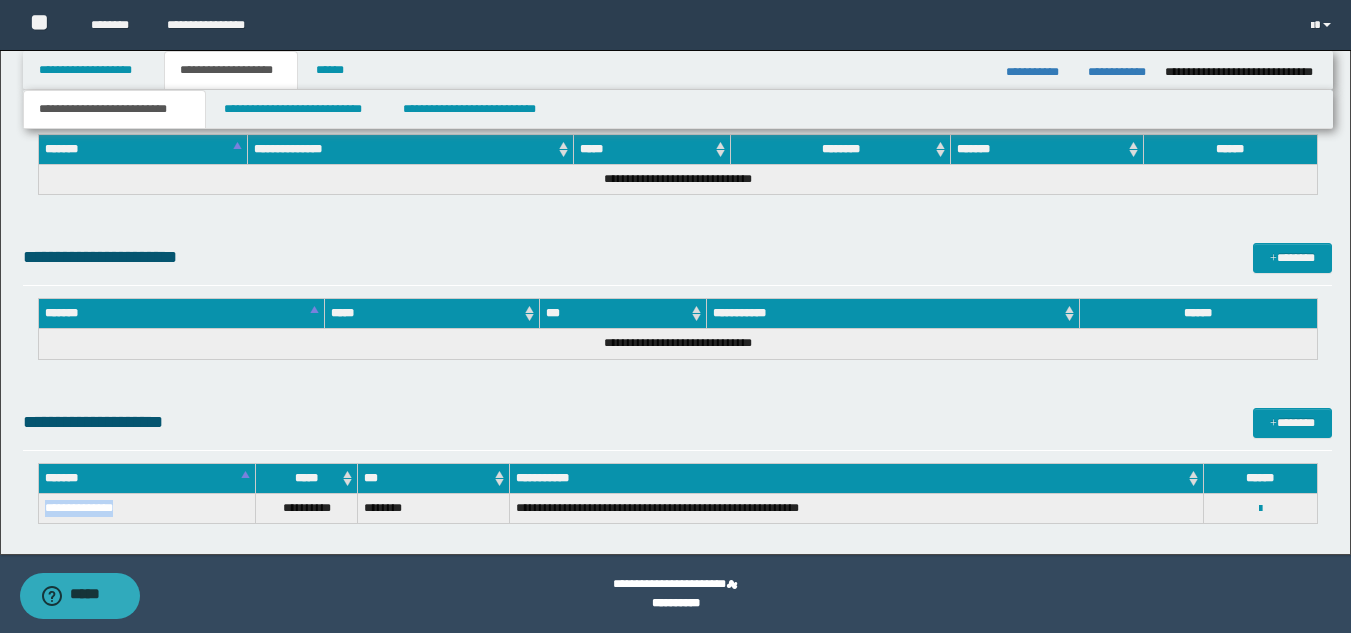 drag, startPoint x: 47, startPoint y: 509, endPoint x: 147, endPoint y: 511, distance: 100.02 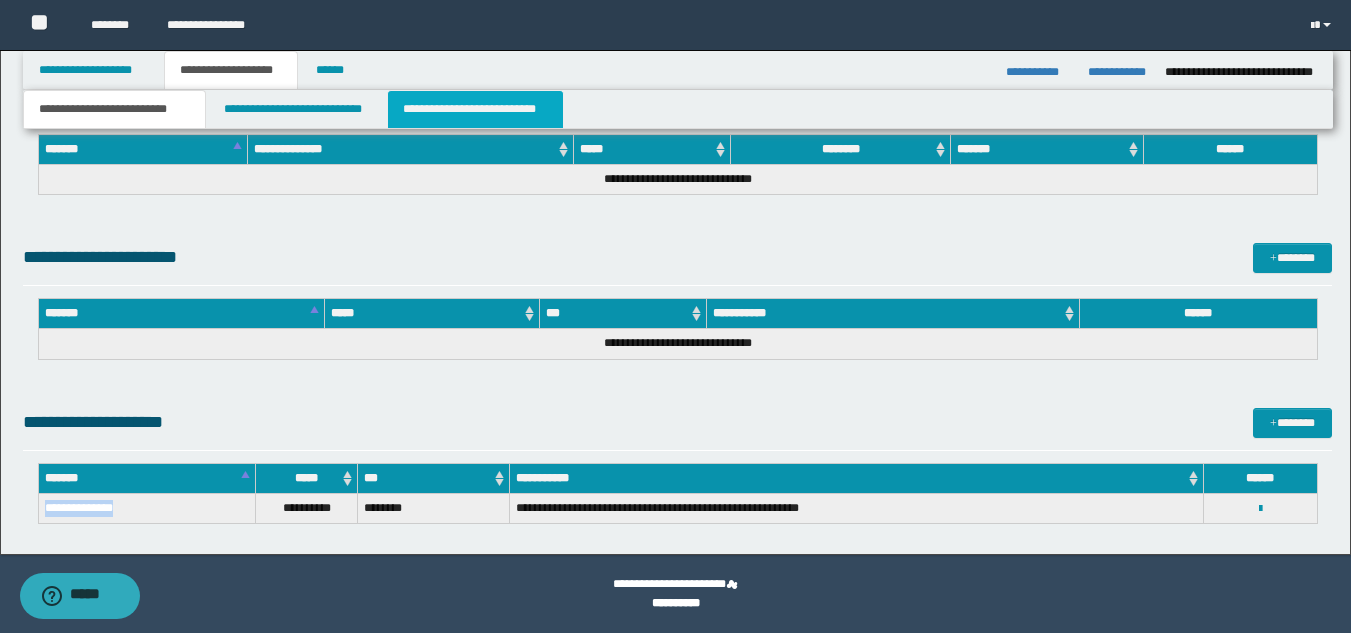 click on "**********" at bounding box center (475, 109) 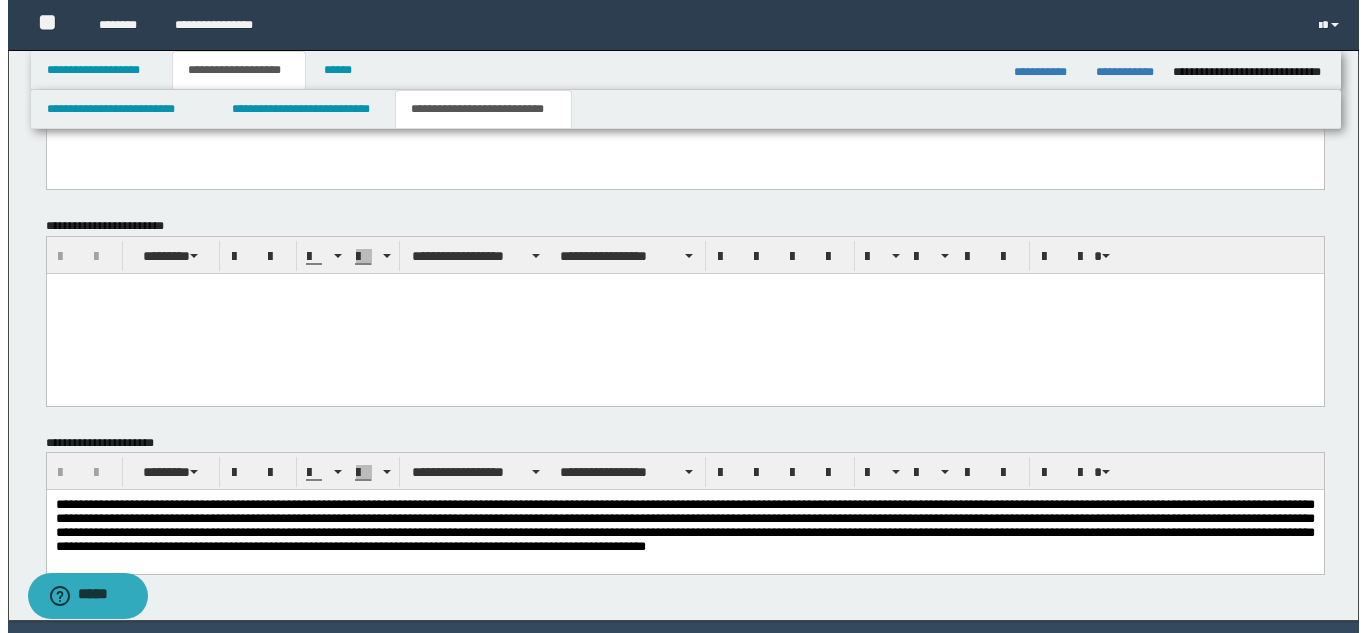 scroll, scrollTop: 0, scrollLeft: 0, axis: both 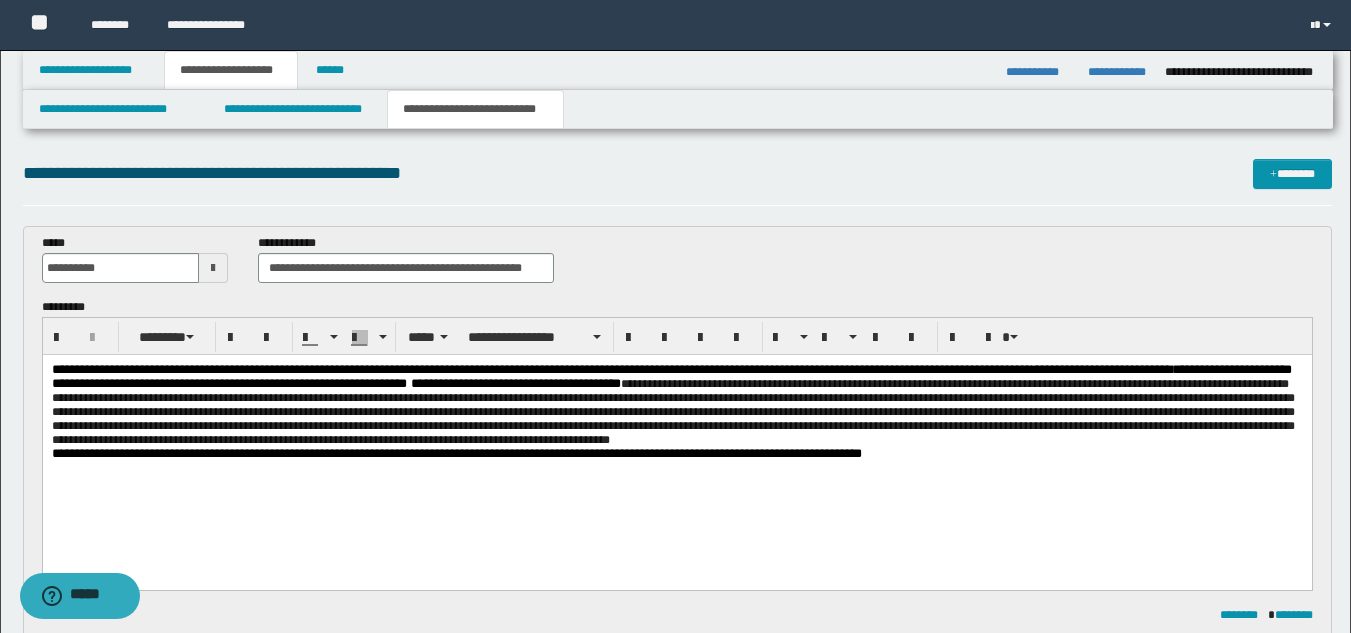 click on "**********" at bounding box center (671, 376) 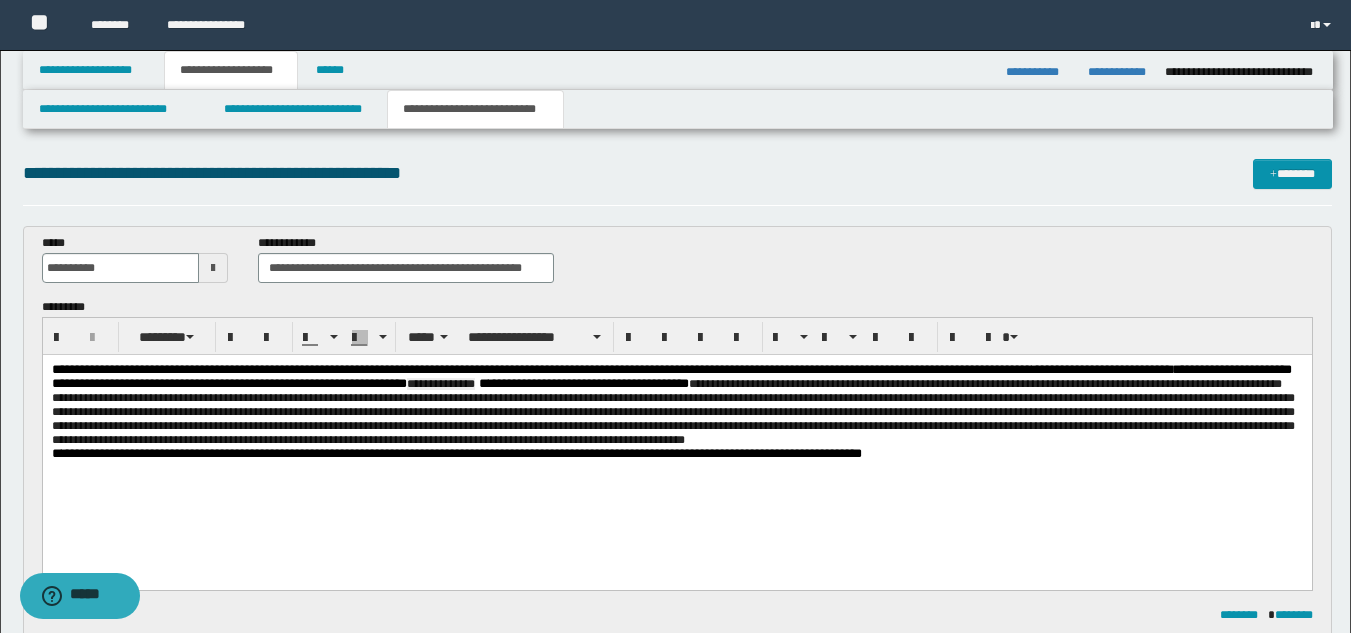 drag, startPoint x: 645, startPoint y: 383, endPoint x: 743, endPoint y: 394, distance: 98.61542 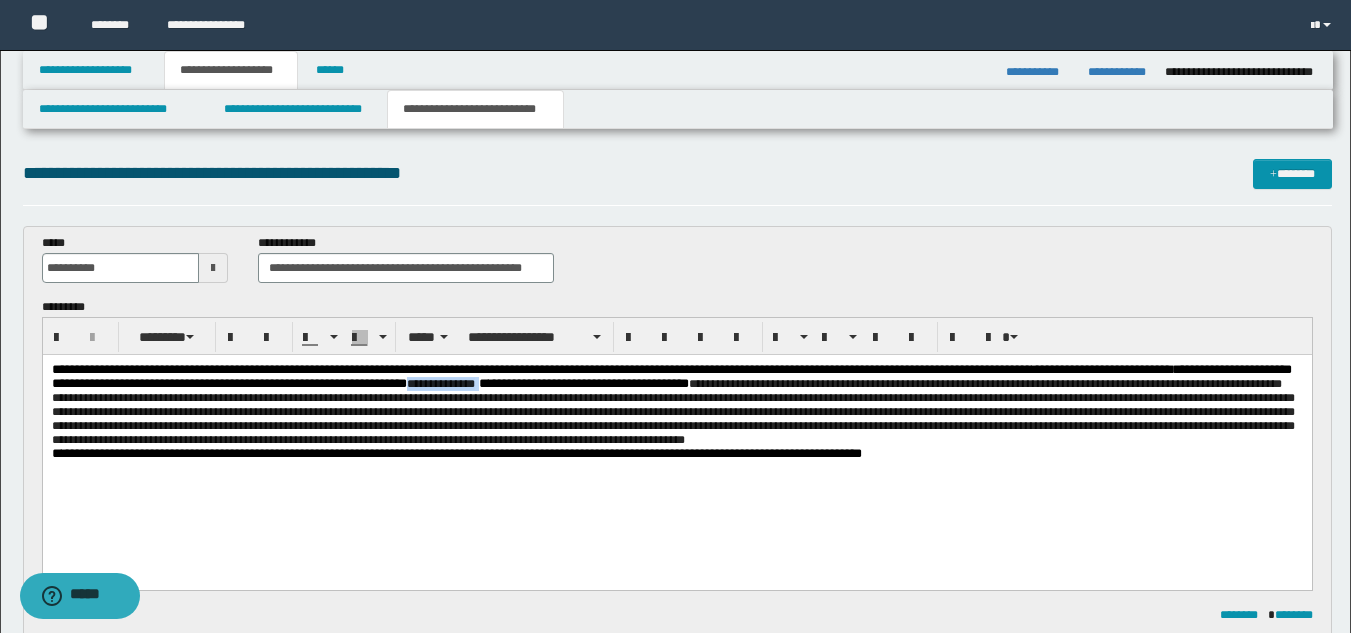 drag, startPoint x: 646, startPoint y: 383, endPoint x: 733, endPoint y: 386, distance: 87.05171 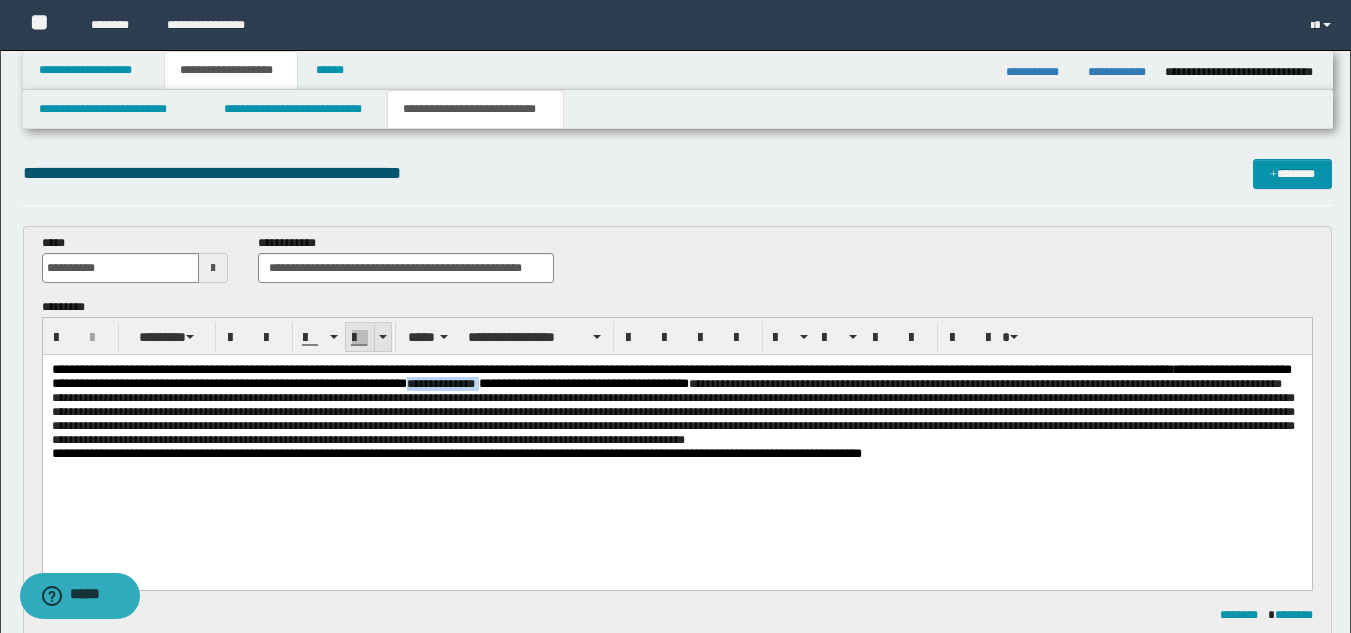 click at bounding box center (360, 338) 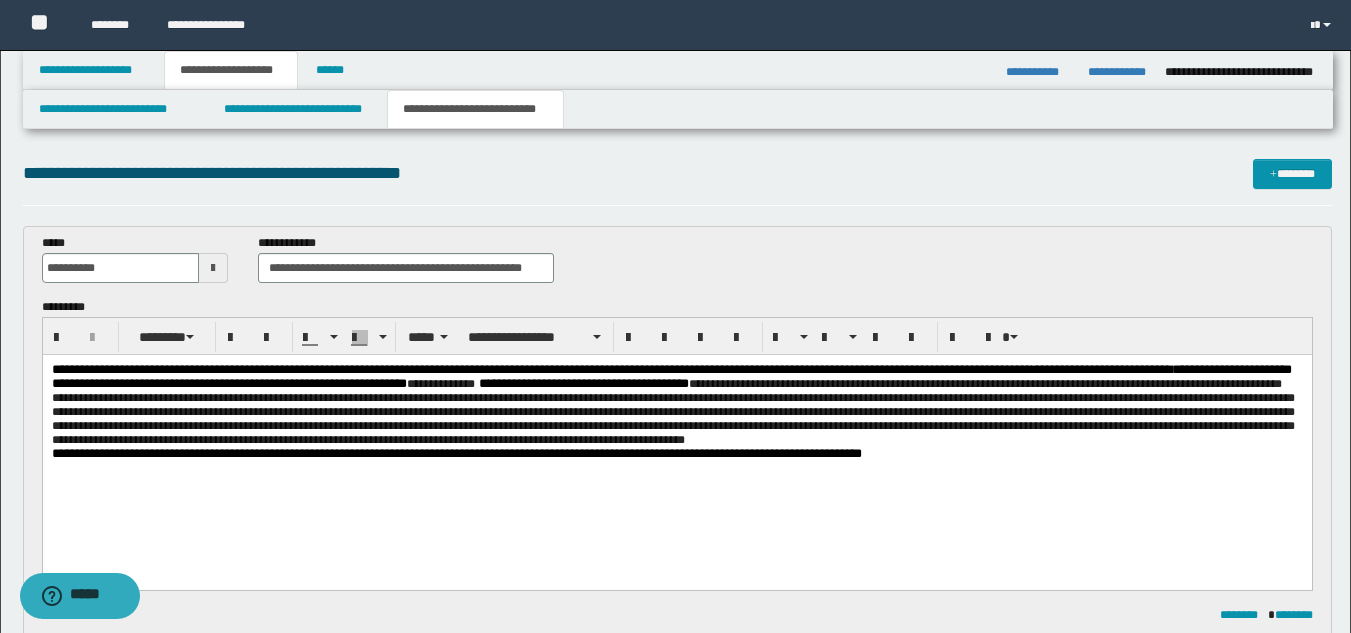 click on "**********" at bounding box center (672, 412) 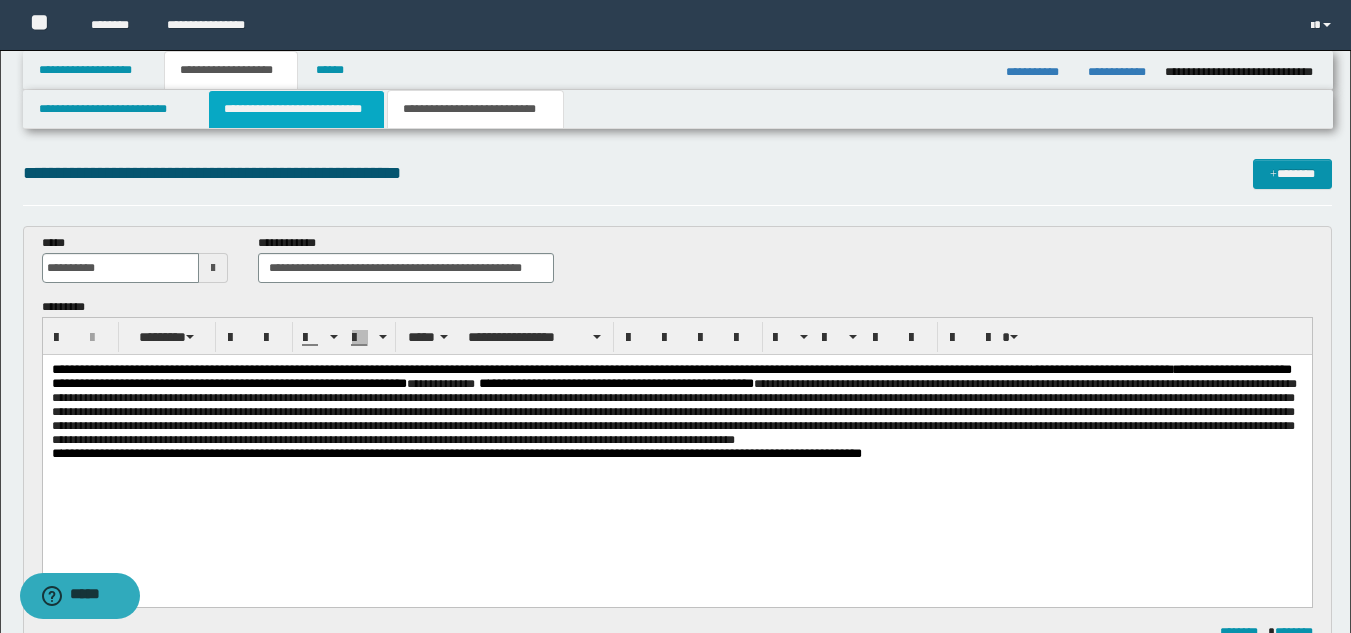 click on "**********" at bounding box center [296, 109] 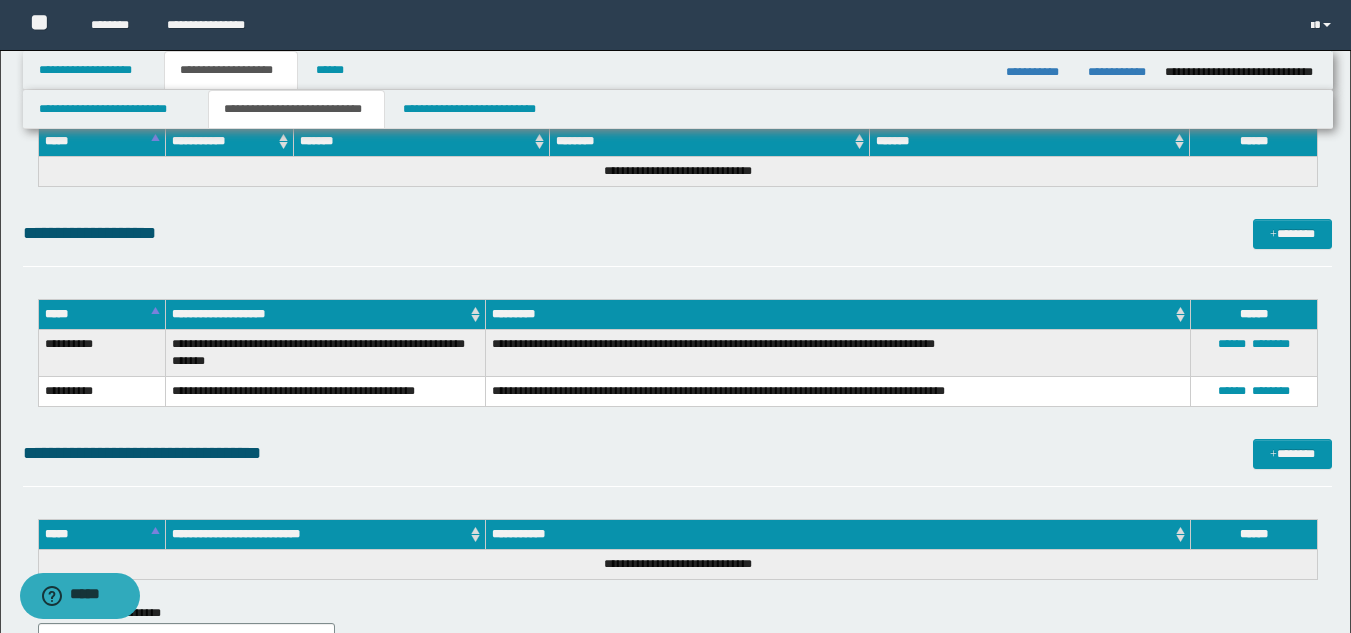 scroll, scrollTop: 567, scrollLeft: 0, axis: vertical 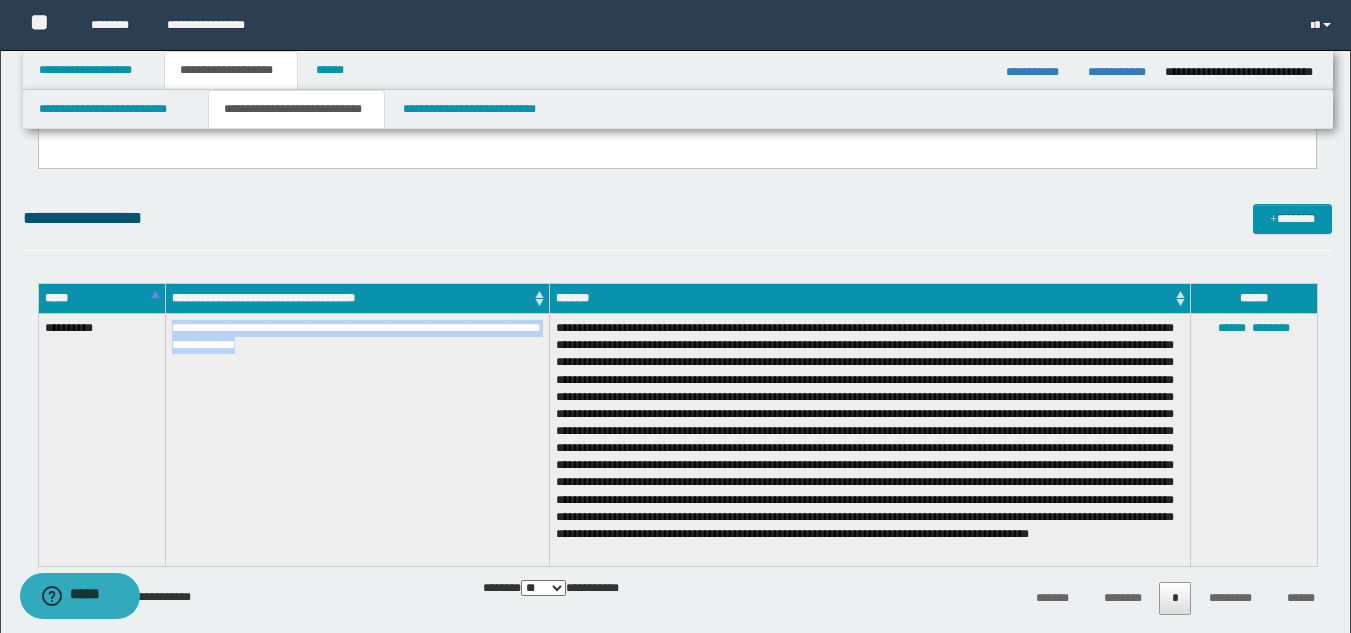 drag, startPoint x: 171, startPoint y: 325, endPoint x: 327, endPoint y: 347, distance: 157.54364 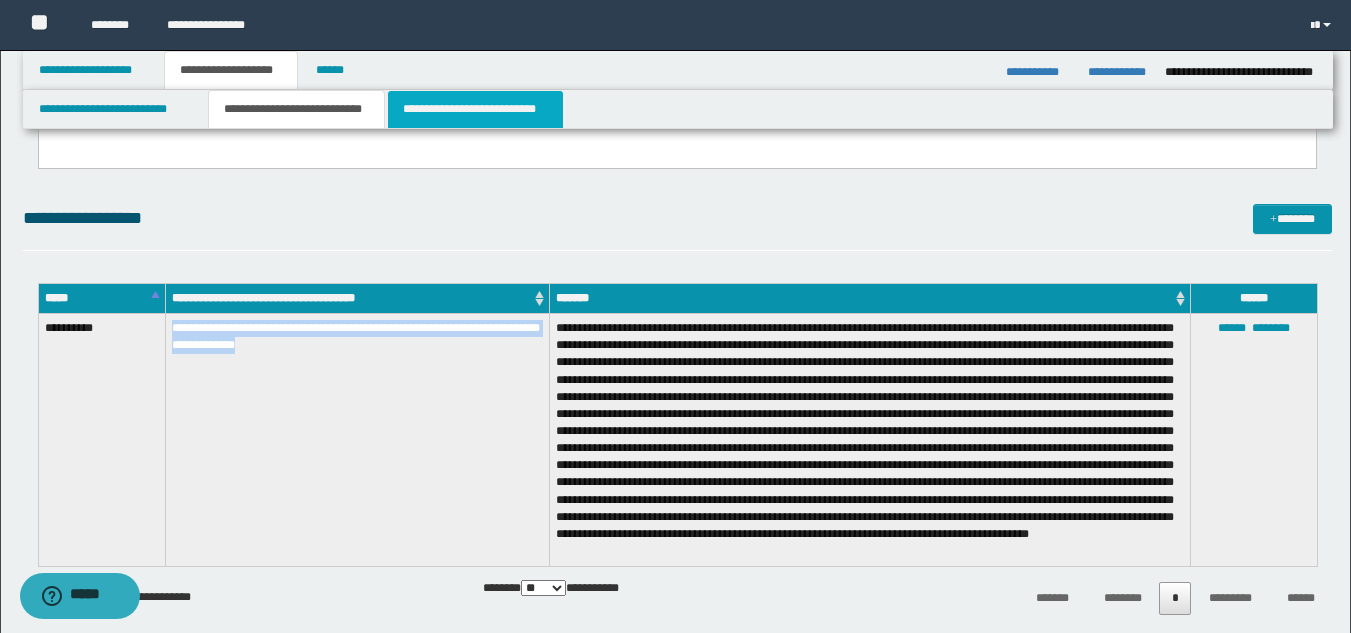 click on "**********" at bounding box center [475, 109] 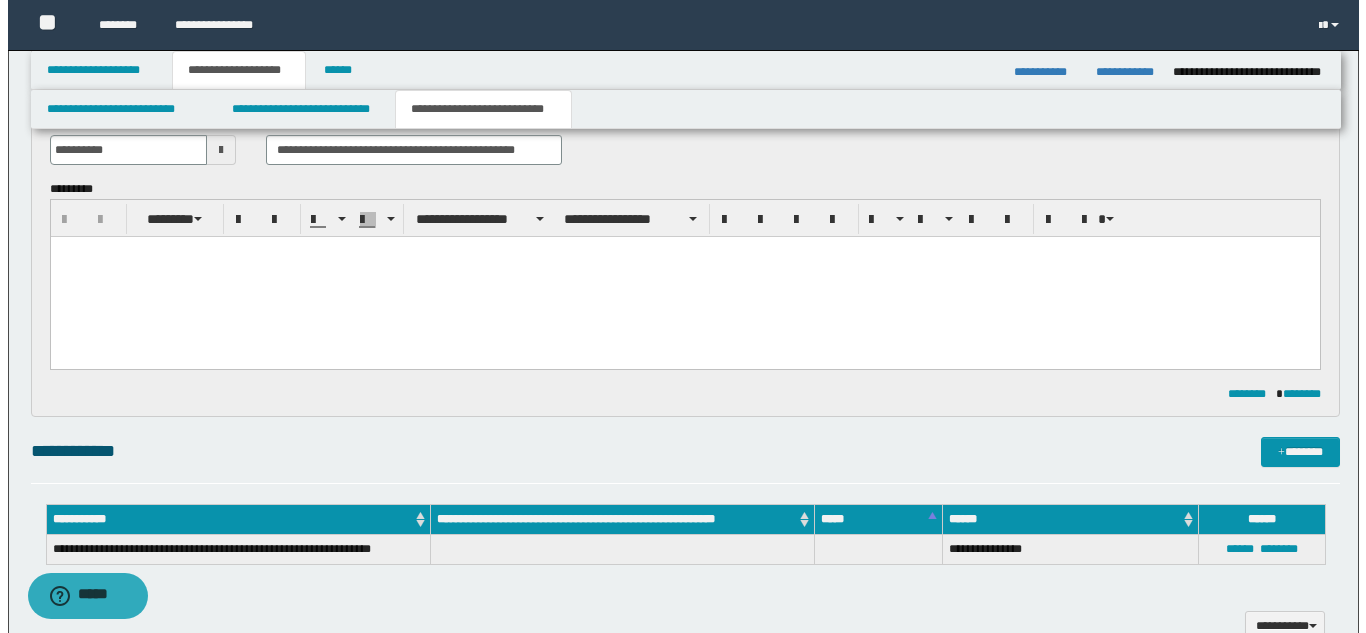 scroll, scrollTop: 0, scrollLeft: 0, axis: both 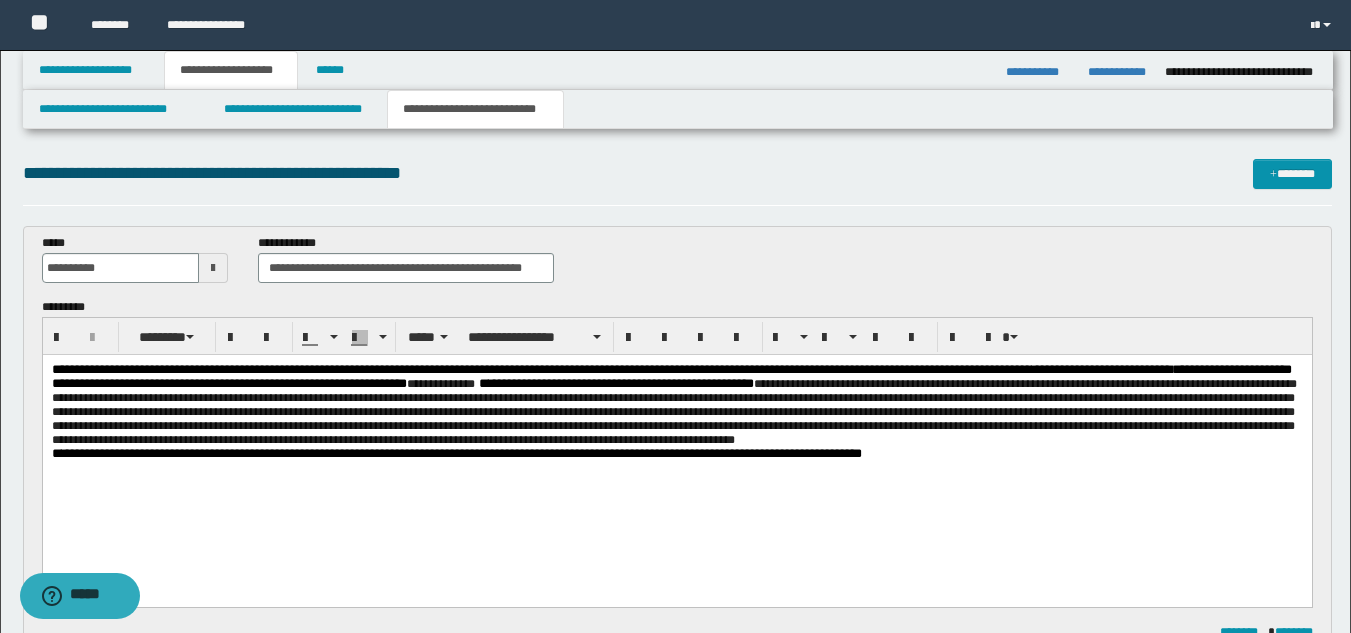 click on "**********" at bounding box center (676, 405) 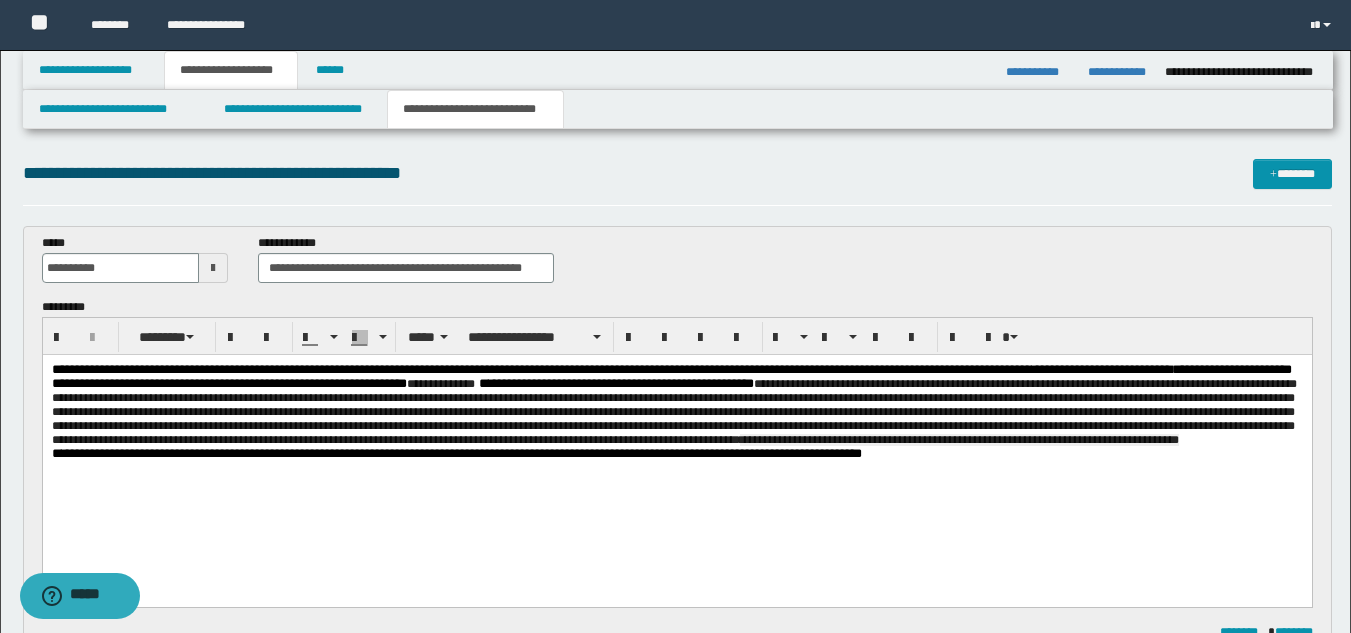 click on "**********" at bounding box center (958, 440) 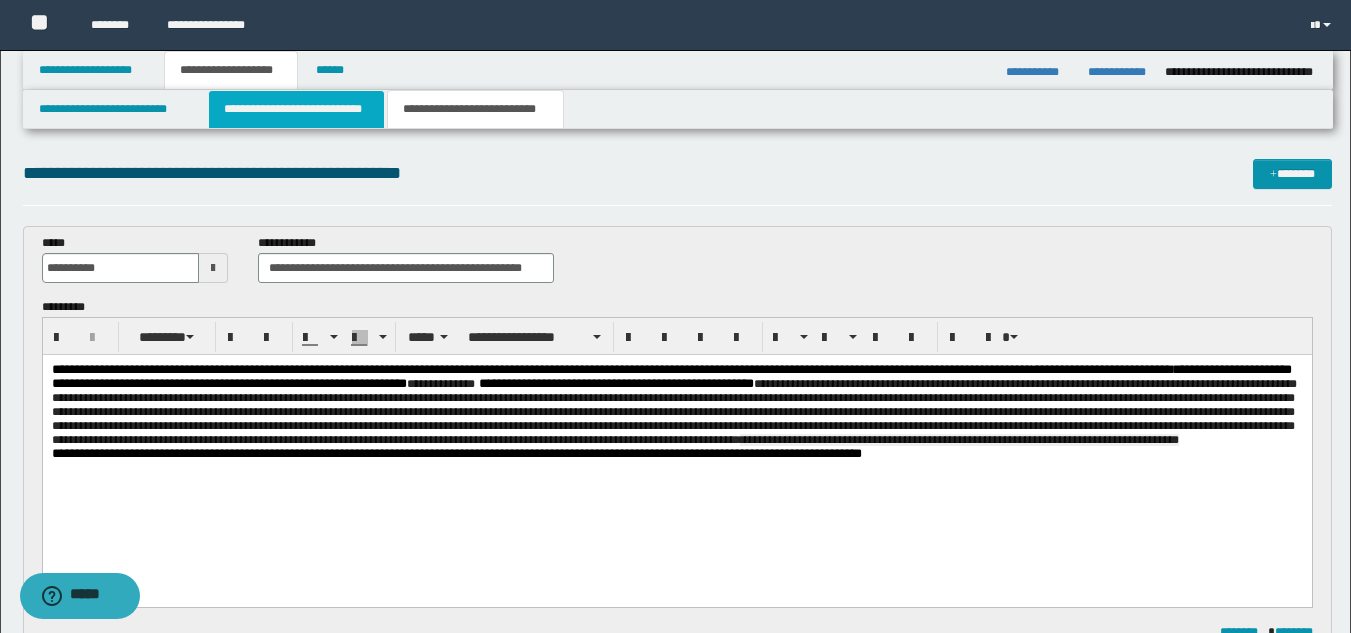 click on "**********" at bounding box center (296, 109) 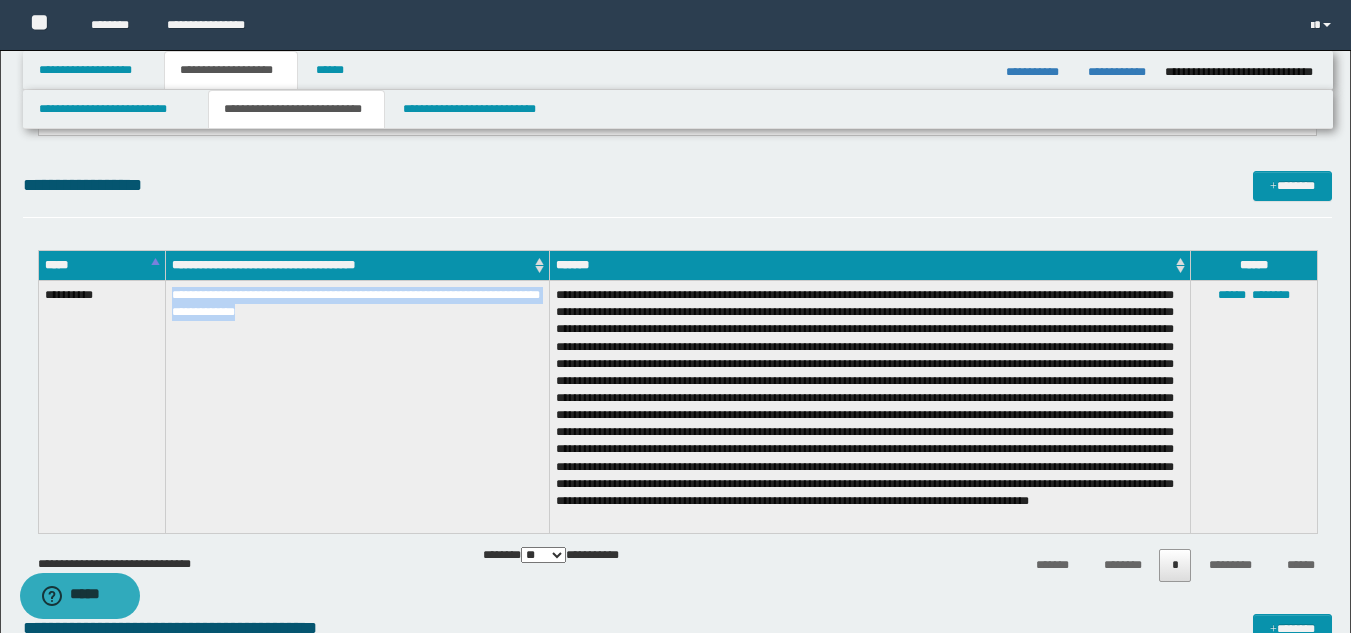 scroll, scrollTop: 1200, scrollLeft: 0, axis: vertical 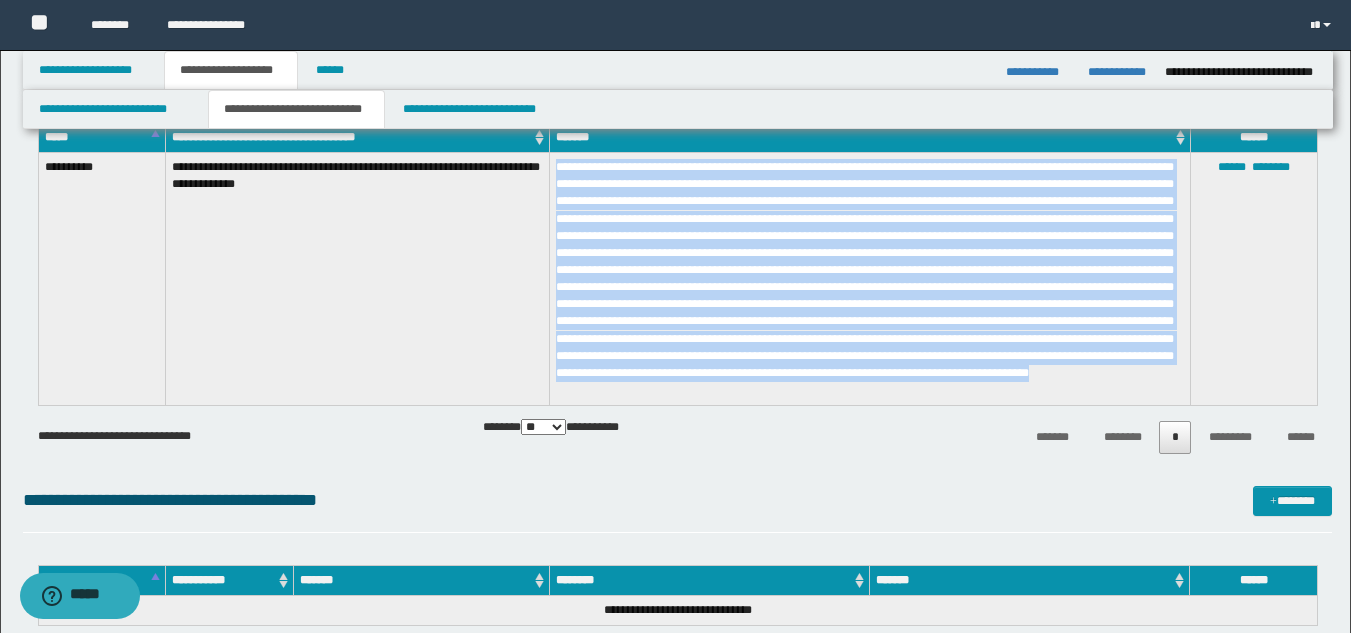drag, startPoint x: 555, startPoint y: 165, endPoint x: 986, endPoint y: 382, distance: 482.54535 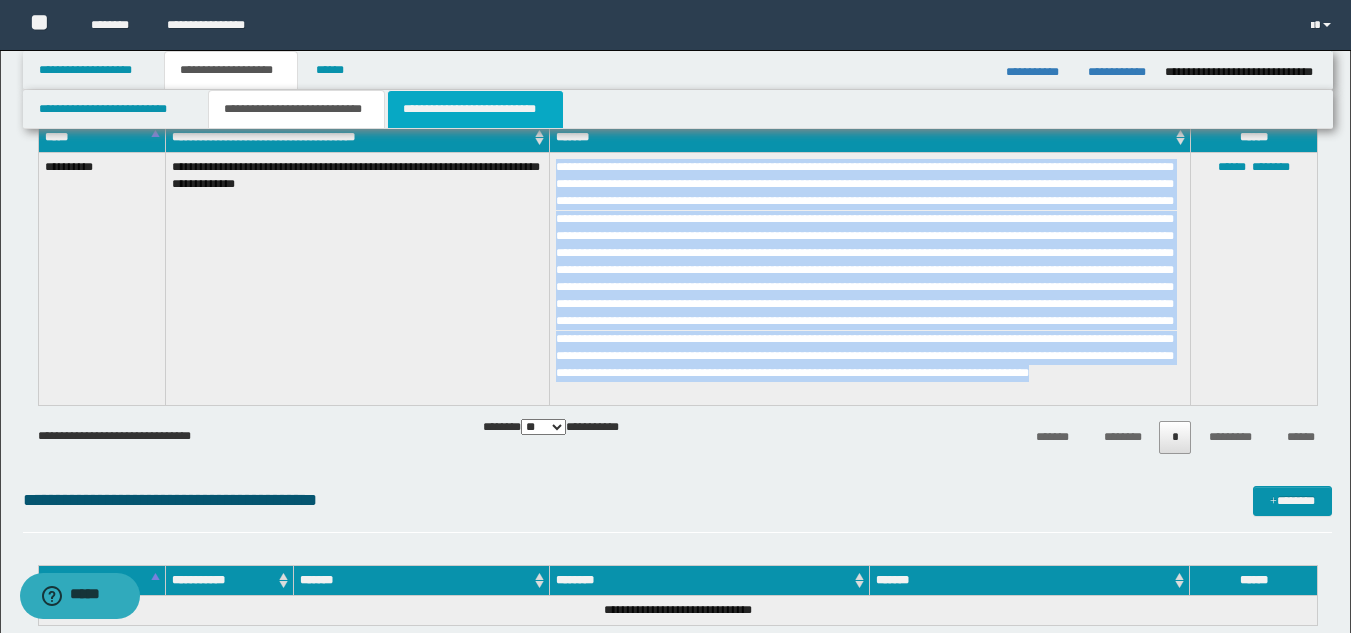 click on "**********" at bounding box center (475, 109) 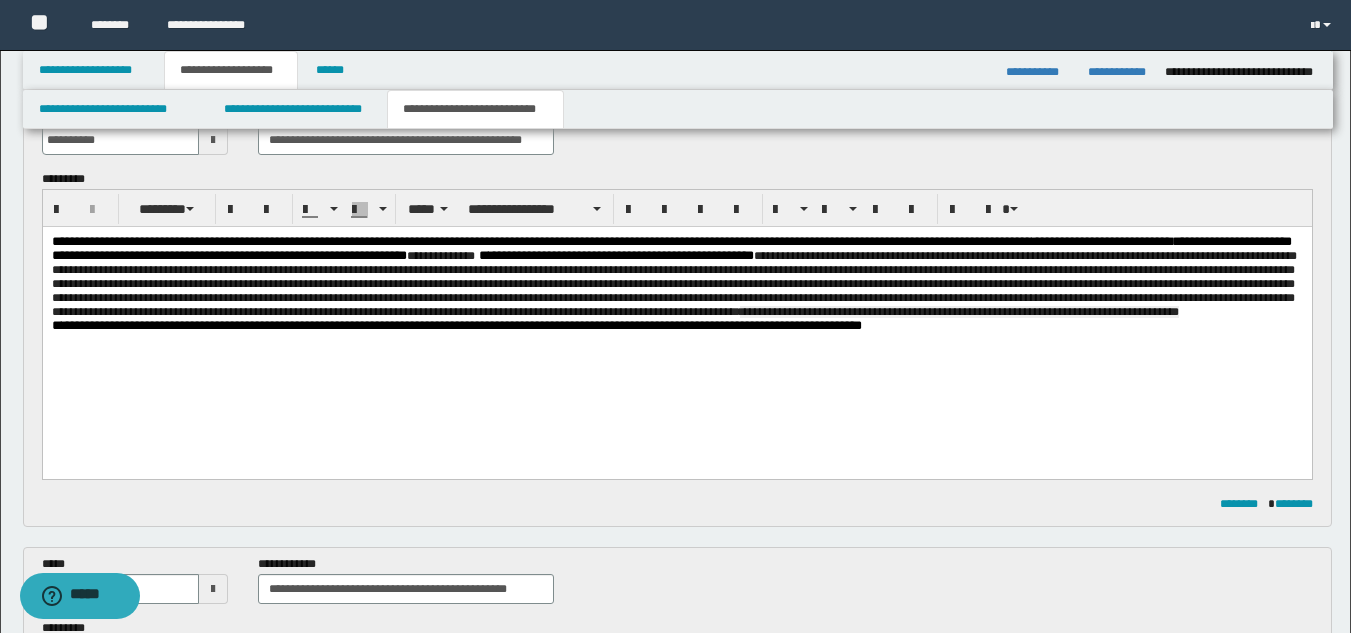 scroll, scrollTop: 0, scrollLeft: 0, axis: both 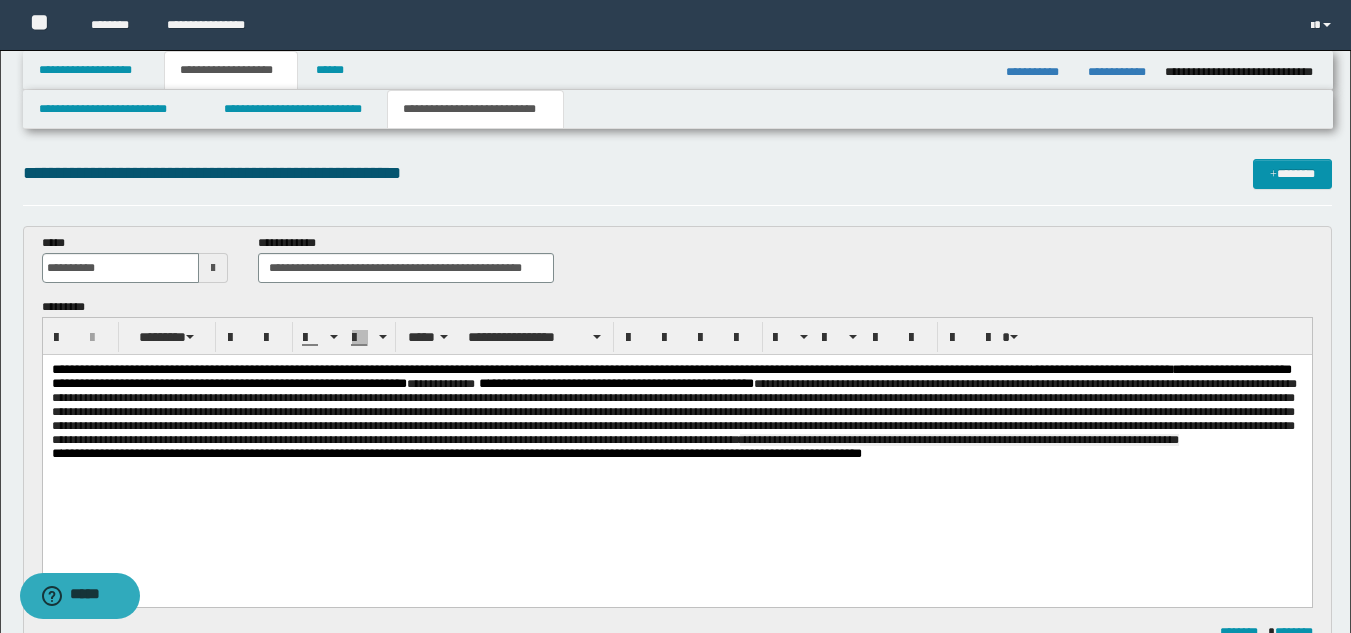 click on "**********" at bounding box center [676, 405] 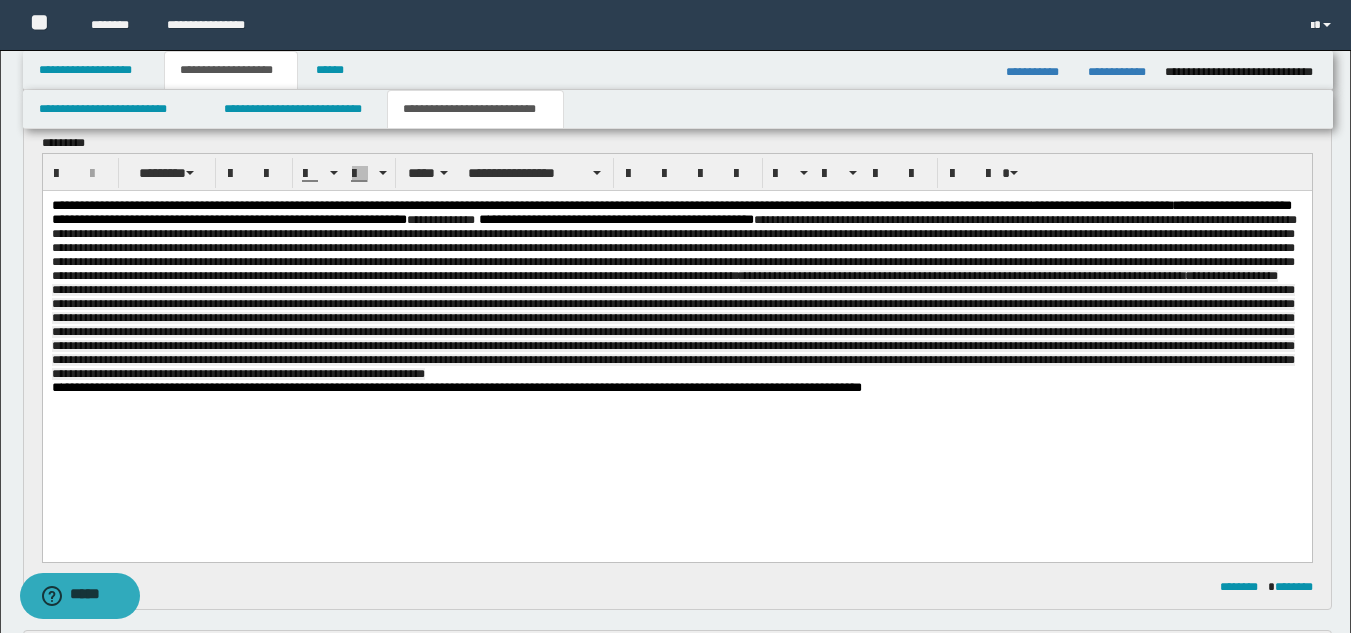 scroll, scrollTop: 167, scrollLeft: 0, axis: vertical 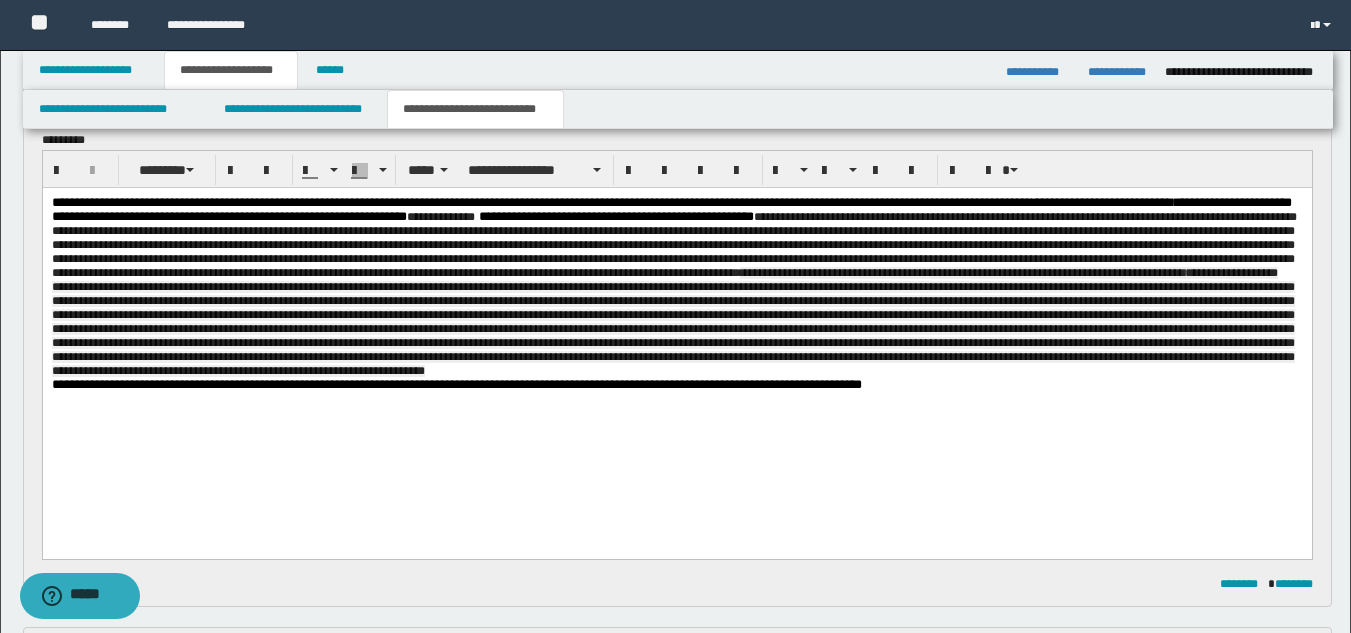 click on "*" at bounding box center [56, 384] 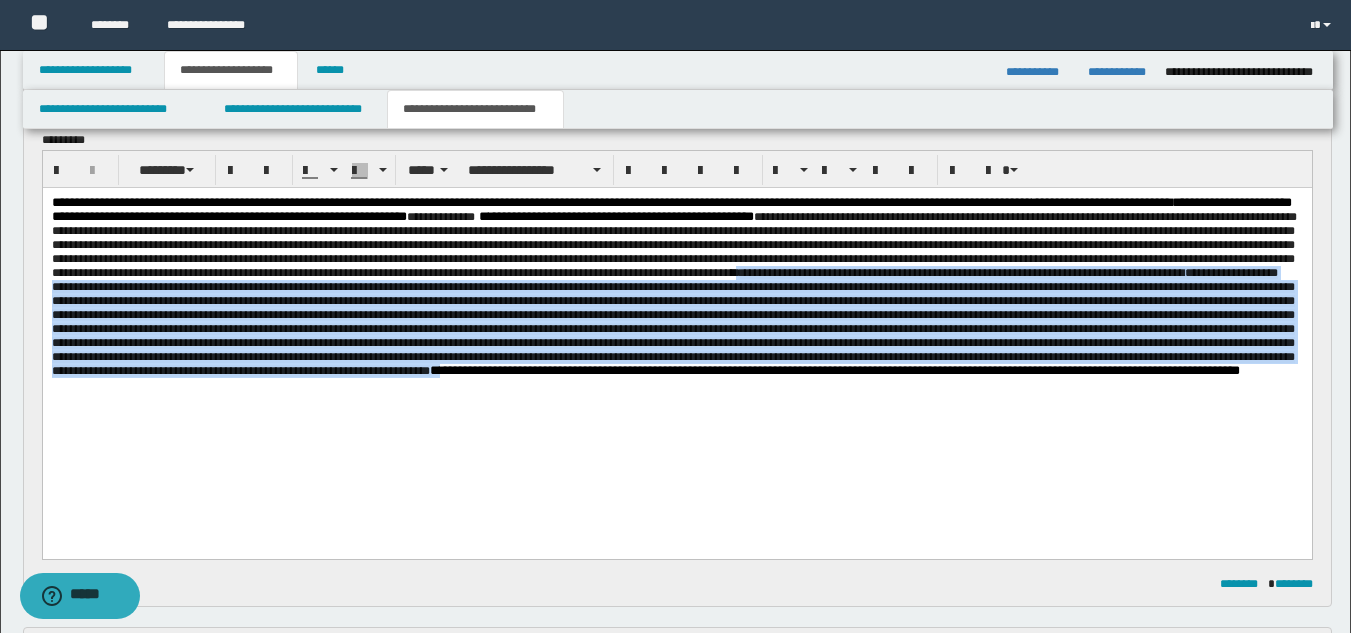 drag, startPoint x: 109, startPoint y: 310, endPoint x: 399, endPoint y: 424, distance: 311.60233 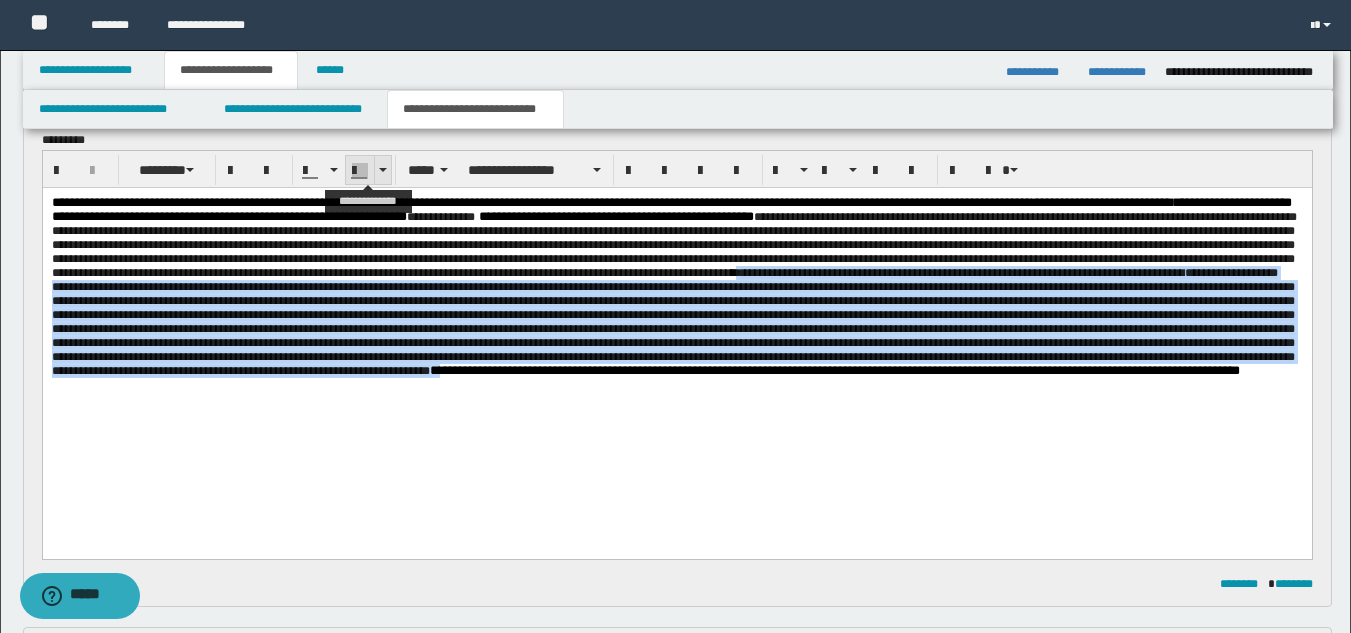 click at bounding box center (360, 171) 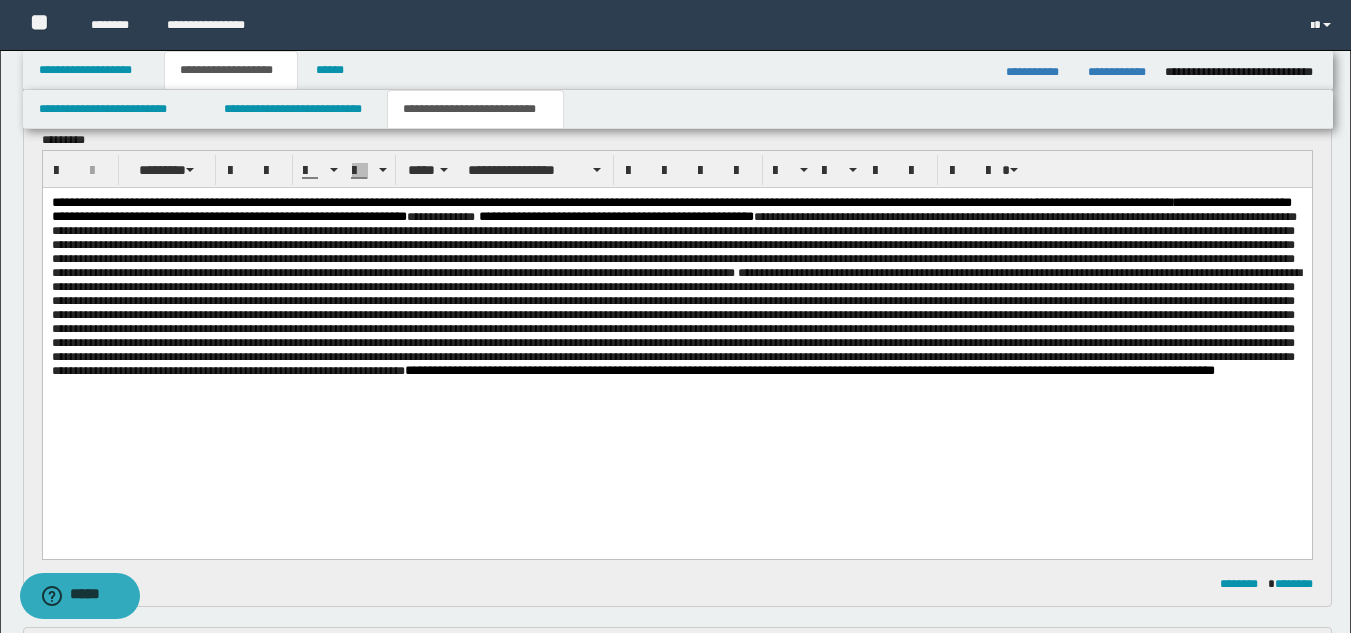 click on "**********" at bounding box center [673, 245] 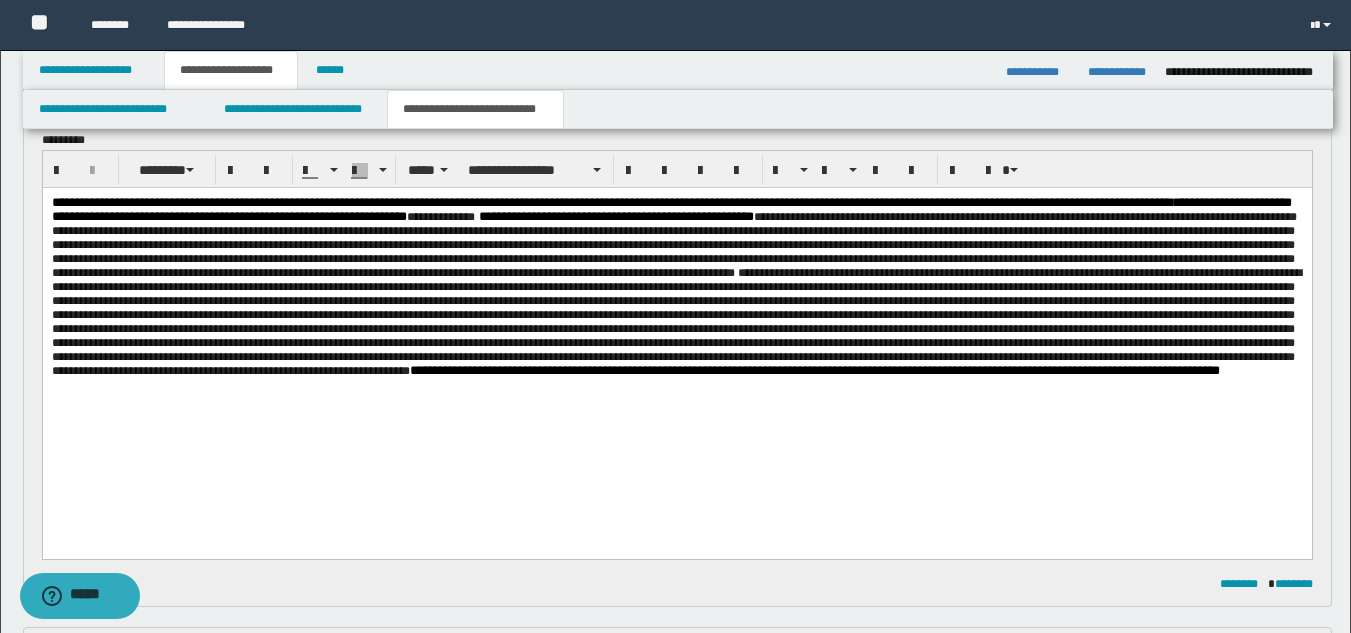 click on "**********" at bounding box center [676, 287] 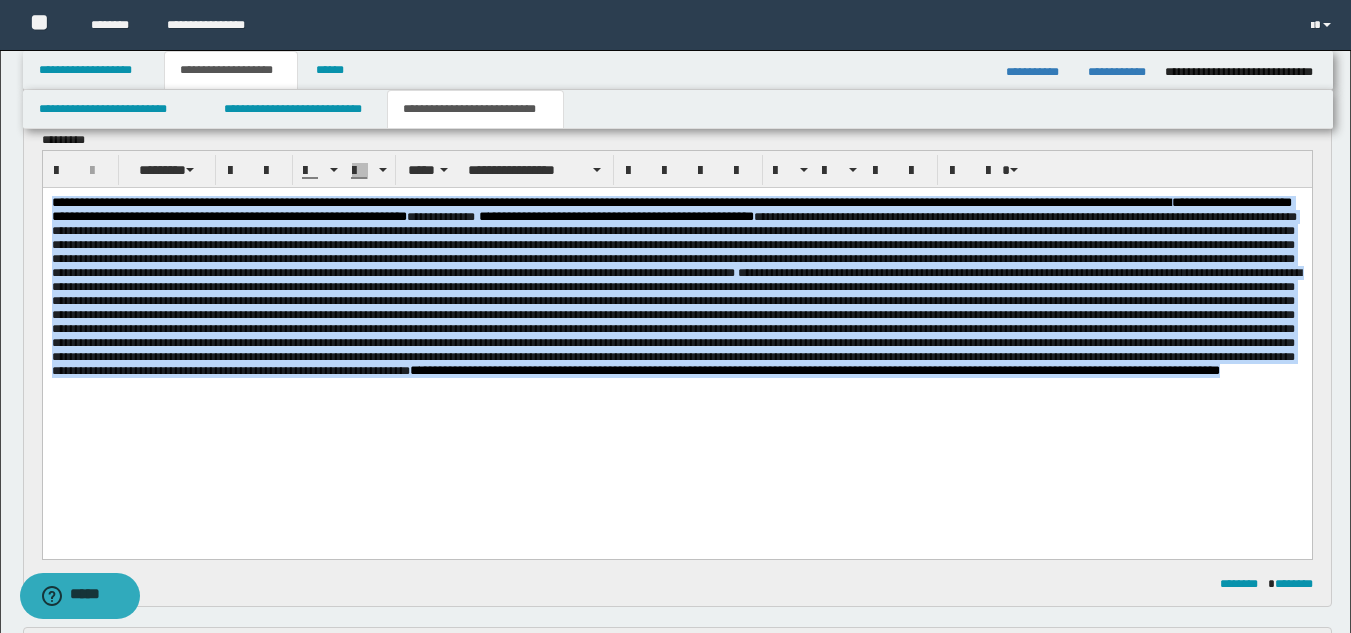 drag, startPoint x: 50, startPoint y: 199, endPoint x: 941, endPoint y: 447, distance: 924.87024 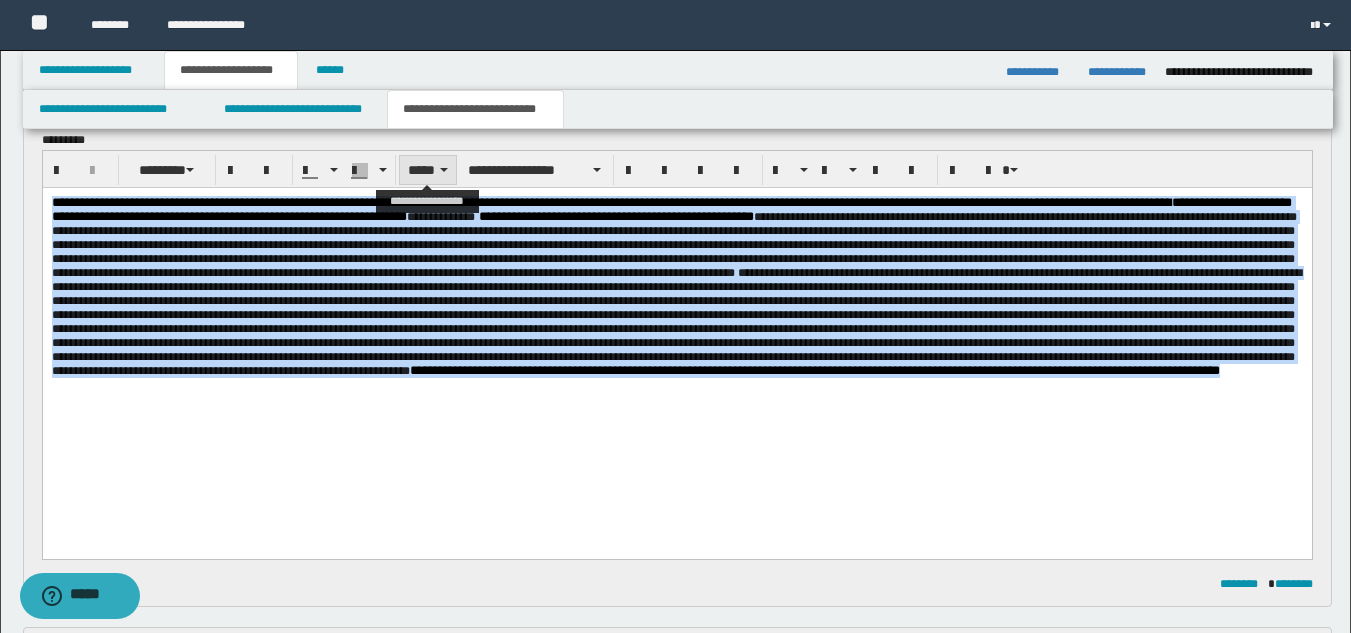 click on "*****" at bounding box center [428, 170] 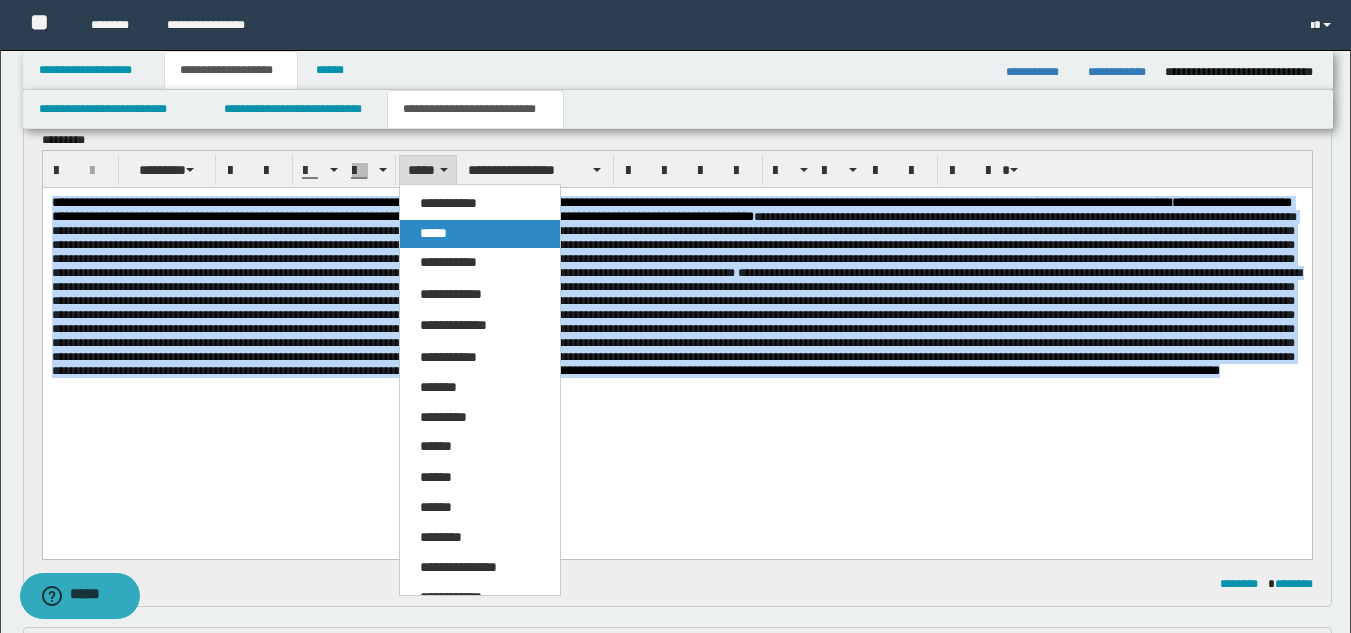 click on "*****" at bounding box center (433, 233) 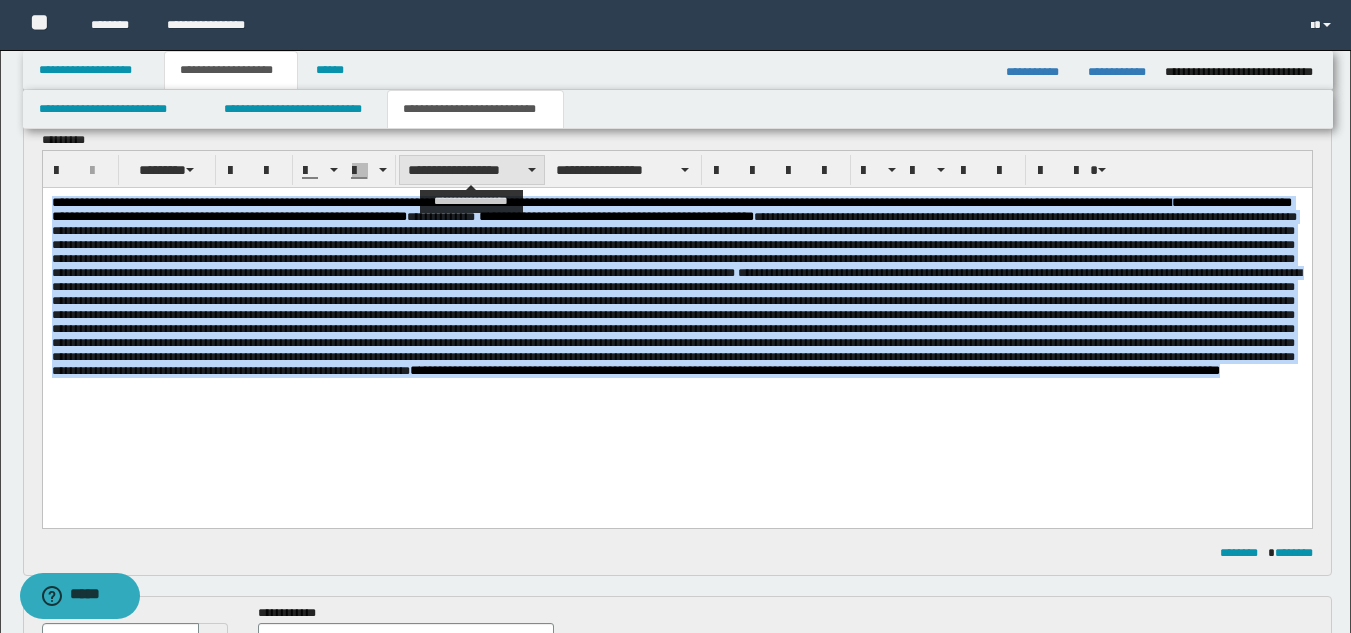 click on "**********" at bounding box center (472, 170) 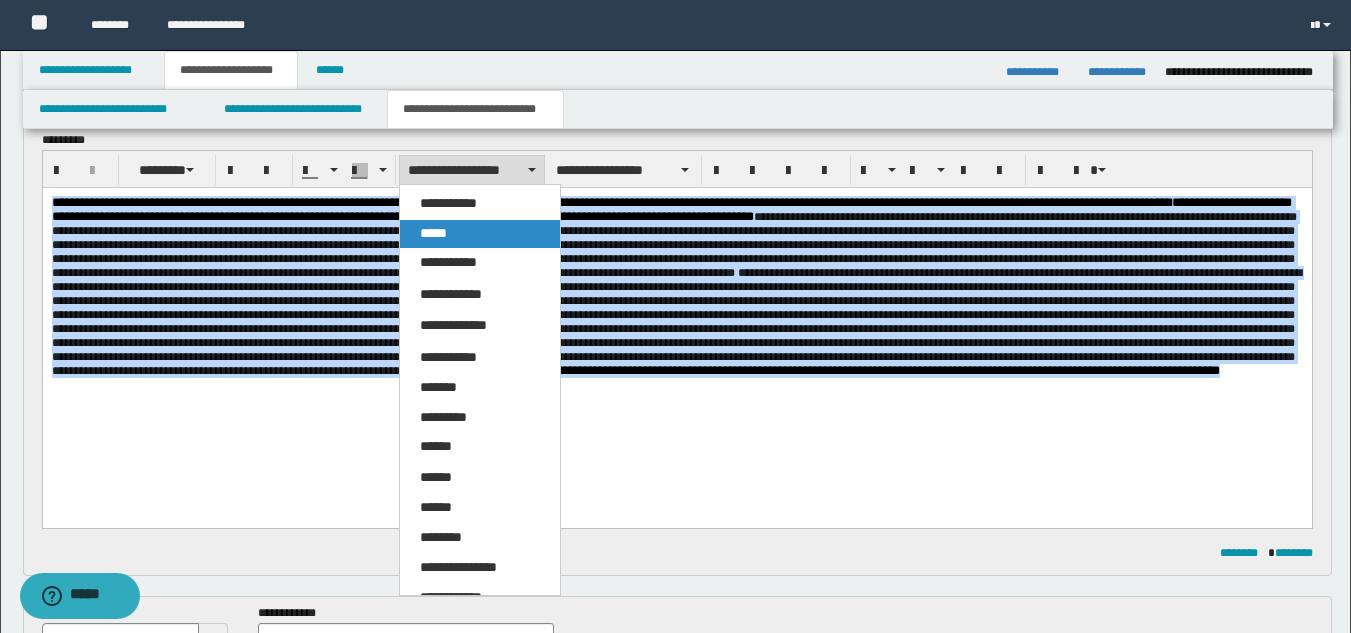 drag, startPoint x: 405, startPoint y: 34, endPoint x: 465, endPoint y: 185, distance: 162.48384 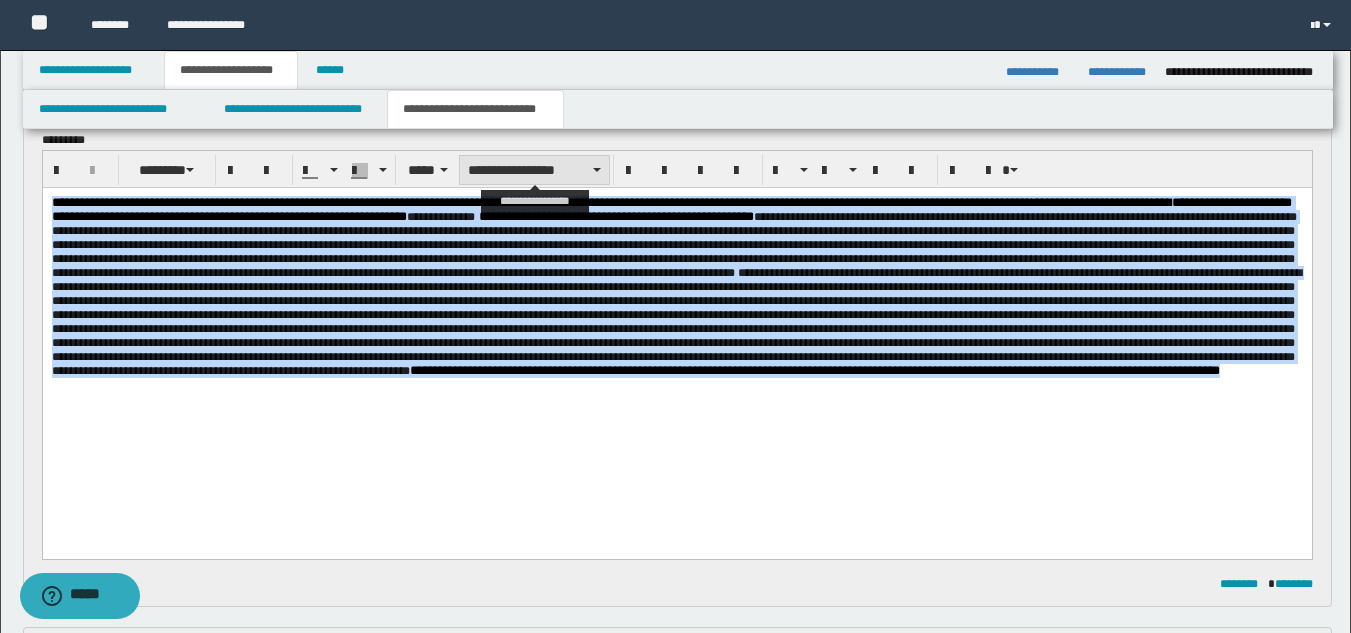 click on "**********" at bounding box center (534, 170) 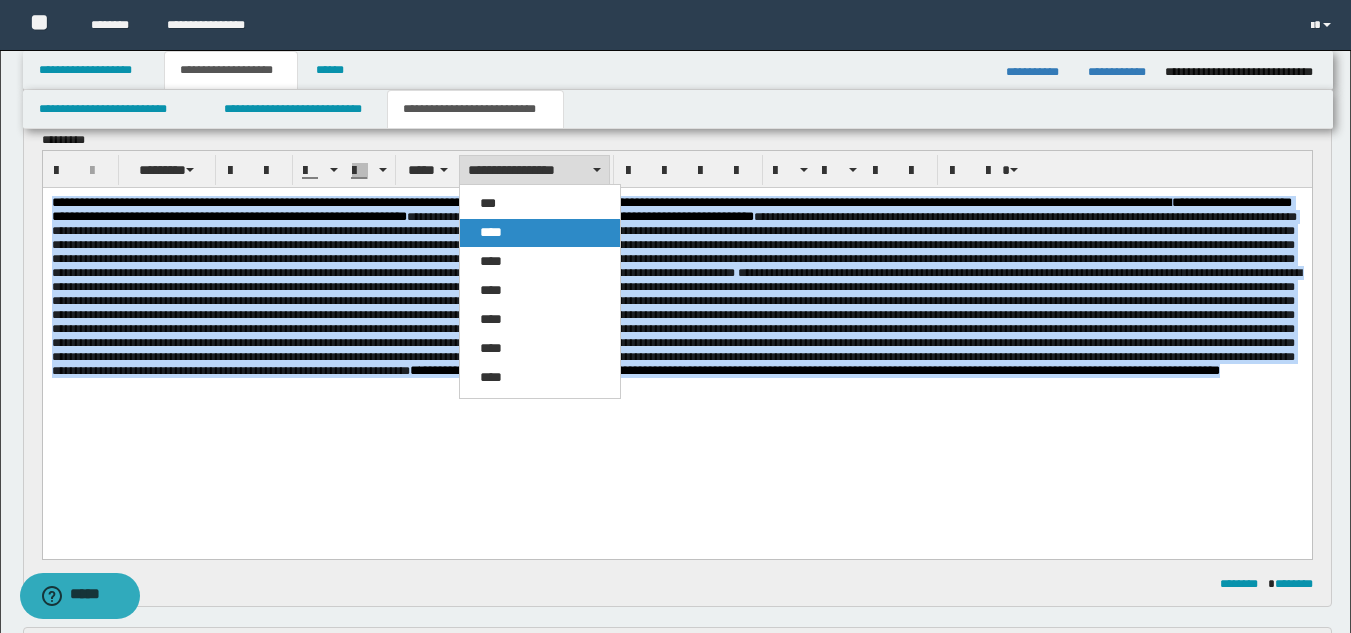 click on "****" at bounding box center [491, 232] 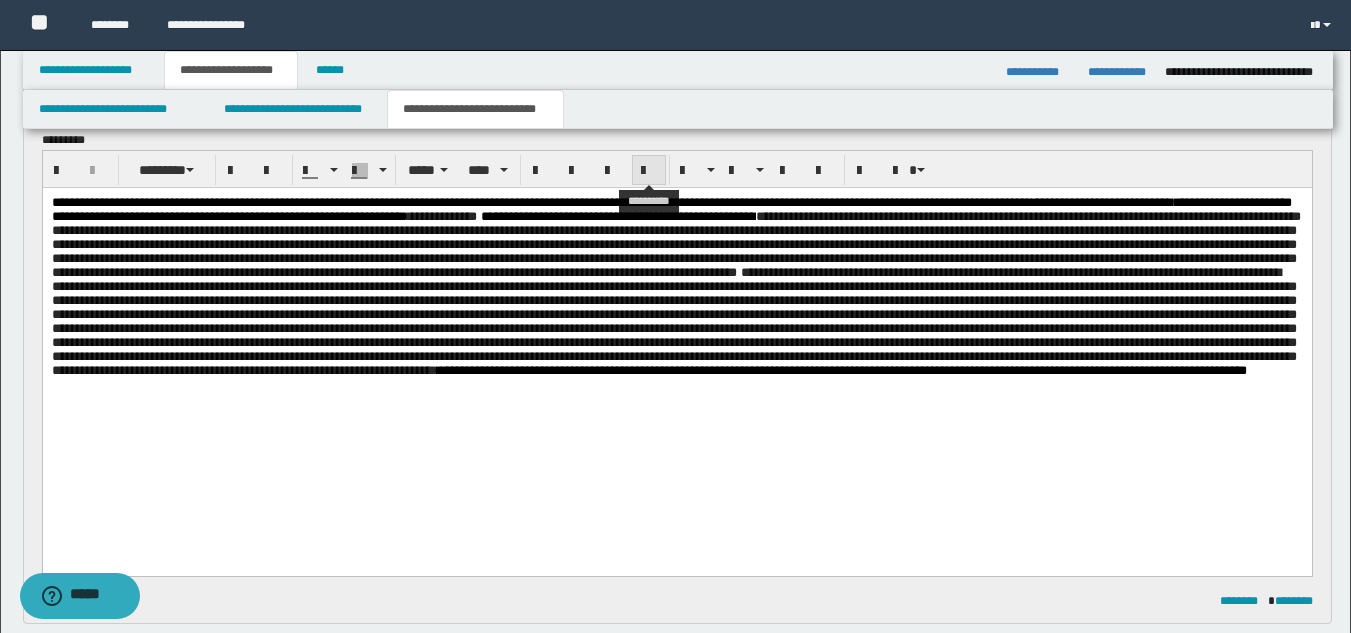 click at bounding box center [649, 171] 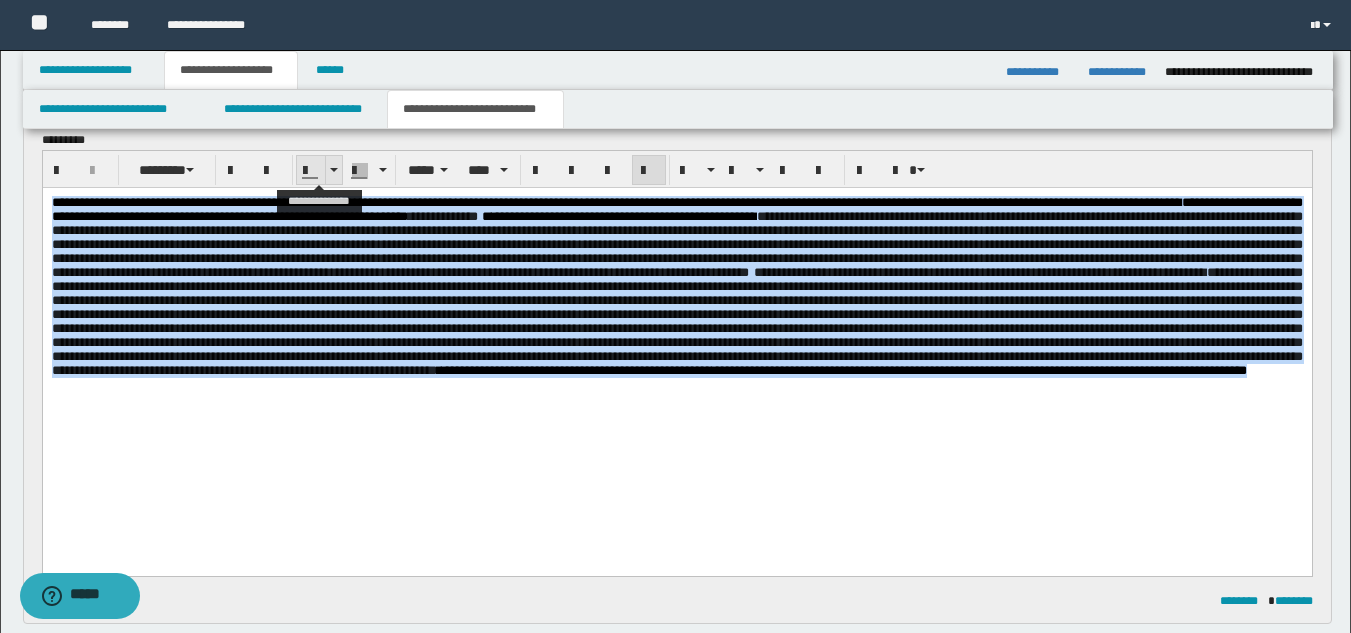 click at bounding box center (333, 170) 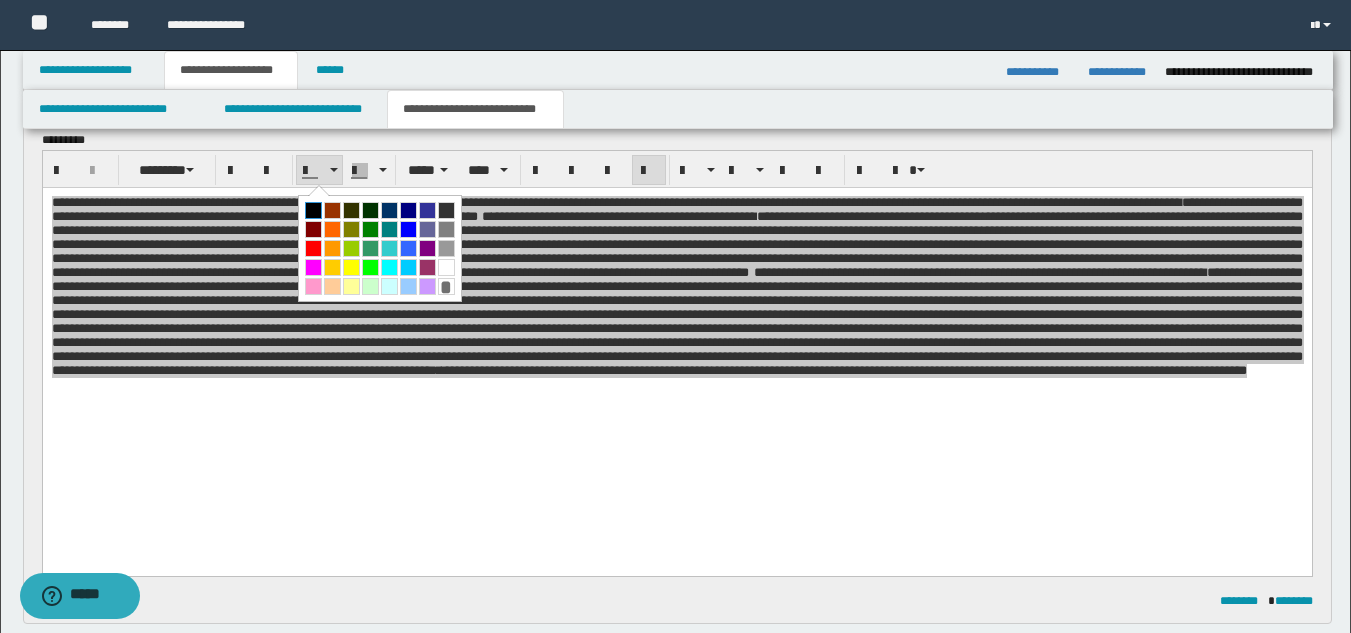 click at bounding box center (313, 210) 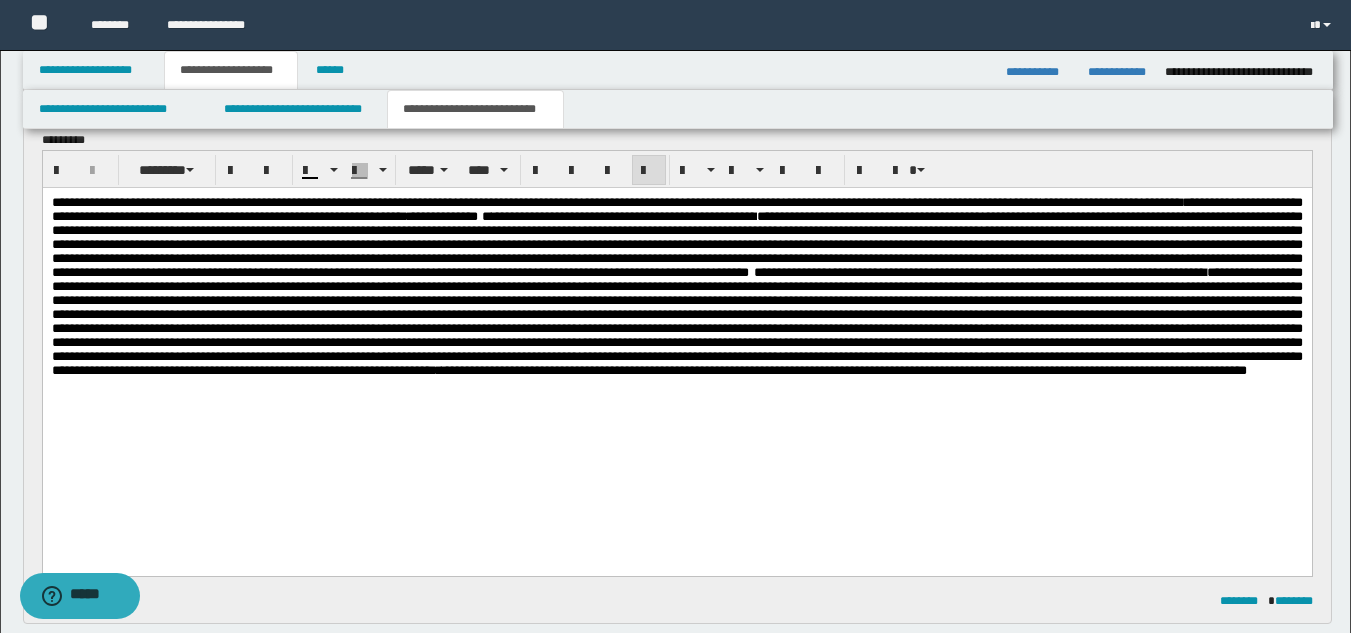 click on "**********" at bounding box center (676, 244) 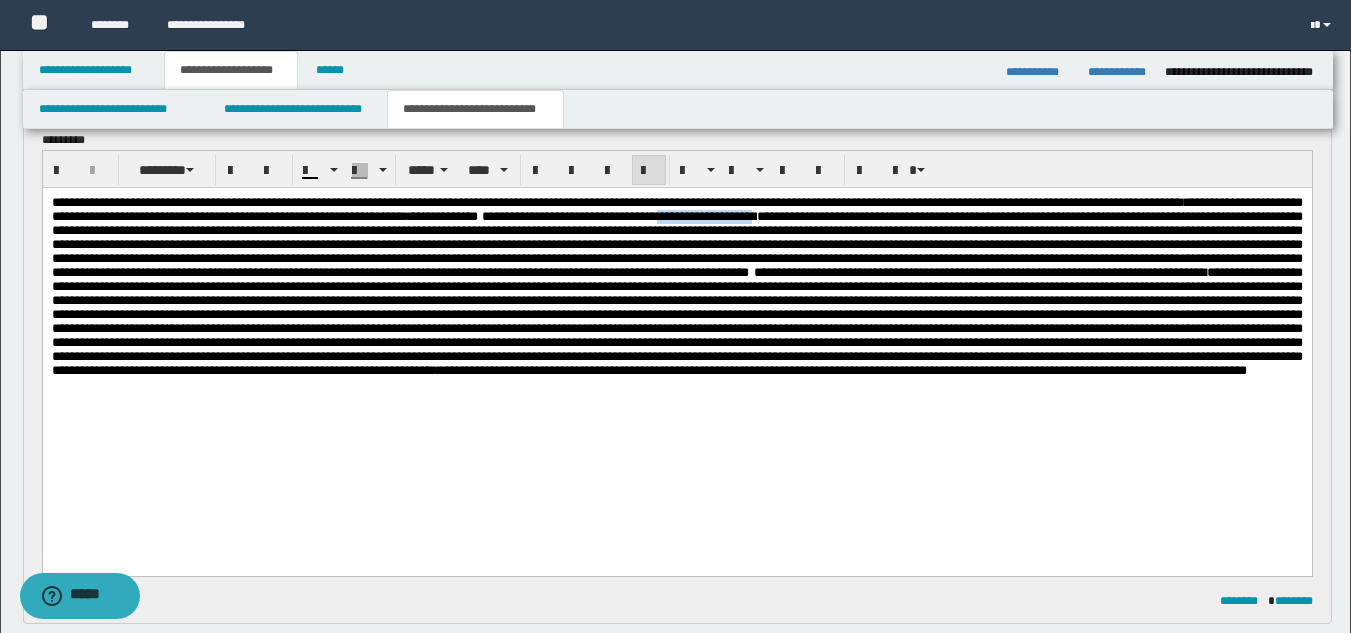drag, startPoint x: 1096, startPoint y: 222, endPoint x: 985, endPoint y: 219, distance: 111.040535 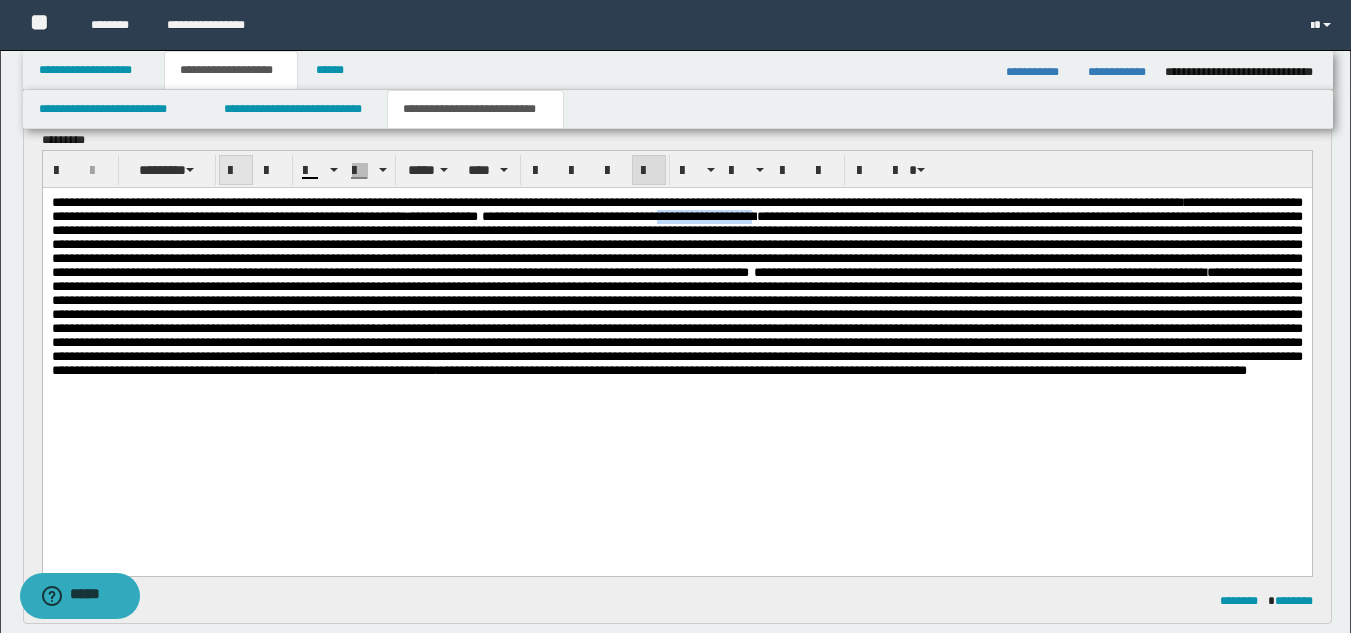 click at bounding box center [236, 171] 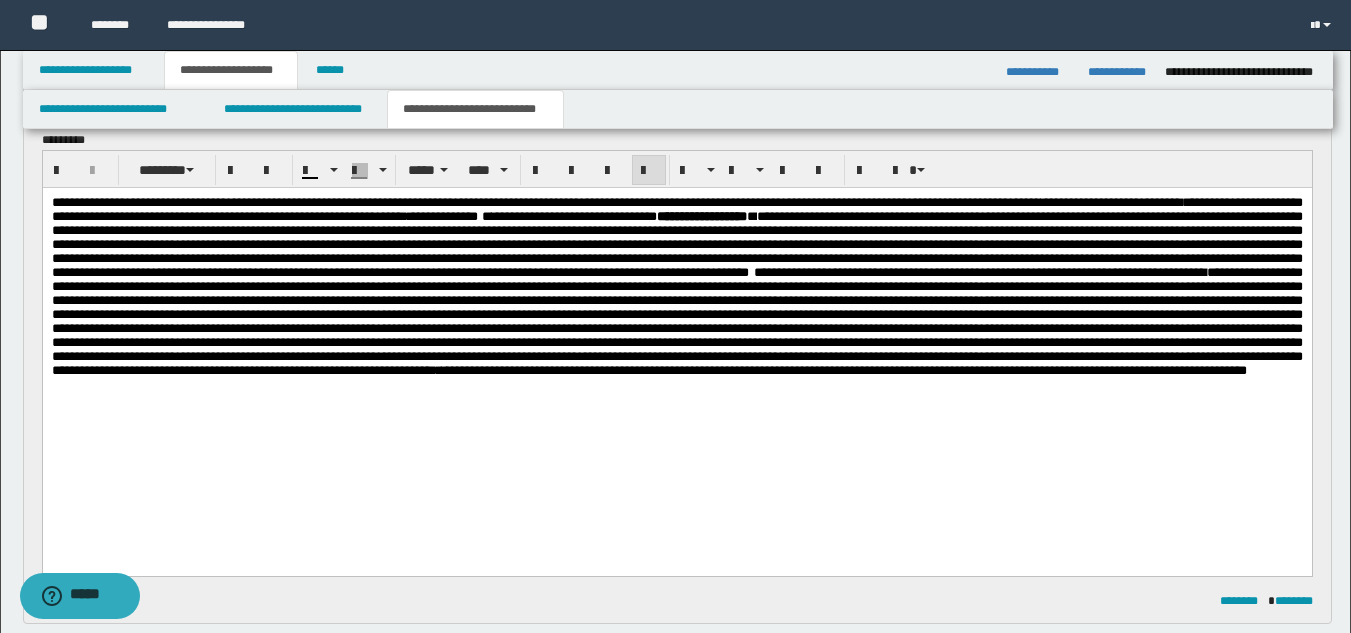 click on "**********" at bounding box center (676, 321) 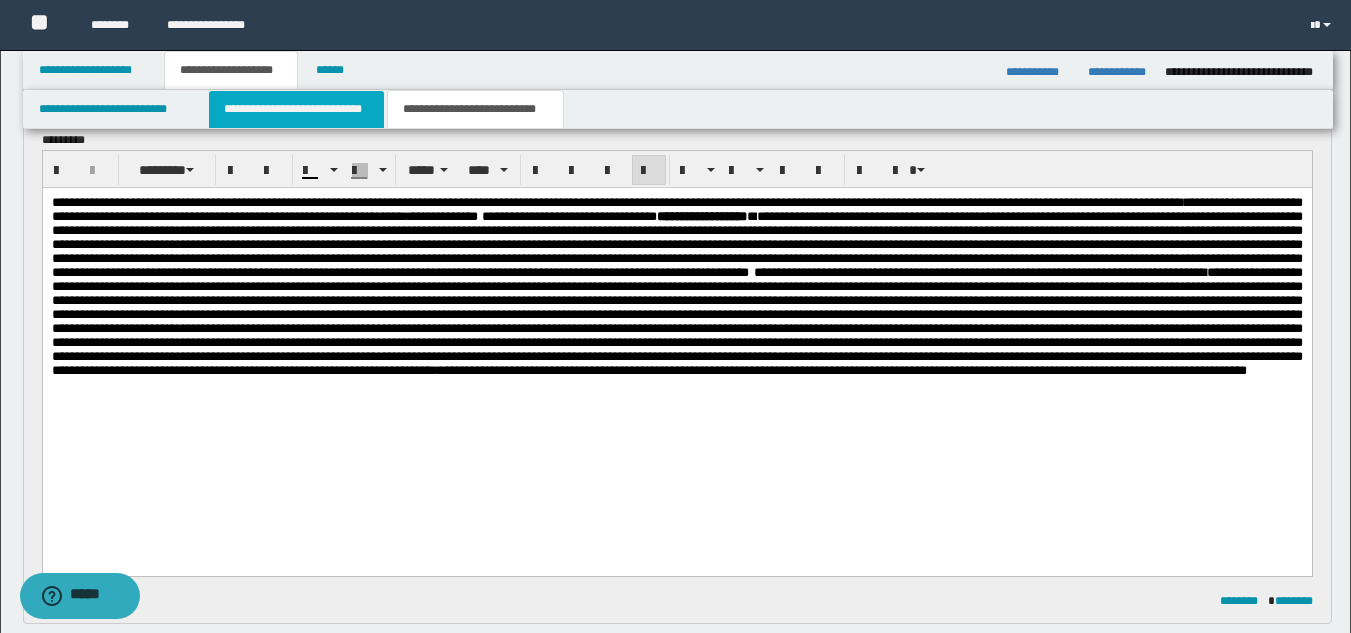 click on "**********" at bounding box center [296, 109] 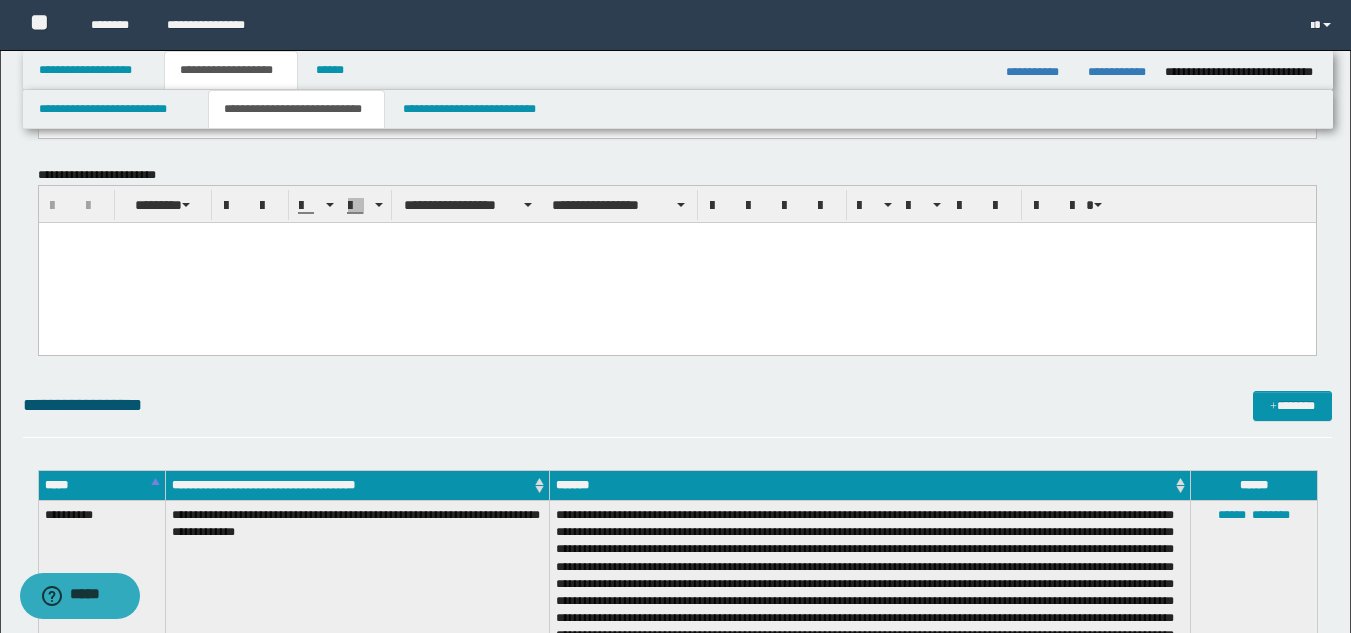scroll, scrollTop: 422, scrollLeft: 0, axis: vertical 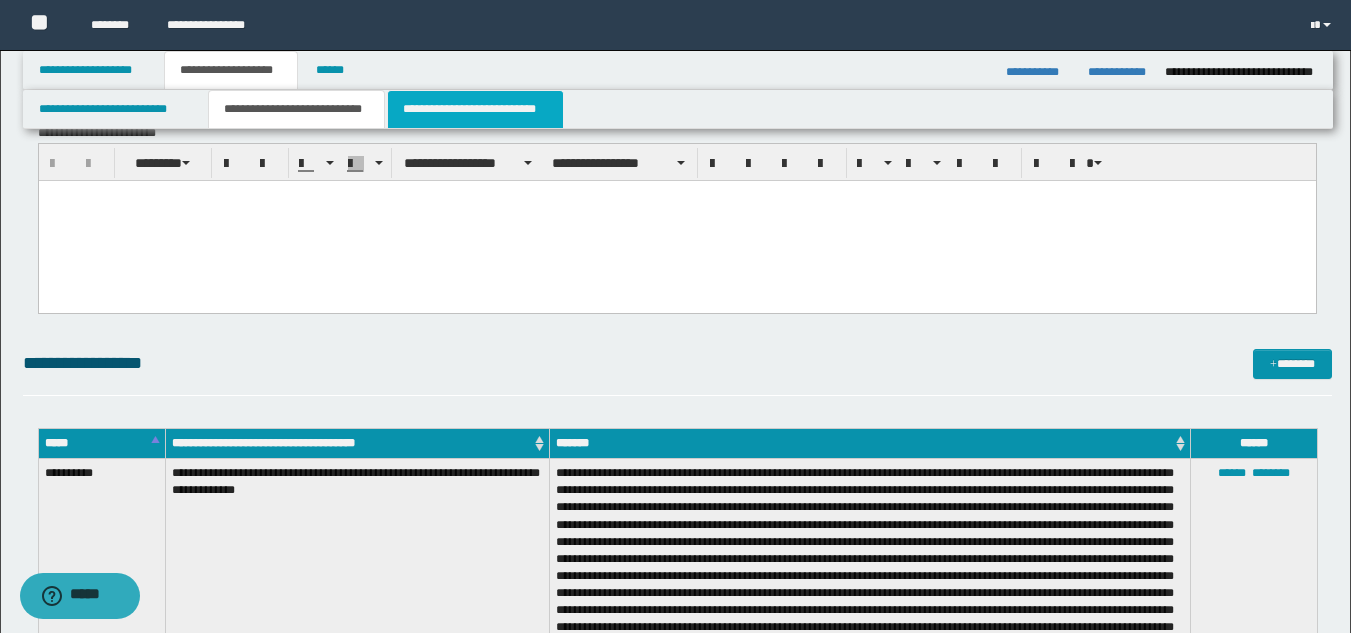 click on "**********" at bounding box center (475, 109) 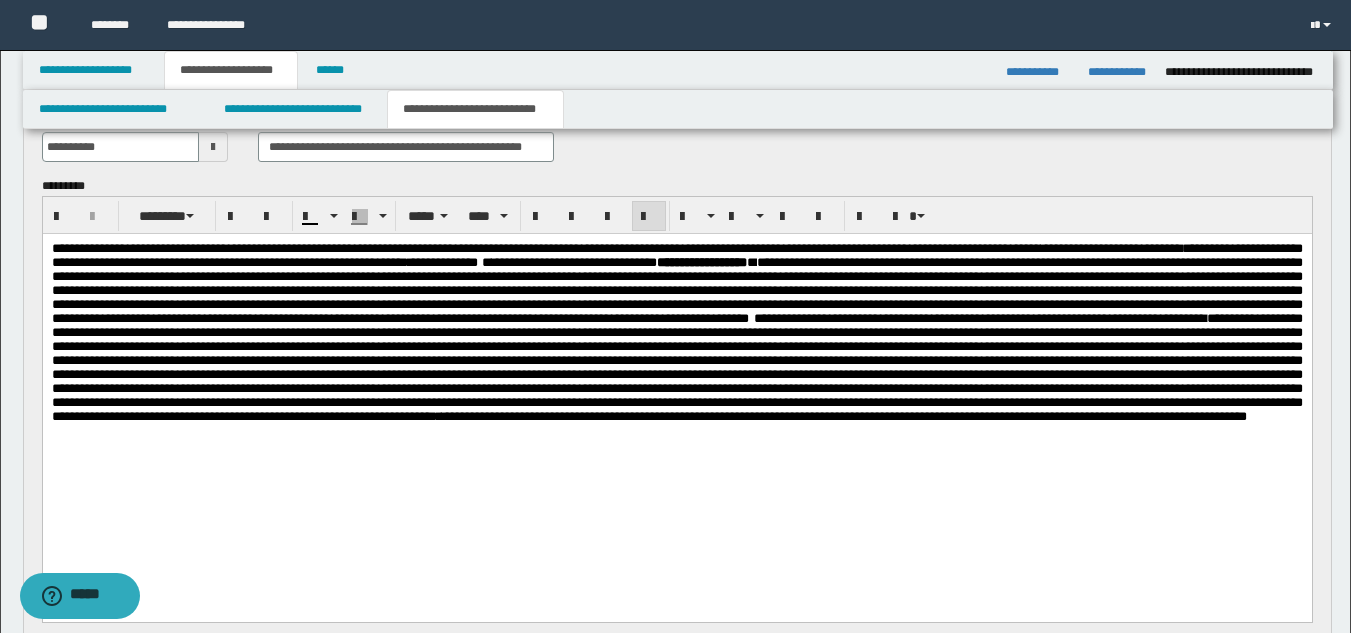 scroll, scrollTop: 127, scrollLeft: 0, axis: vertical 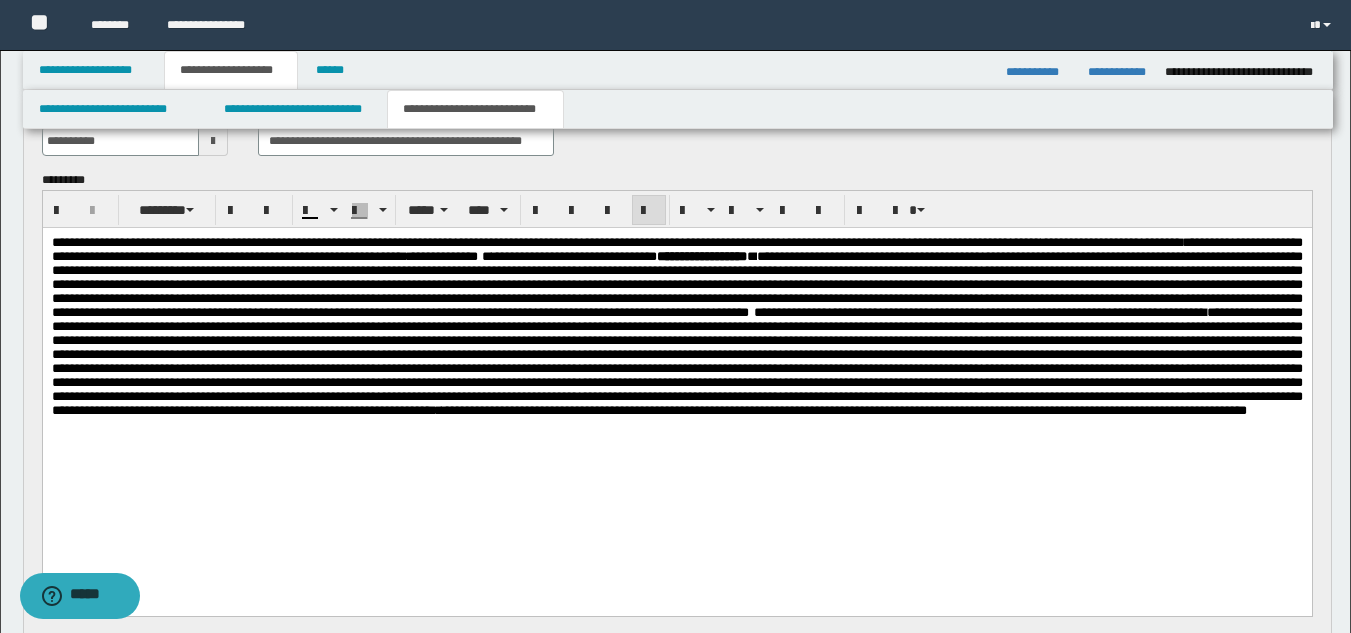 click on "**********" at bounding box center [676, 361] 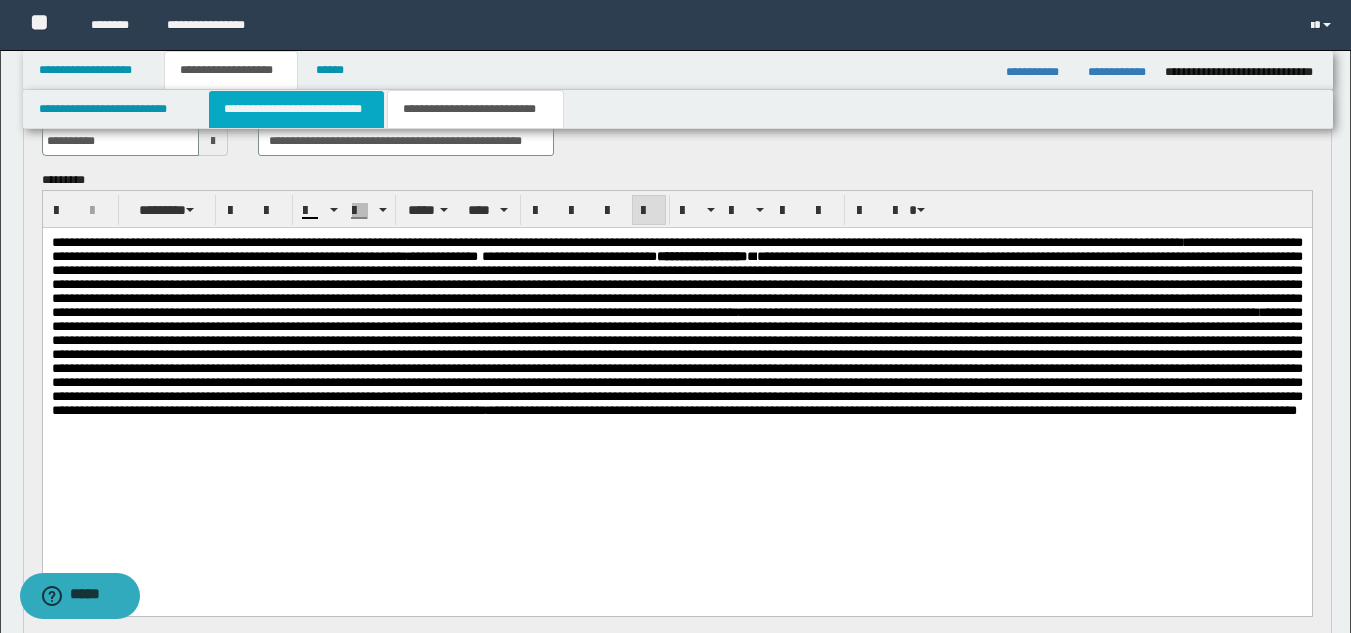 click on "**********" at bounding box center (296, 109) 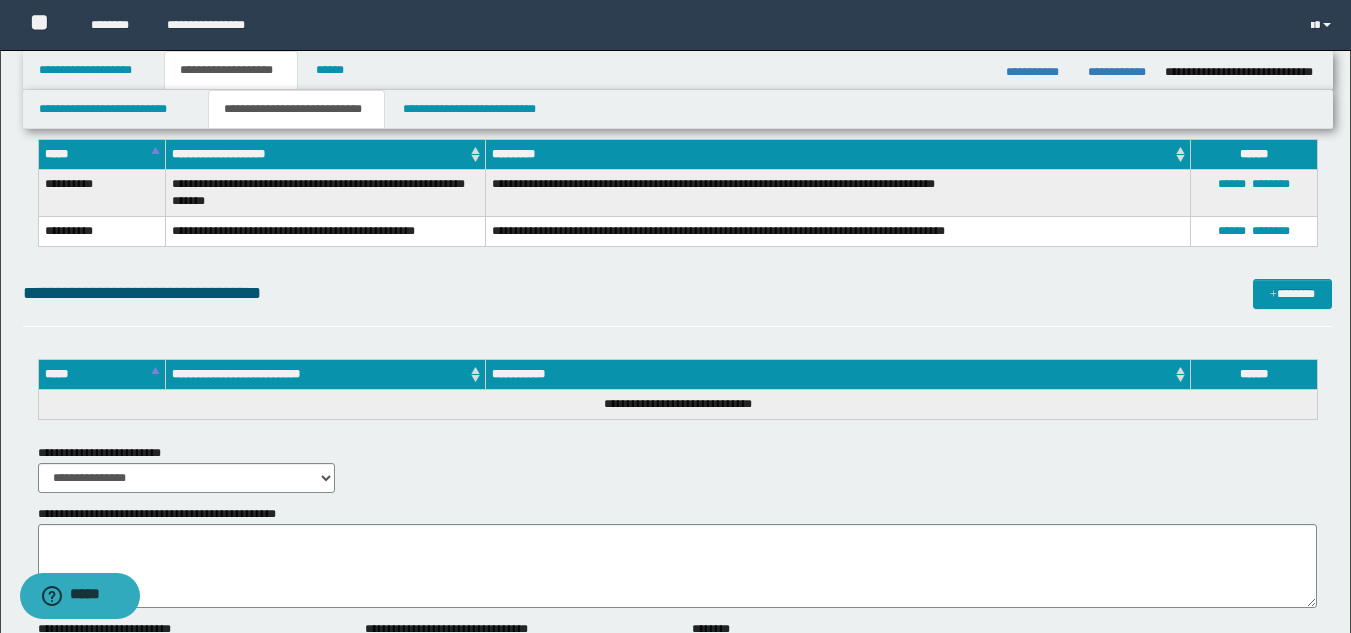 scroll, scrollTop: 727, scrollLeft: 0, axis: vertical 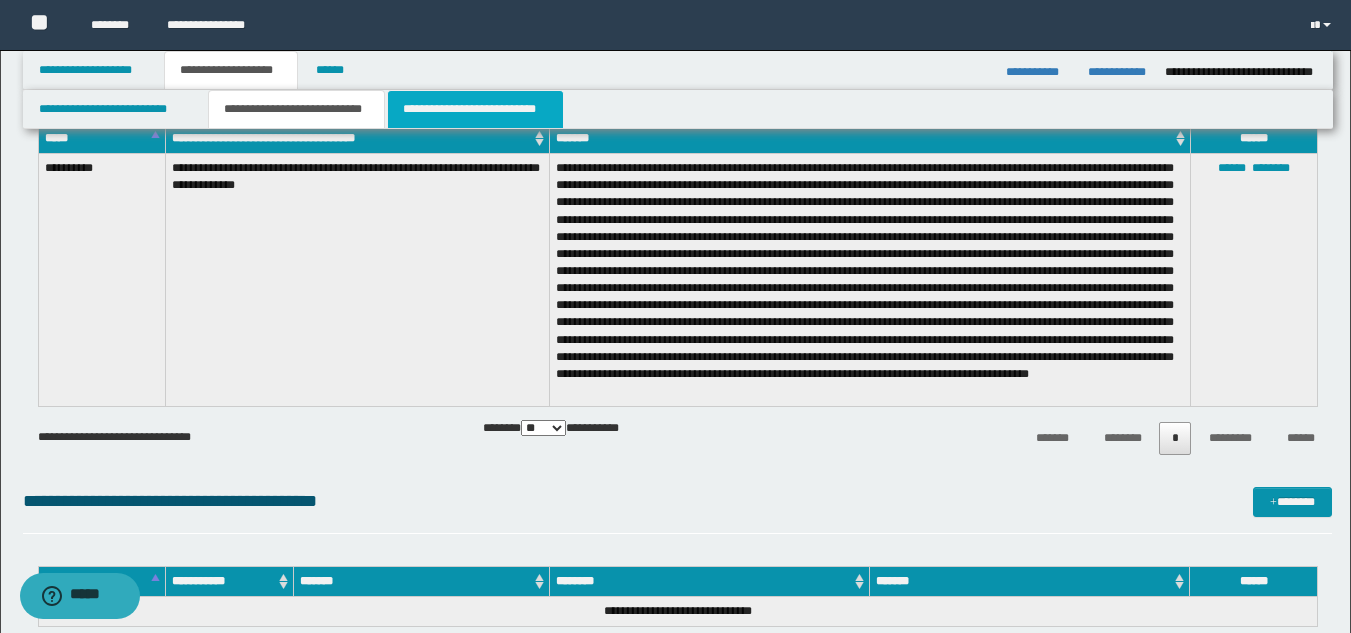 click on "**********" at bounding box center [475, 109] 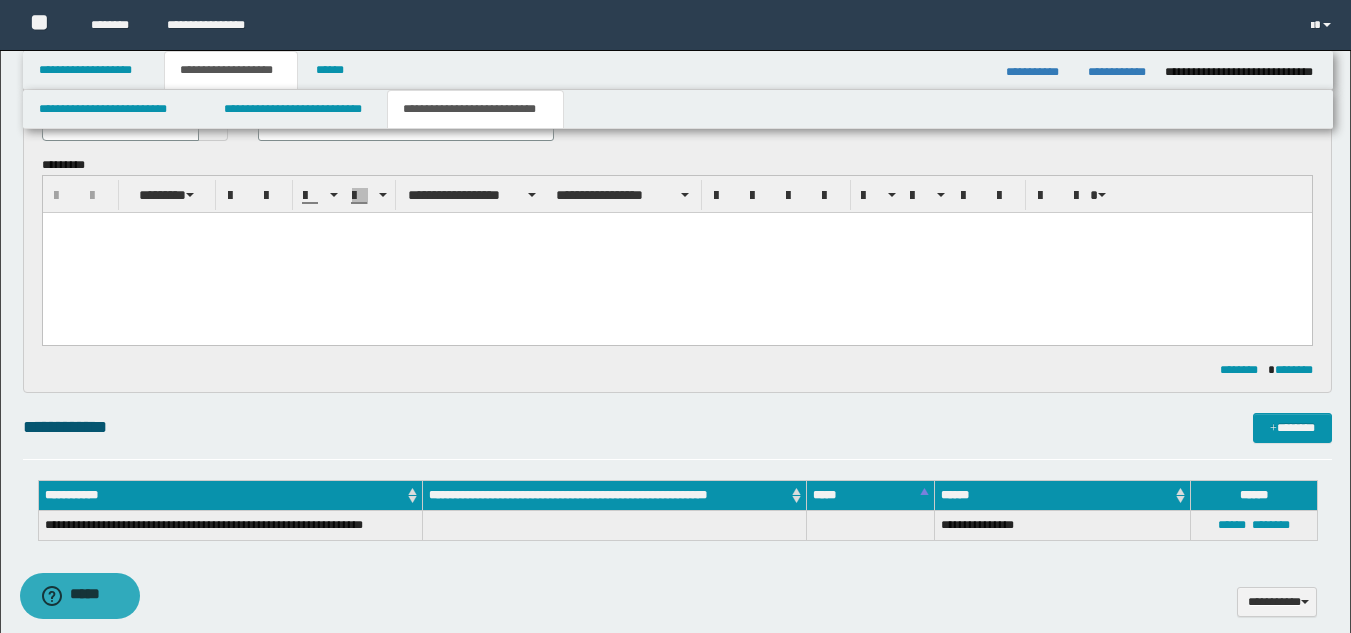 click on "**********" at bounding box center (1119, 72) 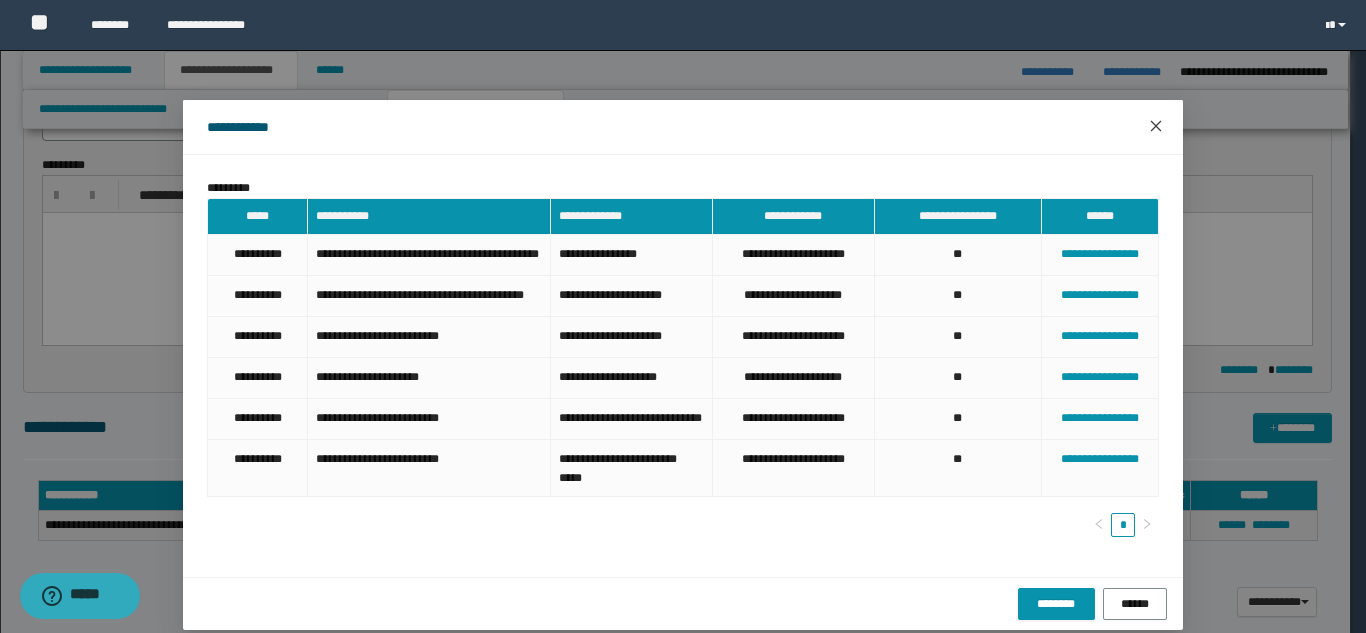 click 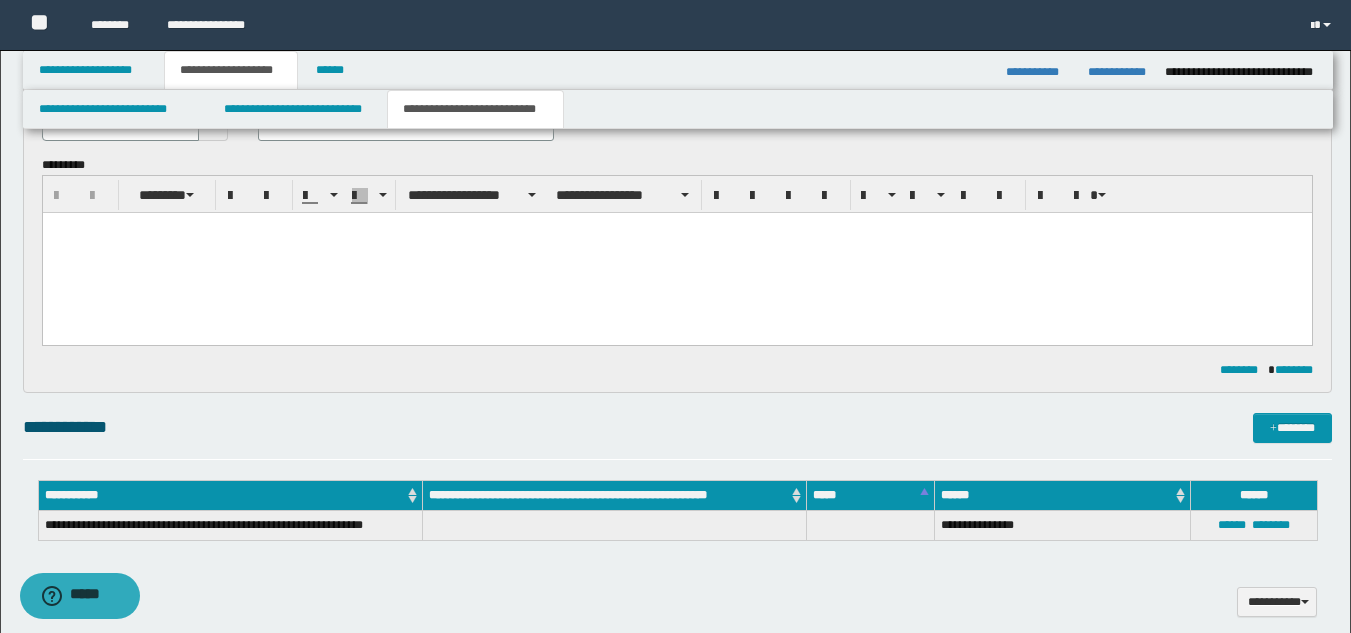 scroll, scrollTop: 0, scrollLeft: 0, axis: both 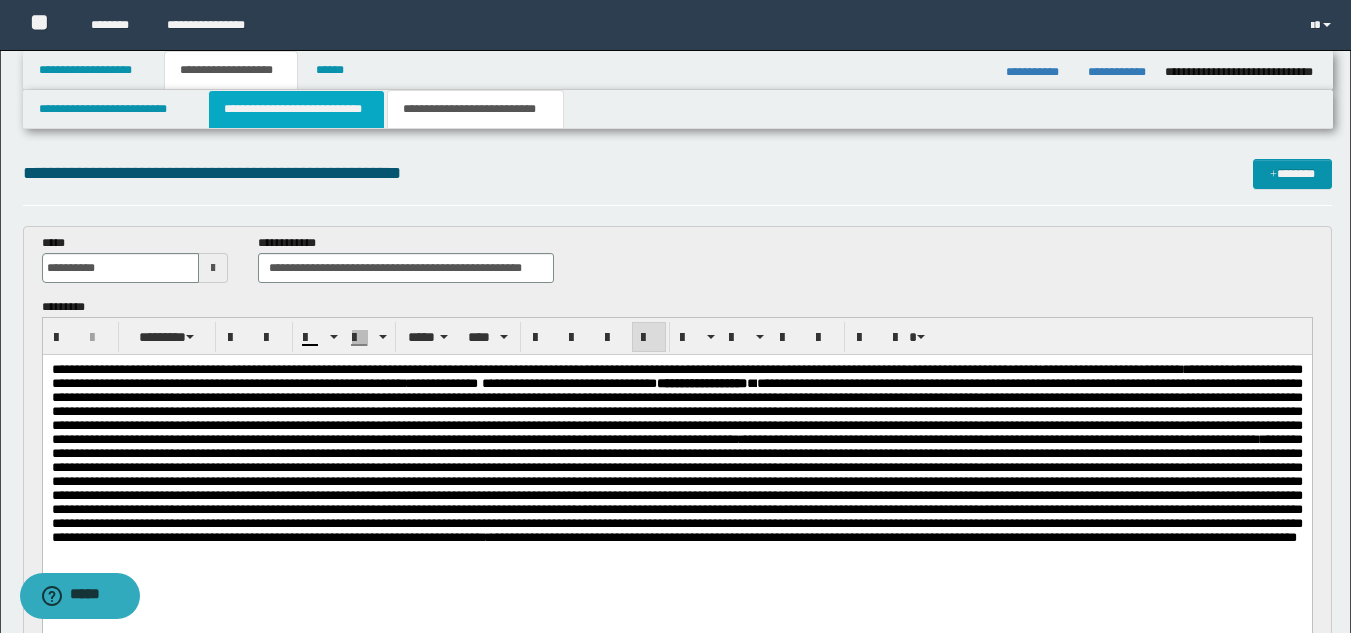click on "**********" at bounding box center (296, 109) 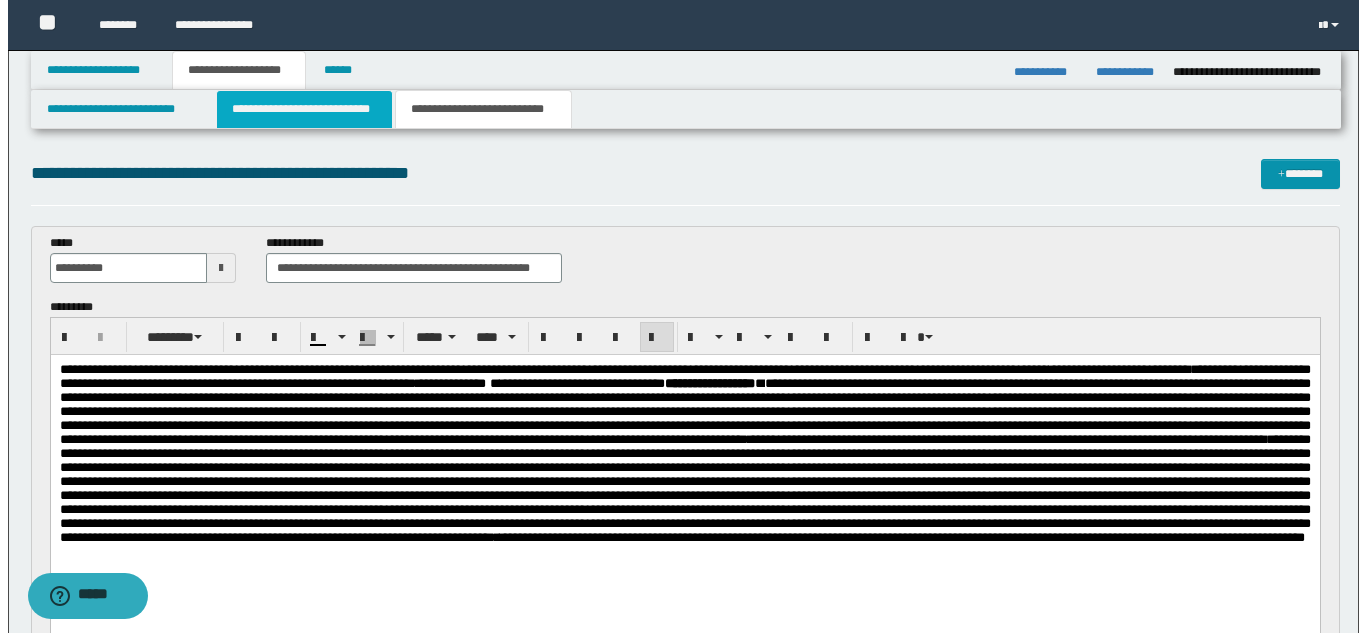 type 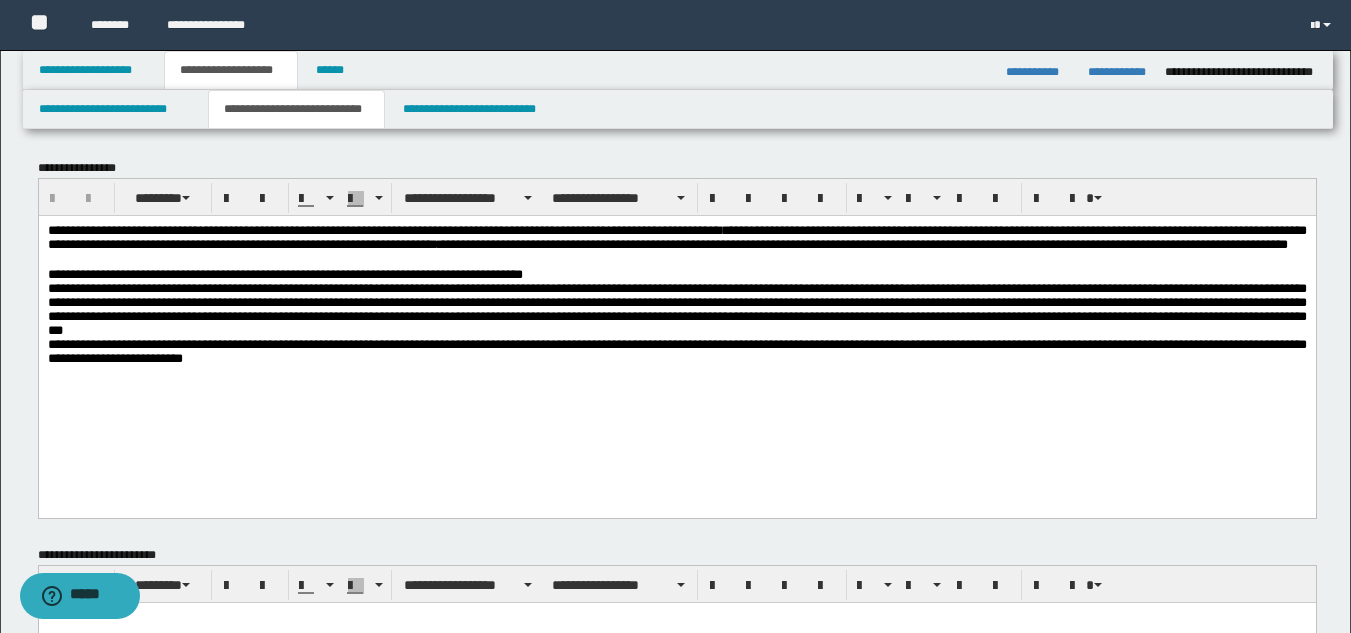 scroll, scrollTop: 600, scrollLeft: 0, axis: vertical 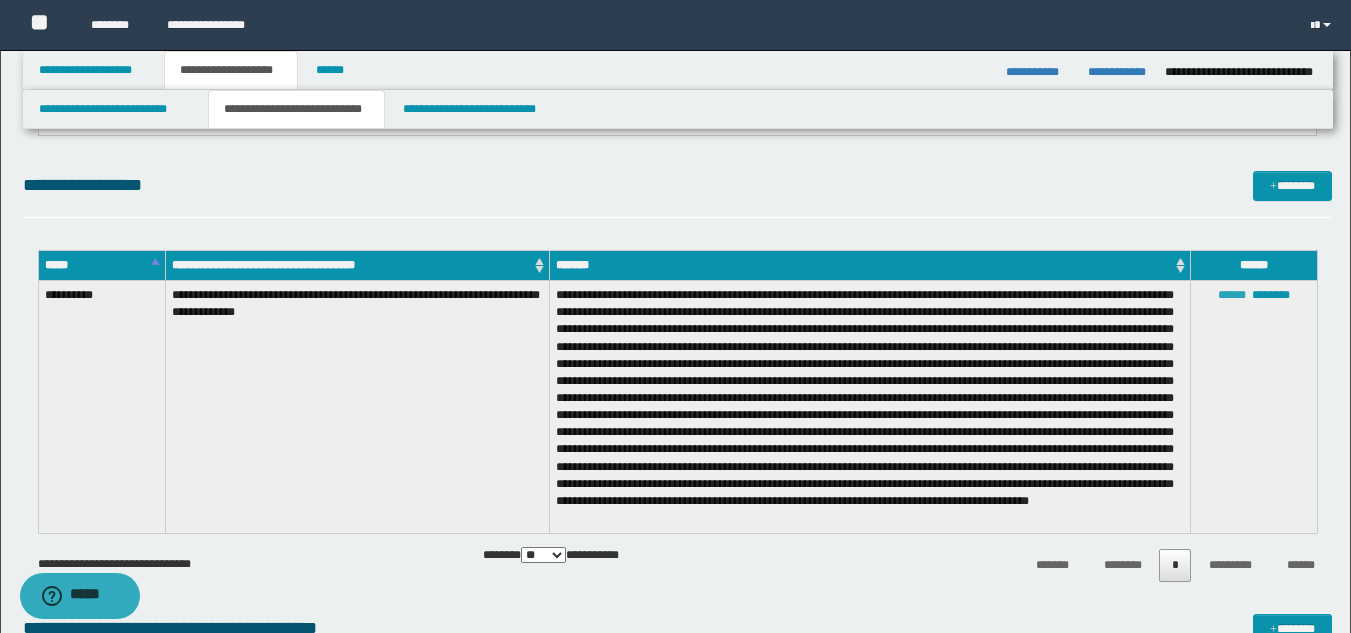 click on "******" at bounding box center (1232, 295) 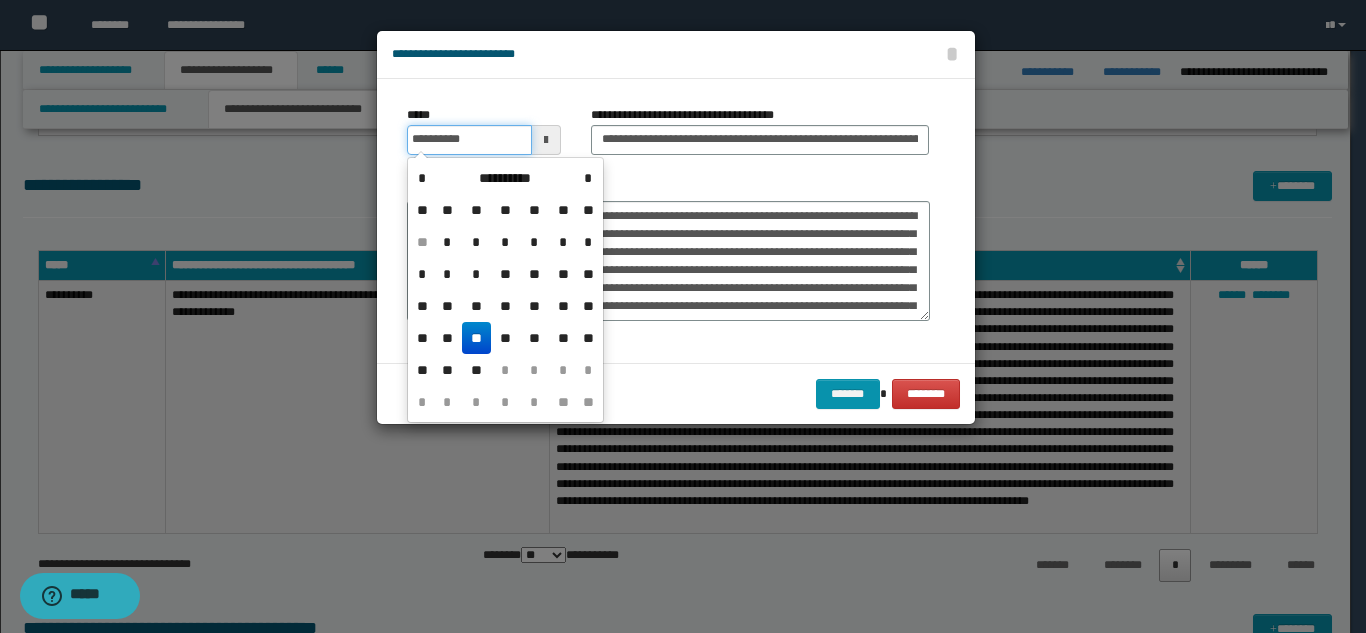 click on "**********" at bounding box center (469, 140) 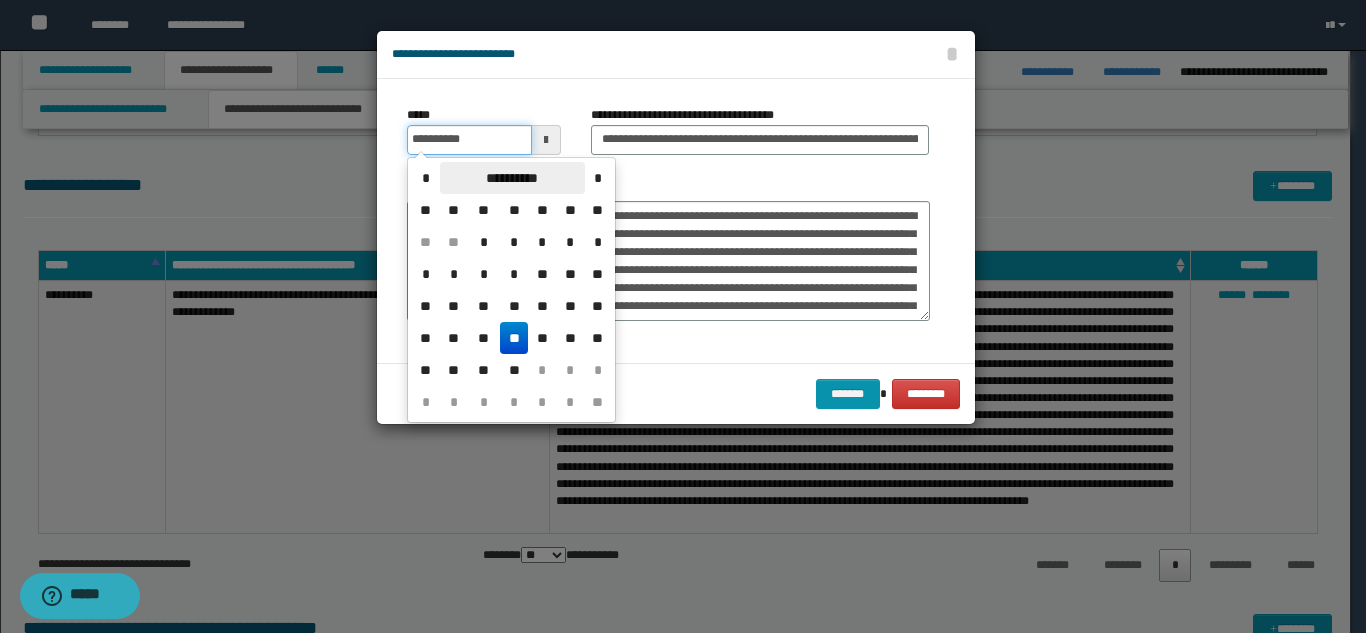 type on "**********" 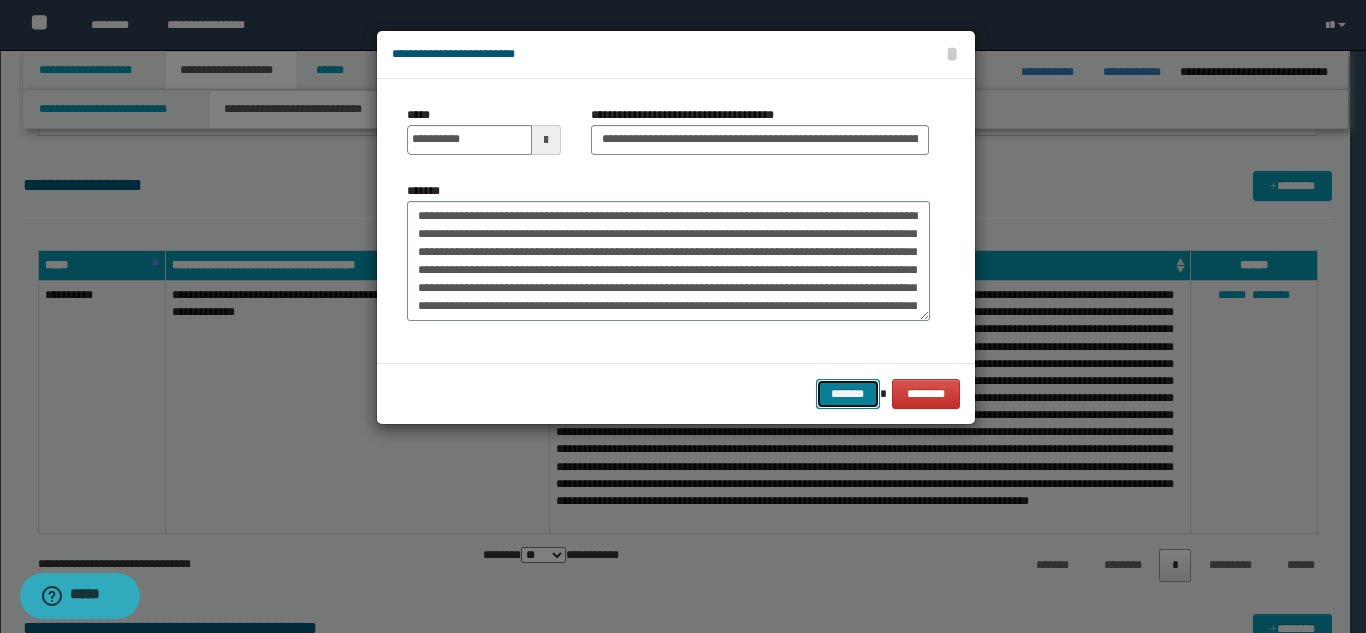 click on "*******" at bounding box center (848, 394) 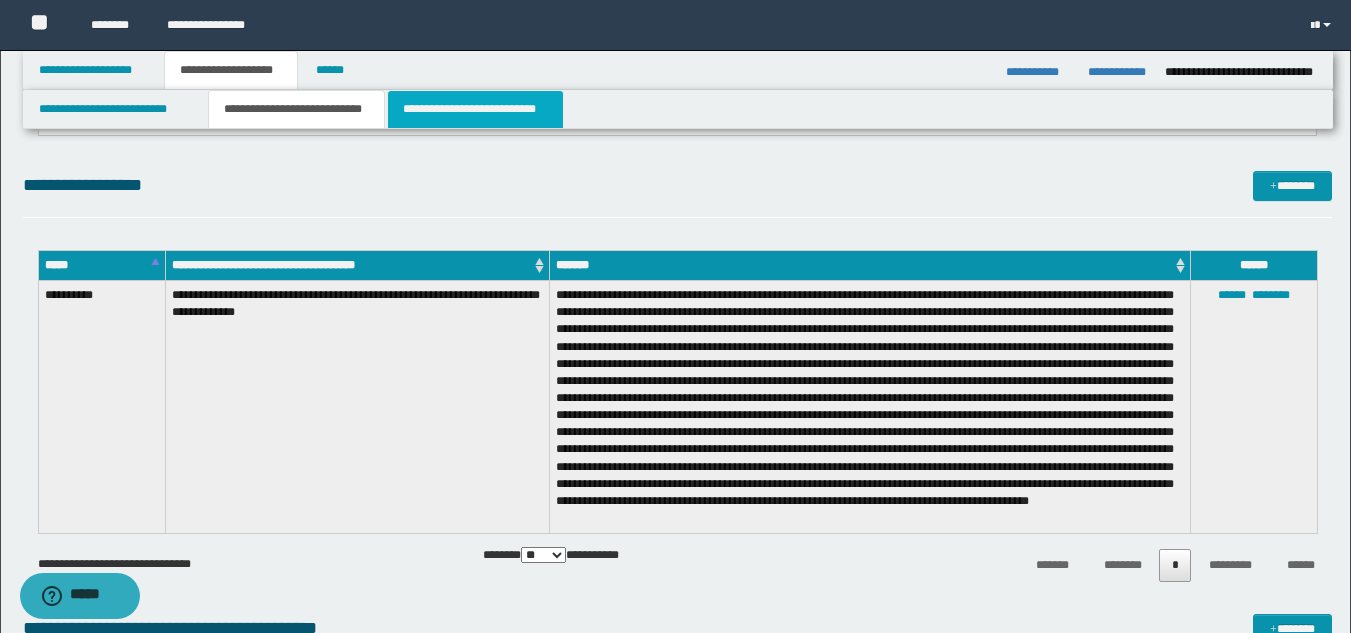 click on "**********" at bounding box center [475, 109] 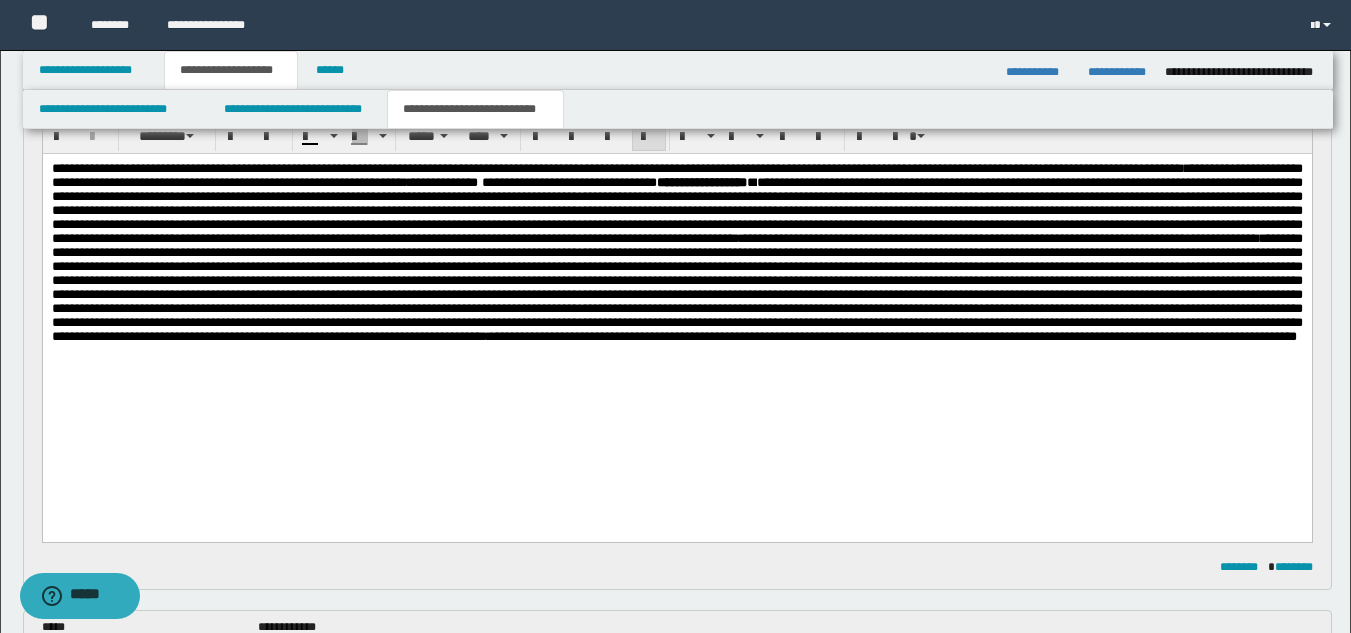 scroll, scrollTop: 183, scrollLeft: 0, axis: vertical 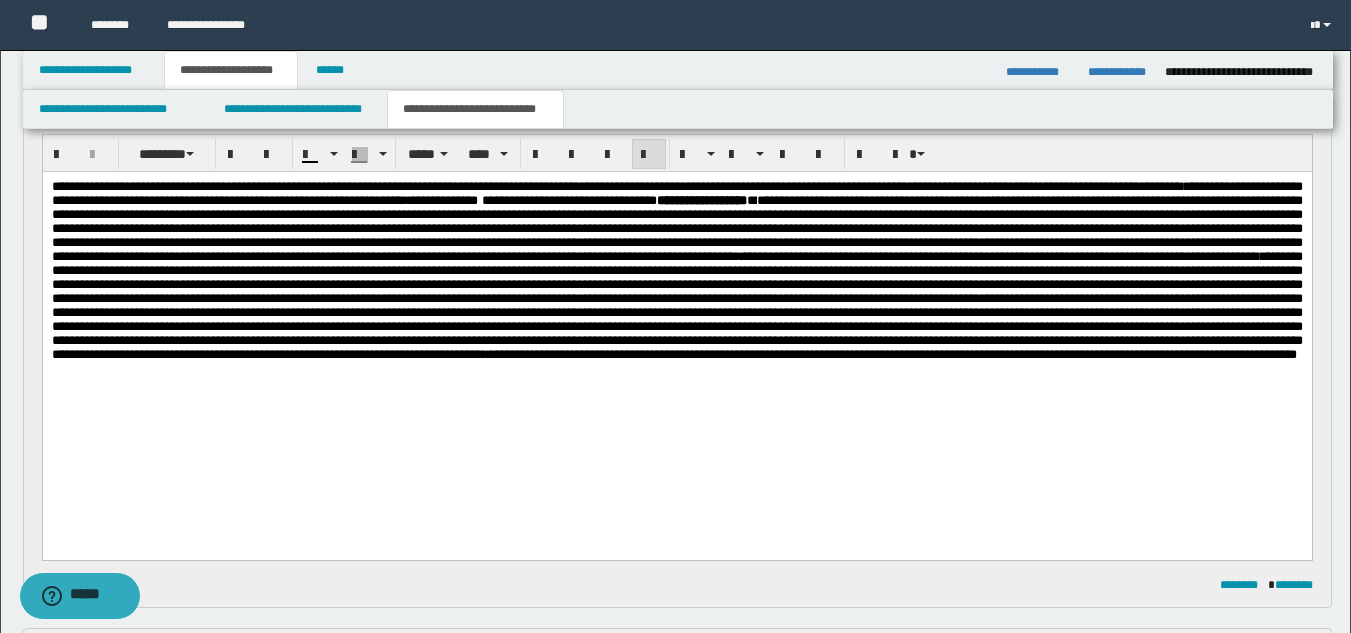 click on "**********" at bounding box center (676, 305) 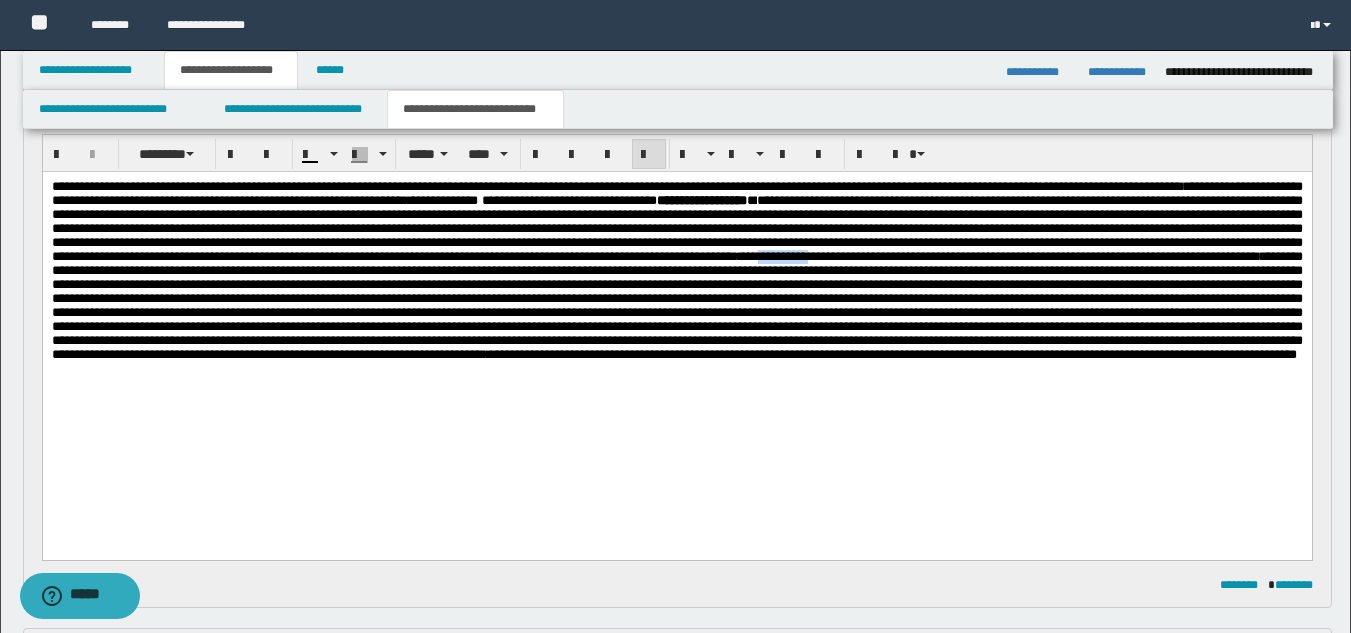 drag, startPoint x: 731, startPoint y: 286, endPoint x: 668, endPoint y: 288, distance: 63.03174 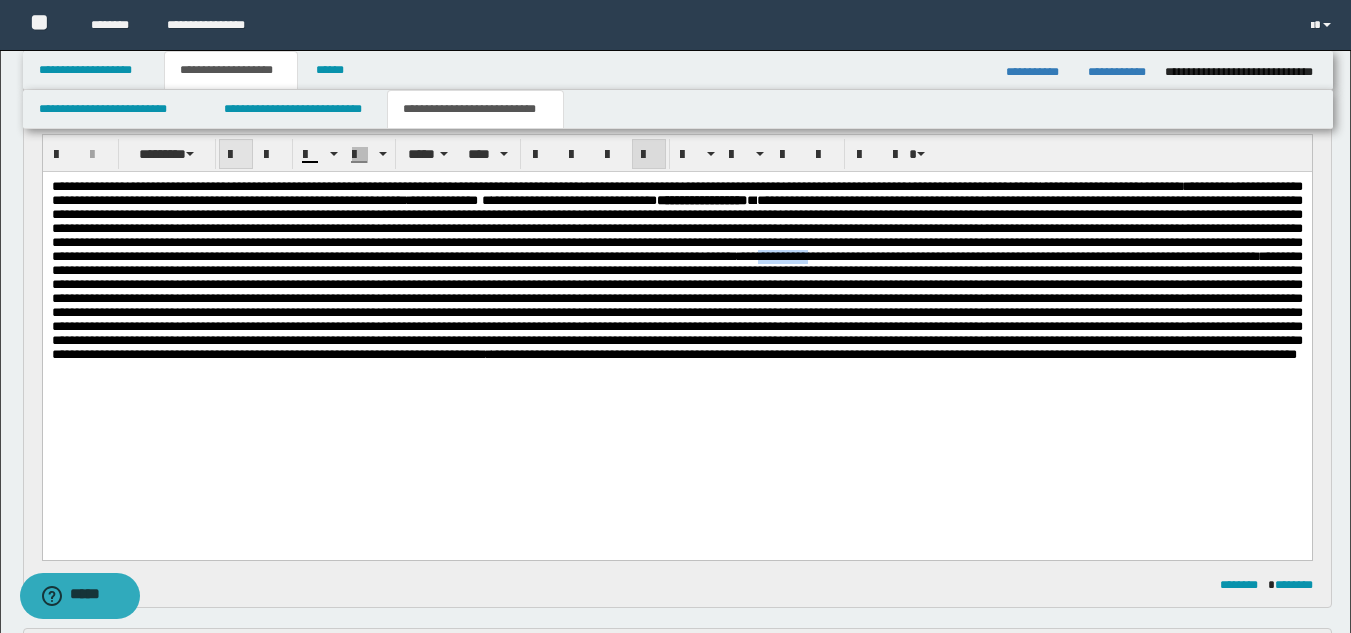 click at bounding box center (236, 155) 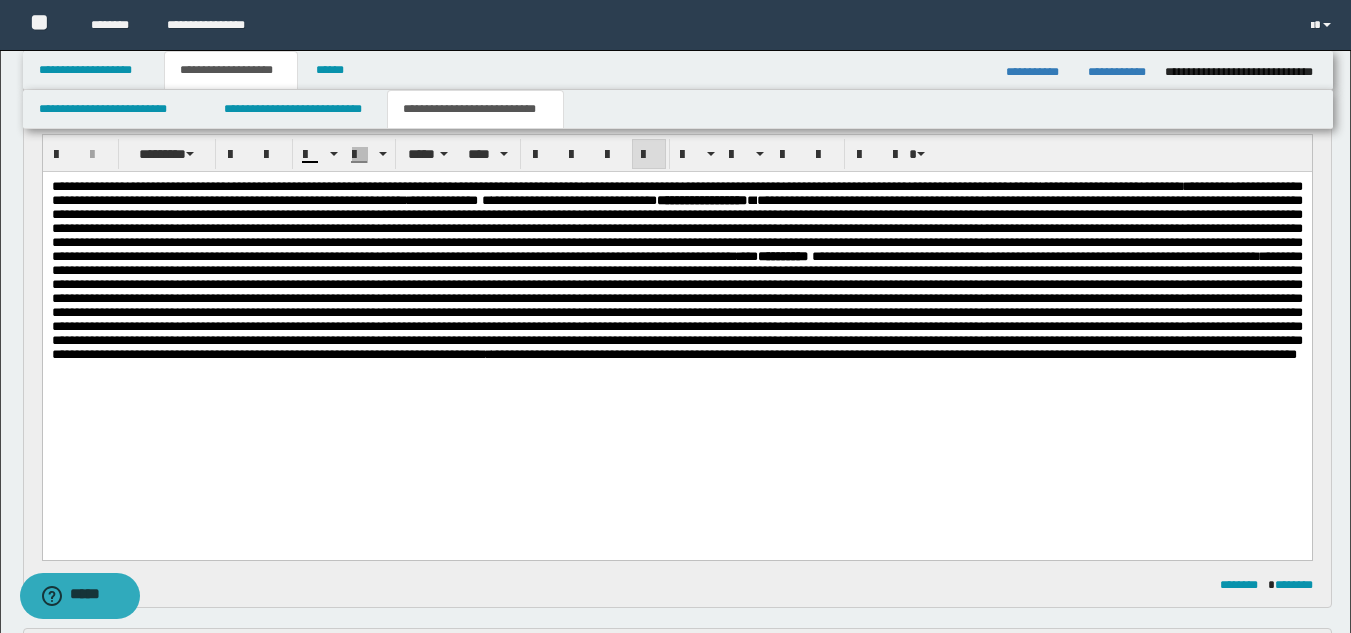 click on "**********" at bounding box center [676, 305] 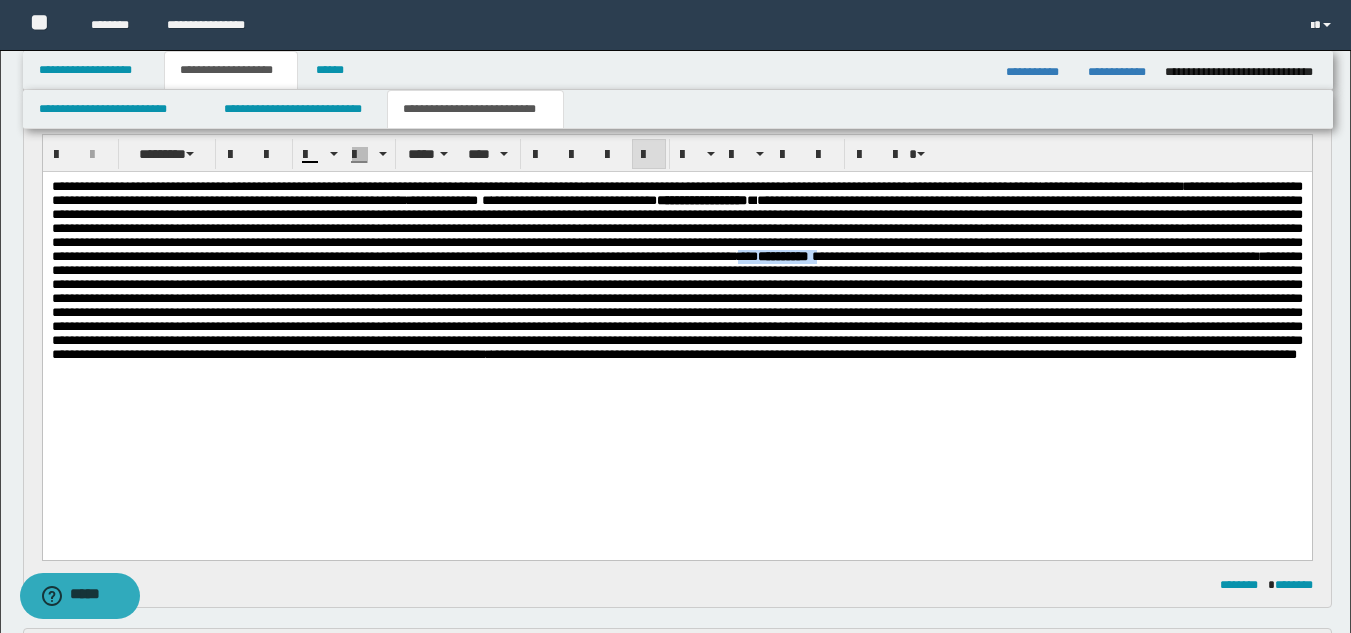 drag, startPoint x: 604, startPoint y: 122, endPoint x: 700, endPoint y: 119, distance: 96.04687 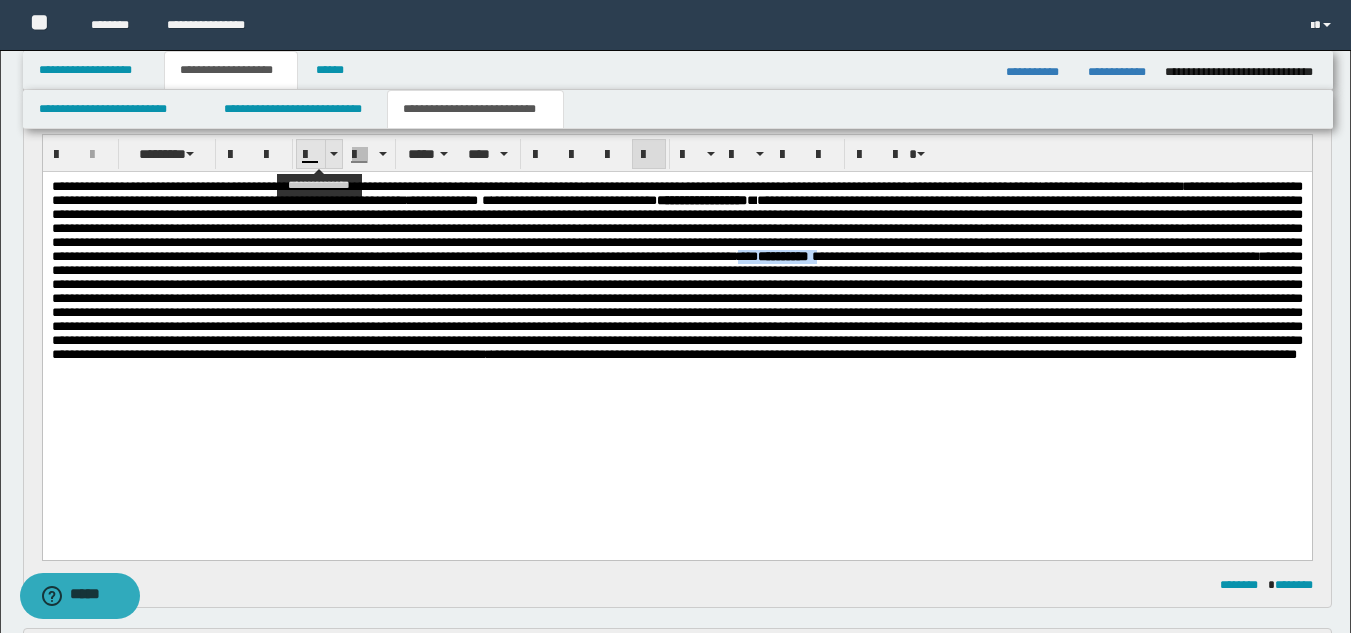 click 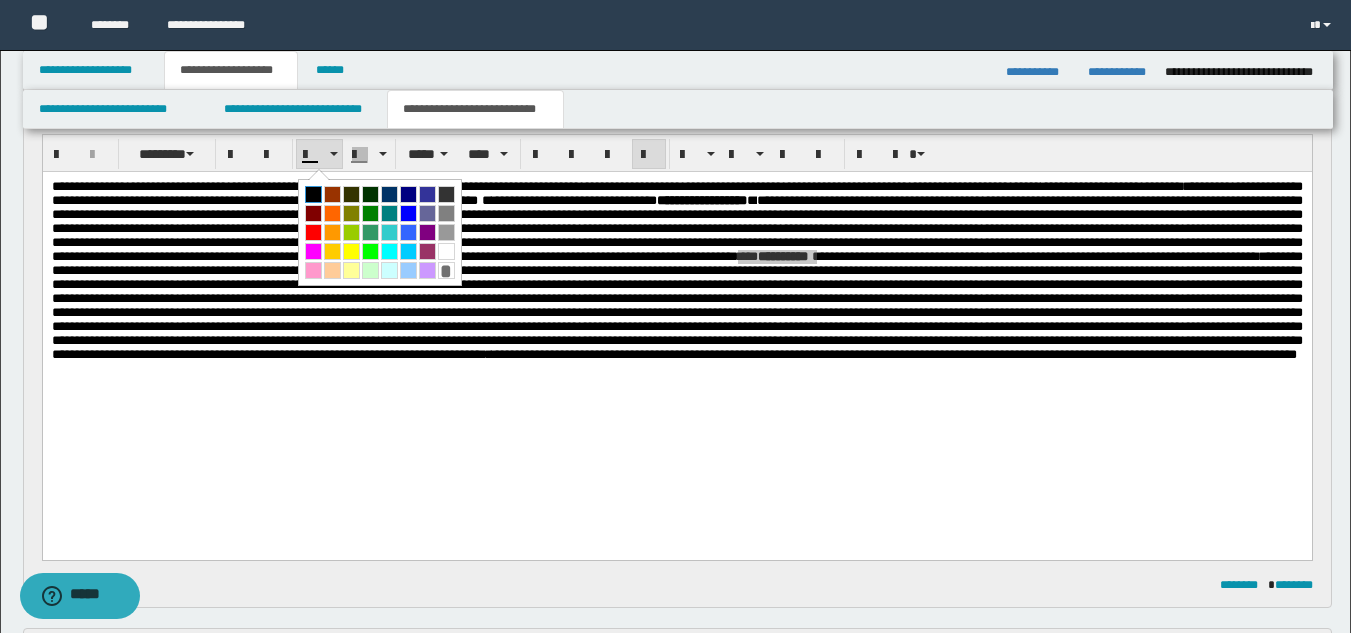 click 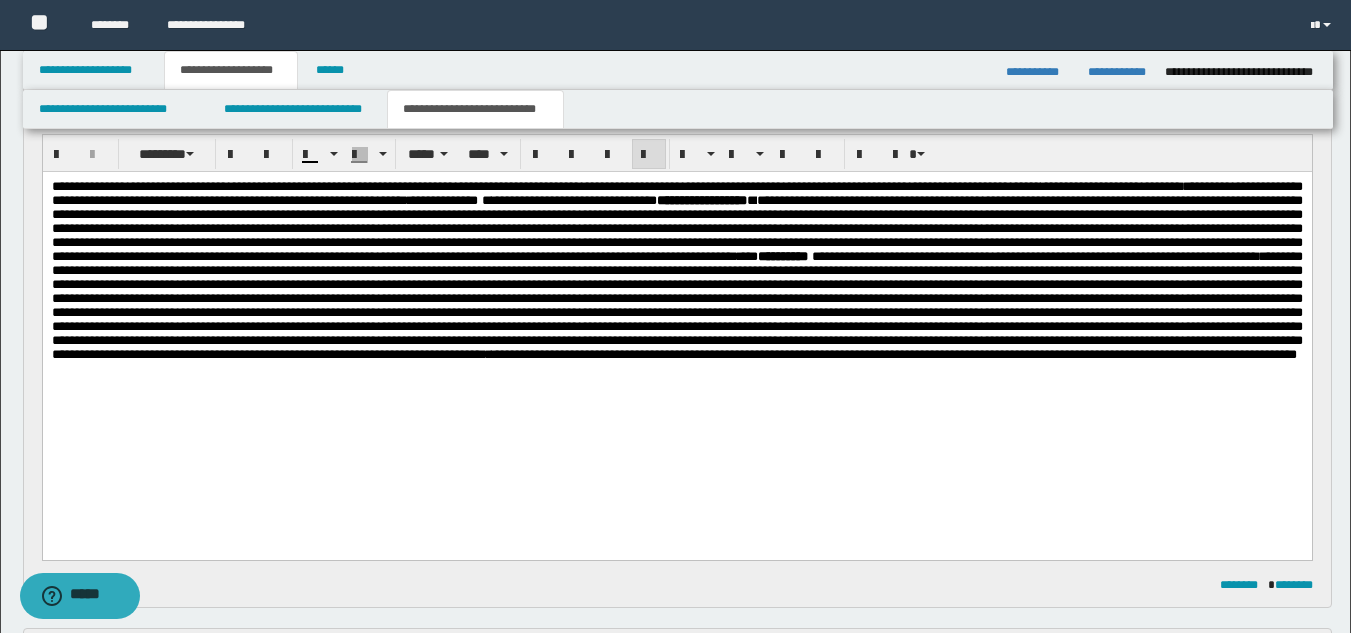 click on "**********" 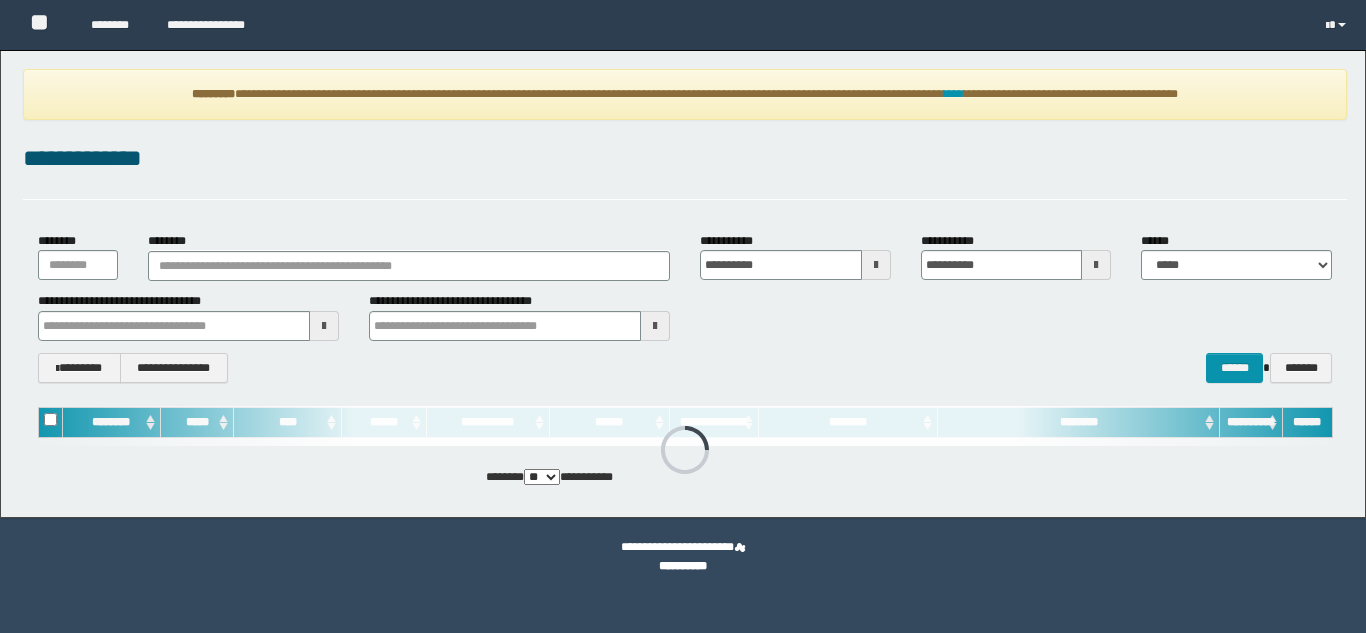 scroll, scrollTop: 0, scrollLeft: 0, axis: both 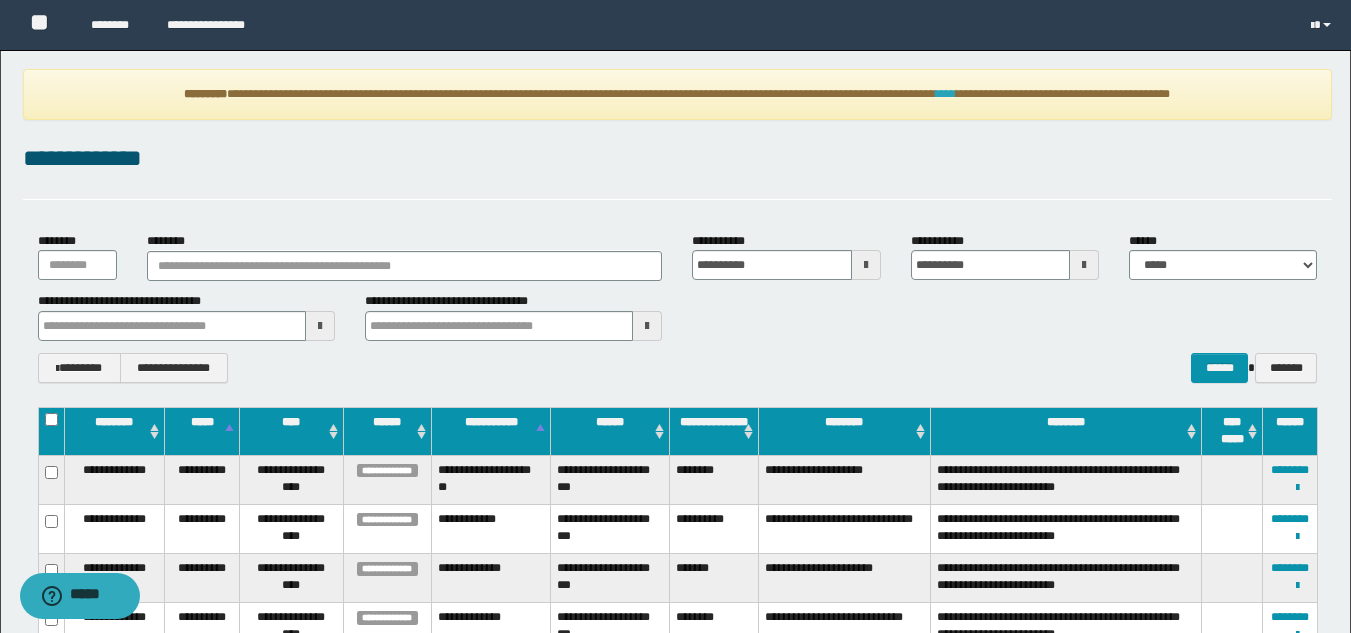 click on "****" at bounding box center (946, 94) 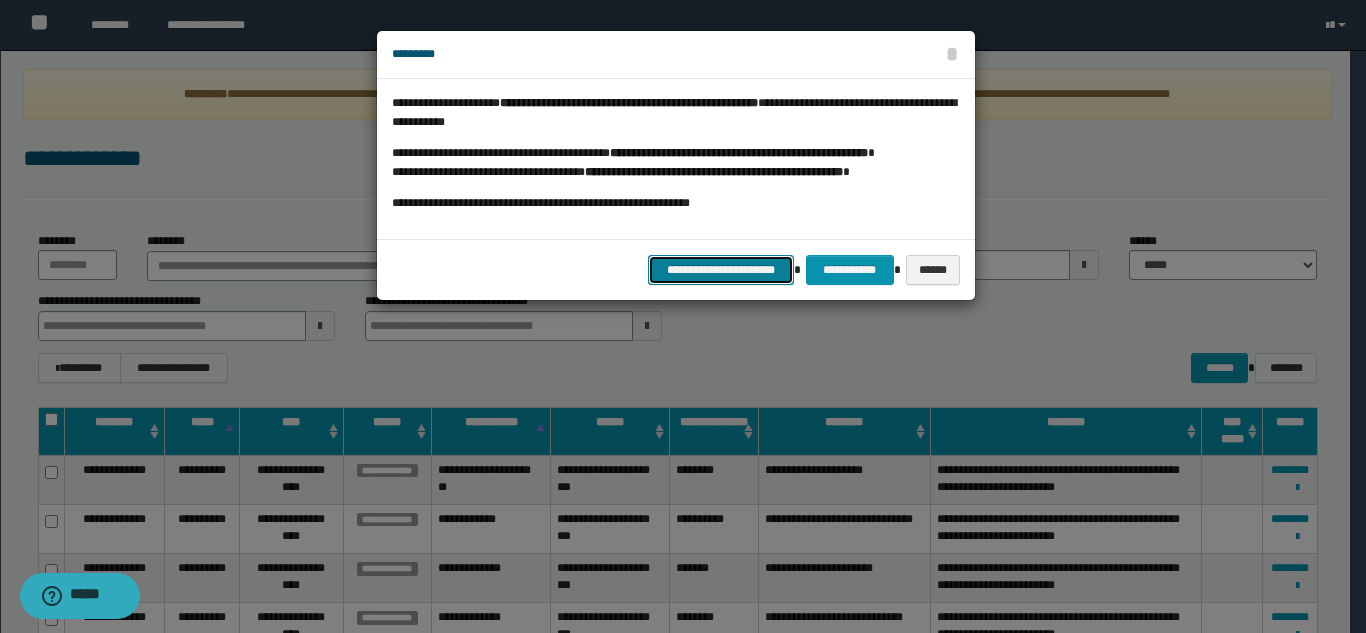 click on "**********" at bounding box center (721, 270) 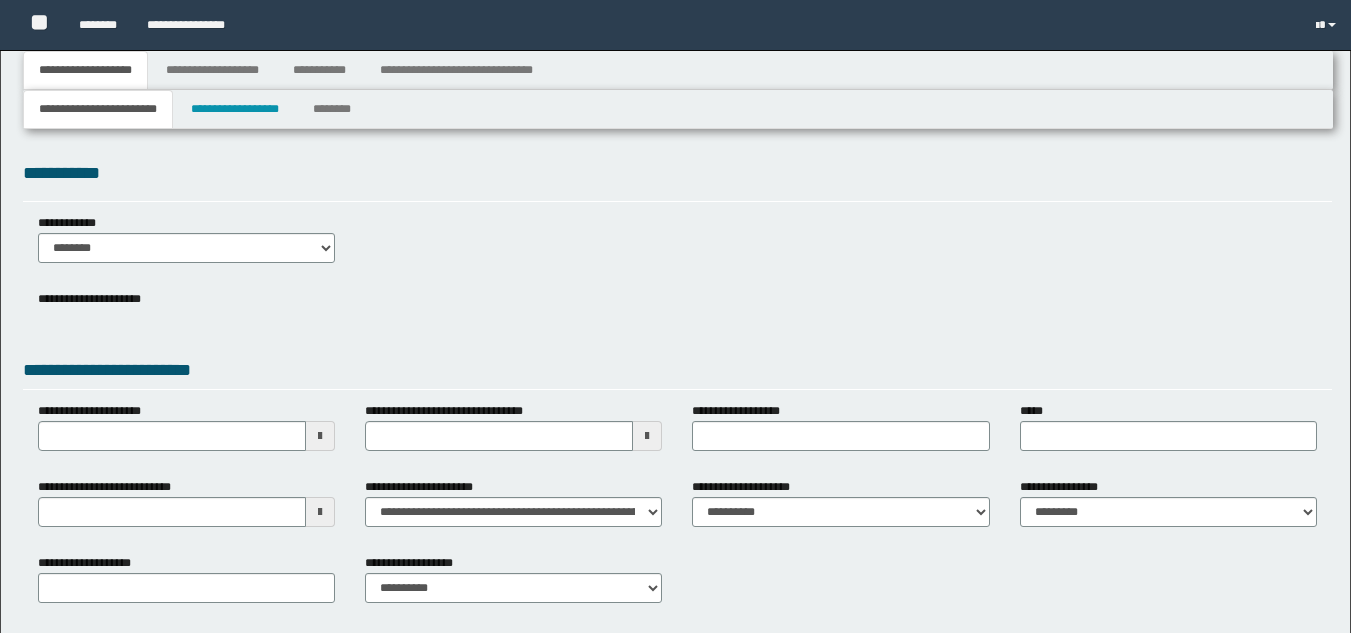 type 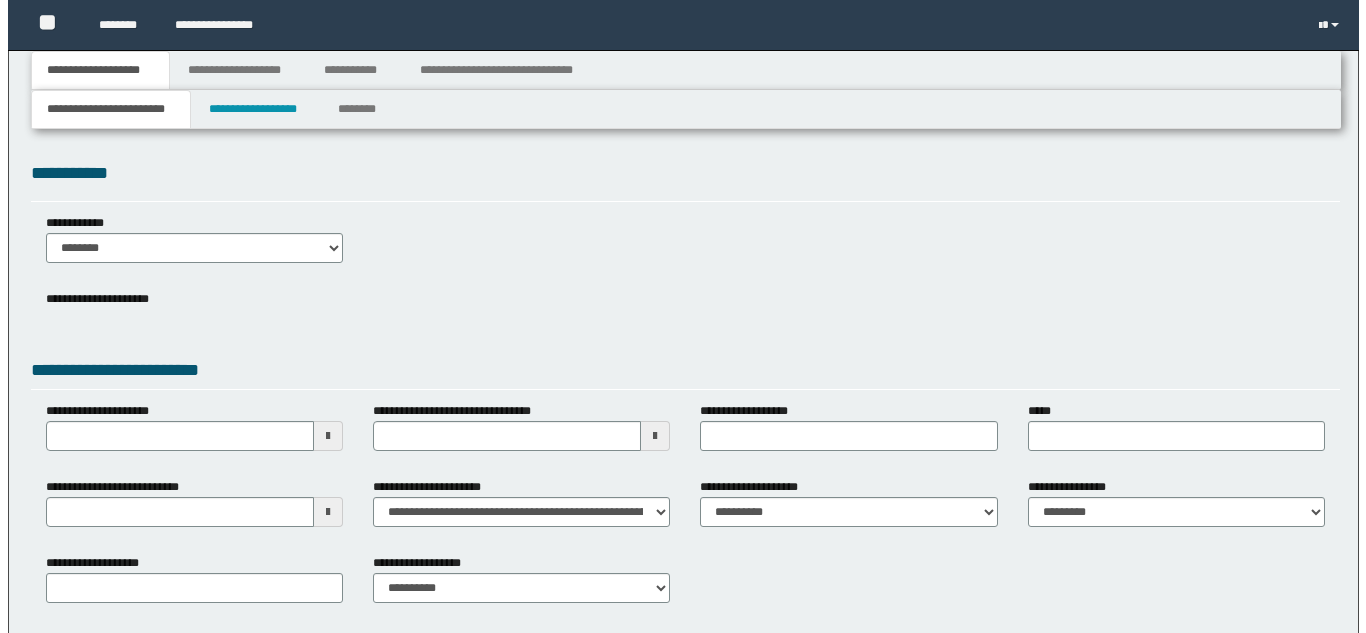 scroll, scrollTop: 0, scrollLeft: 0, axis: both 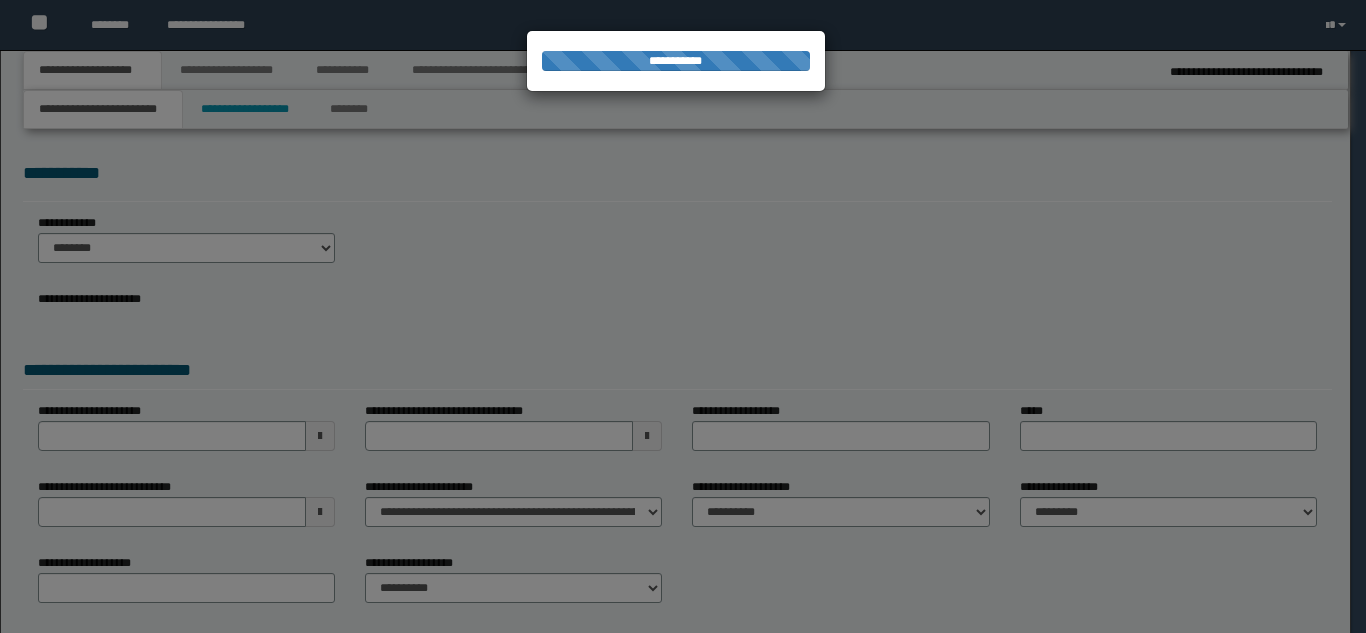 type on "**********" 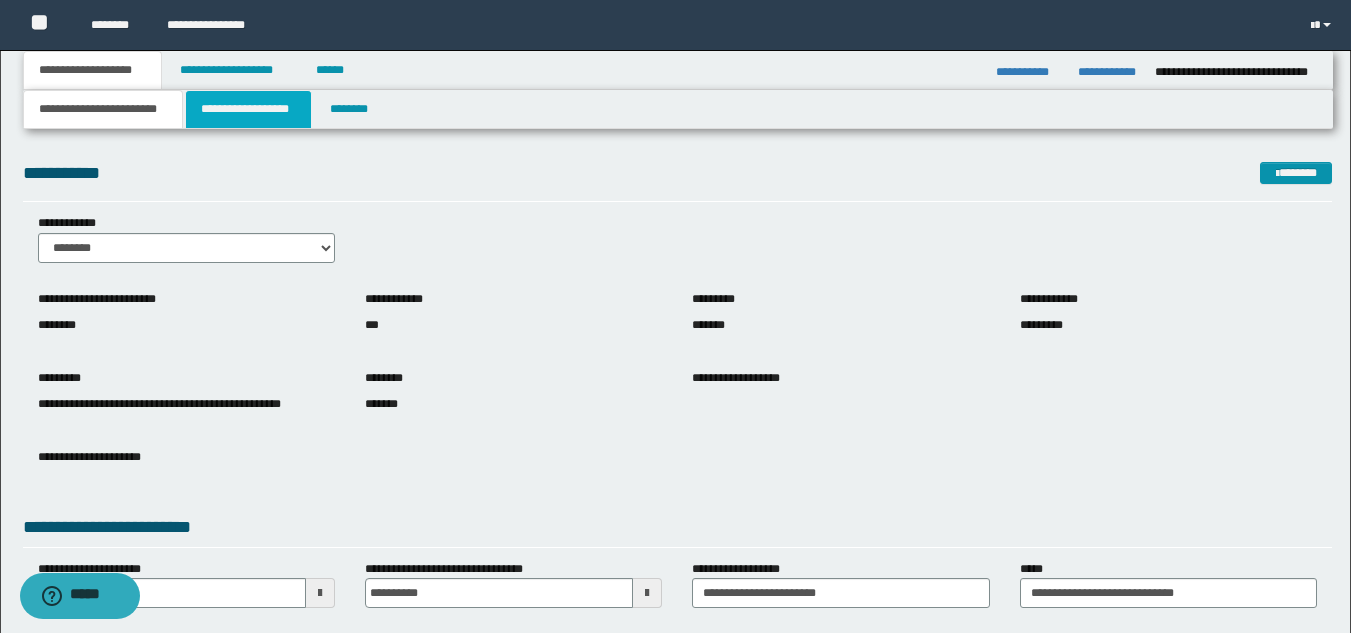 click on "**********" at bounding box center [248, 109] 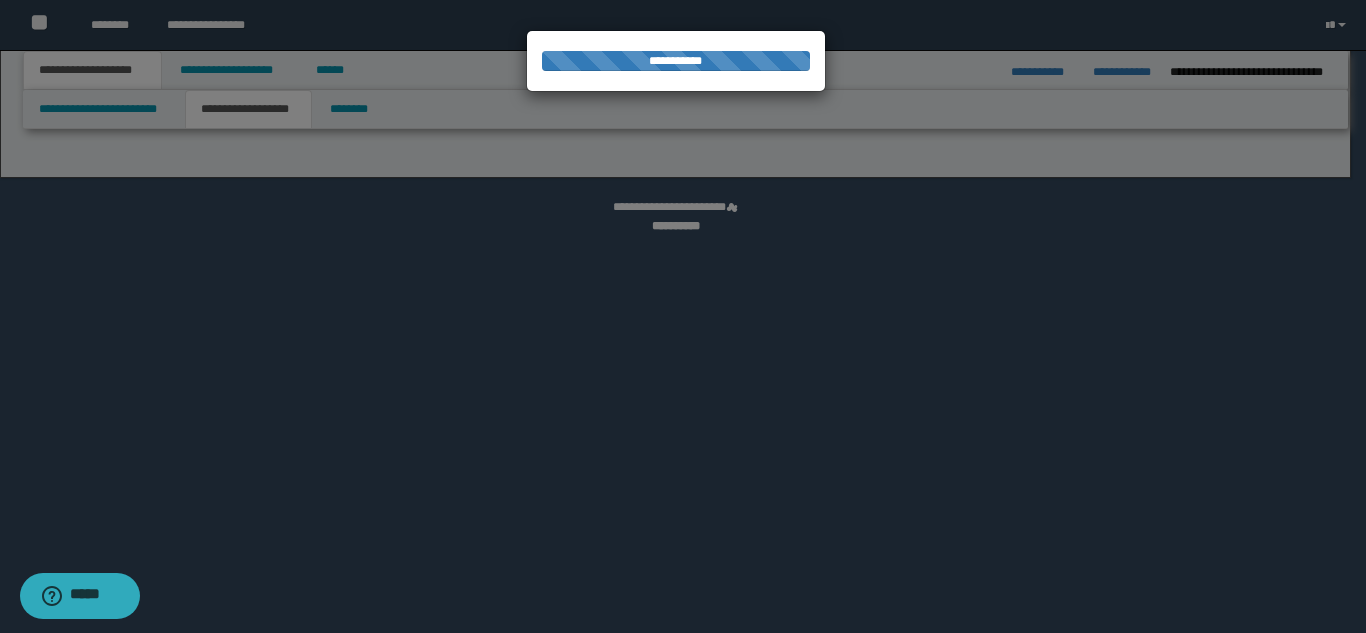 select on "*" 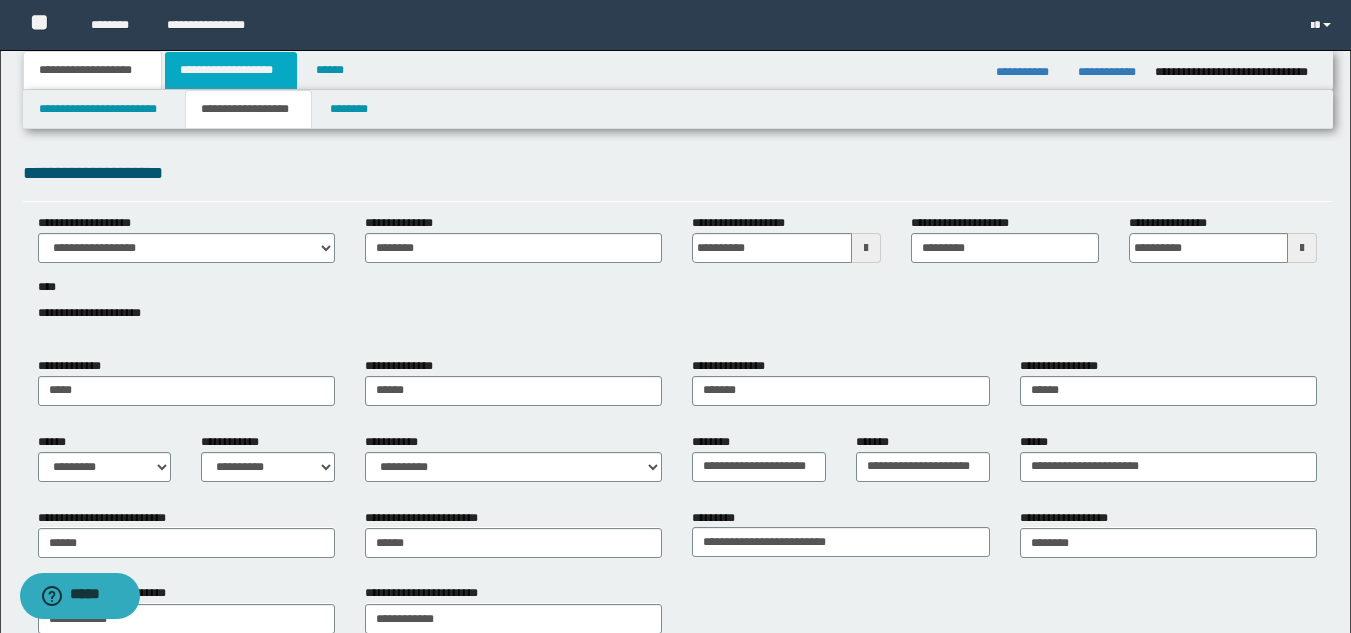 click on "**********" at bounding box center (231, 70) 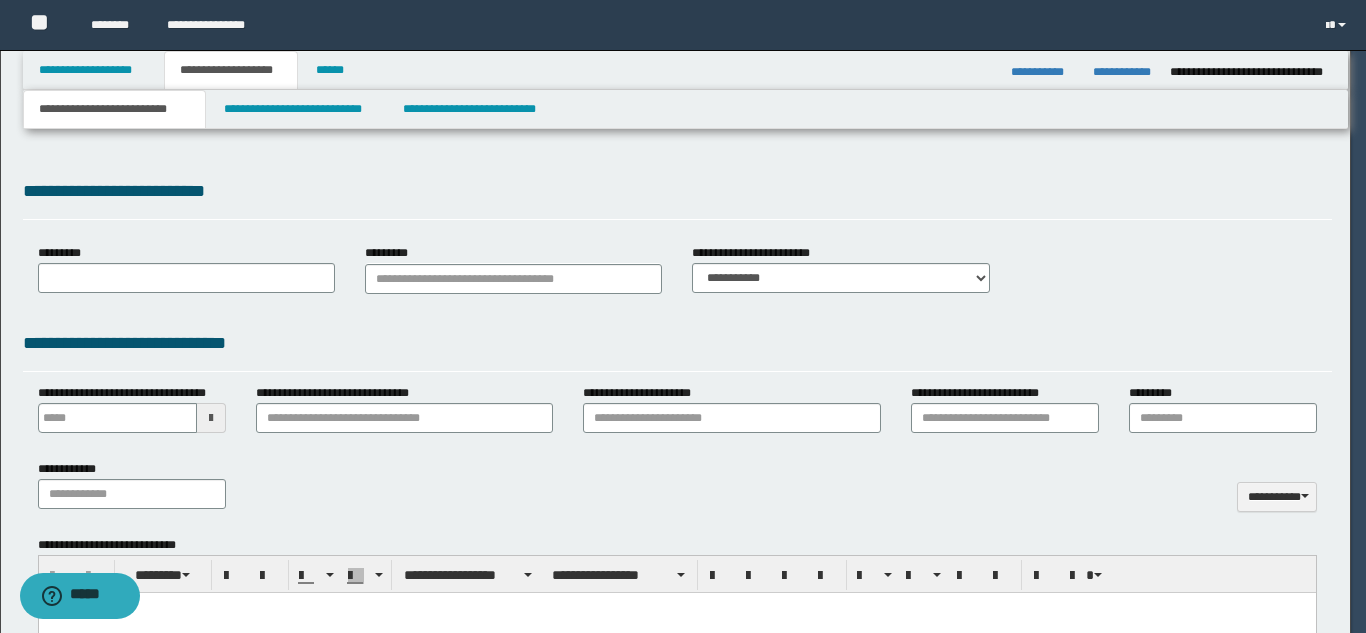 select on "*" 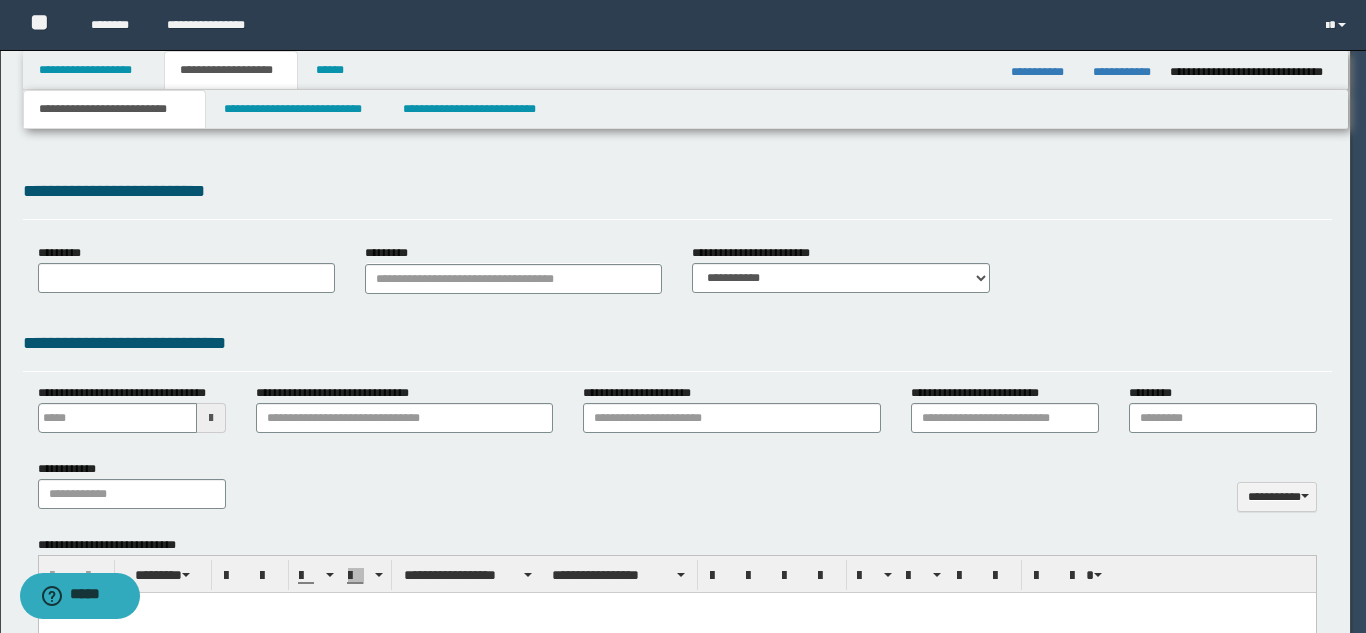 type 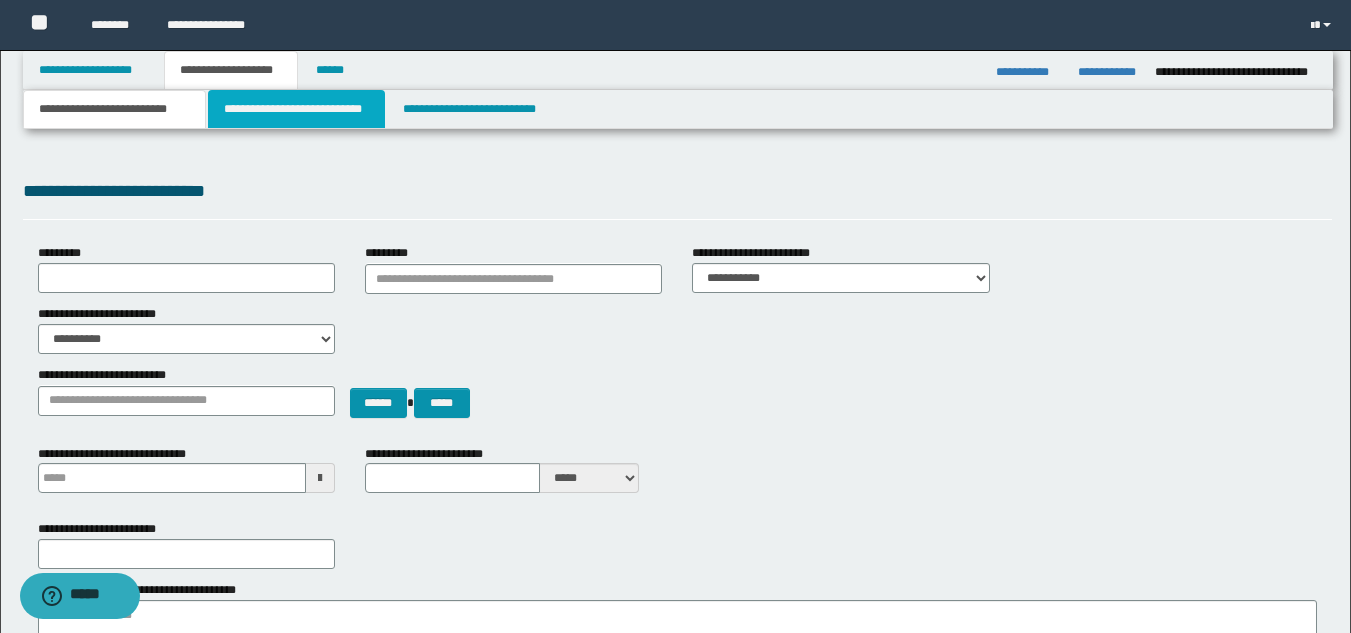 click on "**********" at bounding box center (296, 109) 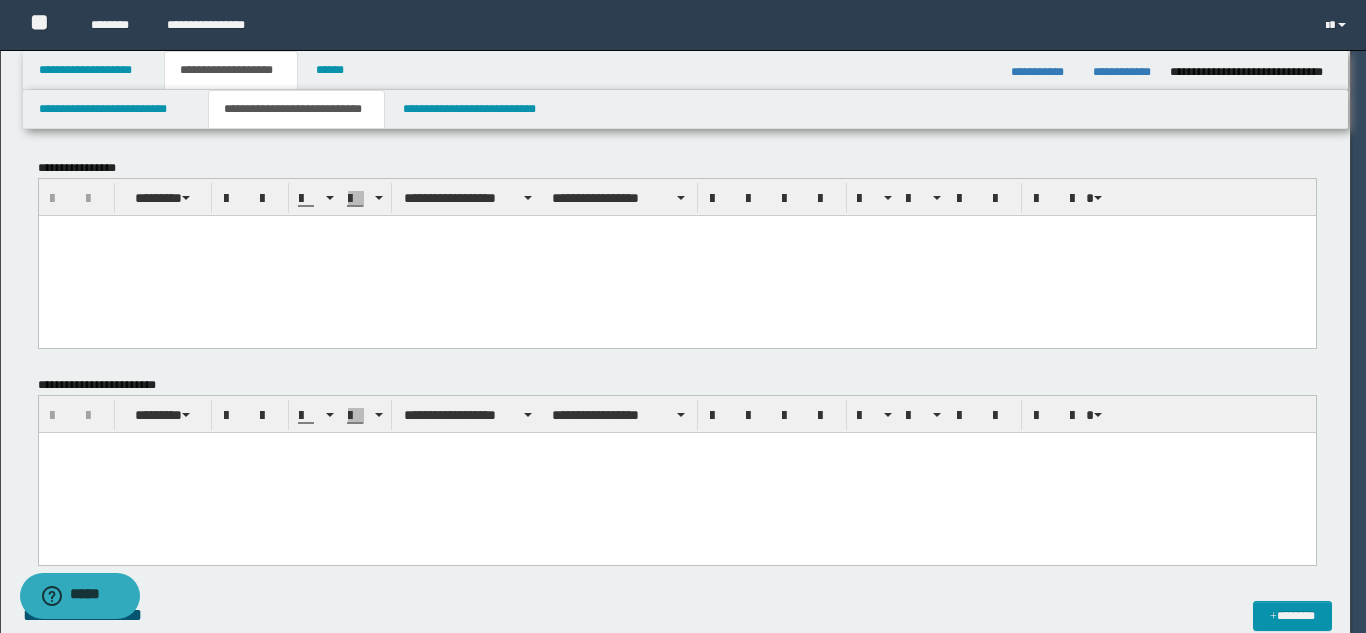scroll, scrollTop: 0, scrollLeft: 0, axis: both 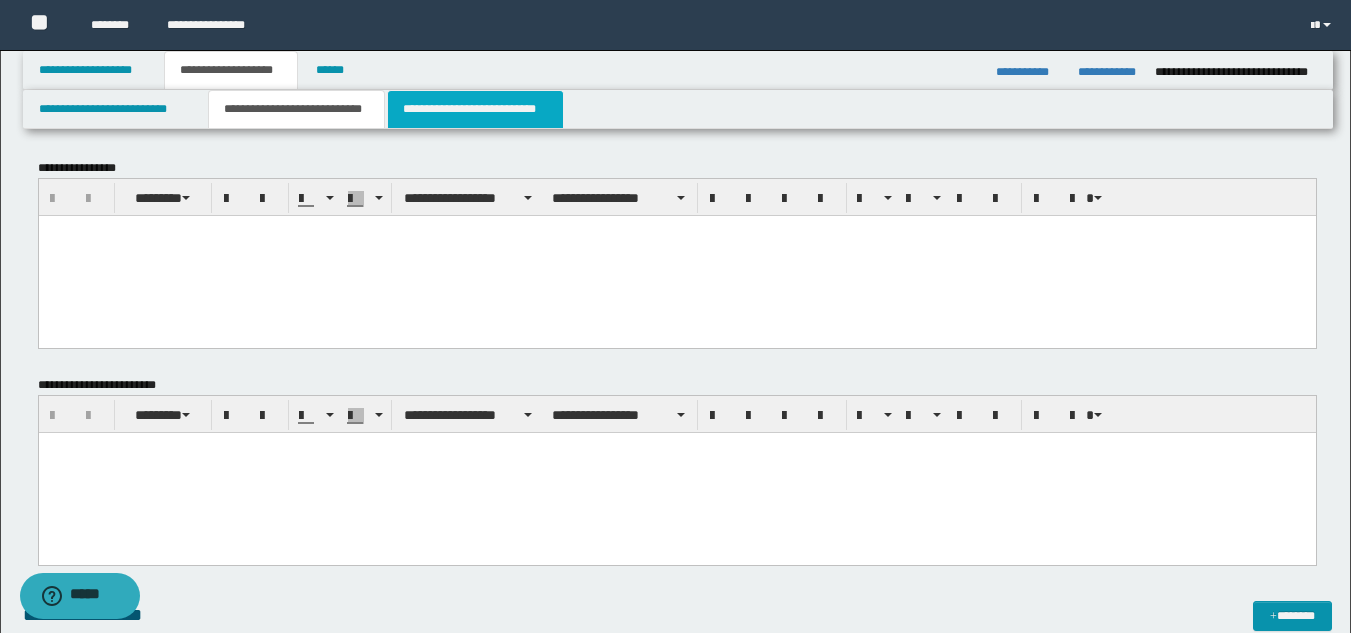 click on "**********" at bounding box center (475, 109) 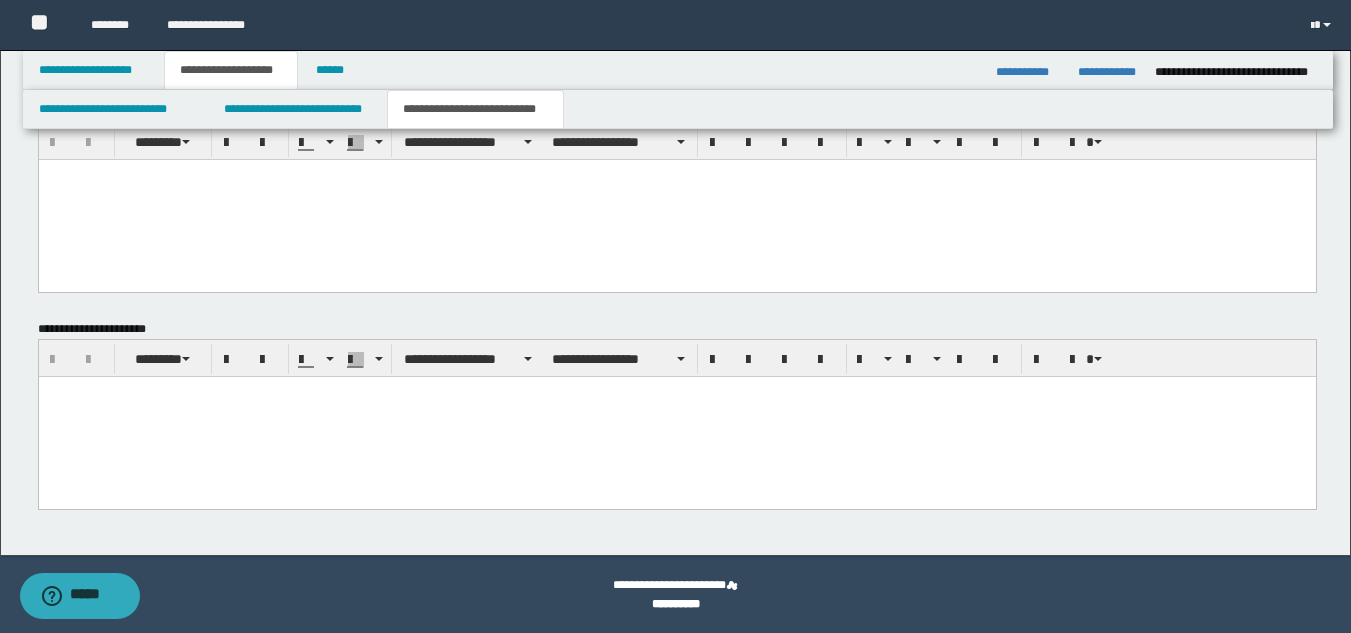 scroll, scrollTop: 0, scrollLeft: 0, axis: both 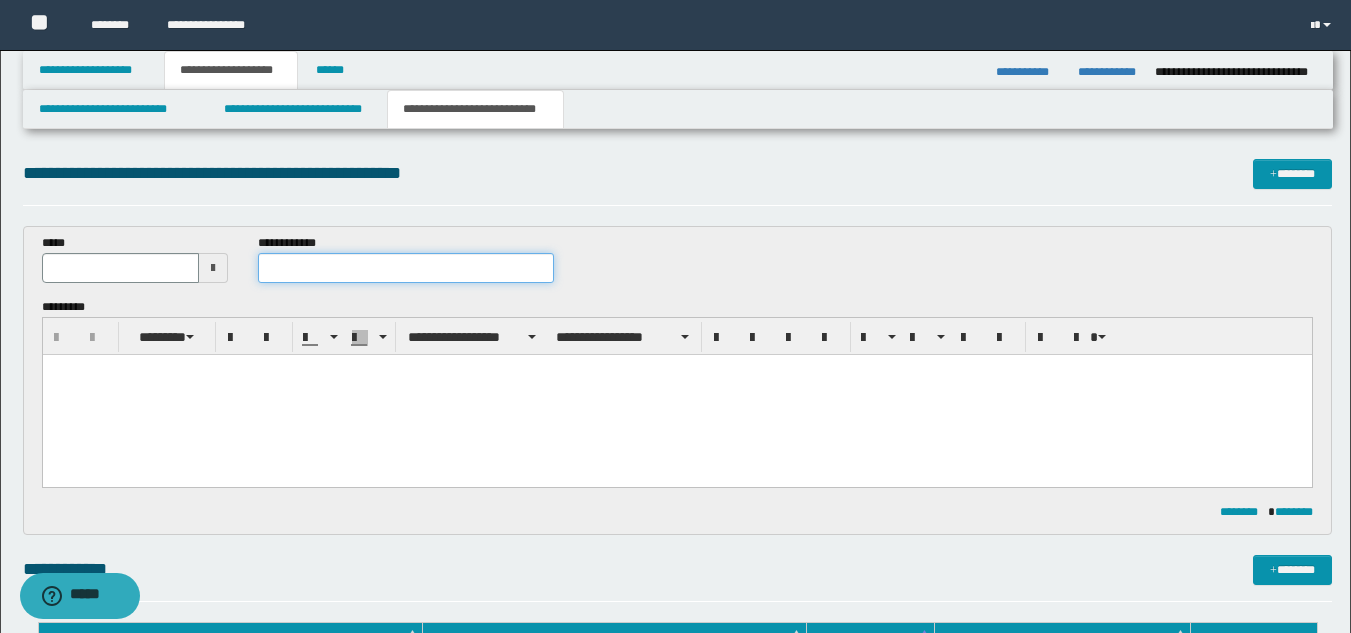 click at bounding box center [405, 268] 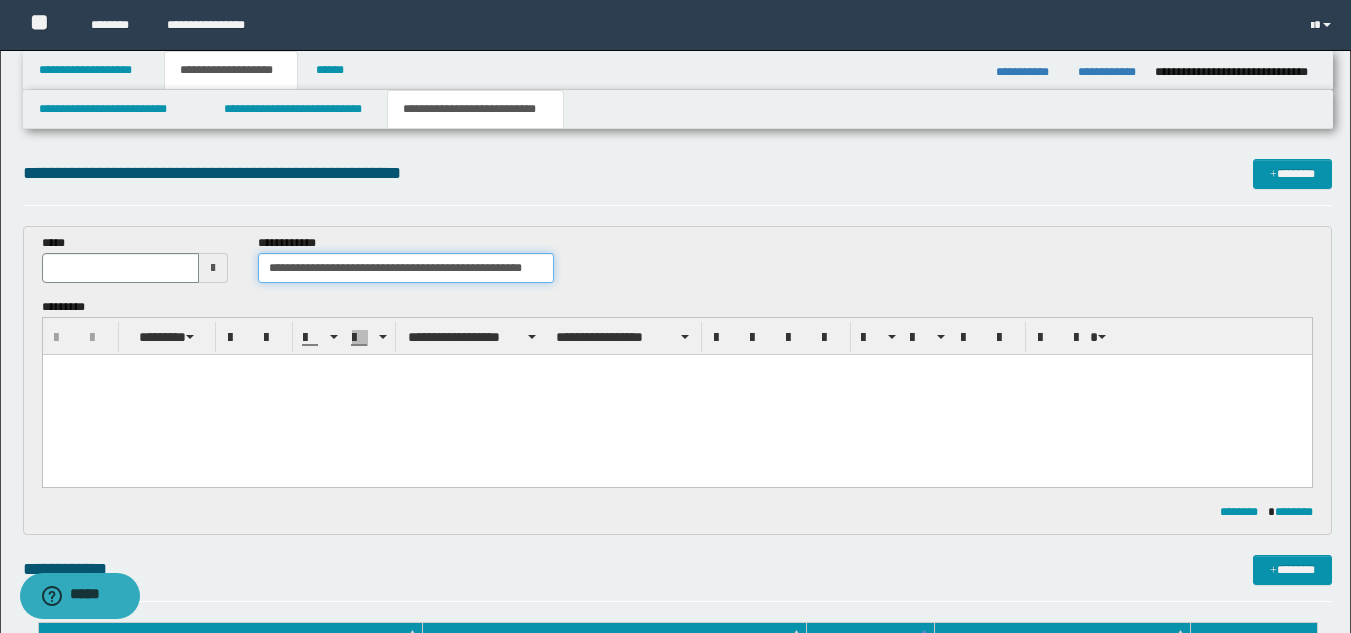 click on "**********" at bounding box center [405, 268] 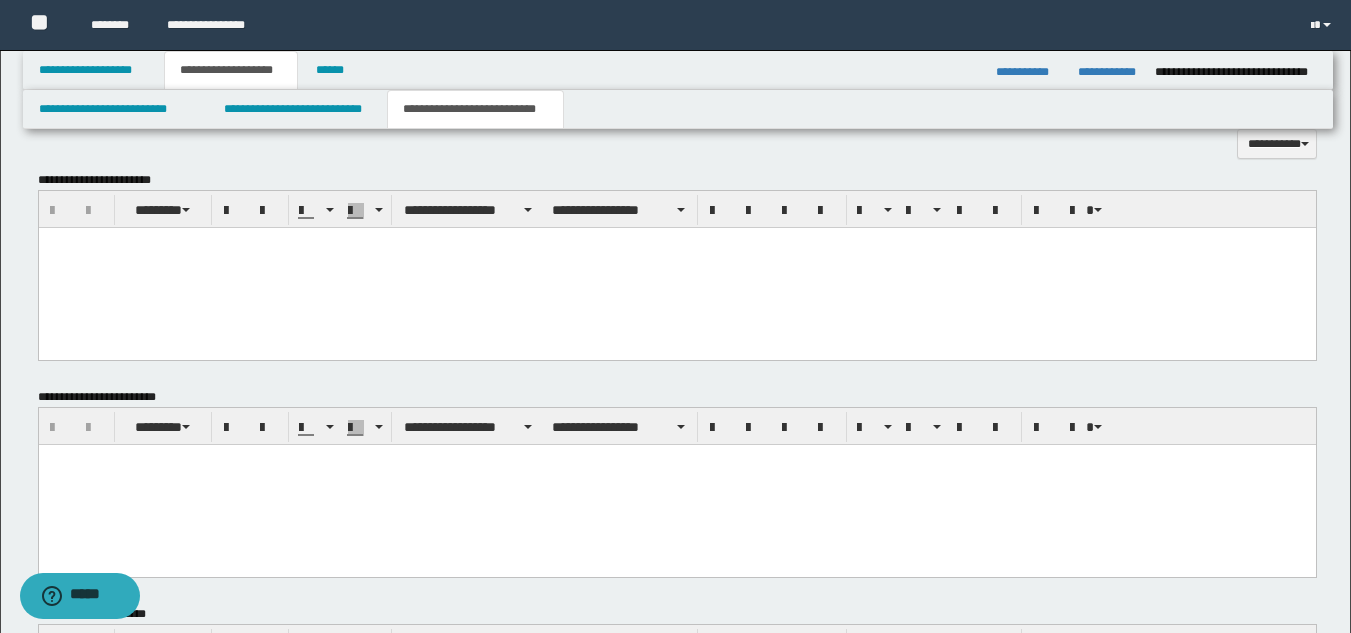 scroll, scrollTop: 0, scrollLeft: 0, axis: both 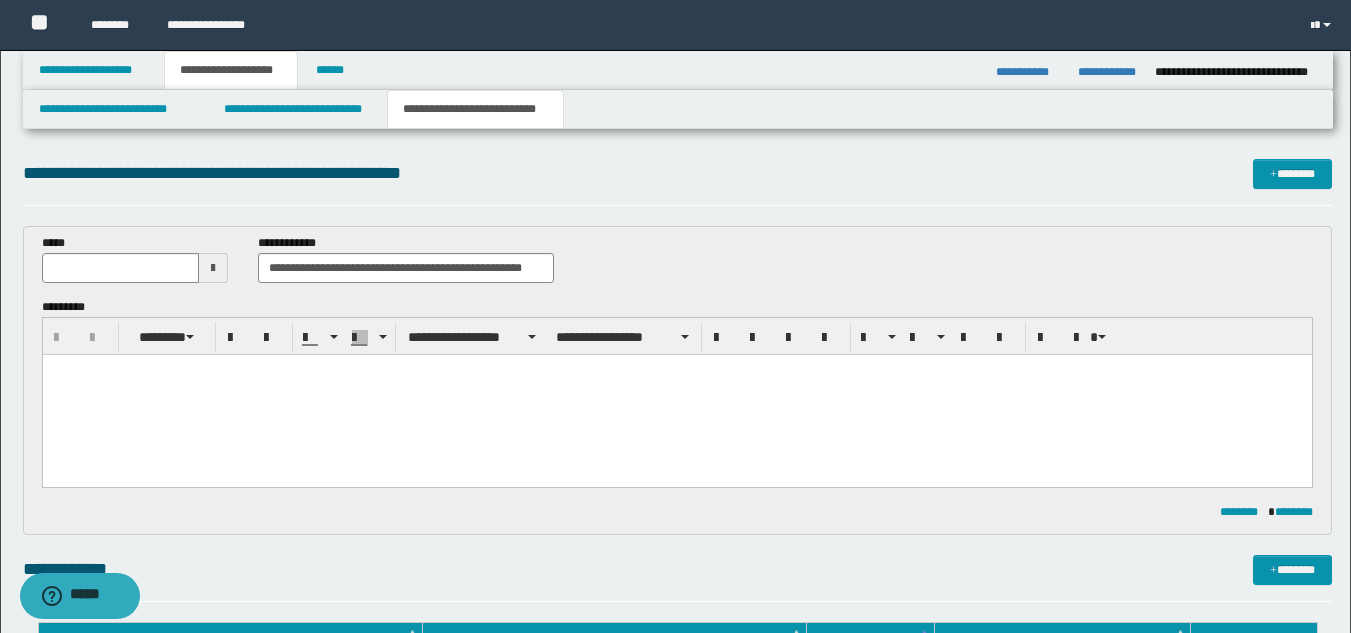 click at bounding box center (676, 395) 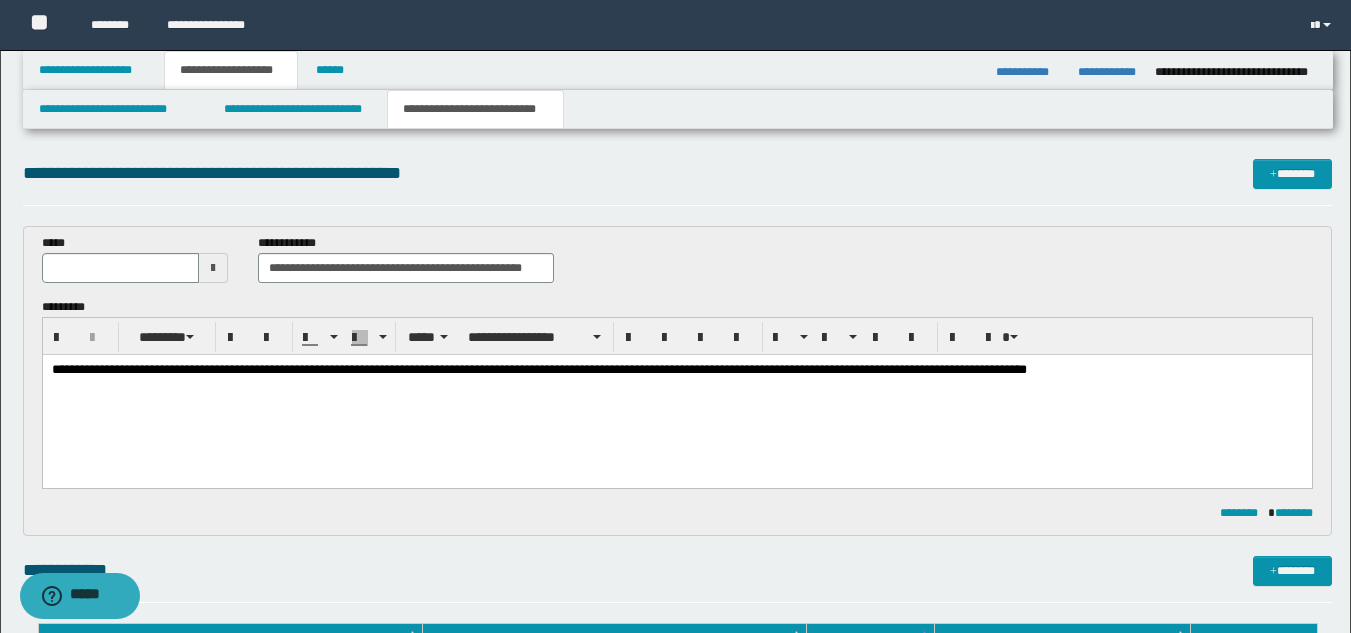 click on "**********" at bounding box center [676, 370] 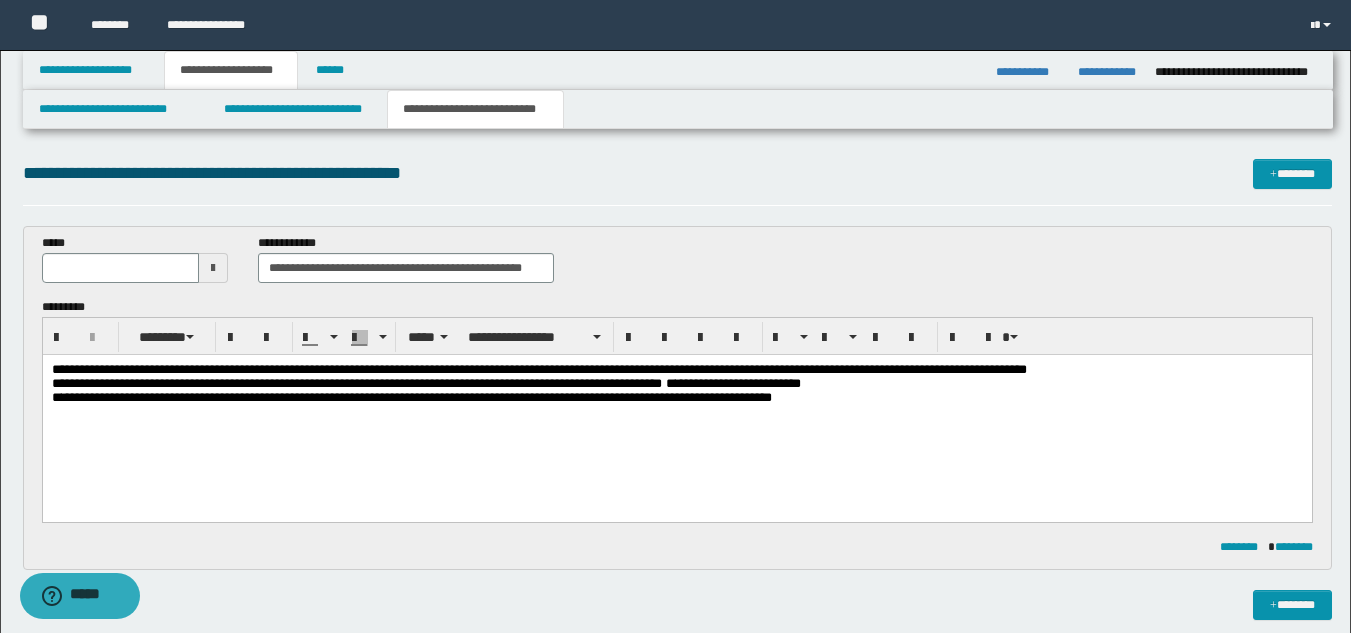 click on "**********" at bounding box center (356, 383) 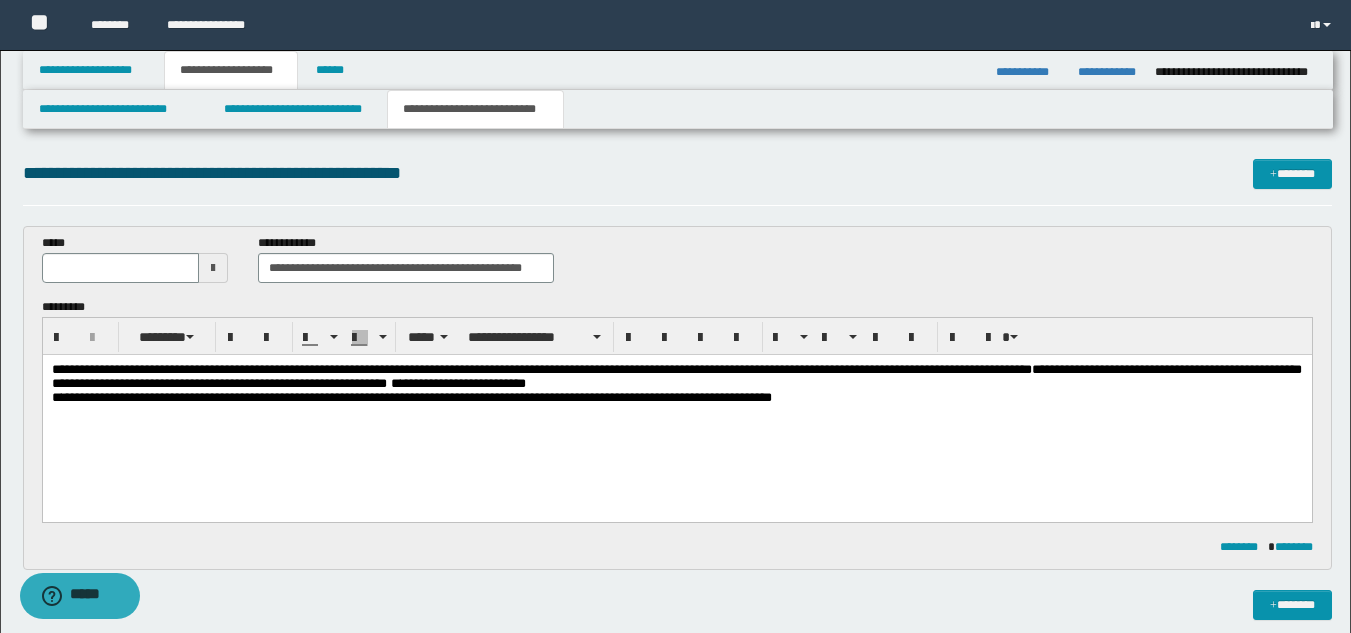 click at bounding box center [213, 268] 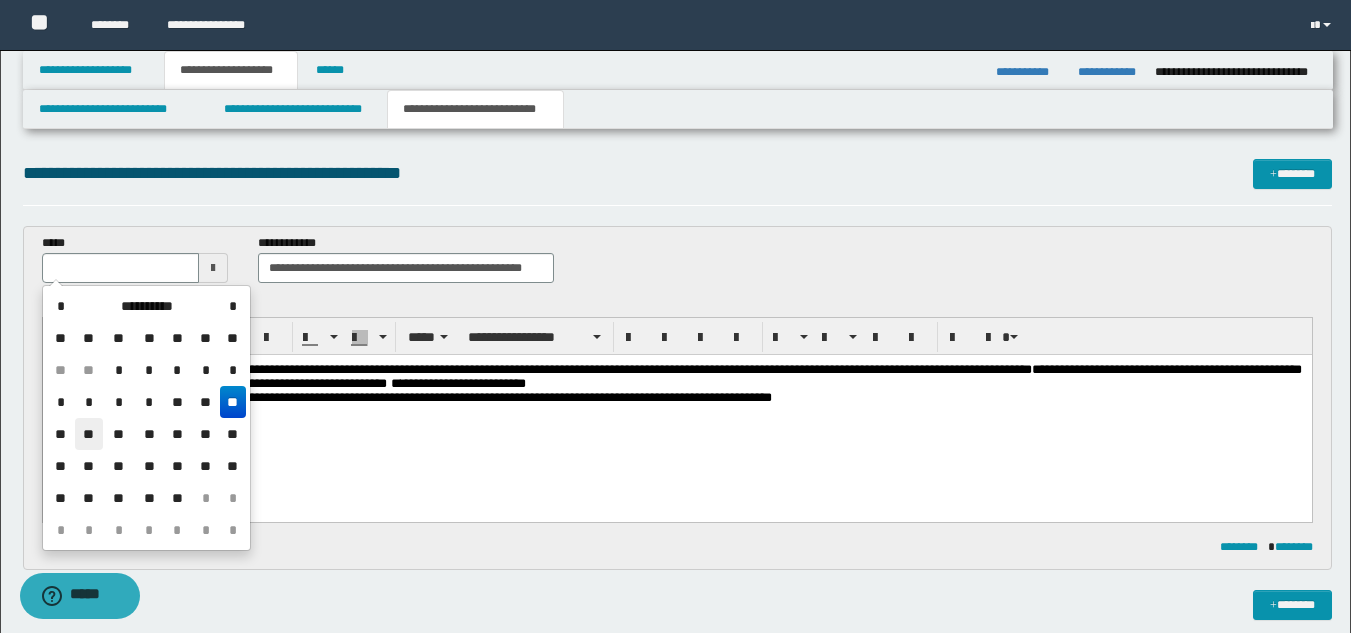 click on "**" at bounding box center (89, 434) 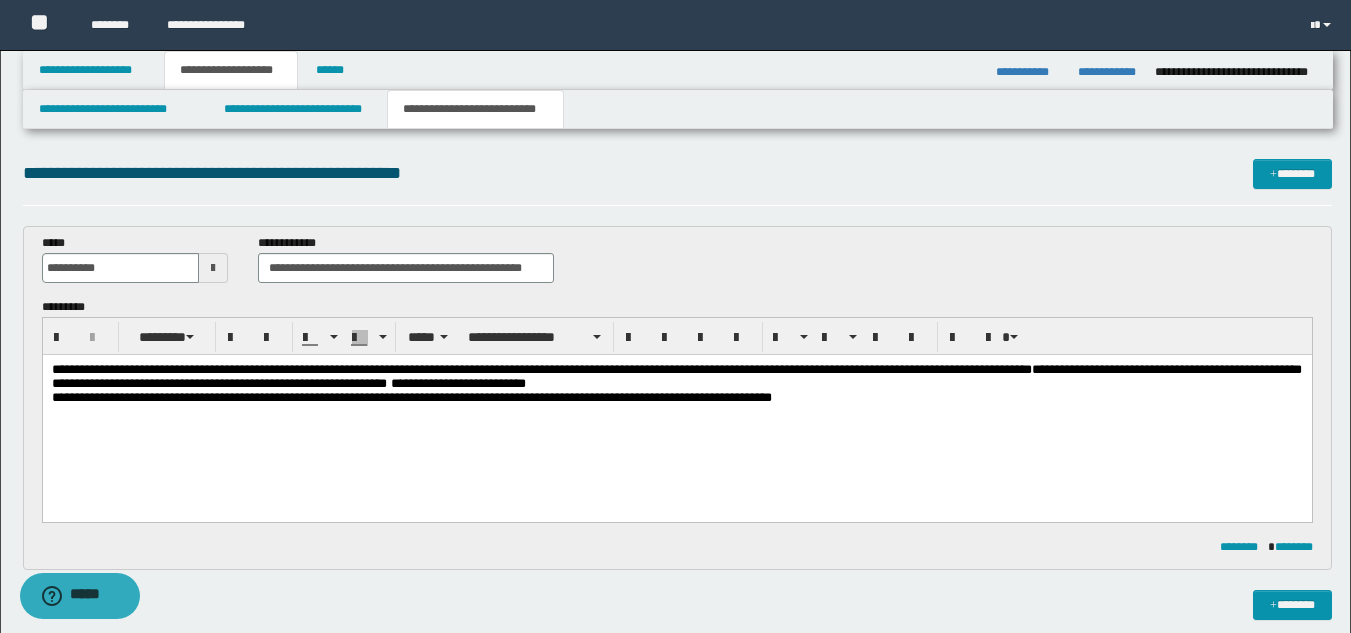 click on "**********" at bounding box center [676, 409] 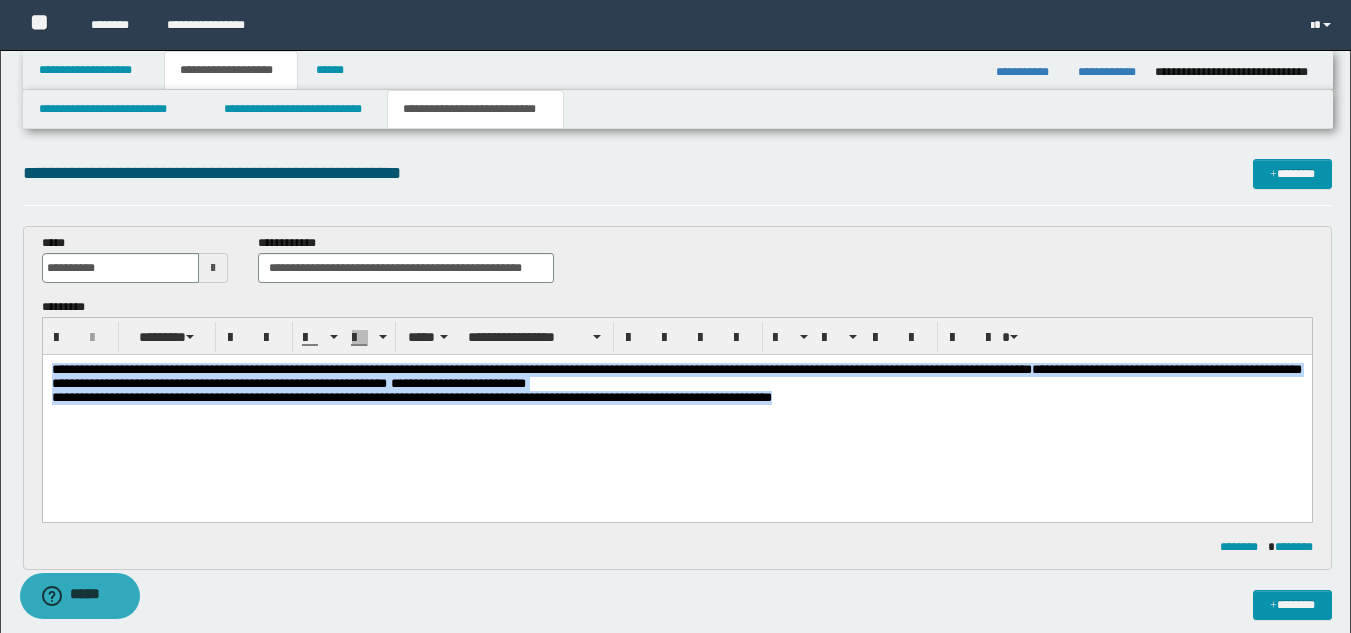 drag, startPoint x: 50, startPoint y: 375, endPoint x: 877, endPoint y: 414, distance: 827.91907 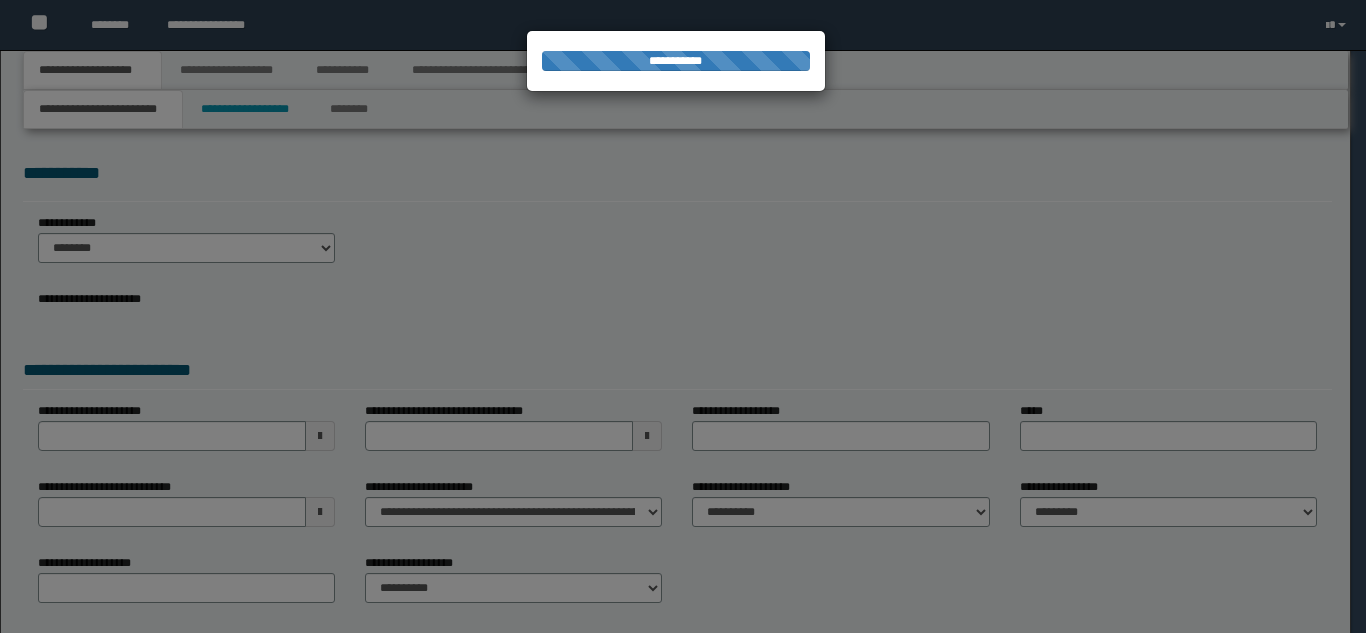 scroll, scrollTop: 0, scrollLeft: 0, axis: both 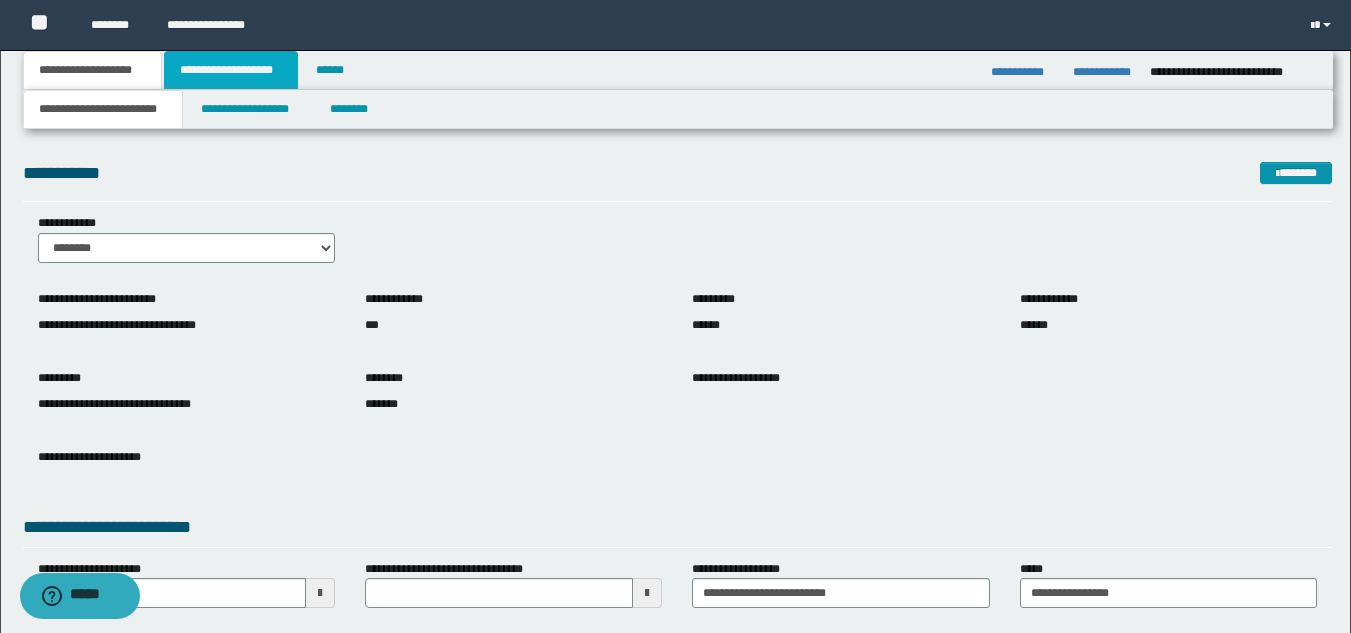 click on "**********" at bounding box center [231, 70] 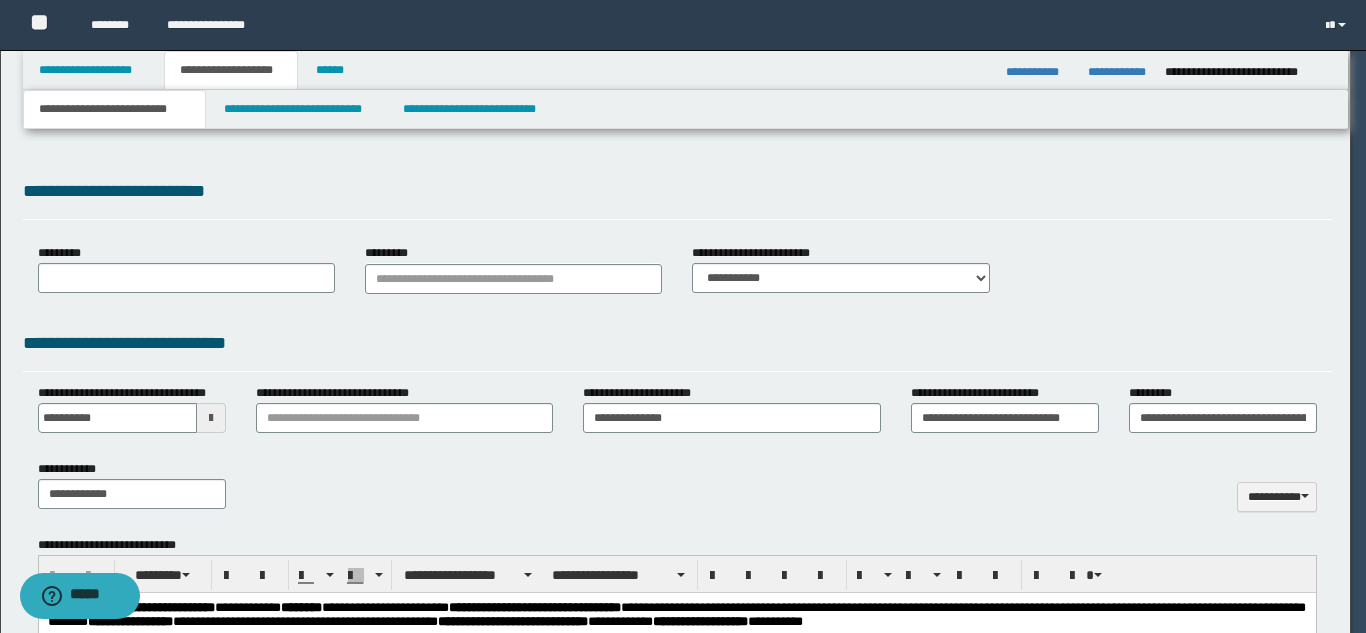 select on "*" 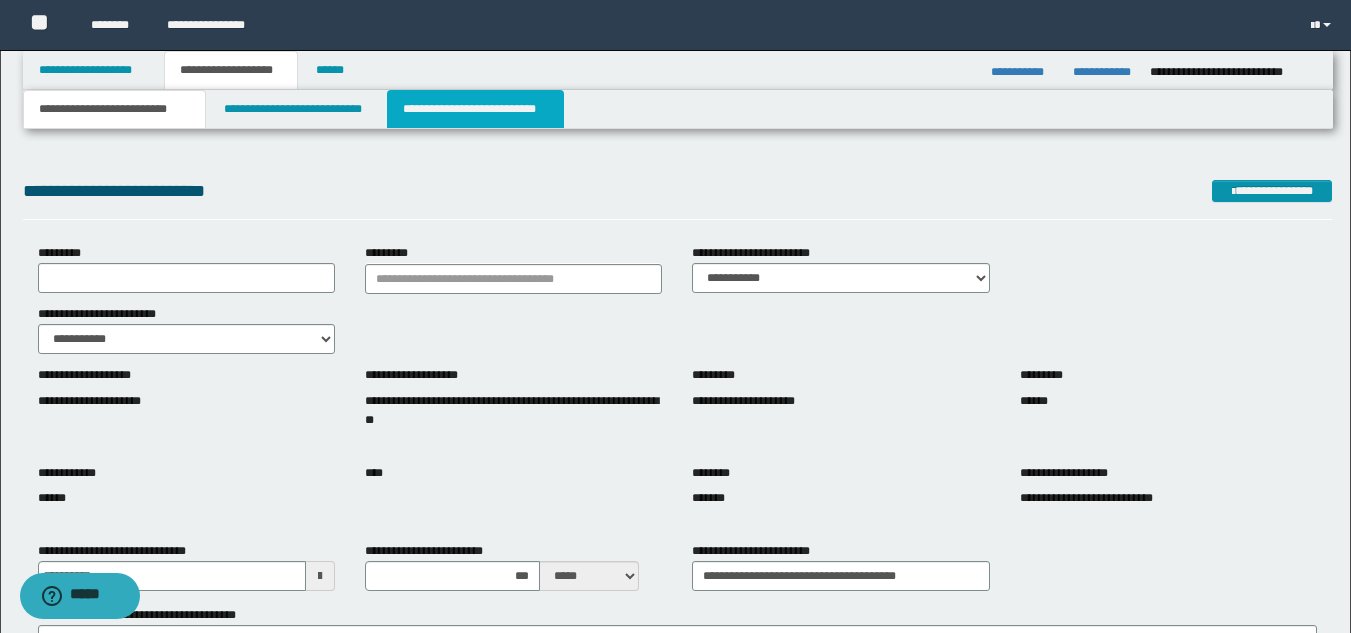 click on "**********" at bounding box center (475, 109) 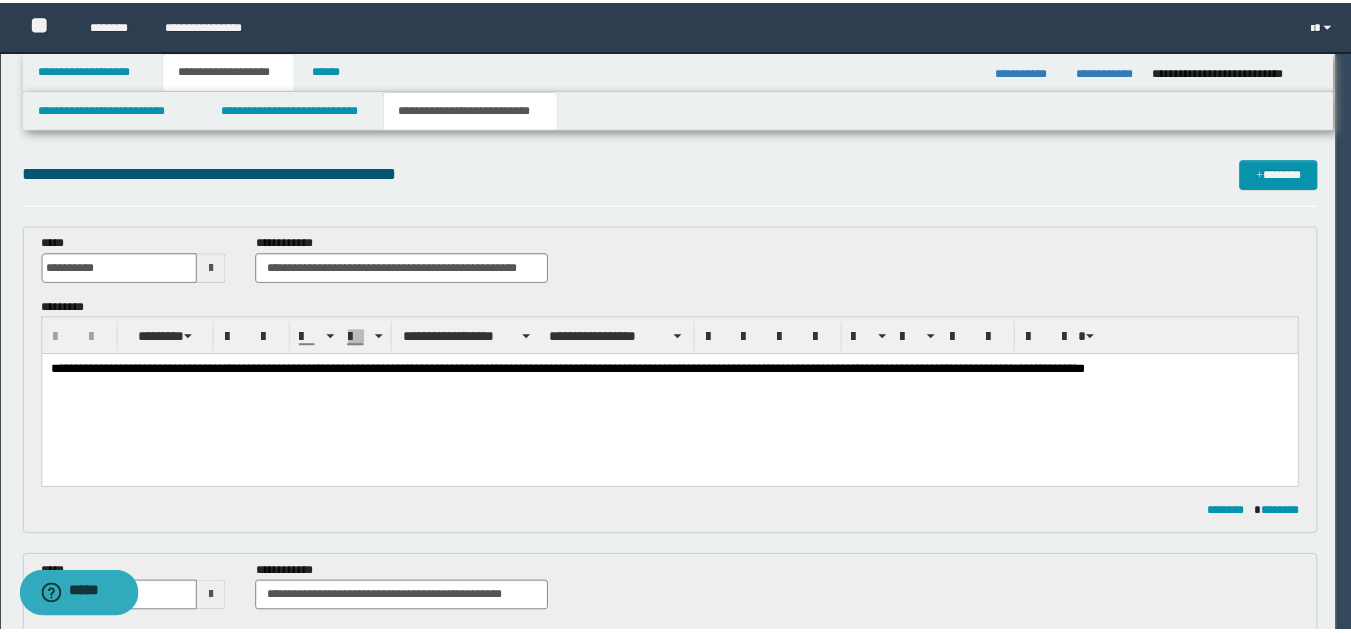 scroll, scrollTop: 0, scrollLeft: 0, axis: both 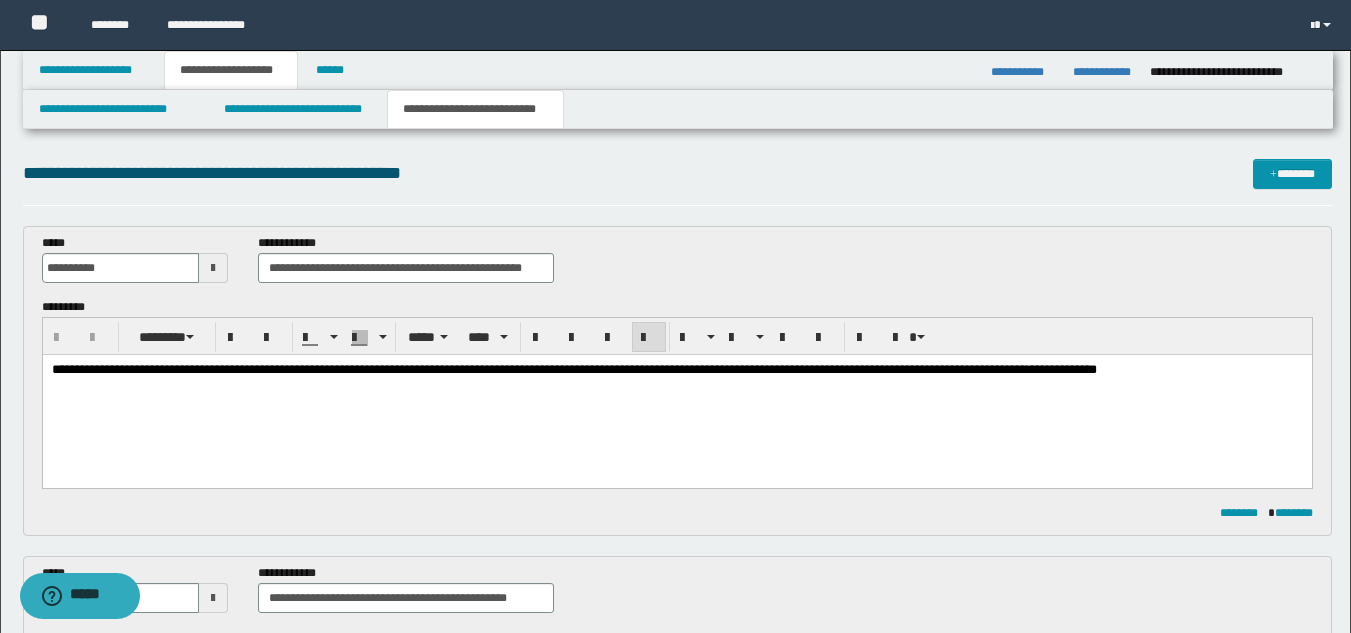 drag, startPoint x: 1158, startPoint y: 373, endPoint x: 339, endPoint y: 380, distance: 819.0299 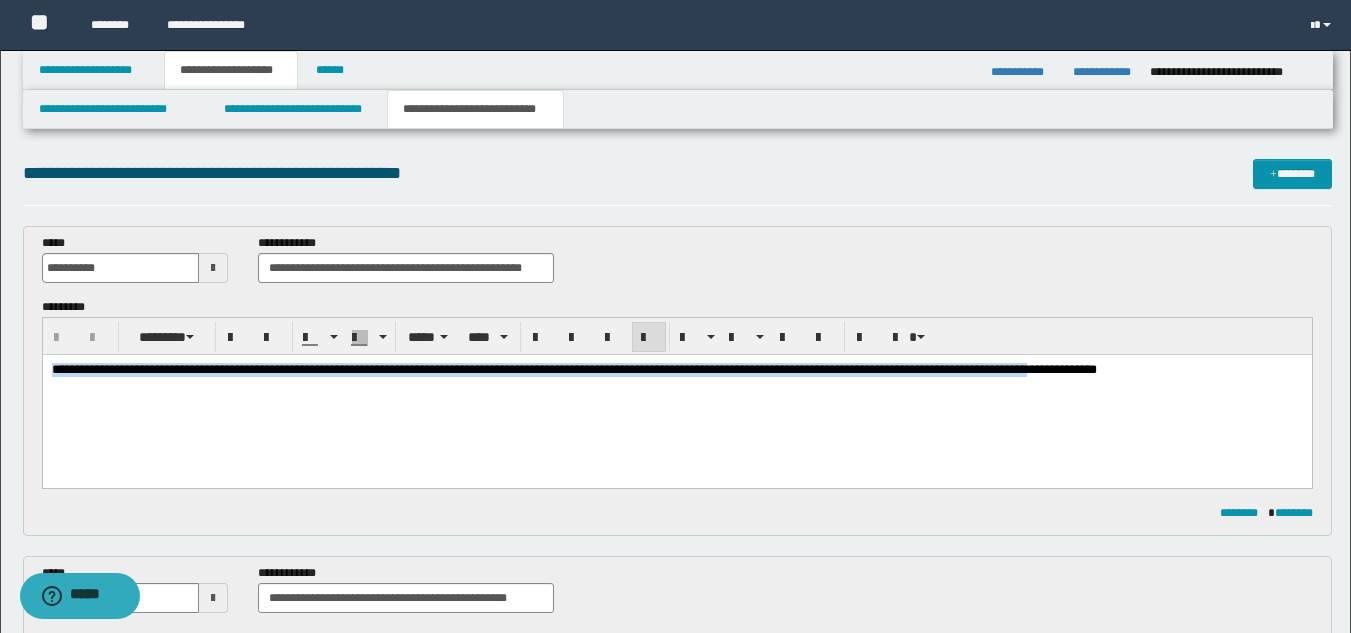 drag, startPoint x: 53, startPoint y: 364, endPoint x: 1157, endPoint y: 373, distance: 1104.0367 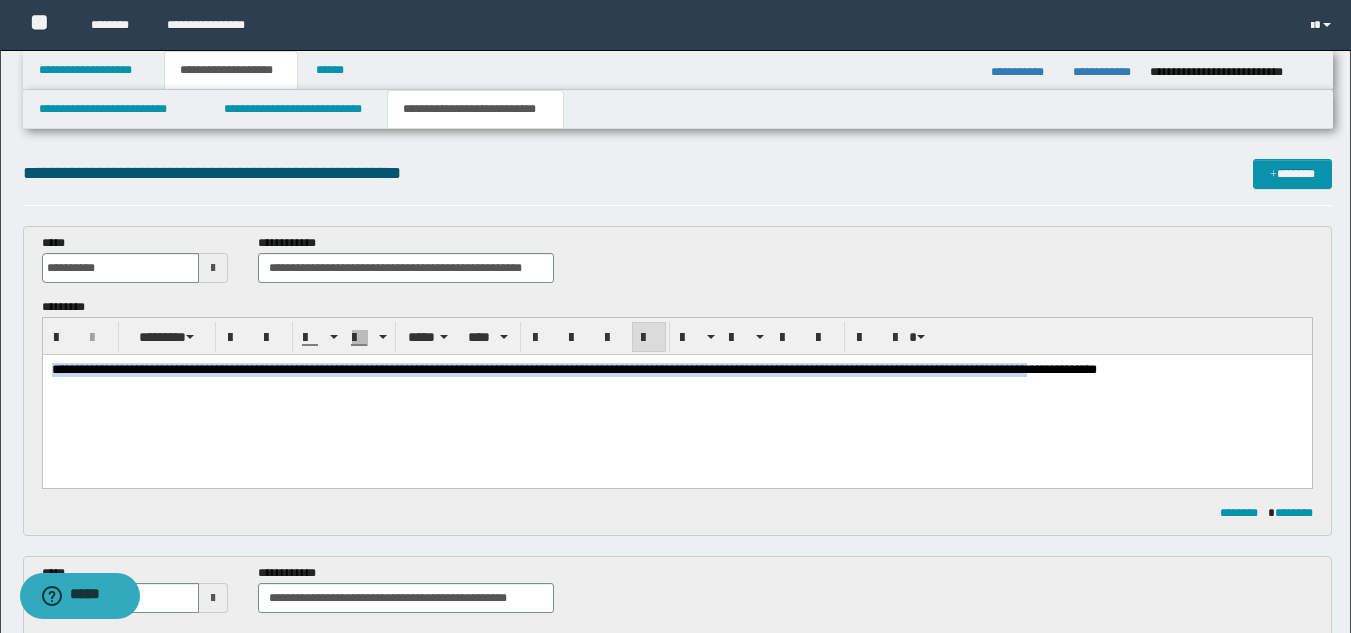 click on "**********" at bounding box center [676, 395] 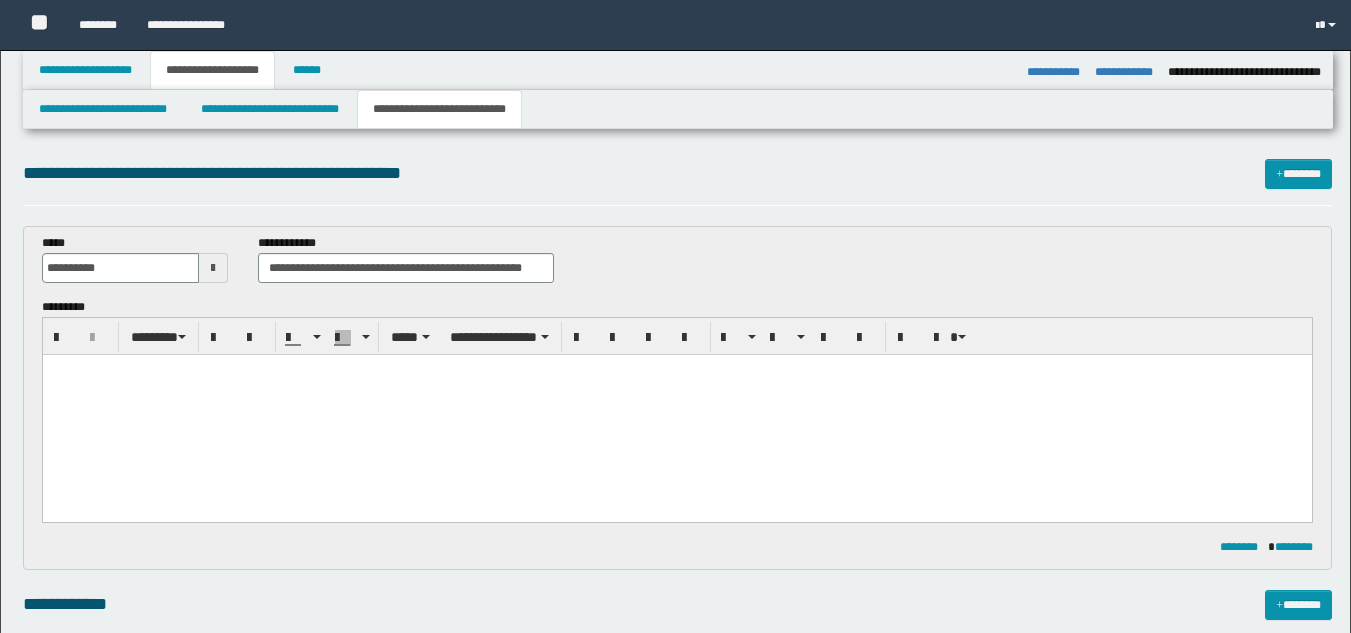 select on "*" 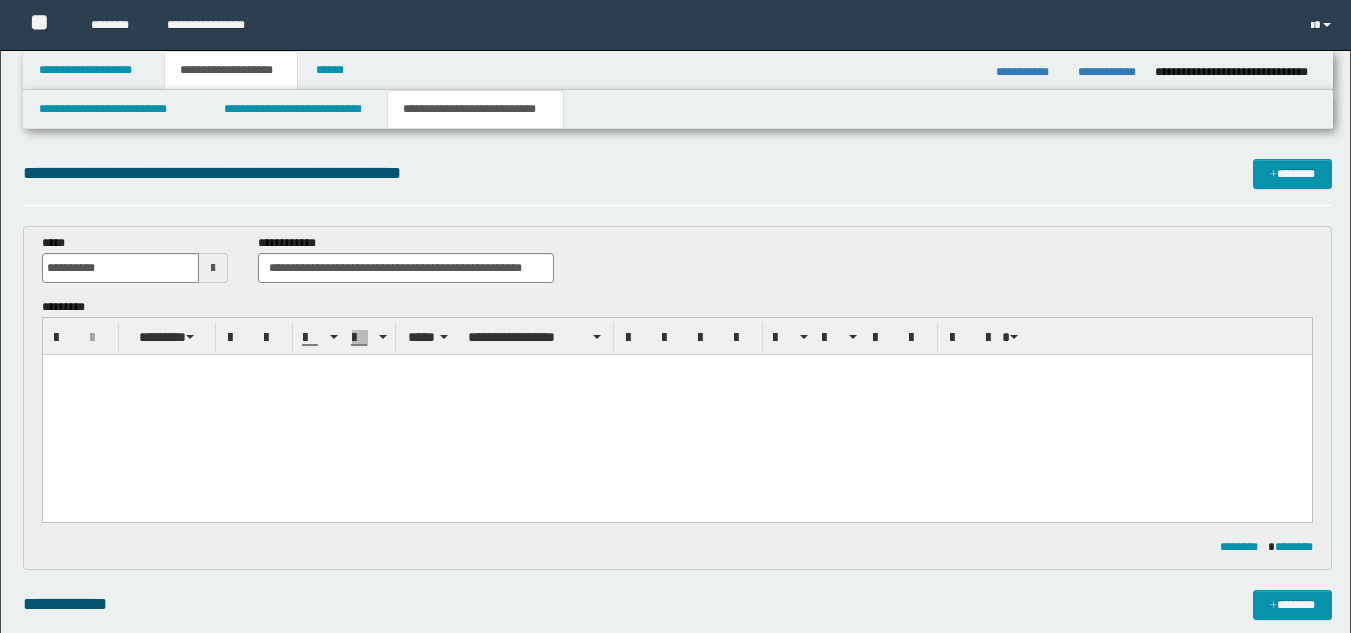 scroll, scrollTop: 0, scrollLeft: 0, axis: both 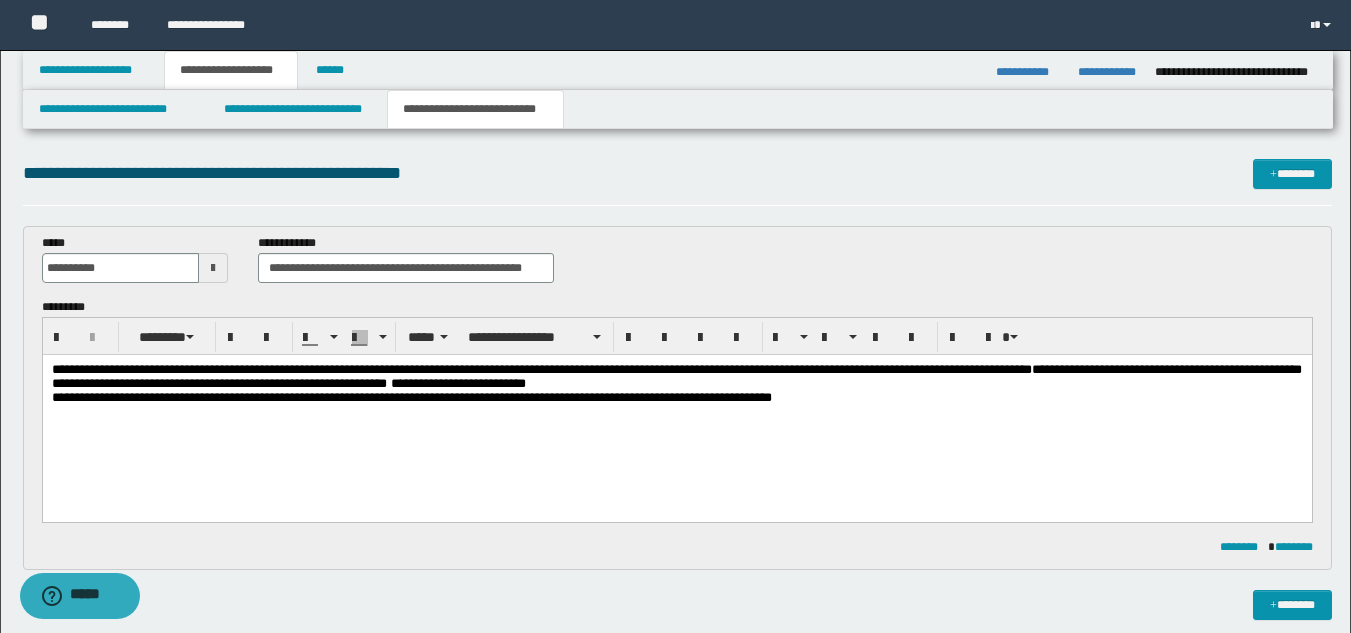 click on "**********" at bounding box center (676, 409) 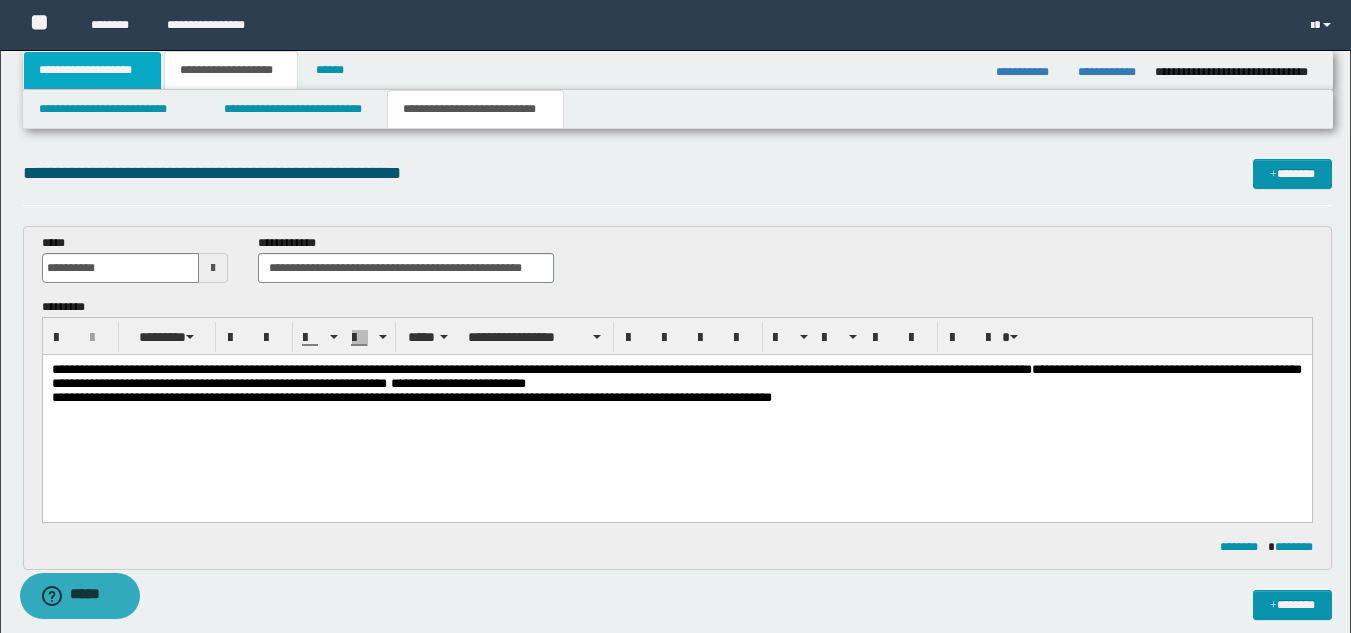 click on "**********" at bounding box center [92, 70] 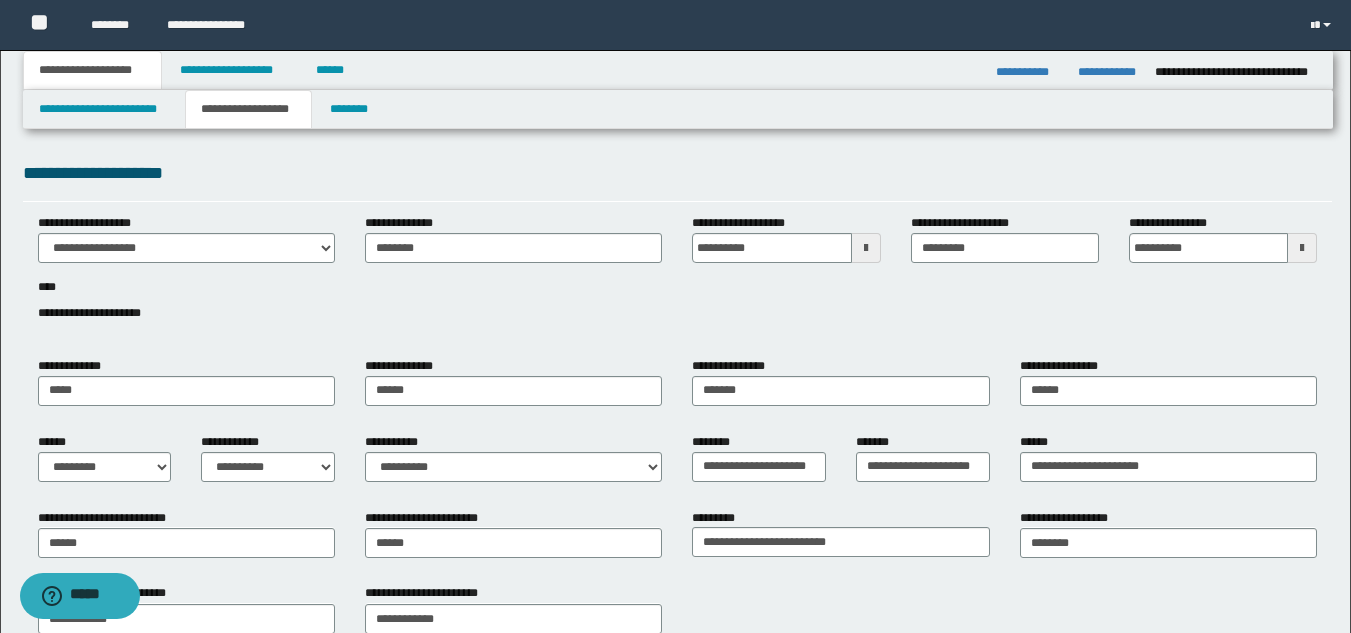click on "**********" at bounding box center (248, 109) 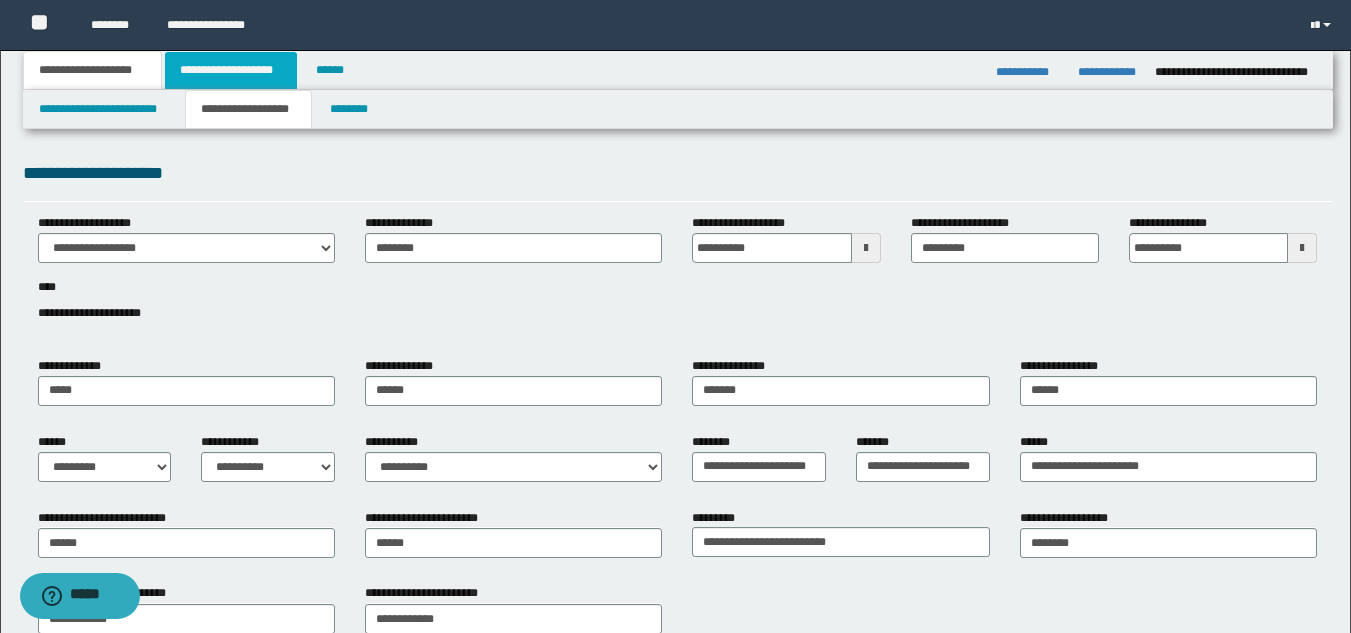 click on "**********" at bounding box center (231, 70) 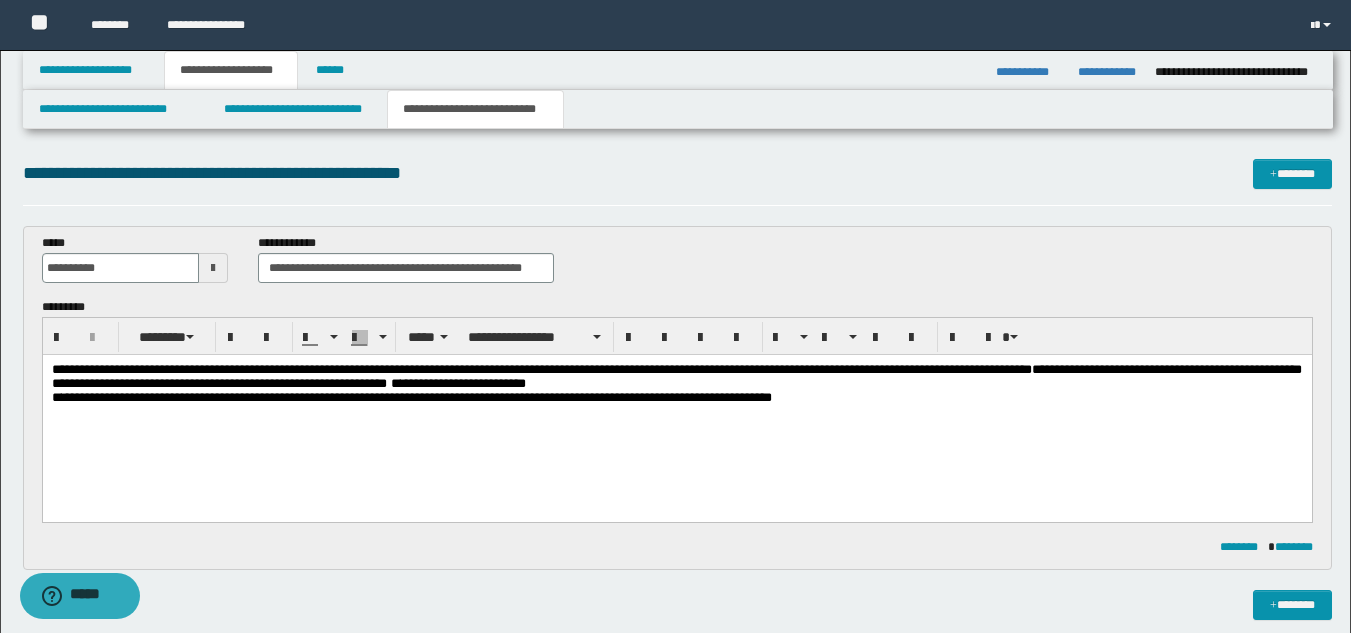 click on "**********" at bounding box center (676, 376) 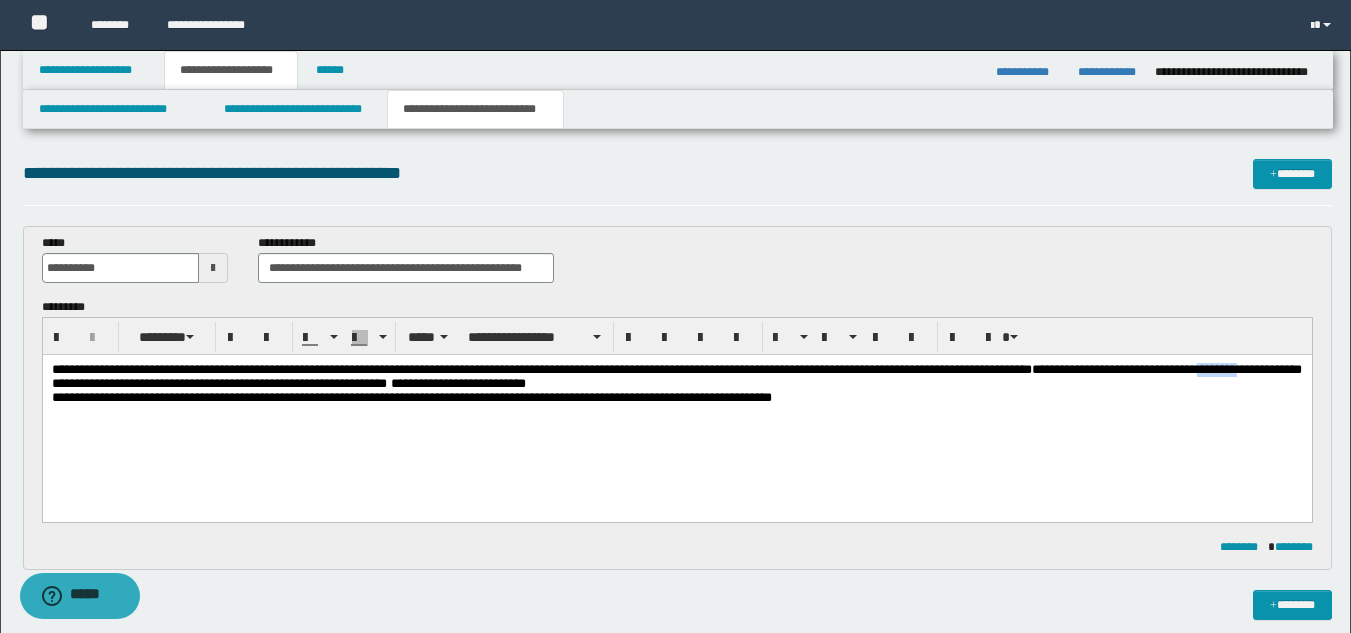 drag, startPoint x: 169, startPoint y: 386, endPoint x: 119, endPoint y: 386, distance: 50 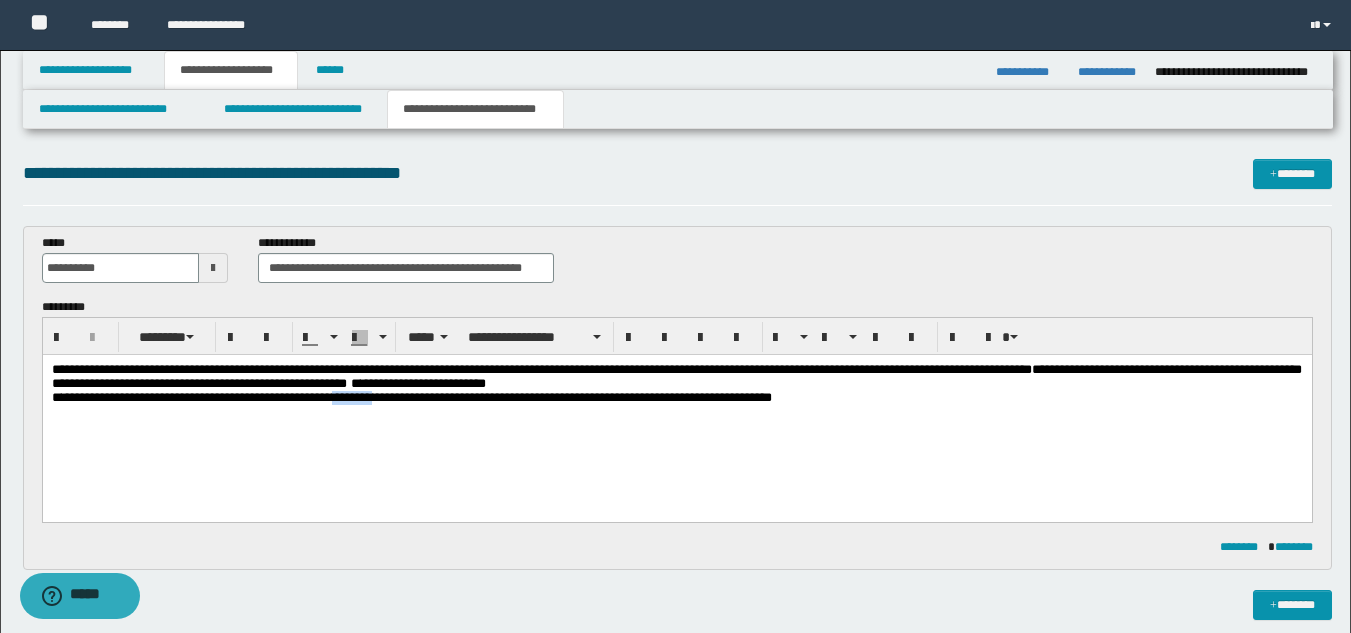drag, startPoint x: 403, startPoint y: 400, endPoint x: 358, endPoint y: 406, distance: 45.39824 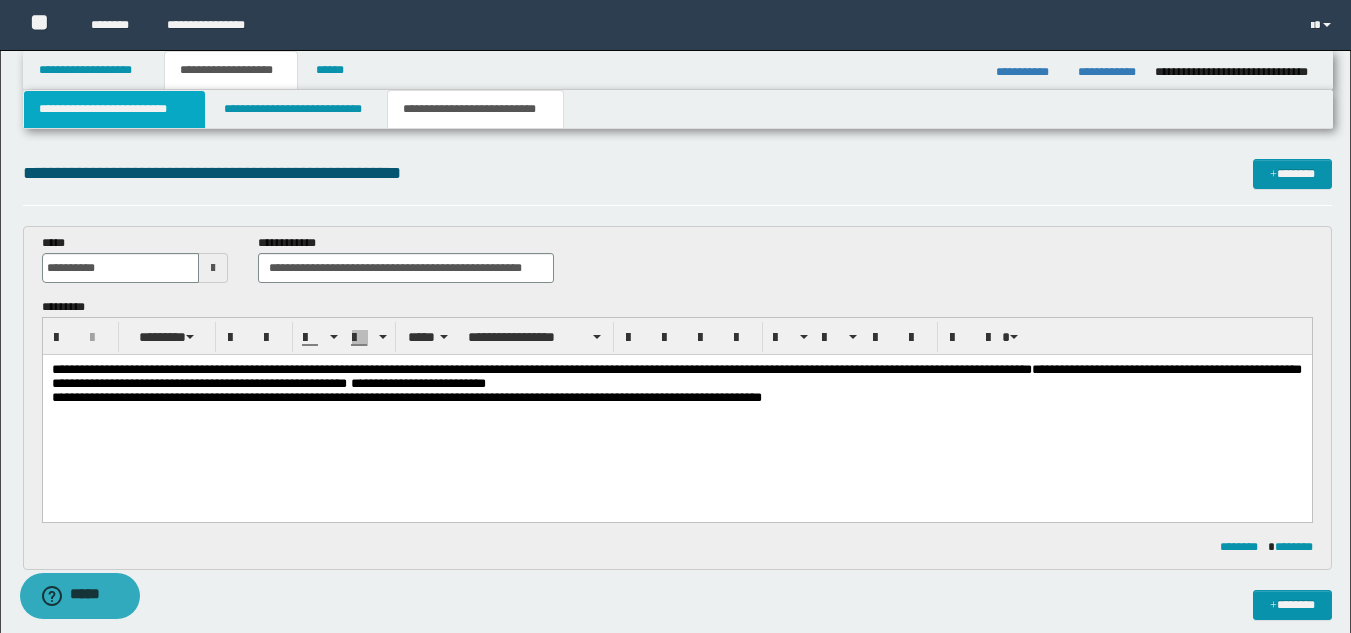 click on "**********" at bounding box center [114, 109] 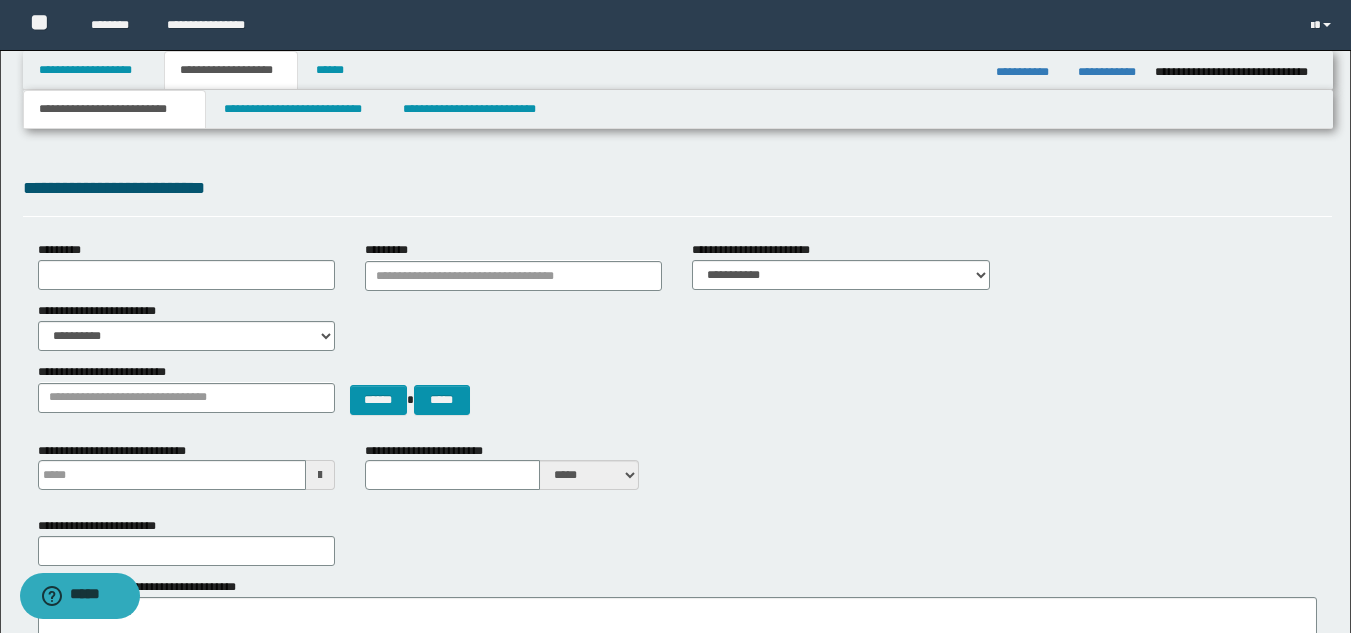 scroll, scrollTop: 0, scrollLeft: 0, axis: both 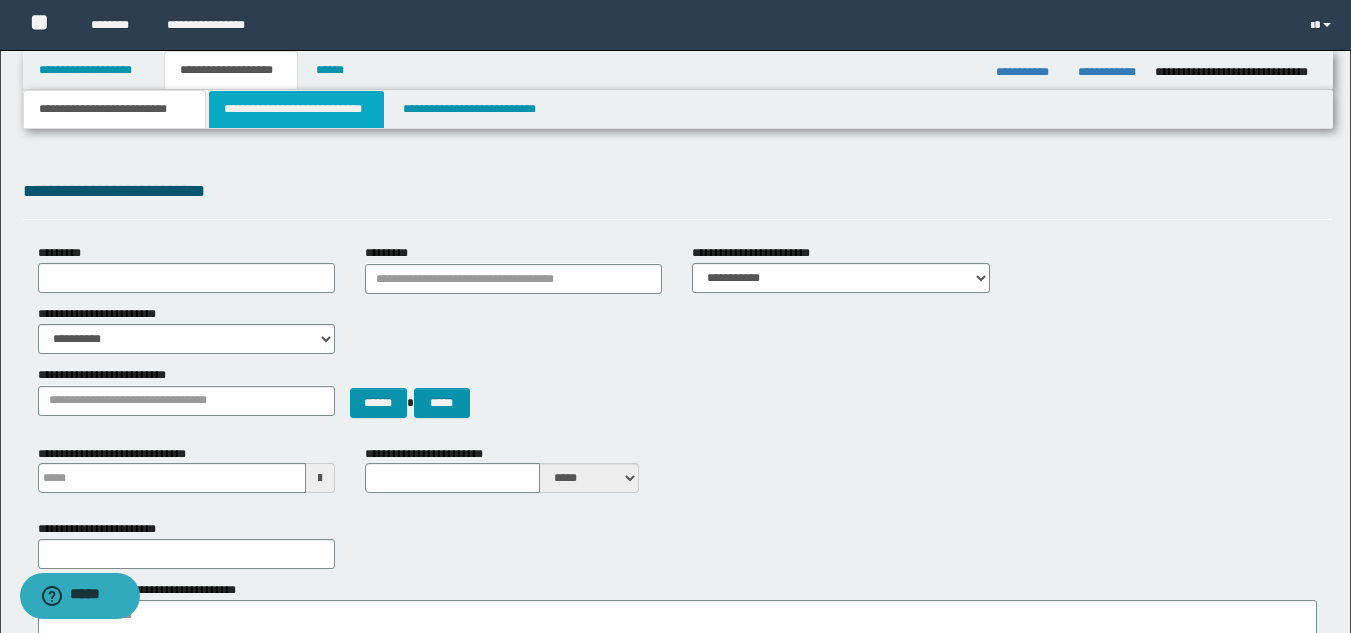 click on "**********" at bounding box center (296, 109) 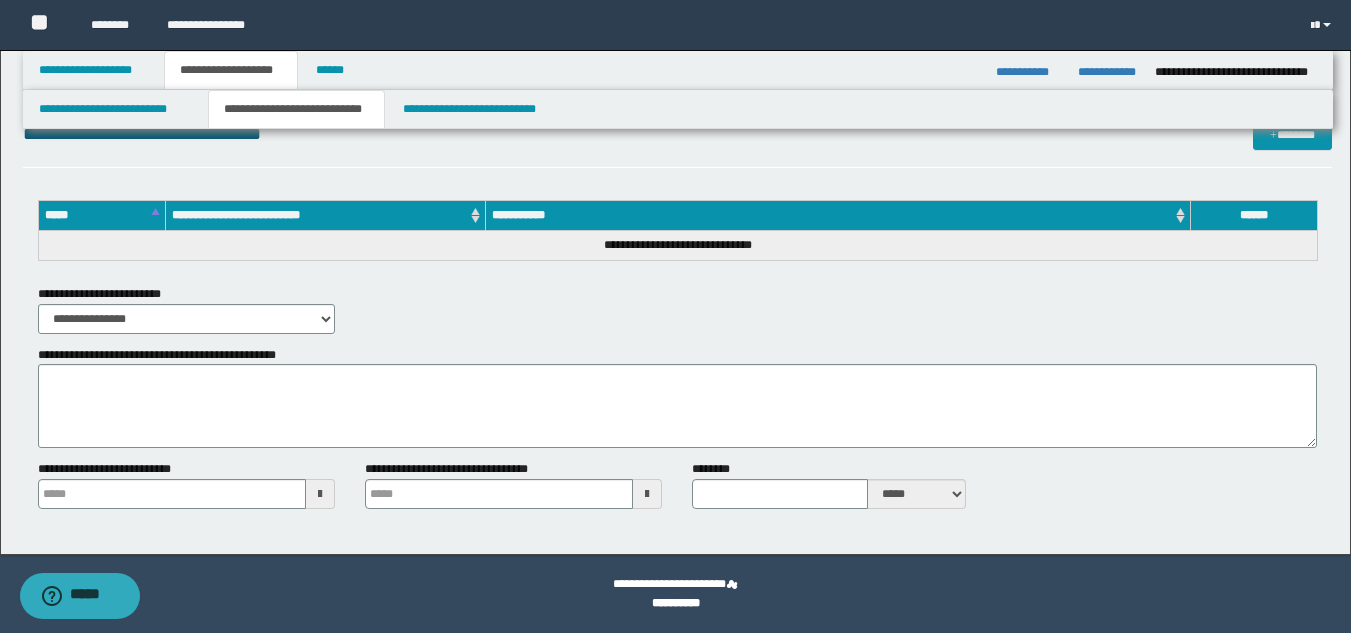 scroll, scrollTop: 0, scrollLeft: 0, axis: both 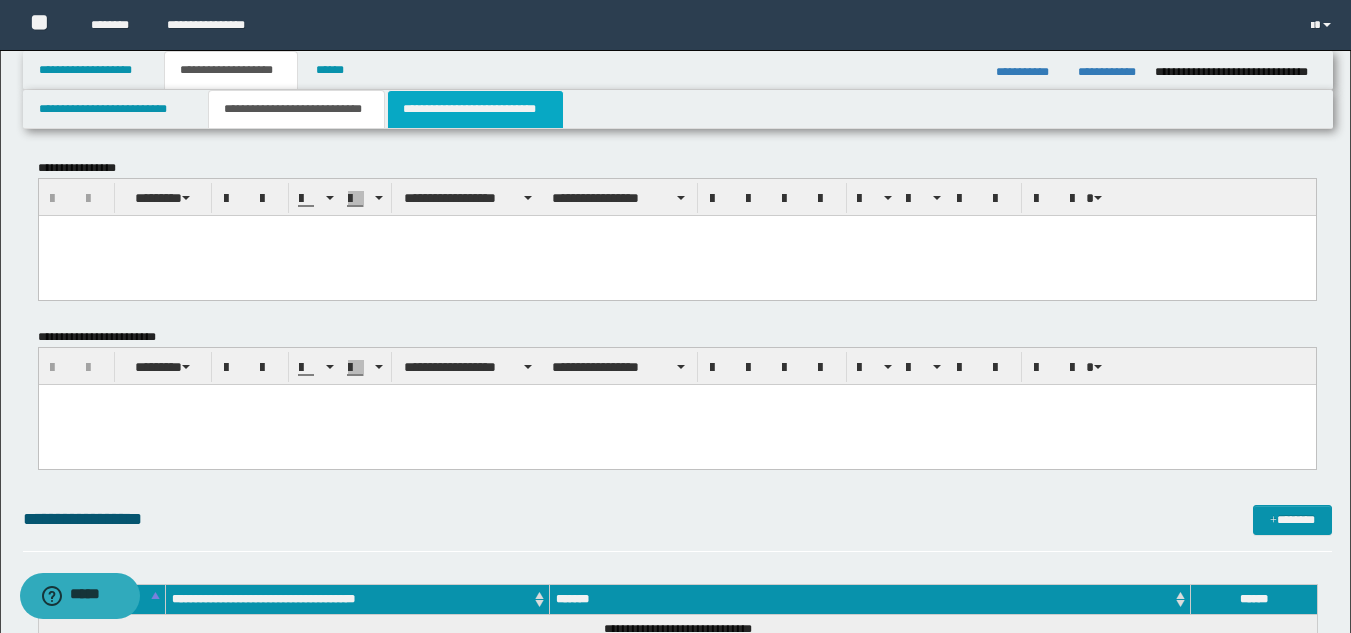 click on "**********" at bounding box center (475, 109) 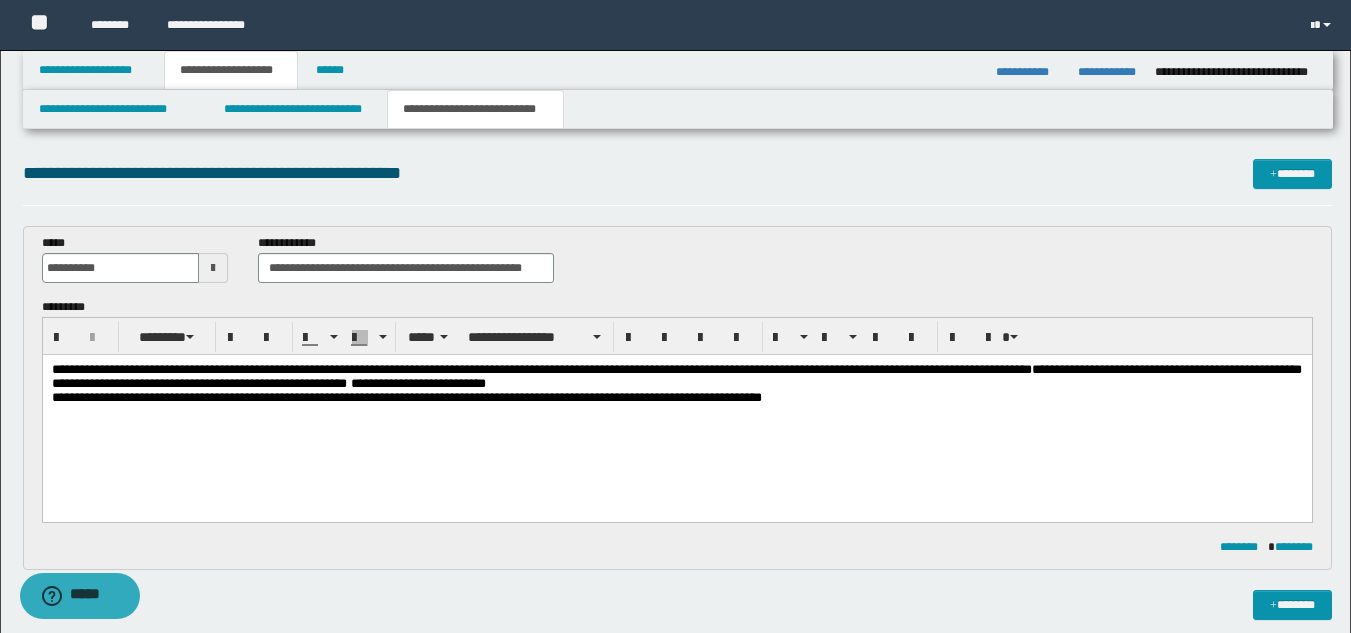click on "**********" at bounding box center (676, 377) 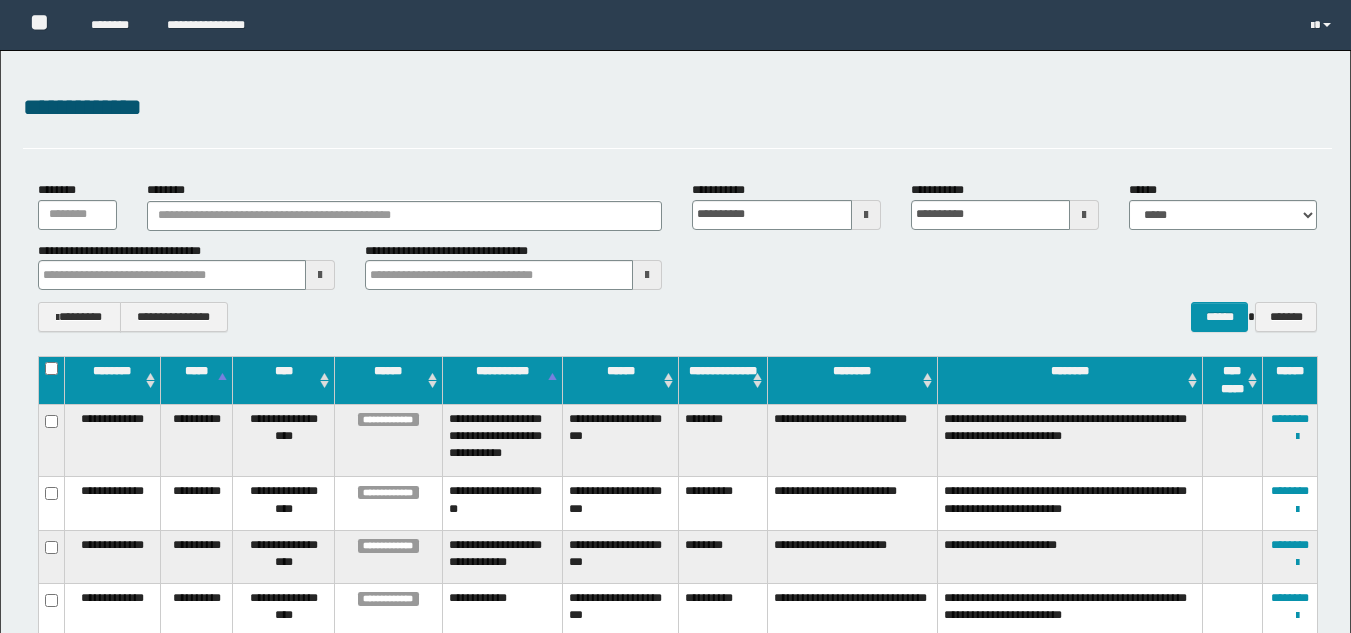 scroll, scrollTop: 0, scrollLeft: 0, axis: both 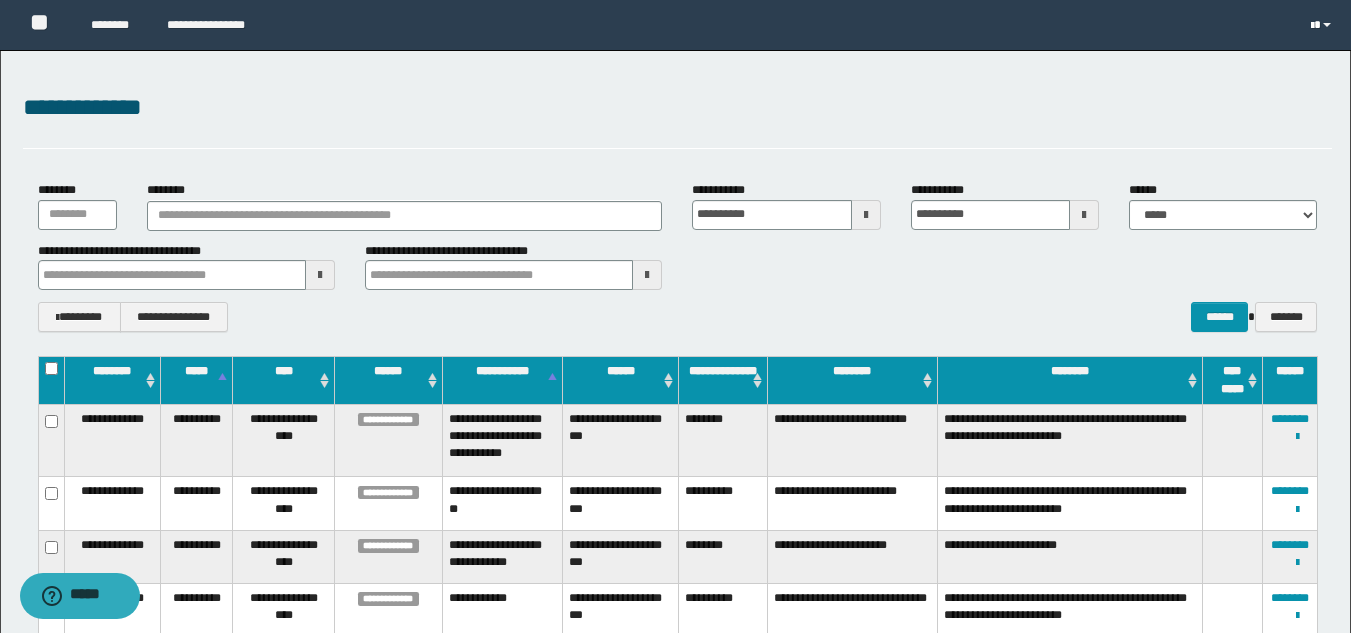 click at bounding box center (1323, 25) 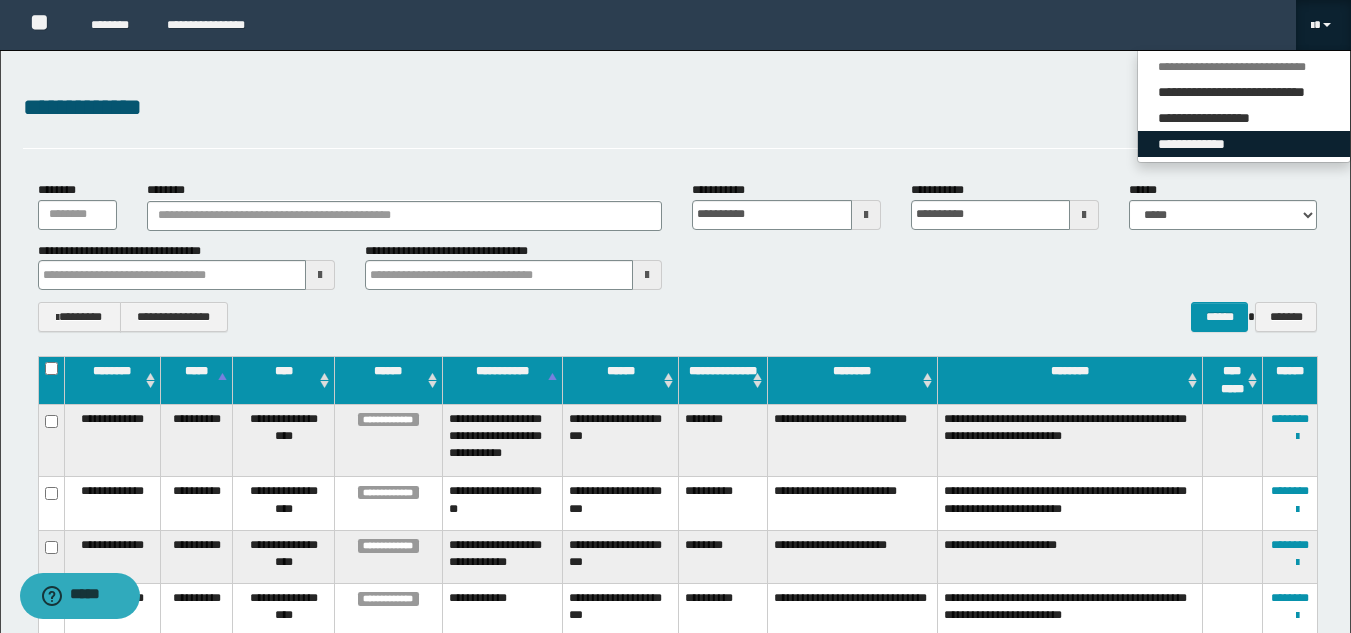 click on "**********" at bounding box center [1244, 144] 